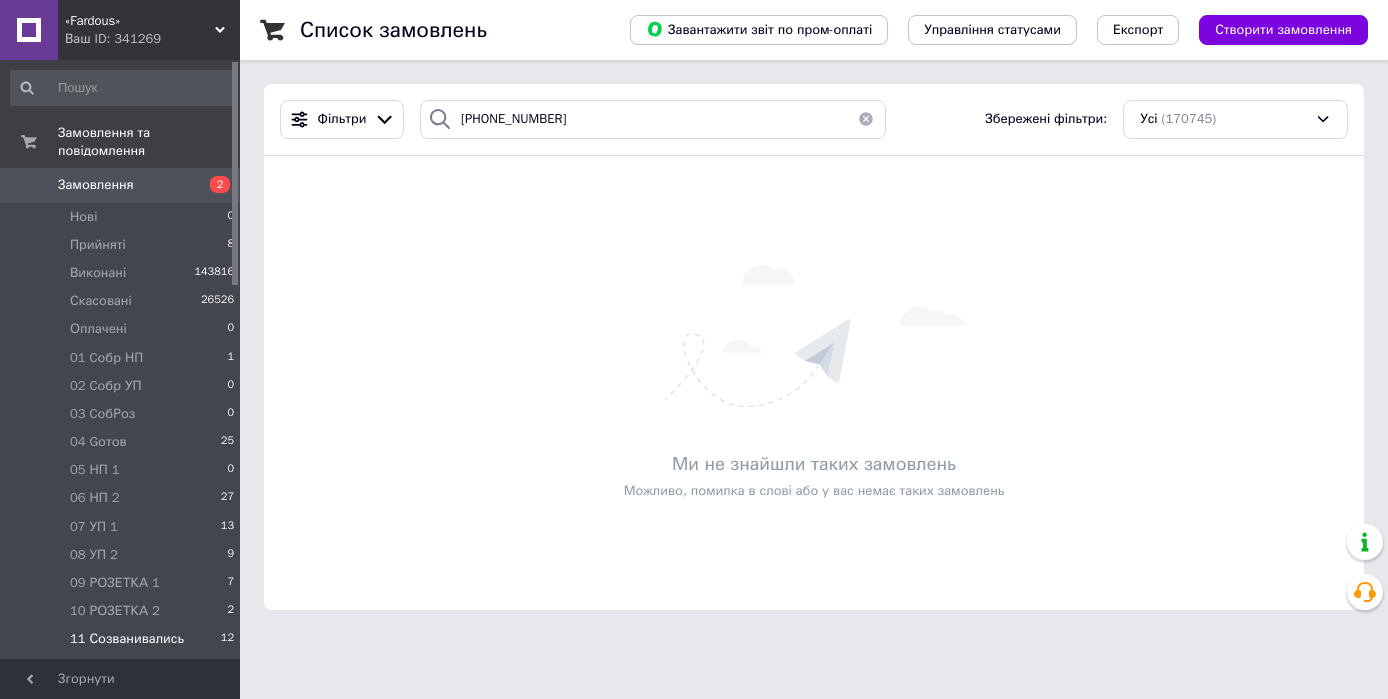 scroll, scrollTop: 0, scrollLeft: 0, axis: both 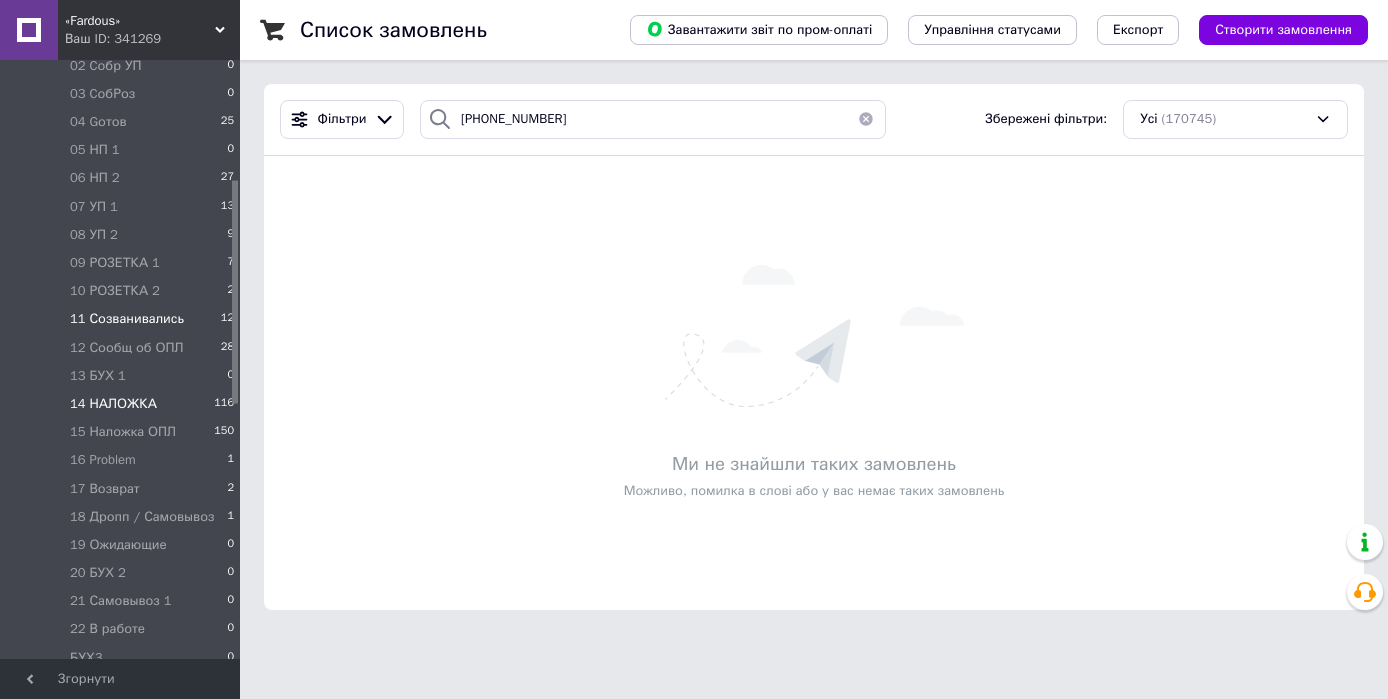 click on "14 НАЛОЖКА" at bounding box center [113, 404] 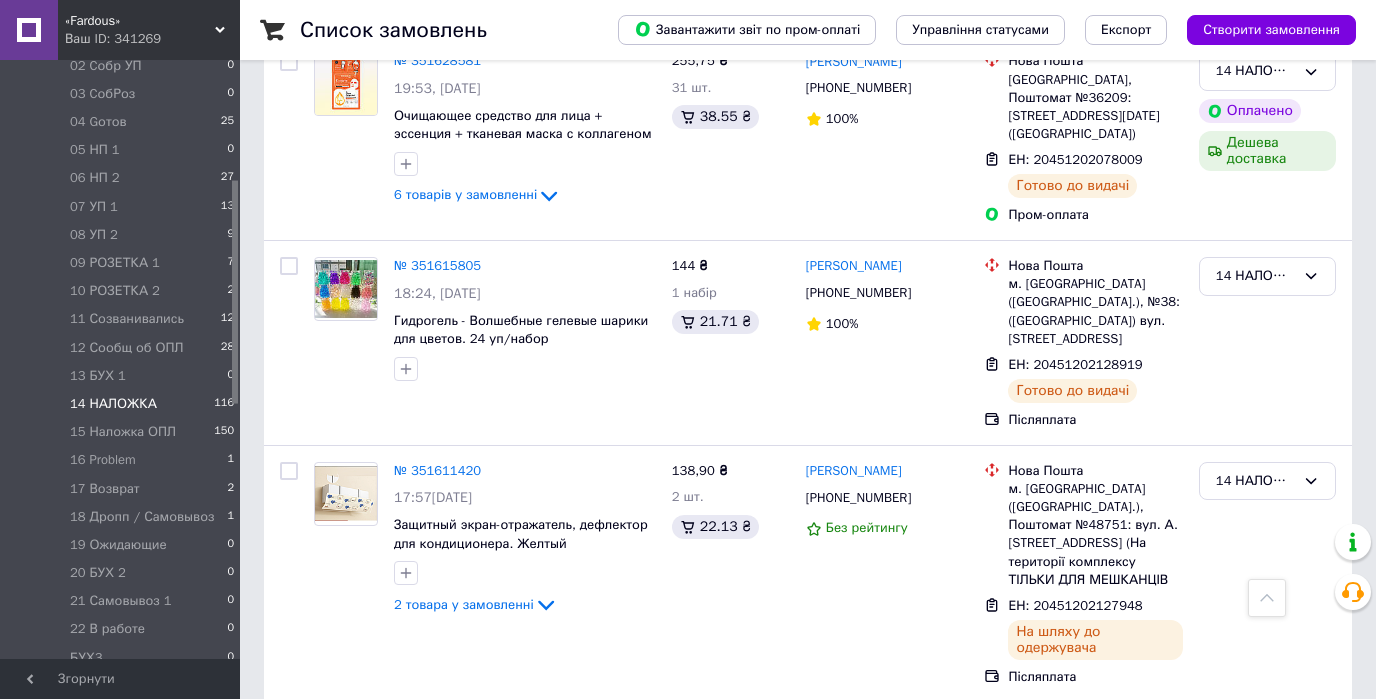 scroll, scrollTop: 3692, scrollLeft: 0, axis: vertical 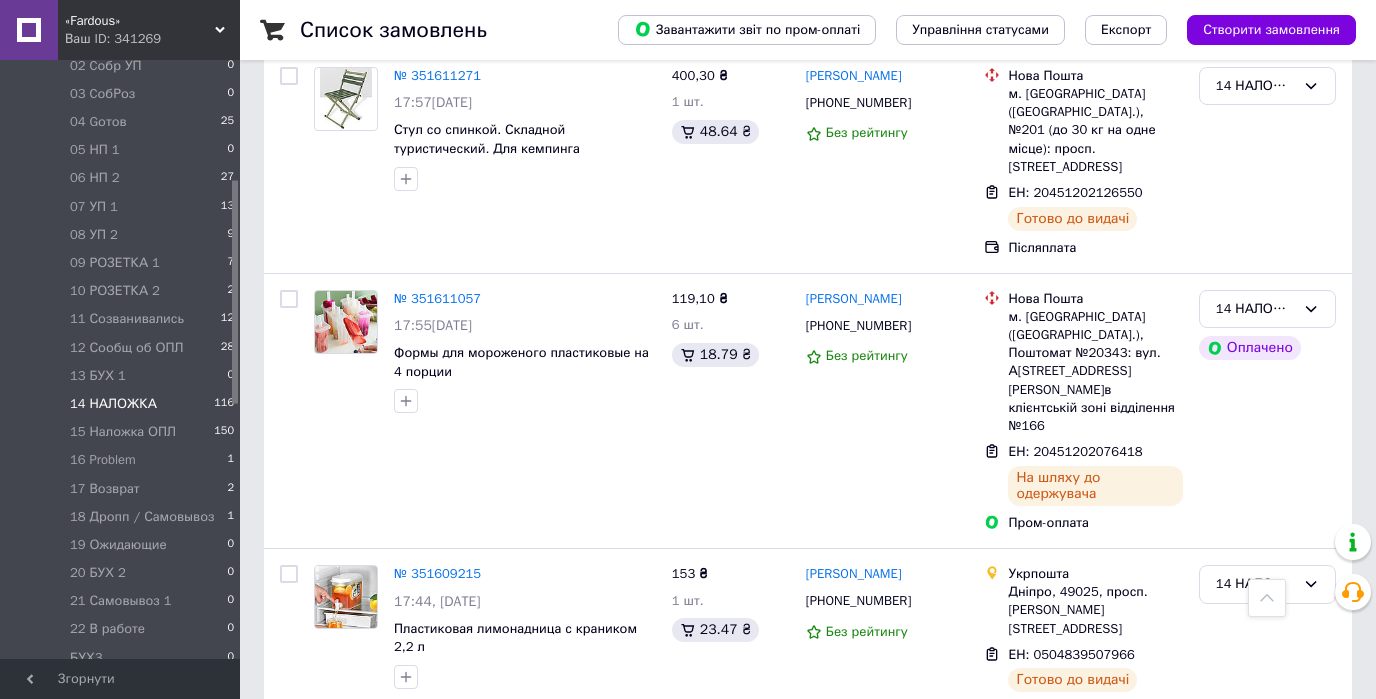 click on "3" at bounding box center [372, 968] 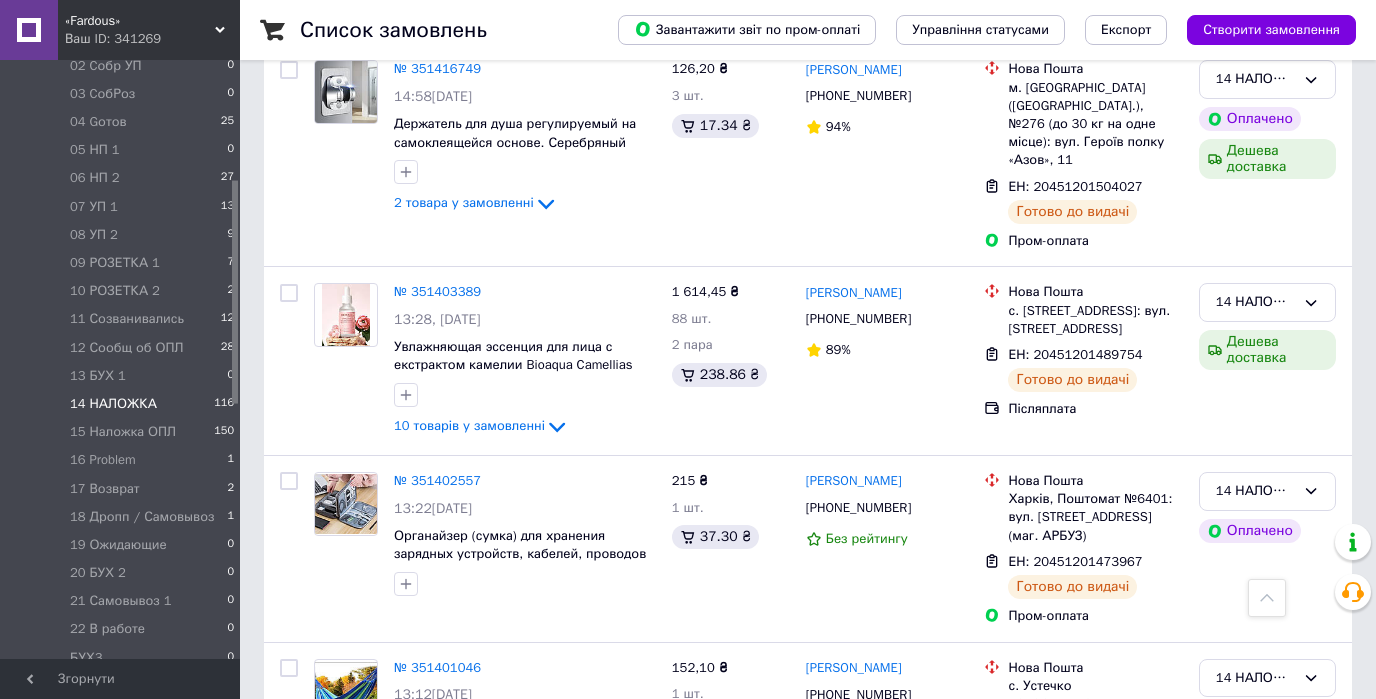 scroll, scrollTop: 3660, scrollLeft: 0, axis: vertical 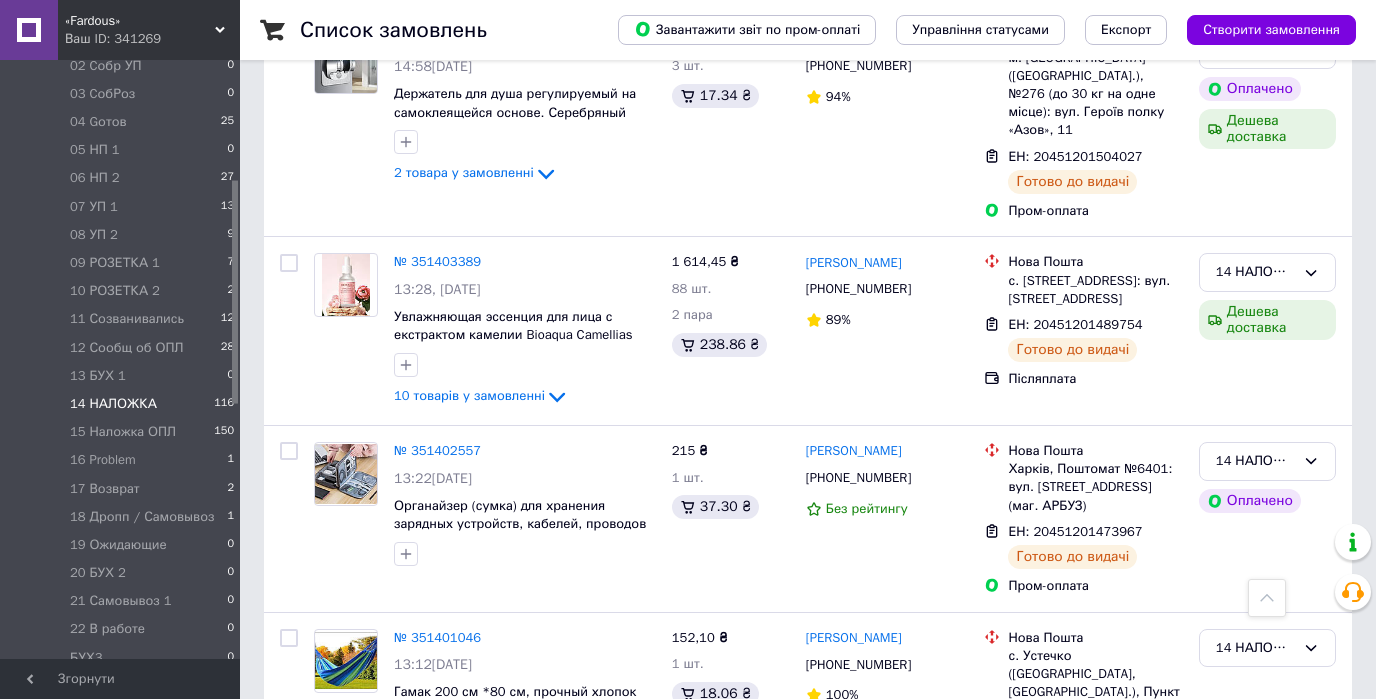 click on "4" at bounding box center (539, 914) 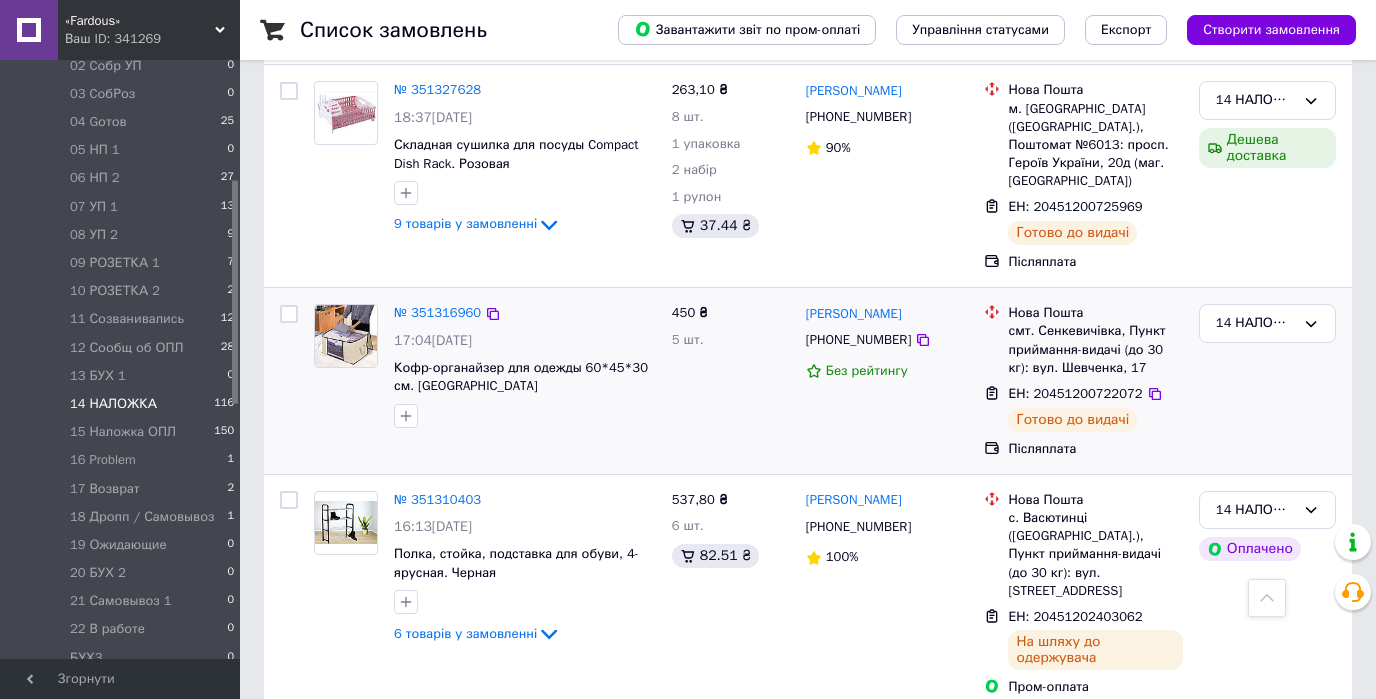 scroll, scrollTop: 3440, scrollLeft: 0, axis: vertical 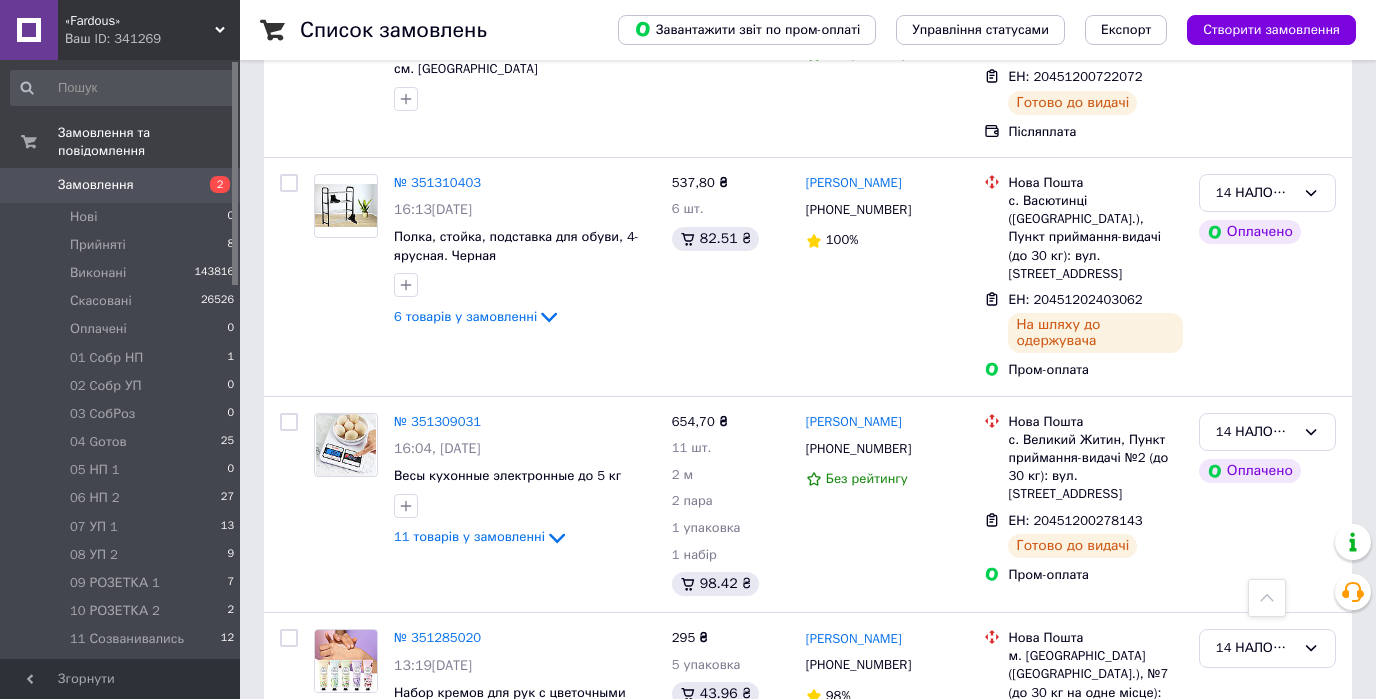 click on "5" at bounding box center [584, 880] 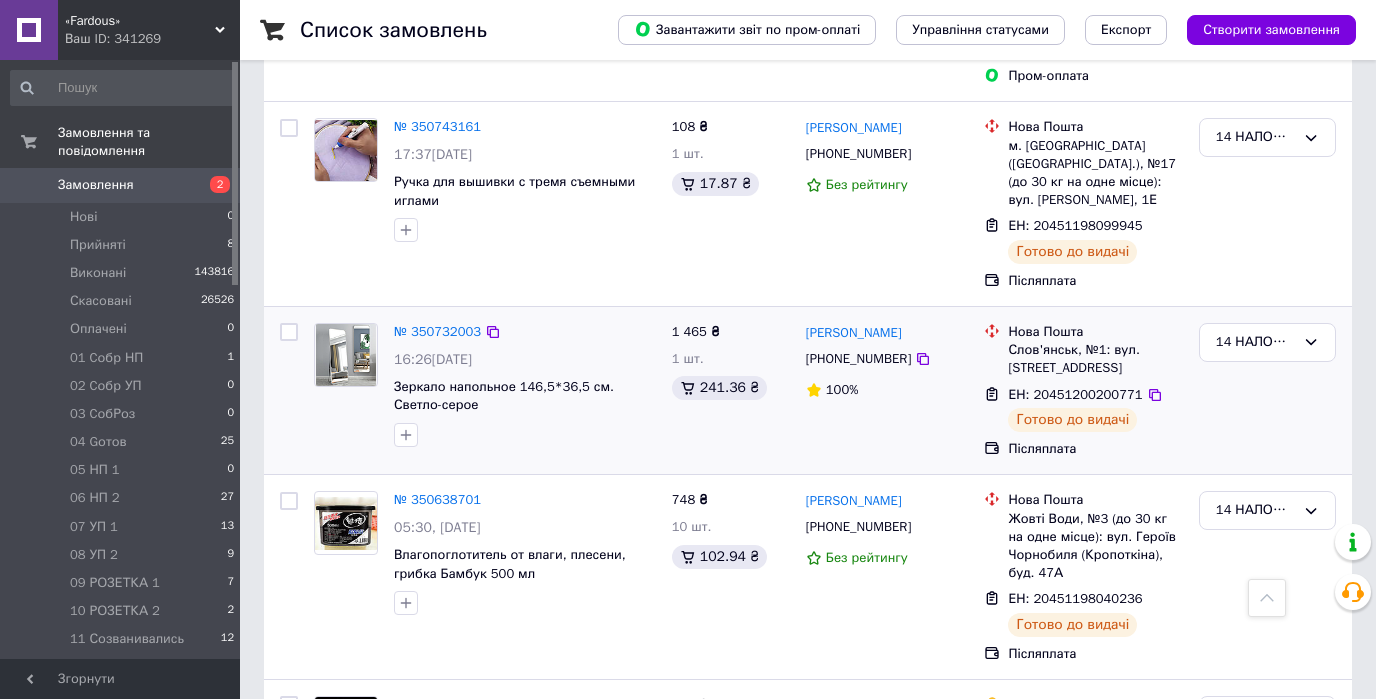 scroll, scrollTop: 3520, scrollLeft: 0, axis: vertical 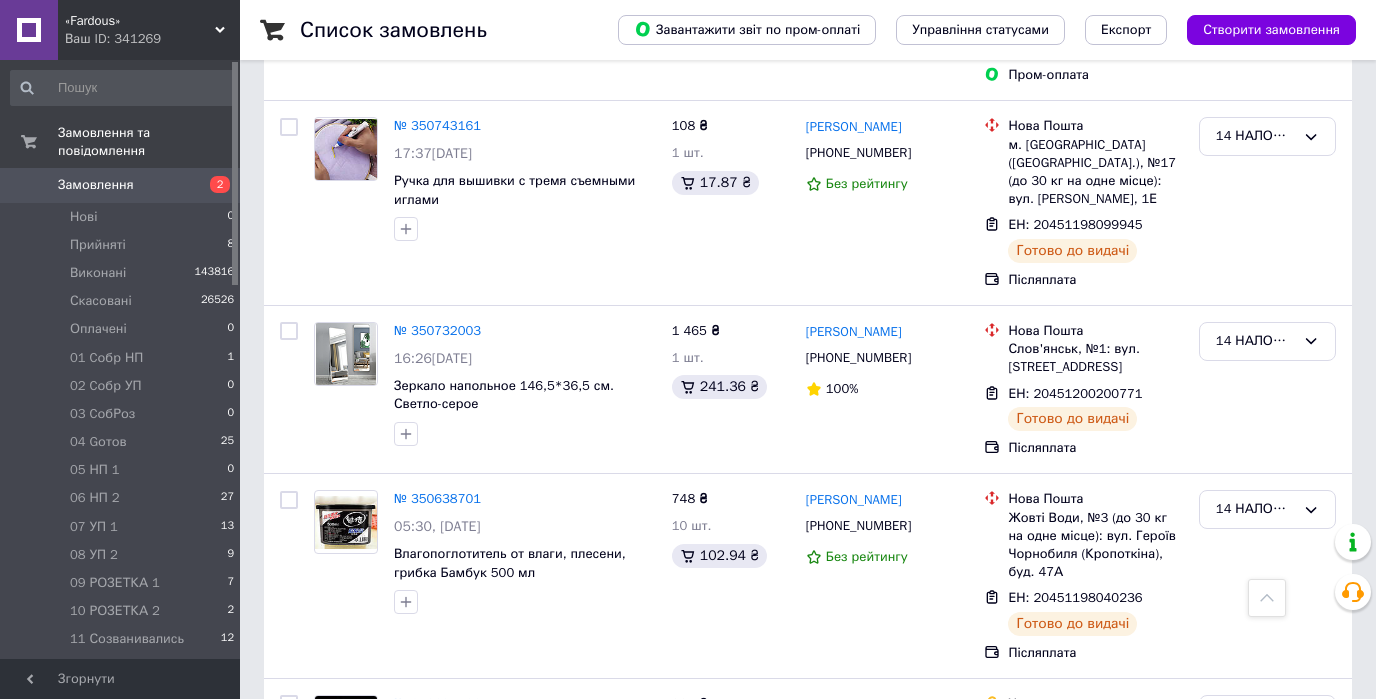 click on "6" at bounding box center [629, 928] 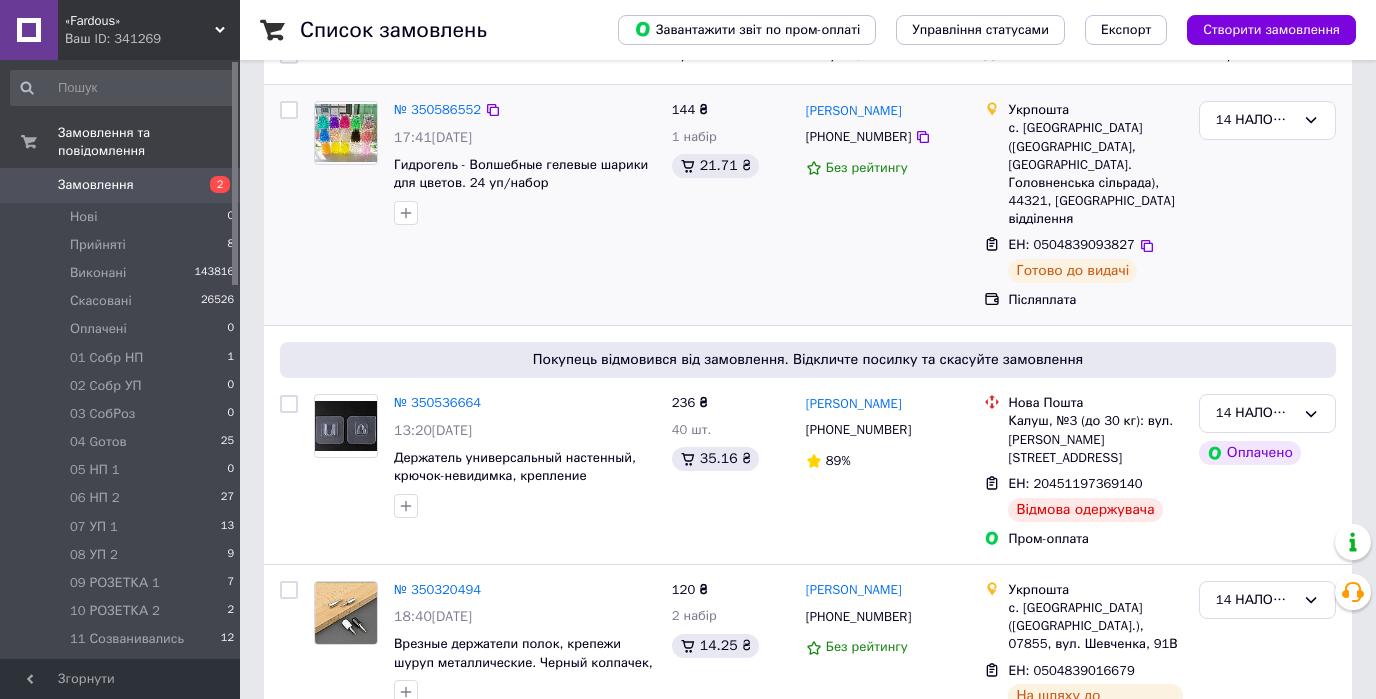 scroll, scrollTop: 240, scrollLeft: 0, axis: vertical 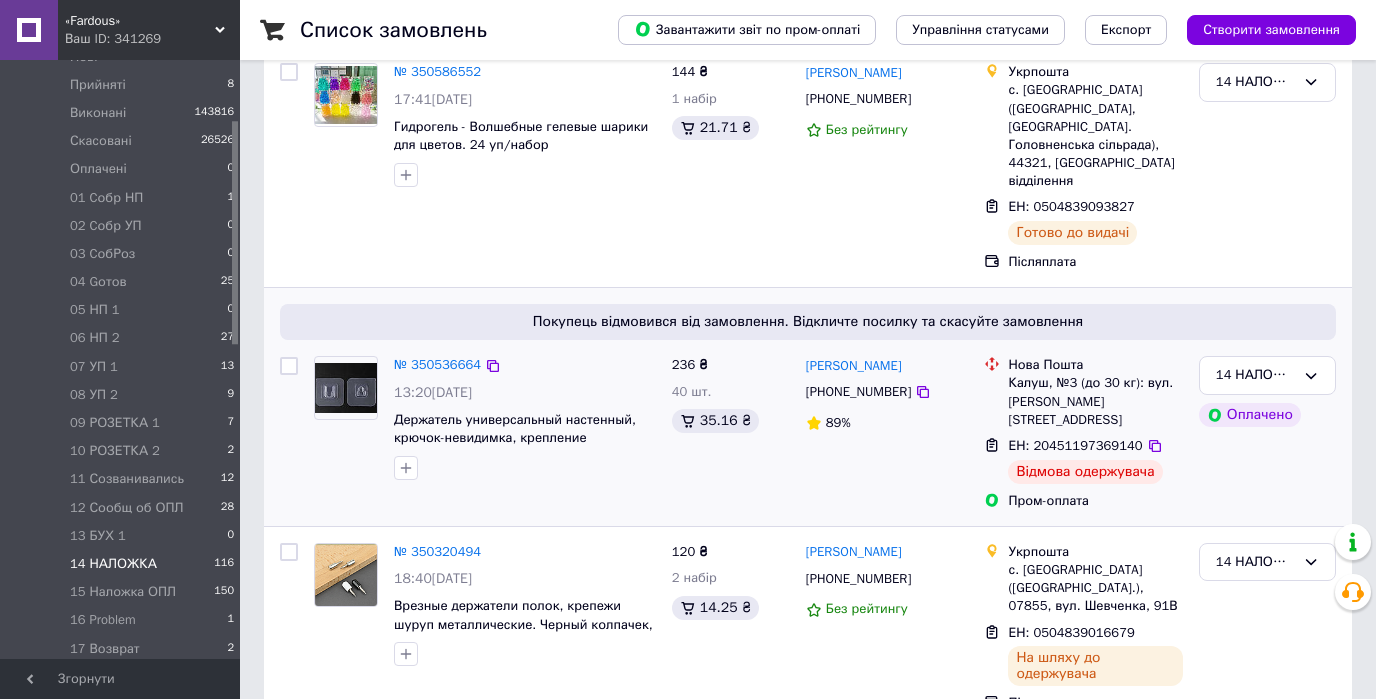 click on "236 ₴ 40 шт. 35.16 ₴" at bounding box center [731, 433] 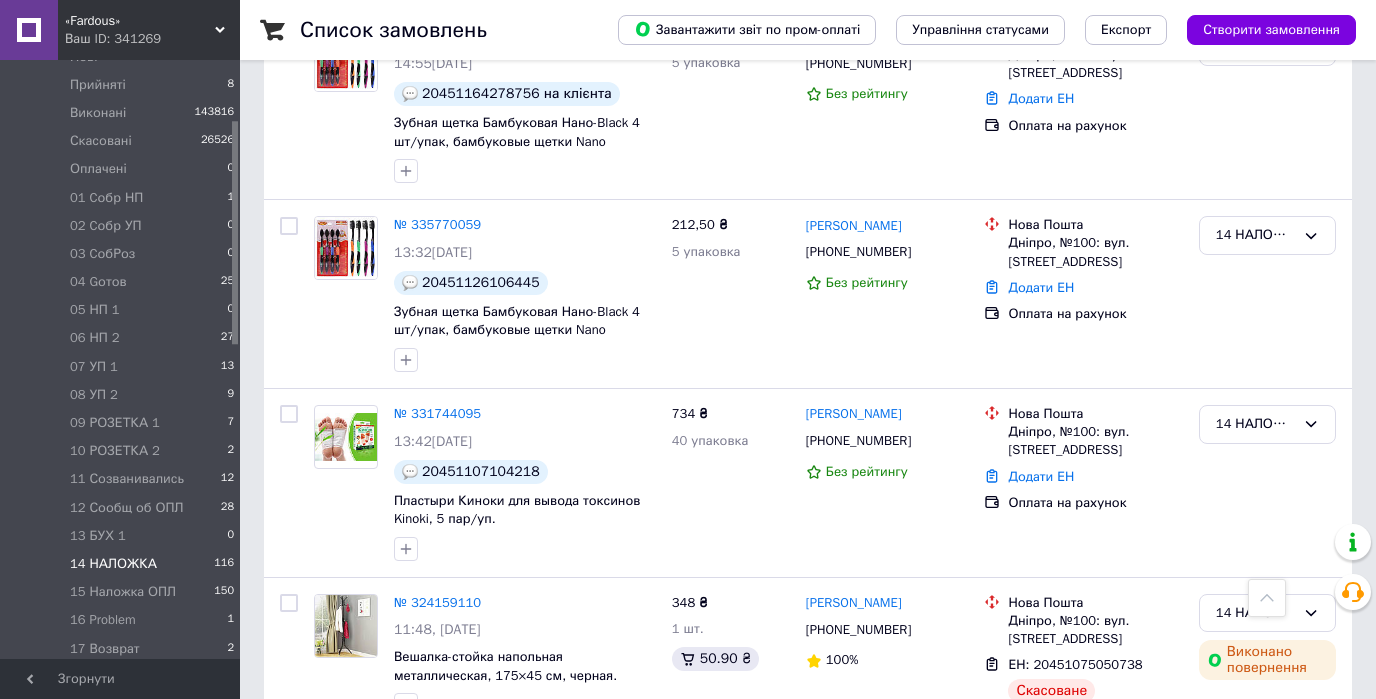 scroll, scrollTop: 2518, scrollLeft: 0, axis: vertical 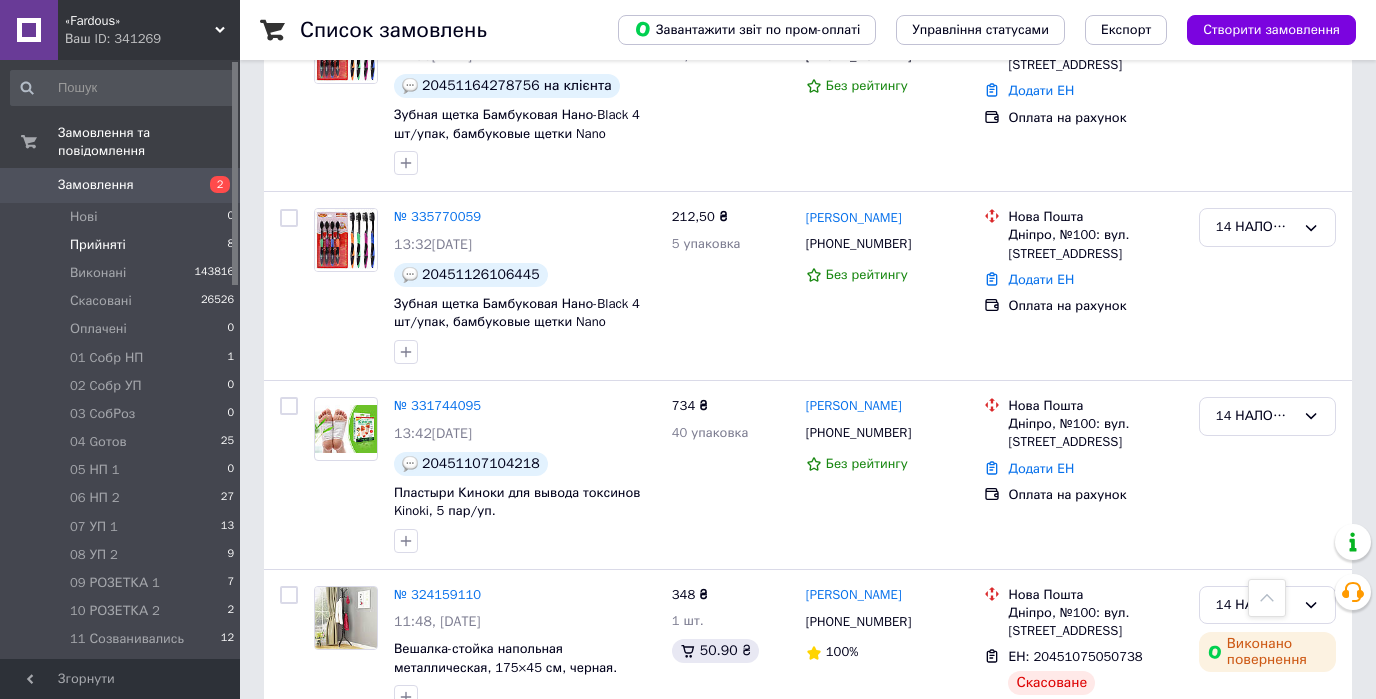 click on "Прийняті" at bounding box center (98, 245) 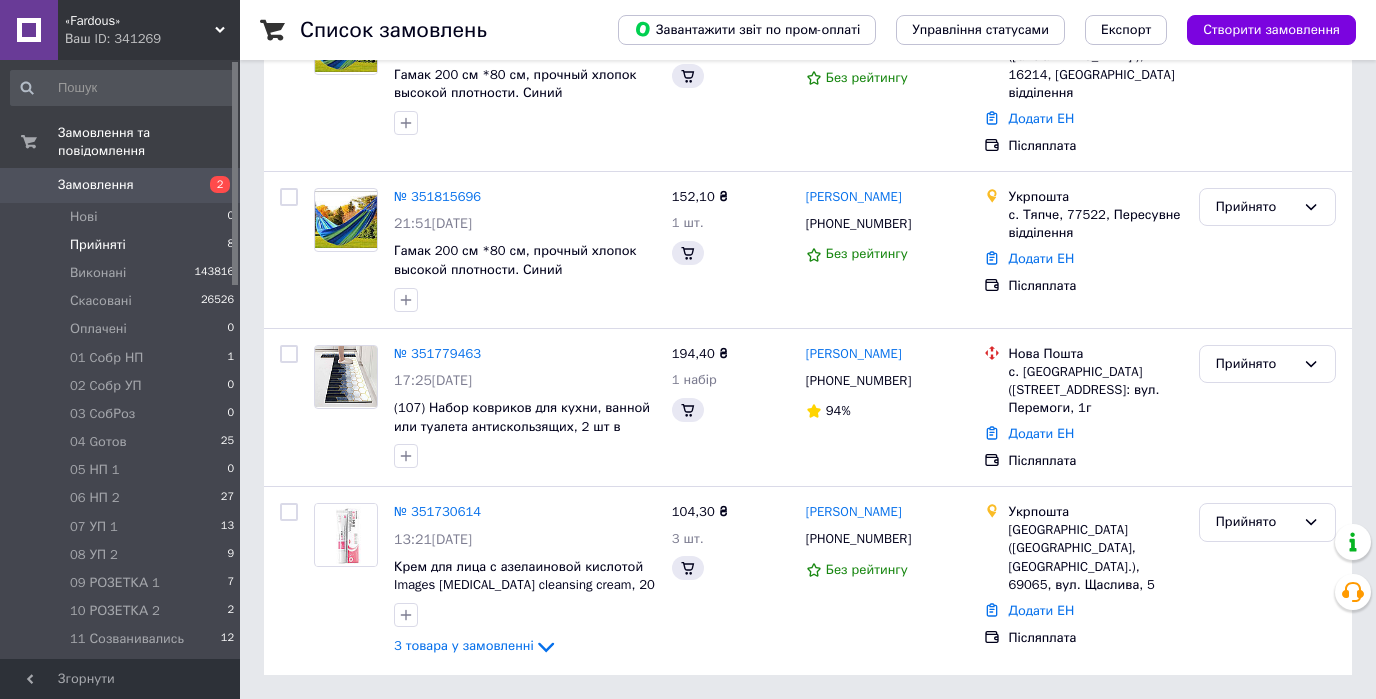 scroll, scrollTop: 0, scrollLeft: 0, axis: both 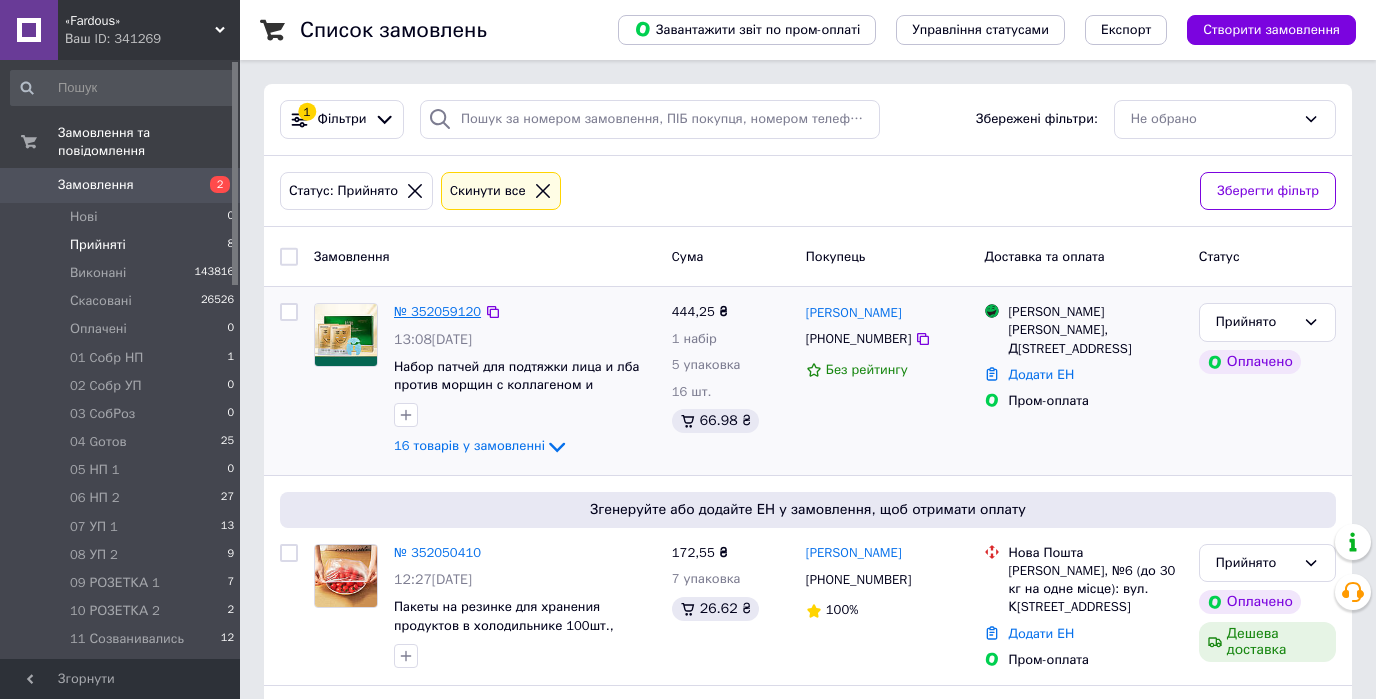 click on "№ 352059120" at bounding box center [437, 311] 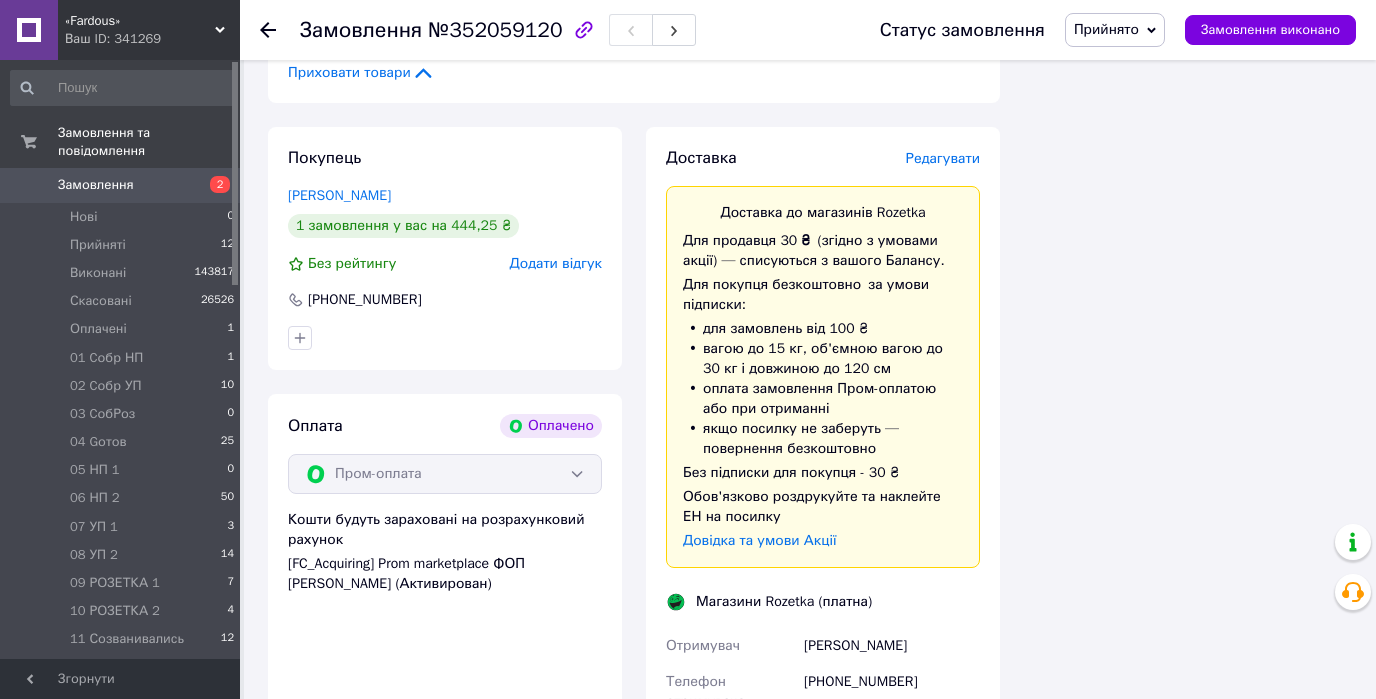 scroll, scrollTop: 4640, scrollLeft: 0, axis: vertical 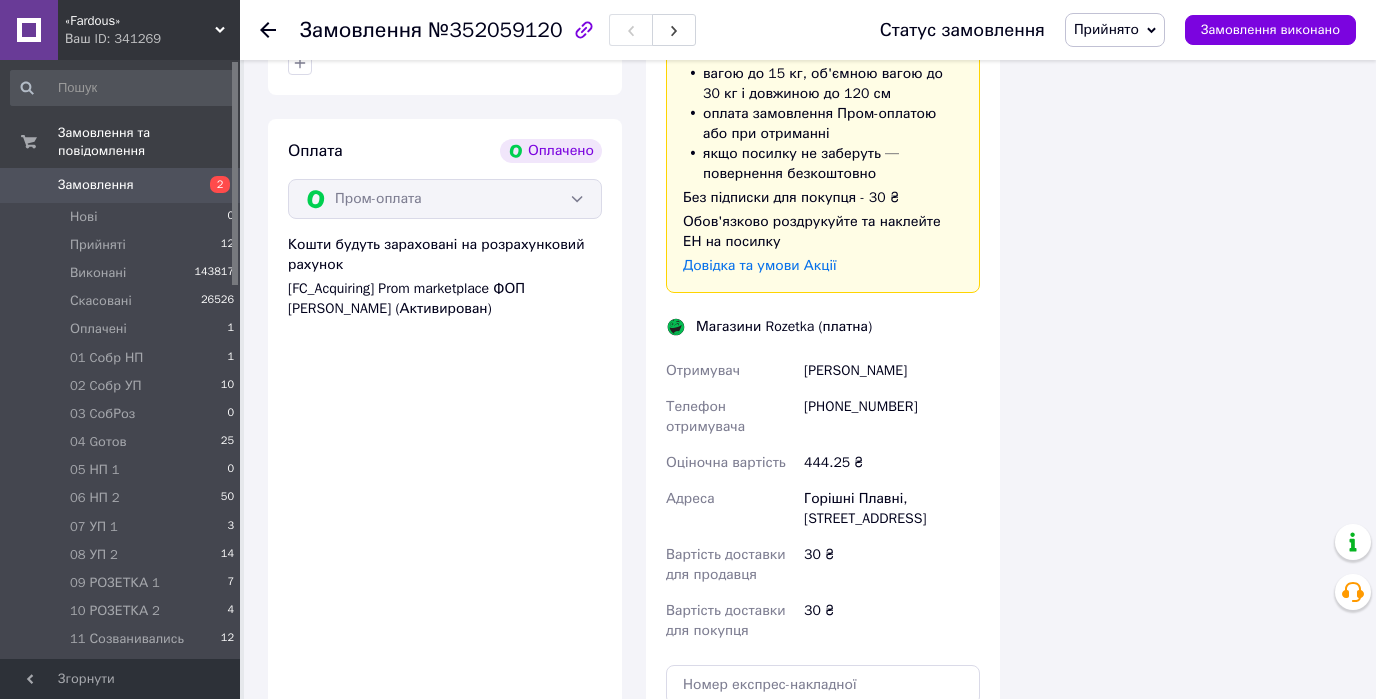 click 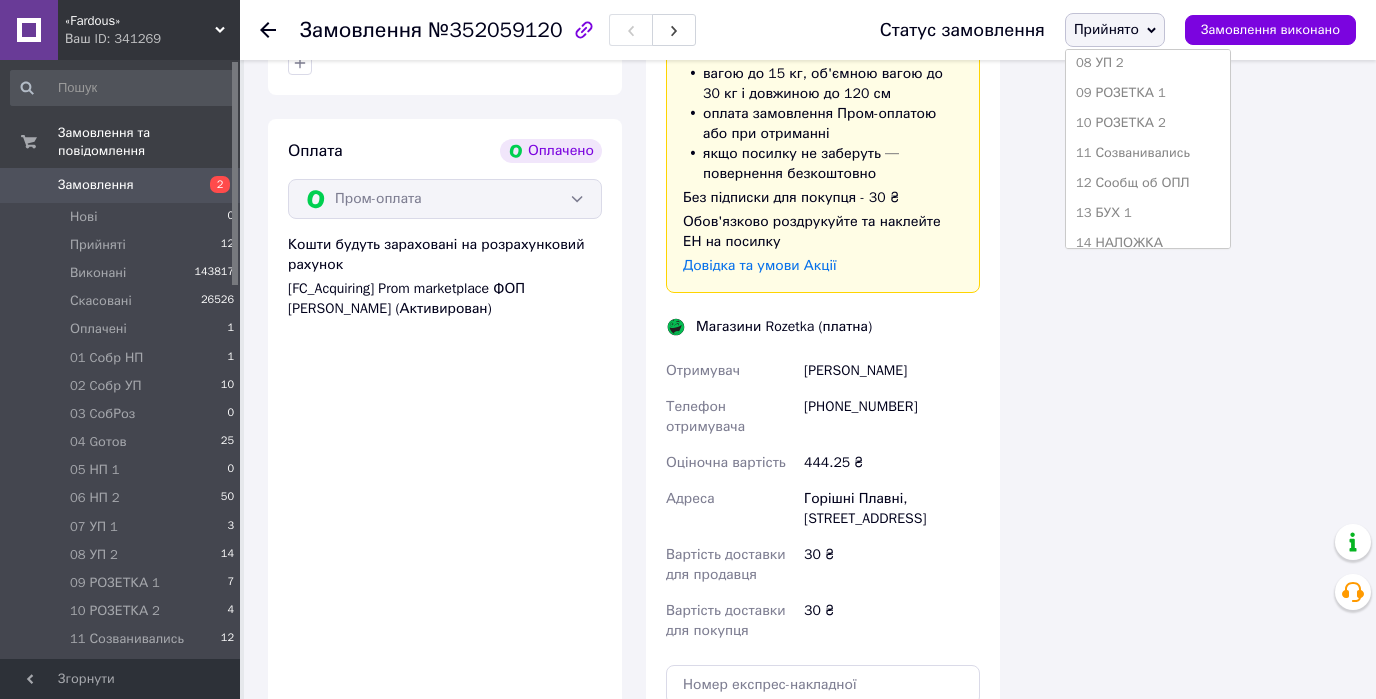 scroll, scrollTop: 320, scrollLeft: 0, axis: vertical 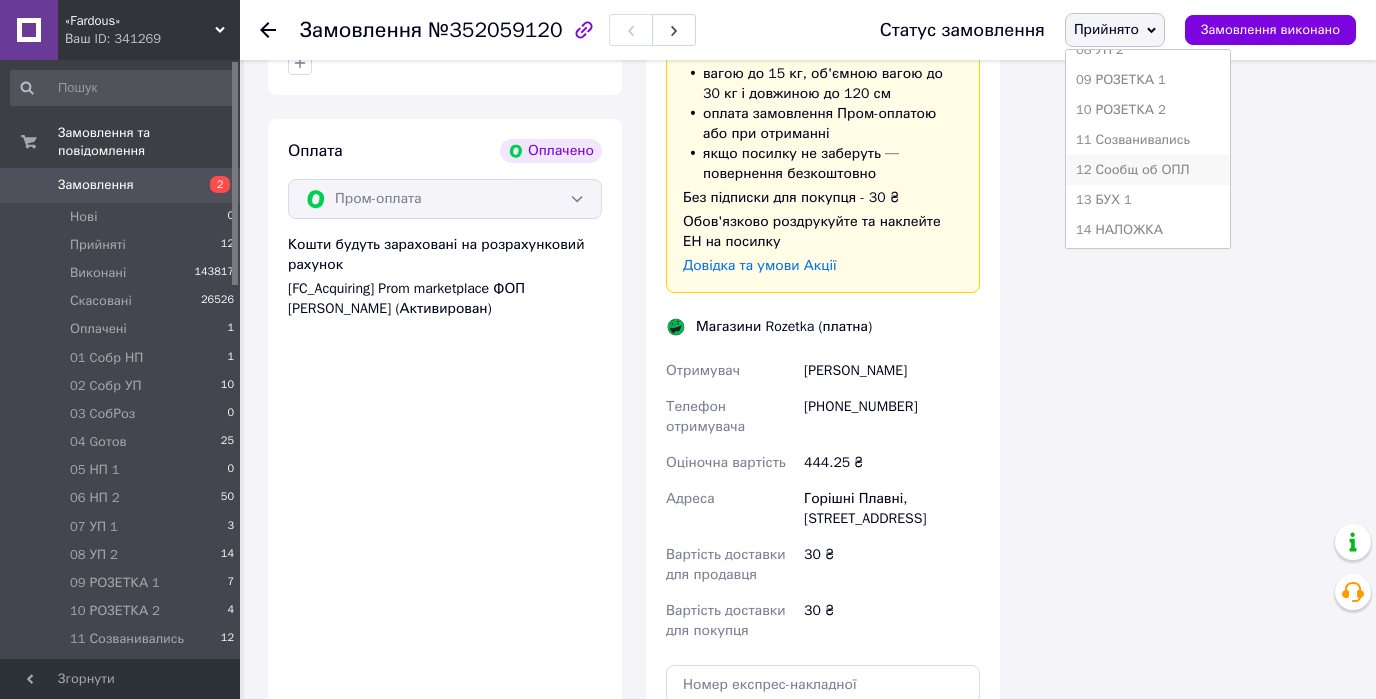 click on "12 Сообщ об ОПЛ" at bounding box center [1148, 170] 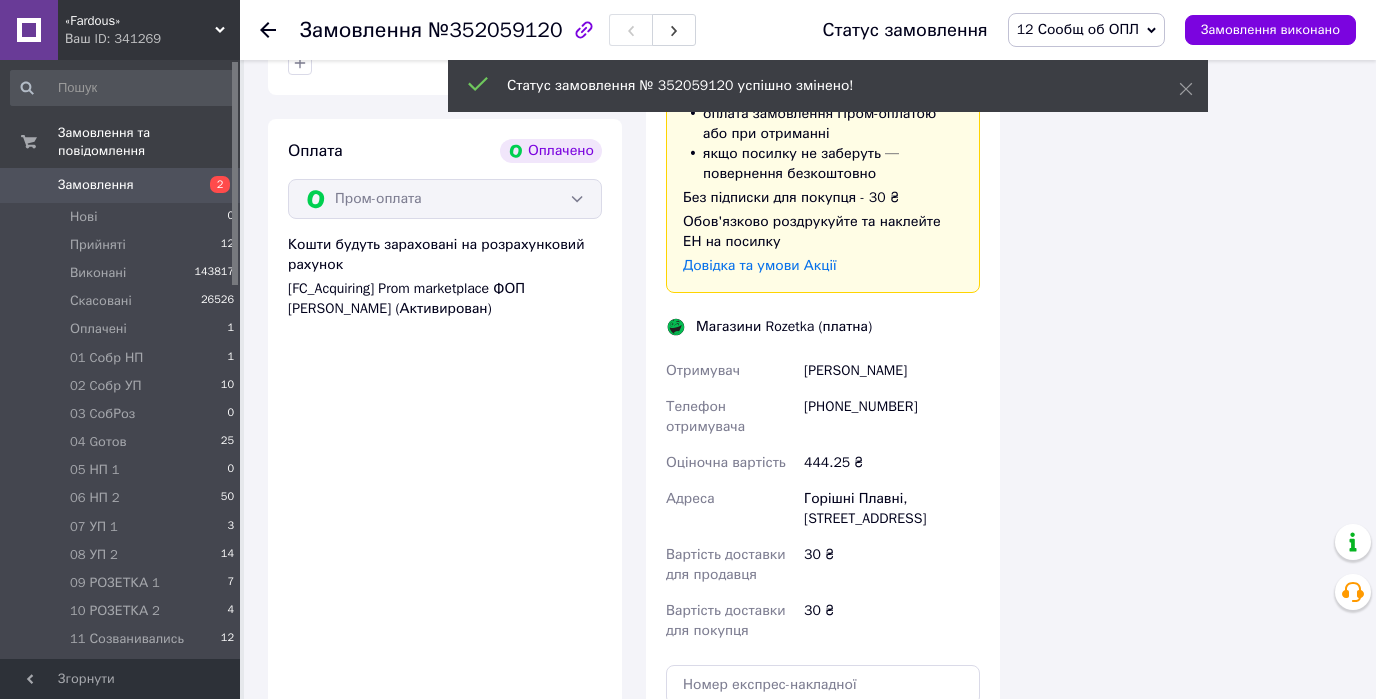 click 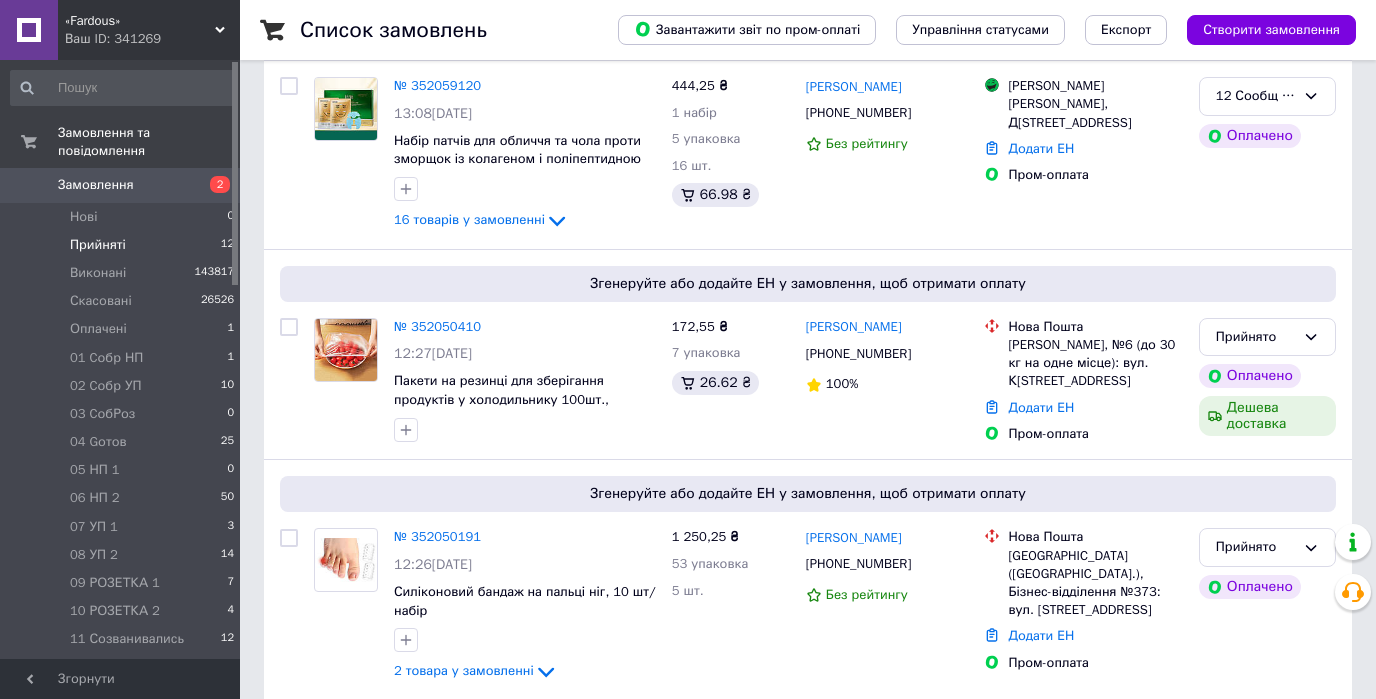 scroll, scrollTop: 240, scrollLeft: 0, axis: vertical 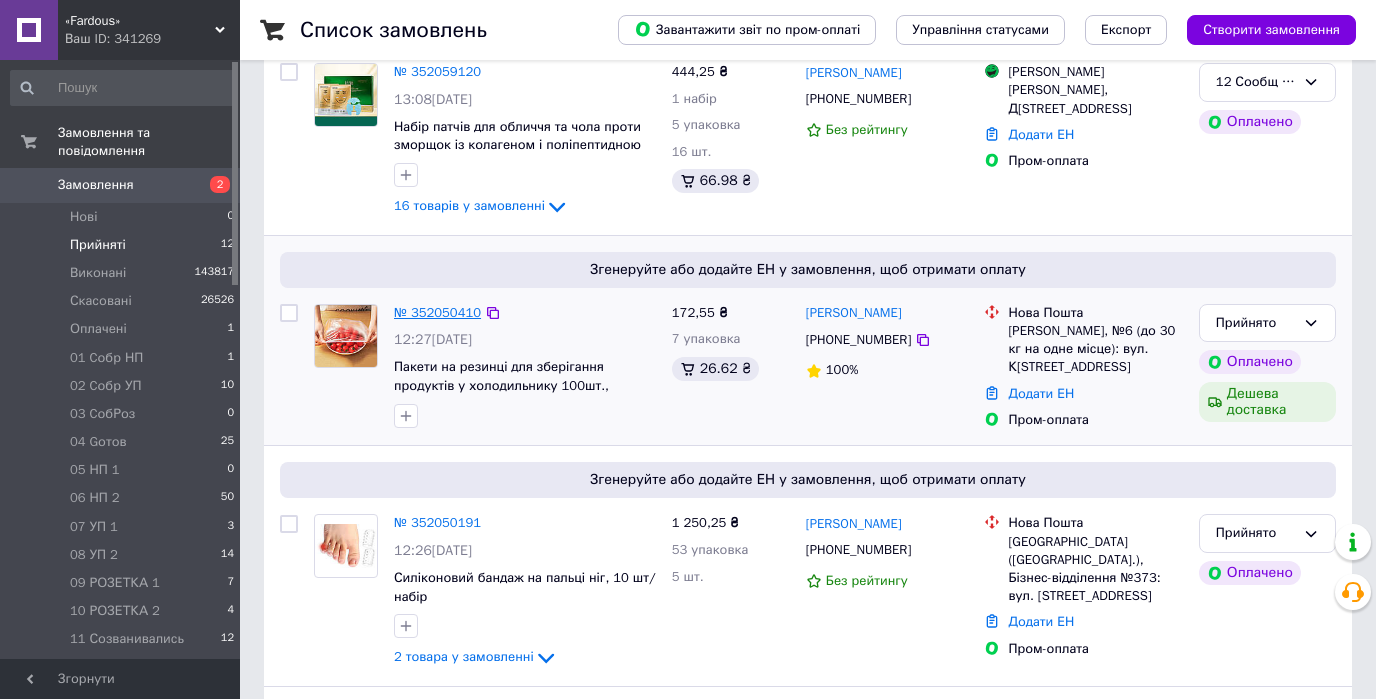 click on "№ 352050410" at bounding box center (437, 312) 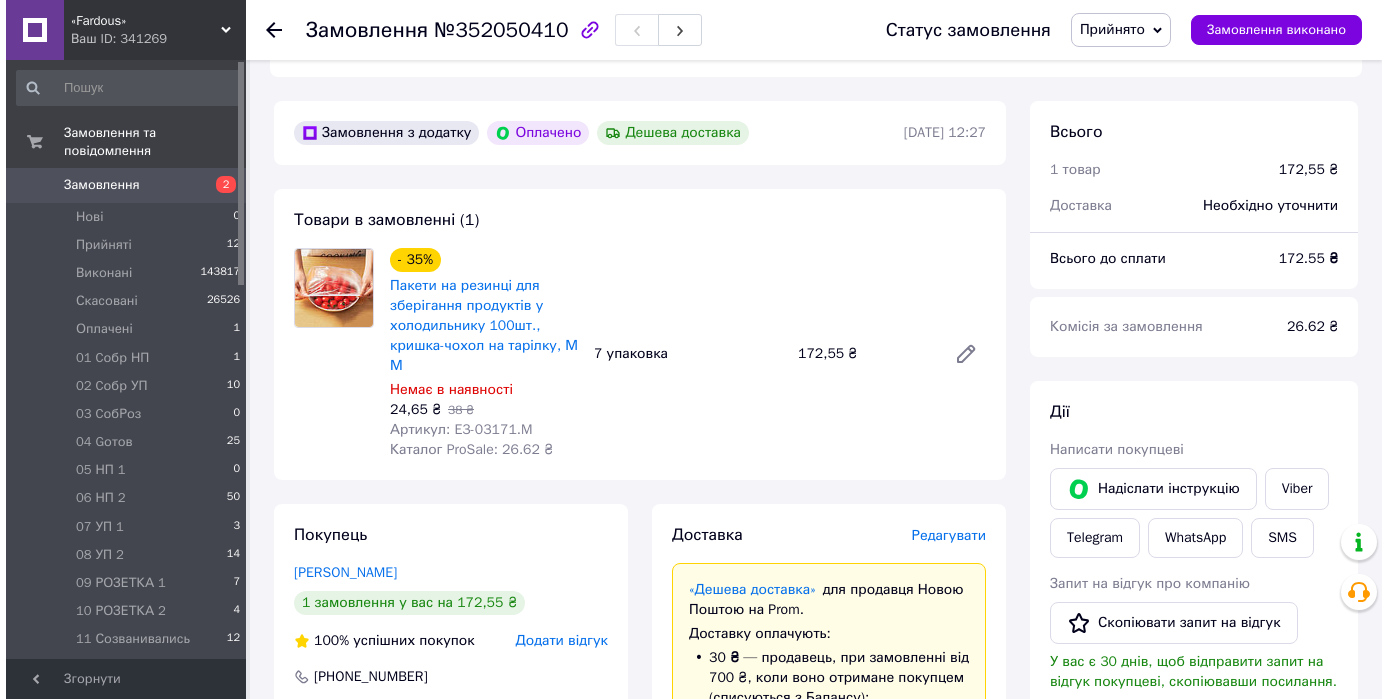 scroll, scrollTop: 560, scrollLeft: 0, axis: vertical 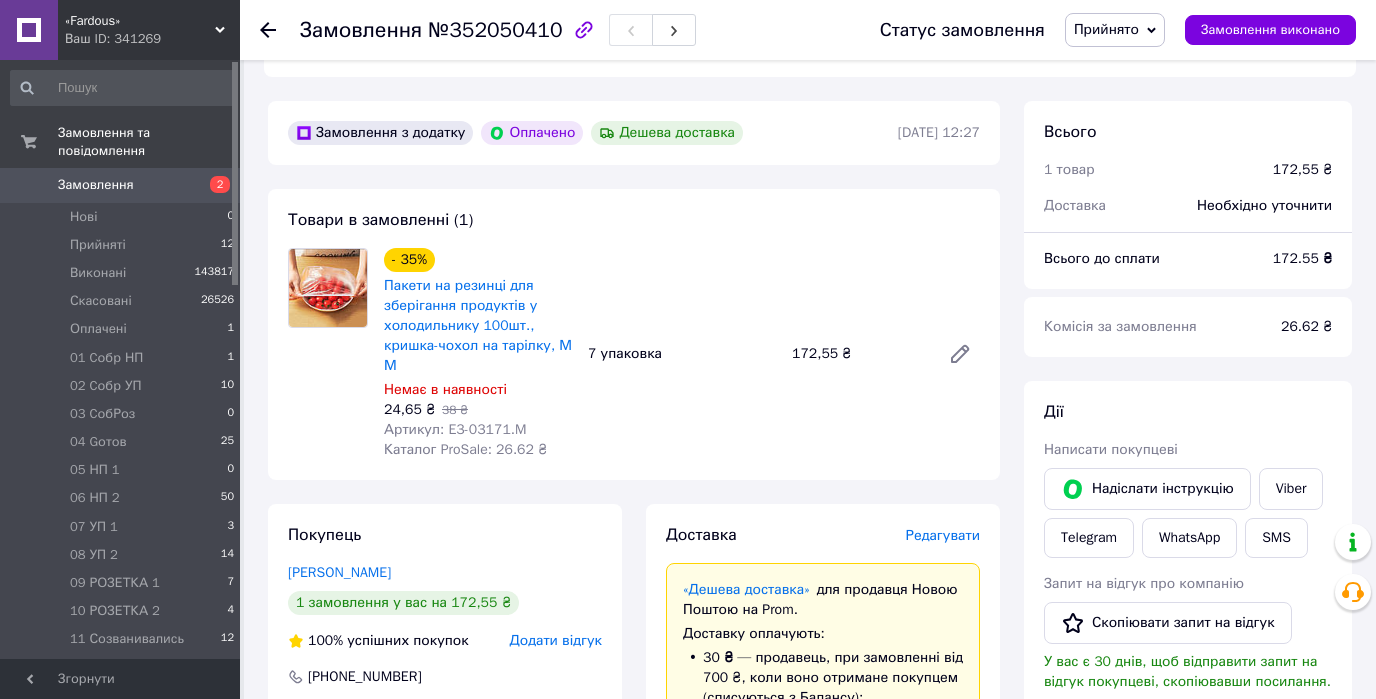 click 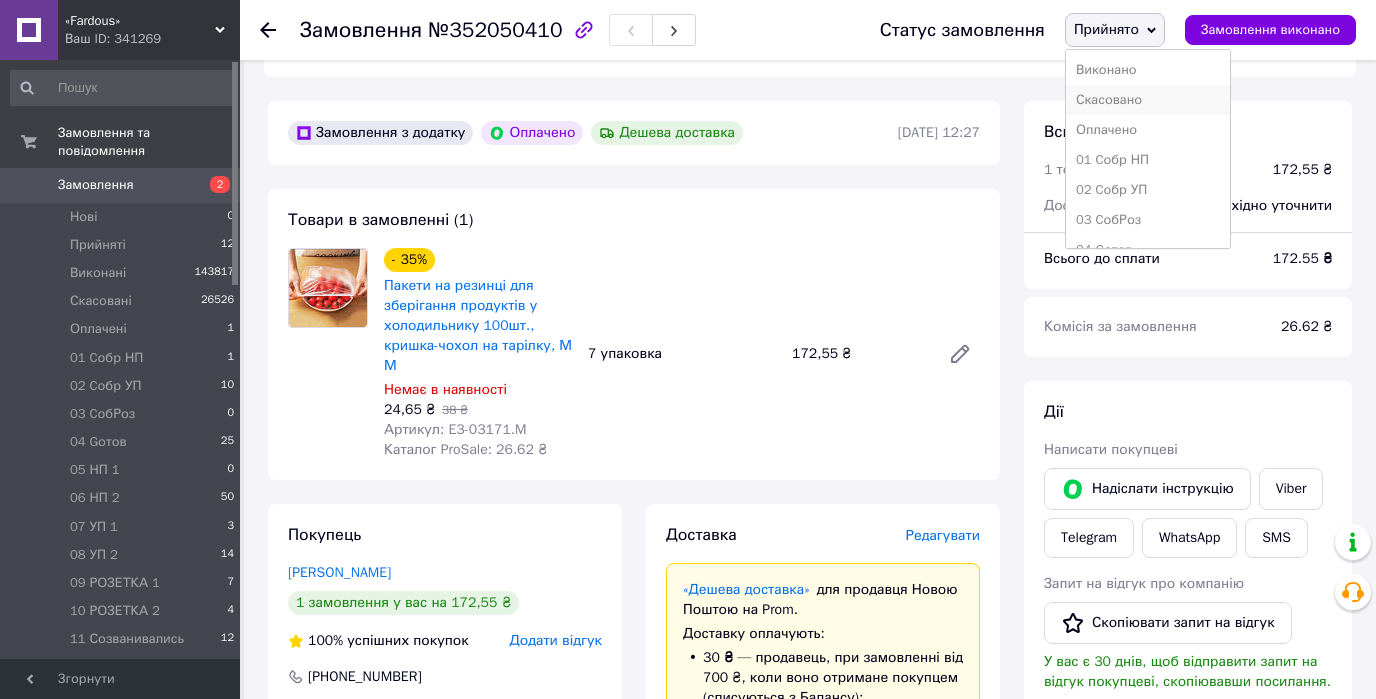 click on "Скасовано" at bounding box center [1148, 100] 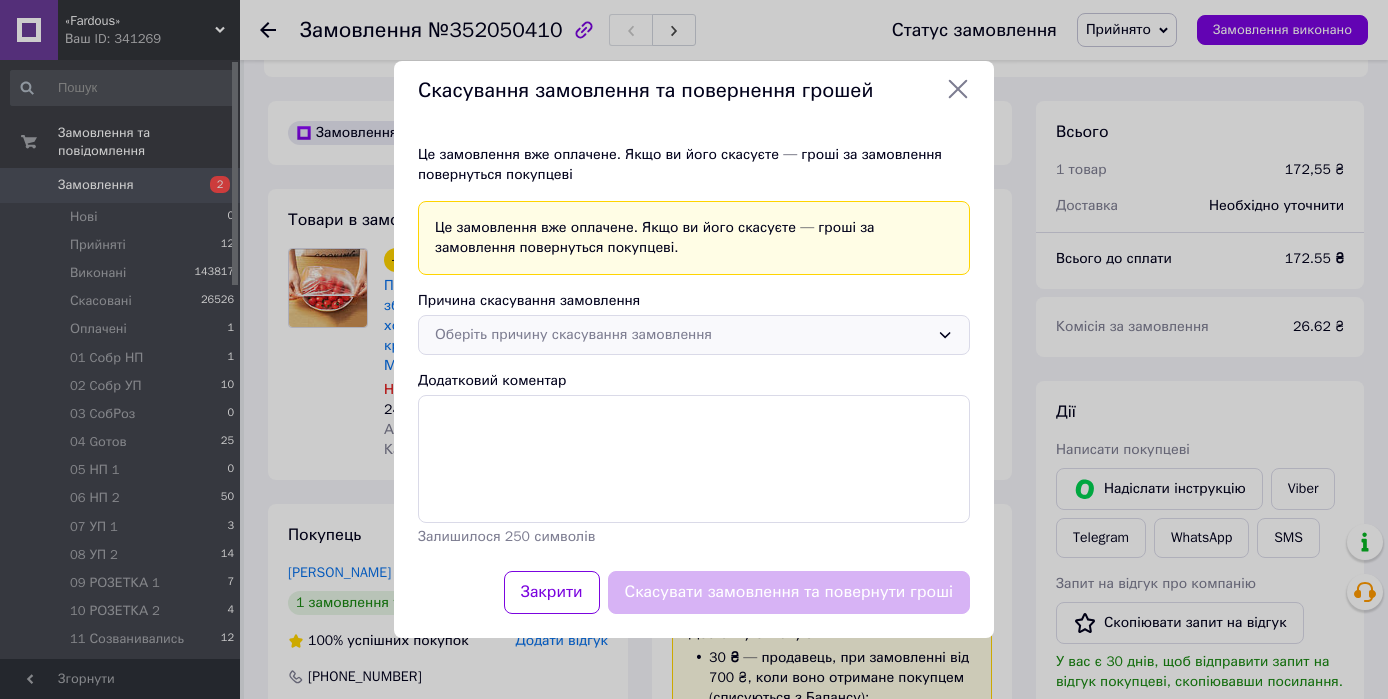 click 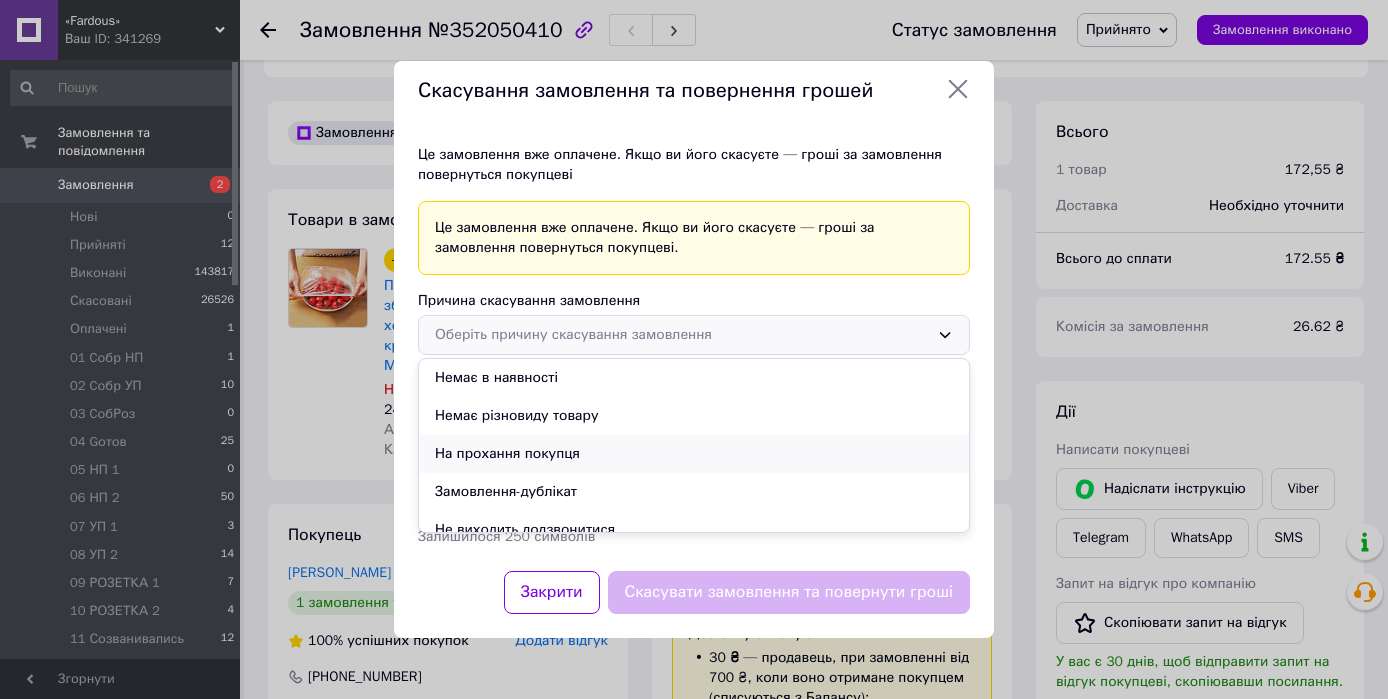 click on "На прохання покупця" at bounding box center (694, 454) 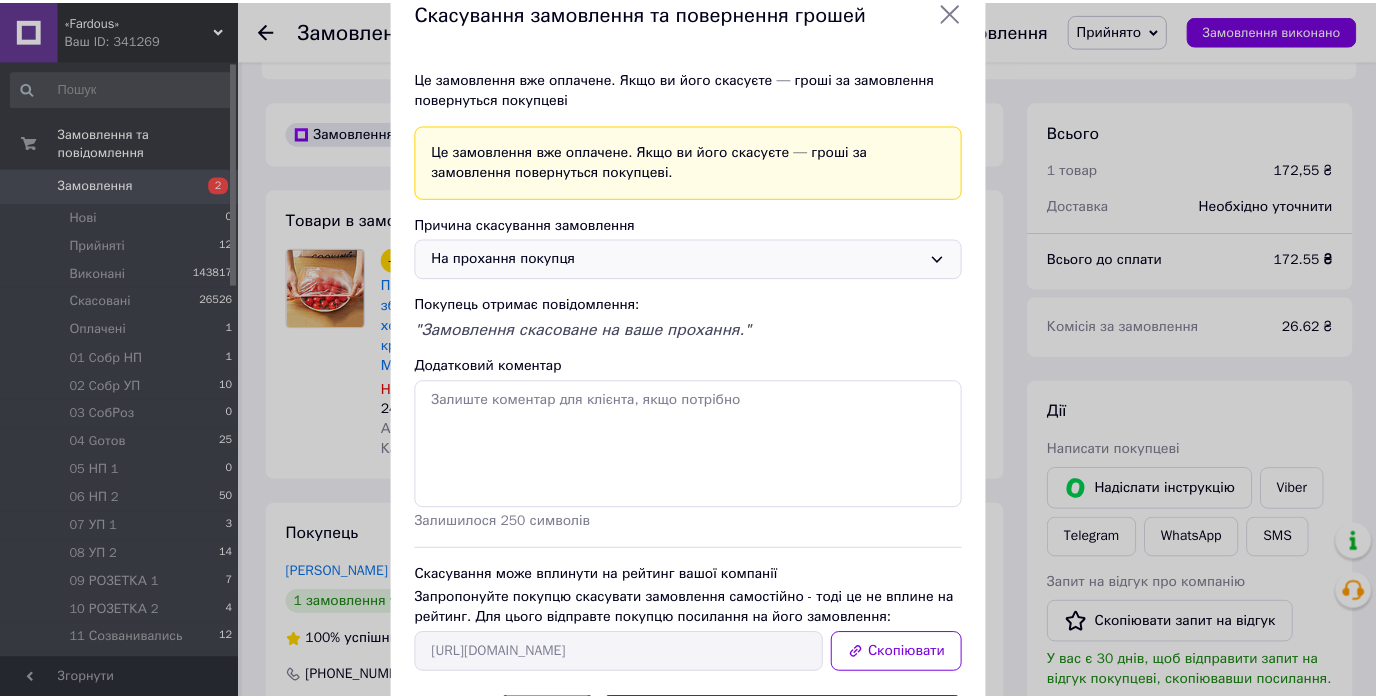 scroll, scrollTop: 152, scrollLeft: 0, axis: vertical 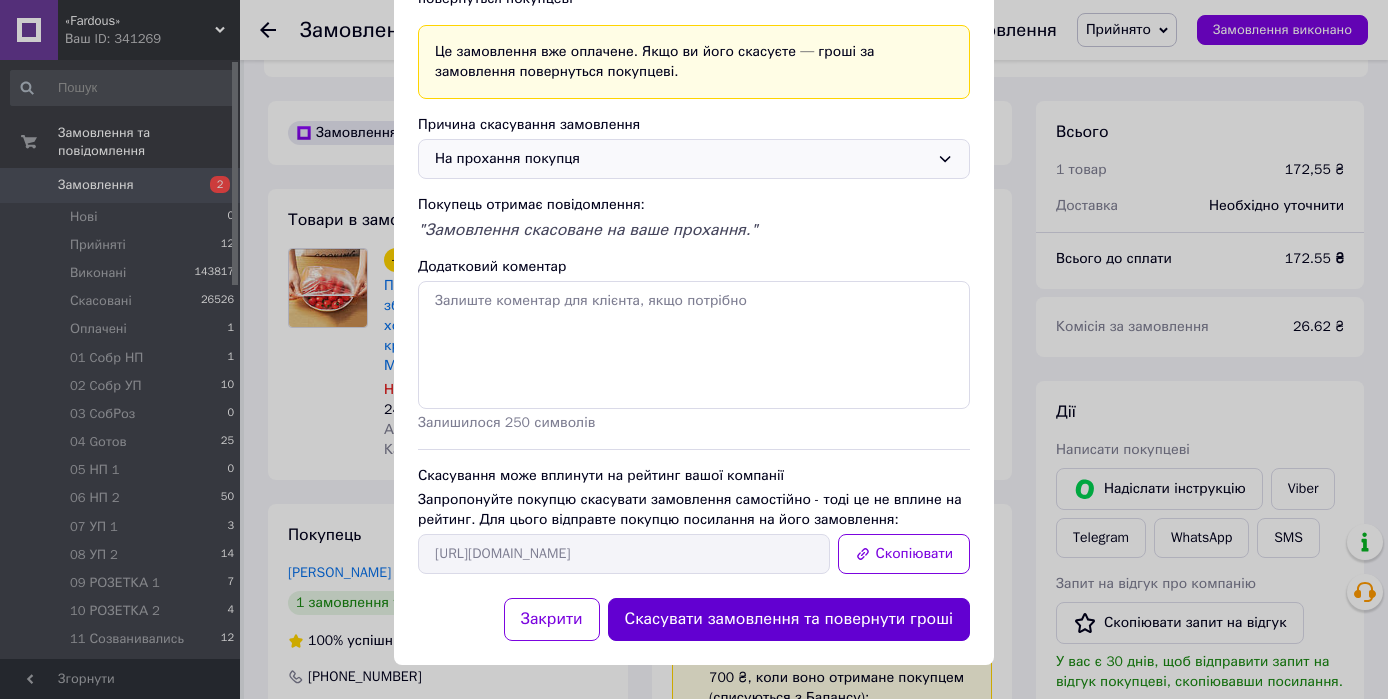 click on "Скасувати замовлення та повернути гроші" at bounding box center [789, 619] 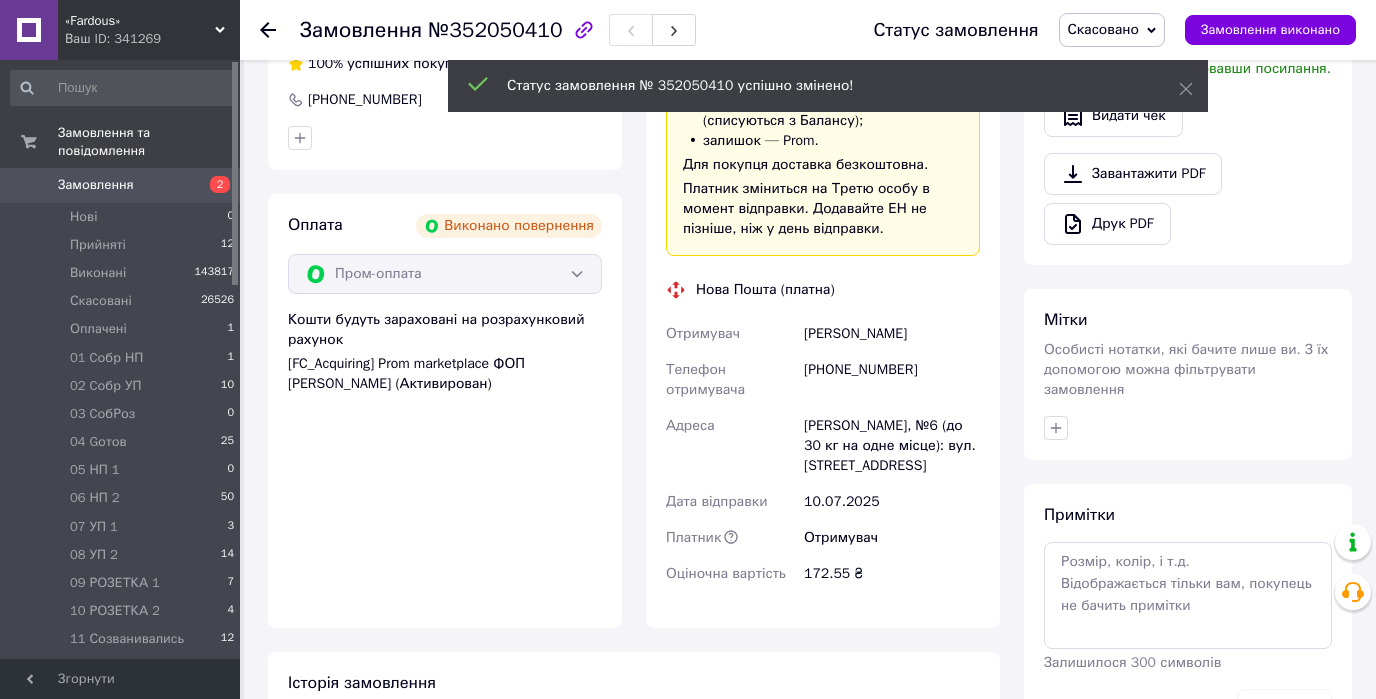 scroll, scrollTop: 1, scrollLeft: 0, axis: vertical 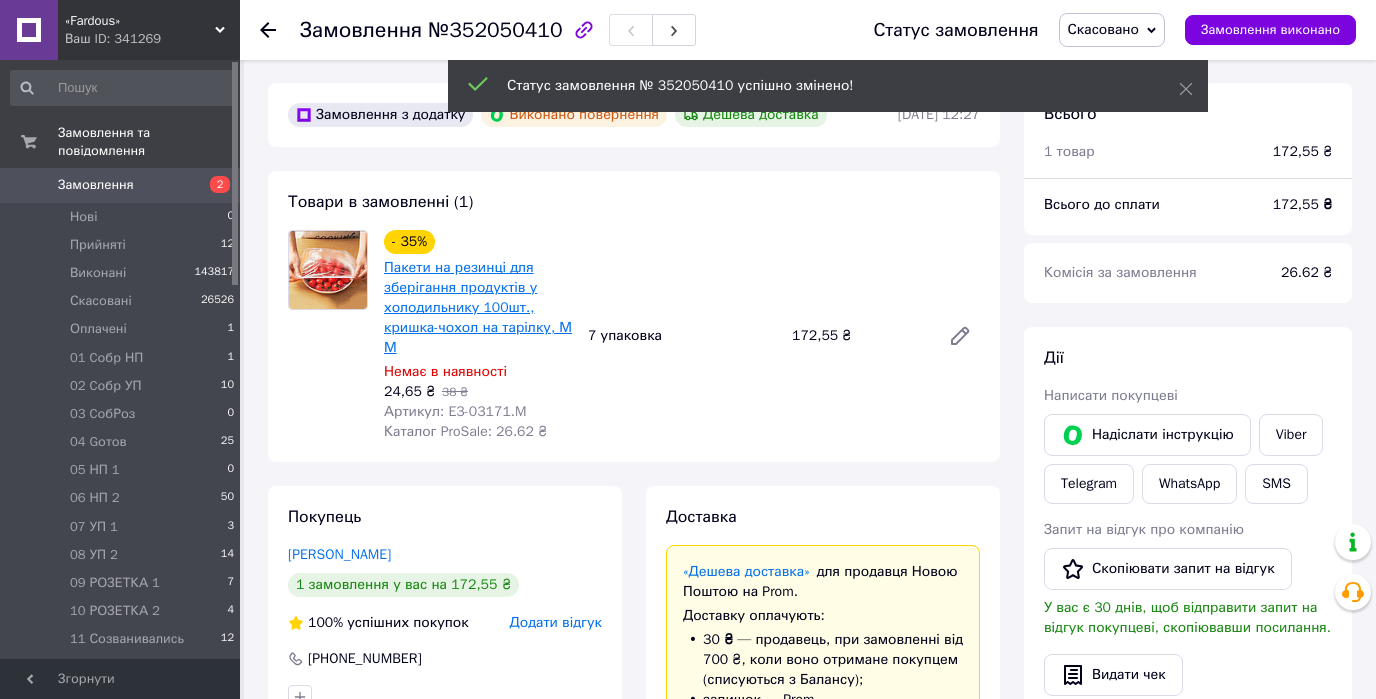 click on "Пакети на резинці для зберігання продуктів у холодильнику 100шт., кришка-чохол на тарілку, М М" at bounding box center (478, 307) 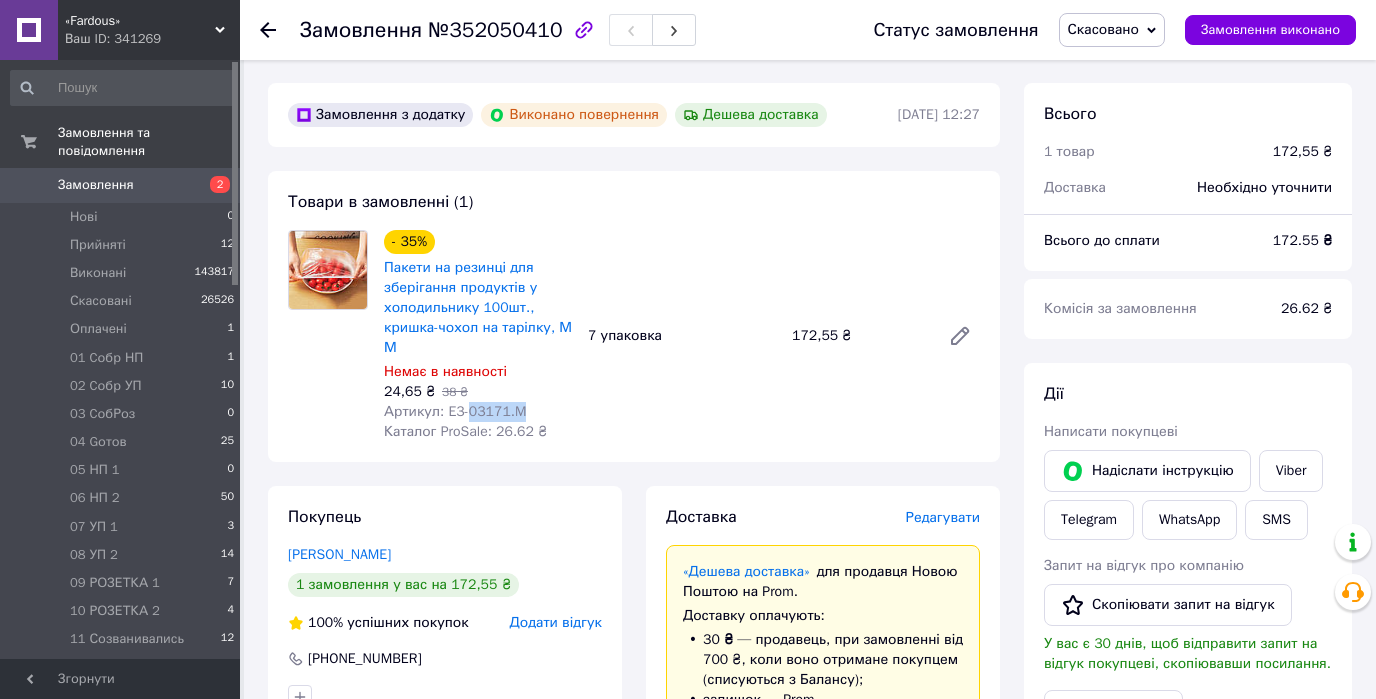 drag, startPoint x: 464, startPoint y: 408, endPoint x: 525, endPoint y: 408, distance: 61 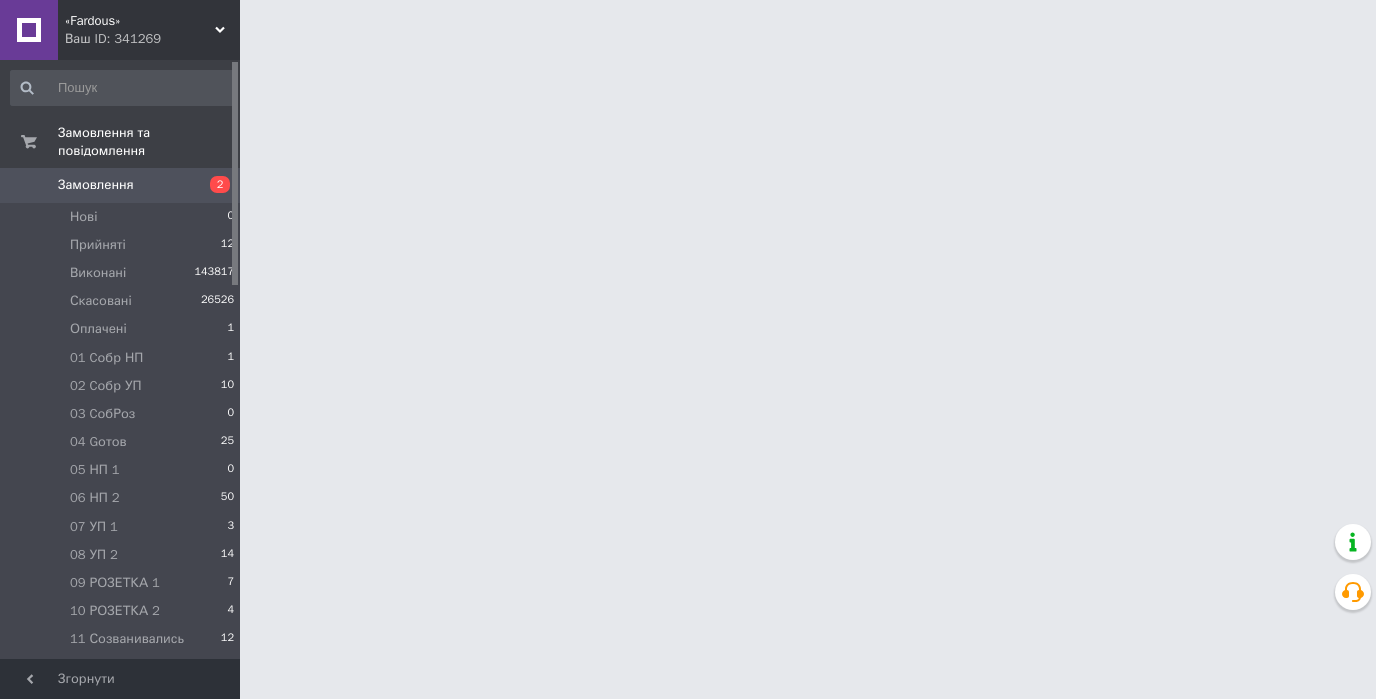 scroll, scrollTop: 0, scrollLeft: 0, axis: both 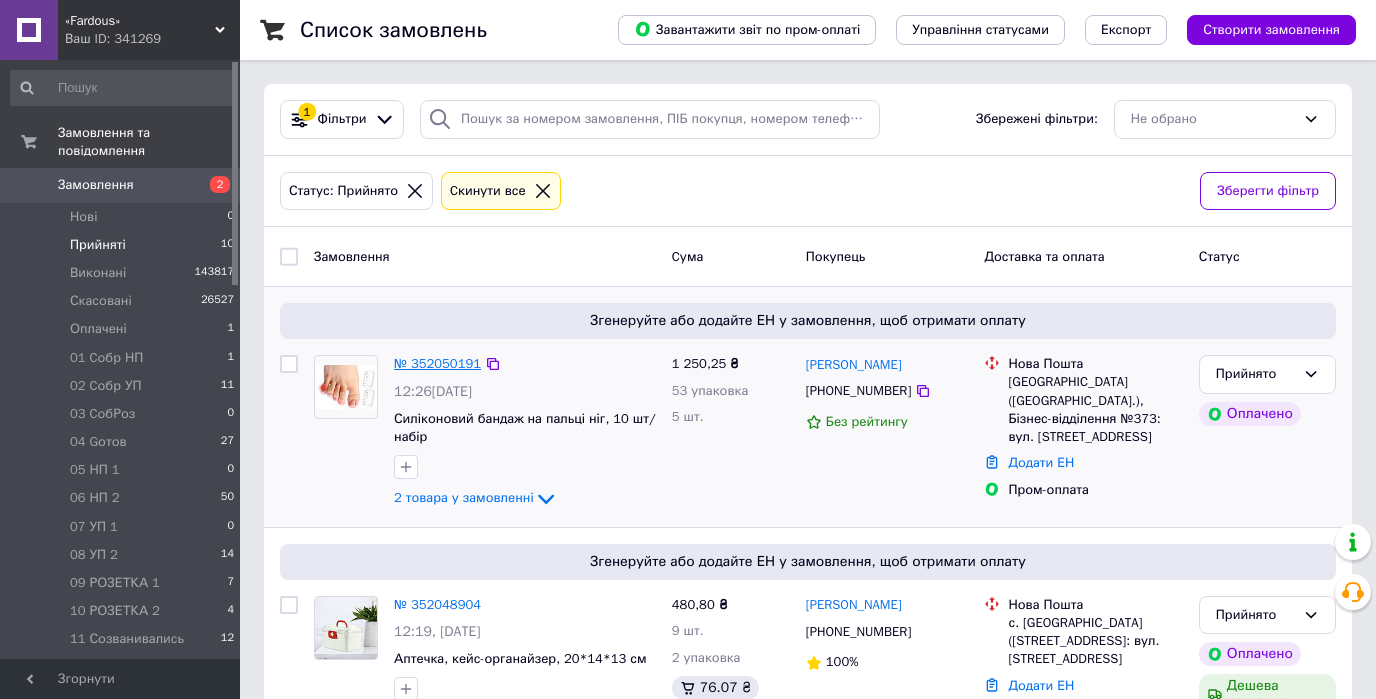 click on "№ 352050191" at bounding box center [437, 363] 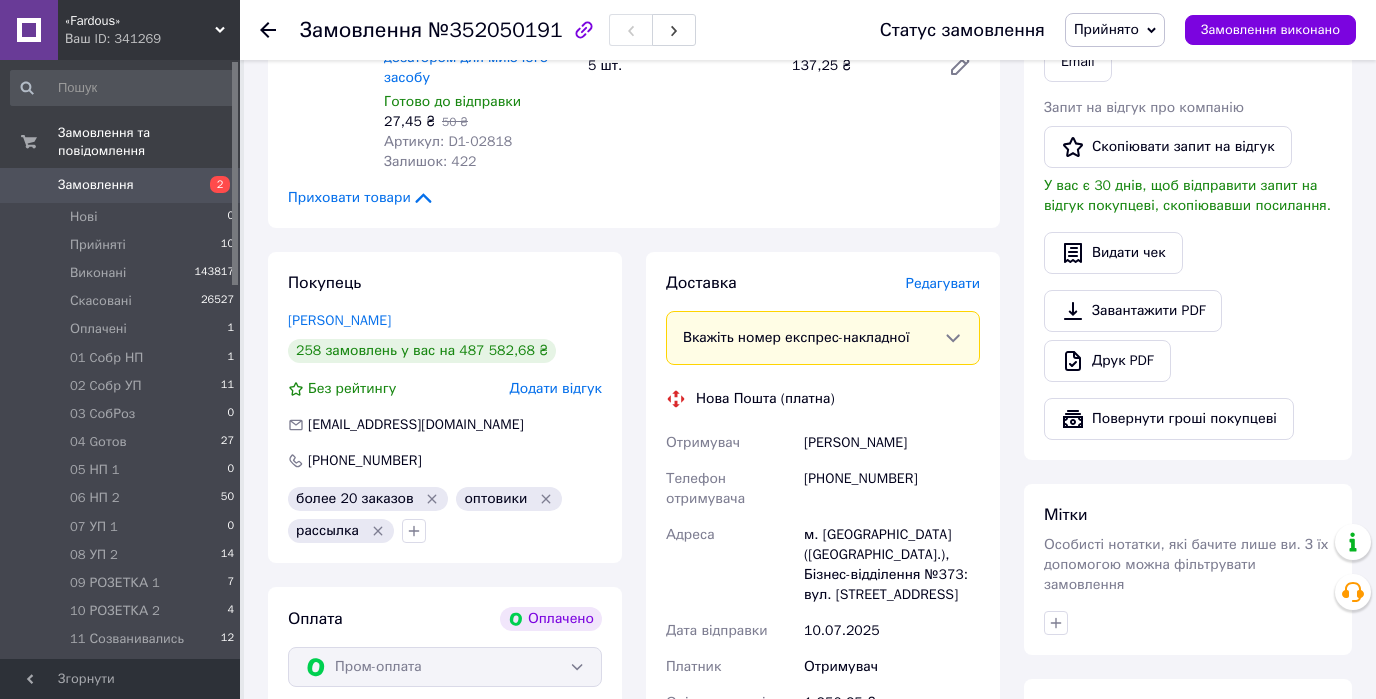 scroll, scrollTop: 1040, scrollLeft: 0, axis: vertical 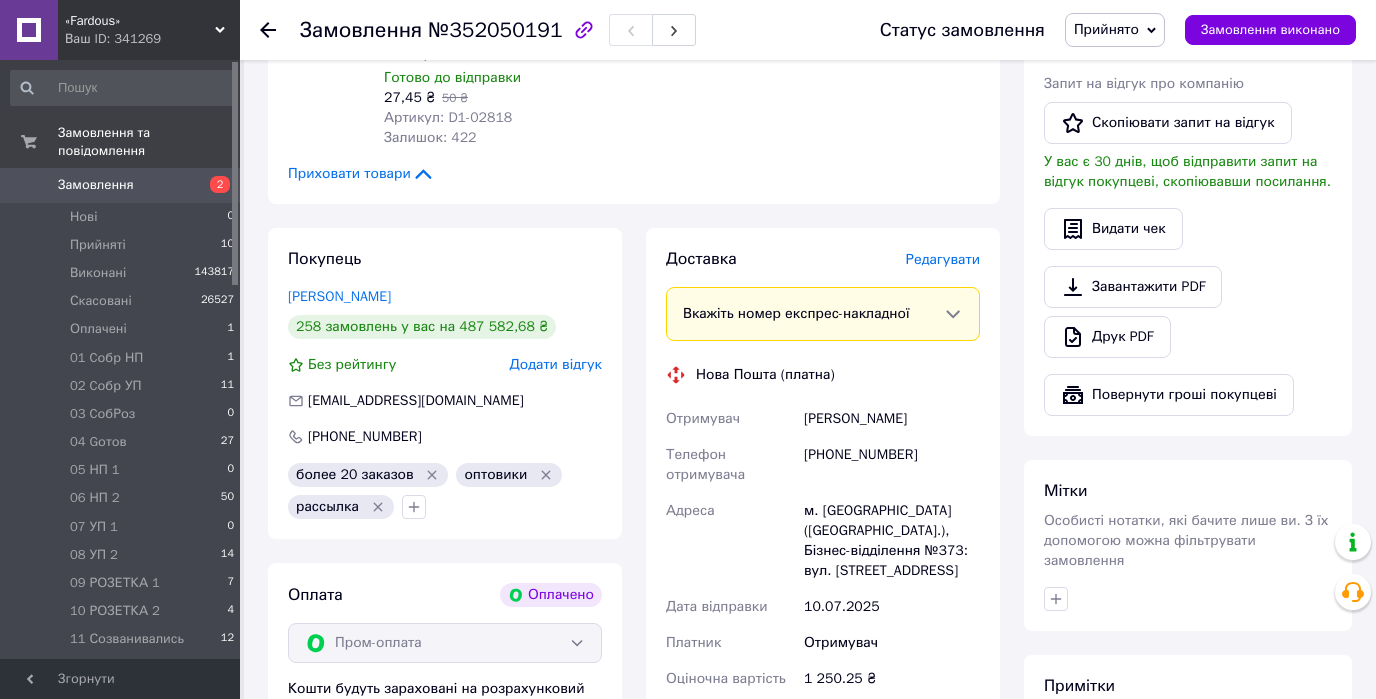 click 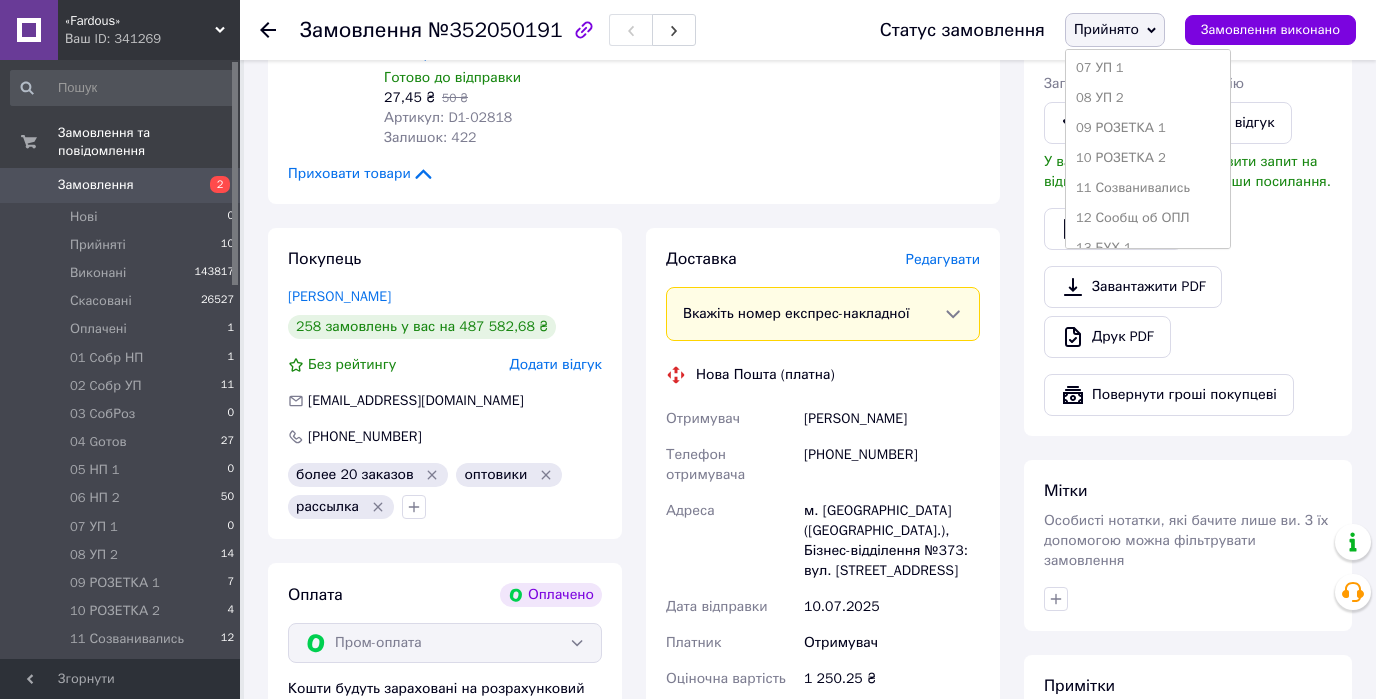 scroll, scrollTop: 320, scrollLeft: 0, axis: vertical 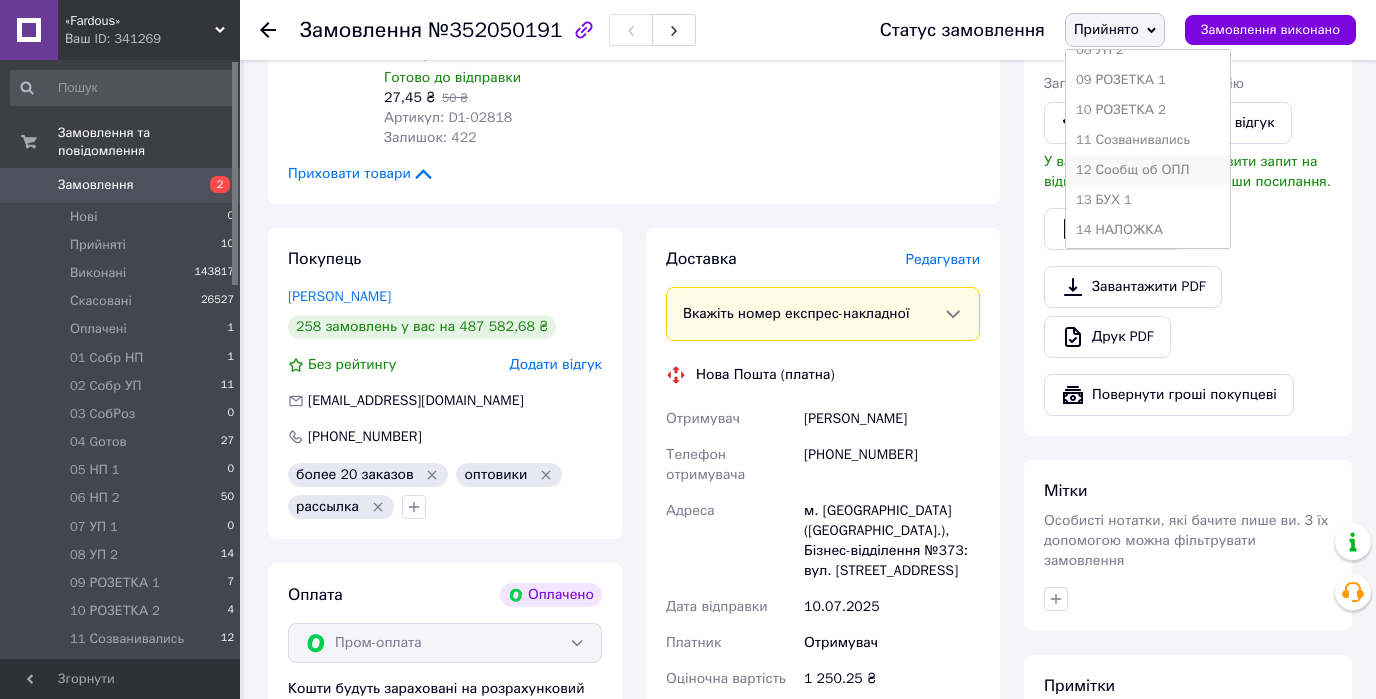 click on "12 Сообщ об ОПЛ" at bounding box center (1148, 170) 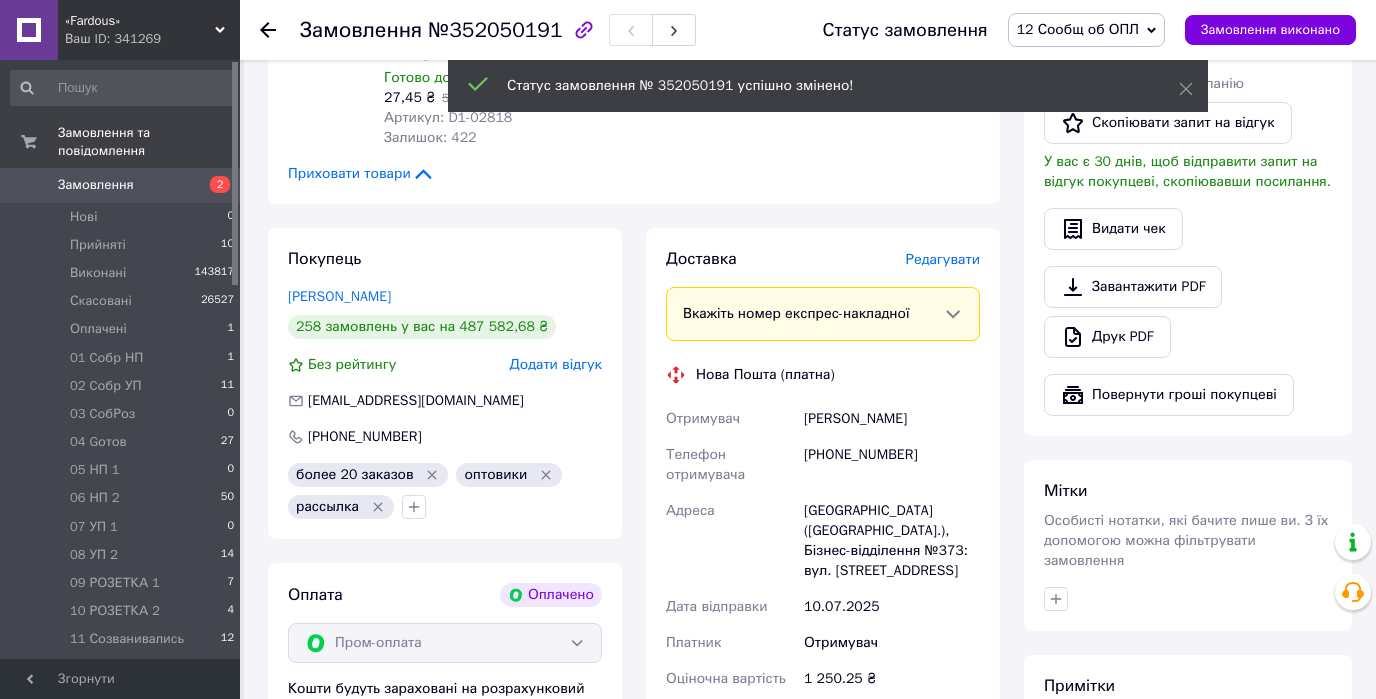 click 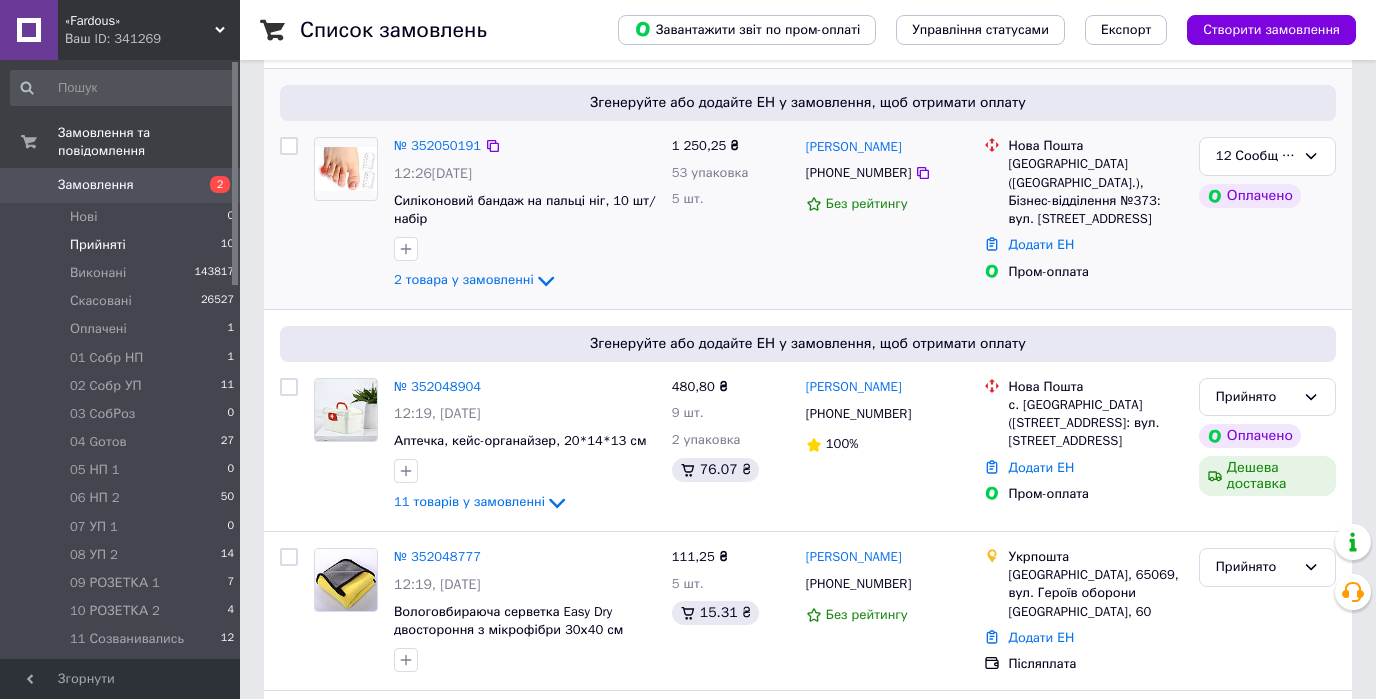 scroll, scrollTop: 240, scrollLeft: 0, axis: vertical 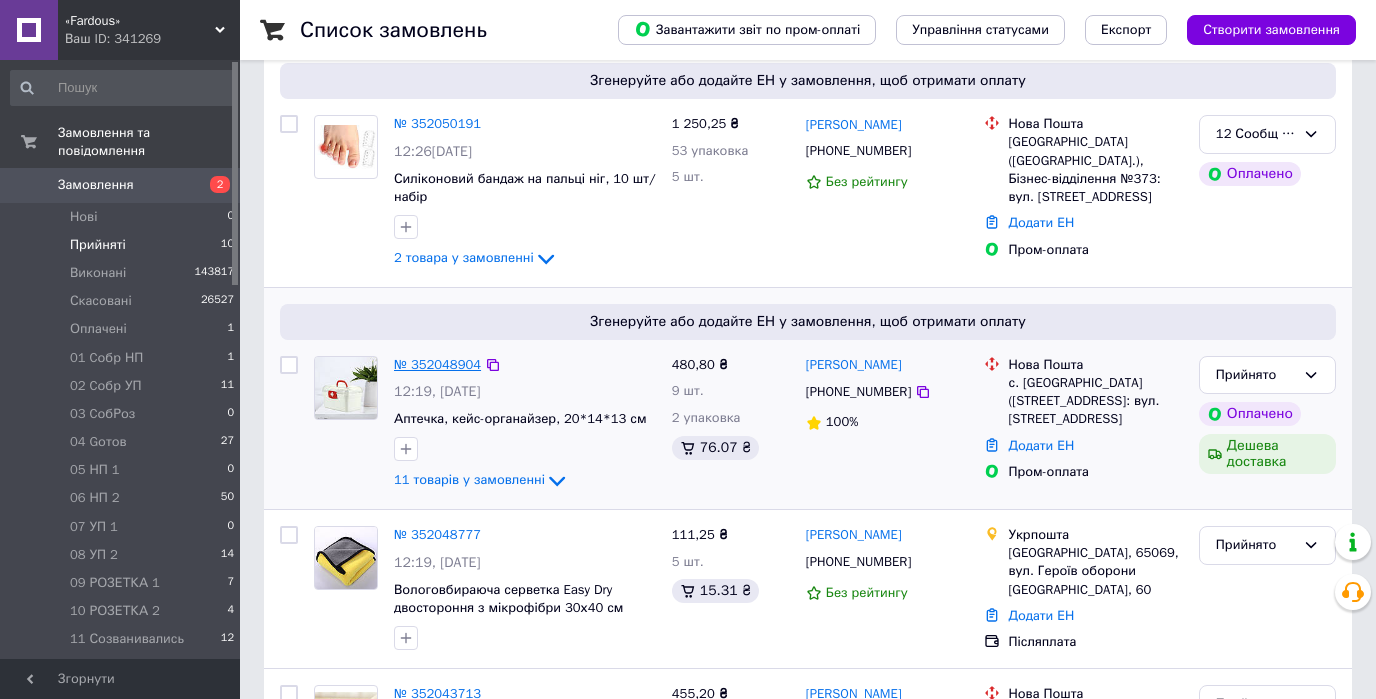 click on "№ 352048904" at bounding box center [437, 364] 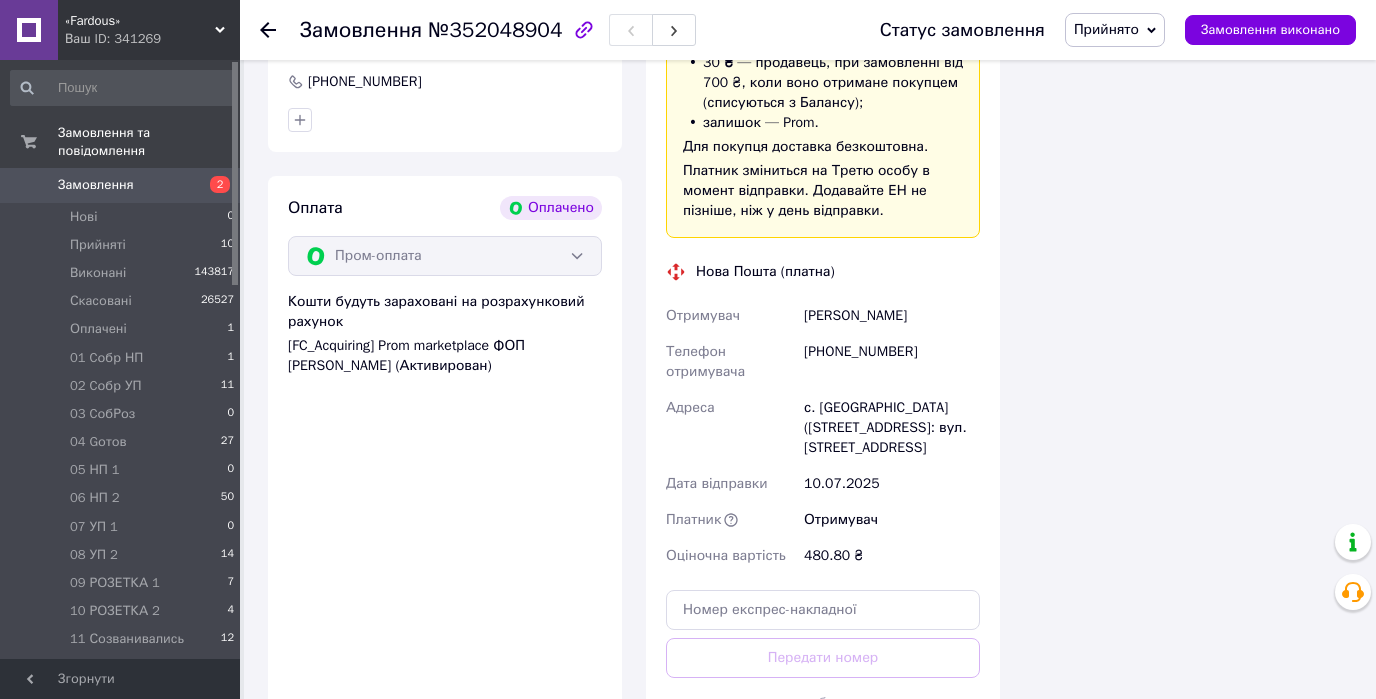 scroll, scrollTop: 3200, scrollLeft: 0, axis: vertical 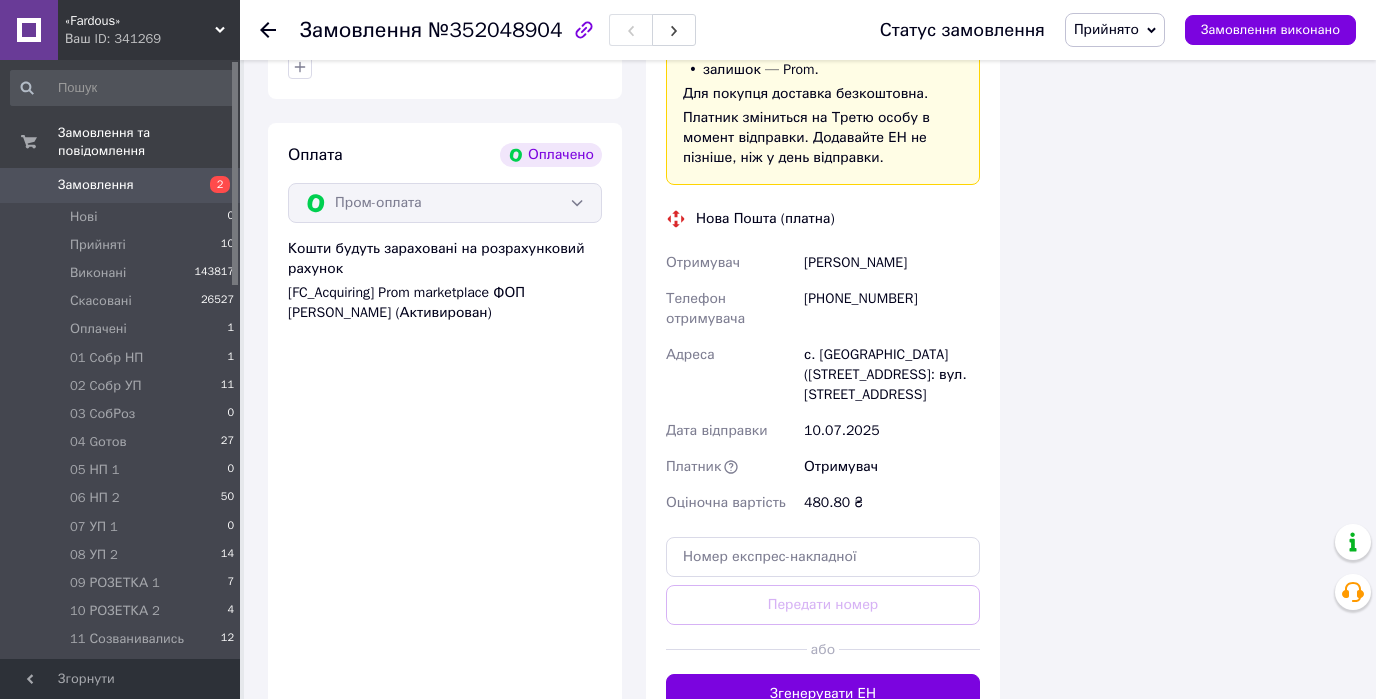 click 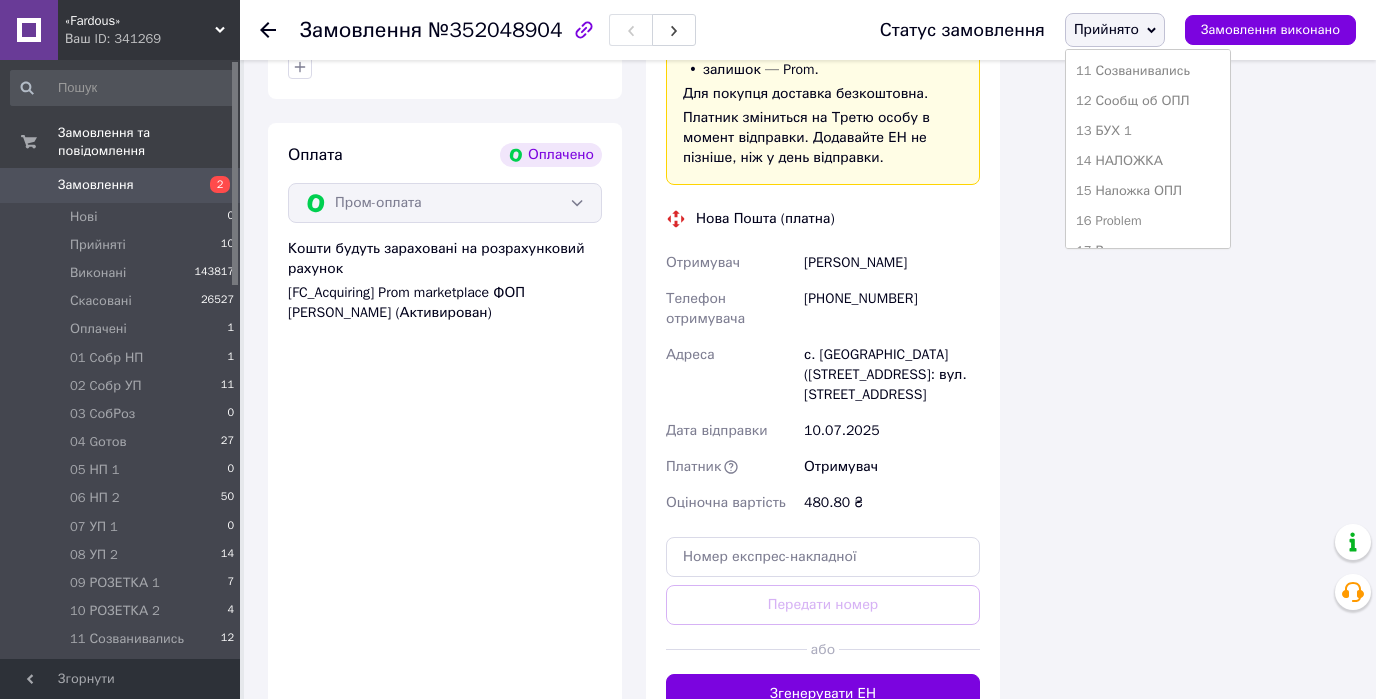 scroll, scrollTop: 400, scrollLeft: 0, axis: vertical 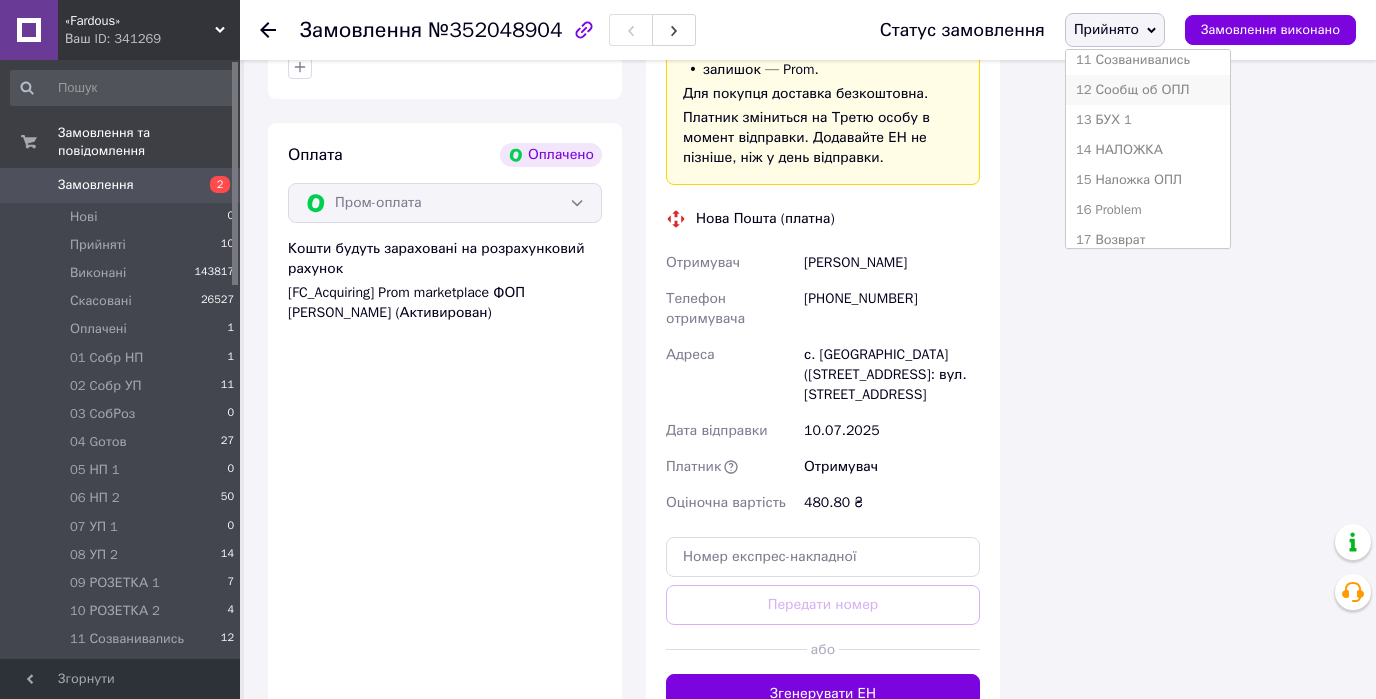 click on "12 Сообщ об ОПЛ" at bounding box center [1148, 90] 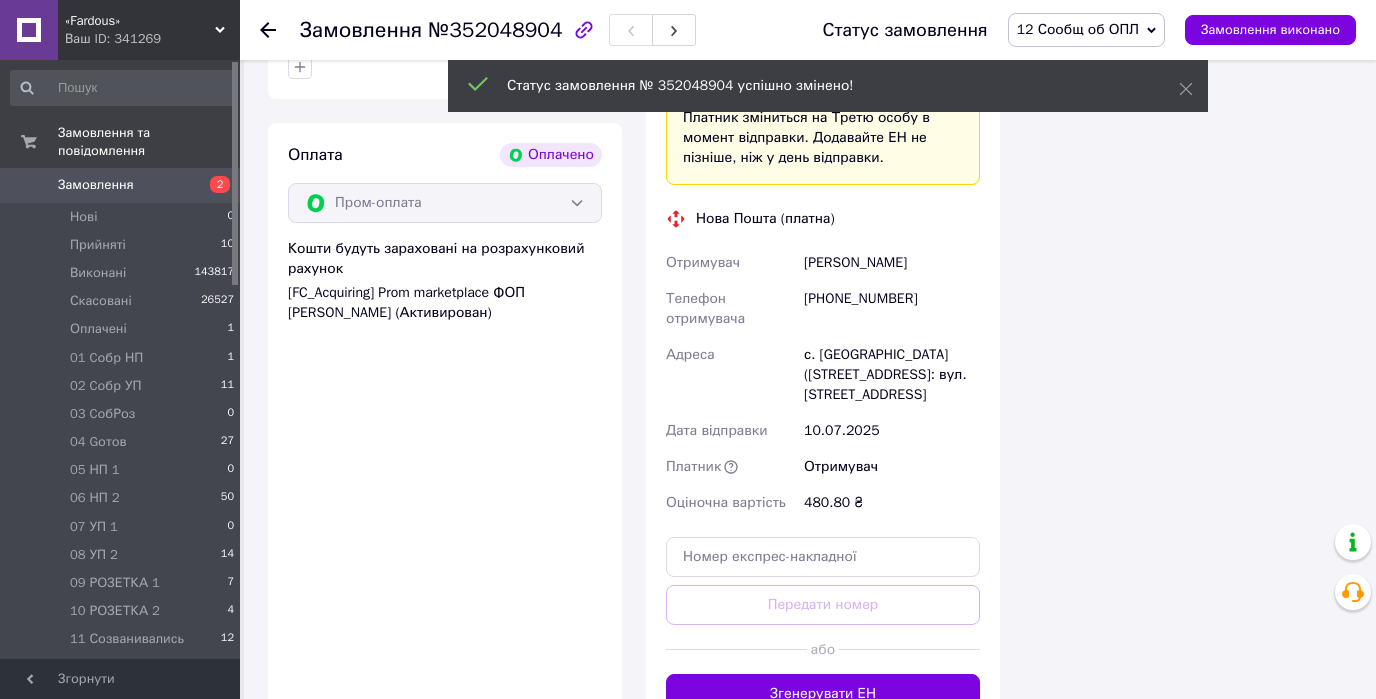 click 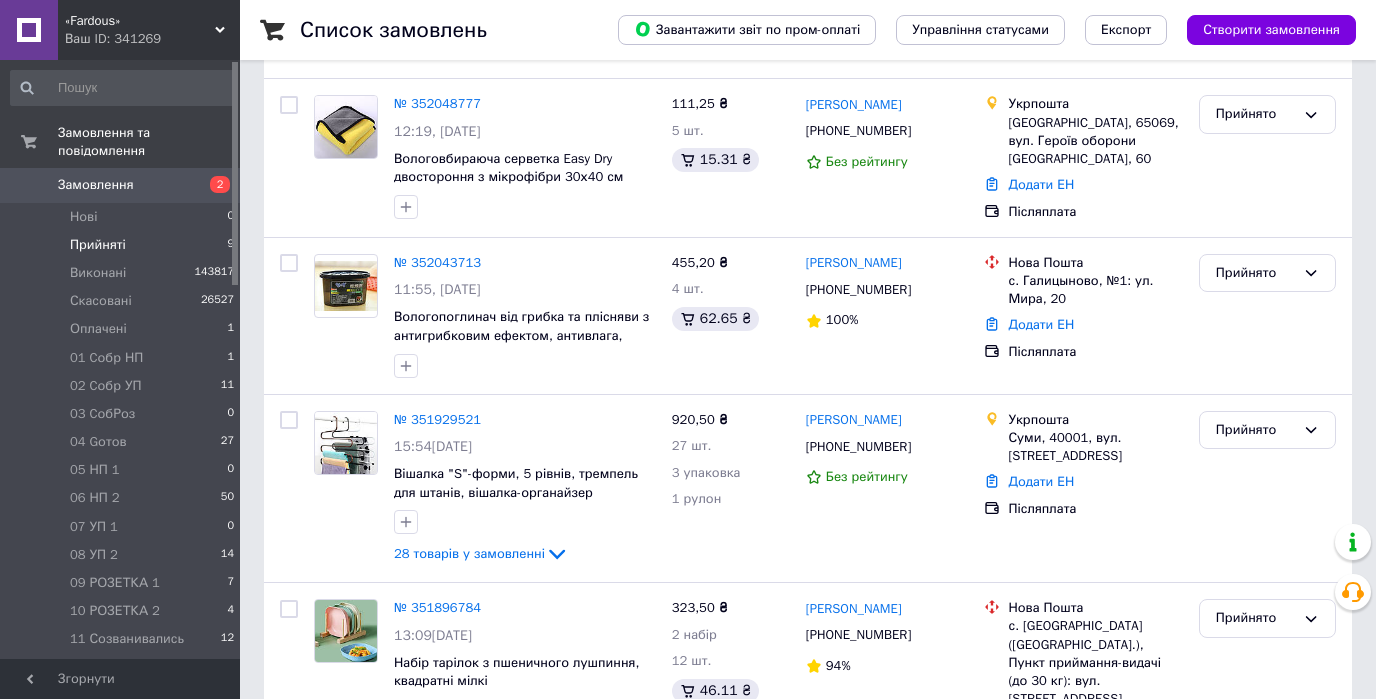 scroll, scrollTop: 560, scrollLeft: 0, axis: vertical 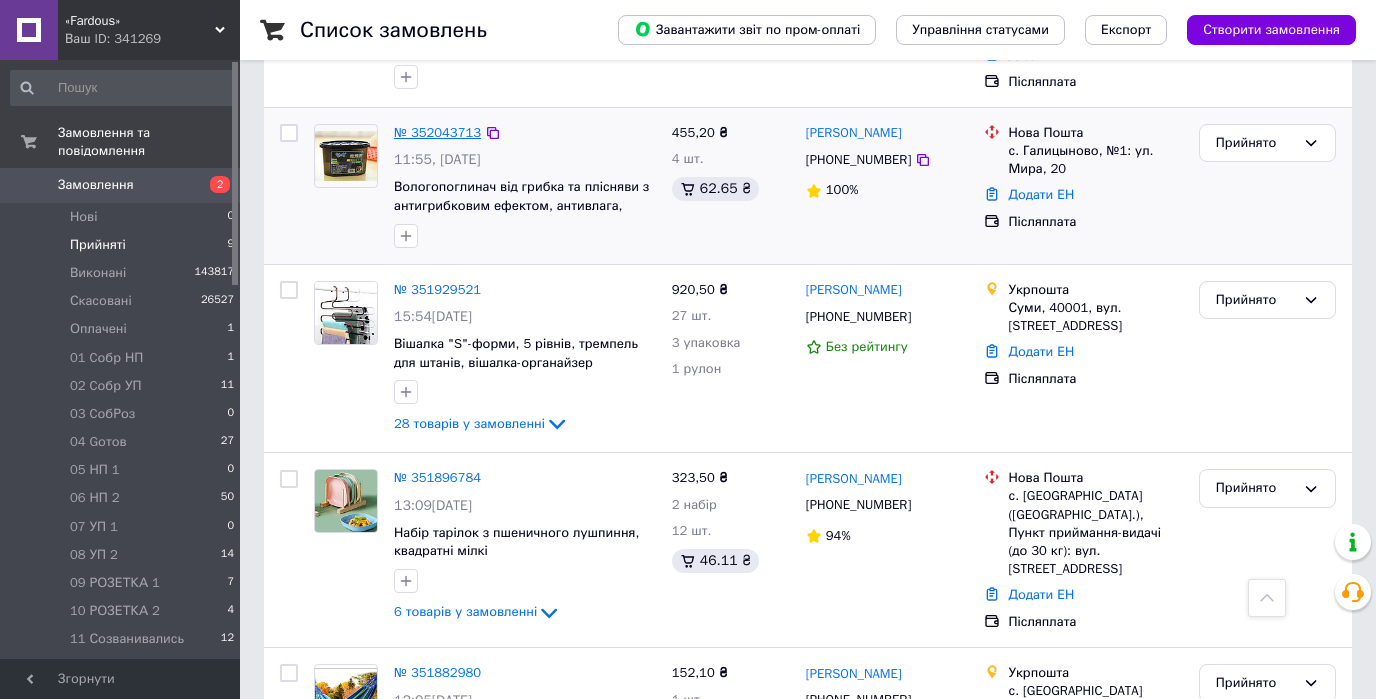 click on "№ 352043713" at bounding box center (437, 132) 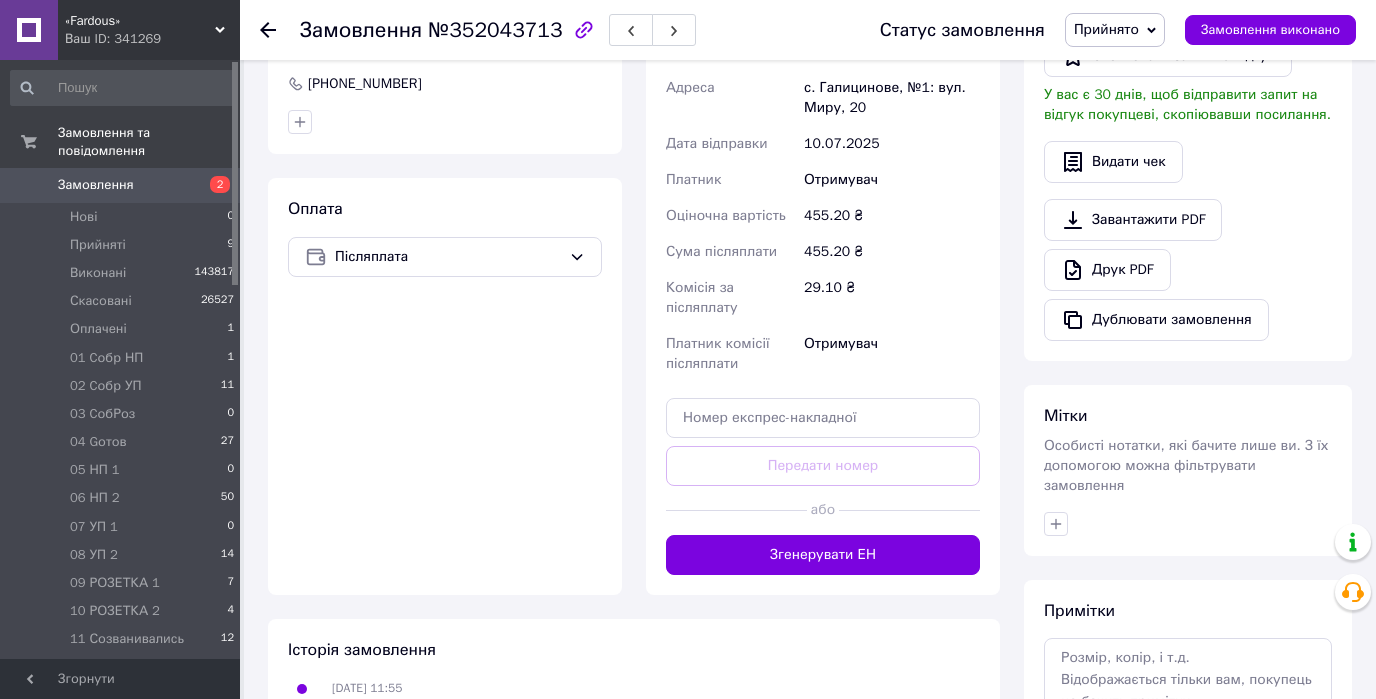 scroll, scrollTop: 731, scrollLeft: 0, axis: vertical 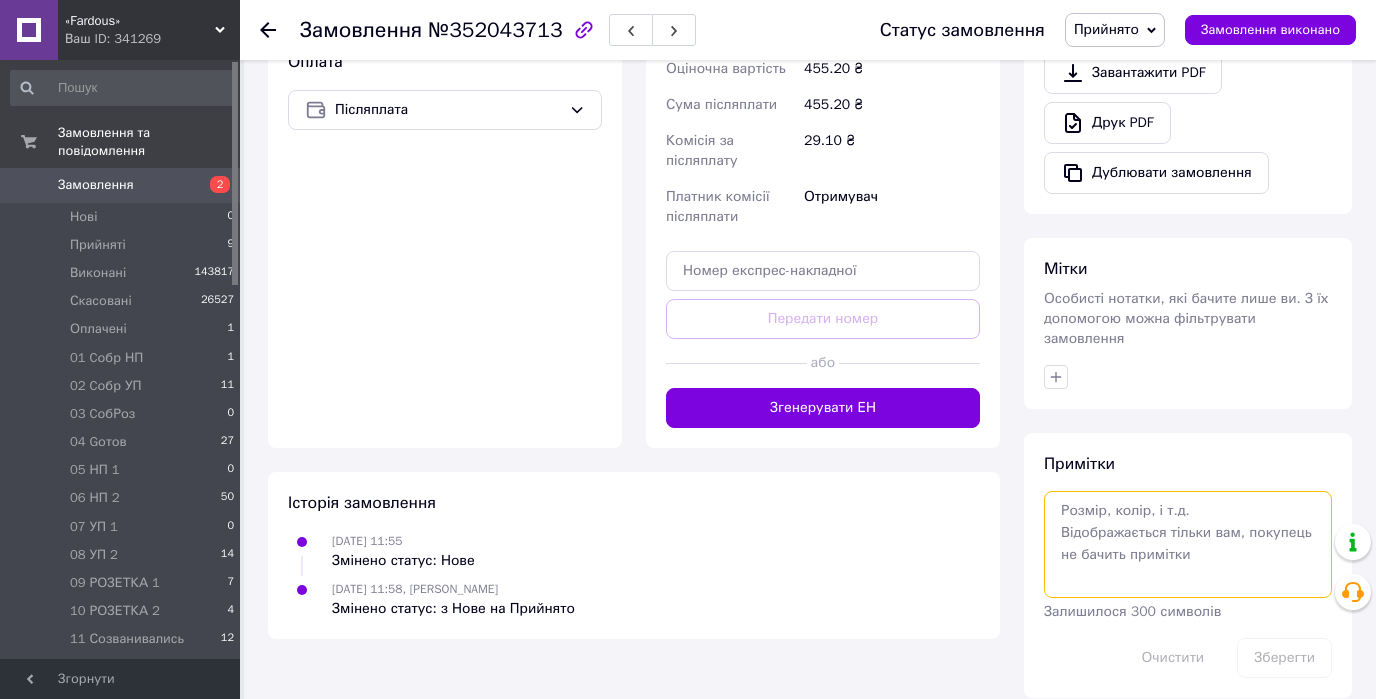 click at bounding box center (1188, 544) 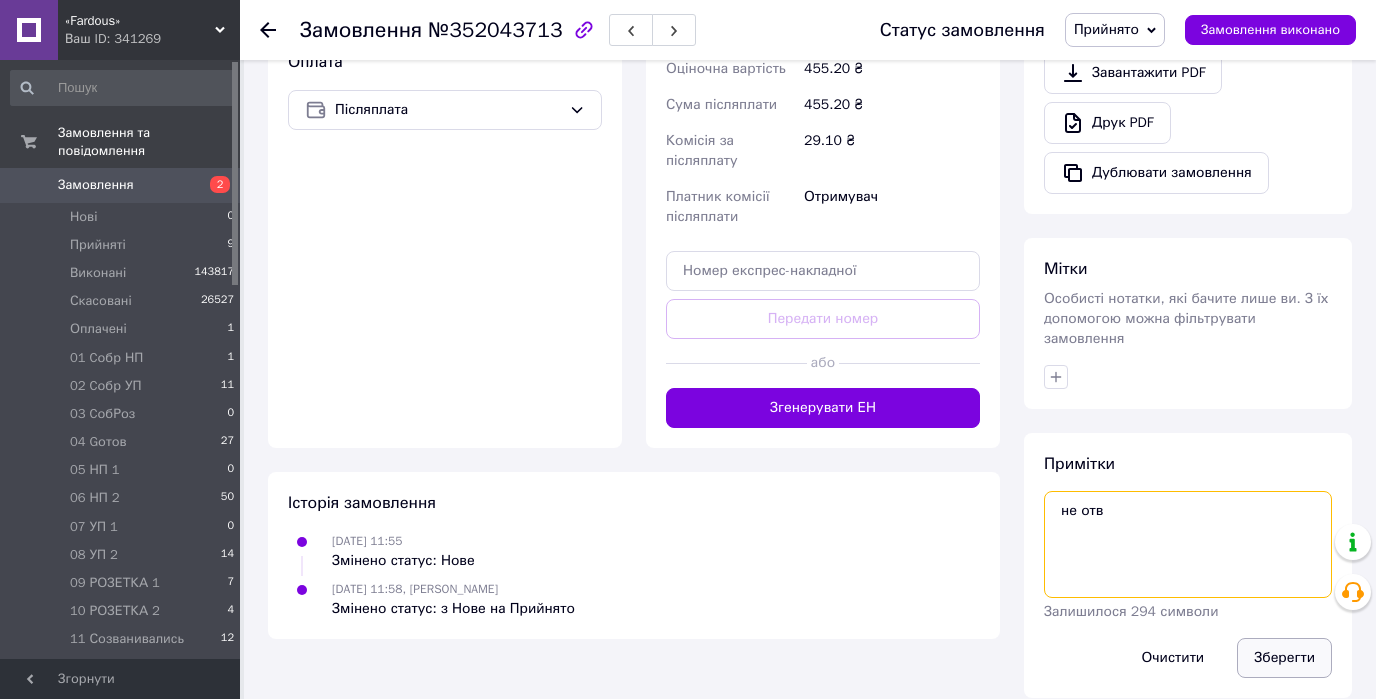 type on "не отв" 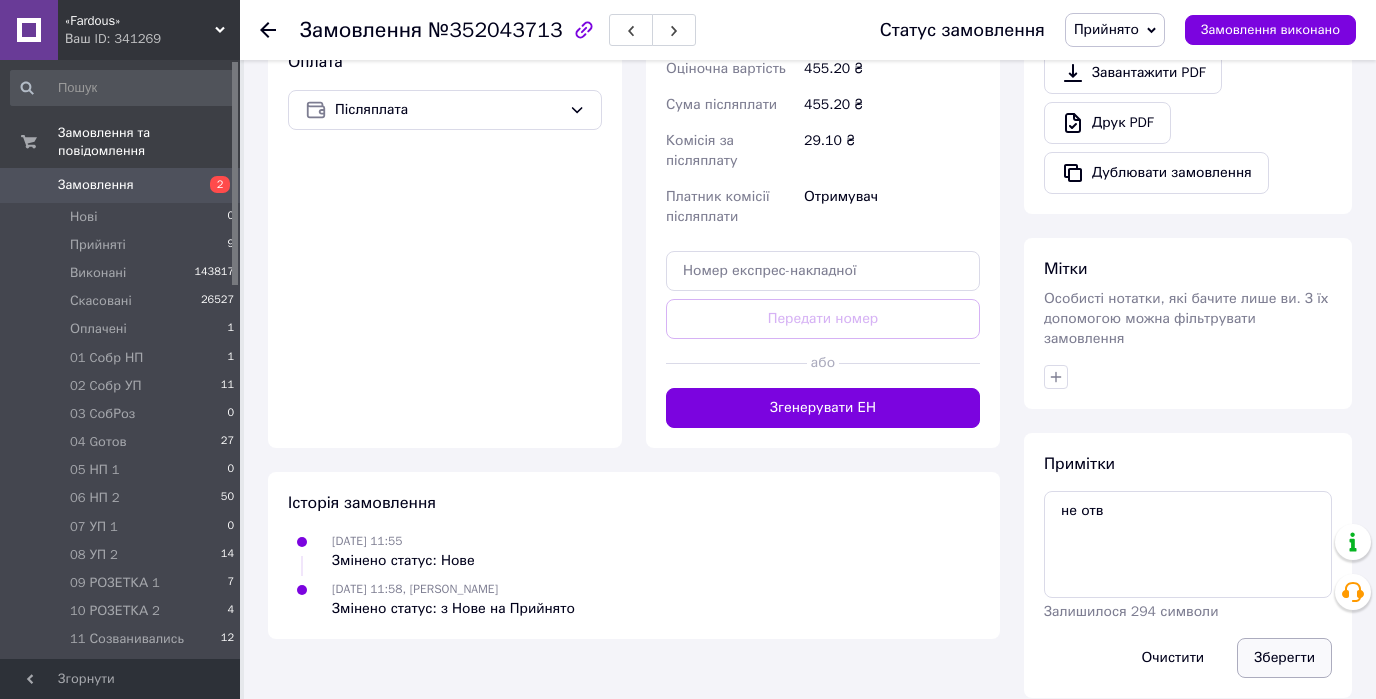 click on "Зберегти" at bounding box center [1284, 658] 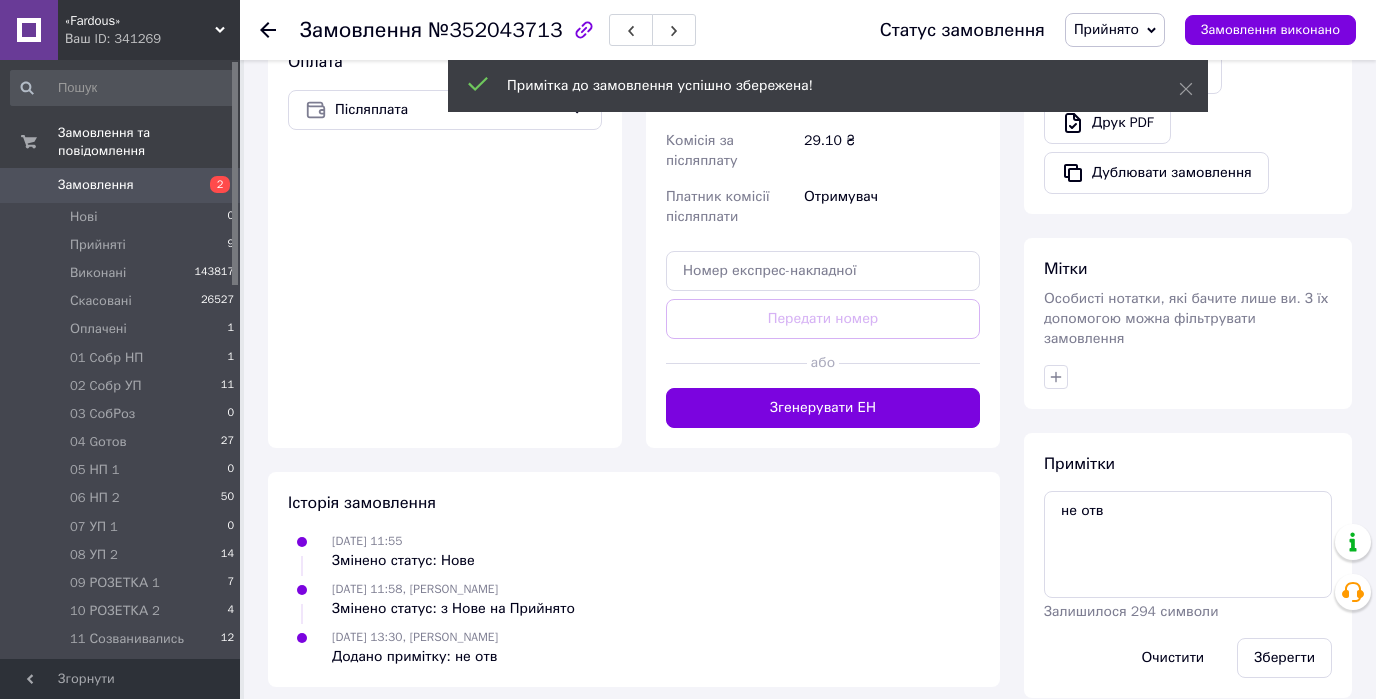 click 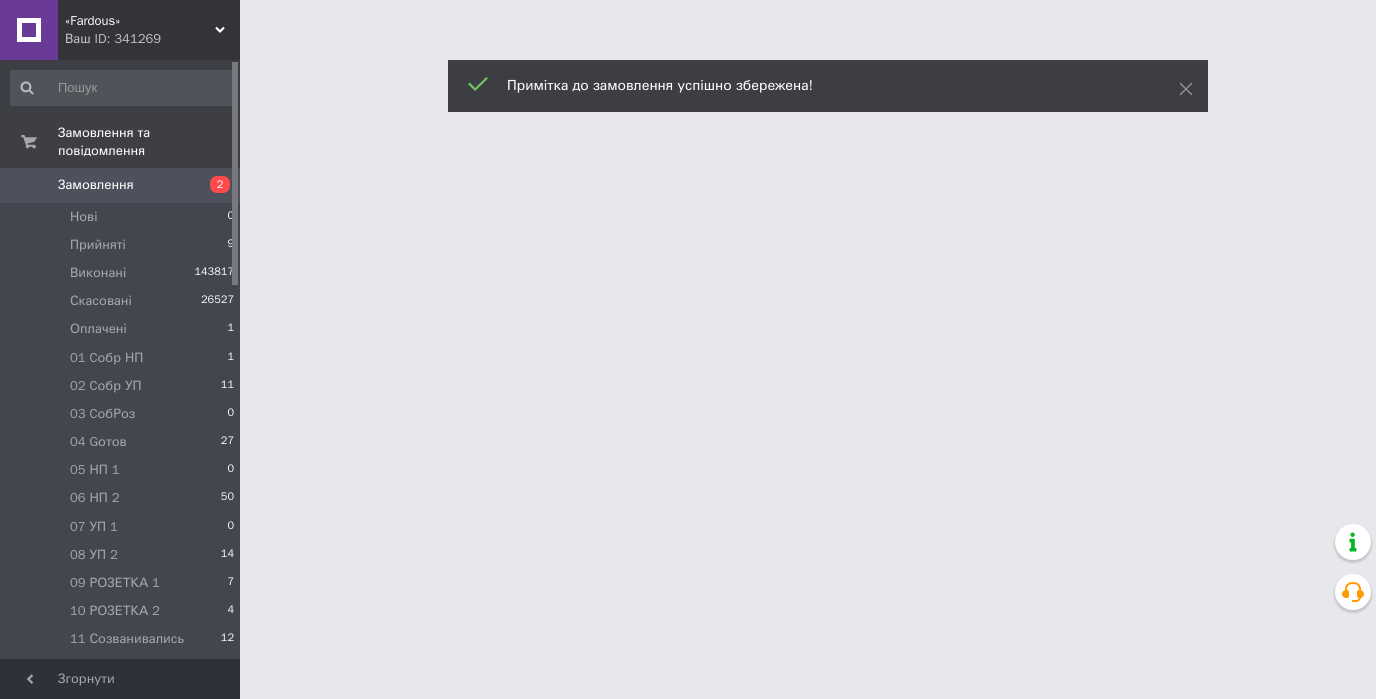 scroll, scrollTop: 0, scrollLeft: 0, axis: both 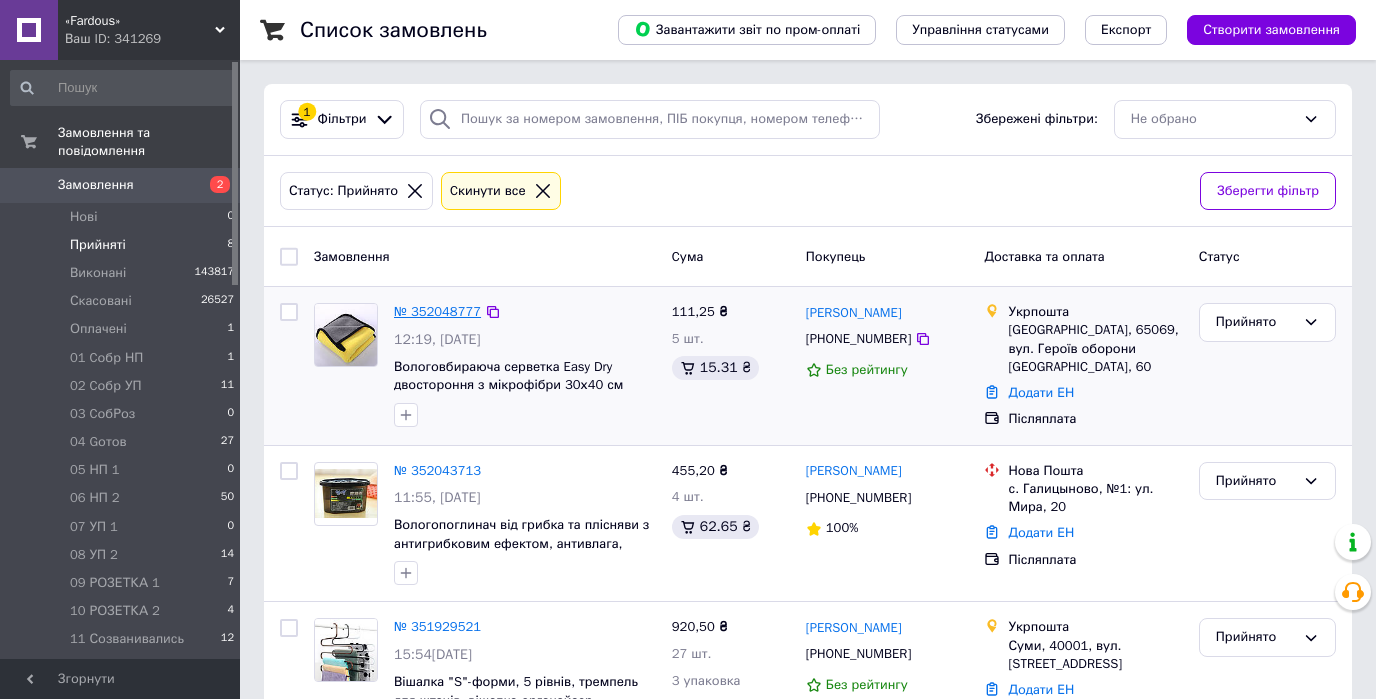 click on "№ 352048777" at bounding box center (437, 311) 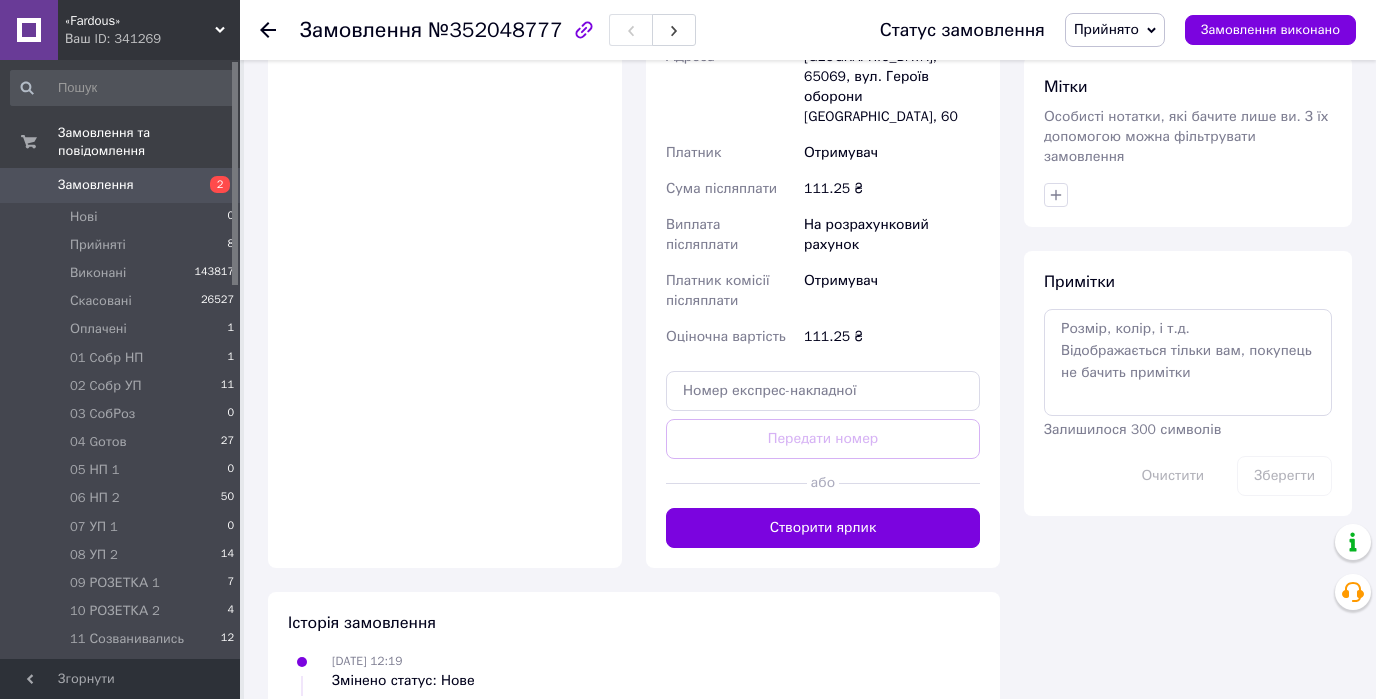 scroll, scrollTop: 916, scrollLeft: 0, axis: vertical 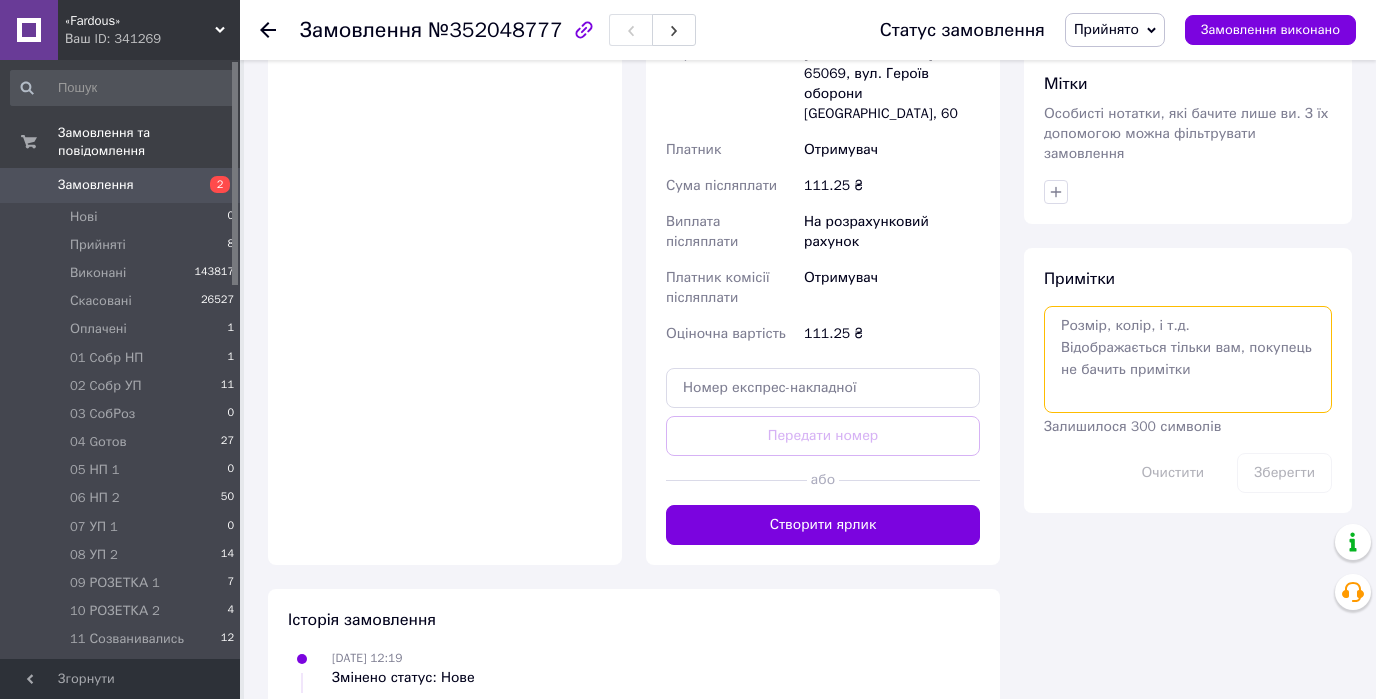 click at bounding box center (1188, 359) 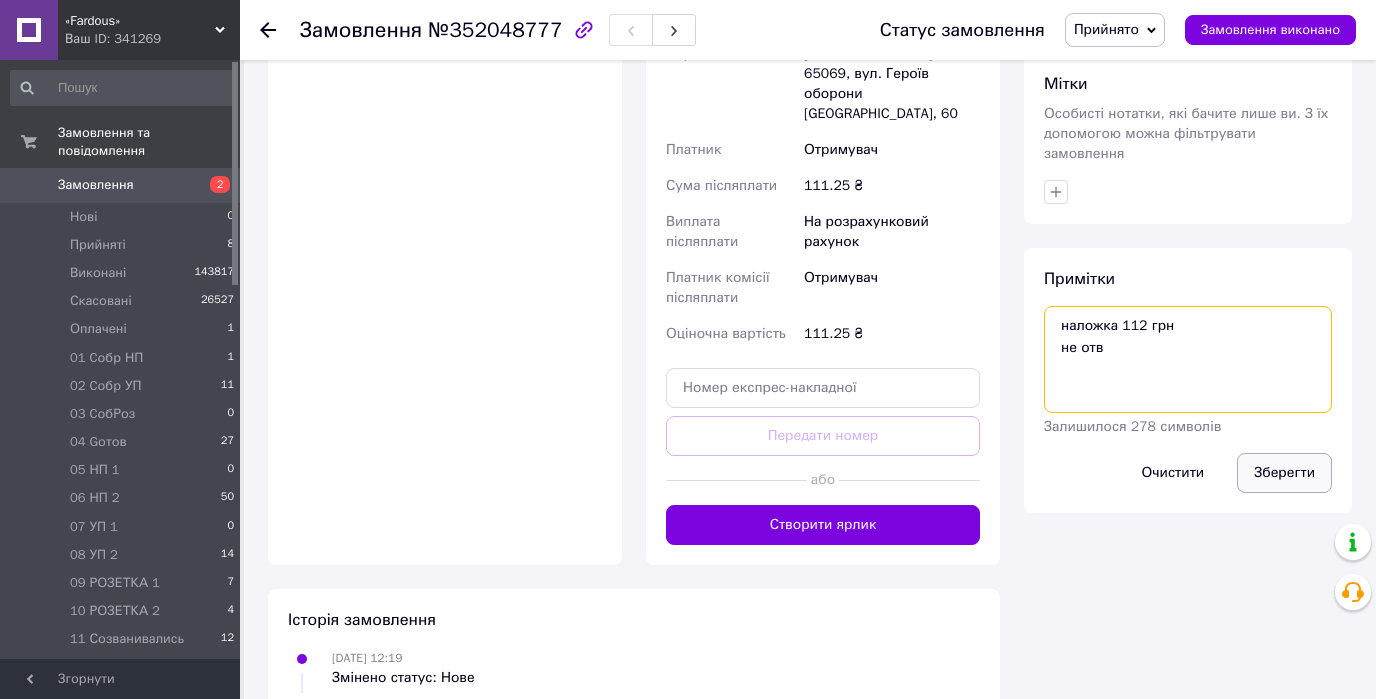 type on "наложка 112 грн
не отв" 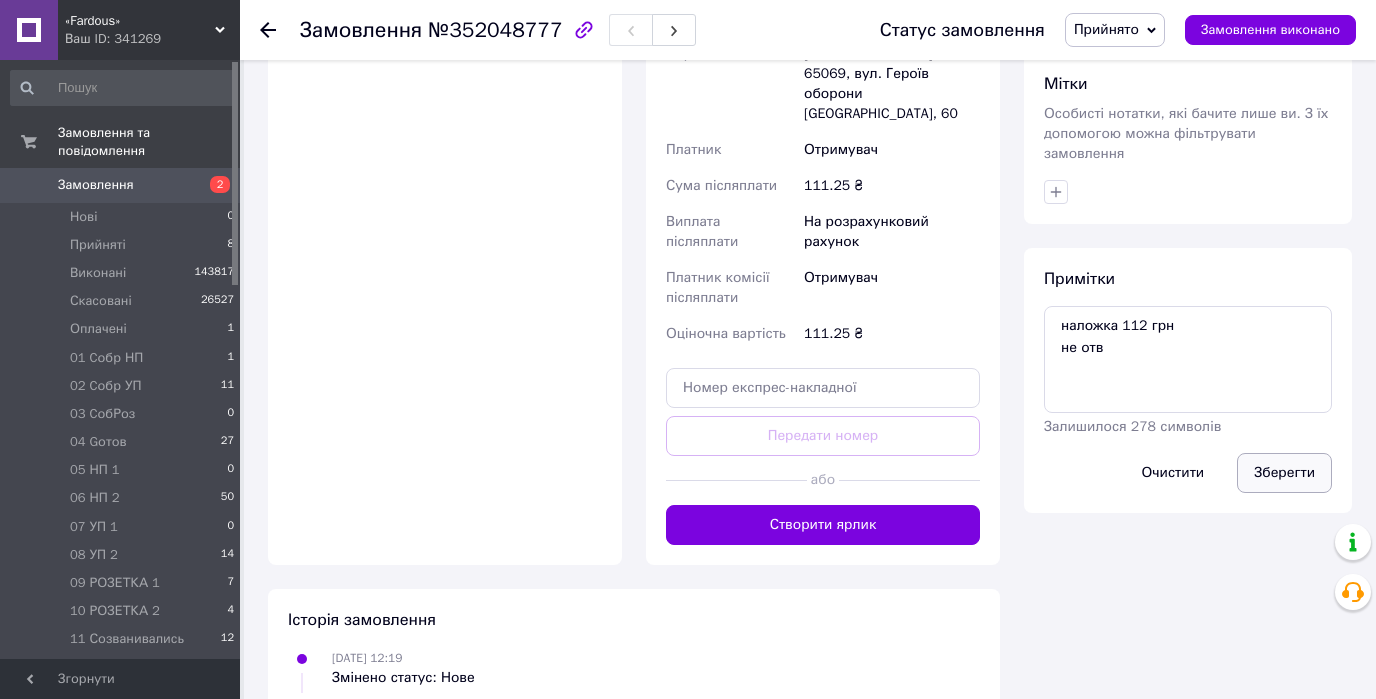 click on "Зберегти" at bounding box center [1284, 473] 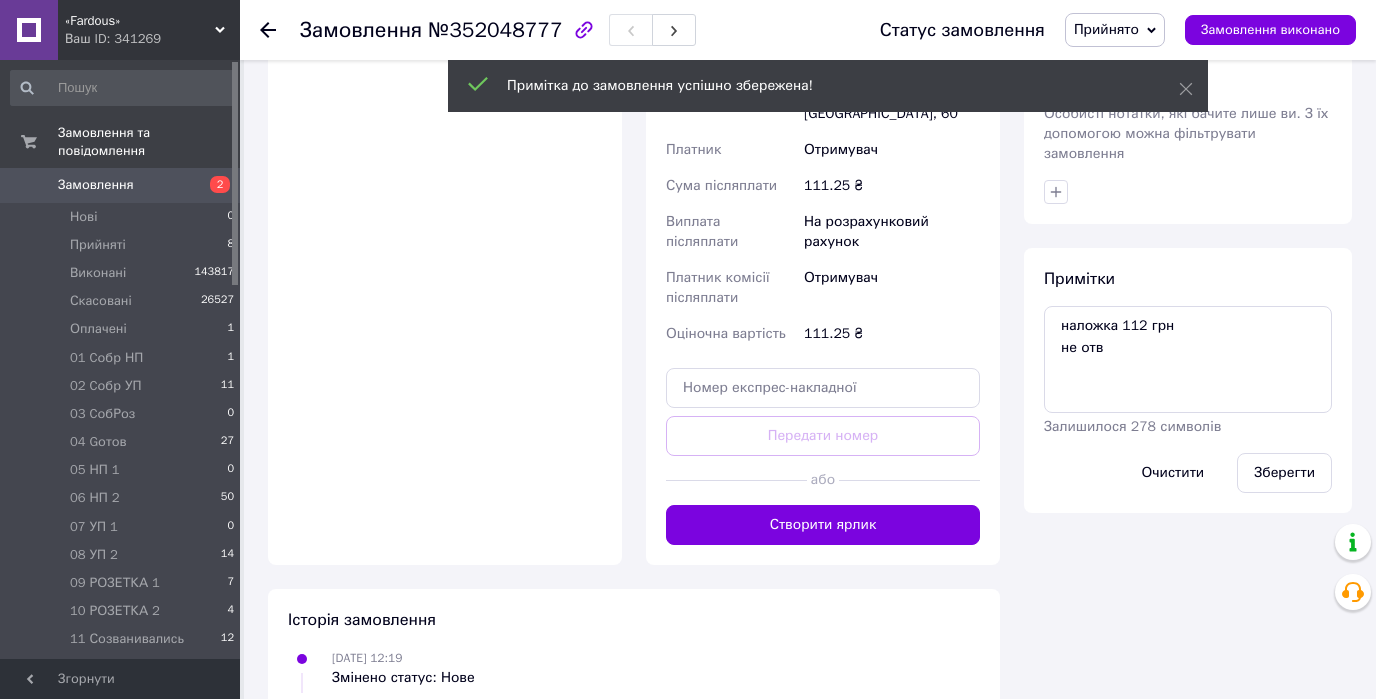 click 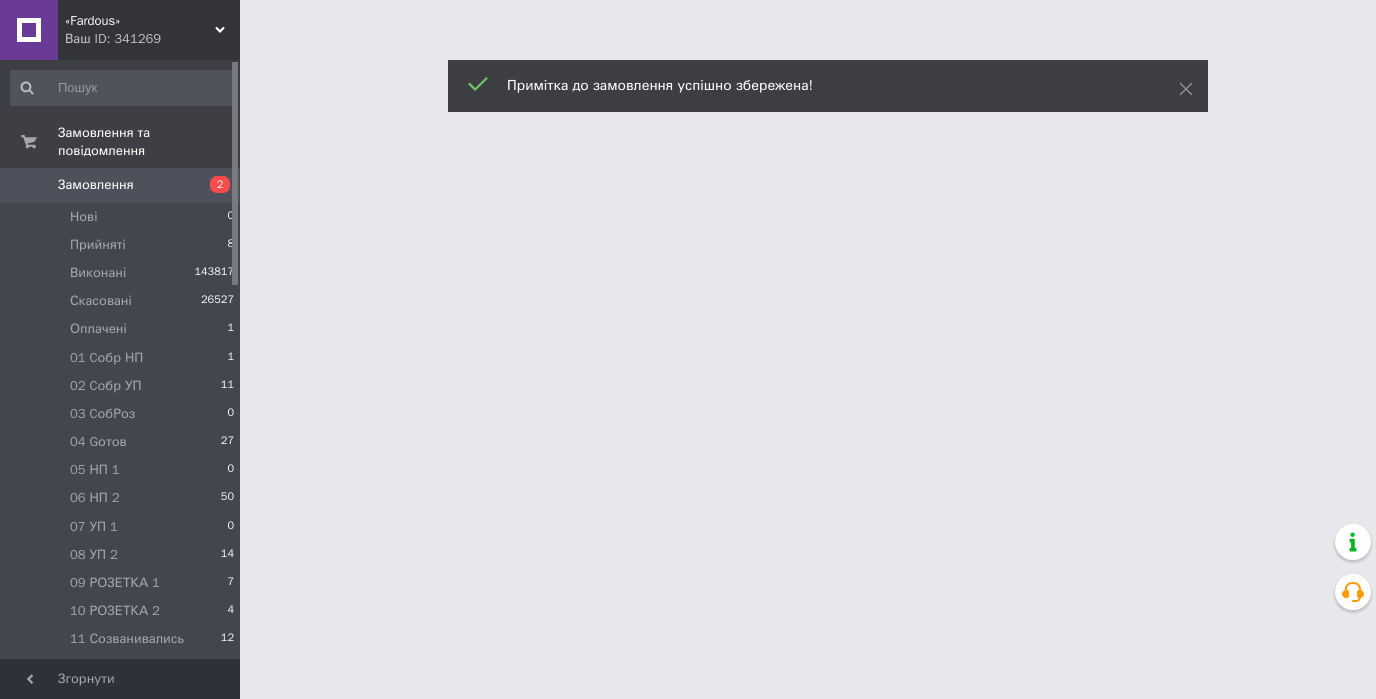 scroll, scrollTop: 0, scrollLeft: 0, axis: both 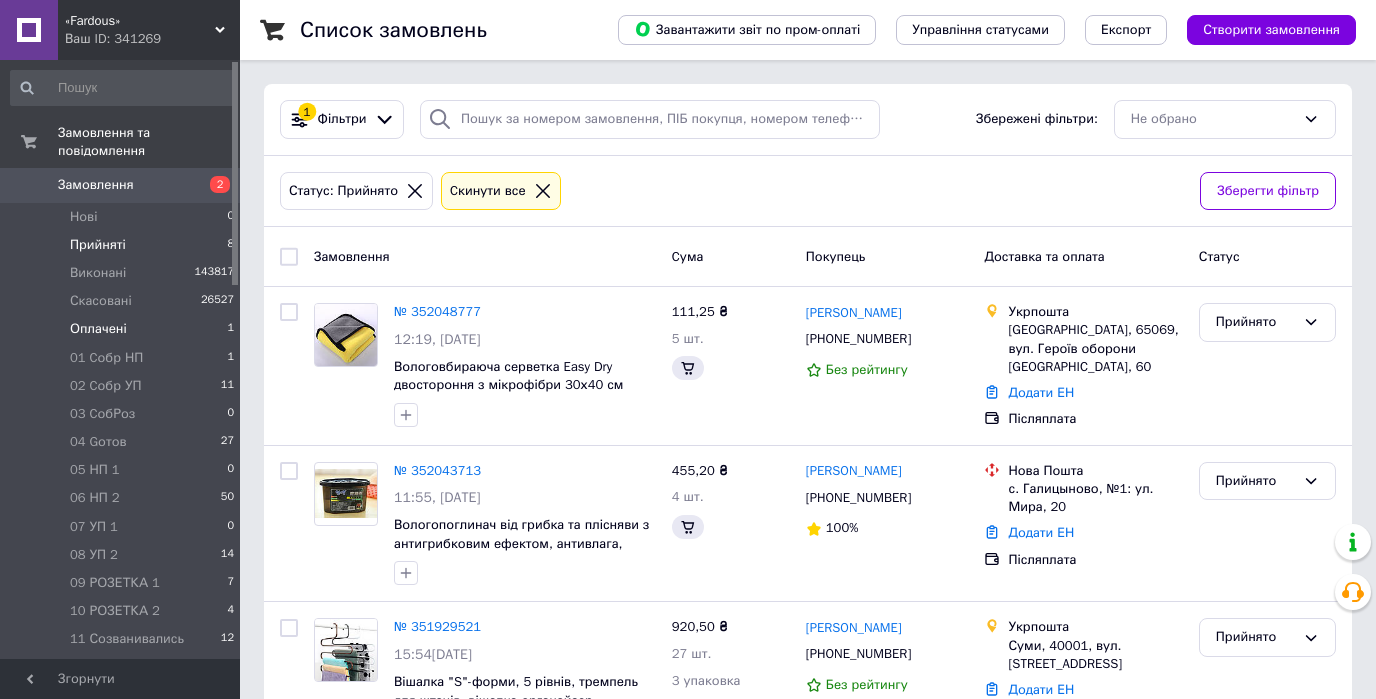 click on "Оплачені" at bounding box center [98, 329] 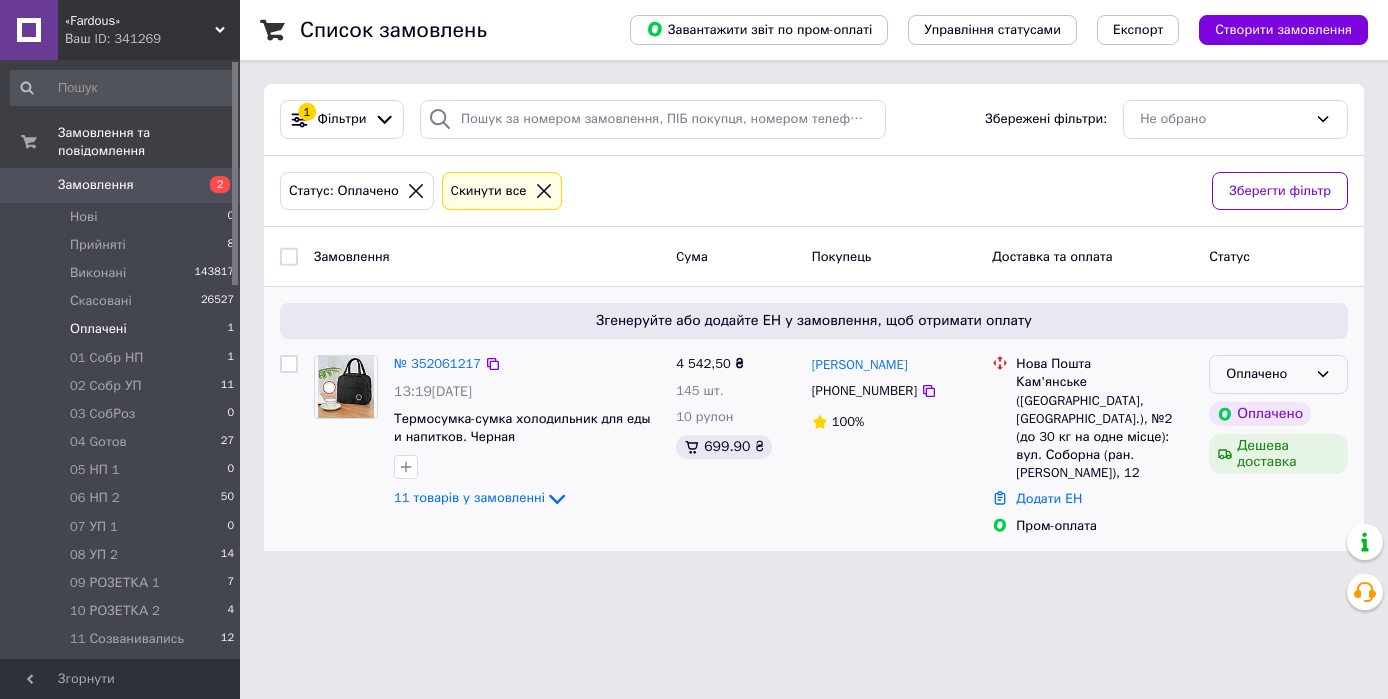 click 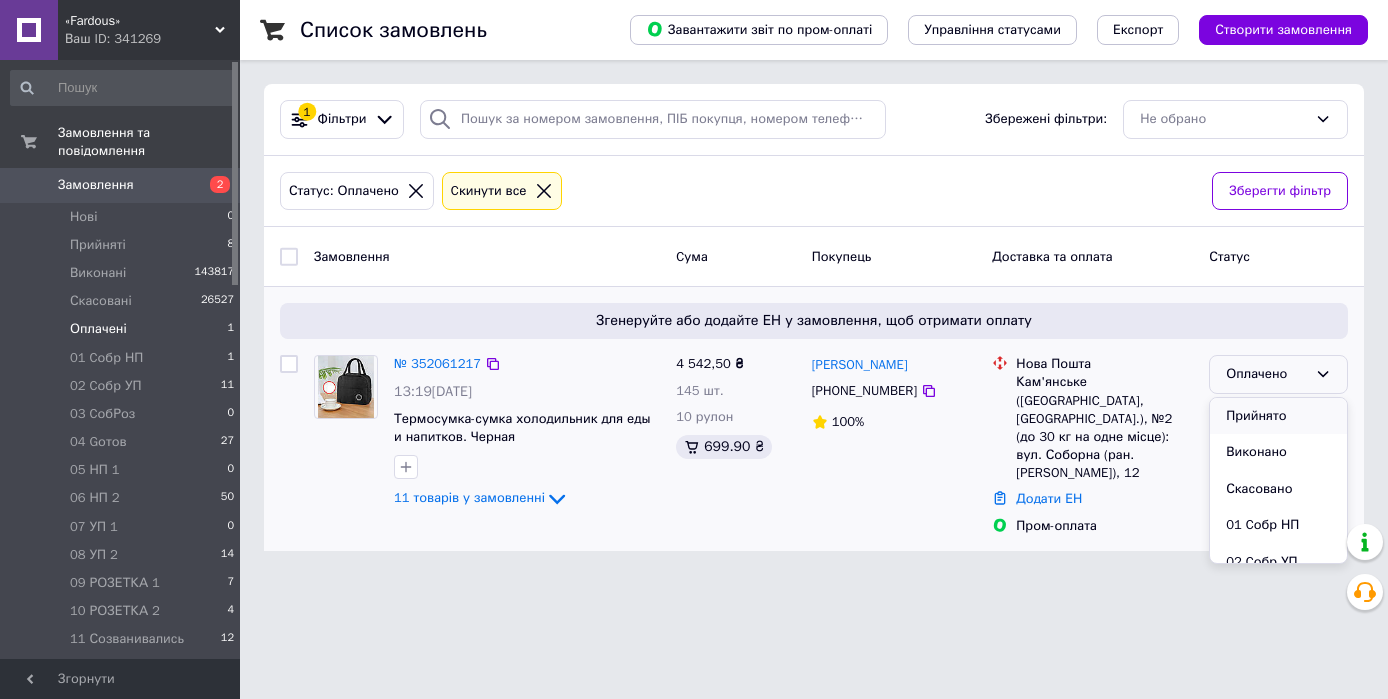 click on "Прийнято" at bounding box center [1278, 416] 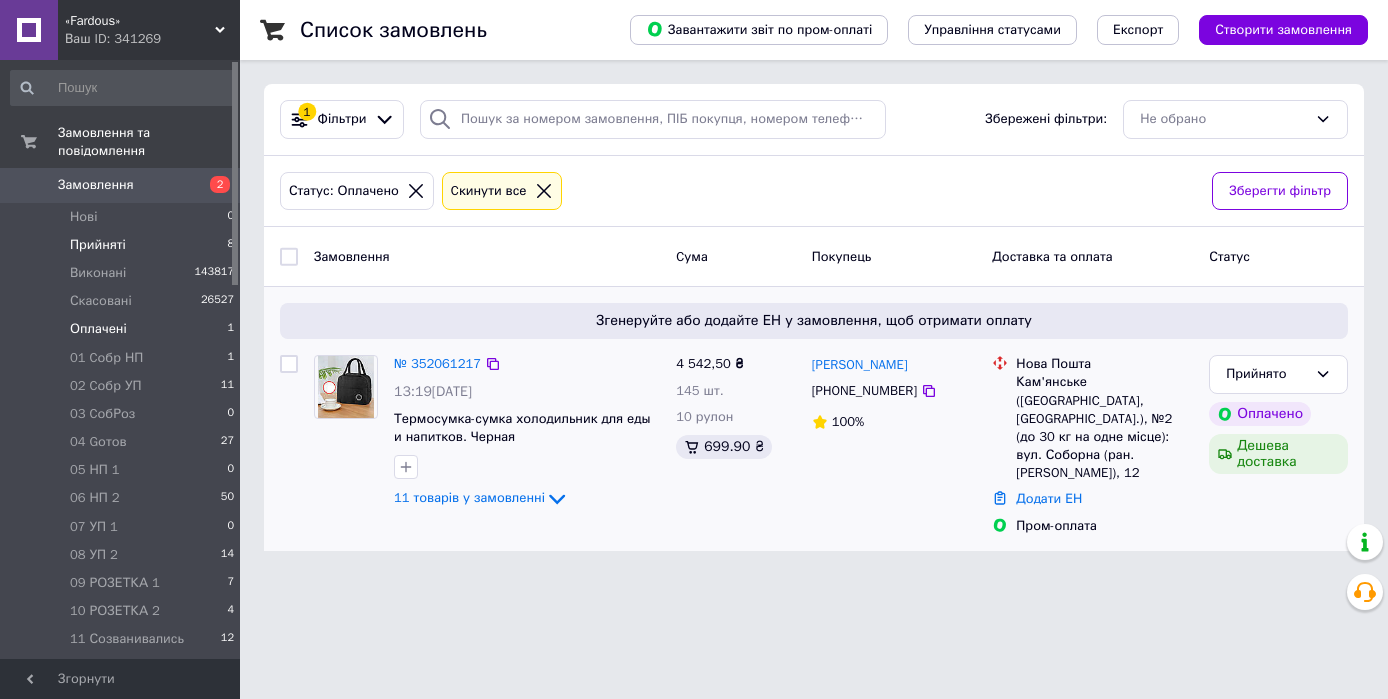 click on "Прийняті" at bounding box center [98, 245] 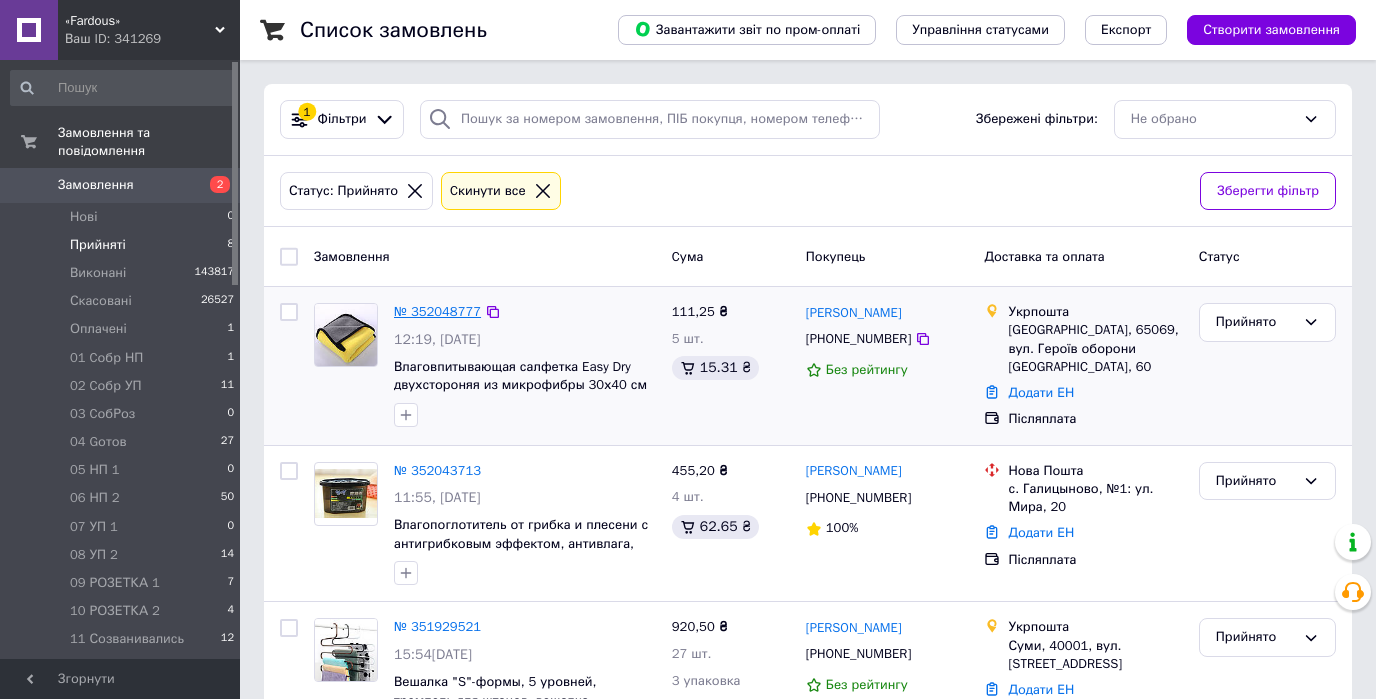 click on "№ 352048777" at bounding box center [437, 311] 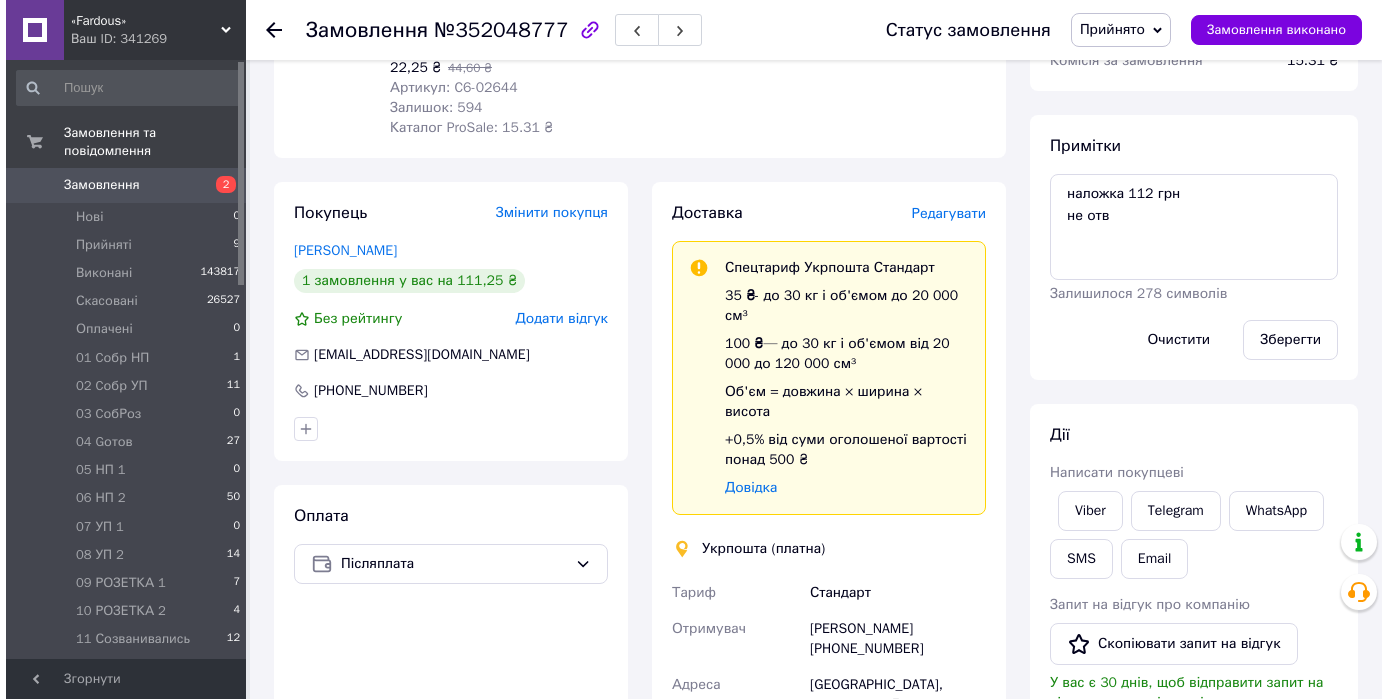 scroll, scrollTop: 320, scrollLeft: 0, axis: vertical 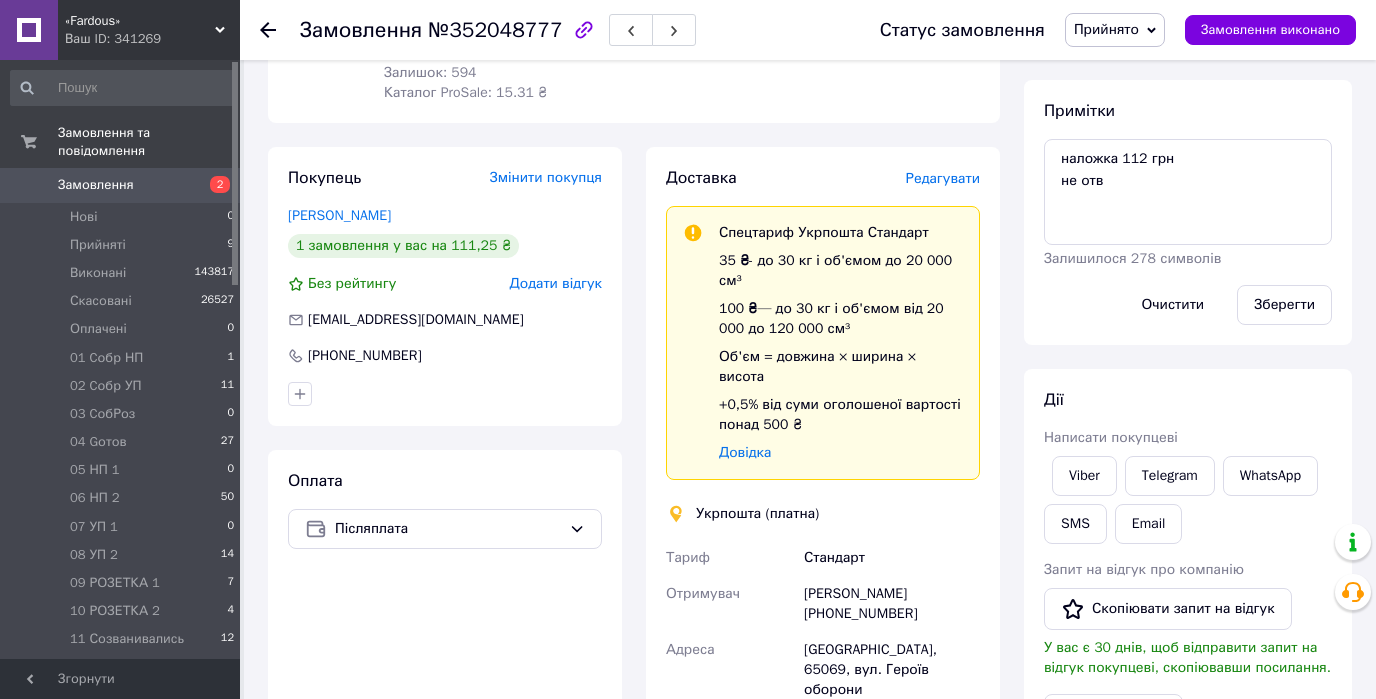 click on "Редагувати" at bounding box center (943, 178) 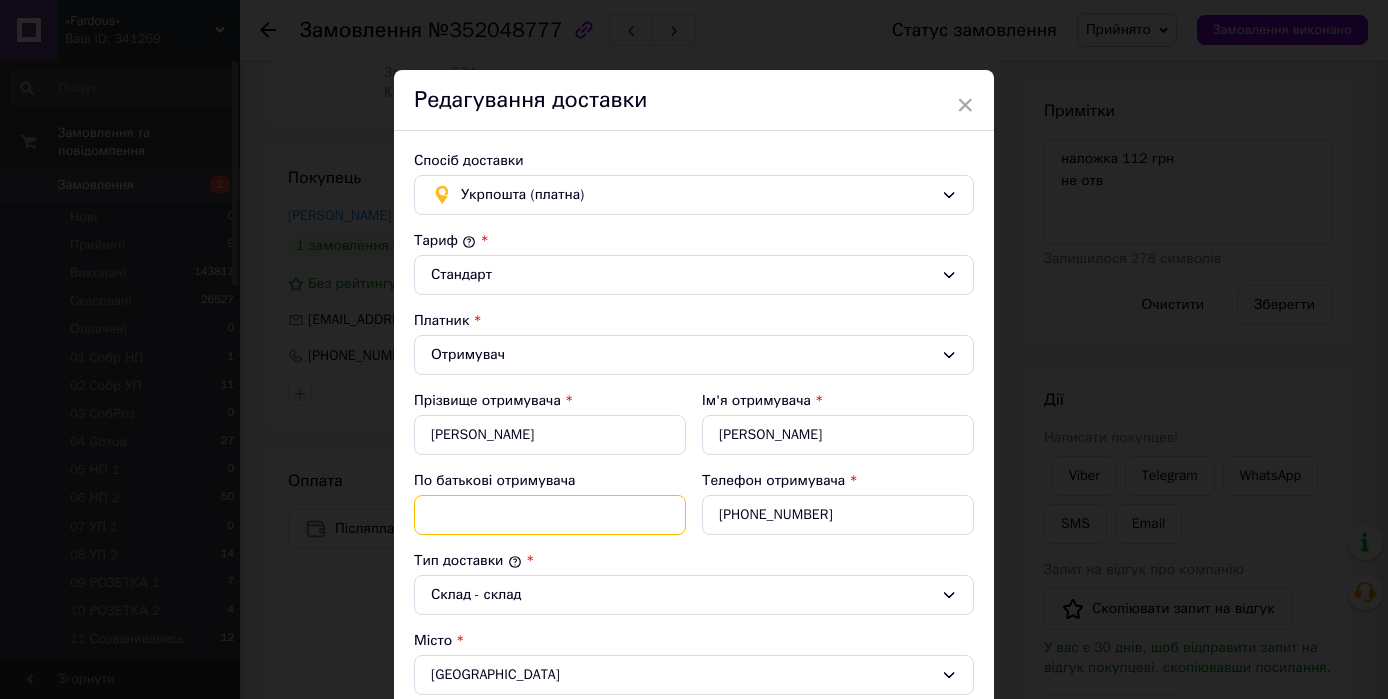 click on "По батькові отримувача" at bounding box center [550, 515] 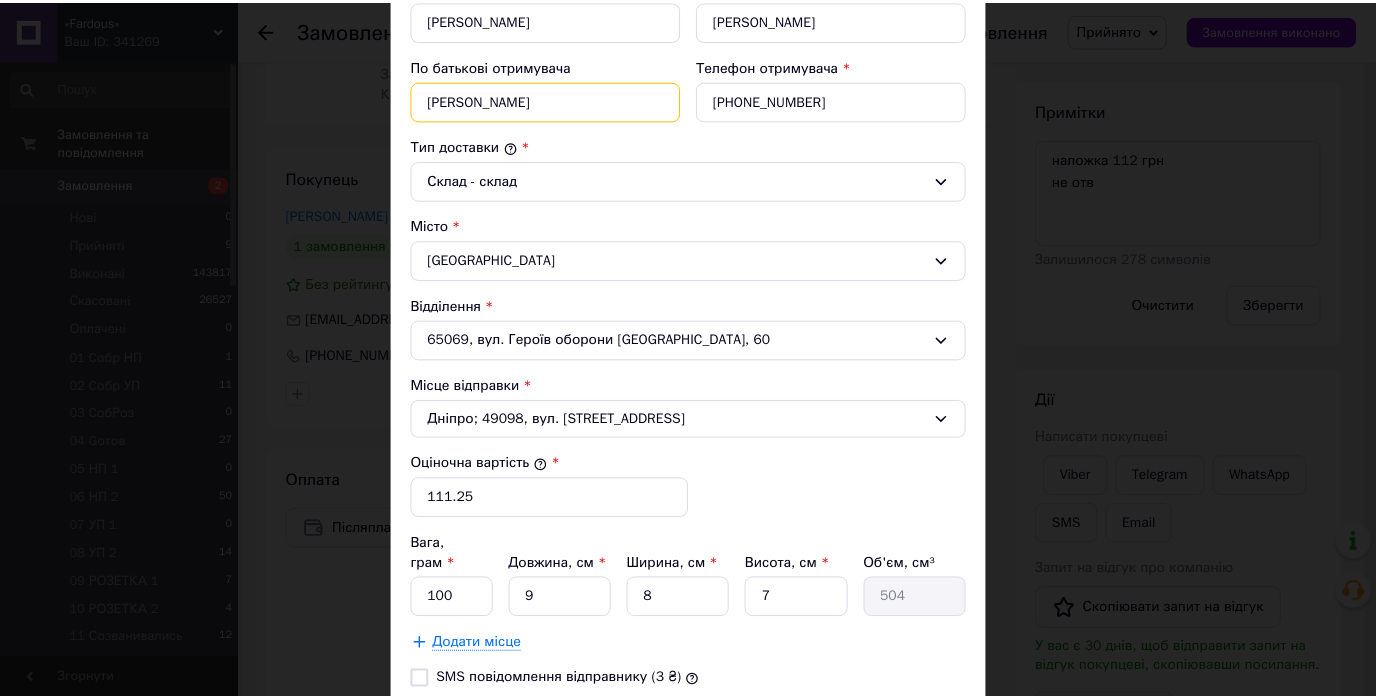 scroll, scrollTop: 732, scrollLeft: 0, axis: vertical 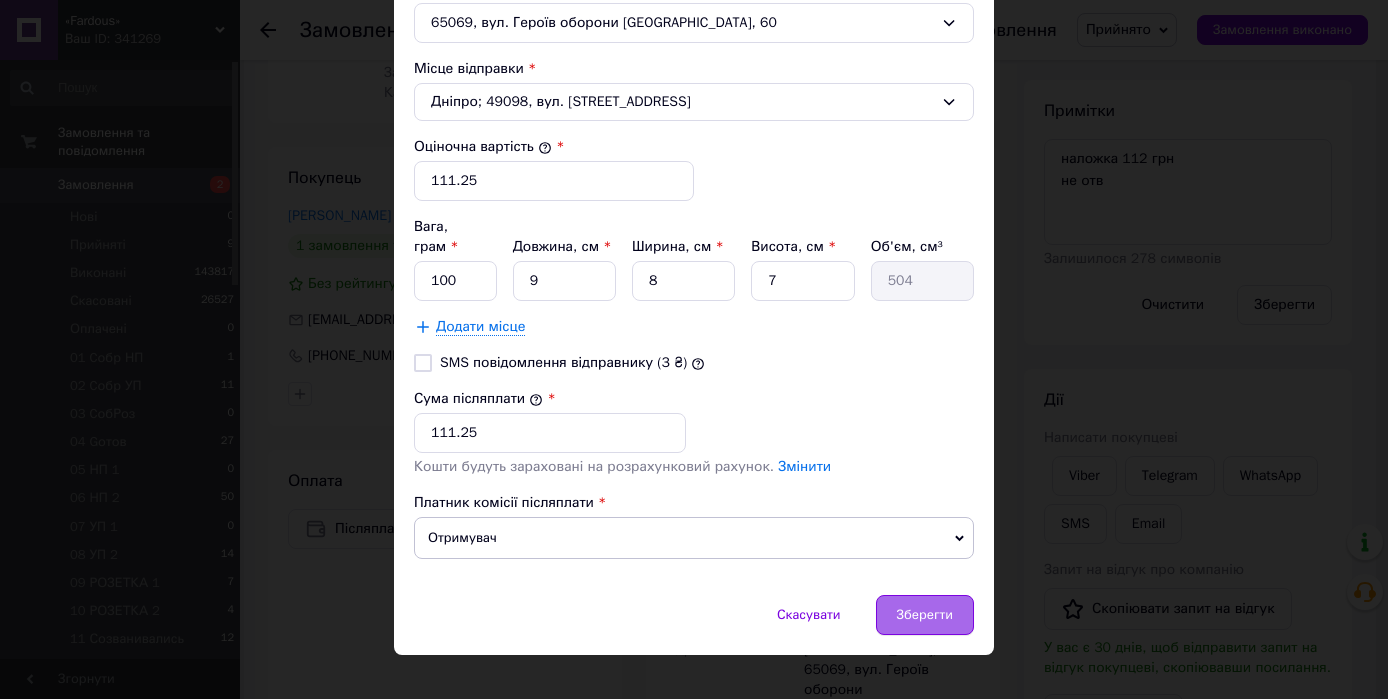 type on "александровна" 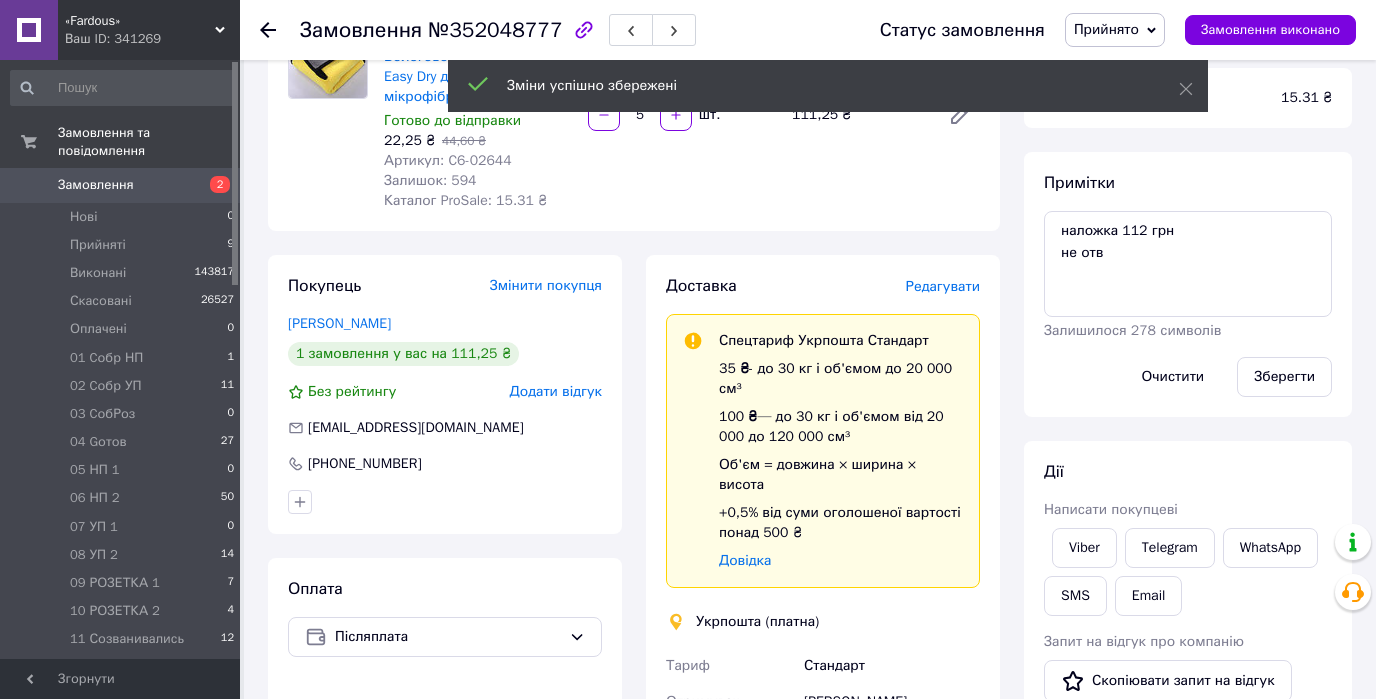 scroll, scrollTop: 0, scrollLeft: 0, axis: both 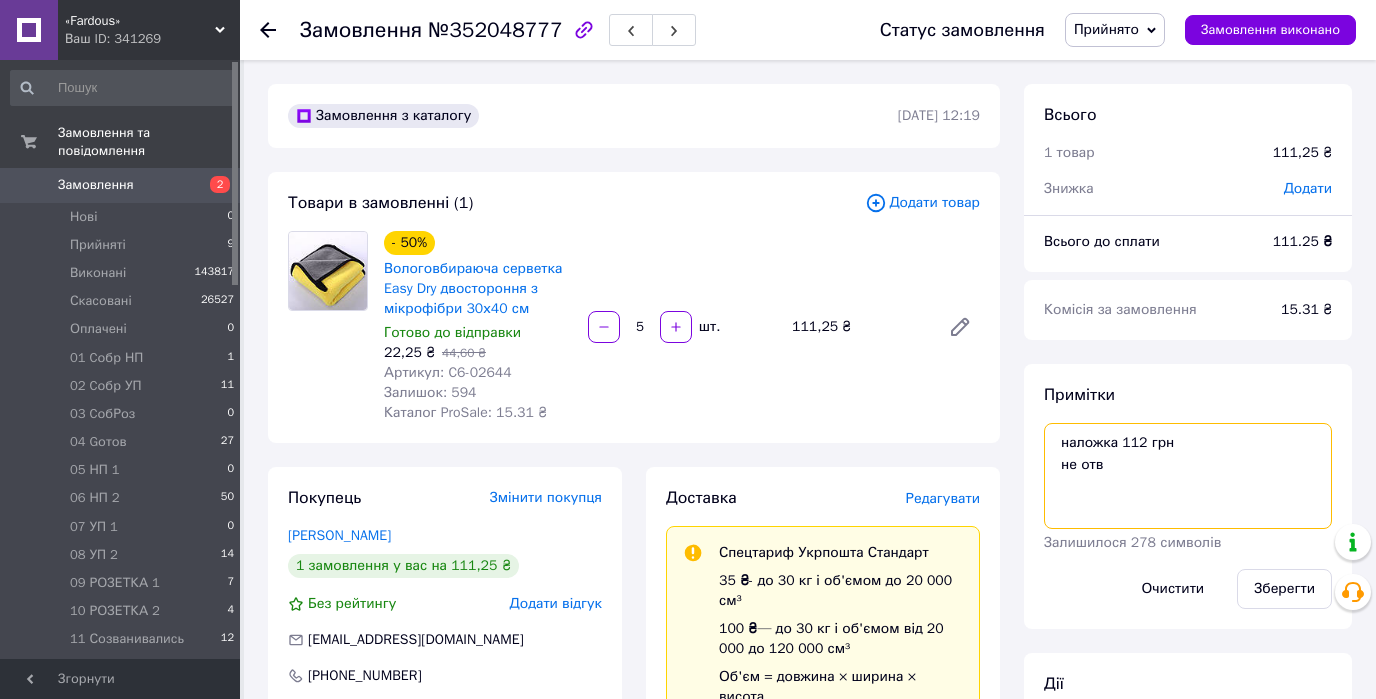 drag, startPoint x: 1126, startPoint y: 467, endPoint x: 1029, endPoint y: 467, distance: 97 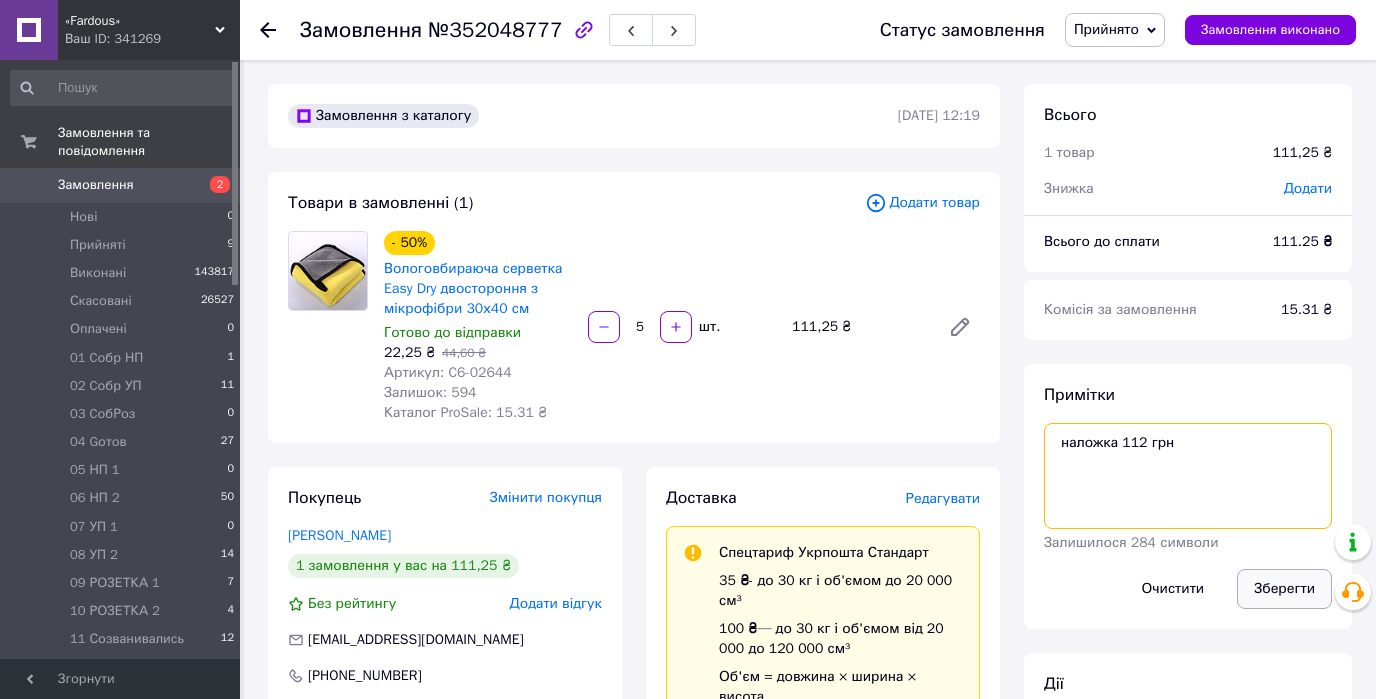 type on "наложка 112 грн" 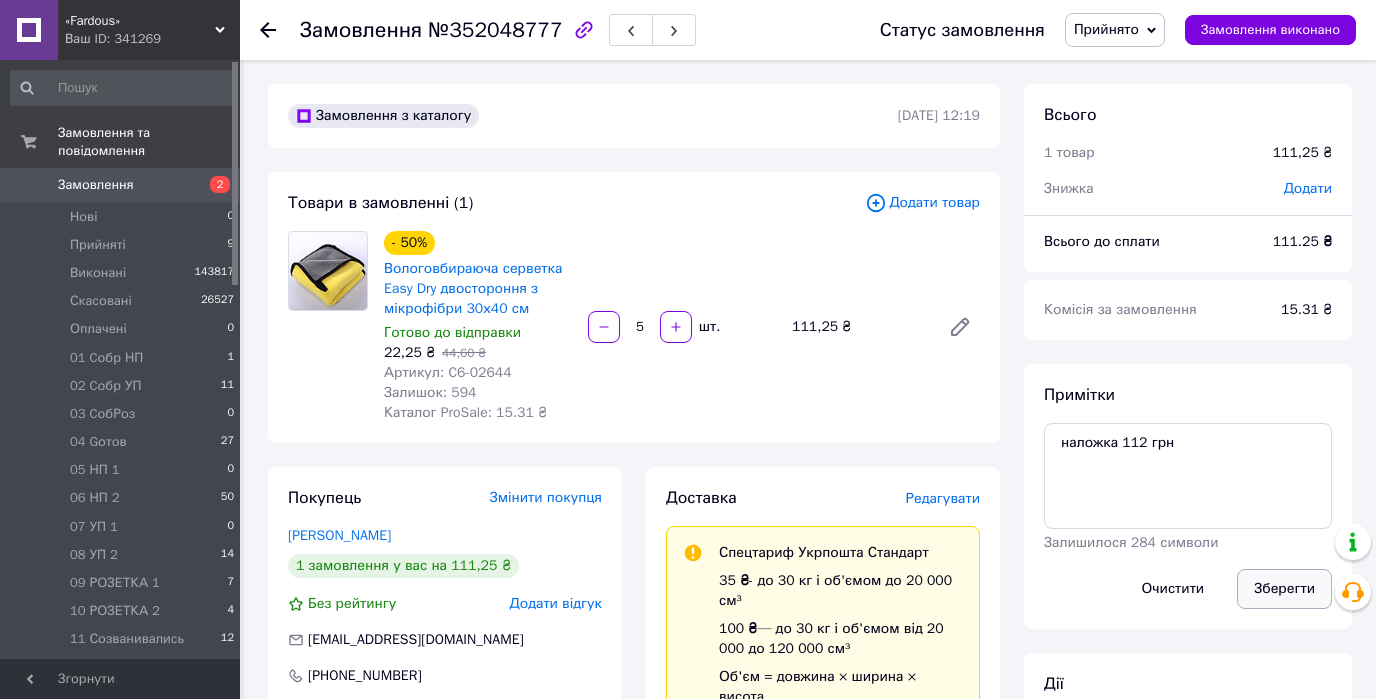 click on "Зберегти" at bounding box center [1284, 589] 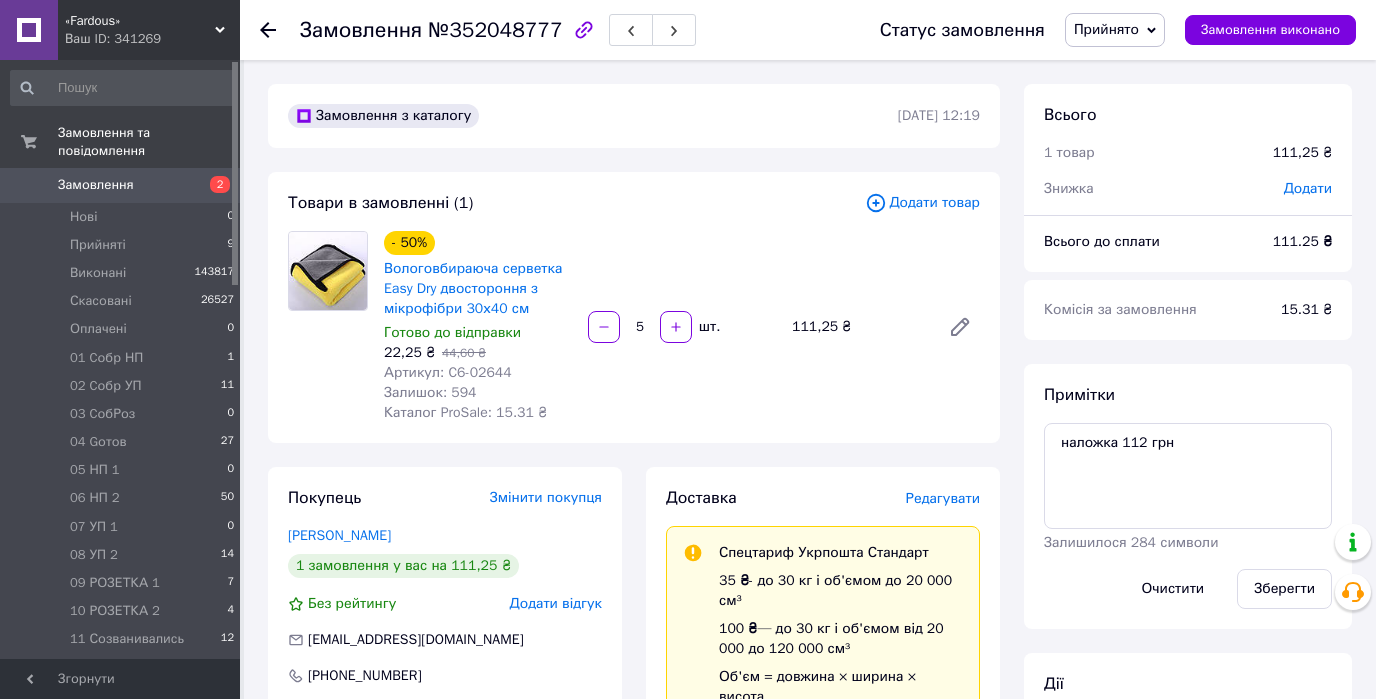 click 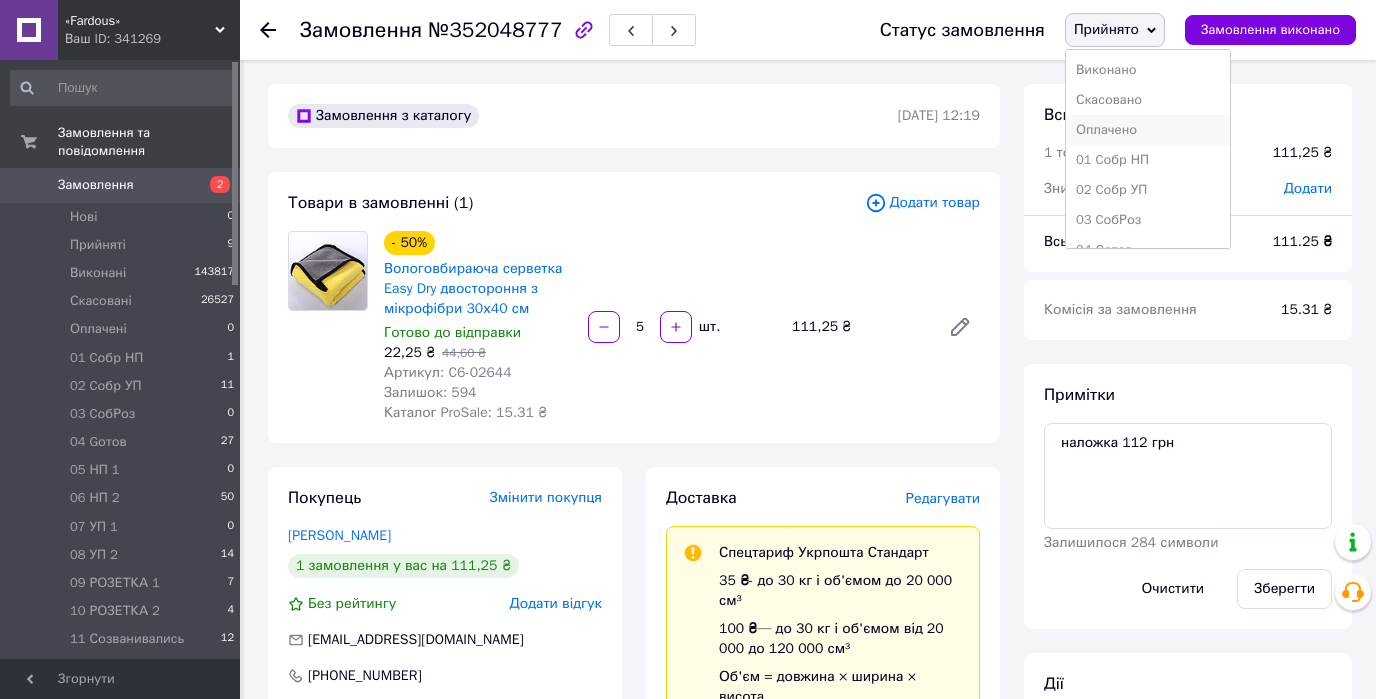 scroll, scrollTop: 320, scrollLeft: 0, axis: vertical 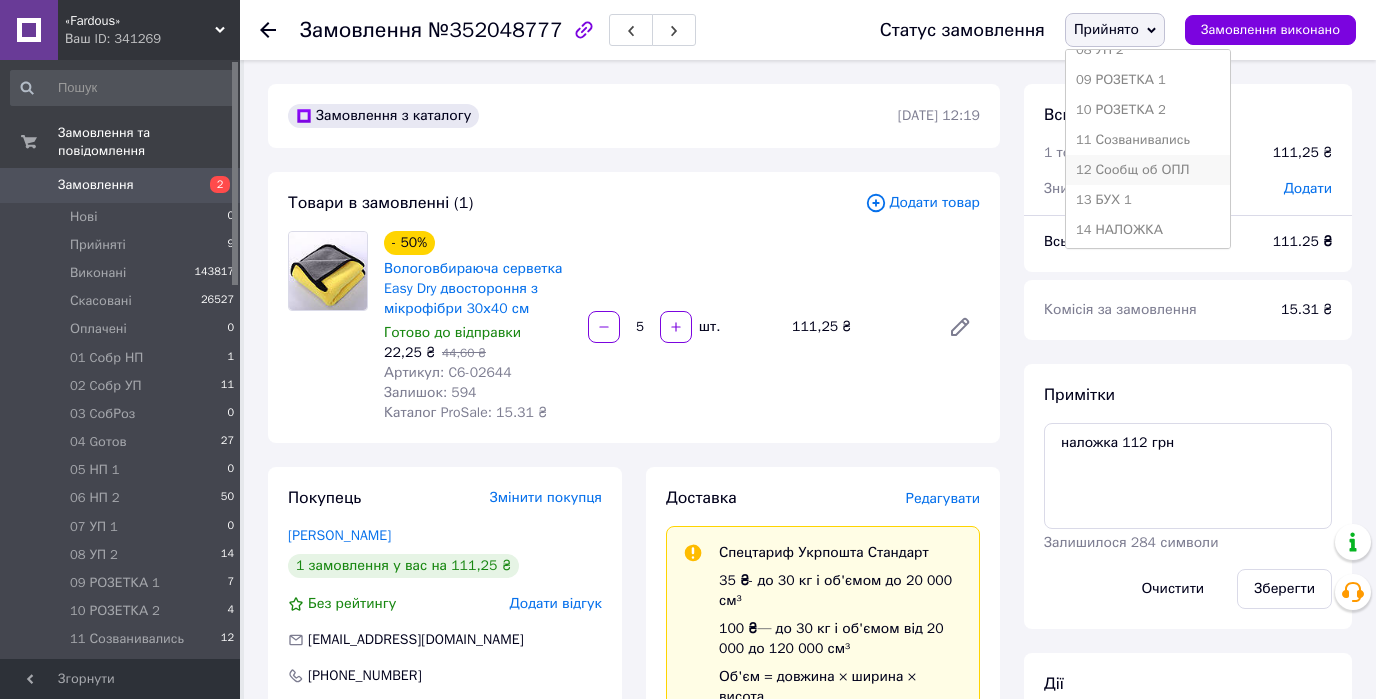 click on "12 Сообщ об ОПЛ" at bounding box center (1148, 170) 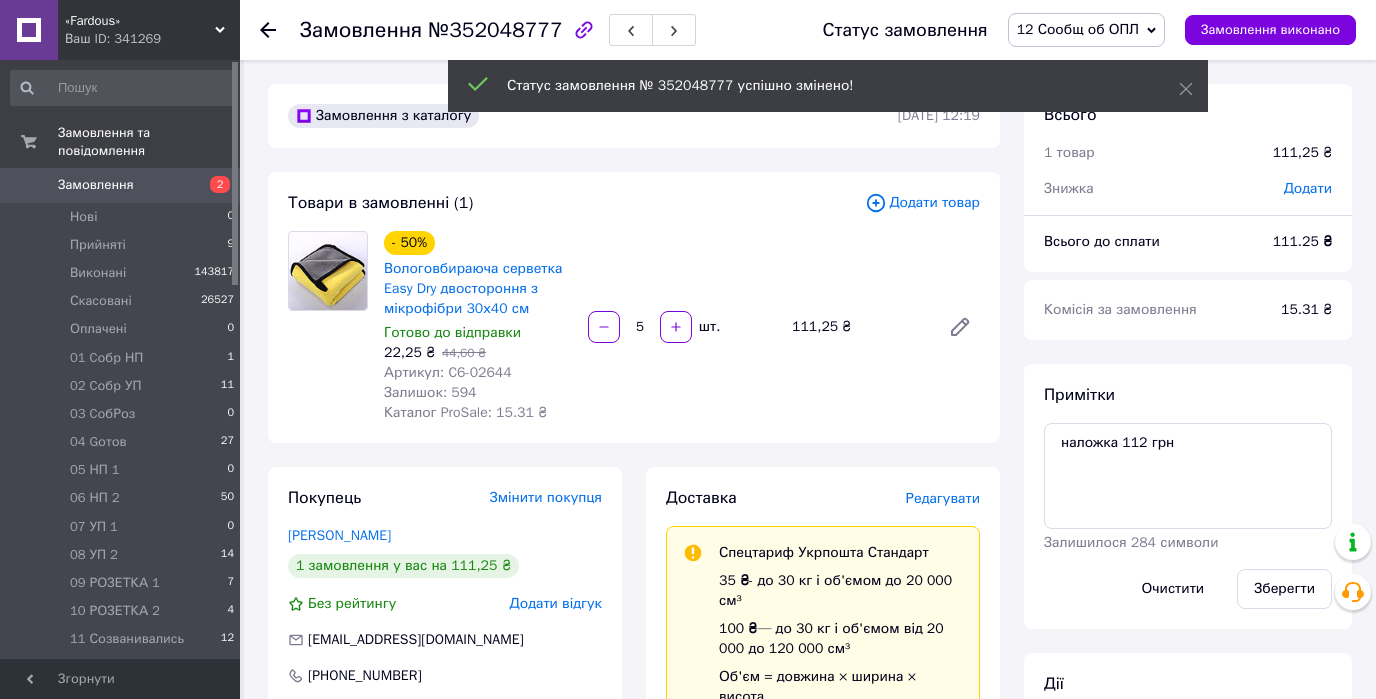 click 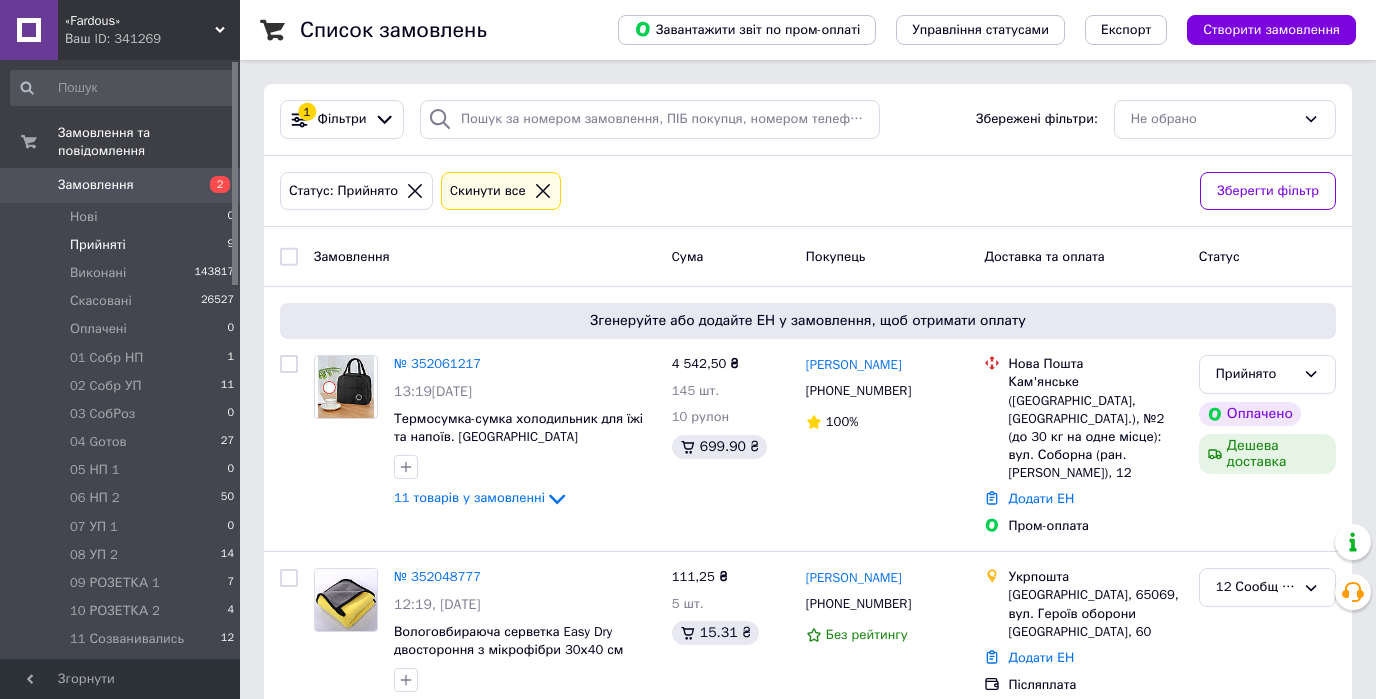 click 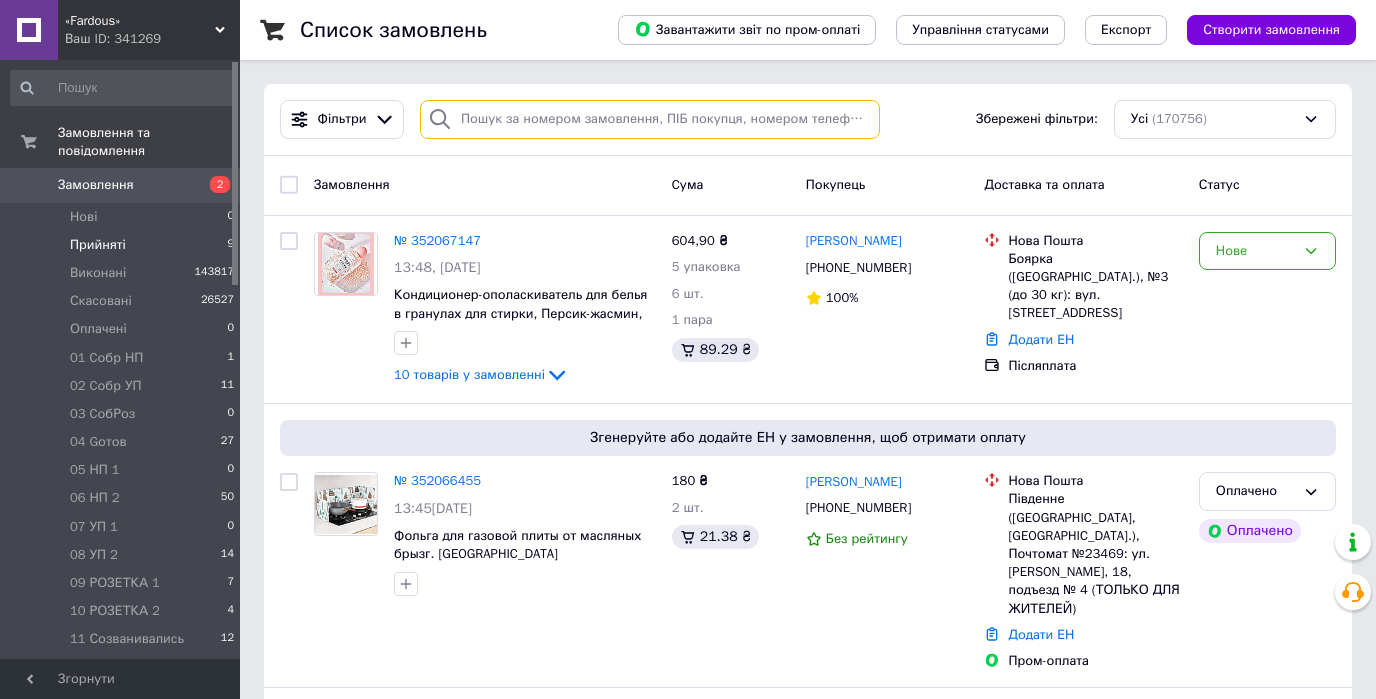 paste on "380930715634" 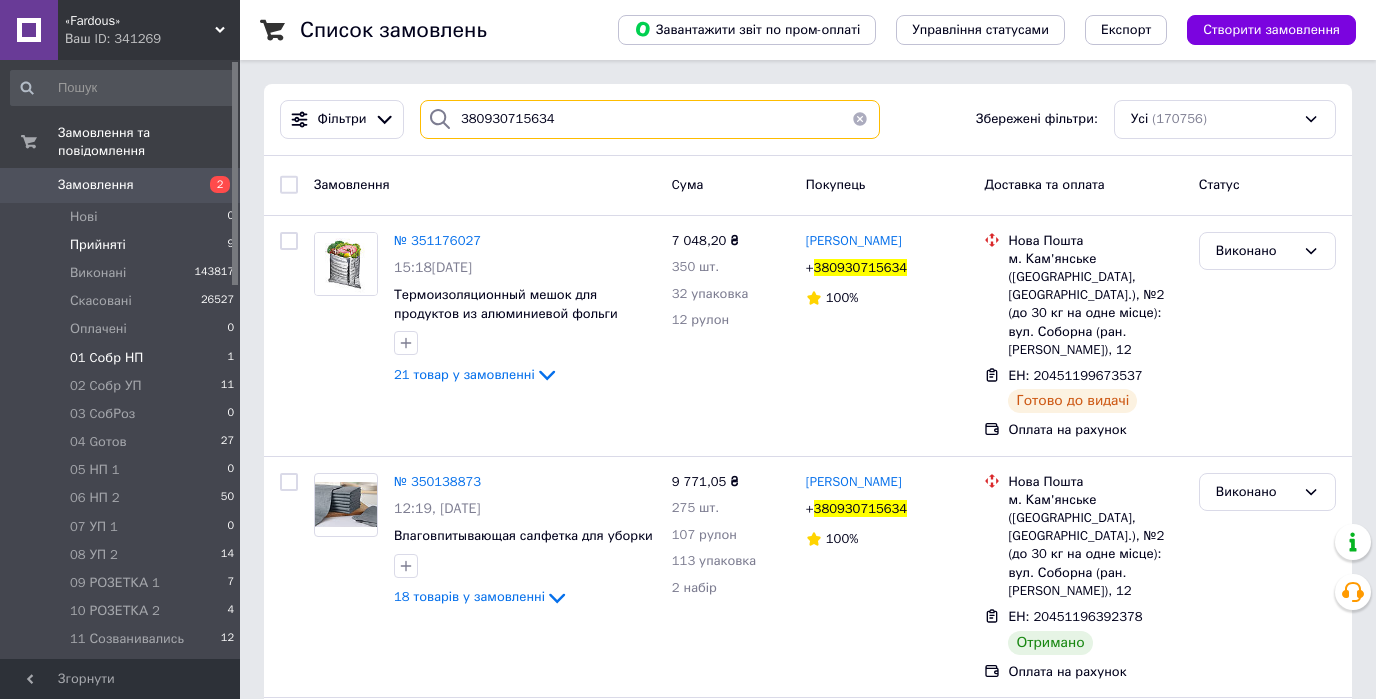 type on "380930715634" 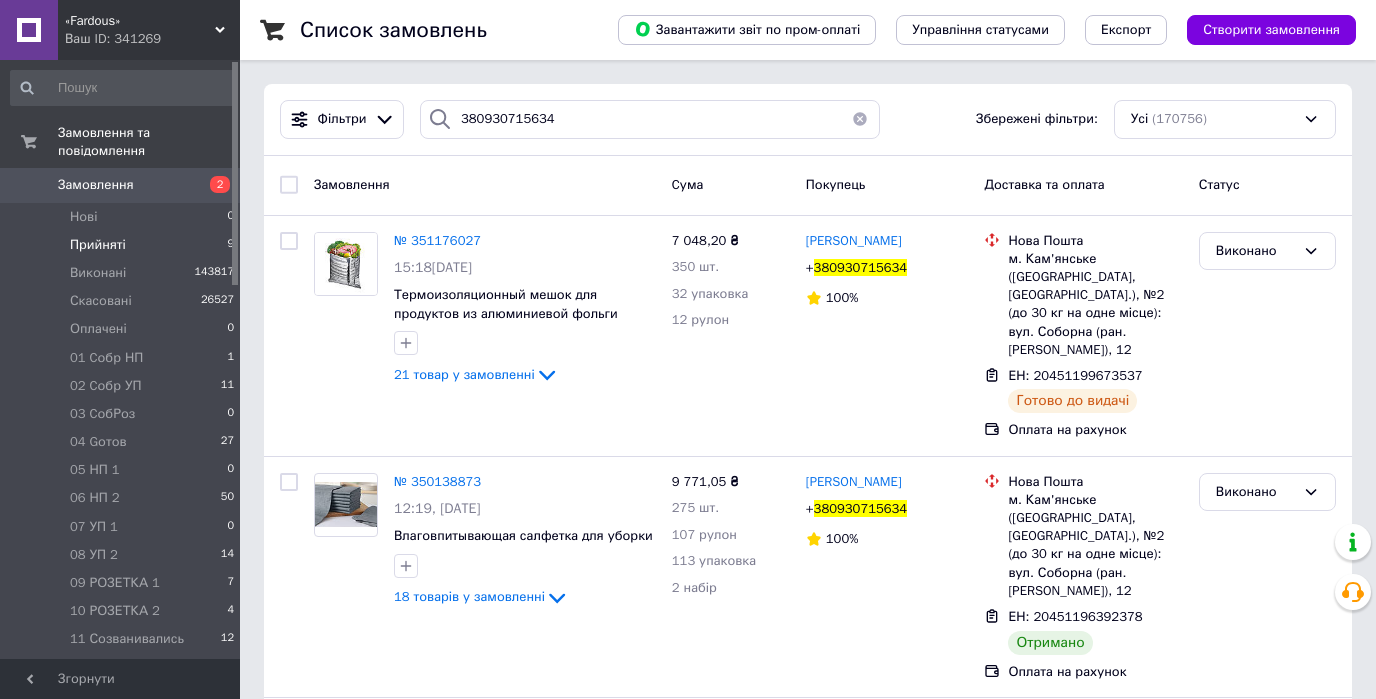 click at bounding box center (860, 119) 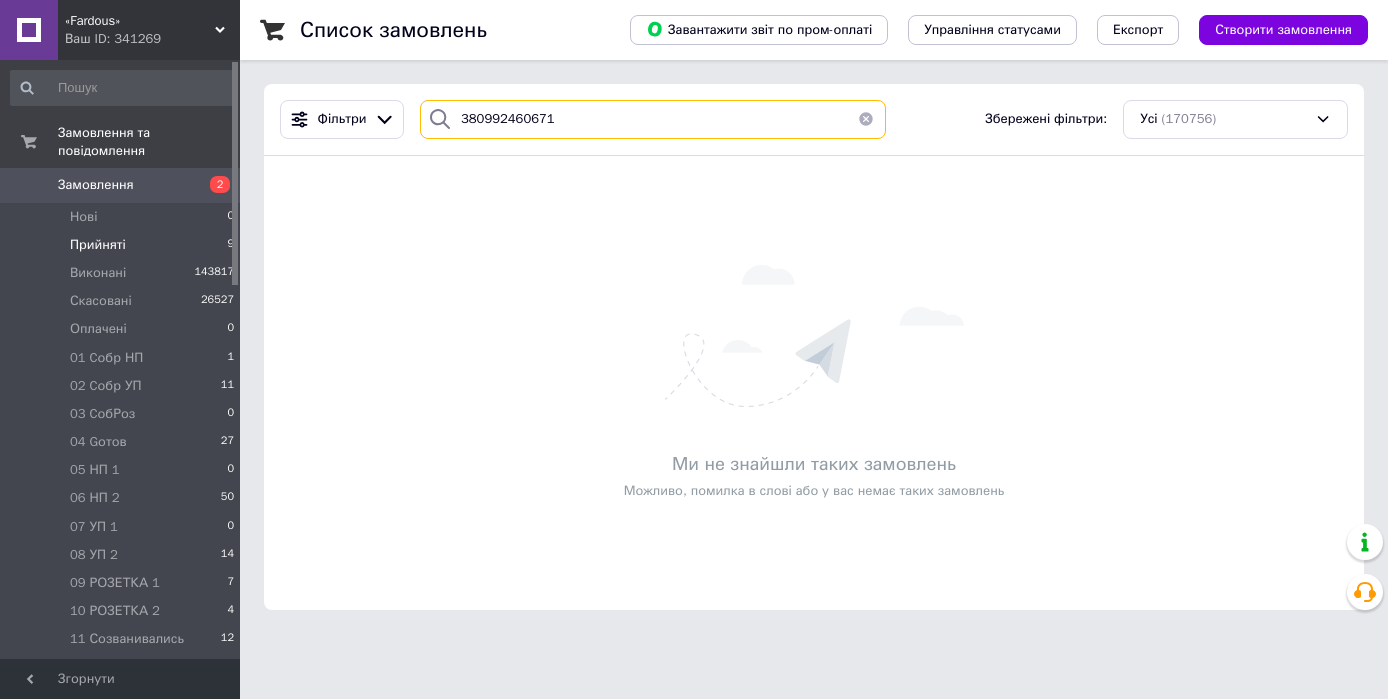 type on "380992460671" 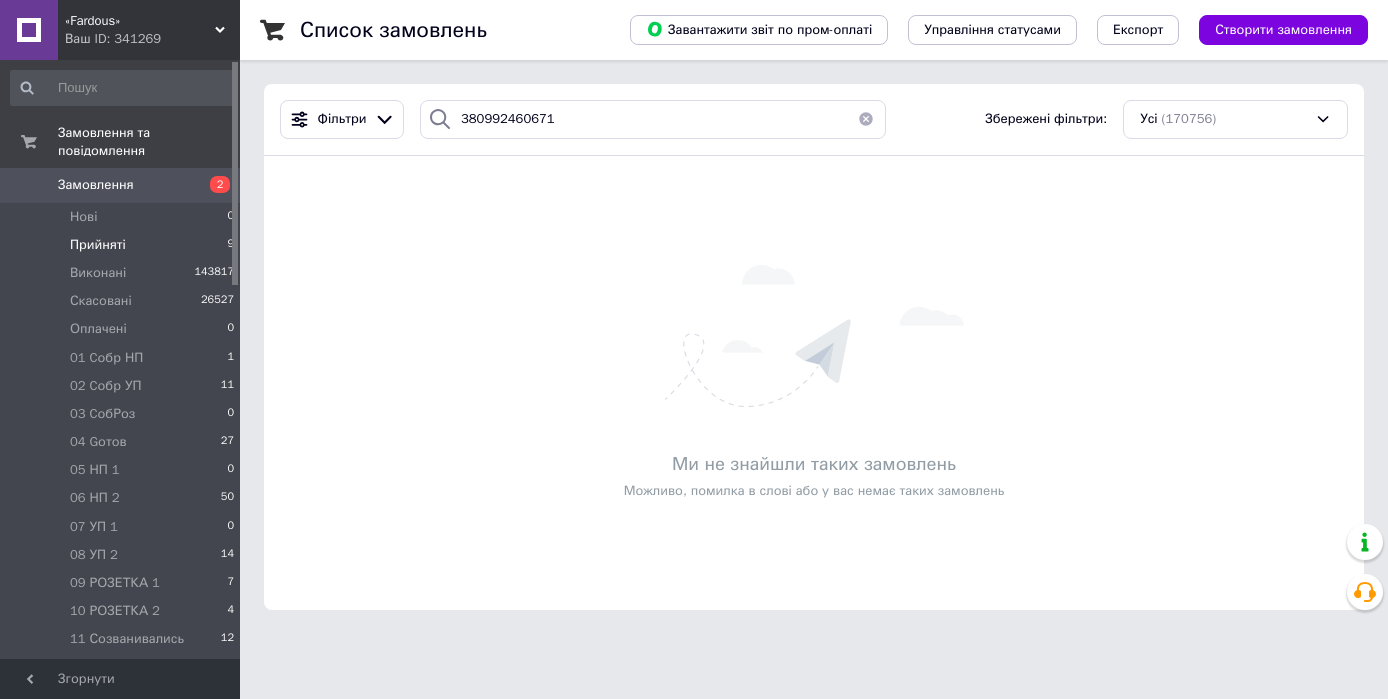 click at bounding box center [866, 119] 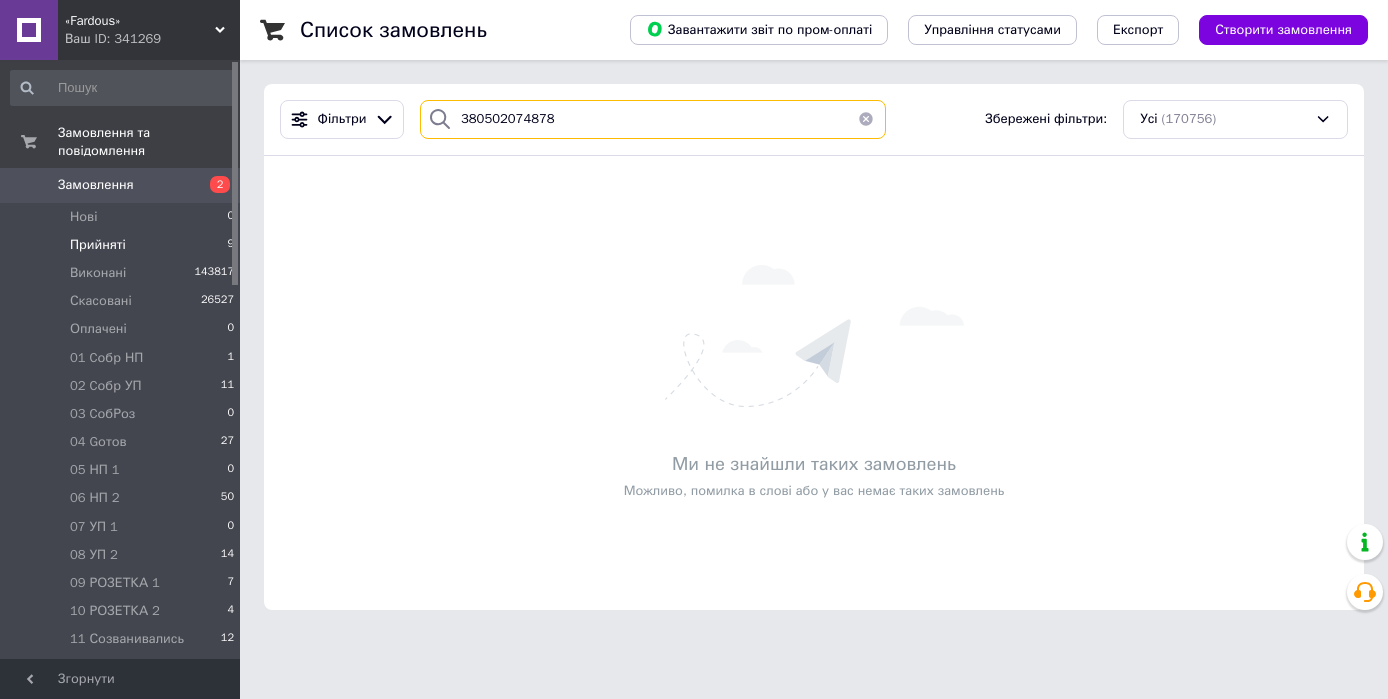 type on "380502074878" 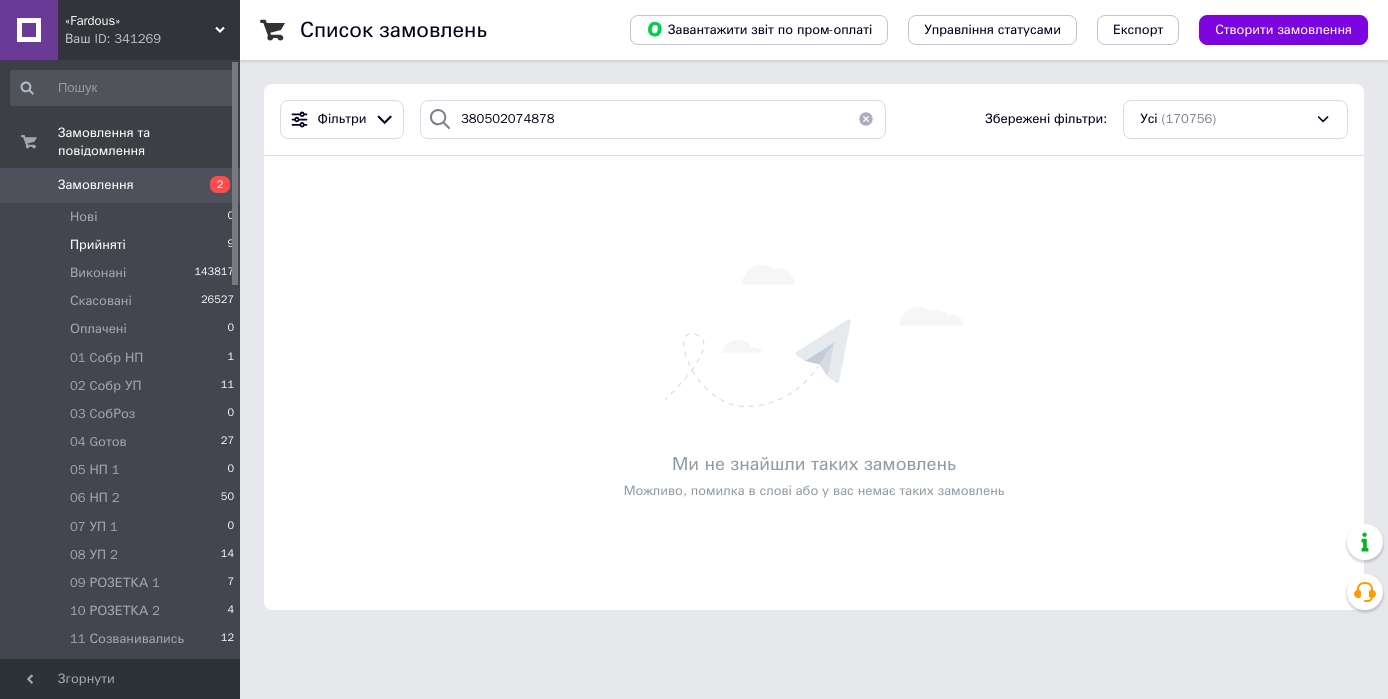 click at bounding box center [866, 119] 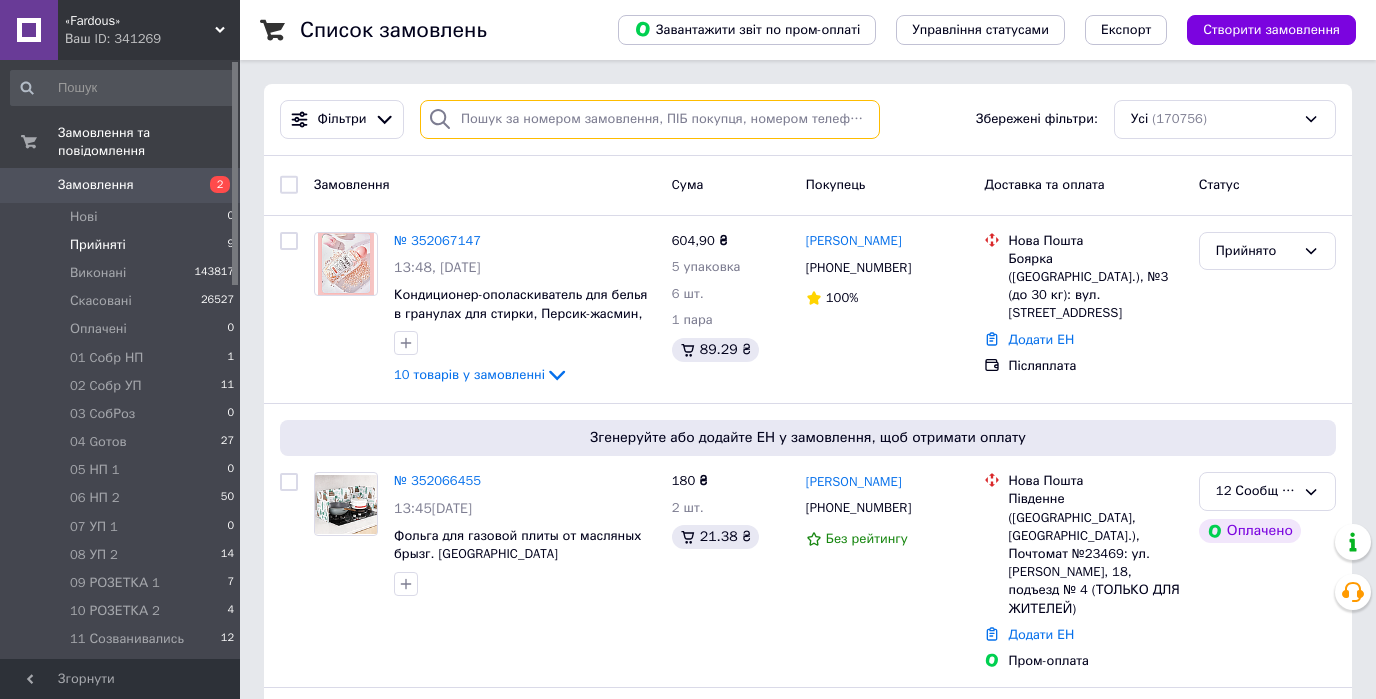 click at bounding box center (650, 119) 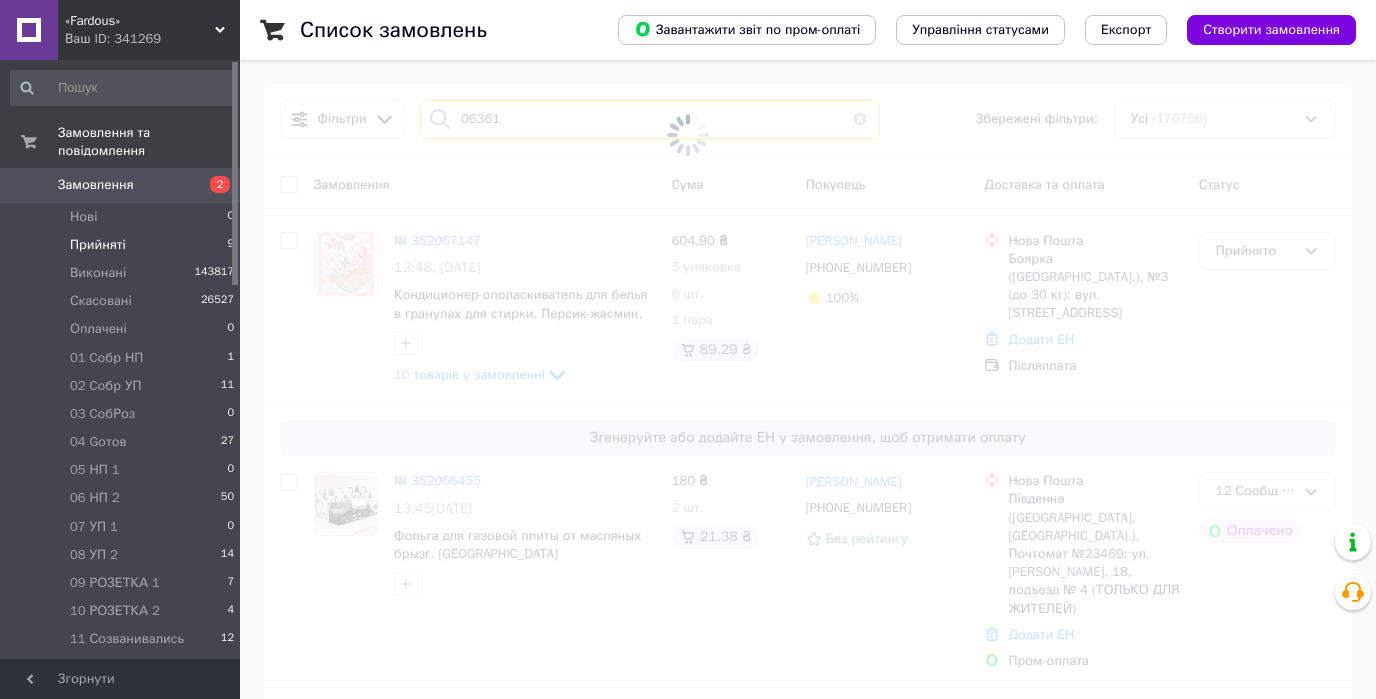type on "063616" 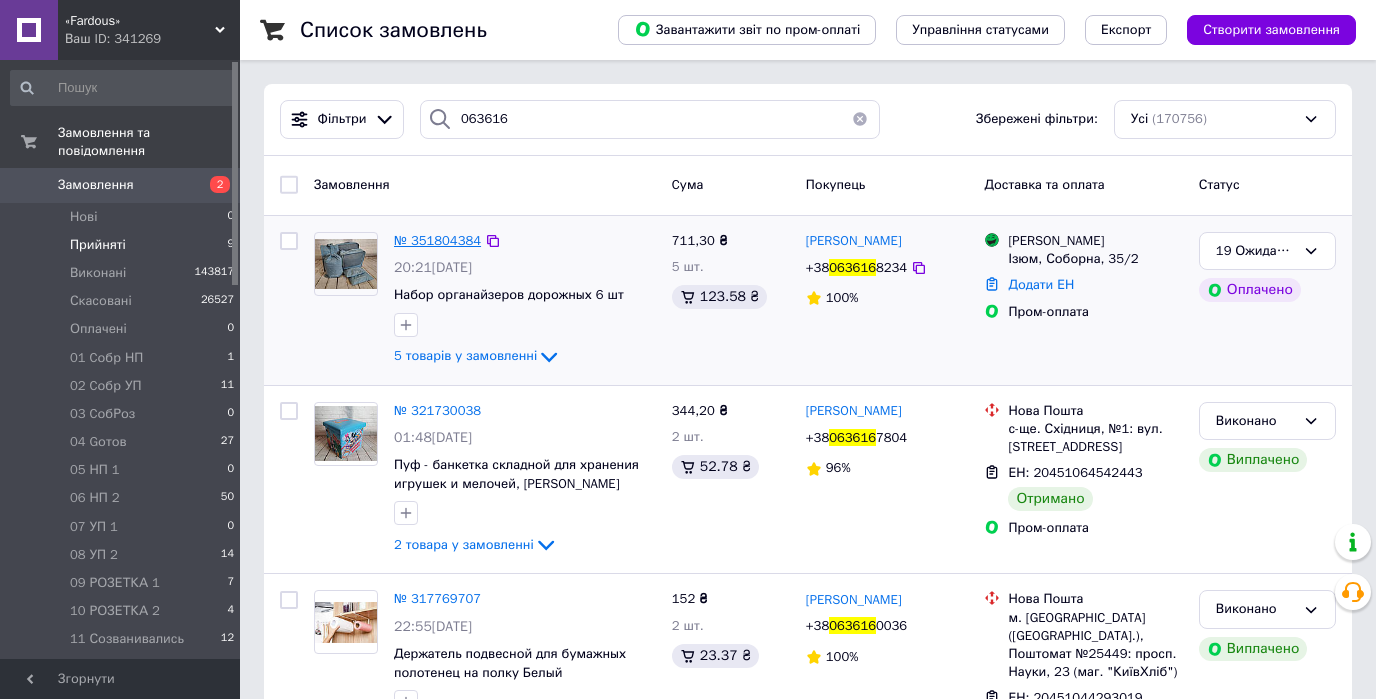 click on "№ 351804384" at bounding box center (437, 240) 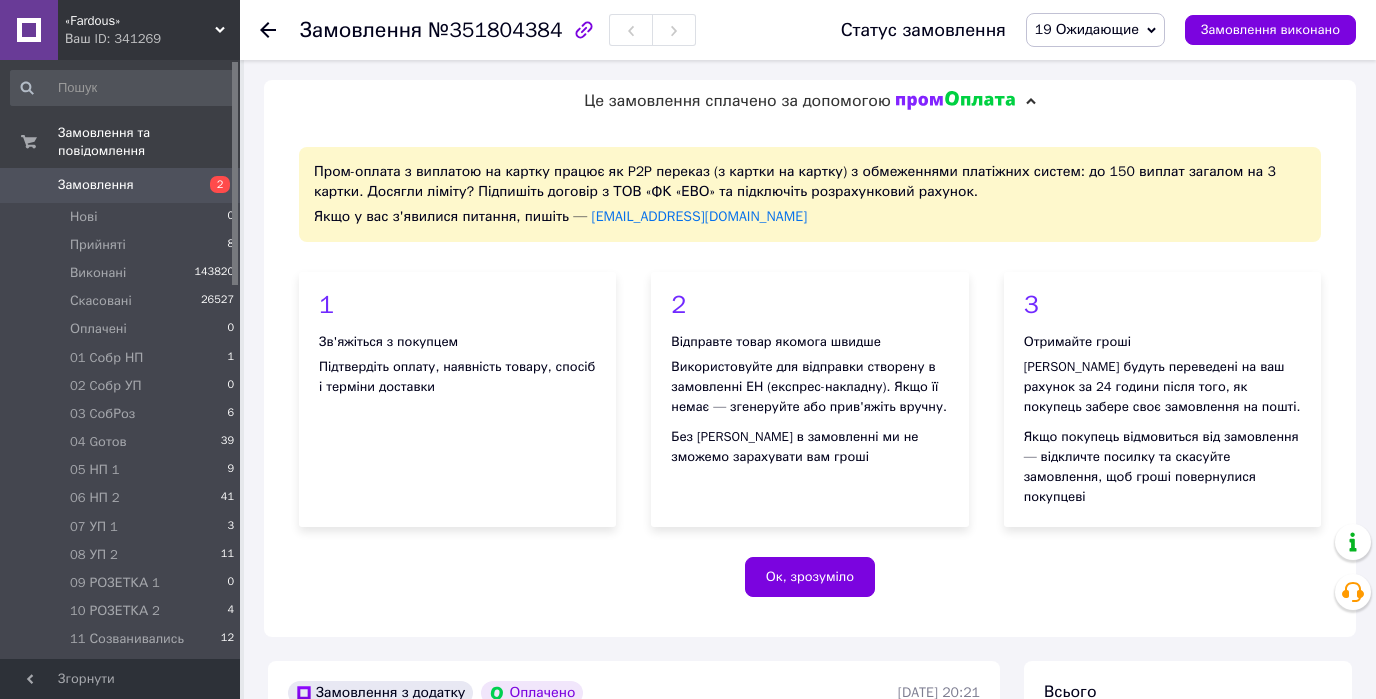 click on "3 Отримайте гроші Гроші будуть переведені на ваш рахунок за 24 години після того, як покупець
забере своє замовлення на пошті. Якщо покупець відмовиться від замовлення — відкличте посилку та
скасуйте замовлення, щоб гроші повернулися покупцеві" at bounding box center [1162, 399] 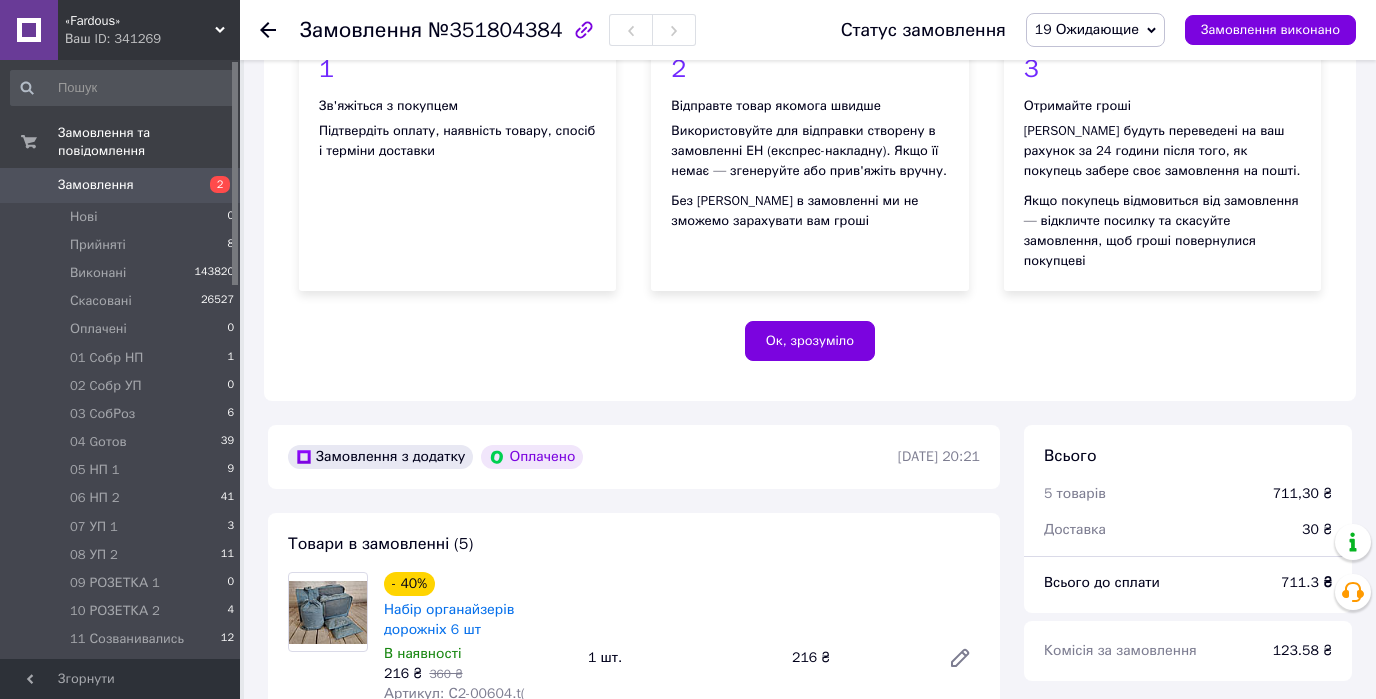 scroll, scrollTop: 480, scrollLeft: 0, axis: vertical 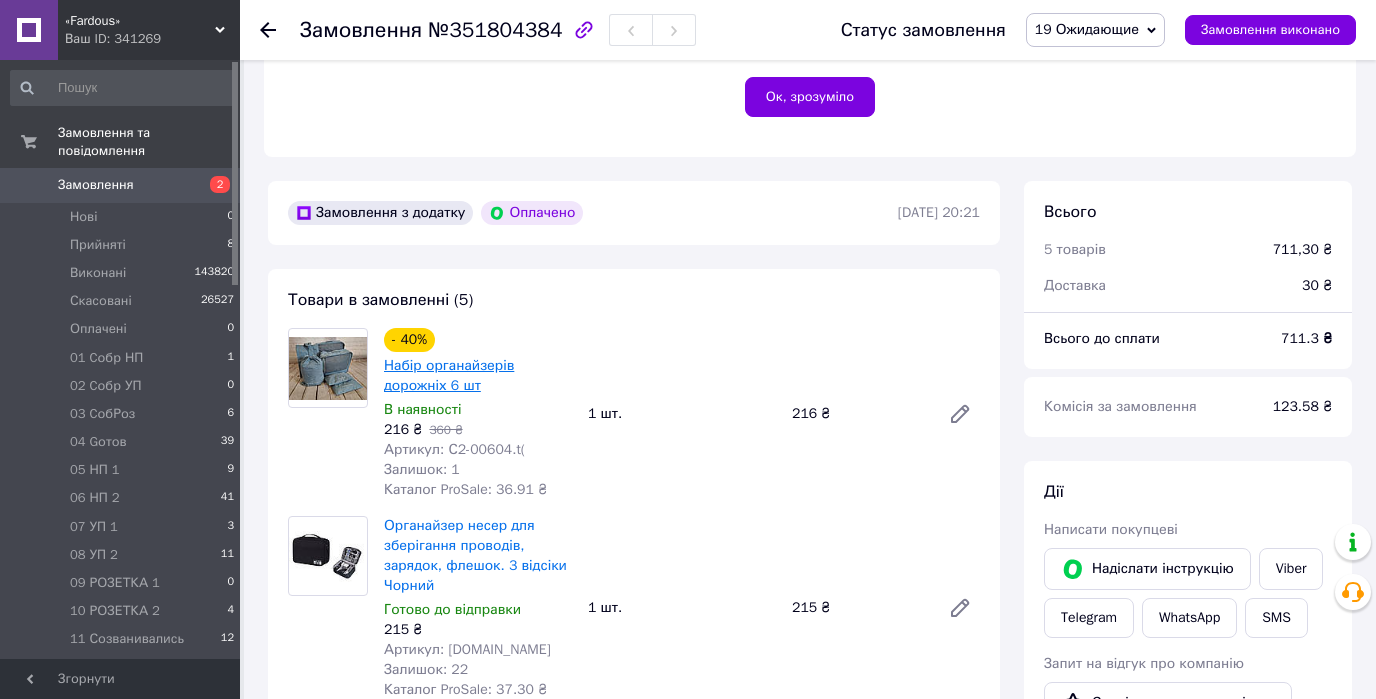 click on "Набір органайзерів дорожніх 6 шт" at bounding box center [449, 375] 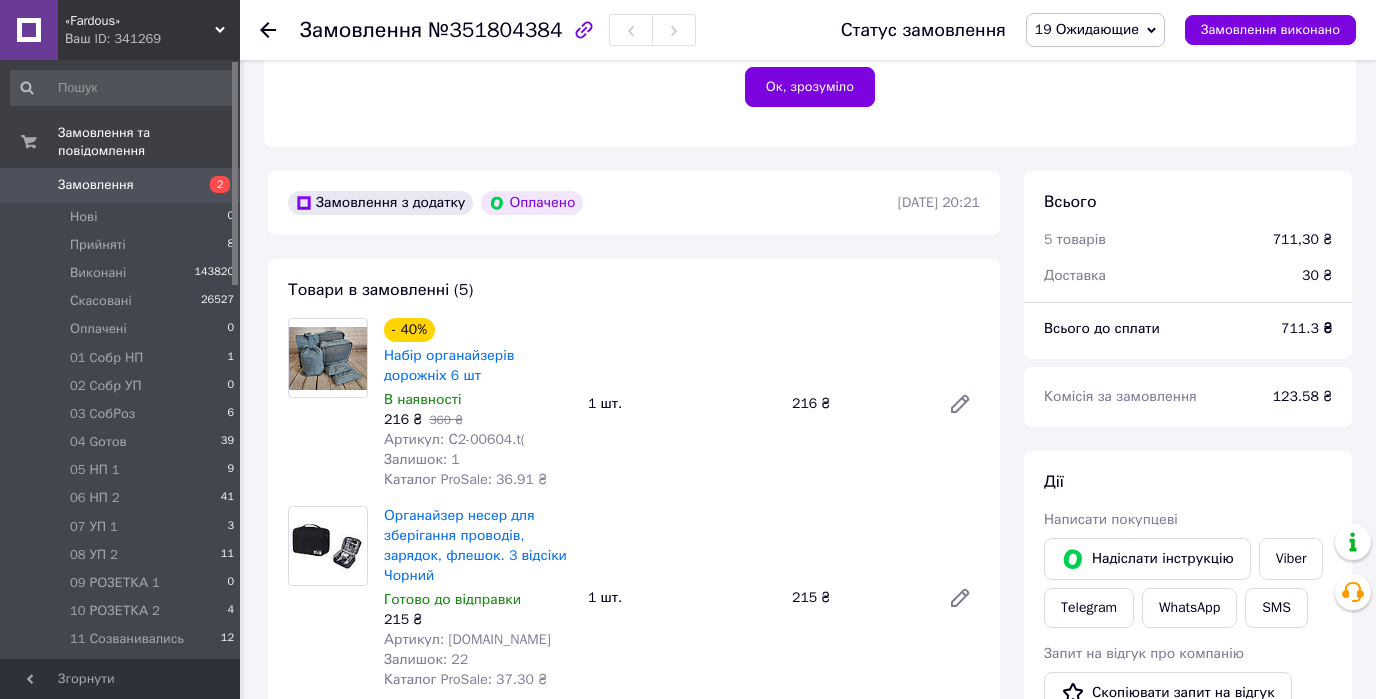 scroll, scrollTop: 480, scrollLeft: 0, axis: vertical 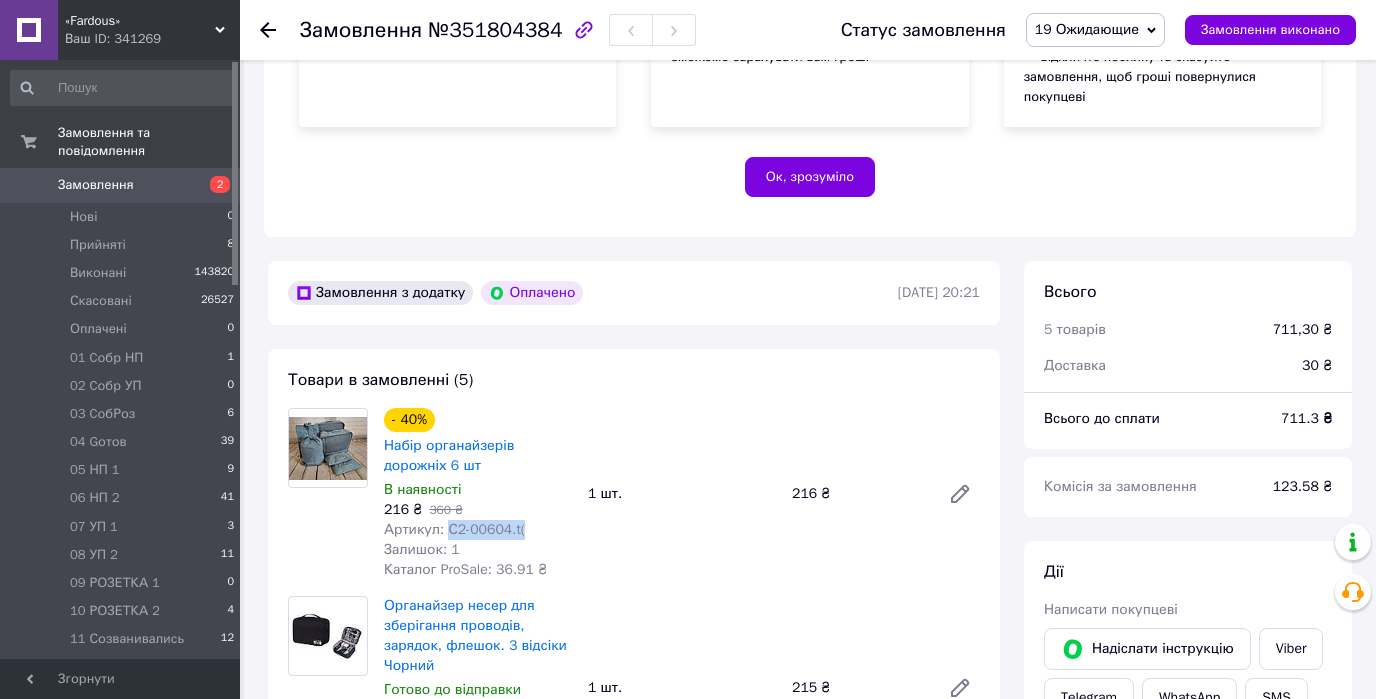 drag, startPoint x: 442, startPoint y: 516, endPoint x: 532, endPoint y: 516, distance: 90 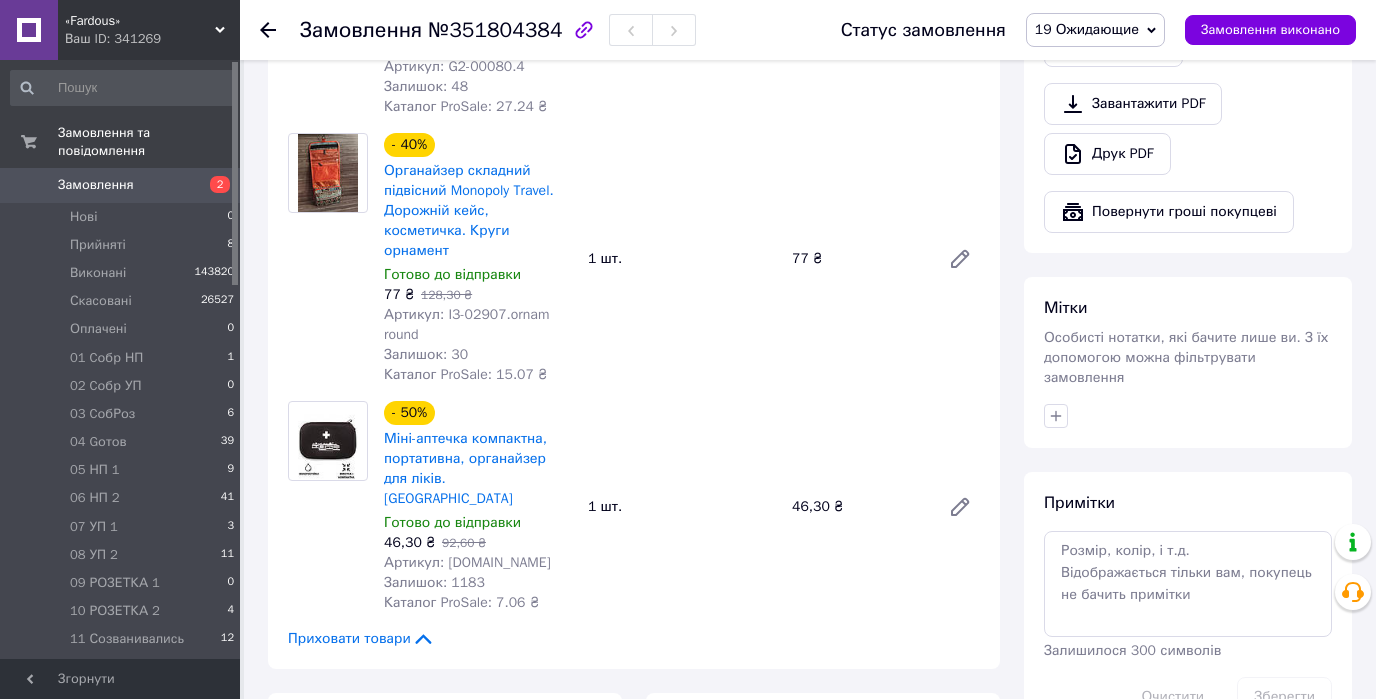 scroll, scrollTop: 1280, scrollLeft: 0, axis: vertical 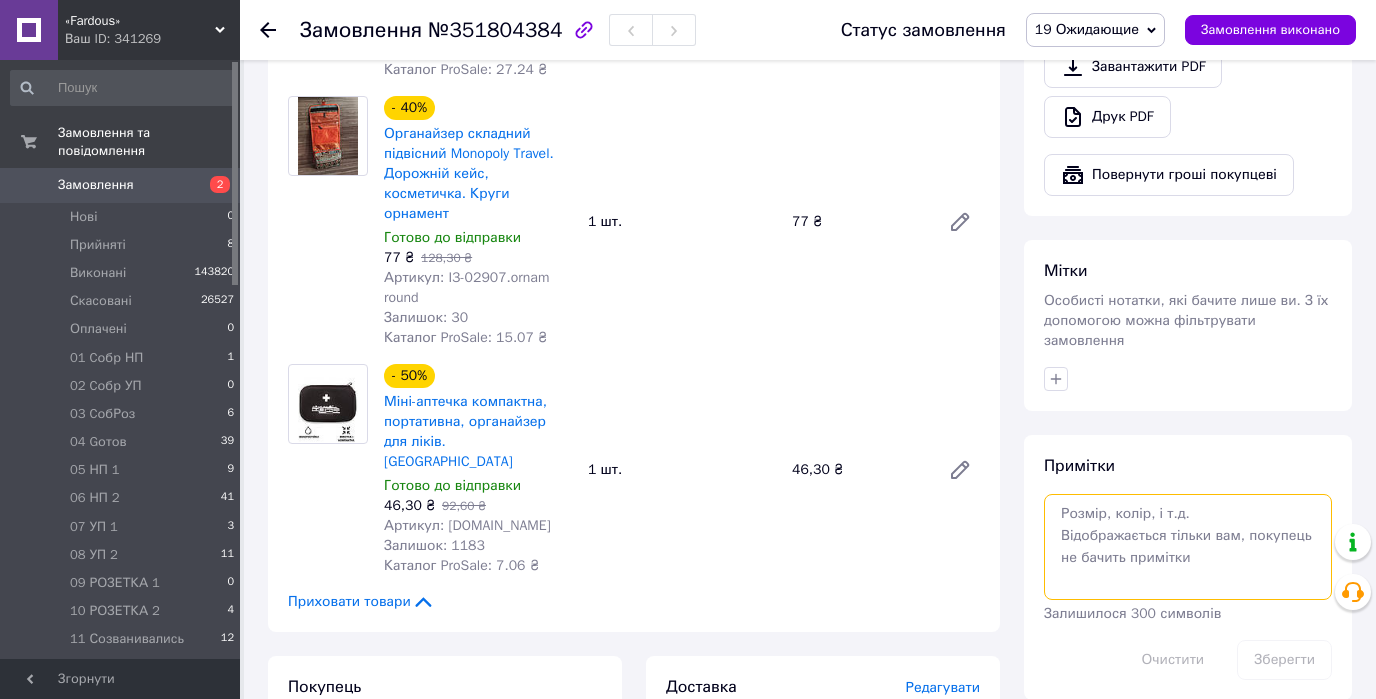 paste on "С2-00604.t(" 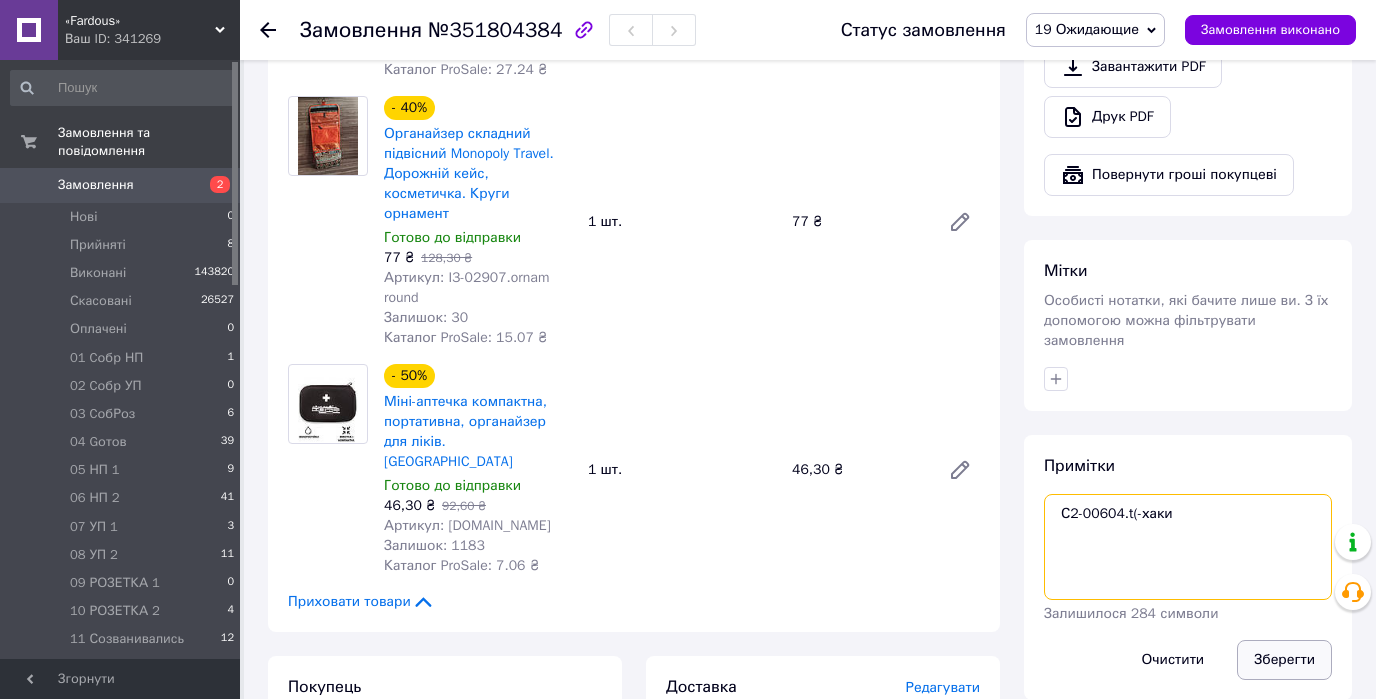 type on "С2-00604.t(-хаки" 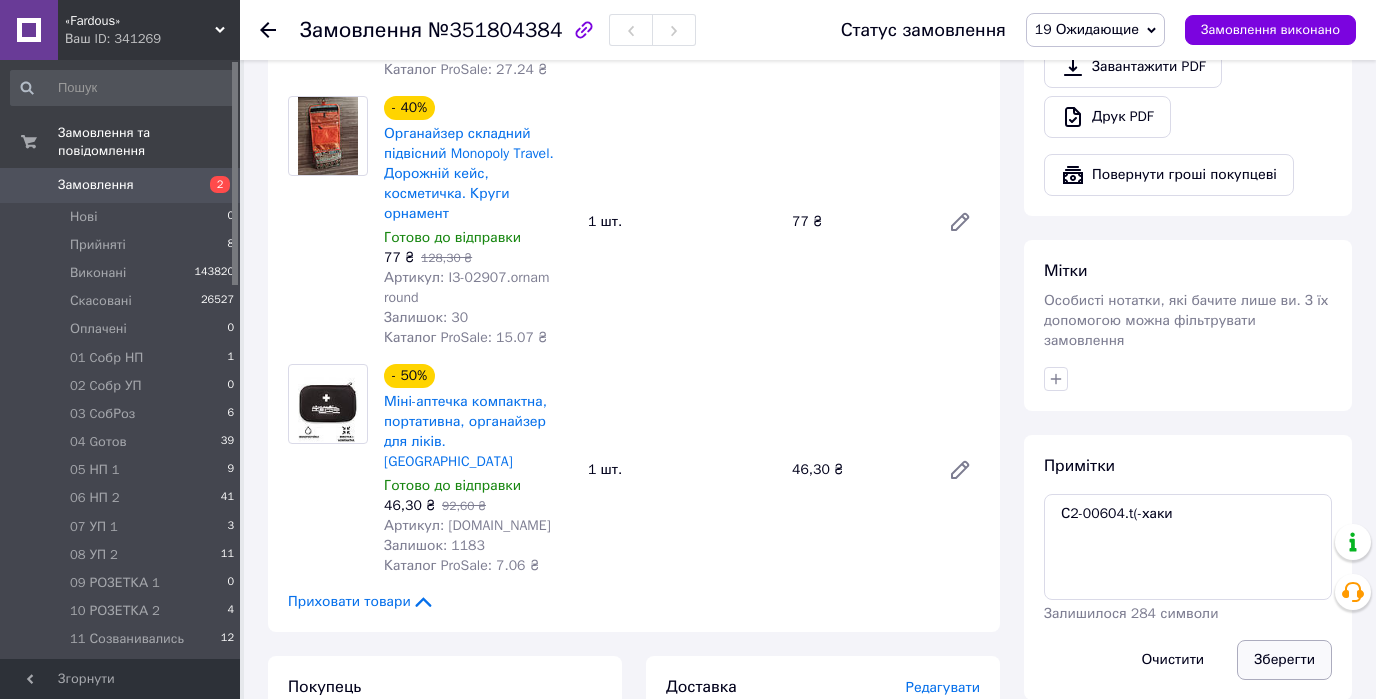 click on "Зберегти" at bounding box center (1284, 660) 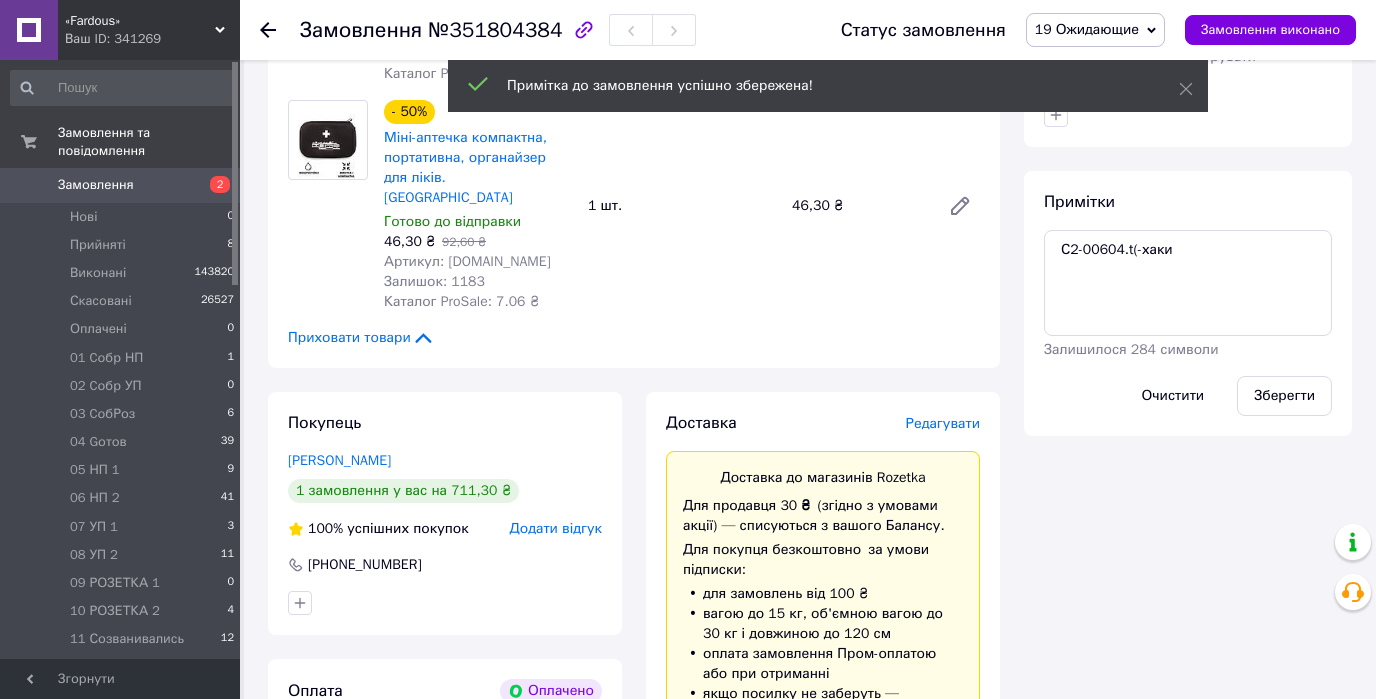 scroll, scrollTop: 1600, scrollLeft: 0, axis: vertical 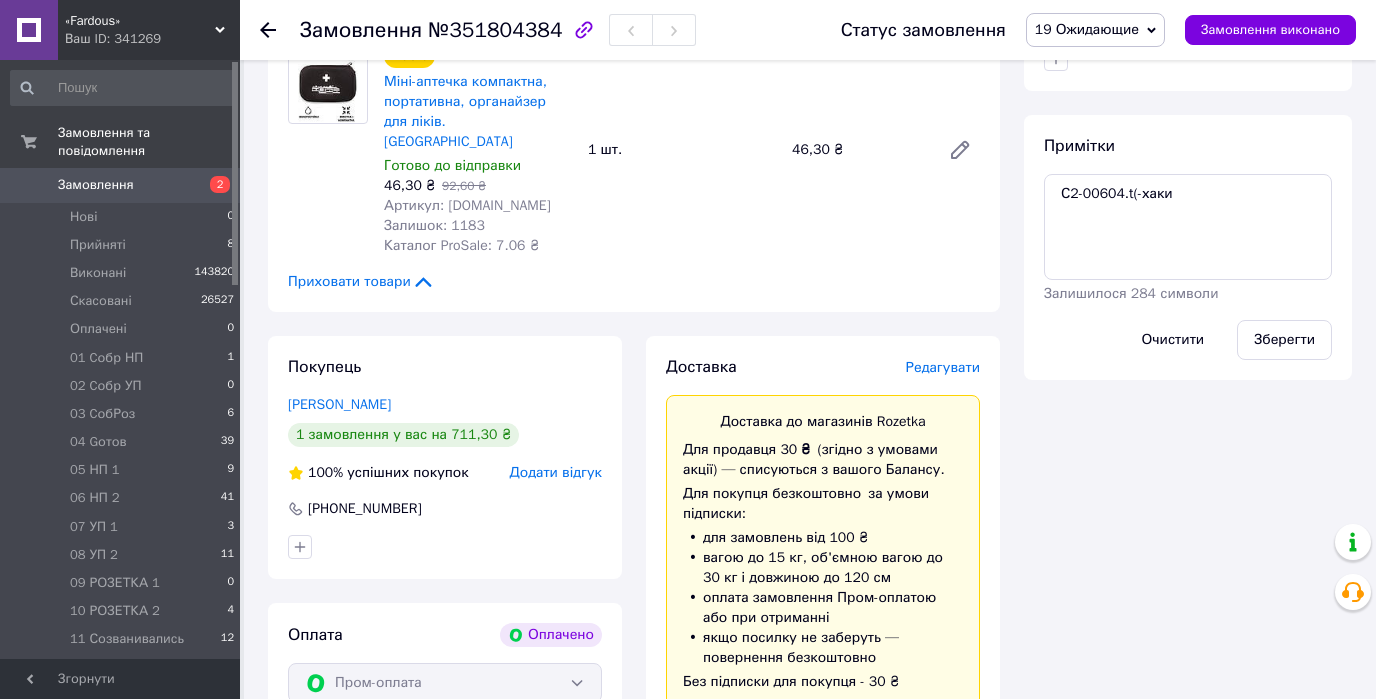 click on "19 Ожидающие" at bounding box center (1095, 30) 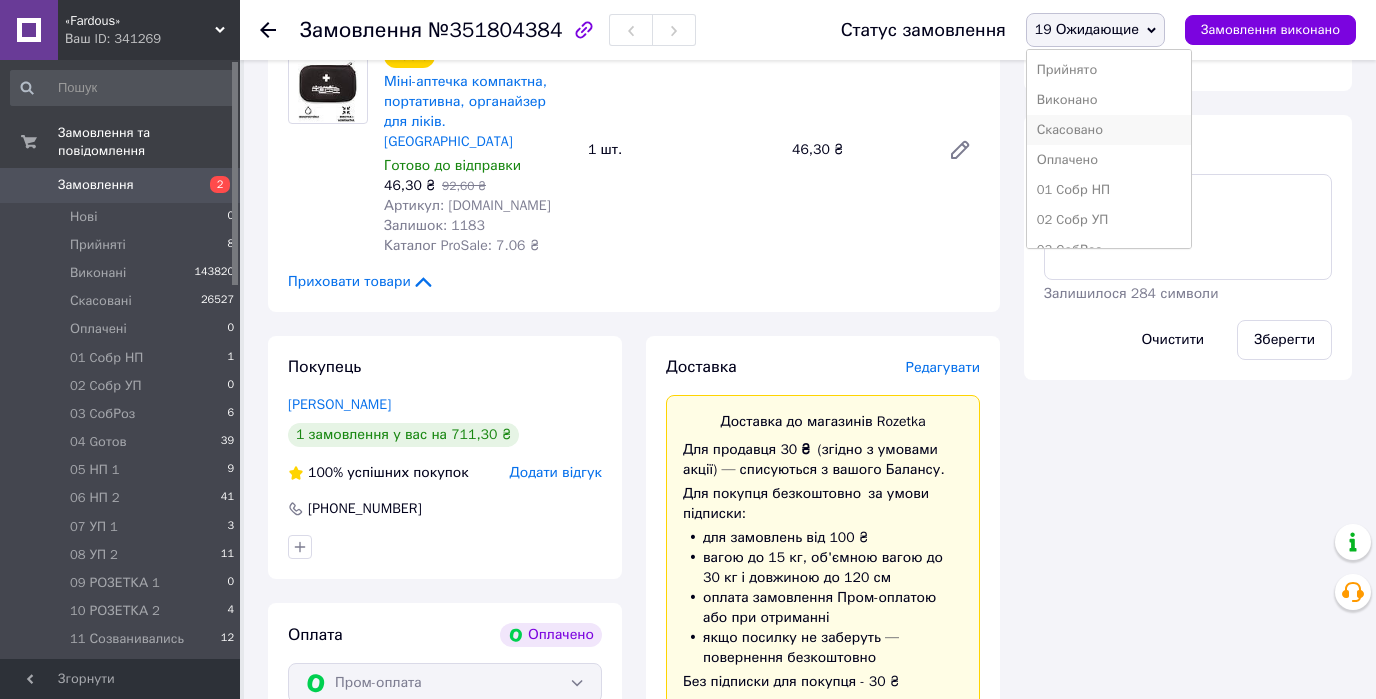 scroll, scrollTop: 160, scrollLeft: 0, axis: vertical 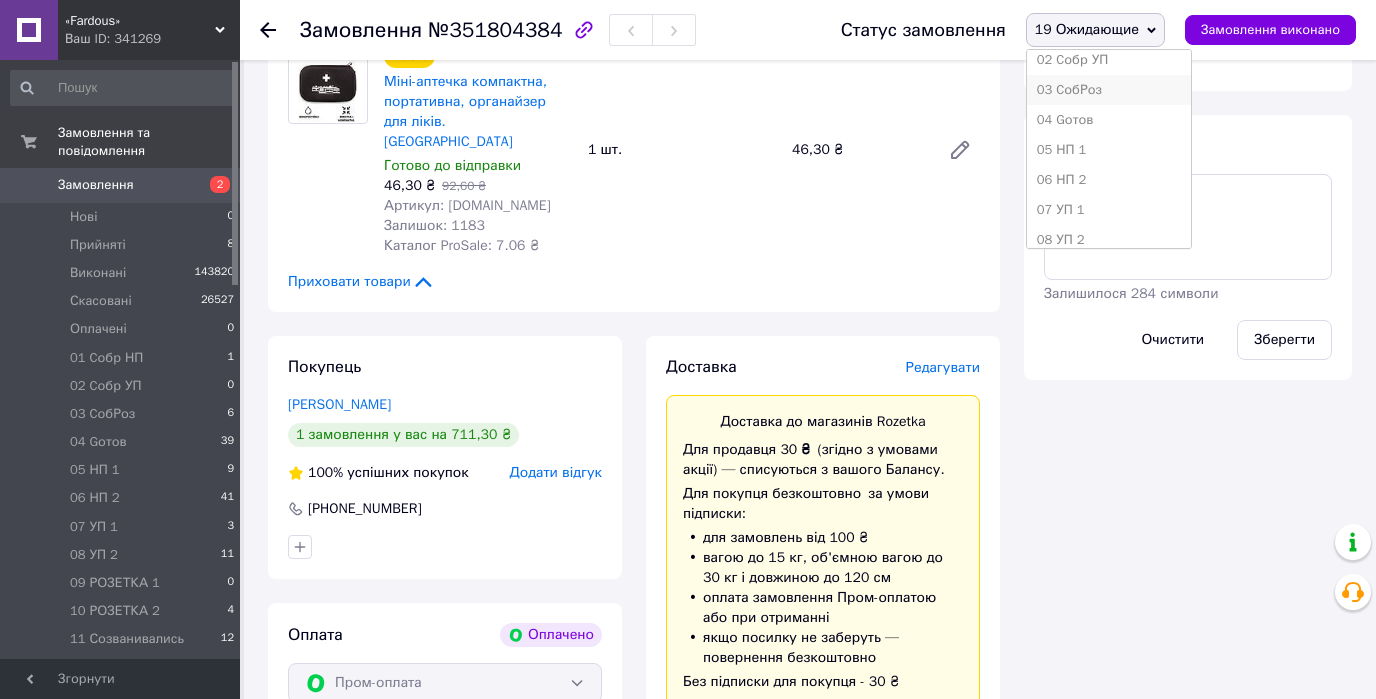 click on "03 CобРоз" at bounding box center (1109, 90) 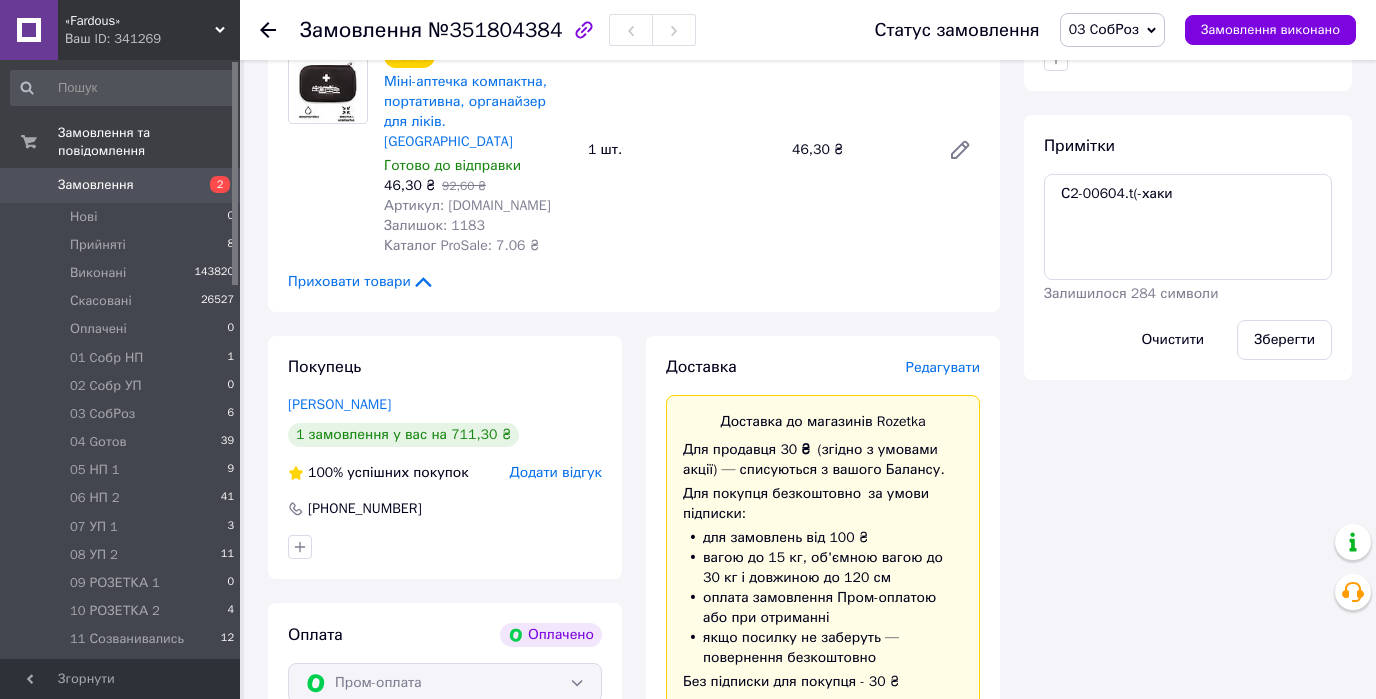 click 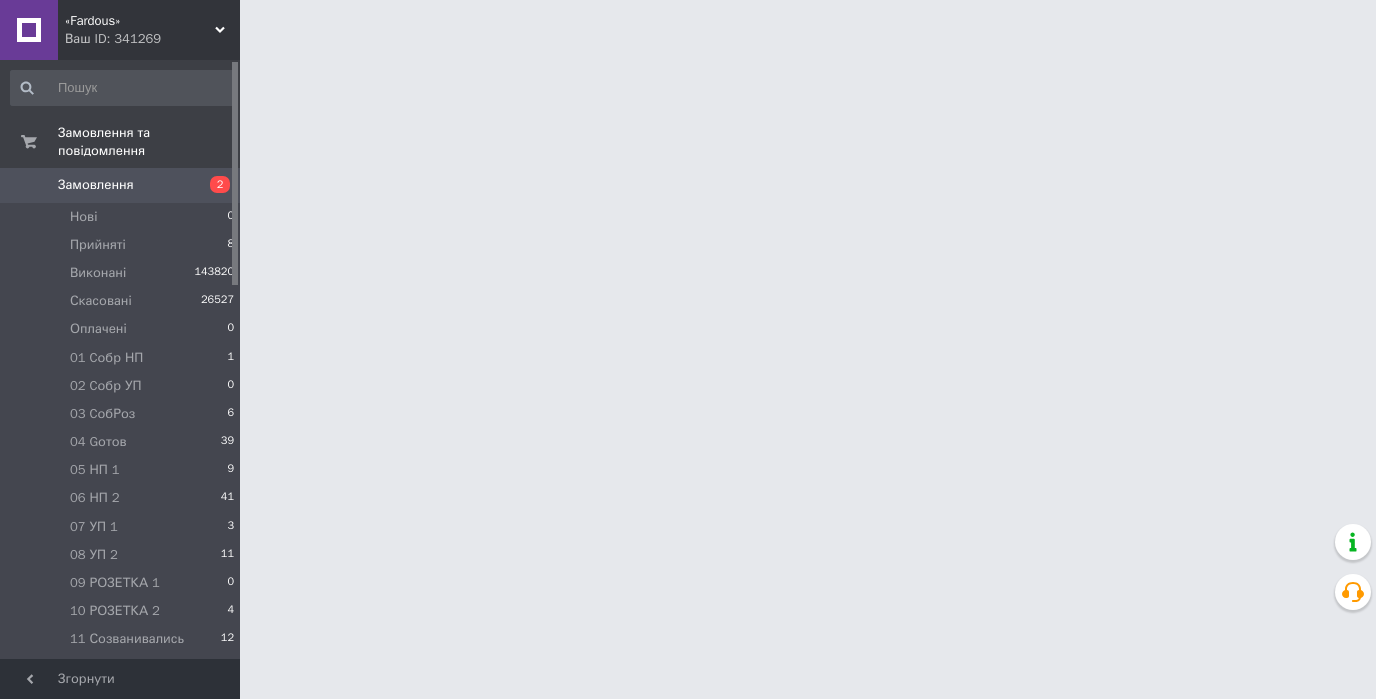 scroll, scrollTop: 0, scrollLeft: 0, axis: both 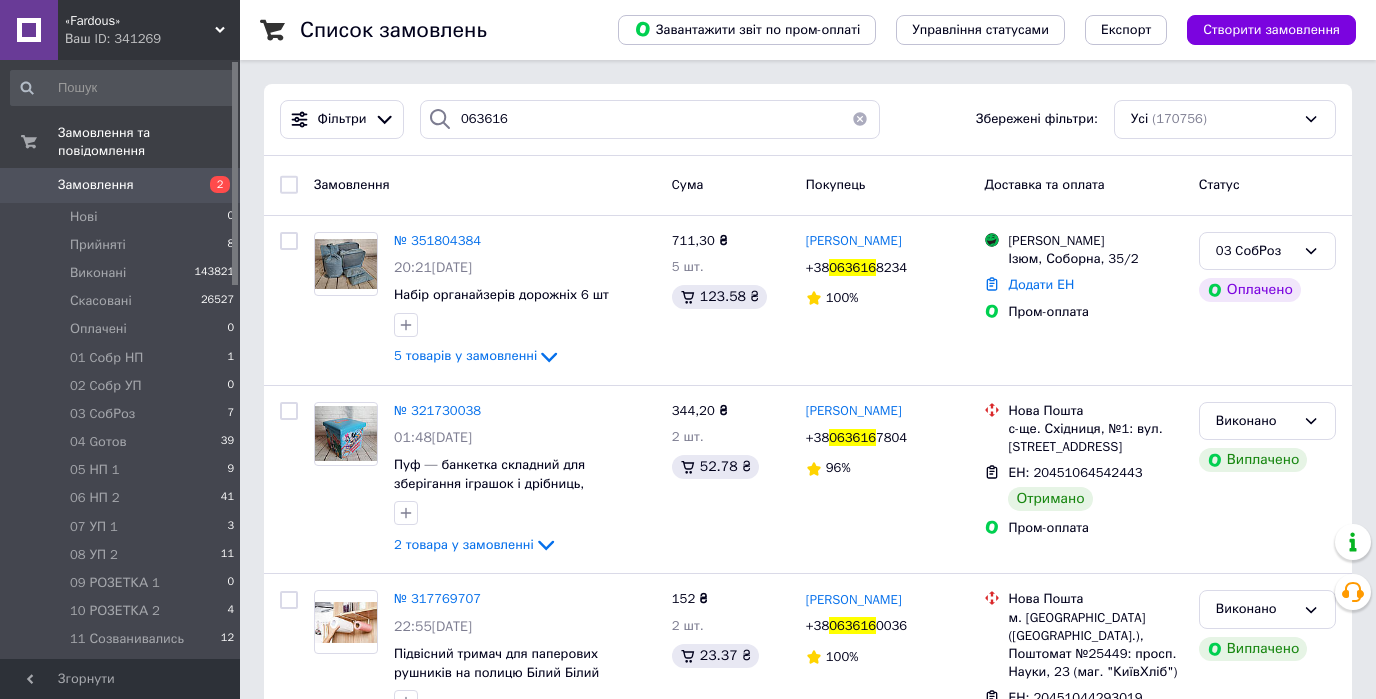 click at bounding box center [860, 119] 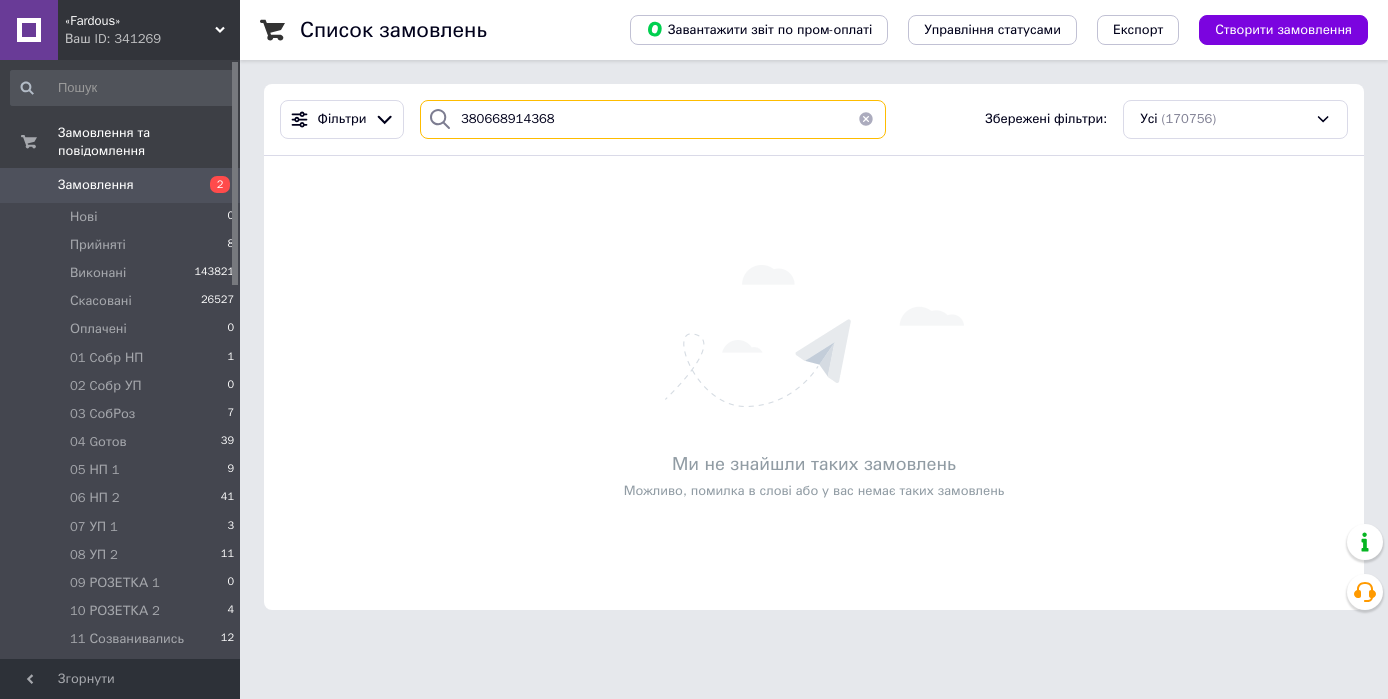 type on "380668914368" 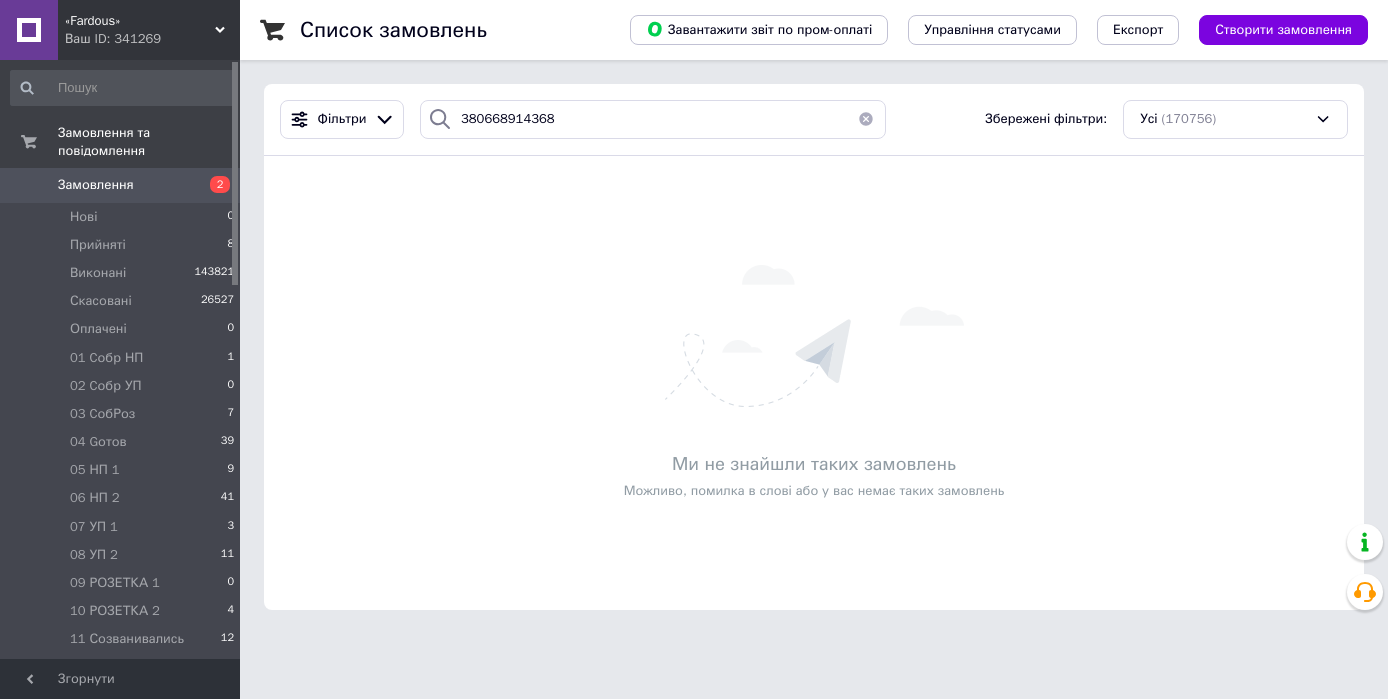 click at bounding box center (866, 119) 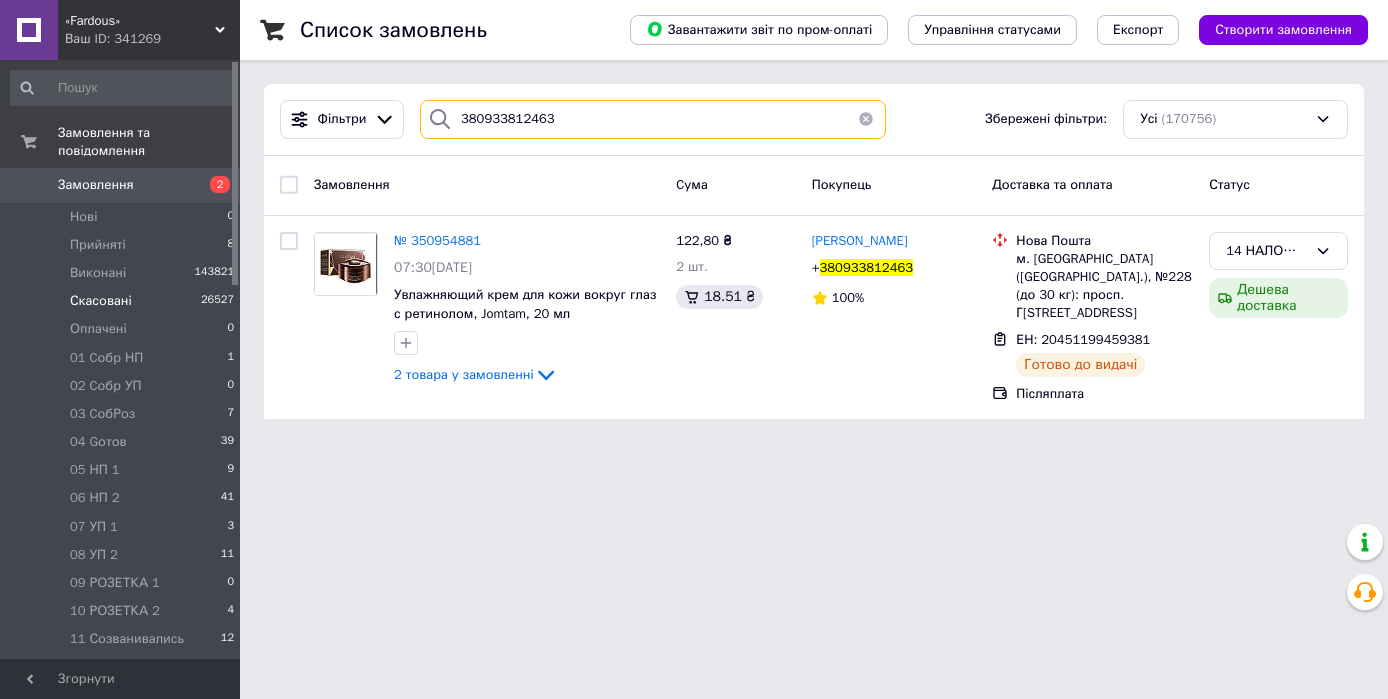 type on "380933812463" 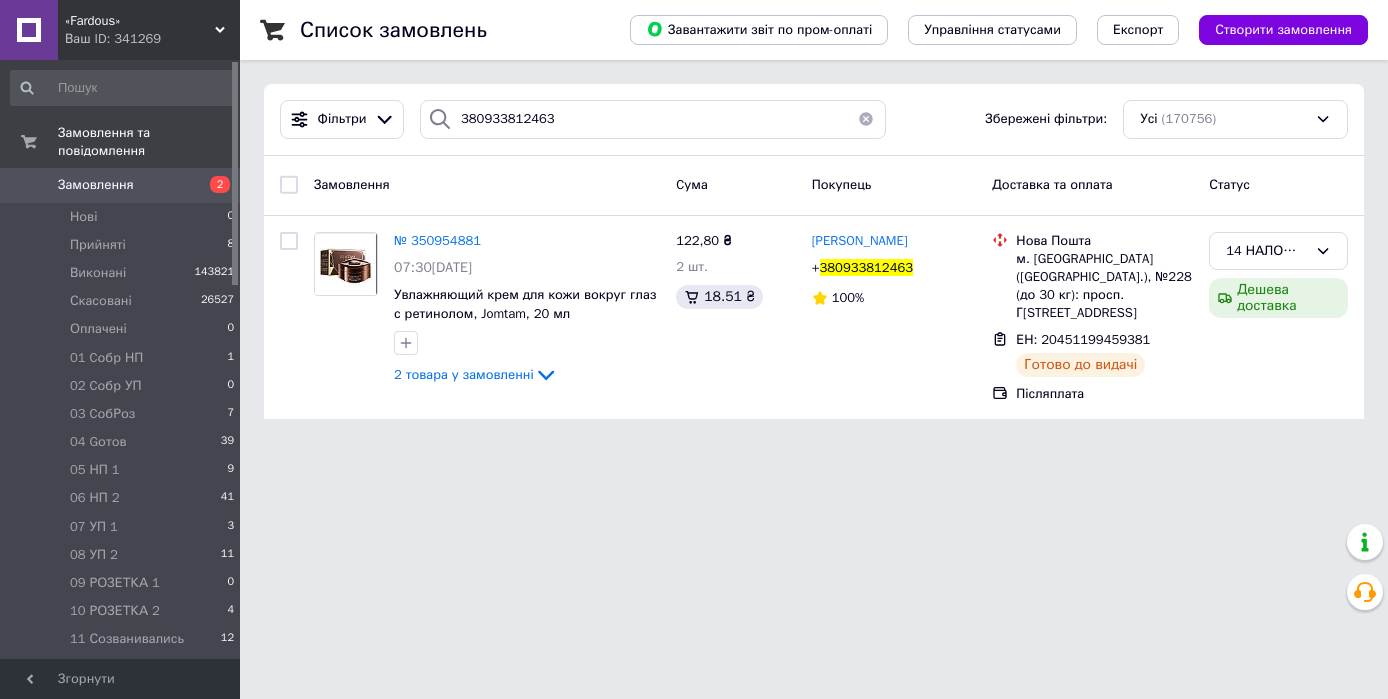 click at bounding box center (866, 119) 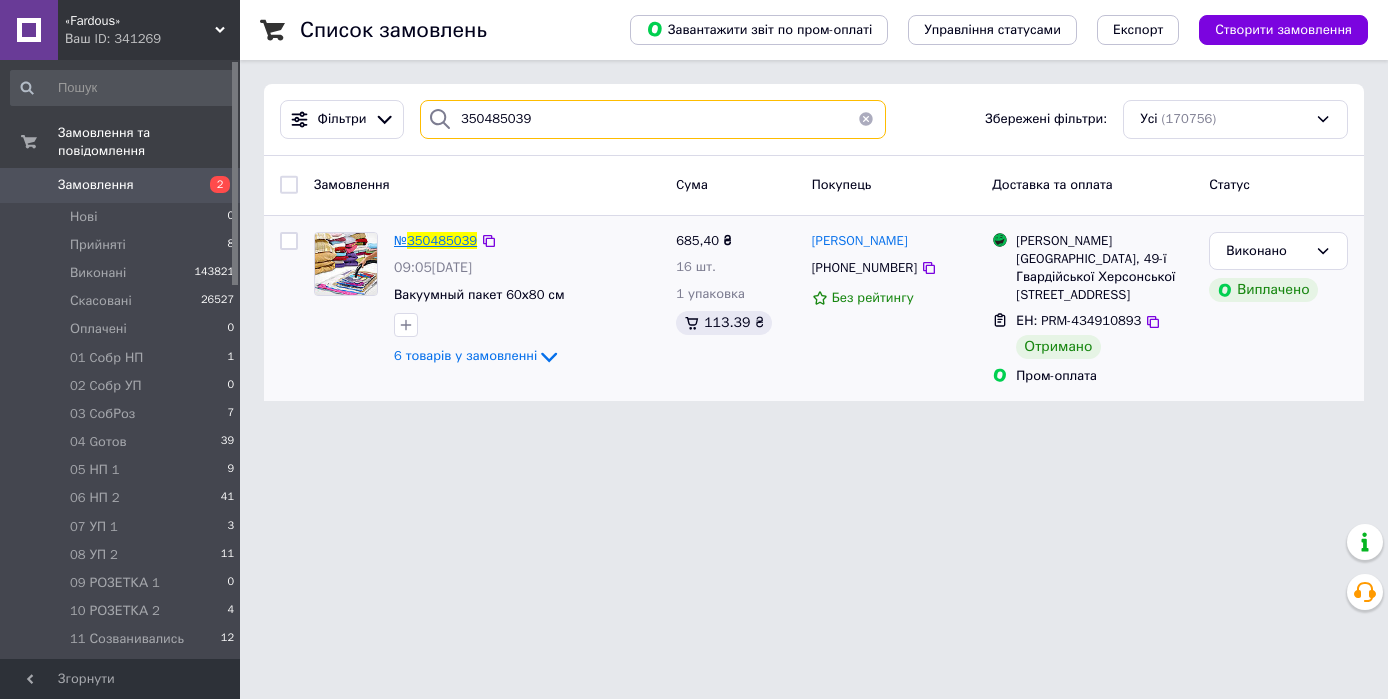 type on "350485039" 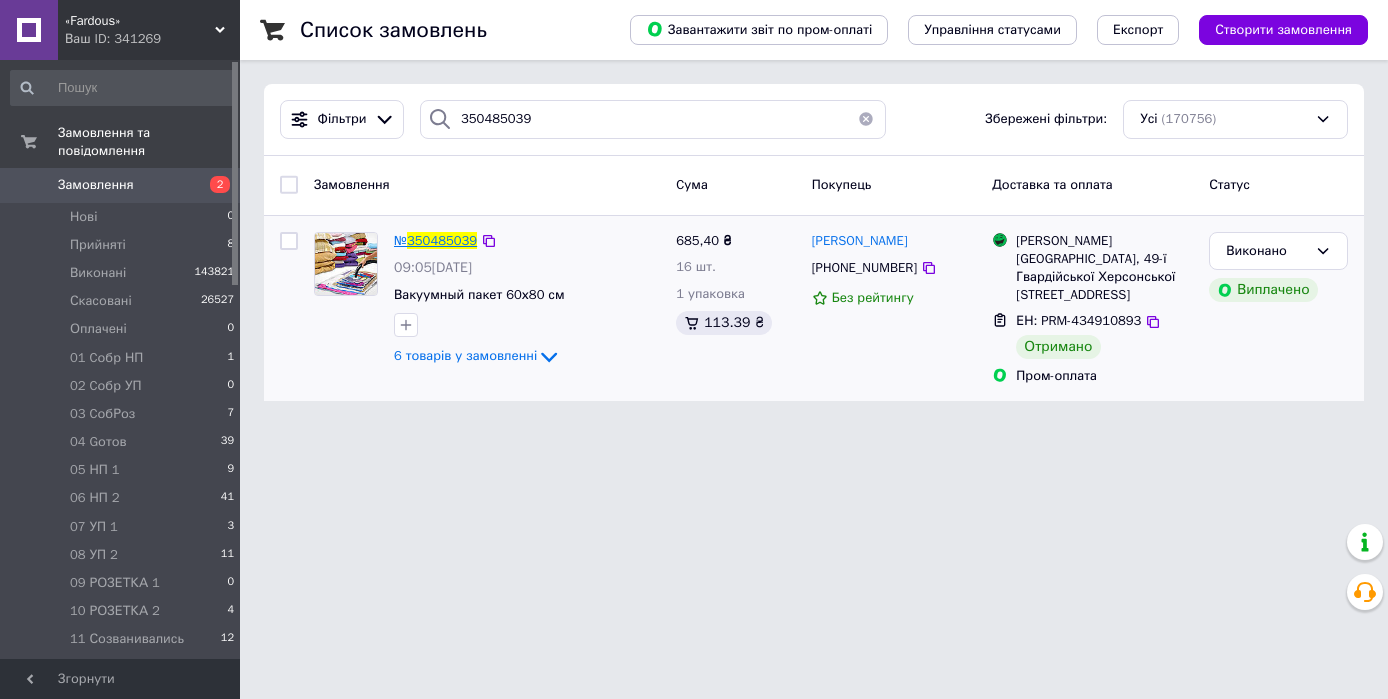 click on "350485039" at bounding box center [442, 240] 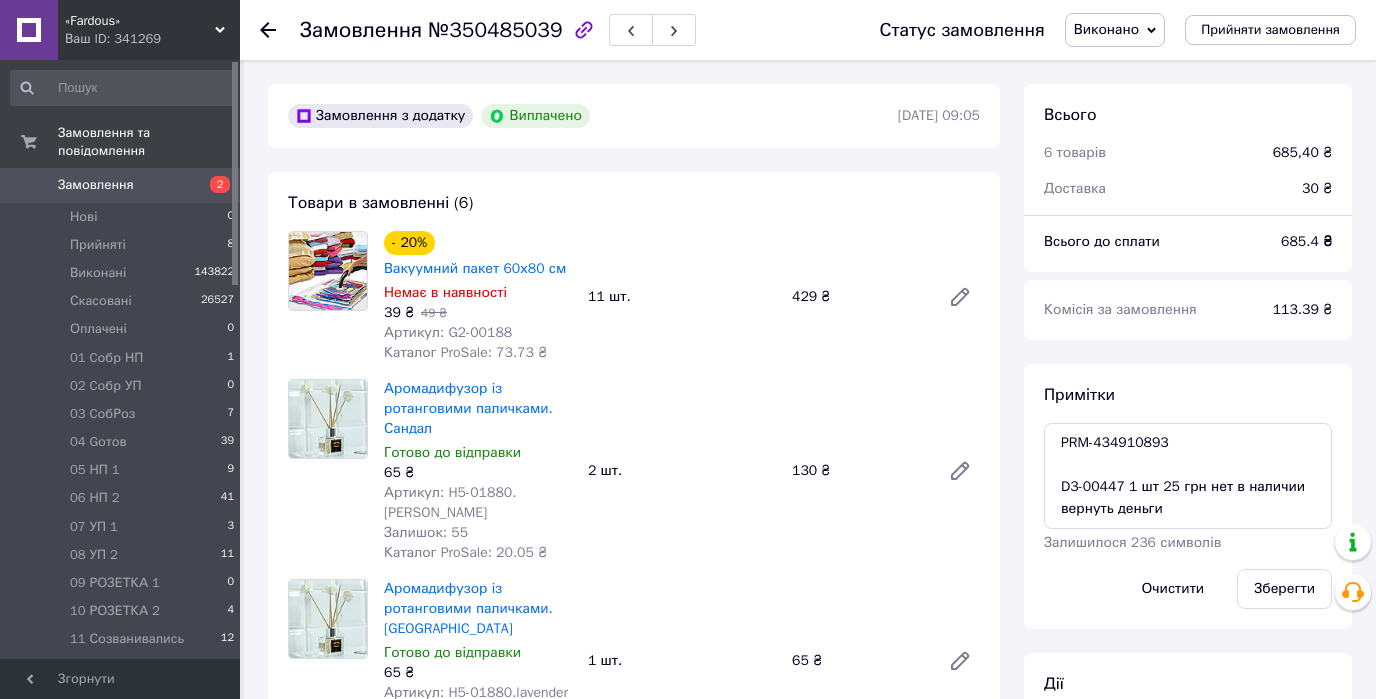 scroll, scrollTop: 652, scrollLeft: 0, axis: vertical 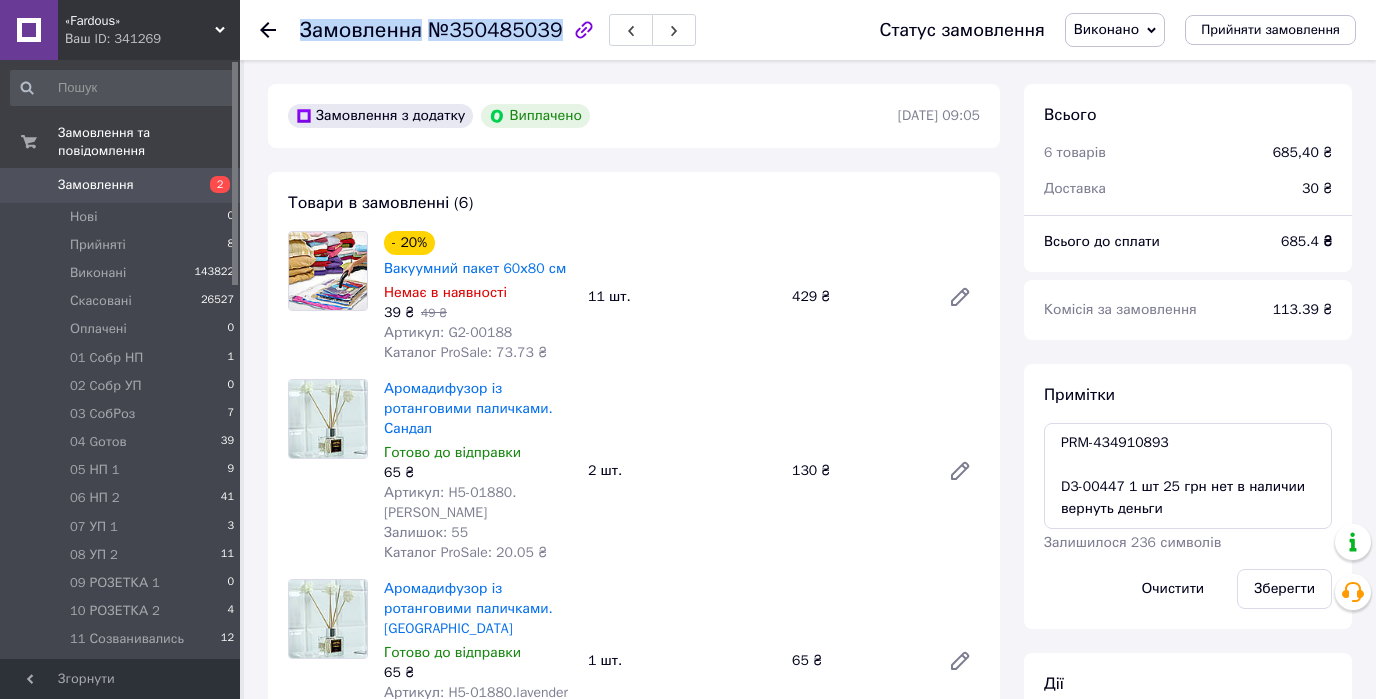 click on "Замовлення №350485039" at bounding box center [498, 30] 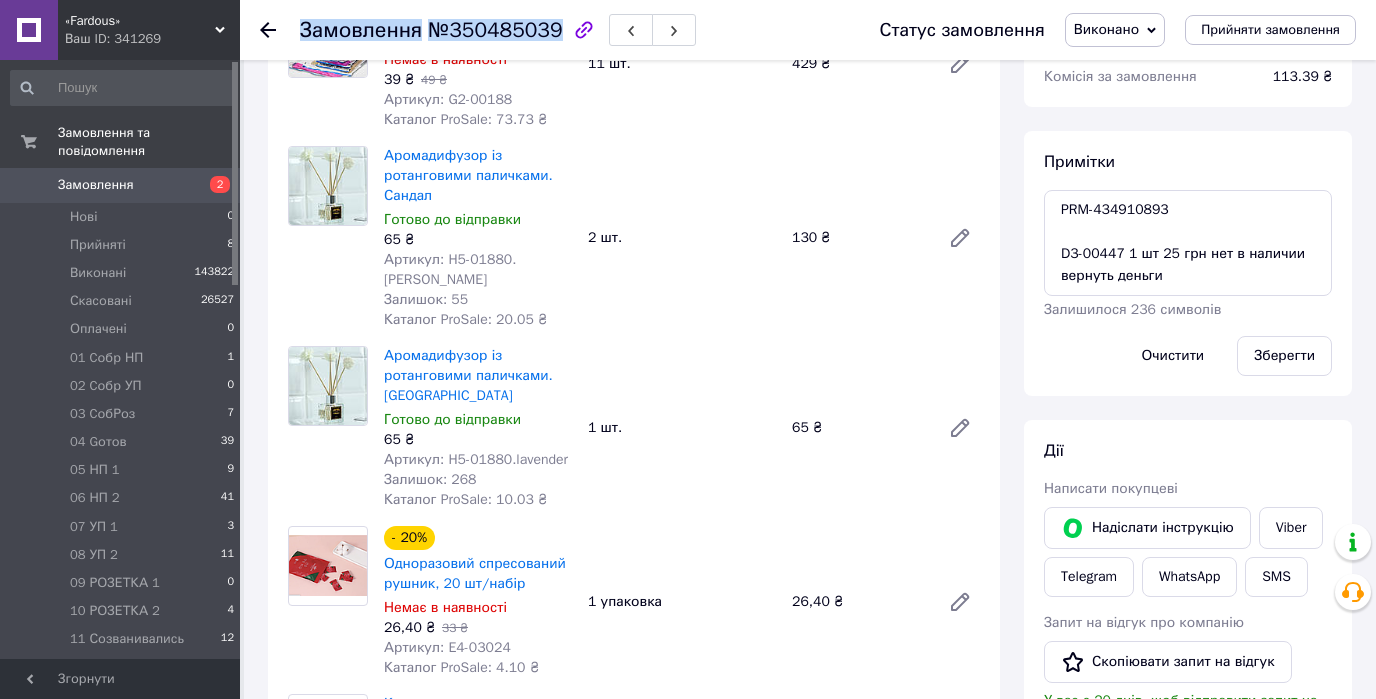scroll, scrollTop: 240, scrollLeft: 0, axis: vertical 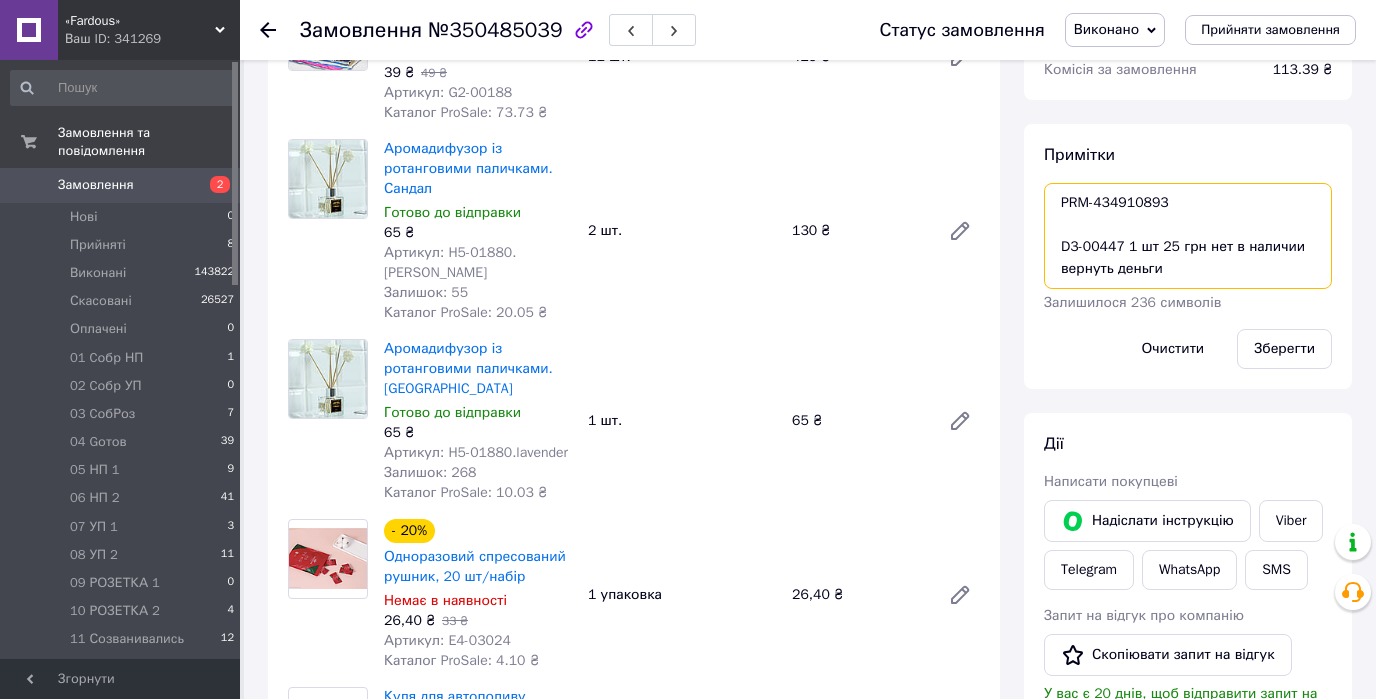 click on "PRM-434910893
D3-00447 1 шт 25 грн нет в наличии вернуть деньги" at bounding box center (1188, 236) 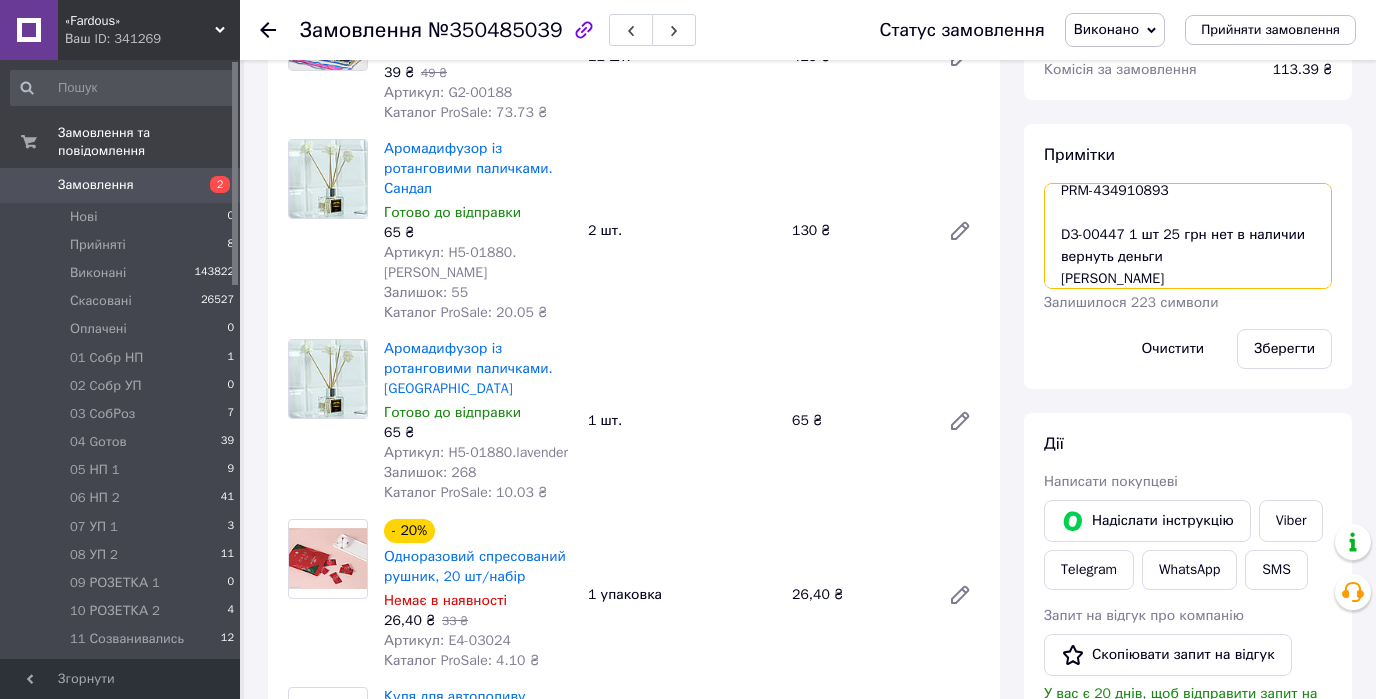 scroll, scrollTop: 33, scrollLeft: 0, axis: vertical 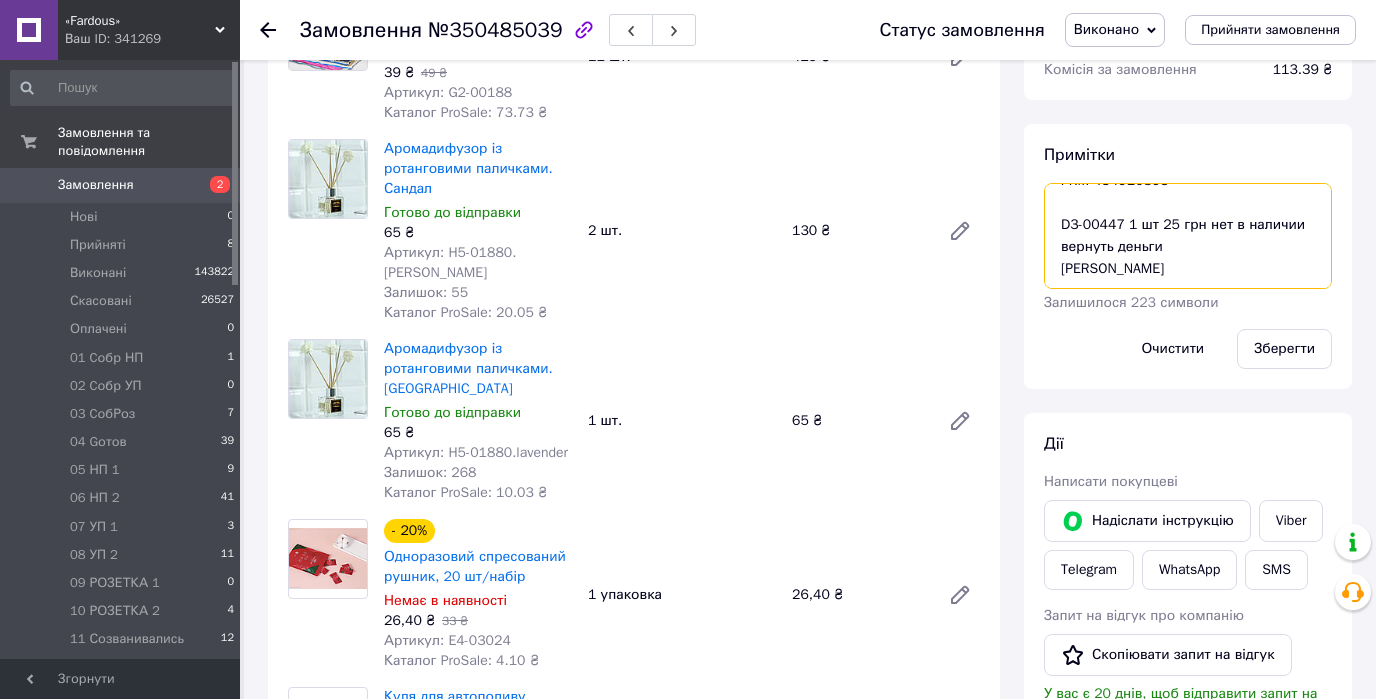 paste on "Замовлення№350485039" 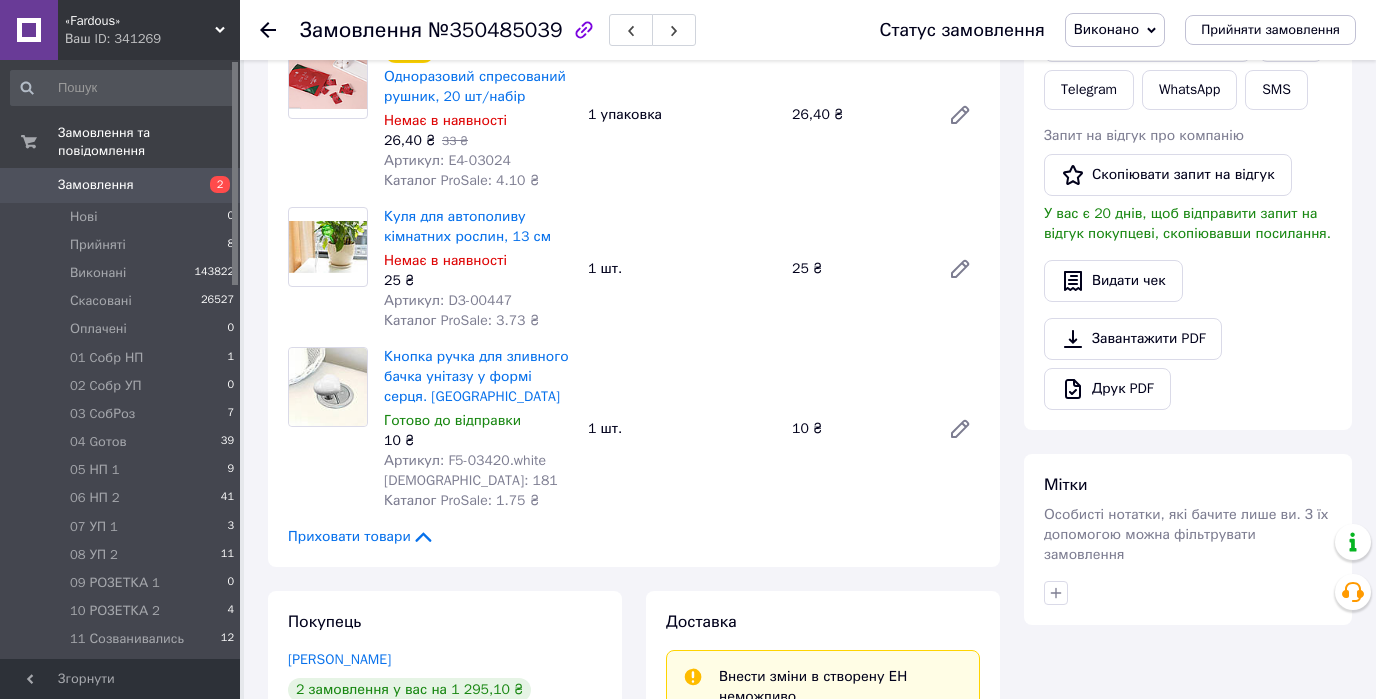 scroll, scrollTop: 1280, scrollLeft: 0, axis: vertical 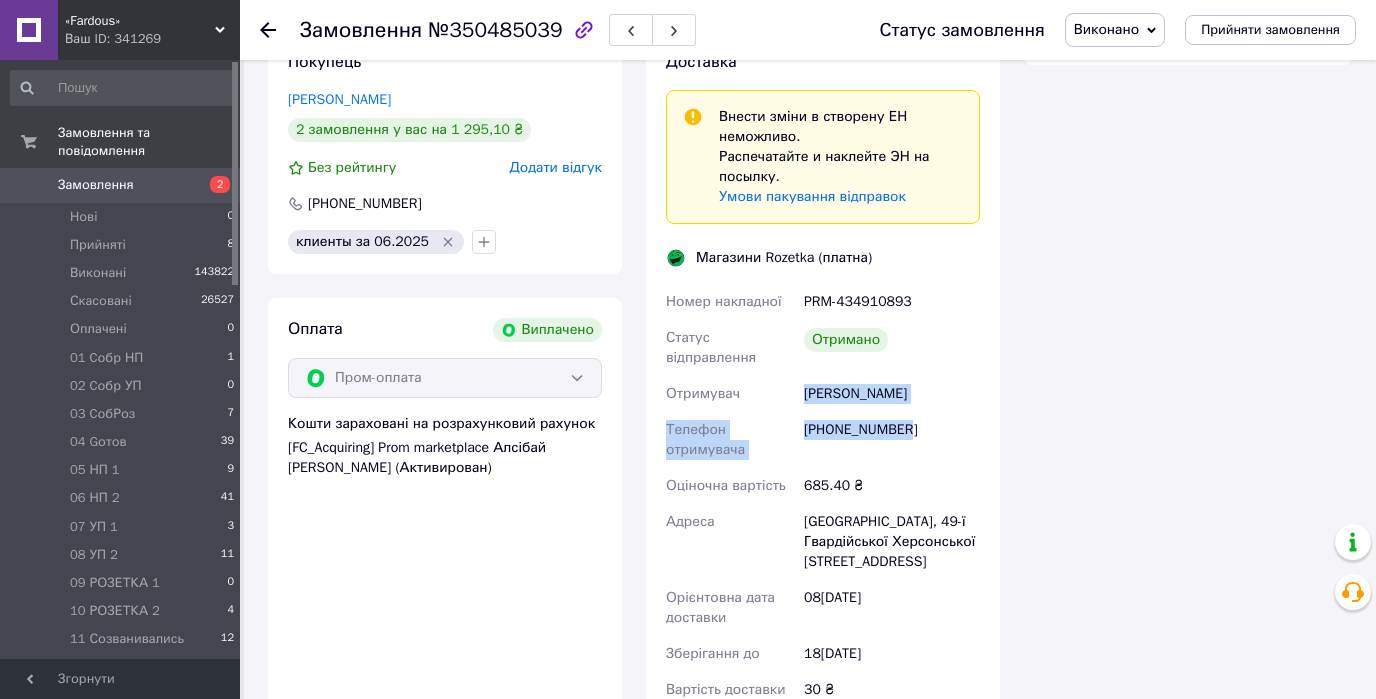 drag, startPoint x: 804, startPoint y: 372, endPoint x: 916, endPoint y: 407, distance: 117.341385 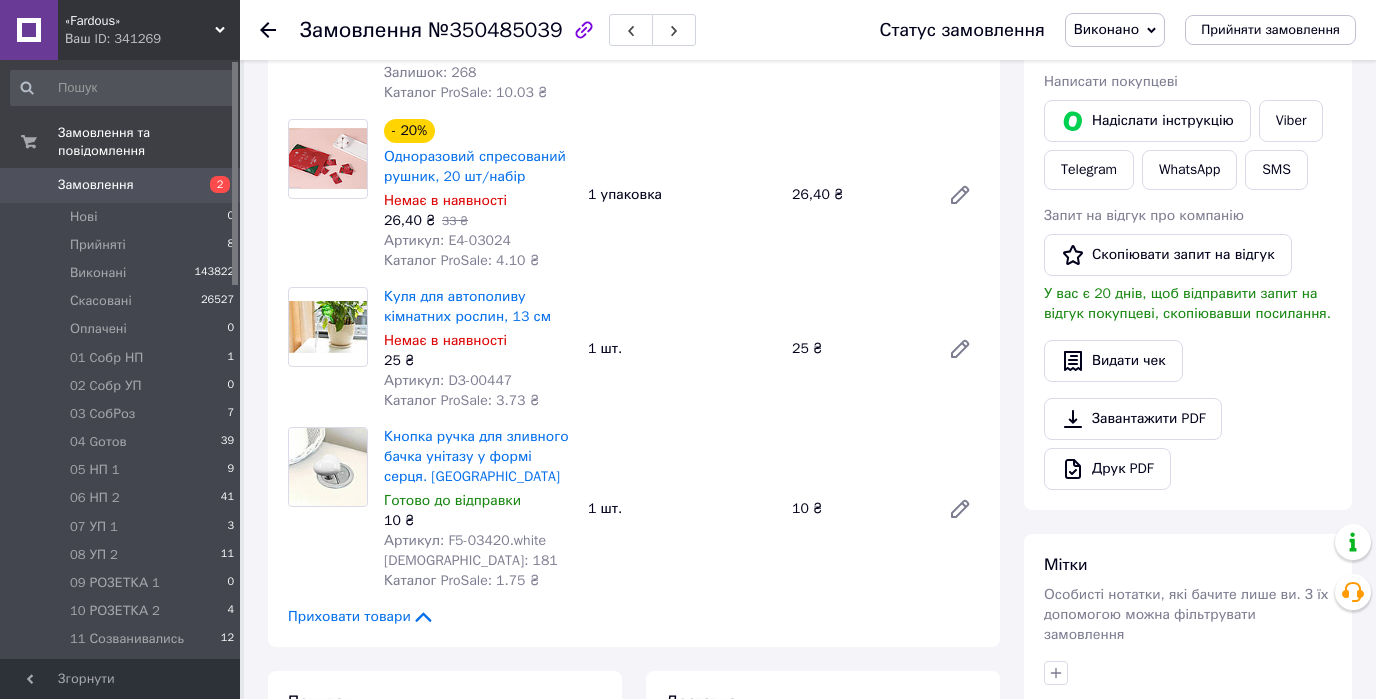 scroll, scrollTop: 240, scrollLeft: 0, axis: vertical 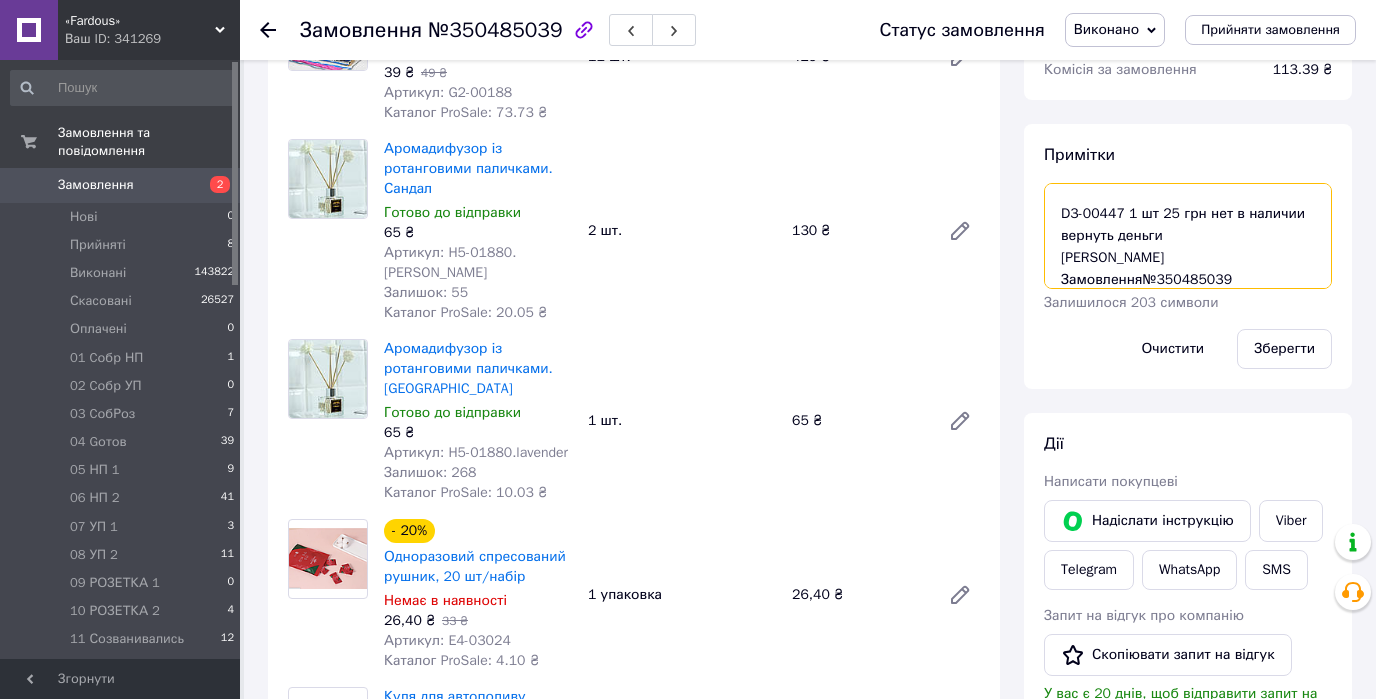 click on "PRM-434910893
D3-00447 1 шт 25 грн нет в наличии вернуть деньги
Компенсация
Замовлення№350485039" at bounding box center [1188, 236] 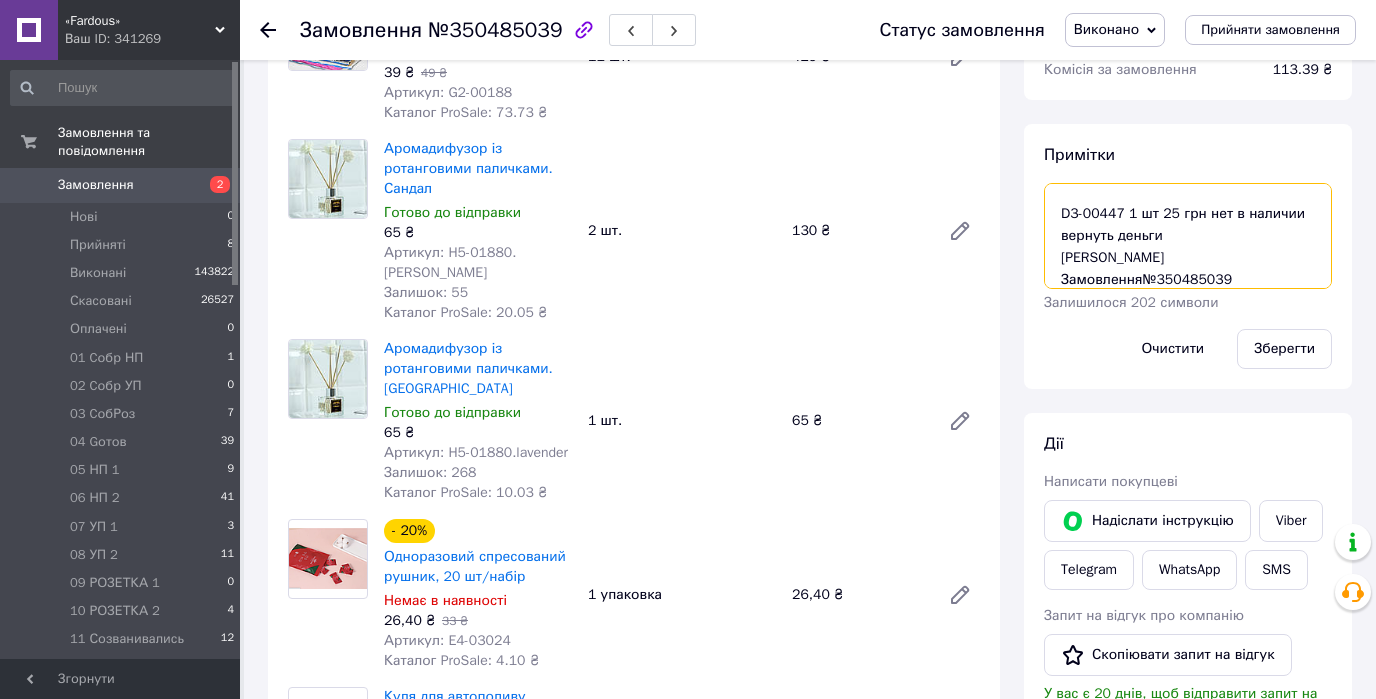 scroll, scrollTop: 56, scrollLeft: 0, axis: vertical 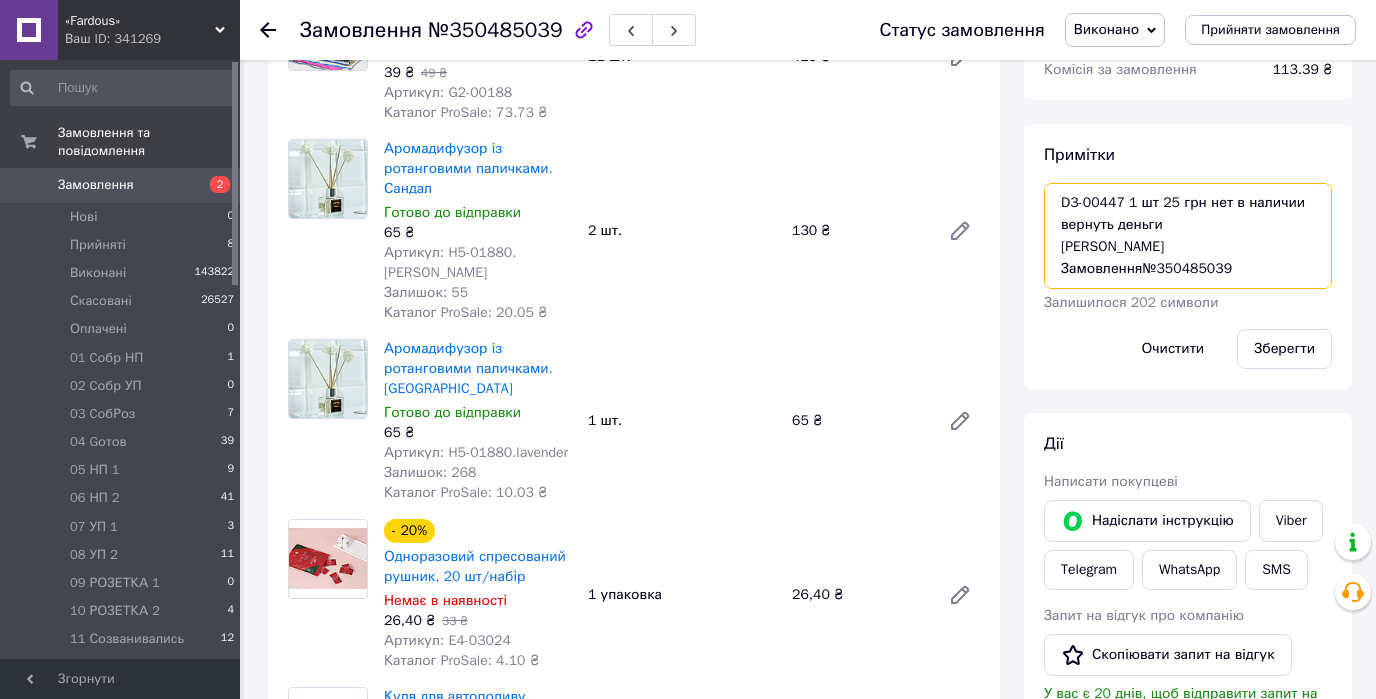 paste on "Бриндіна Ольга
Телефон отримувача
+380990039360" 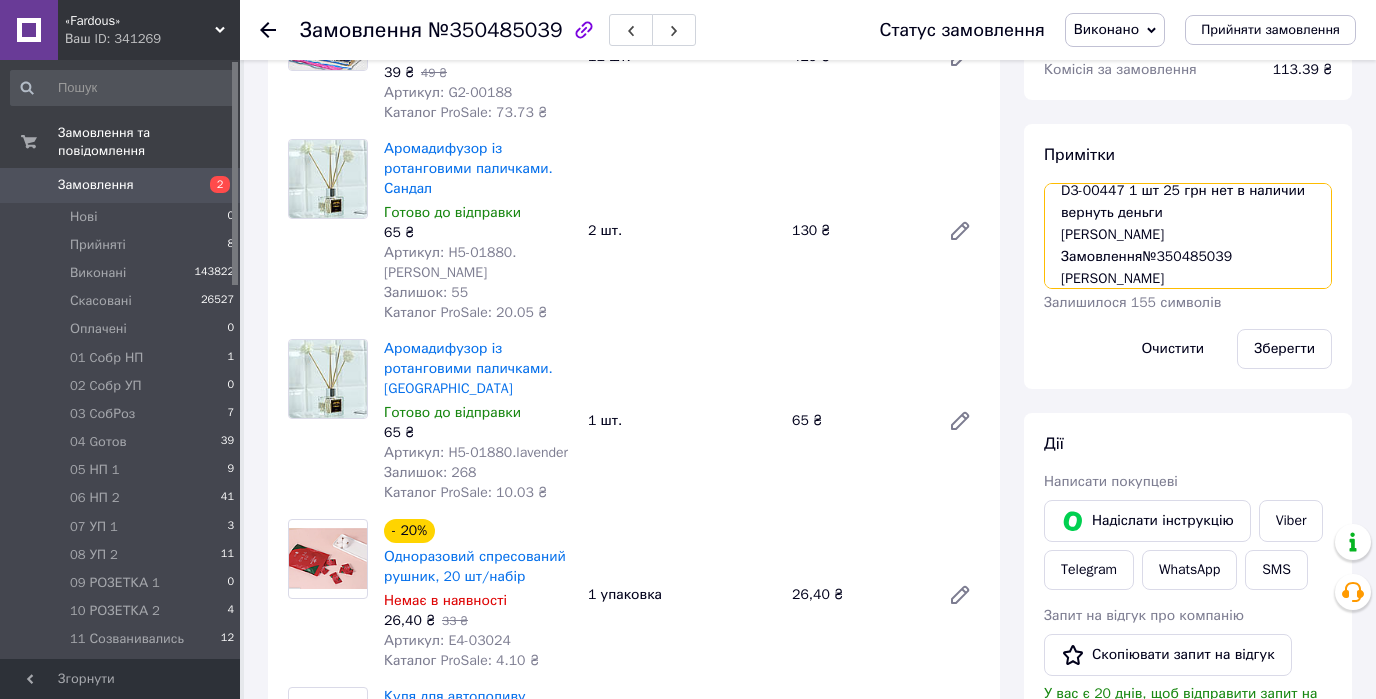 scroll, scrollTop: 100, scrollLeft: 0, axis: vertical 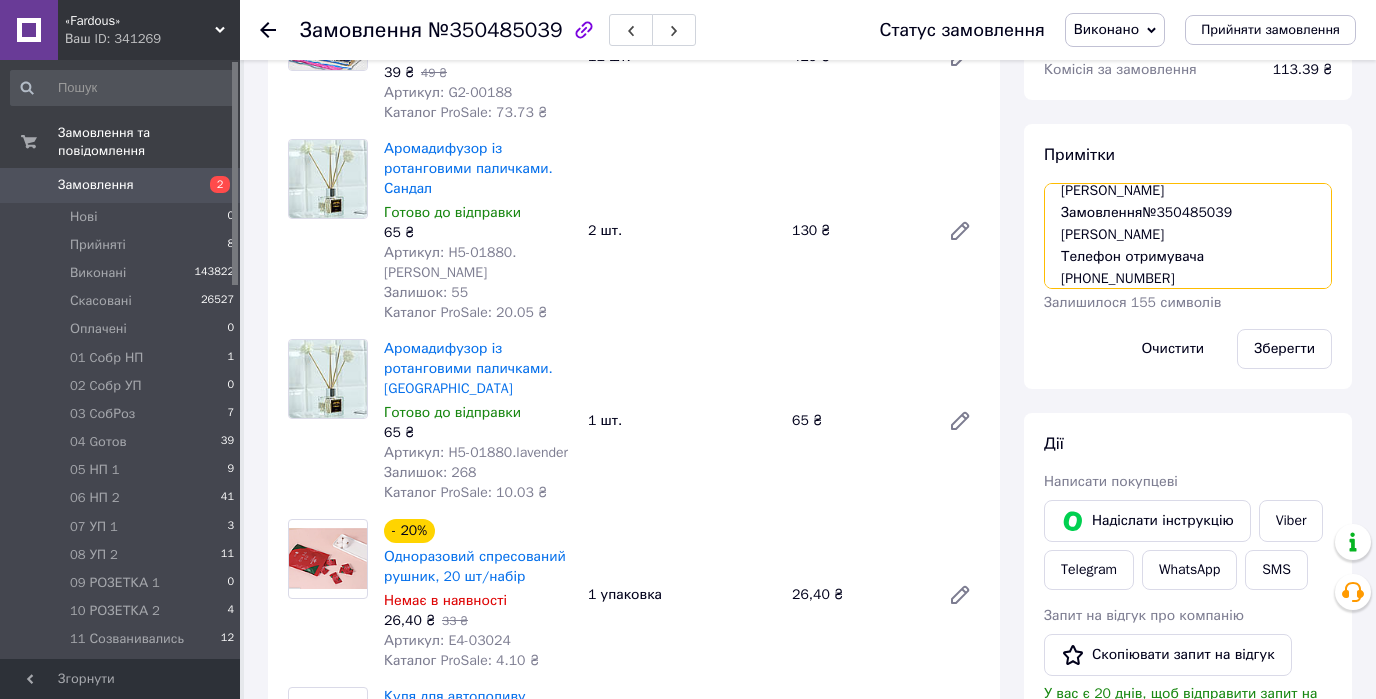 drag, startPoint x: 1192, startPoint y: 253, endPoint x: 1032, endPoint y: 253, distance: 160 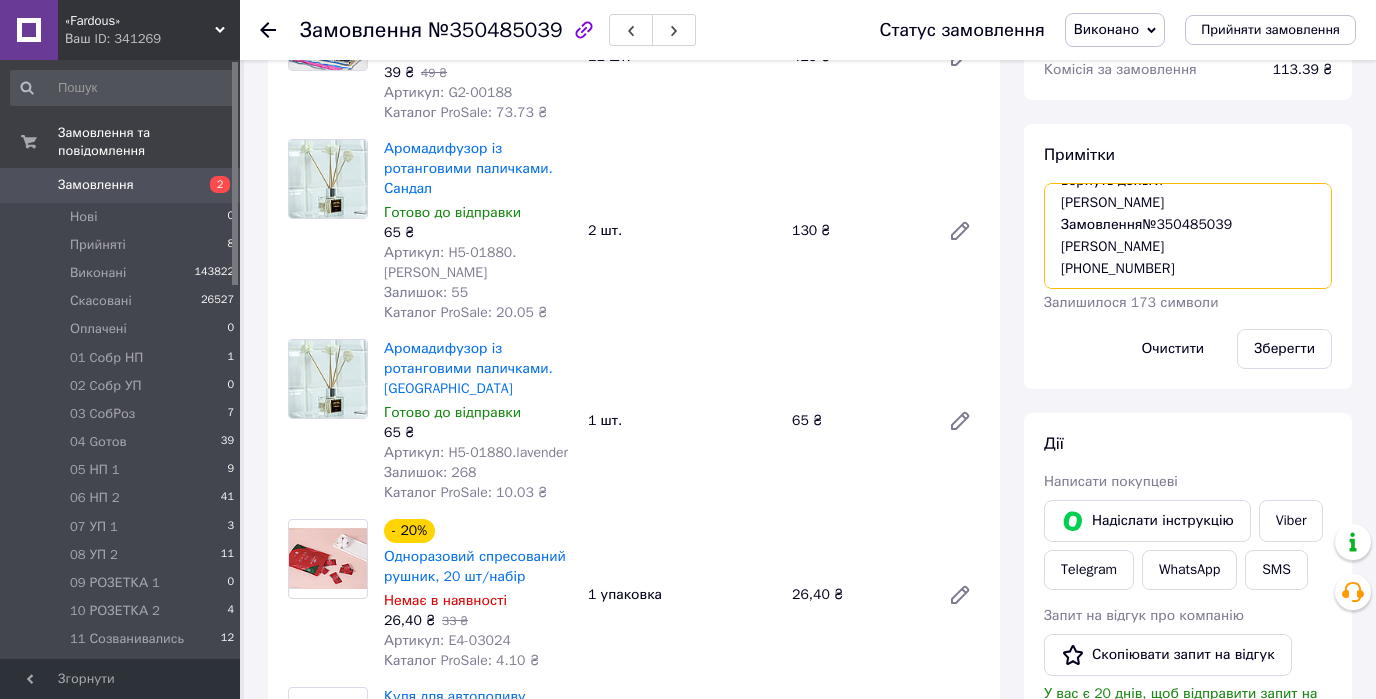 scroll, scrollTop: 87, scrollLeft: 0, axis: vertical 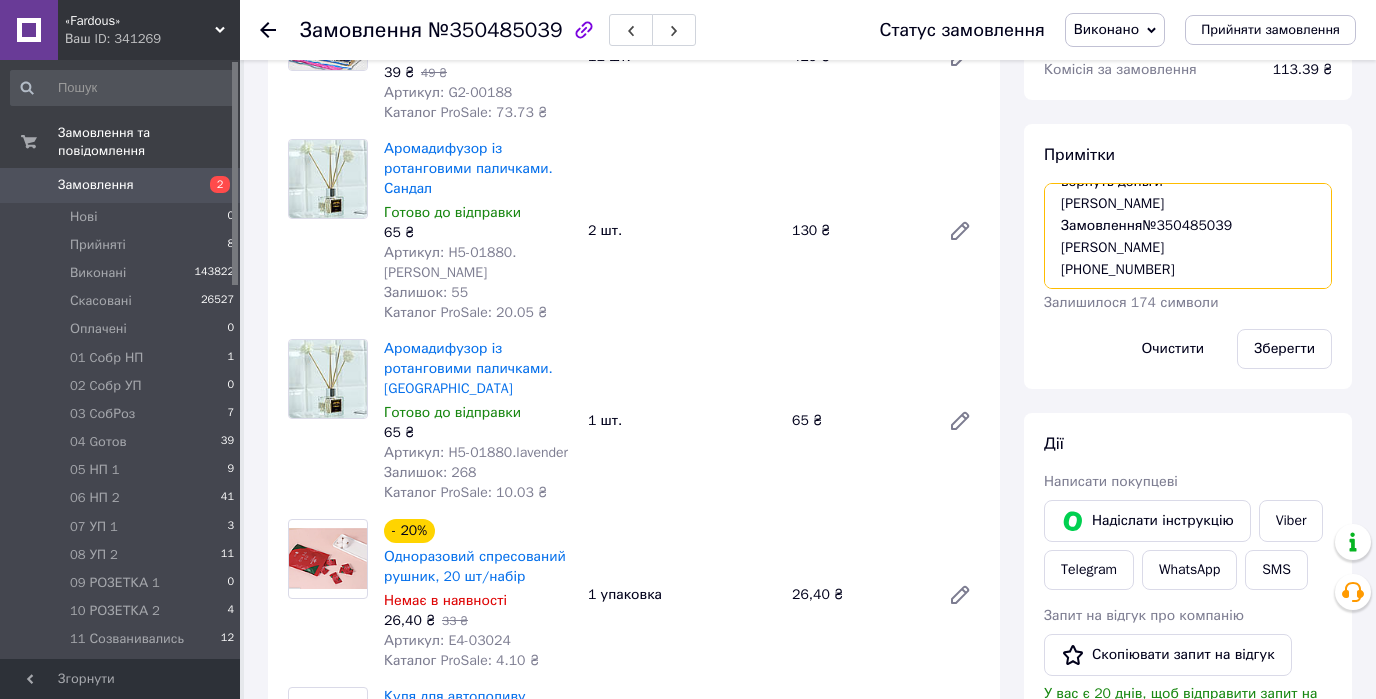 click on "PRM-434910893
D3-00447 1 шт 25 грн нет в наличии вернуть деньги
Компенсация
Замовлення№350485039
Бриндіна Ольга
+380990039360" at bounding box center (1188, 236) 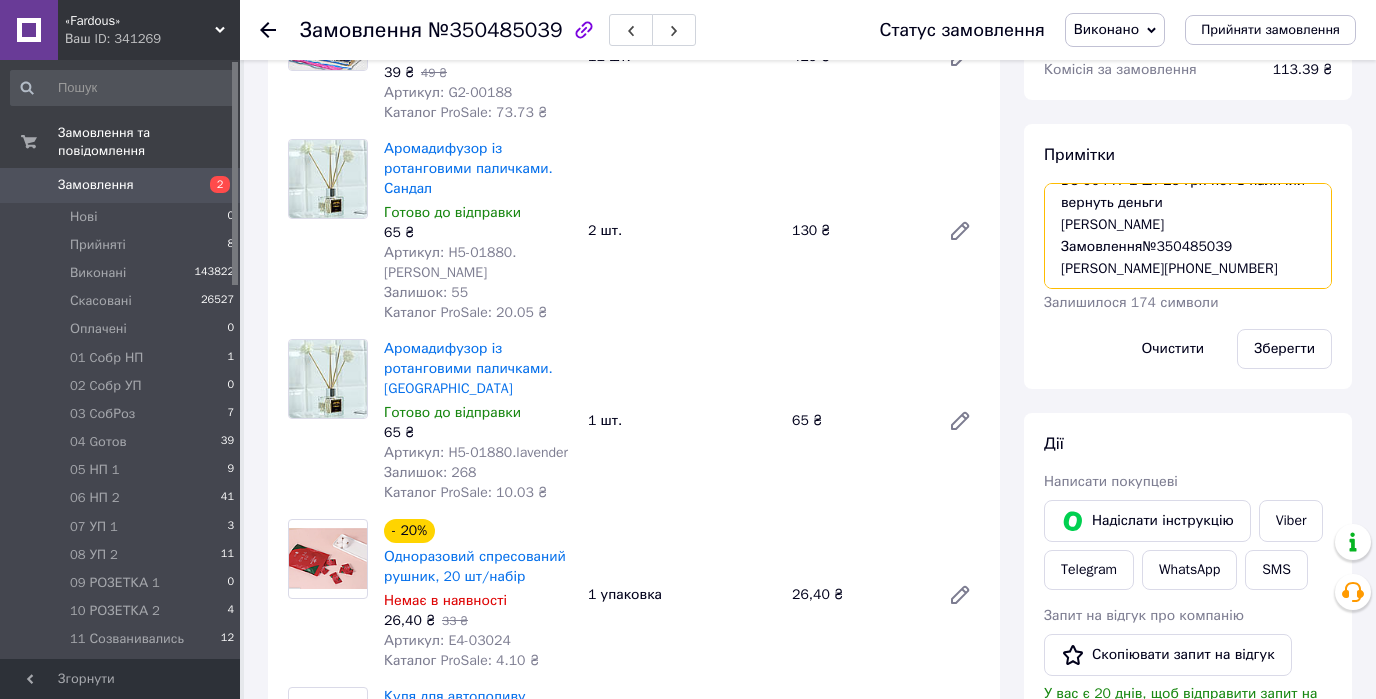 scroll, scrollTop: 65, scrollLeft: 0, axis: vertical 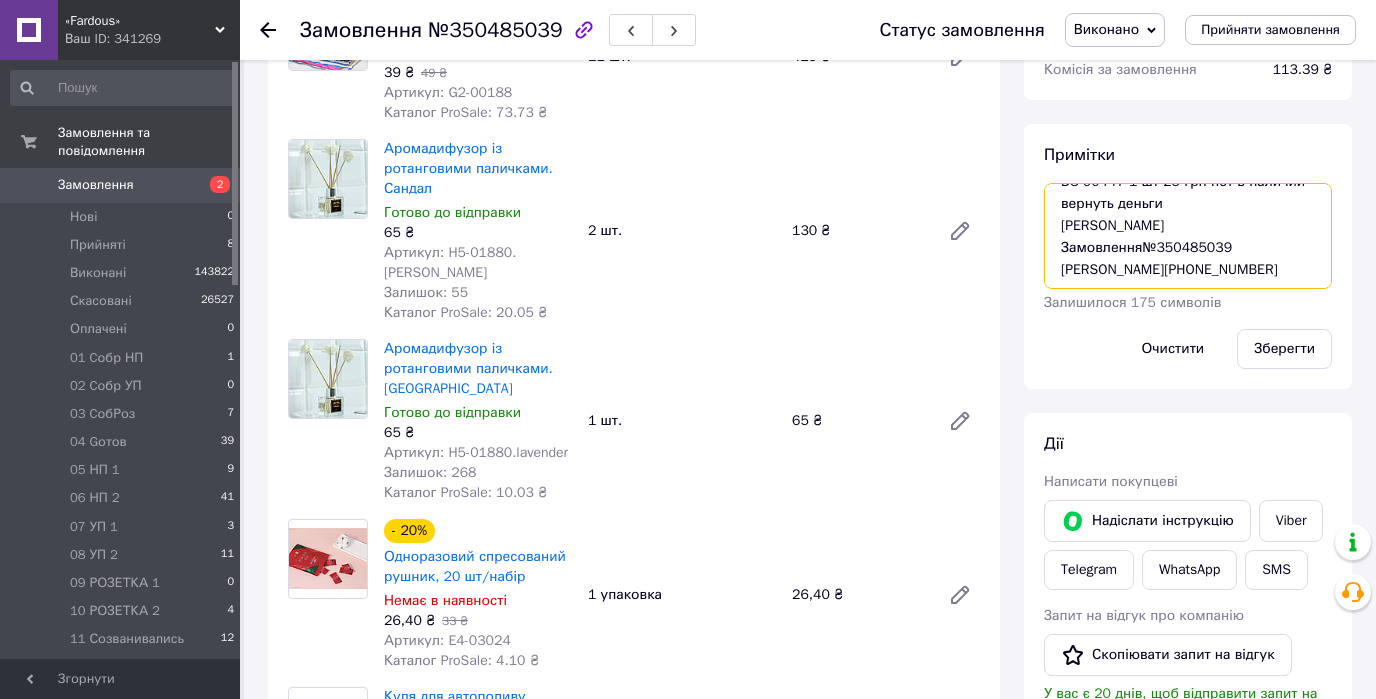 click on "PRM-434910893
D3-00447 1 шт 25 грн нет в наличии вернуть деньги
Компенсация
Замовлення№350485039
Бриндіна Ольга+380990039360" at bounding box center (1188, 236) 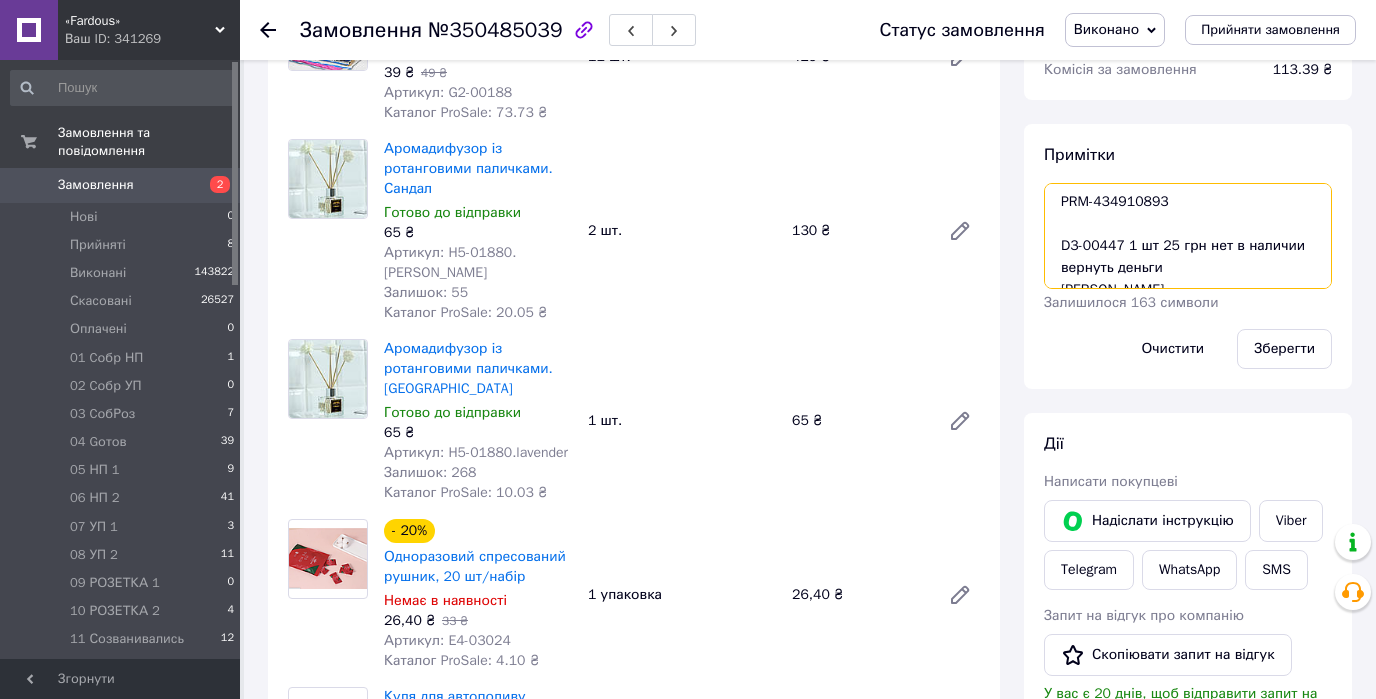 scroll, scrollTop: 0, scrollLeft: 0, axis: both 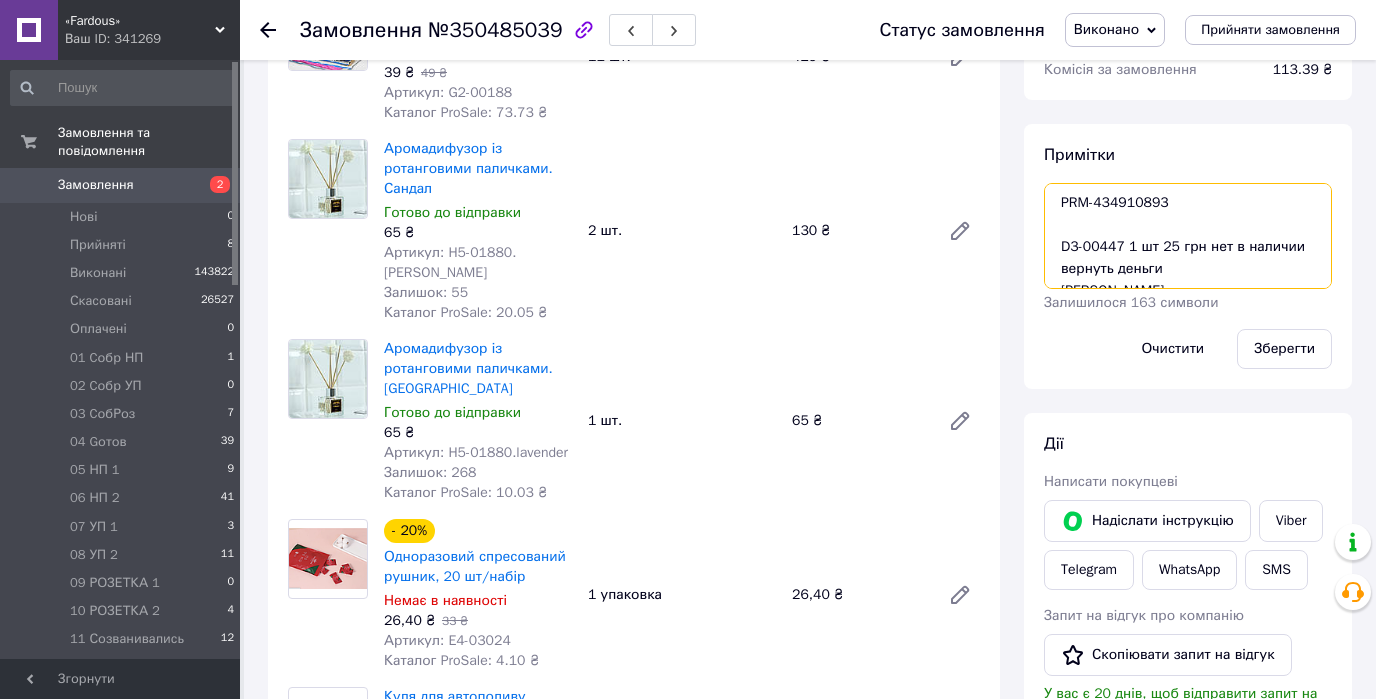 drag, startPoint x: 1059, startPoint y: 245, endPoint x: 1296, endPoint y: 243, distance: 237.00844 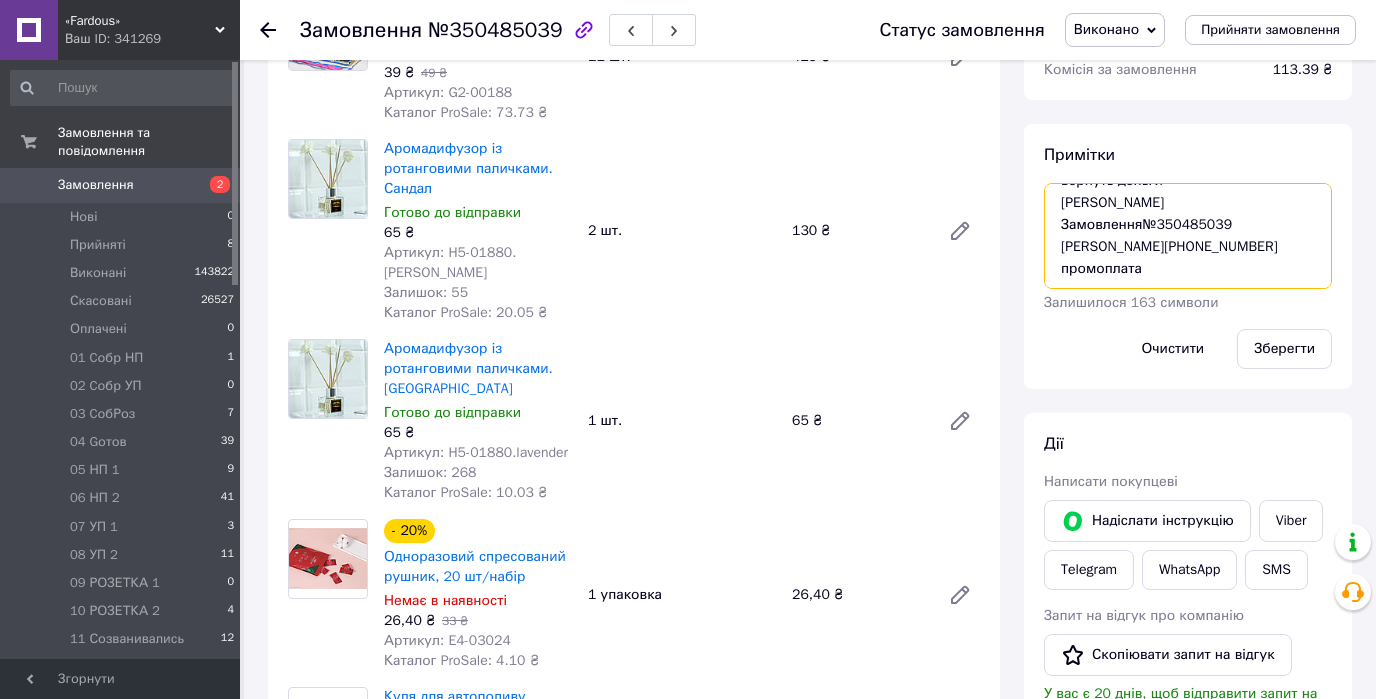 click on "PRM-434910893
D3-00447 1 шт 25 грн нет в наличии вернуть деньги
Компенсация
Замовлення№350485039
Бриндіна Ольга+380990039360
промоплата" at bounding box center [1188, 236] 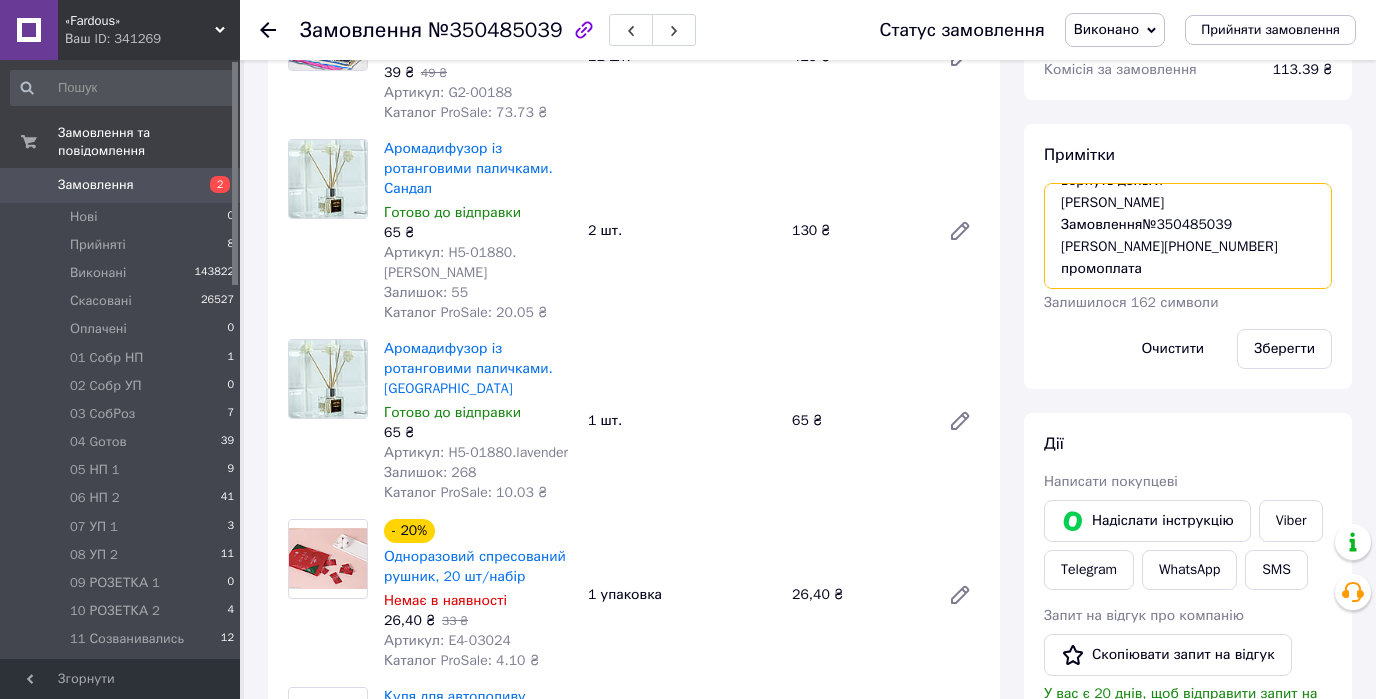 paste on "D3-00447 1 шт 25 грн нет в наличии вернуть" 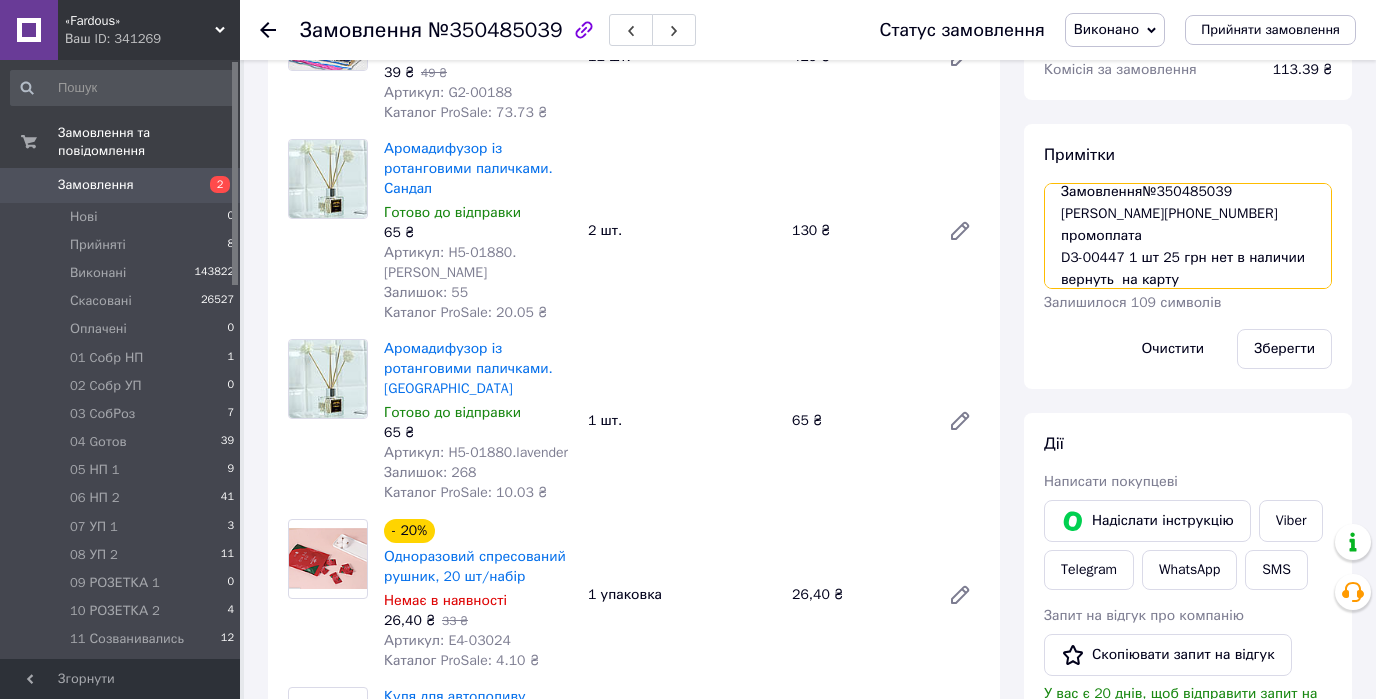 scroll, scrollTop: 144, scrollLeft: 0, axis: vertical 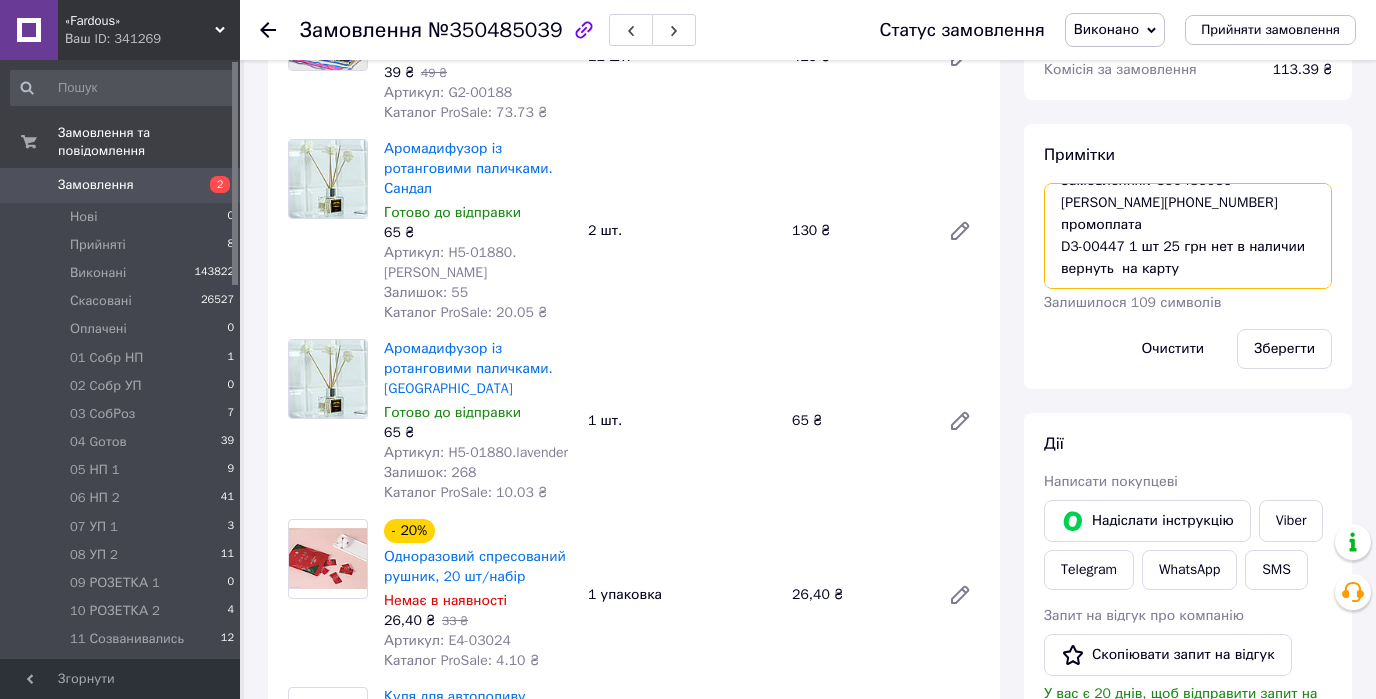 paste on "4790729937792935" 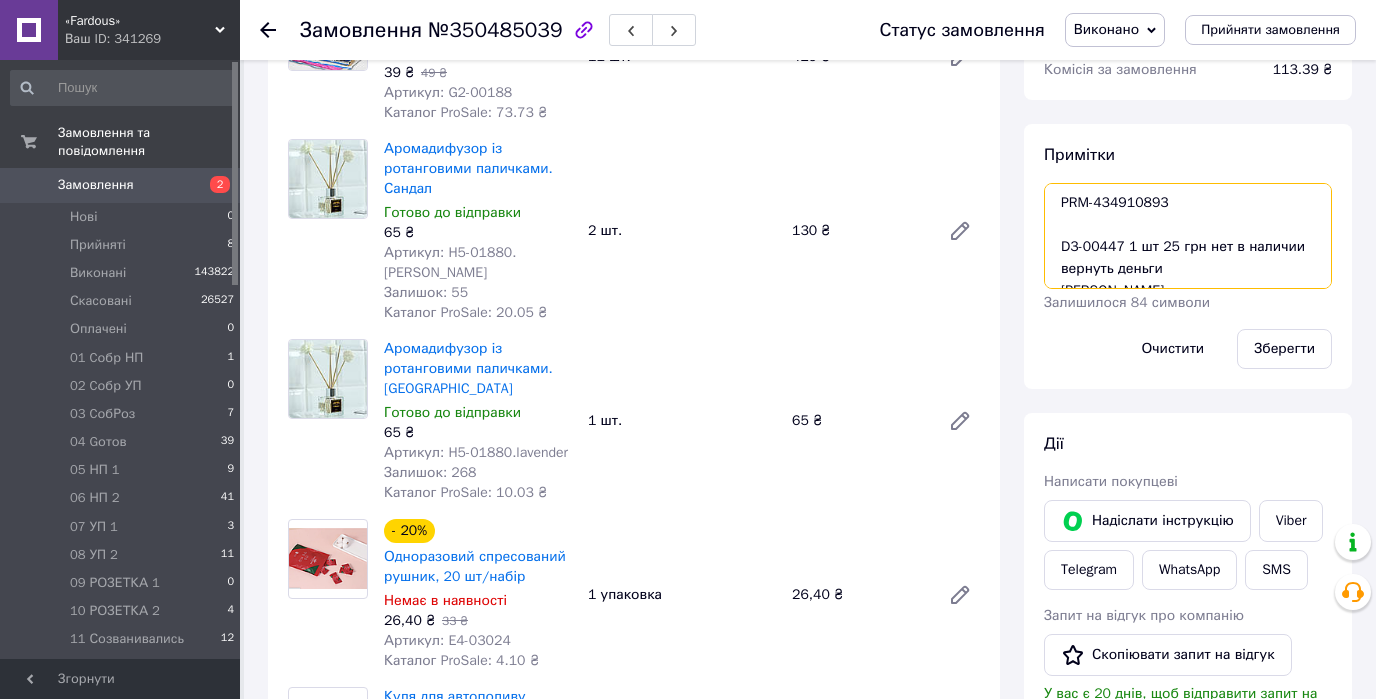 scroll, scrollTop: 80, scrollLeft: 0, axis: vertical 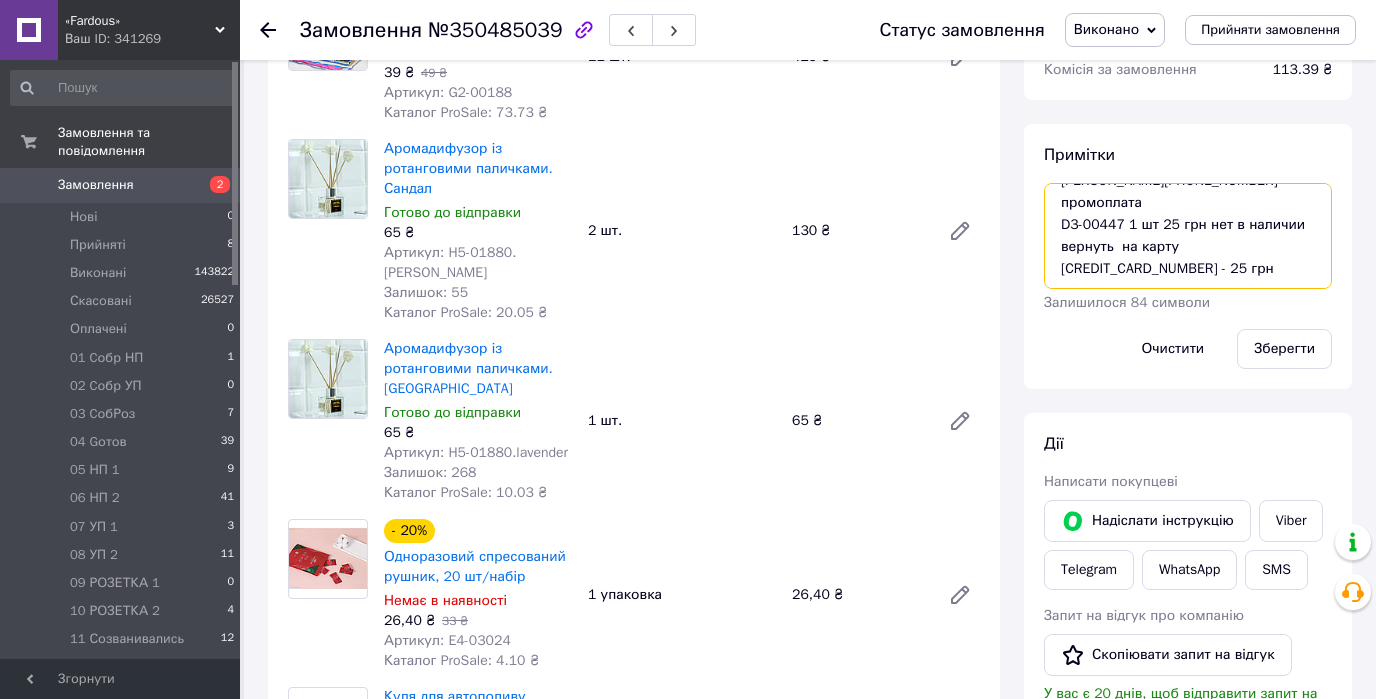 drag, startPoint x: 1062, startPoint y: 211, endPoint x: 1245, endPoint y: 289, distance: 198.92964 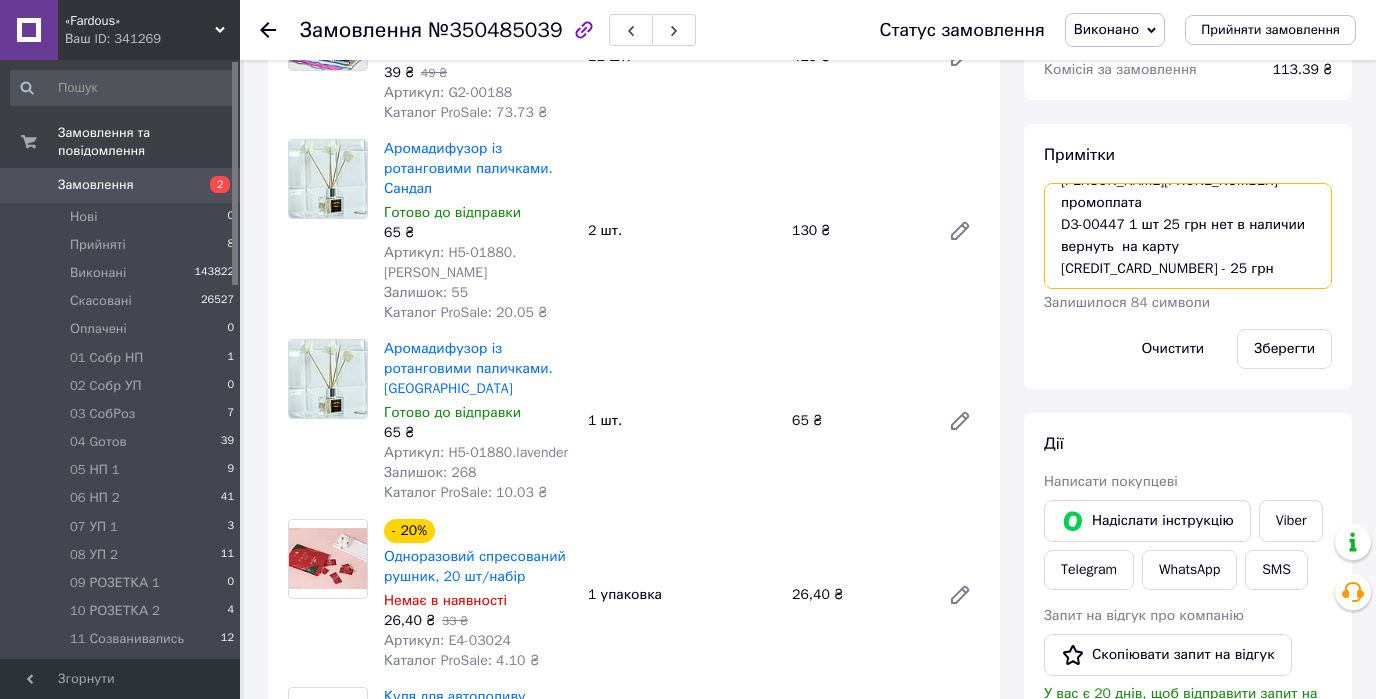 click on "PRM-434910893
D3-00447 1 шт 25 грн нет в наличии вернуть деньги
Компенсация
Замовлення№350485039
Бриндіна Ольга+380990039360
промоплата
D3-00447 1 шт 25 грн нет в наличии вернуть  на карту
4790729937792935 - 25 грн" at bounding box center [1188, 236] 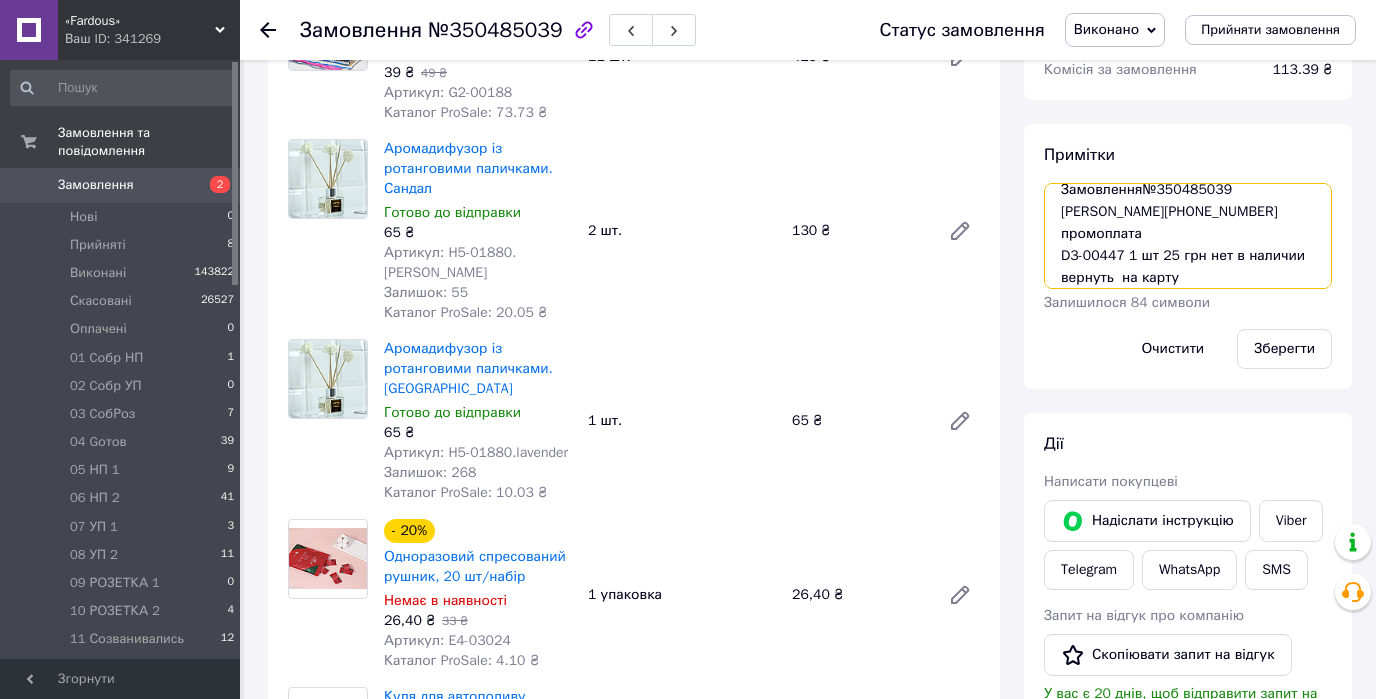 scroll, scrollTop: 95, scrollLeft: 0, axis: vertical 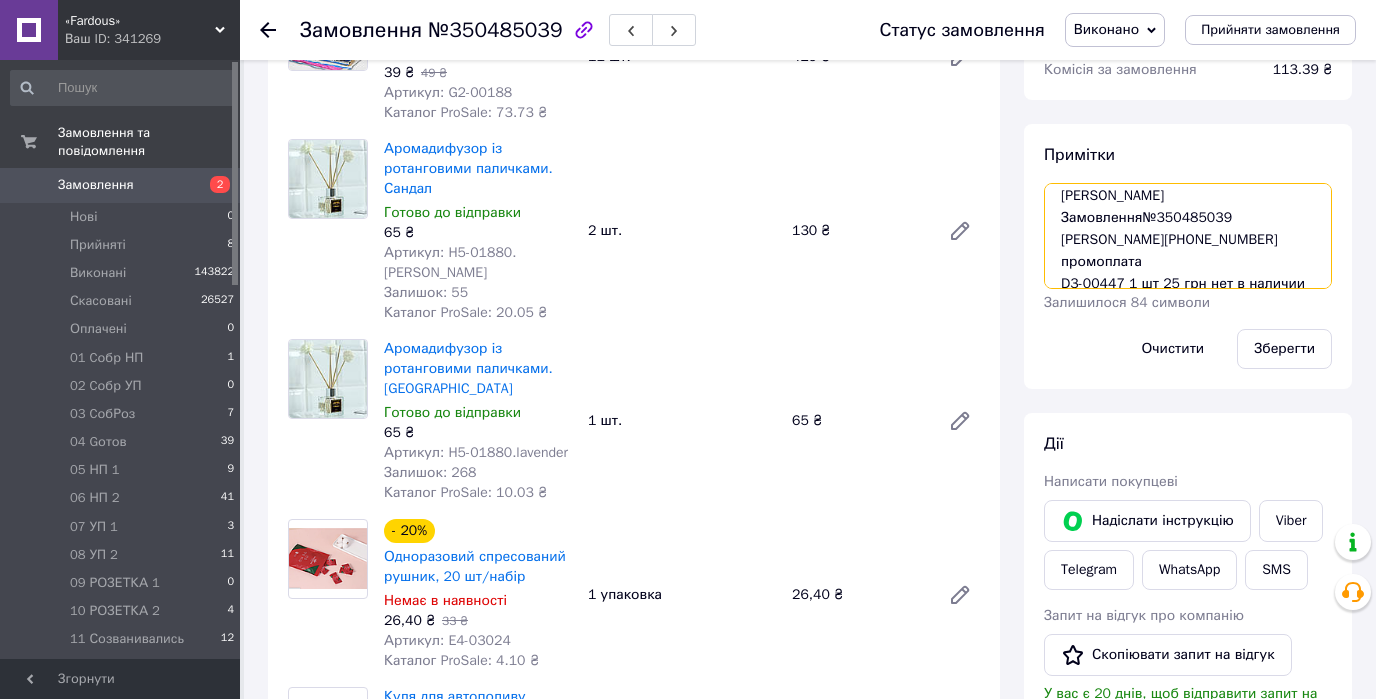 drag, startPoint x: 1276, startPoint y: 264, endPoint x: 1053, endPoint y: 204, distance: 230.93073 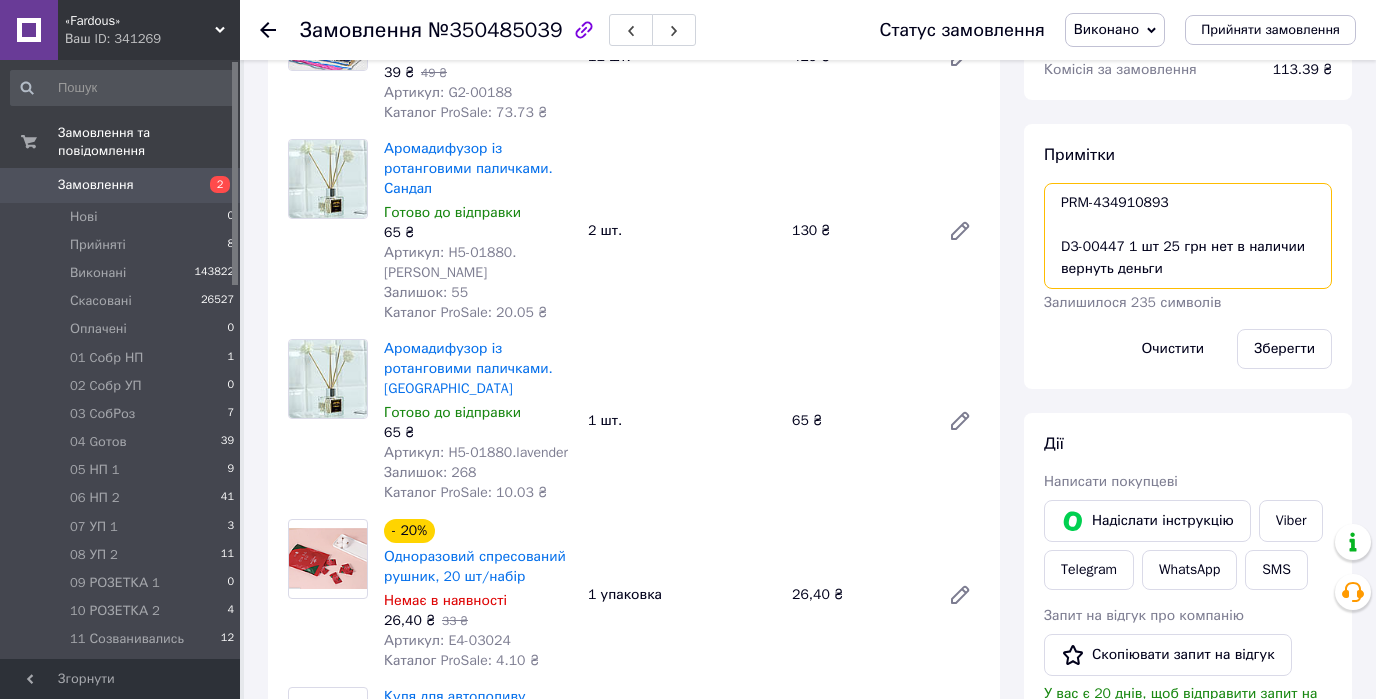 scroll, scrollTop: 21, scrollLeft: 0, axis: vertical 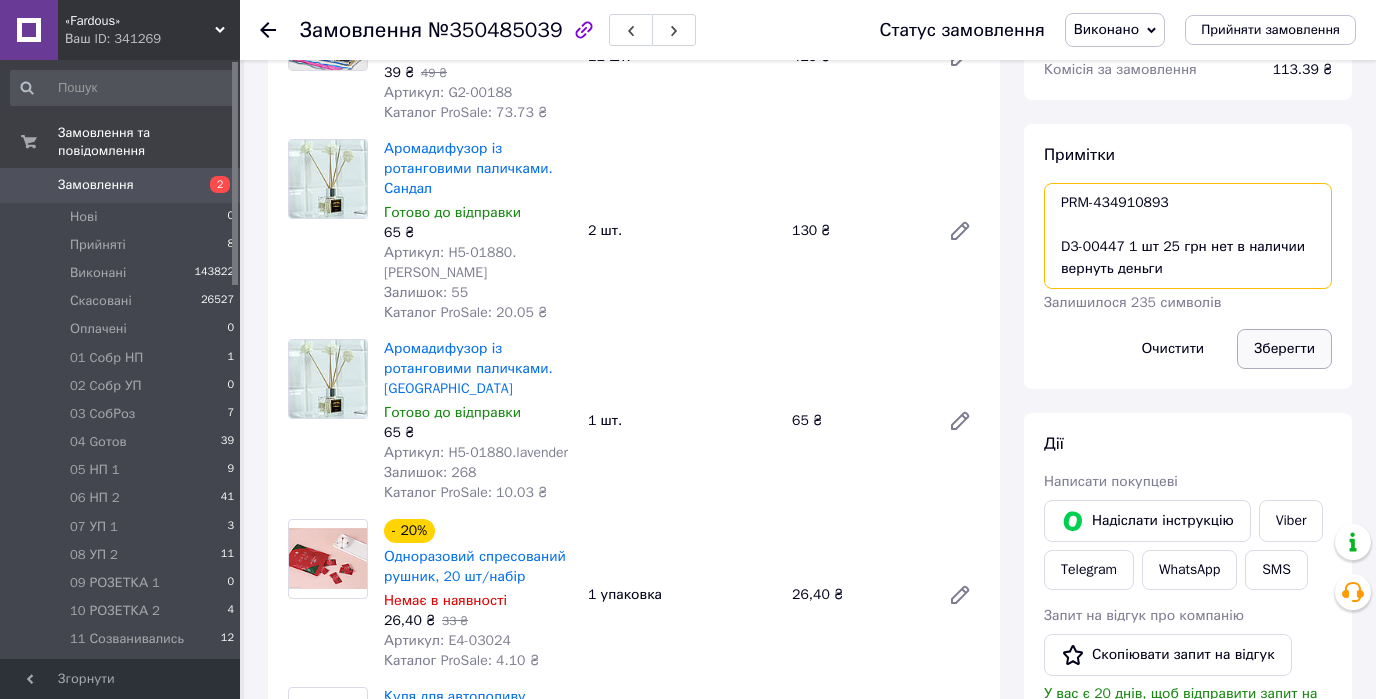 type on "PRM-434910893
D3-00447 1 шт 25 грн нет в наличии вернуть деньги" 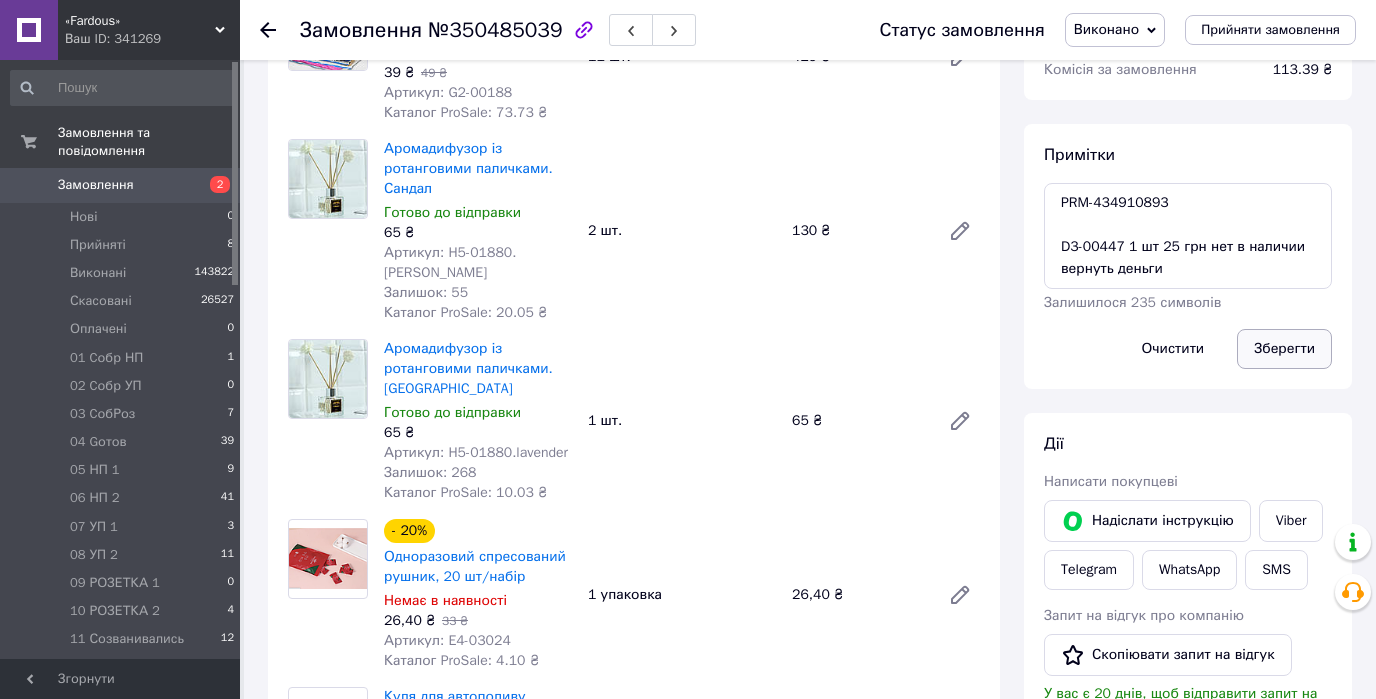 click on "Зберегти" at bounding box center [1284, 349] 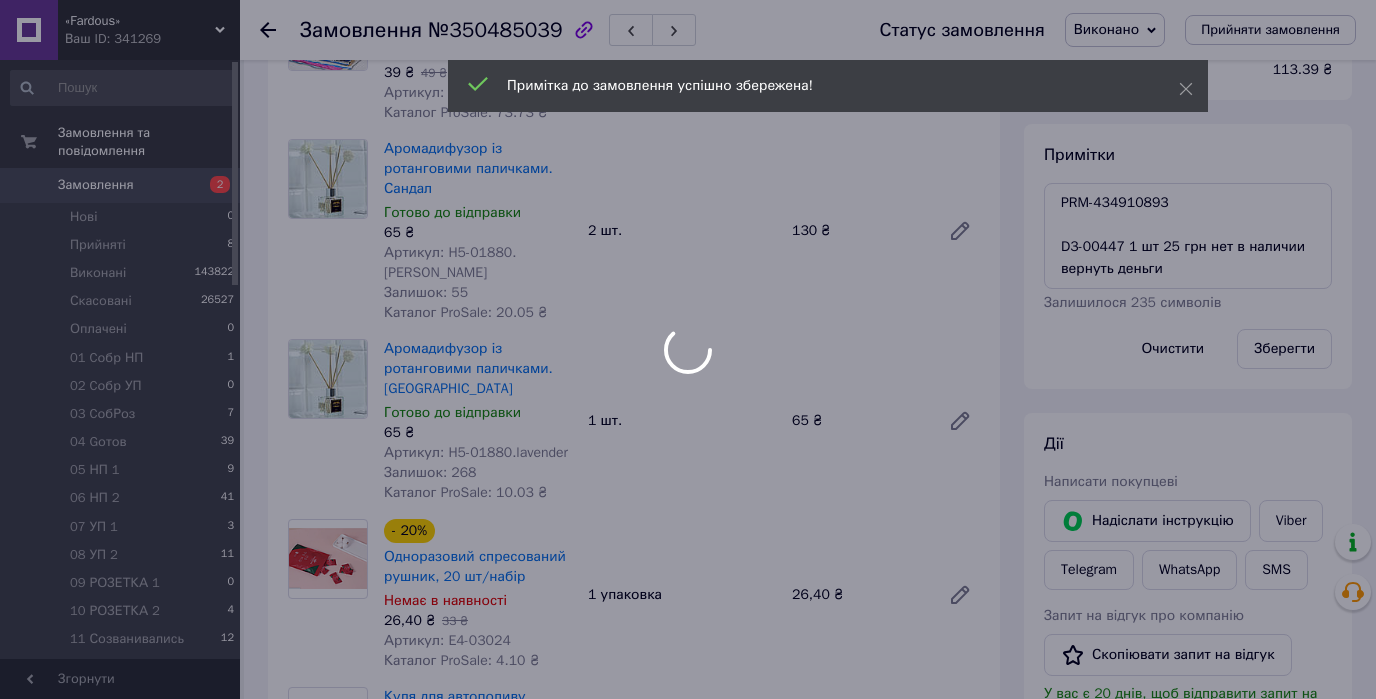 scroll, scrollTop: 700, scrollLeft: 0, axis: vertical 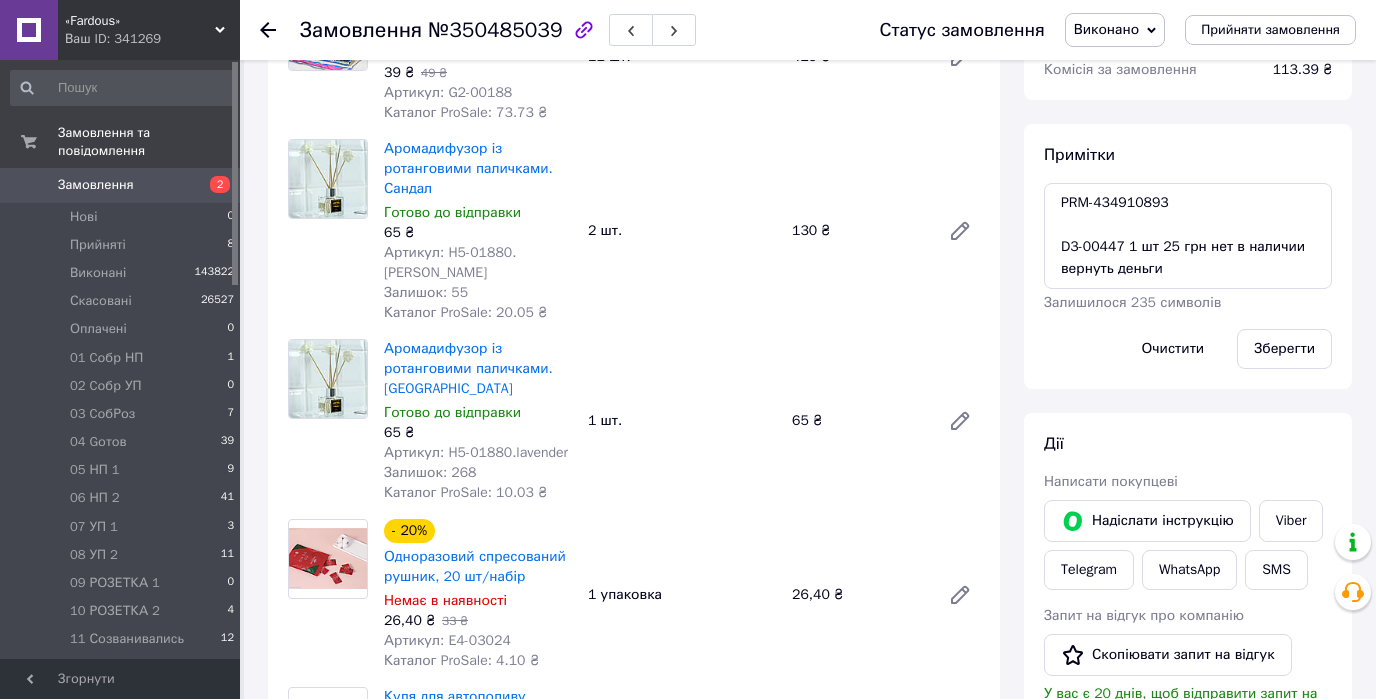 click 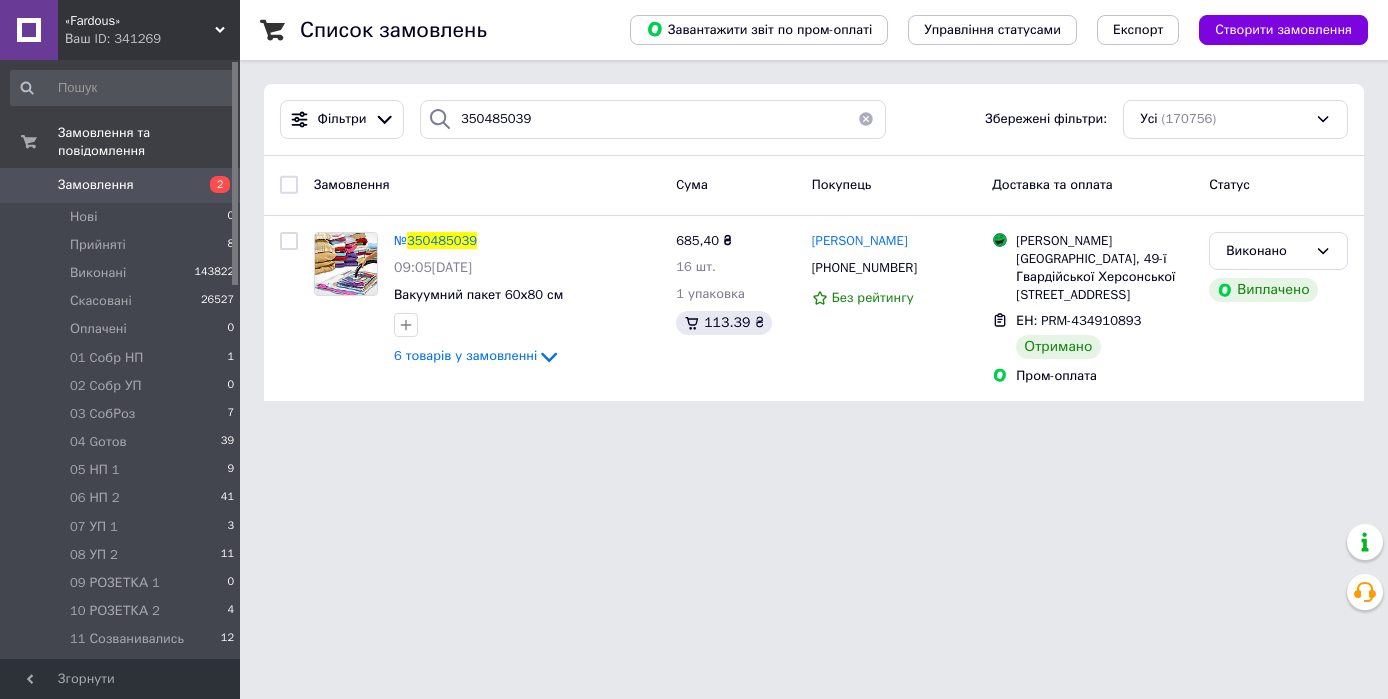 click at bounding box center (866, 119) 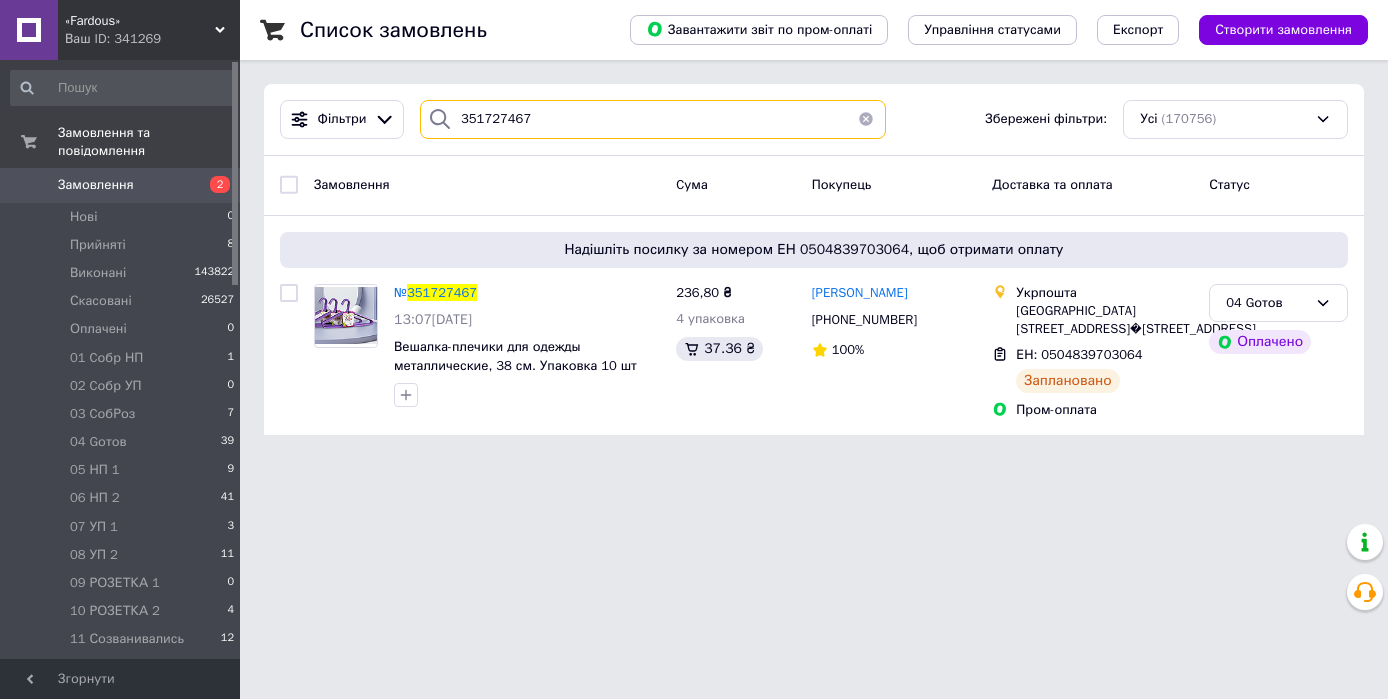 type on "351727467" 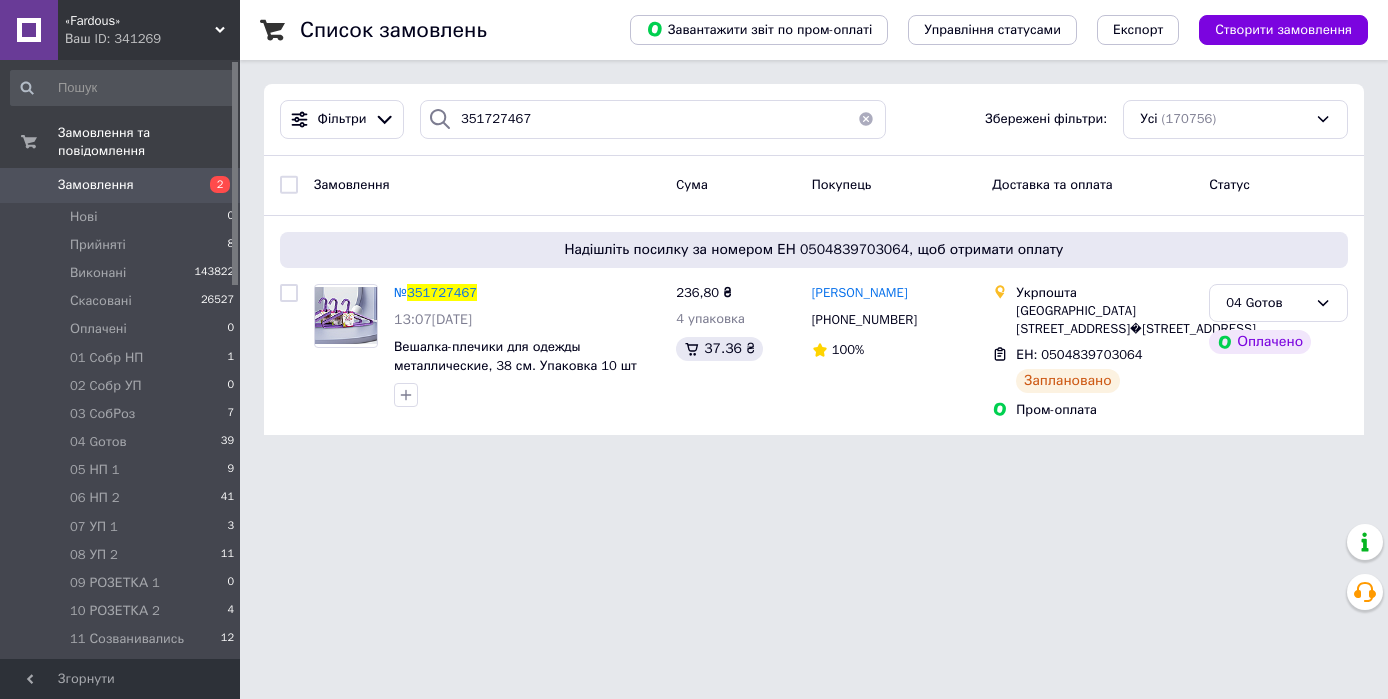 click at bounding box center (866, 119) 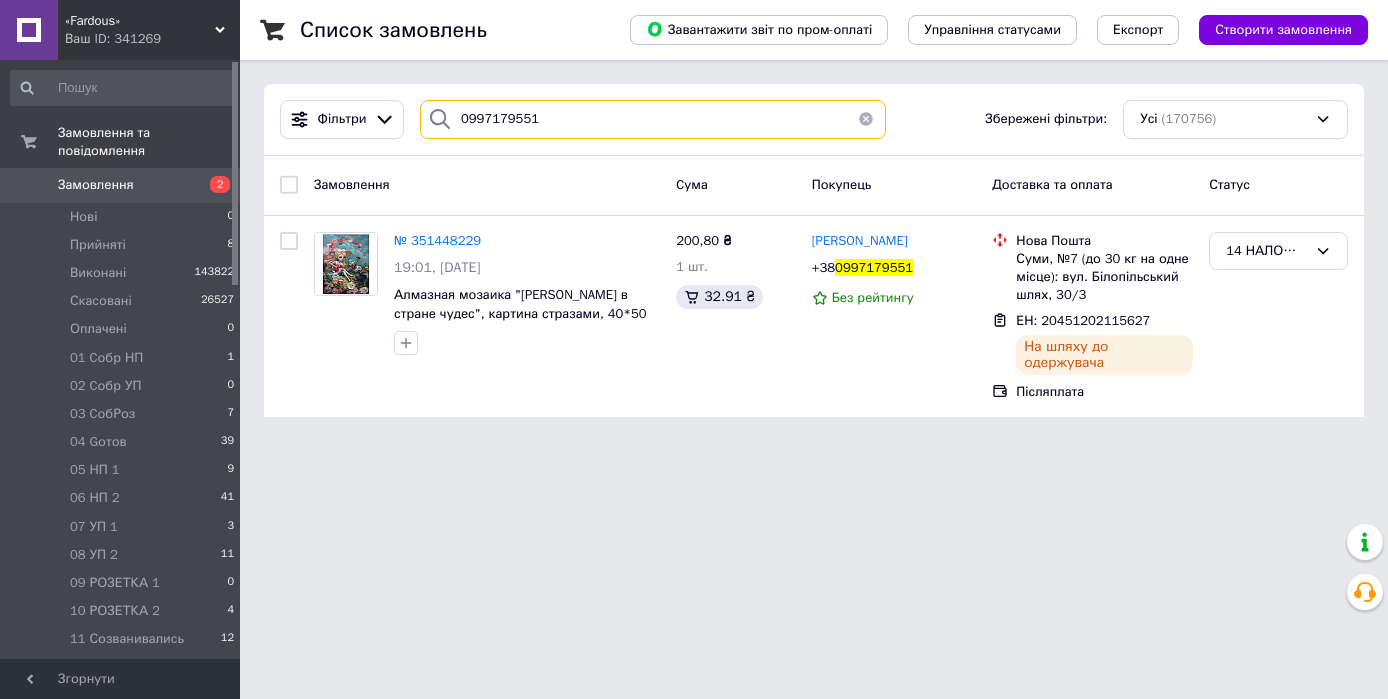 type on "0997179551" 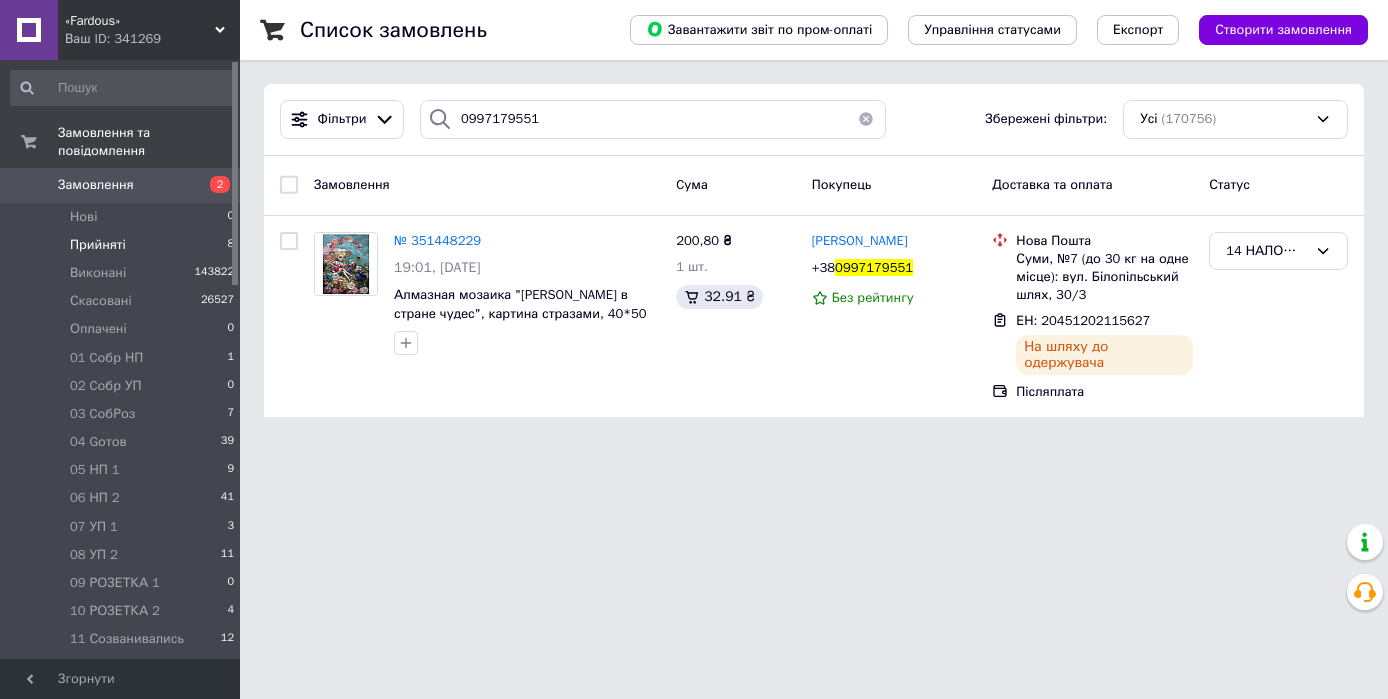click on "Прийняті" at bounding box center (98, 245) 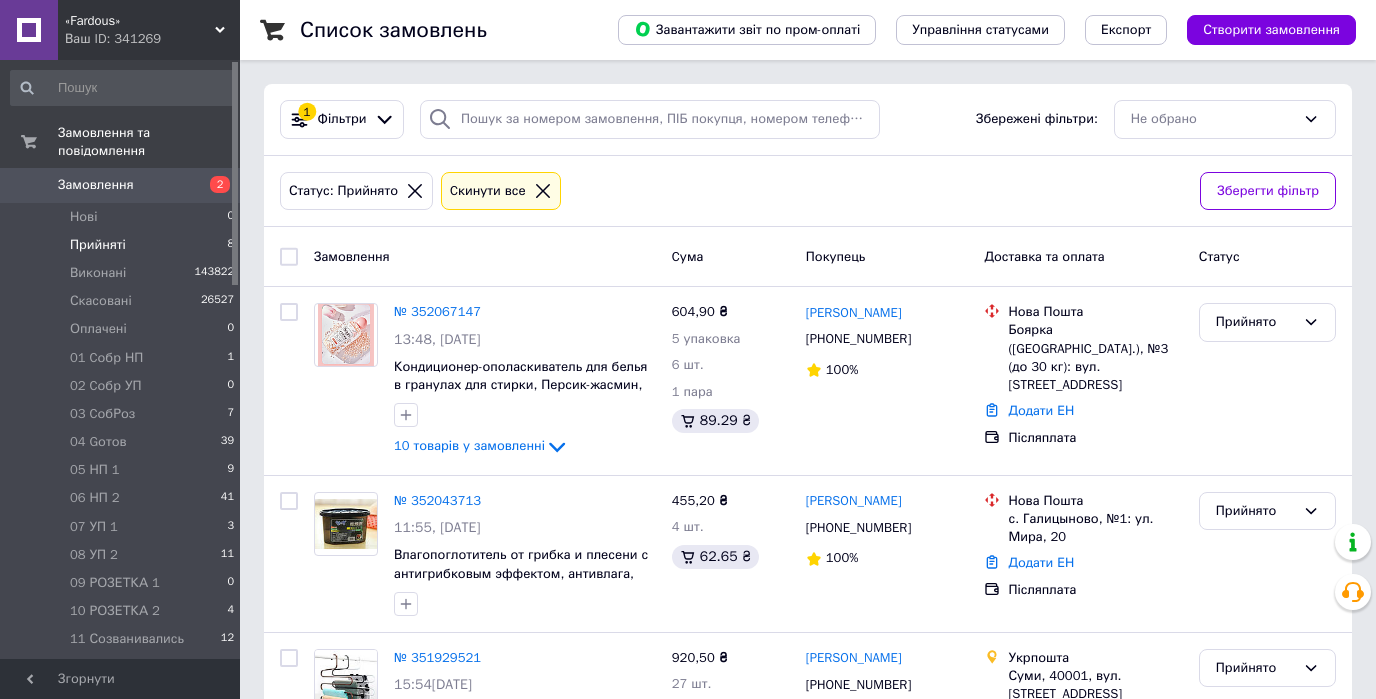 click 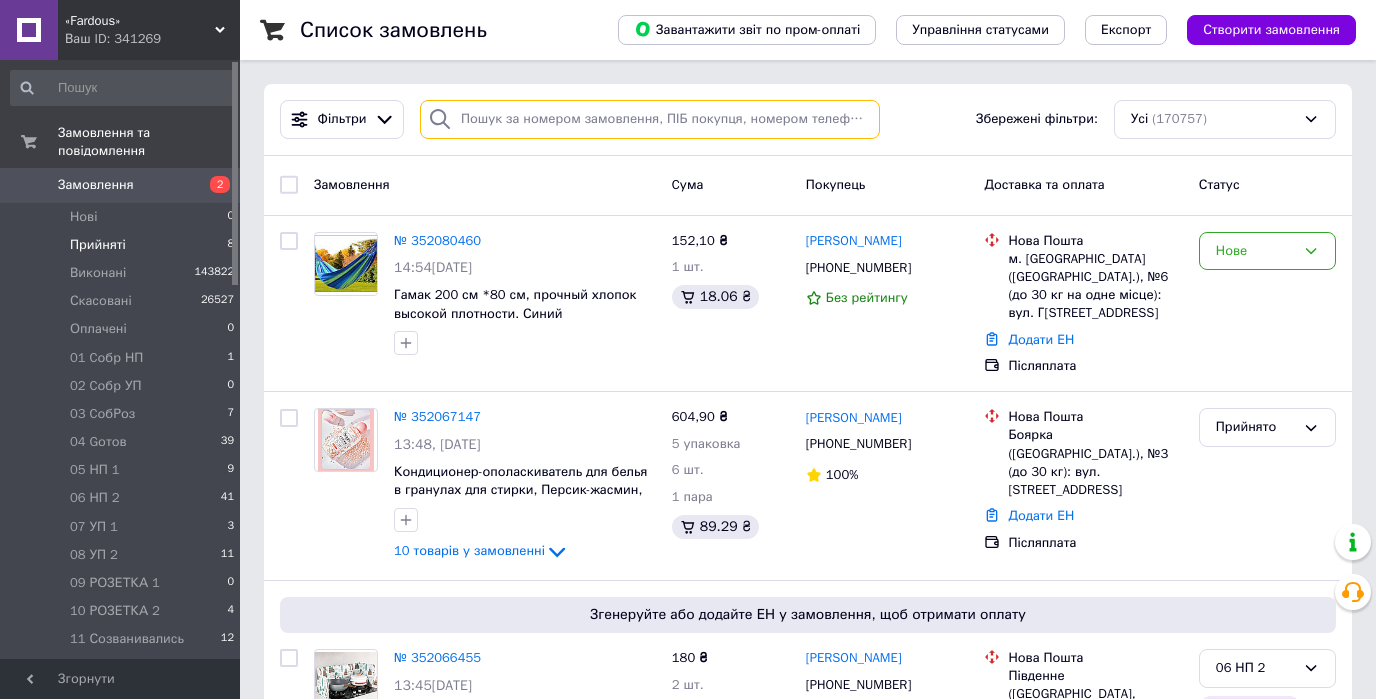 paste on "0668914368" 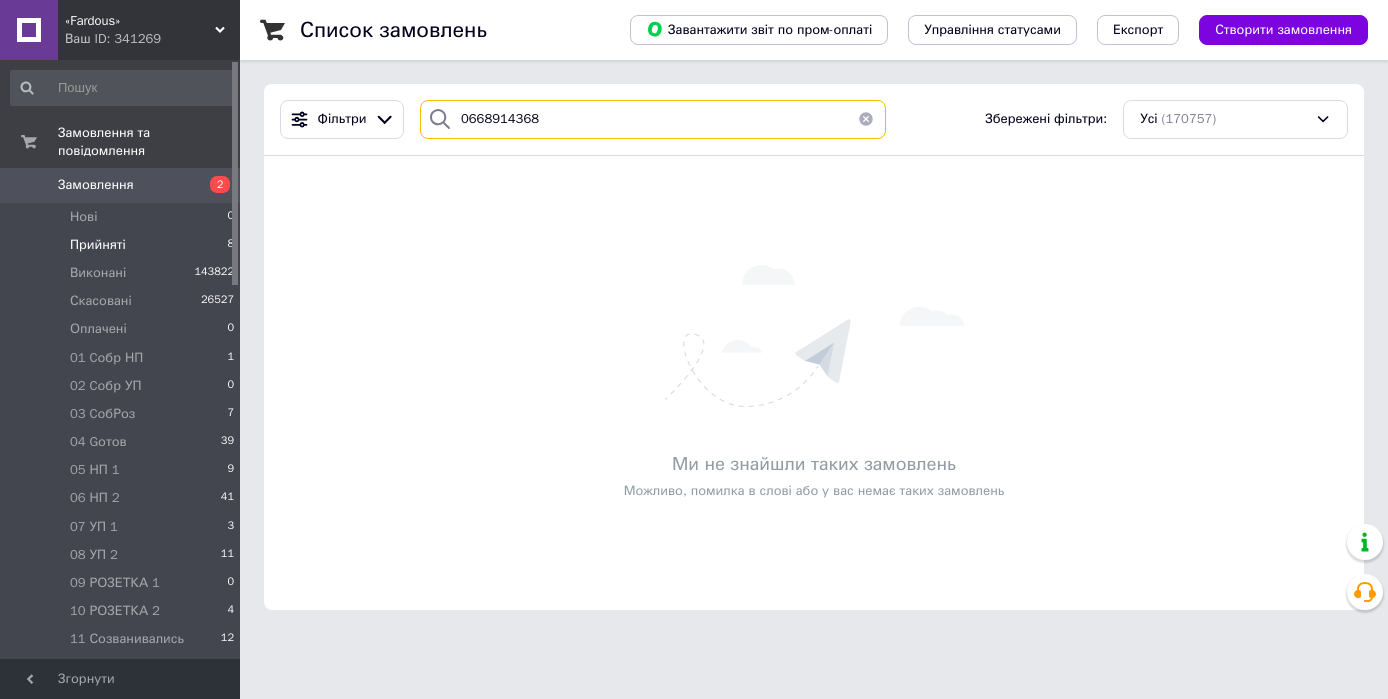 type on "0668914368" 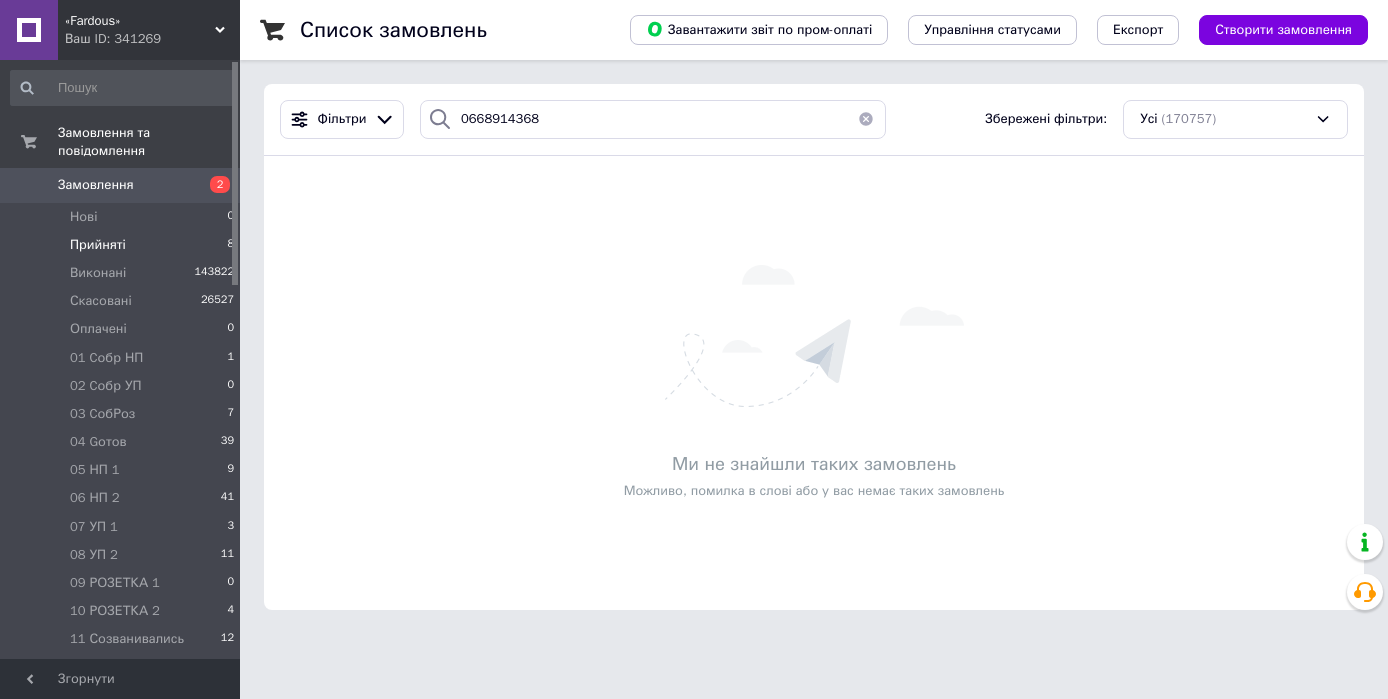 click on "Прийняті" at bounding box center (98, 245) 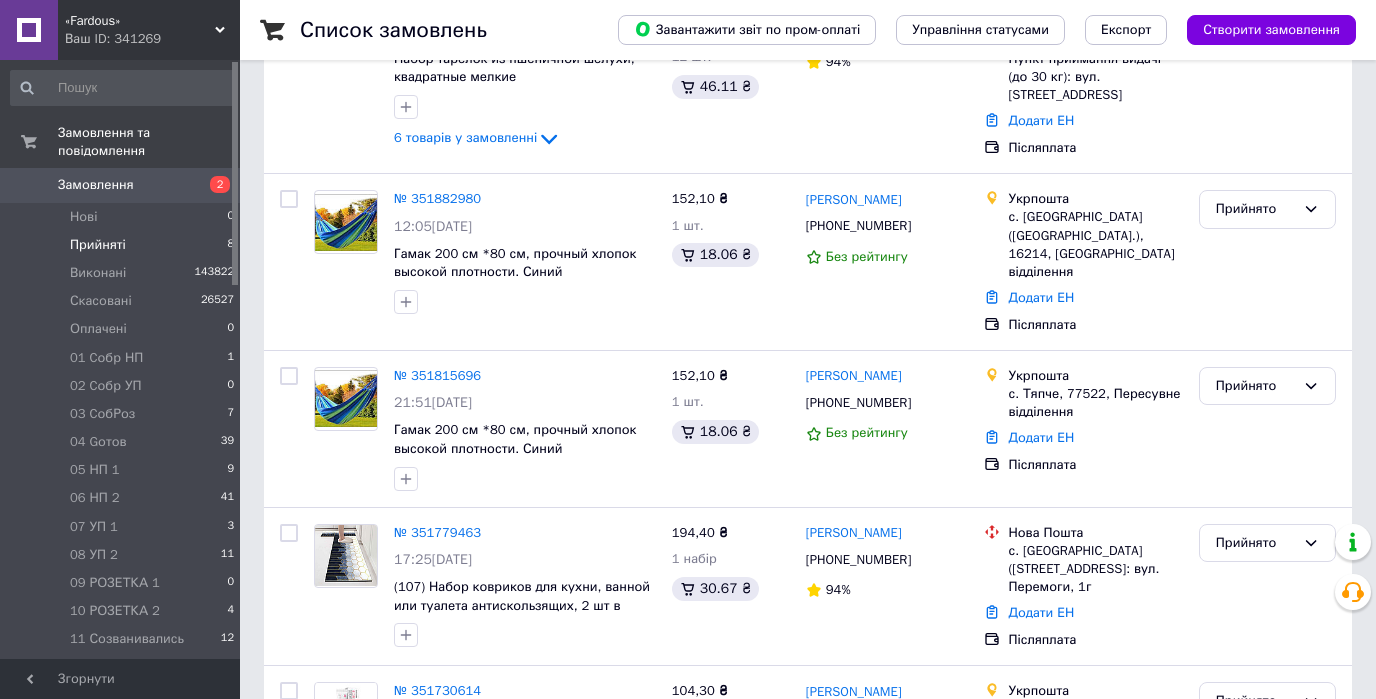scroll, scrollTop: 993, scrollLeft: 0, axis: vertical 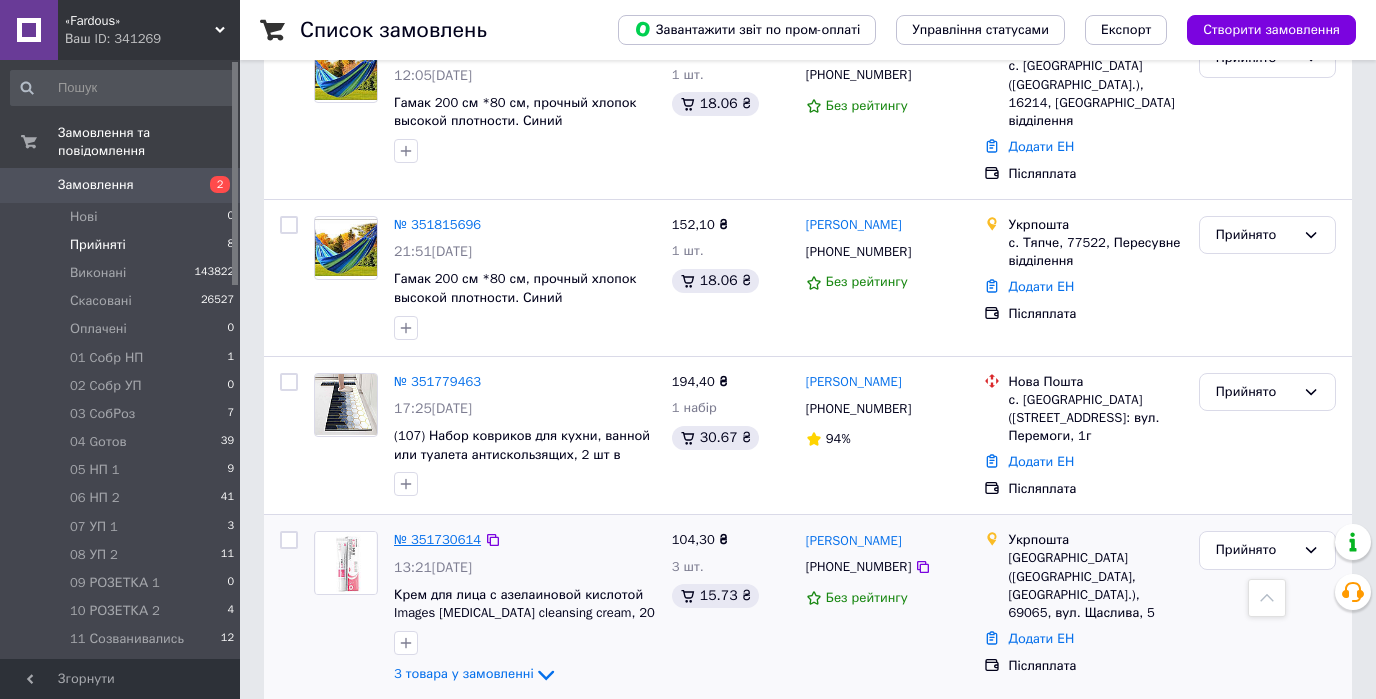 click on "№ 351730614" at bounding box center [437, 539] 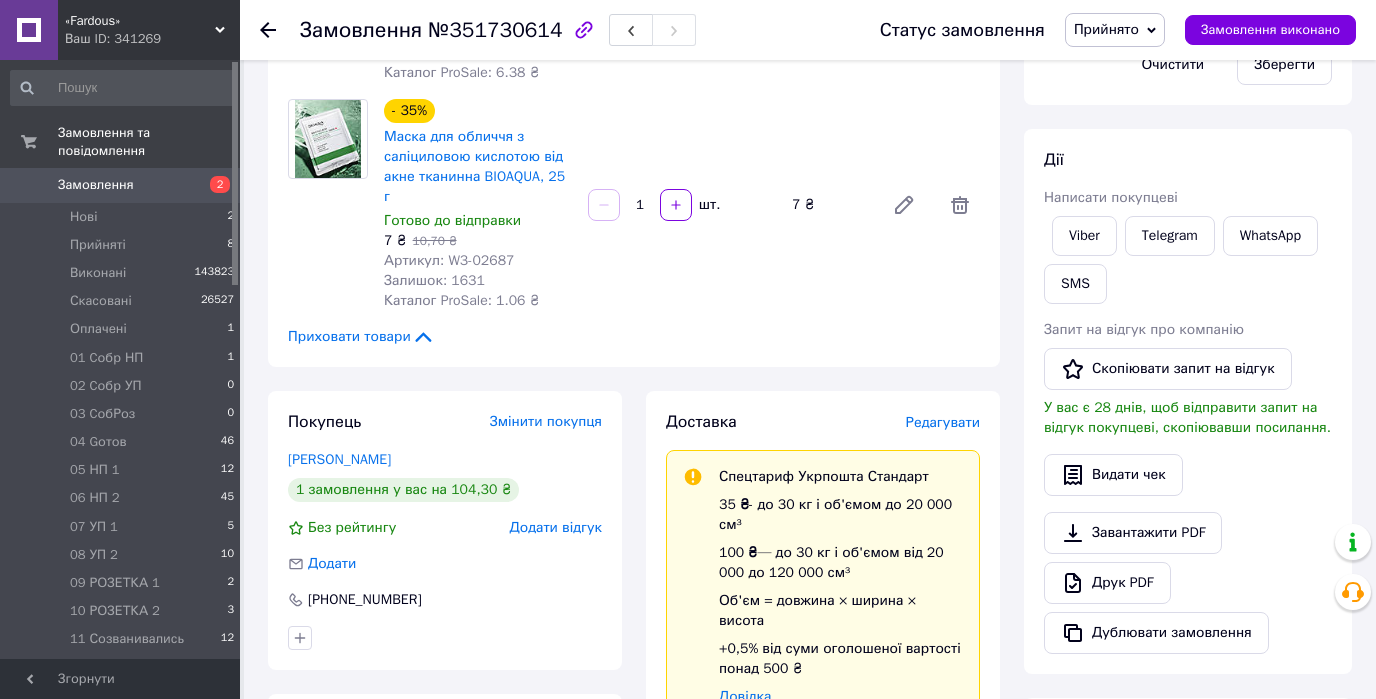 scroll, scrollTop: 240, scrollLeft: 0, axis: vertical 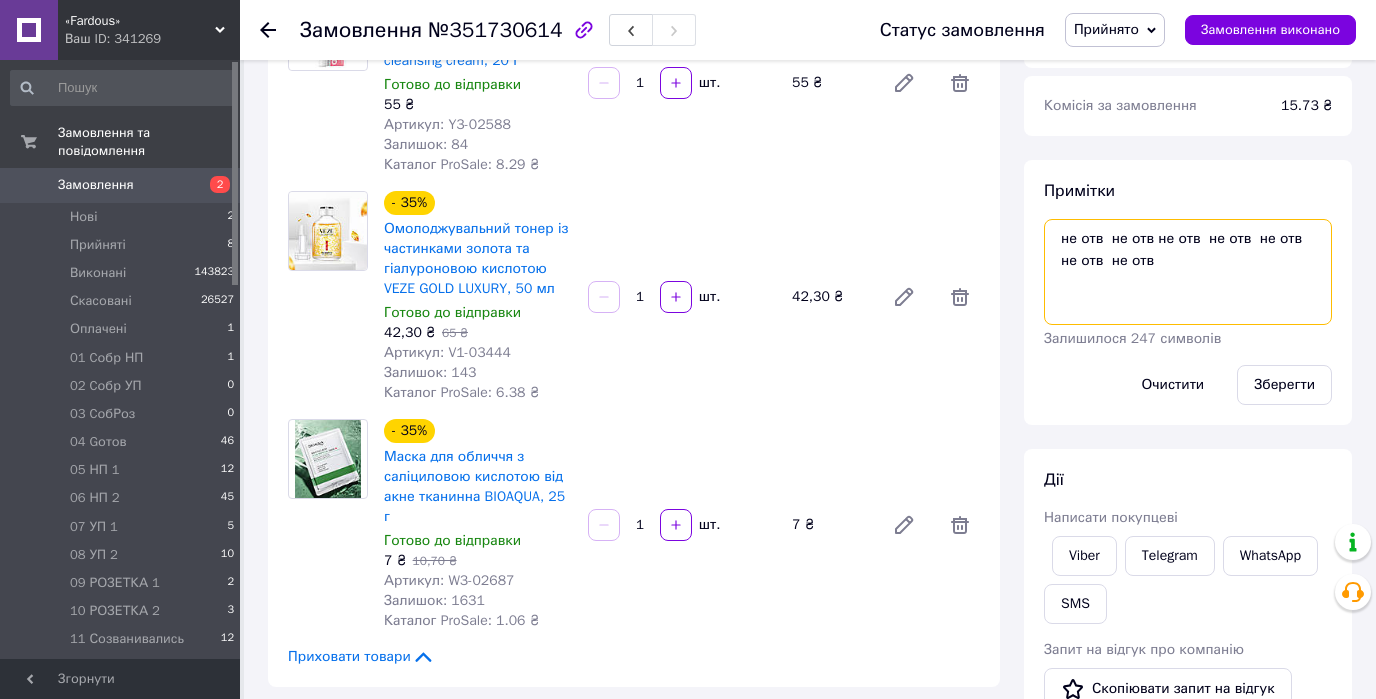 click on "не отв  не отв не отв  не отв  не отв  не отв  не отв" at bounding box center (1188, 272) 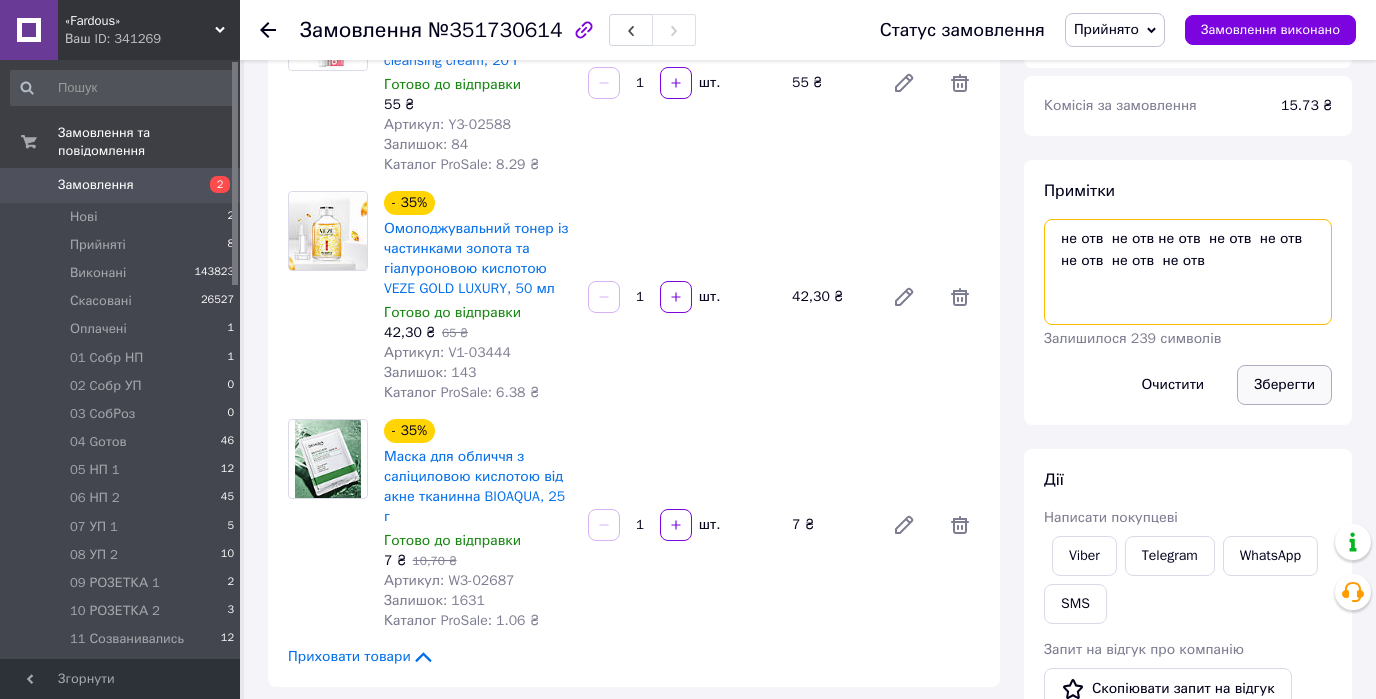type on "не отв  не отв не отв  не отв  не отв  не отв  не отв  не отв" 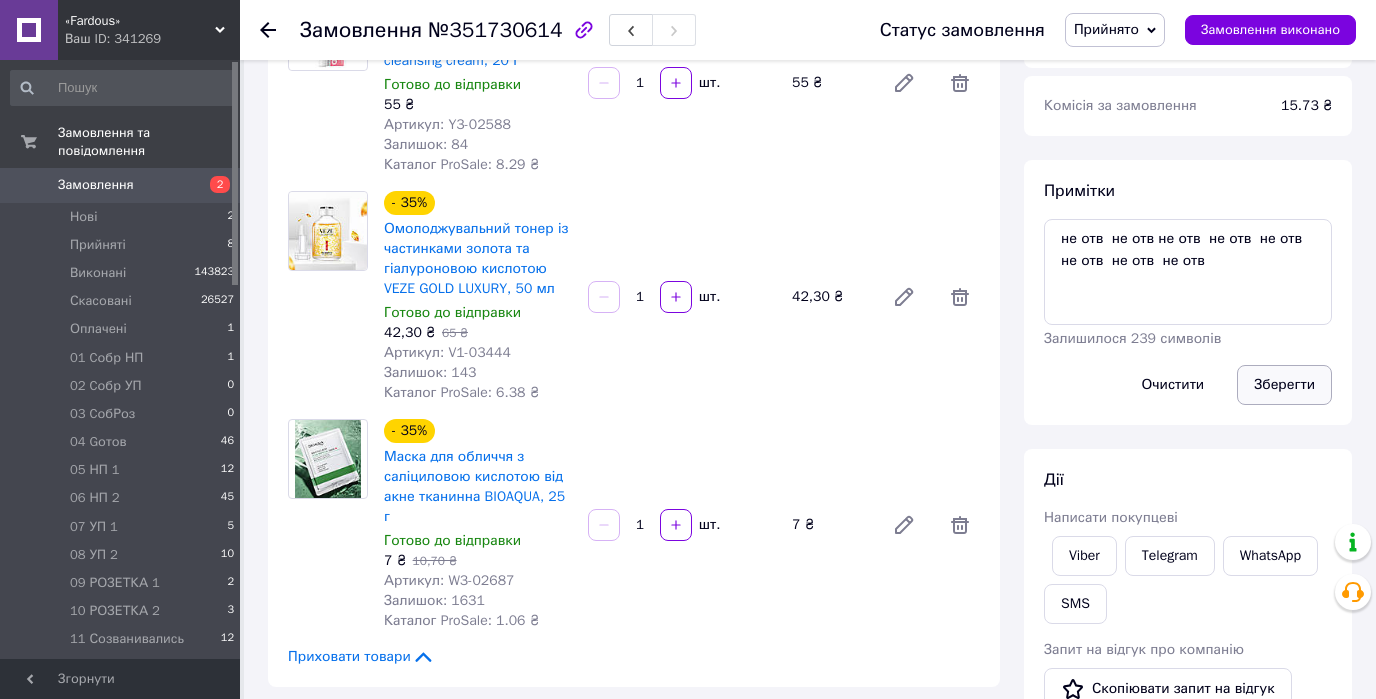 click on "Зберегти" at bounding box center [1284, 385] 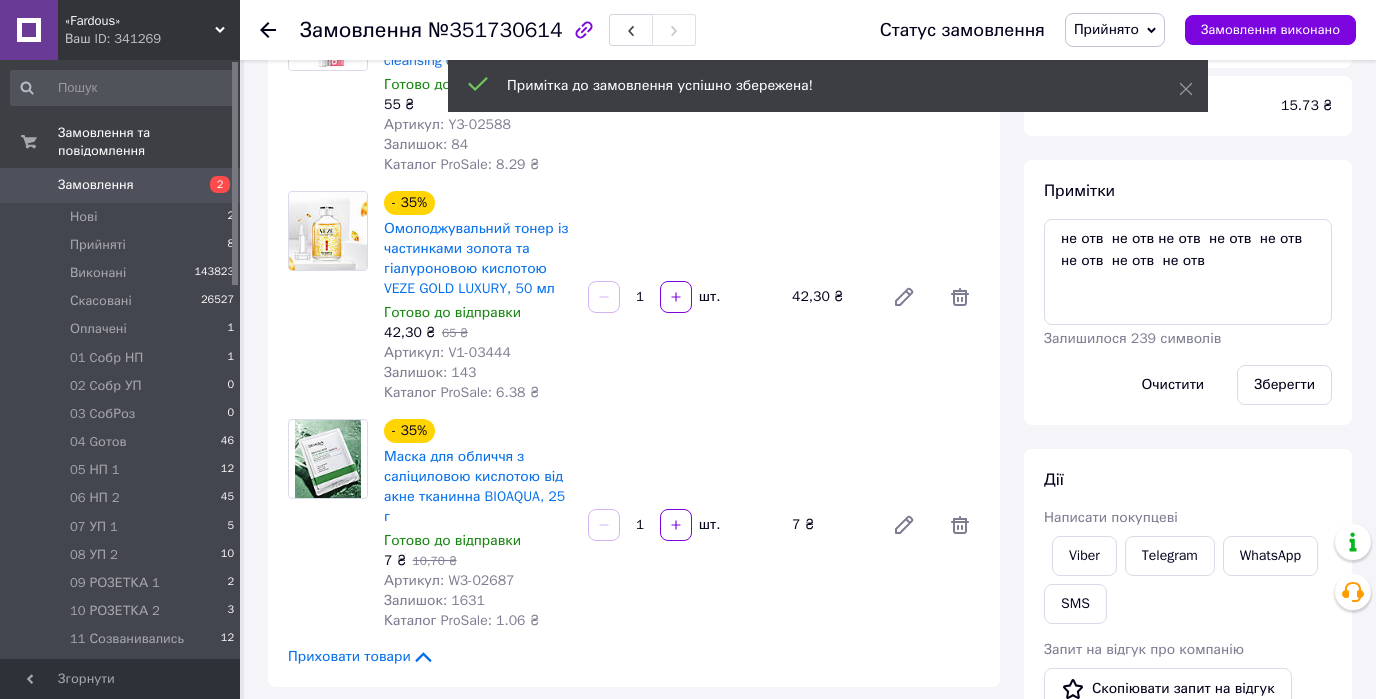click 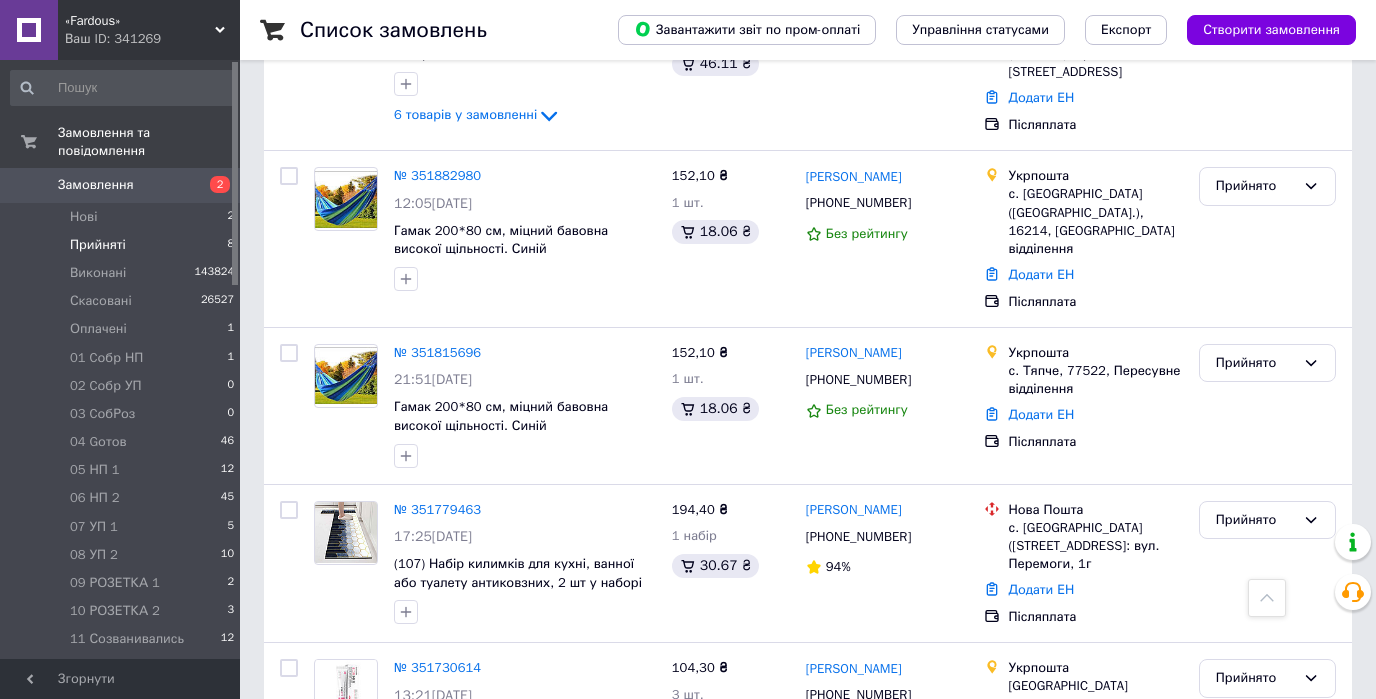 scroll, scrollTop: 880, scrollLeft: 0, axis: vertical 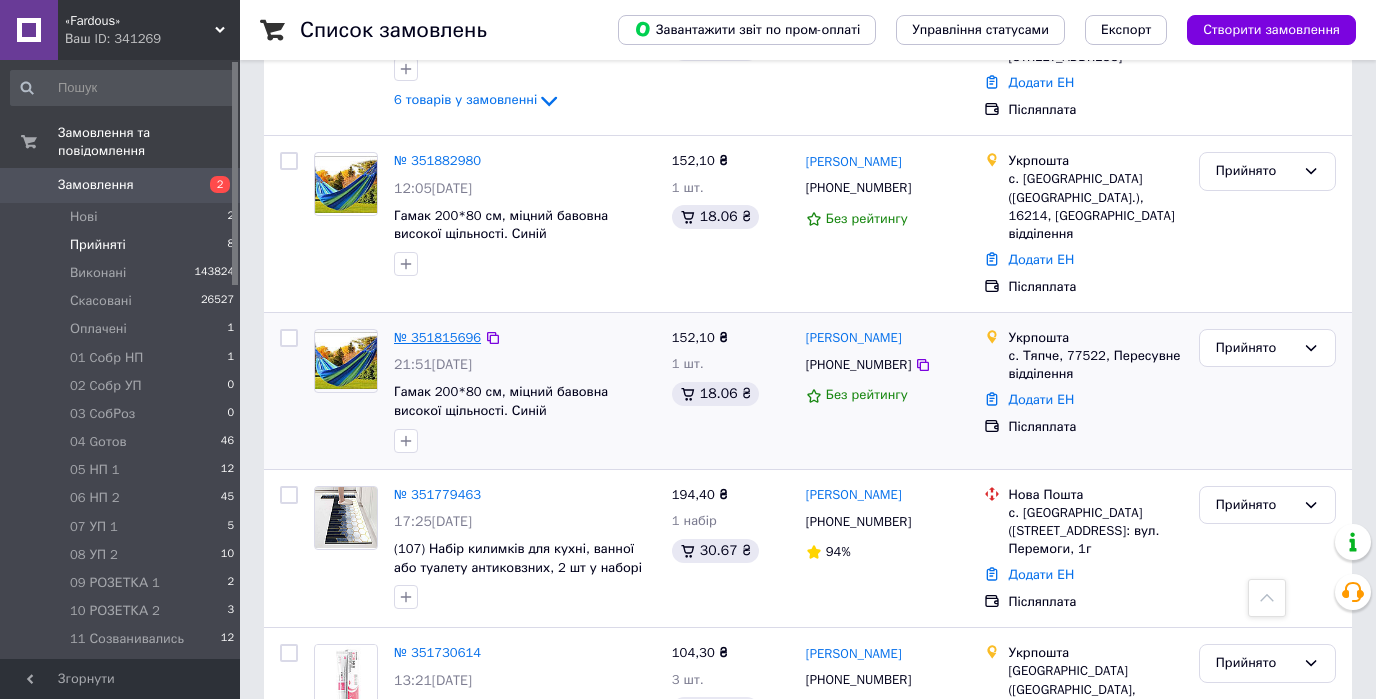 click on "№ 351815696" at bounding box center [437, 337] 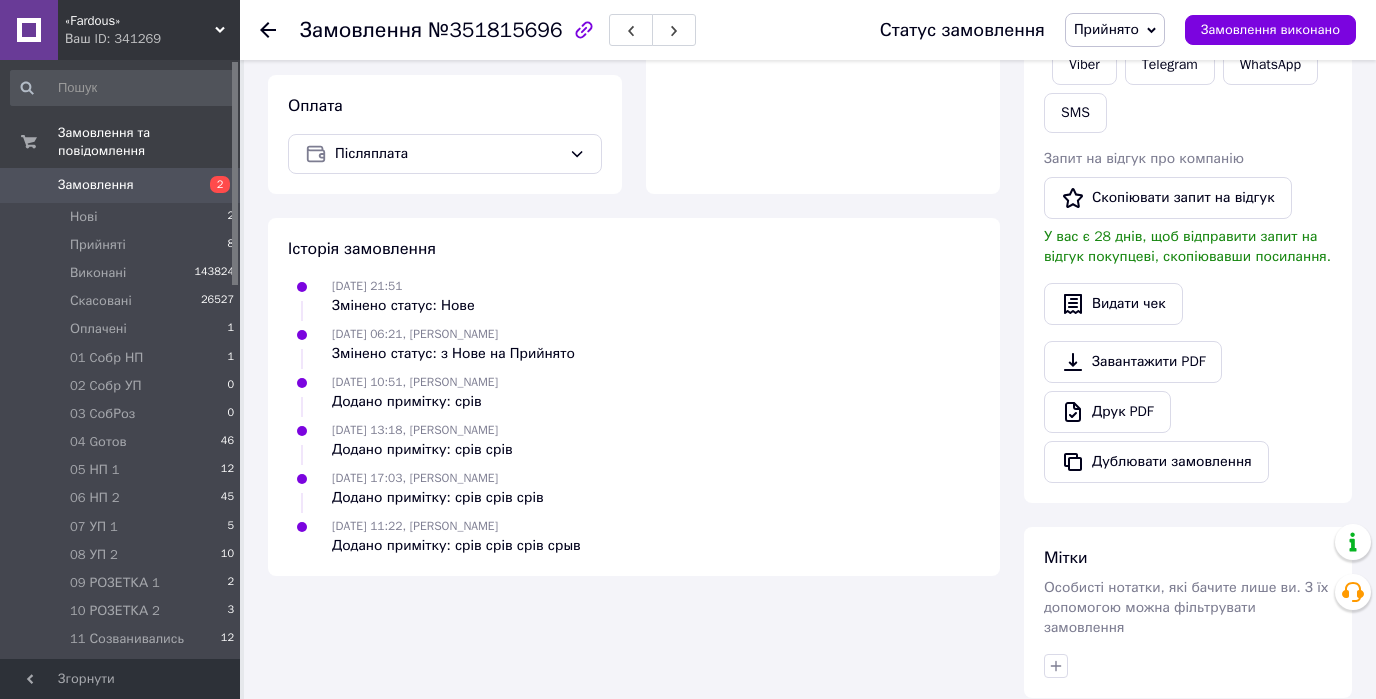 scroll, scrollTop: 880, scrollLeft: 0, axis: vertical 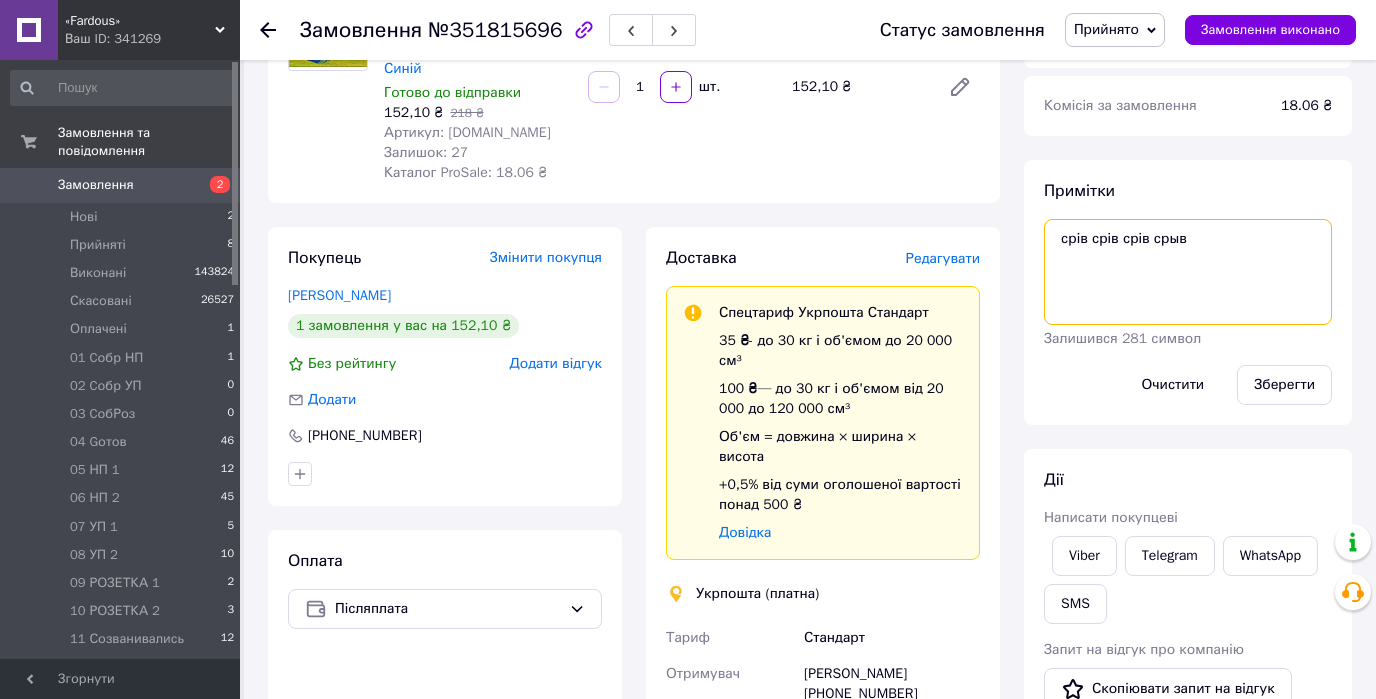 click on "срів срів срів срыв" at bounding box center [1188, 272] 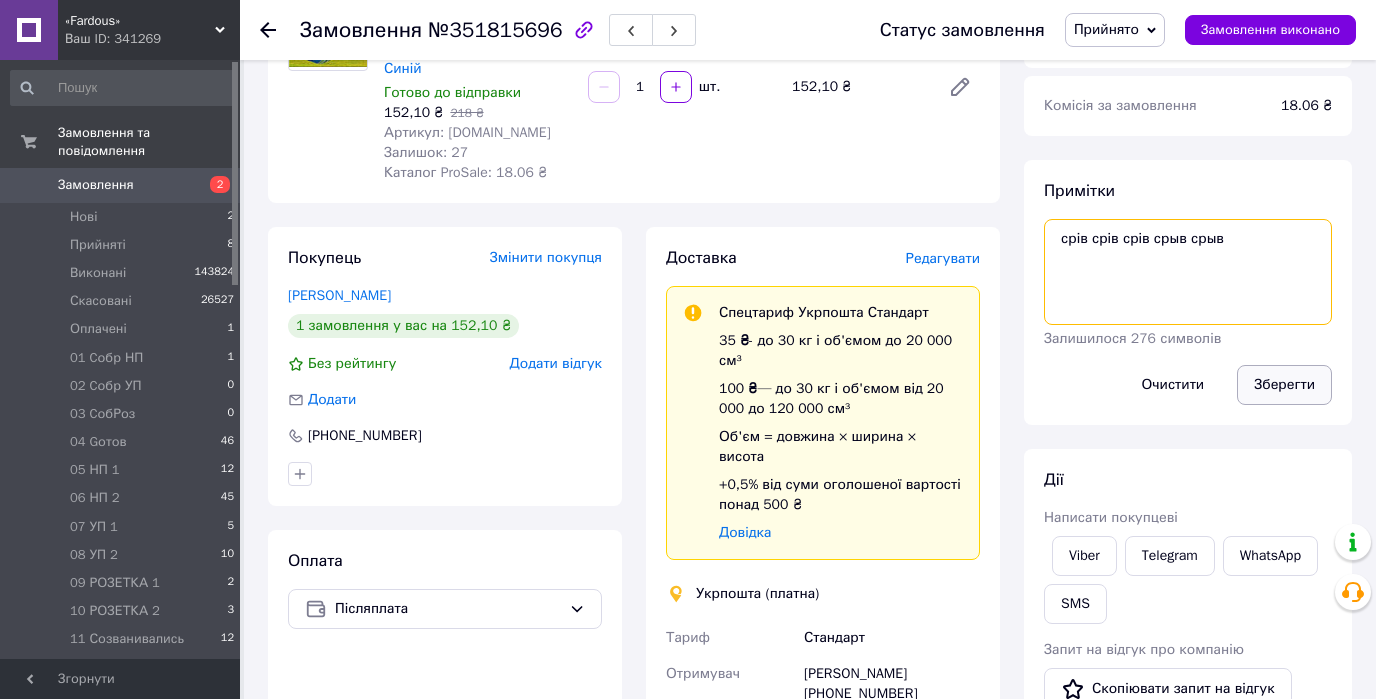 type on "срів срів срів срыв срыв" 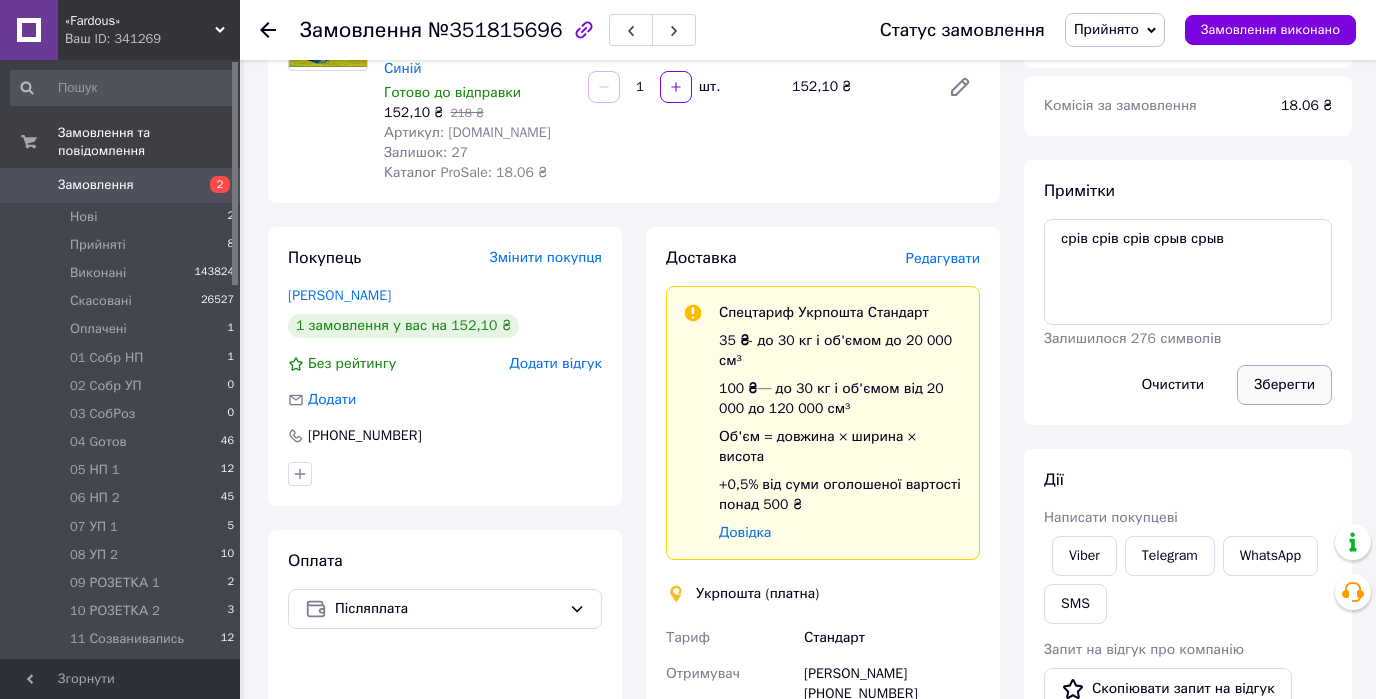 click on "Зберегти" at bounding box center (1284, 385) 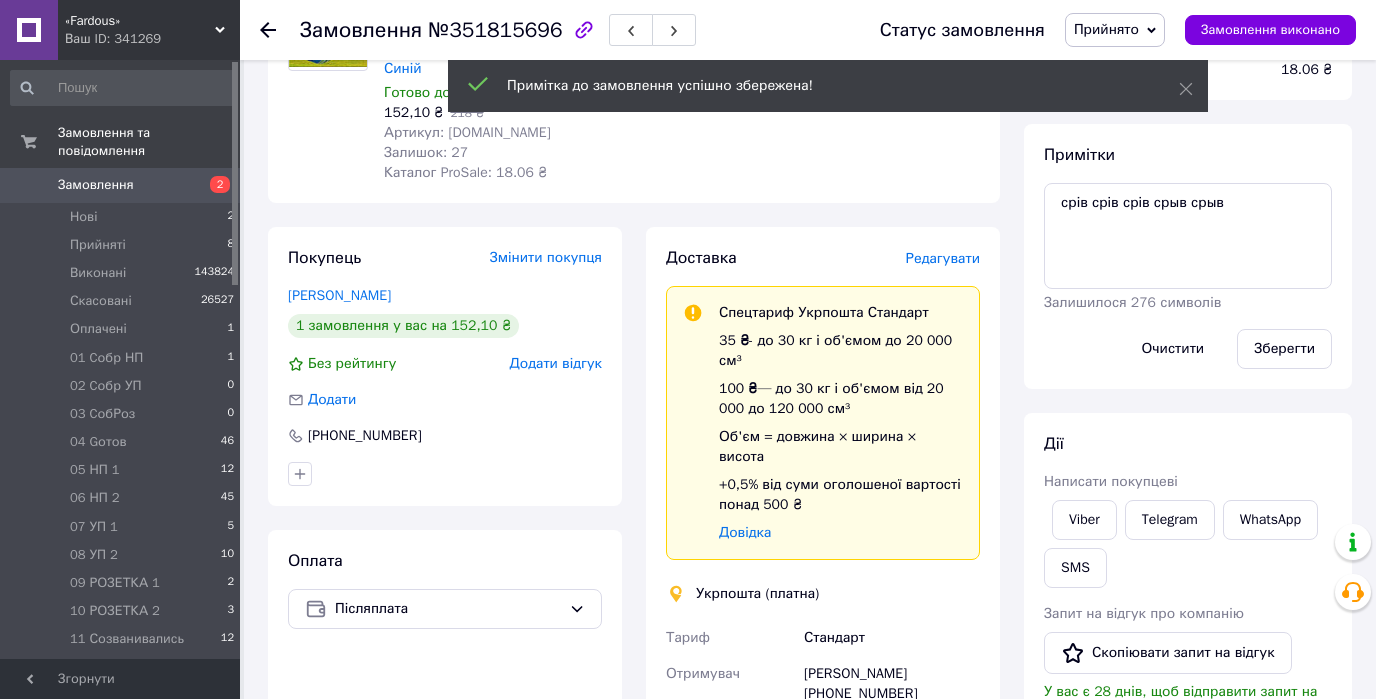 click 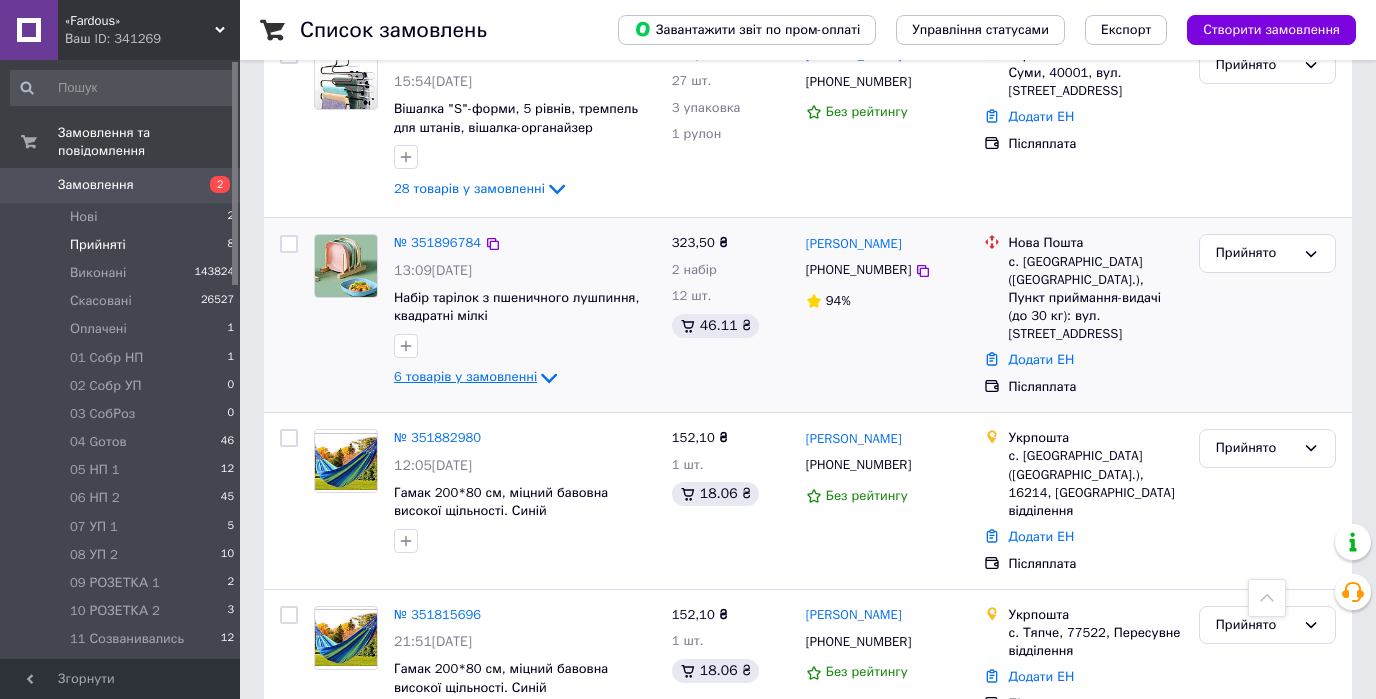 scroll, scrollTop: 593, scrollLeft: 0, axis: vertical 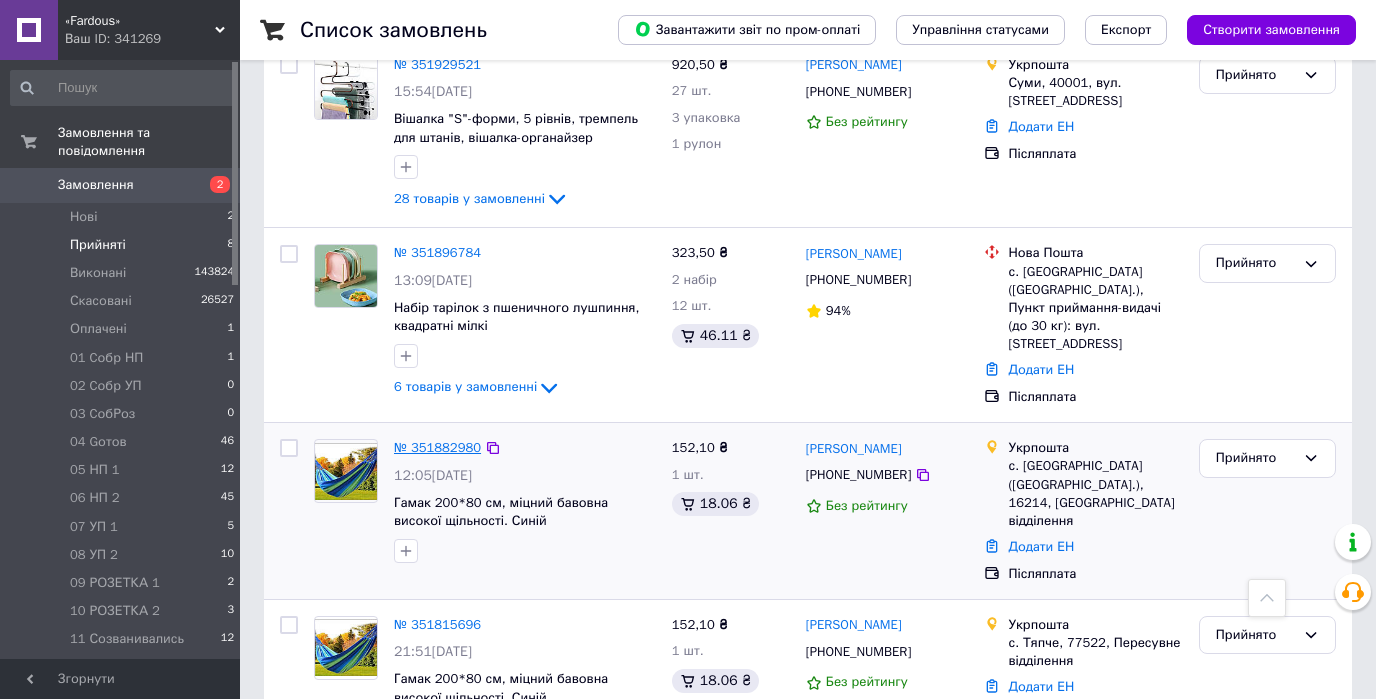 click on "№ 351882980" at bounding box center [437, 447] 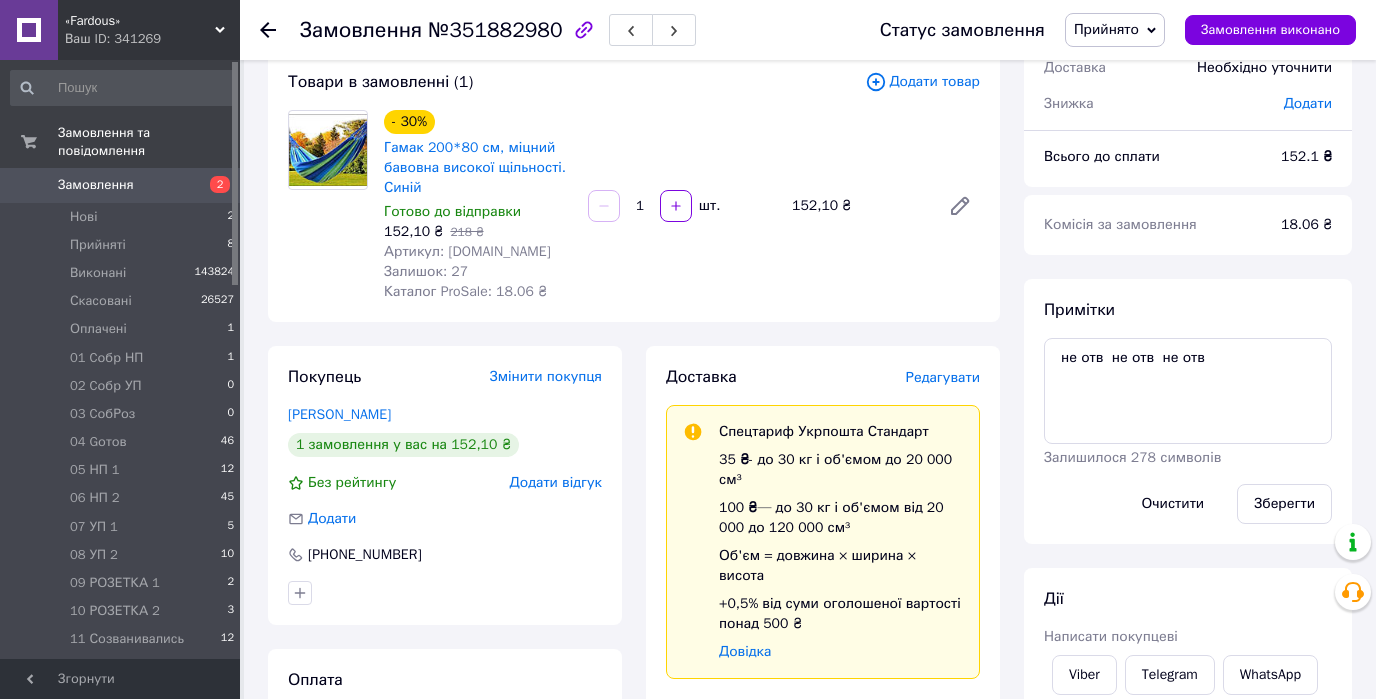 scroll, scrollTop: 113, scrollLeft: 0, axis: vertical 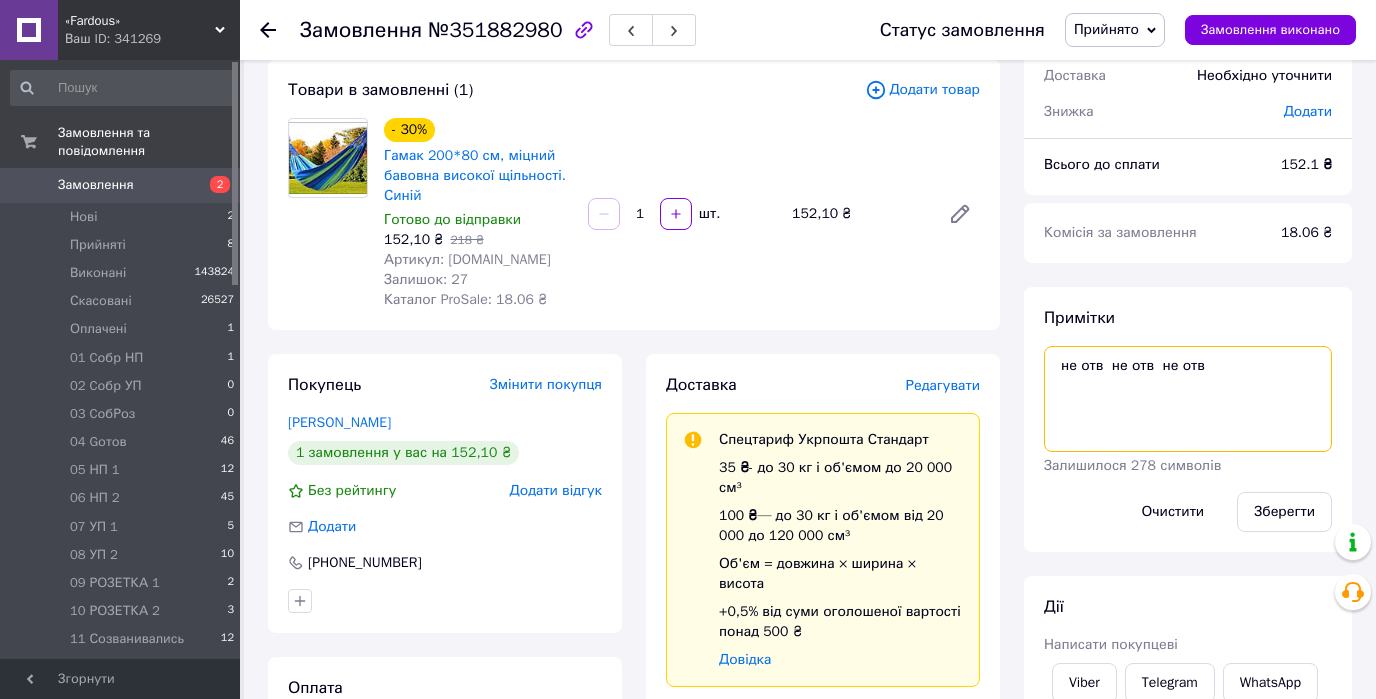 click on "не отв  не отв  не отв" at bounding box center [1188, 399] 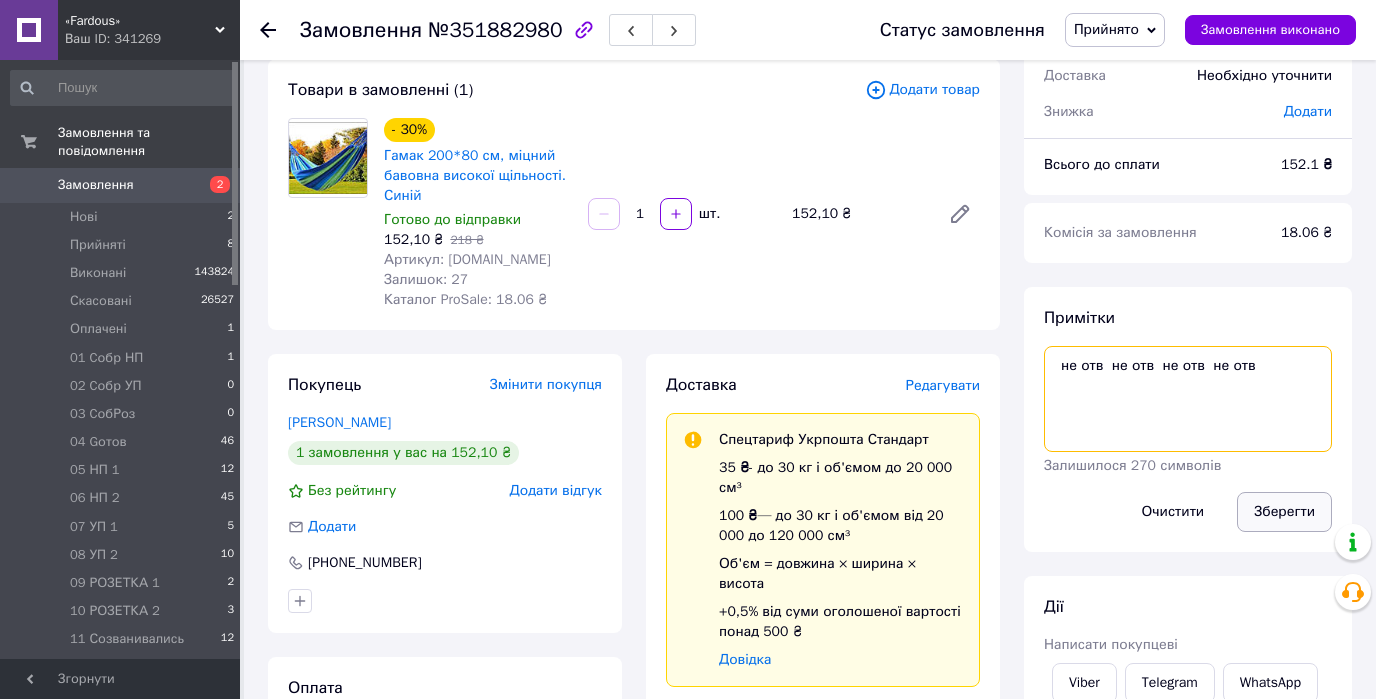 type on "не отв  не отв  не отв  не отв" 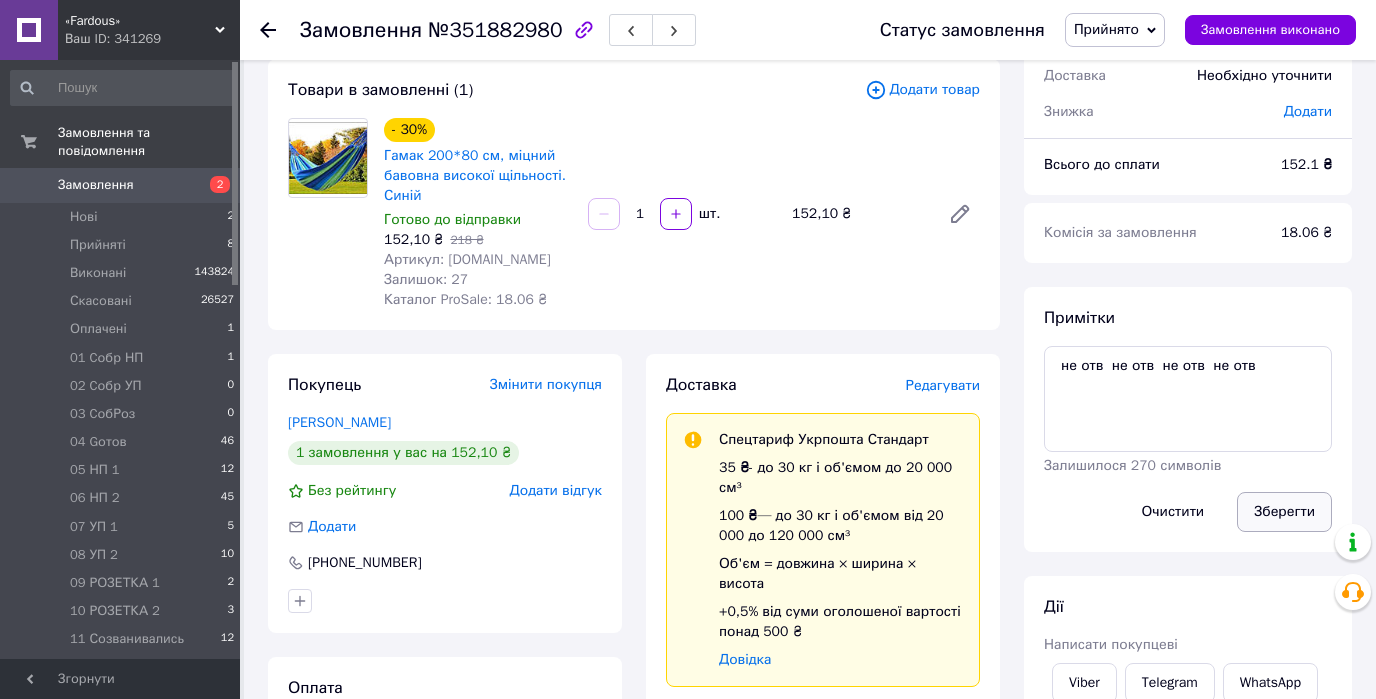 click on "Зберегти" at bounding box center (1284, 512) 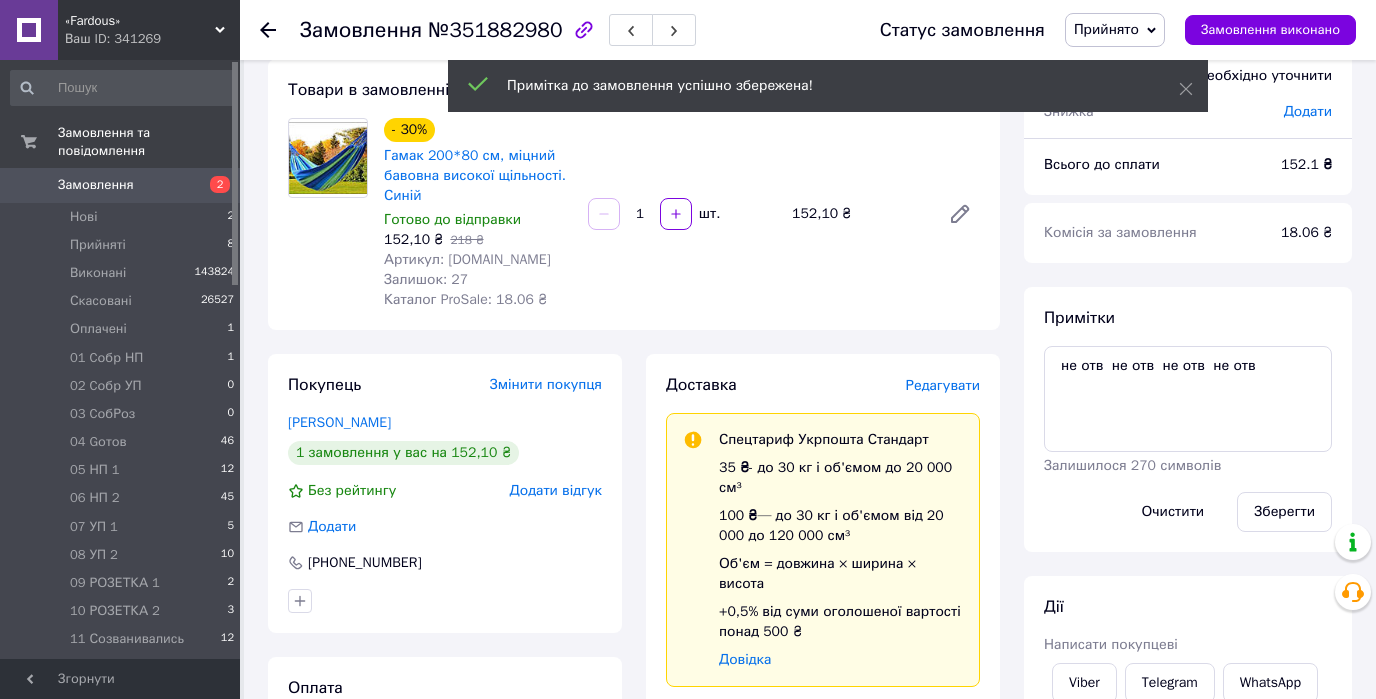 click 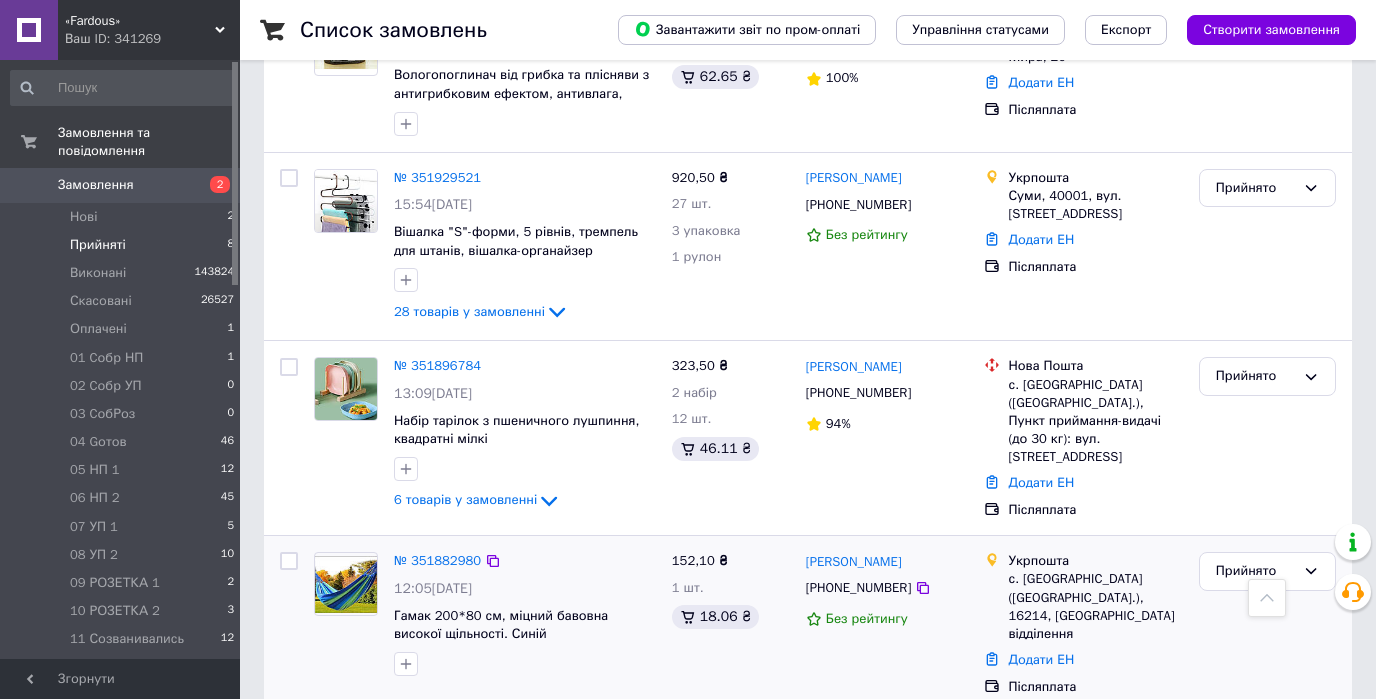 scroll, scrollTop: 480, scrollLeft: 0, axis: vertical 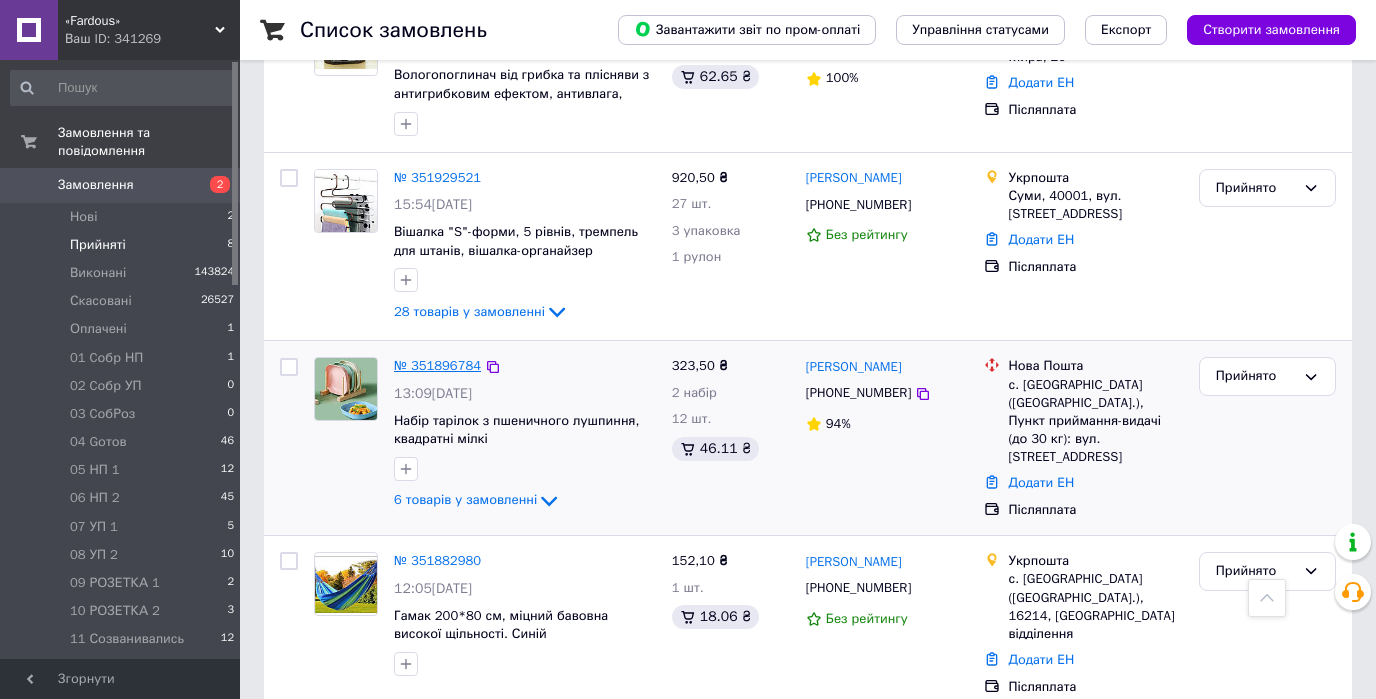 click on "№ 351896784" at bounding box center [437, 365] 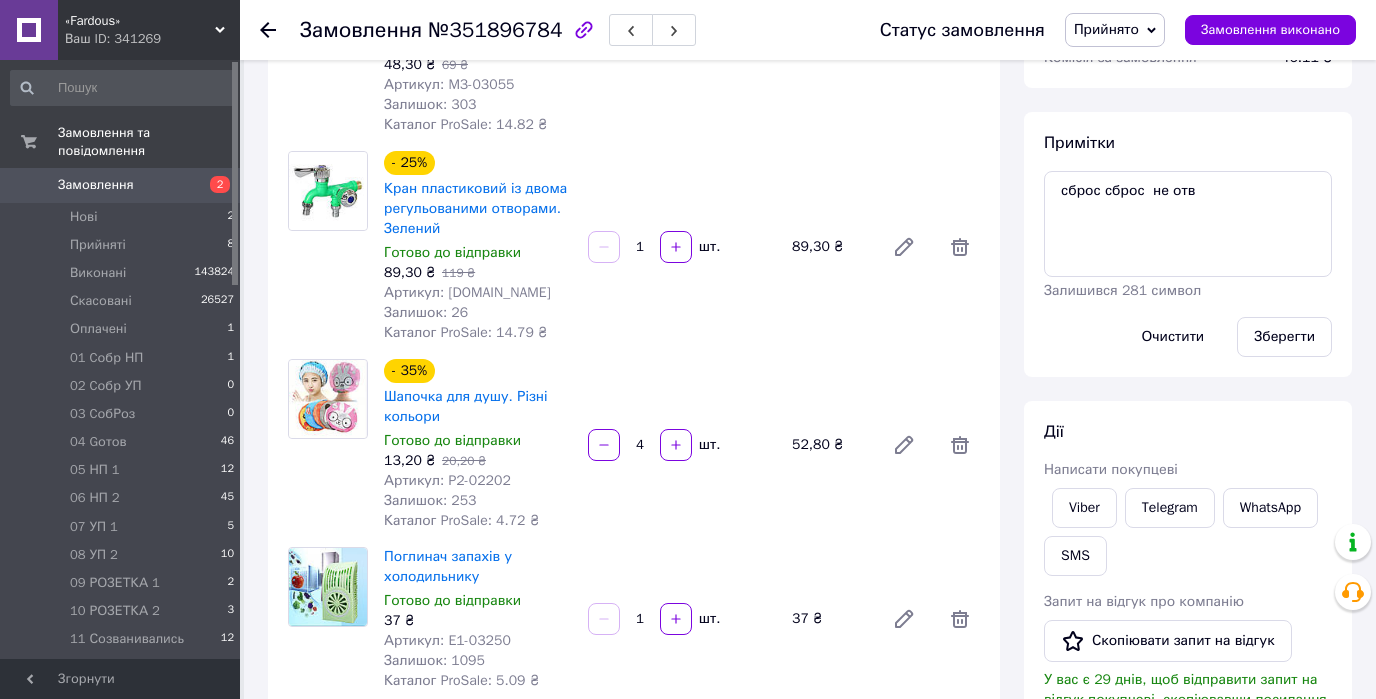 scroll, scrollTop: 0, scrollLeft: 0, axis: both 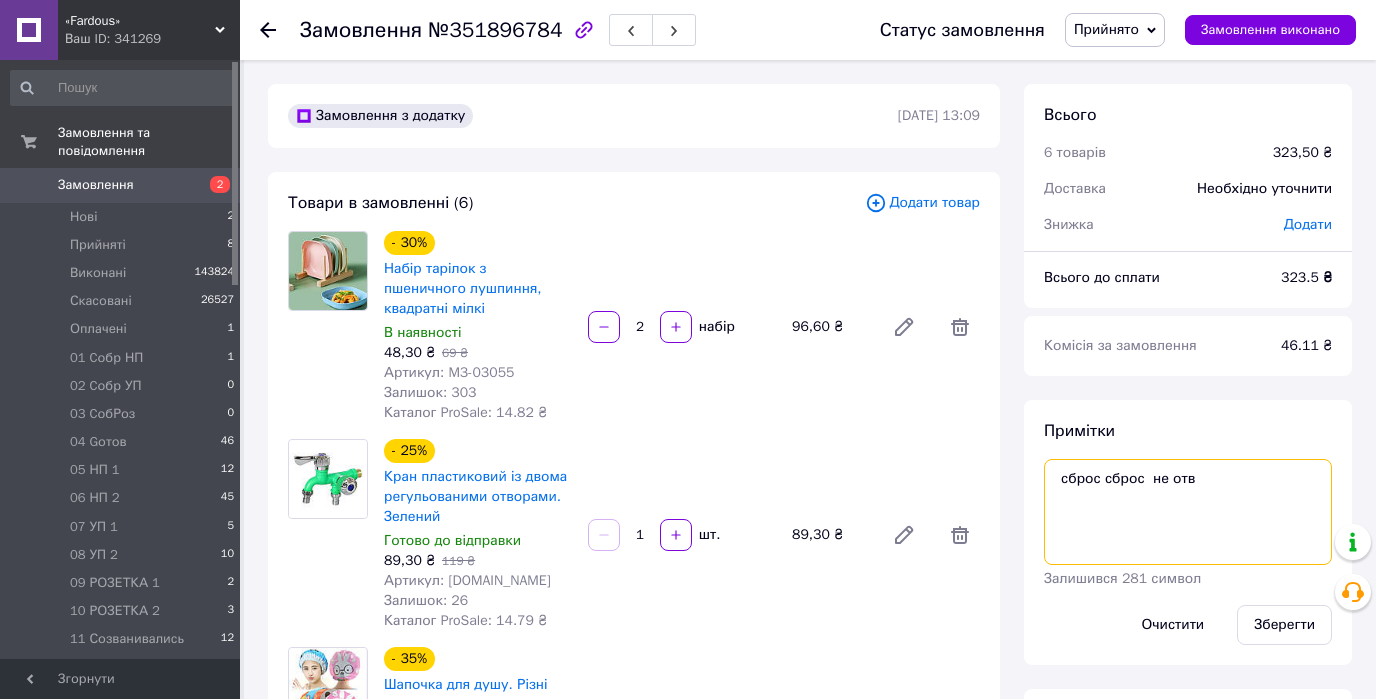 drag, startPoint x: 1213, startPoint y: 481, endPoint x: 985, endPoint y: 481, distance: 228 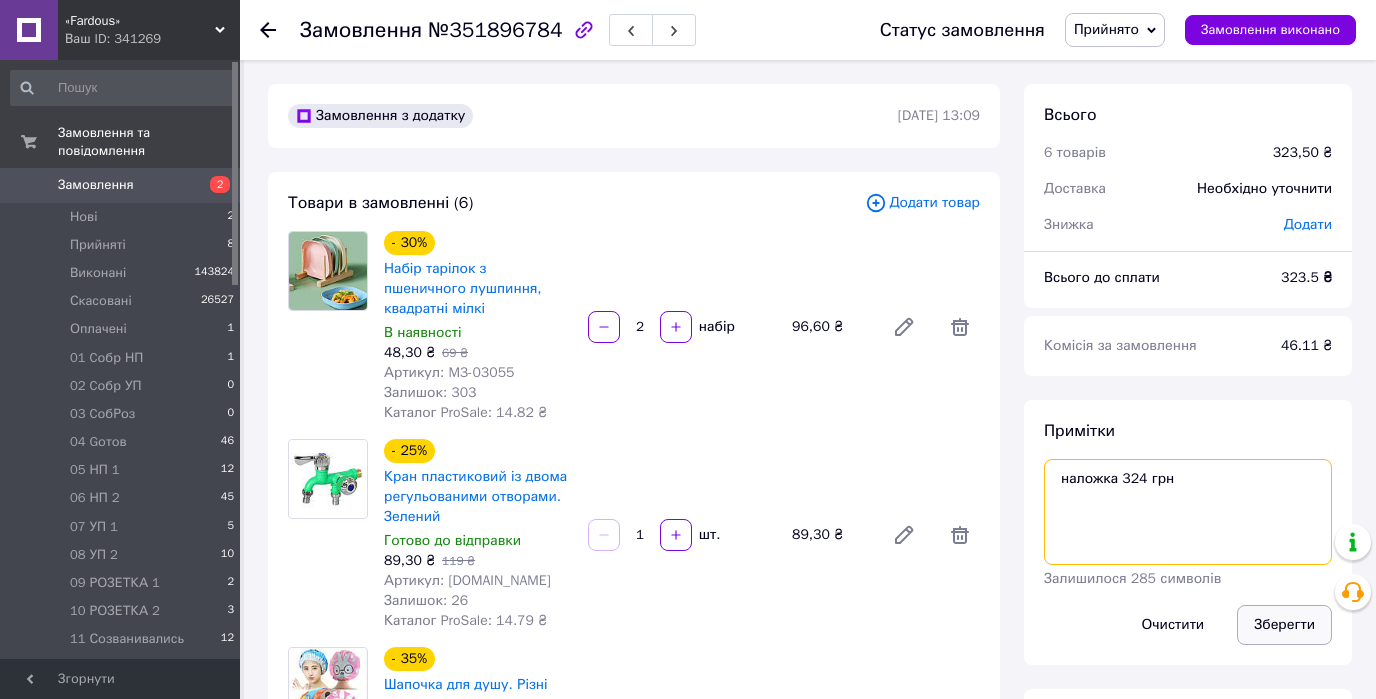 type on "наложка 324 грн" 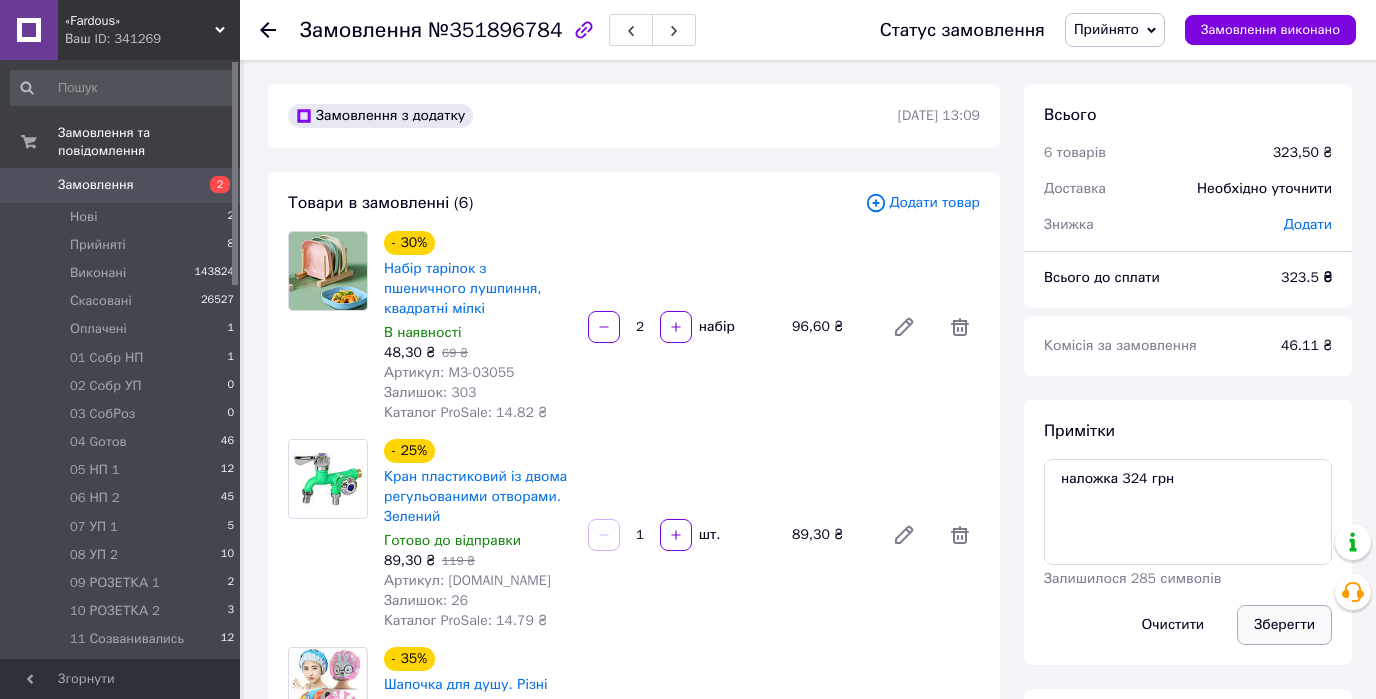 click on "Зберегти" at bounding box center [1284, 625] 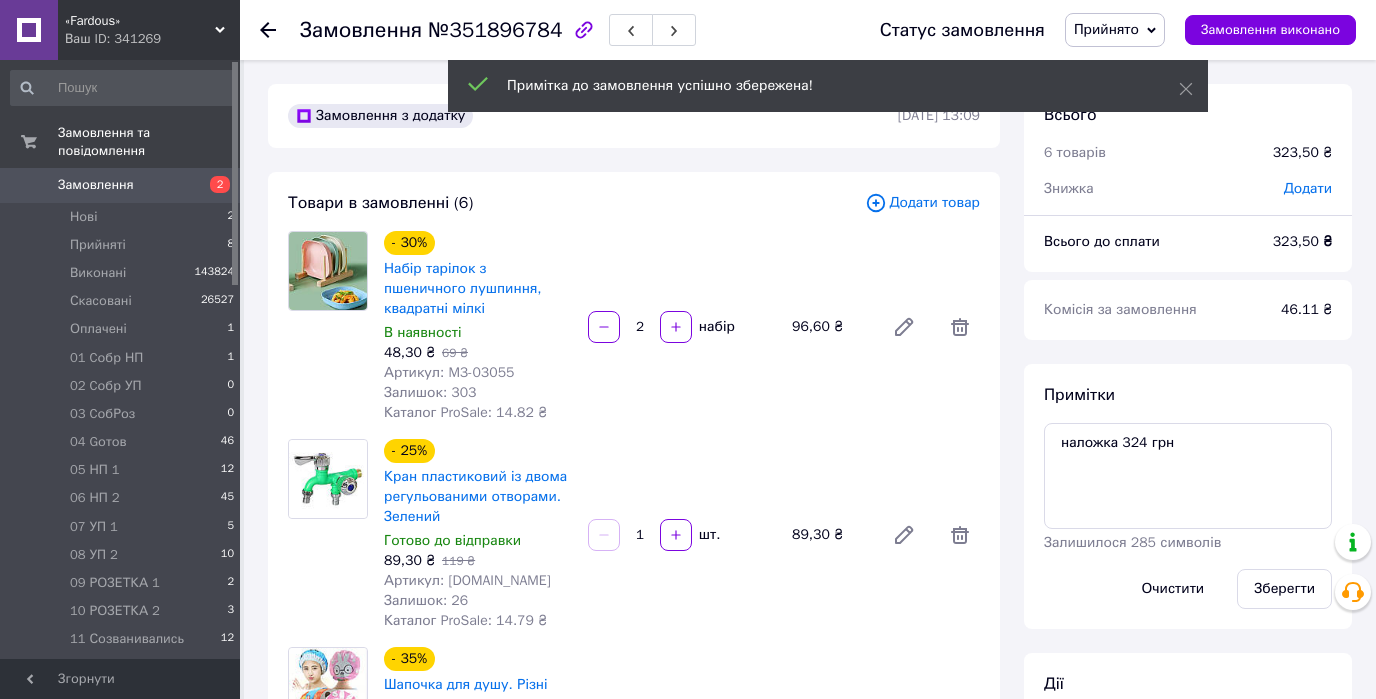 click 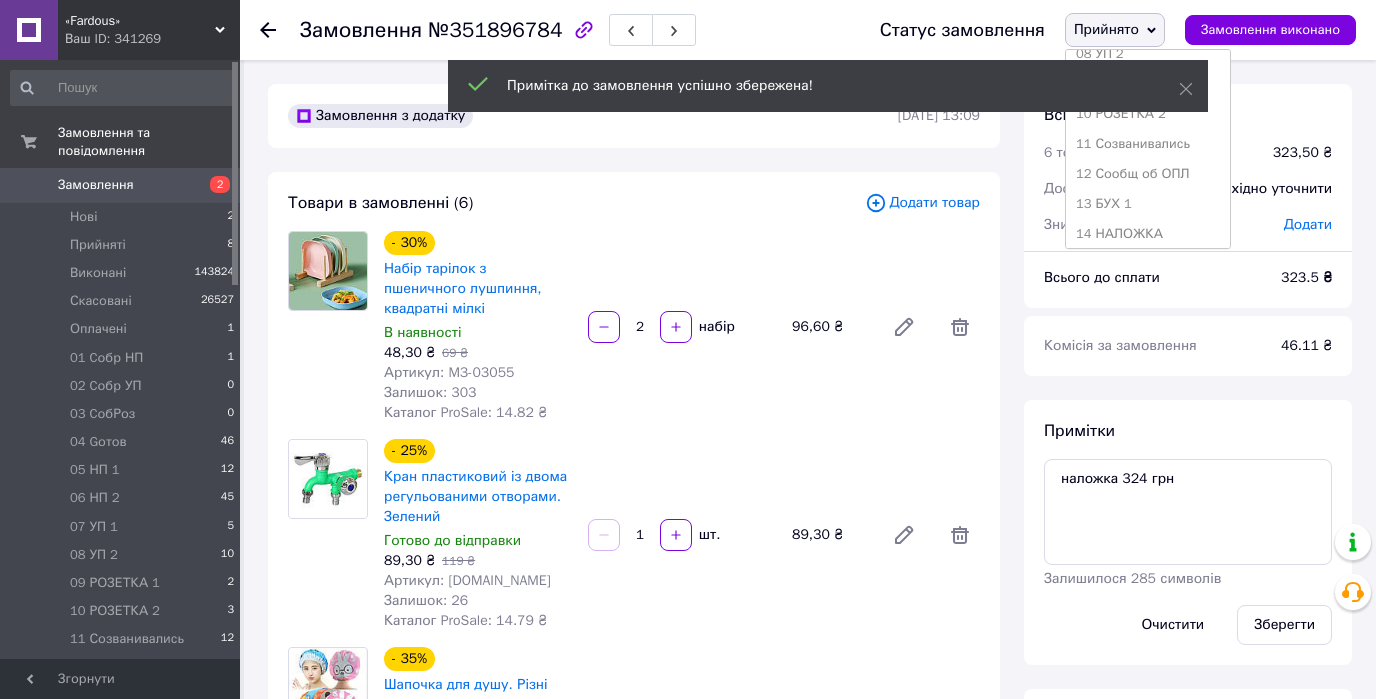 scroll, scrollTop: 320, scrollLeft: 0, axis: vertical 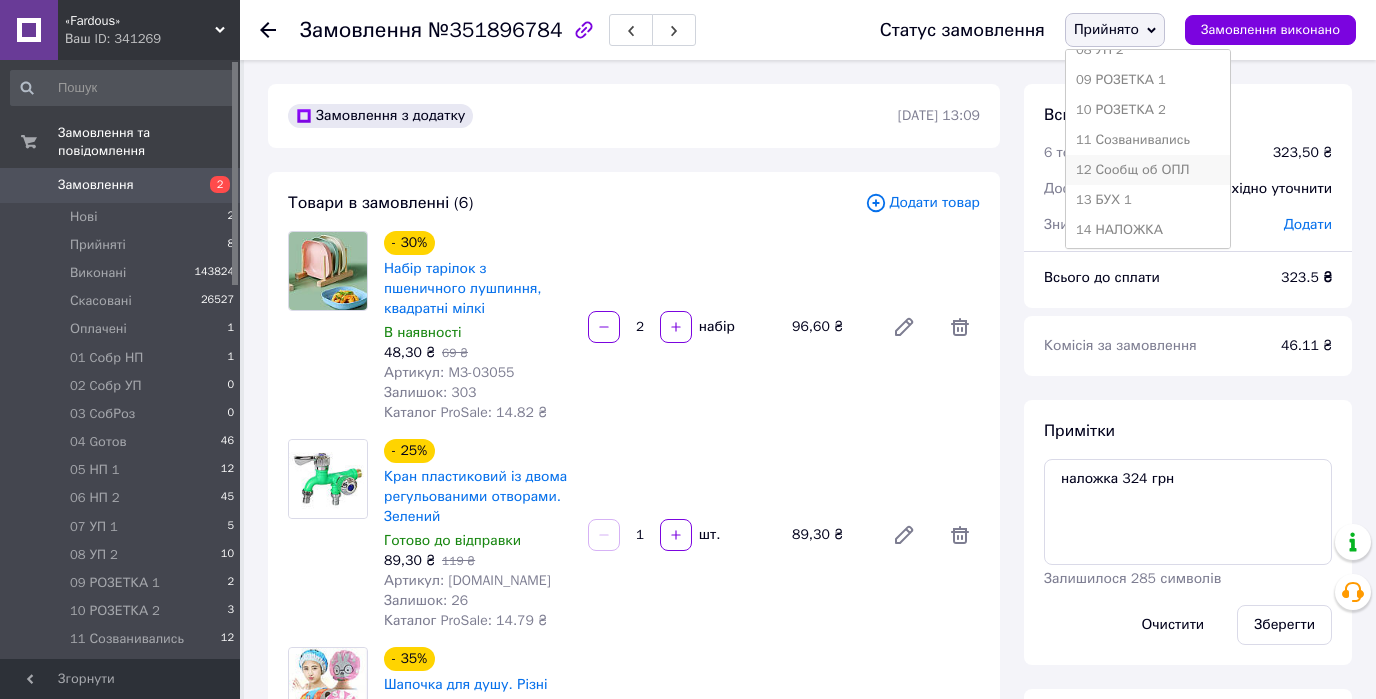 click on "12 Сообщ об ОПЛ" at bounding box center [1148, 170] 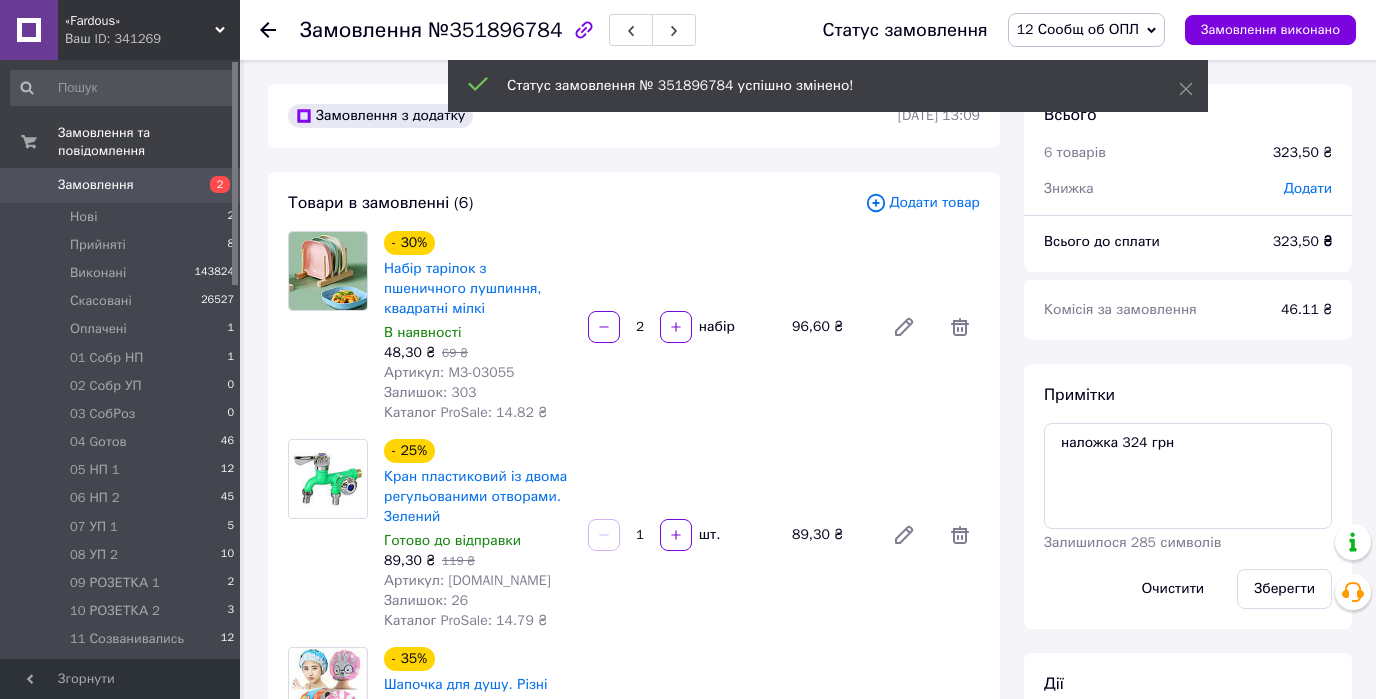 click 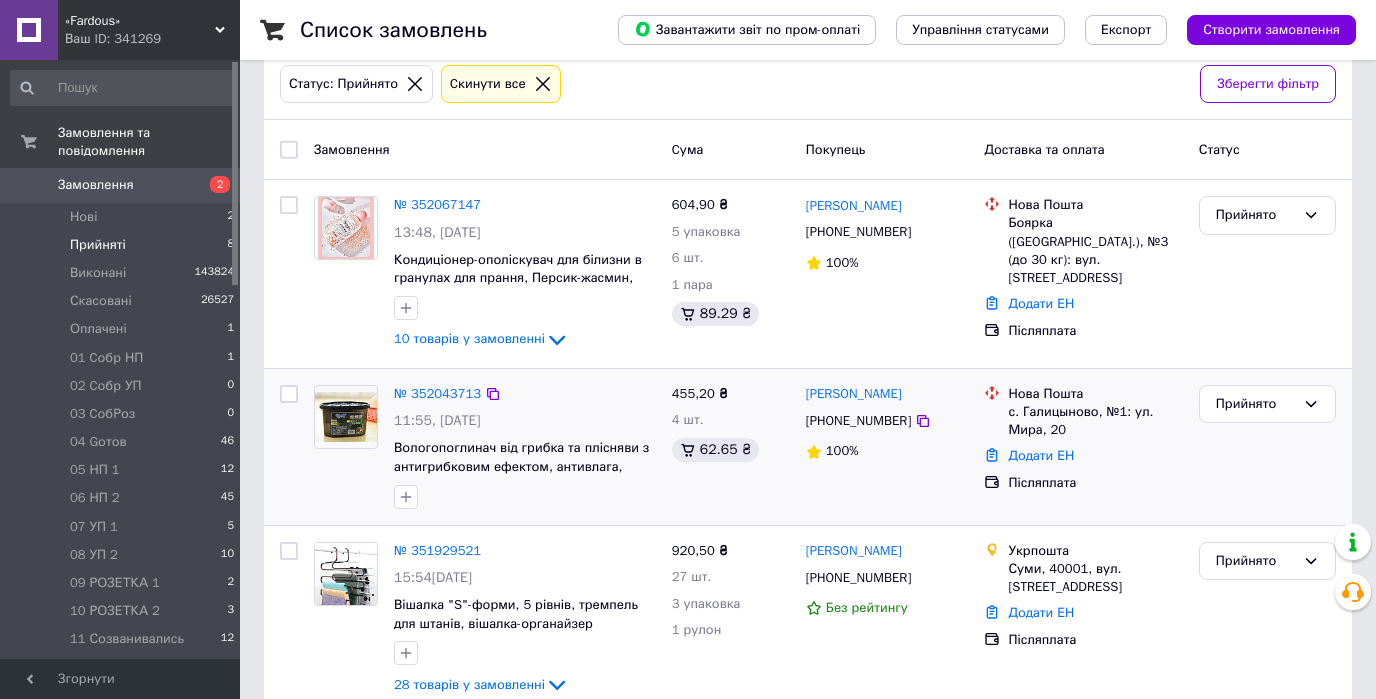 scroll, scrollTop: 320, scrollLeft: 0, axis: vertical 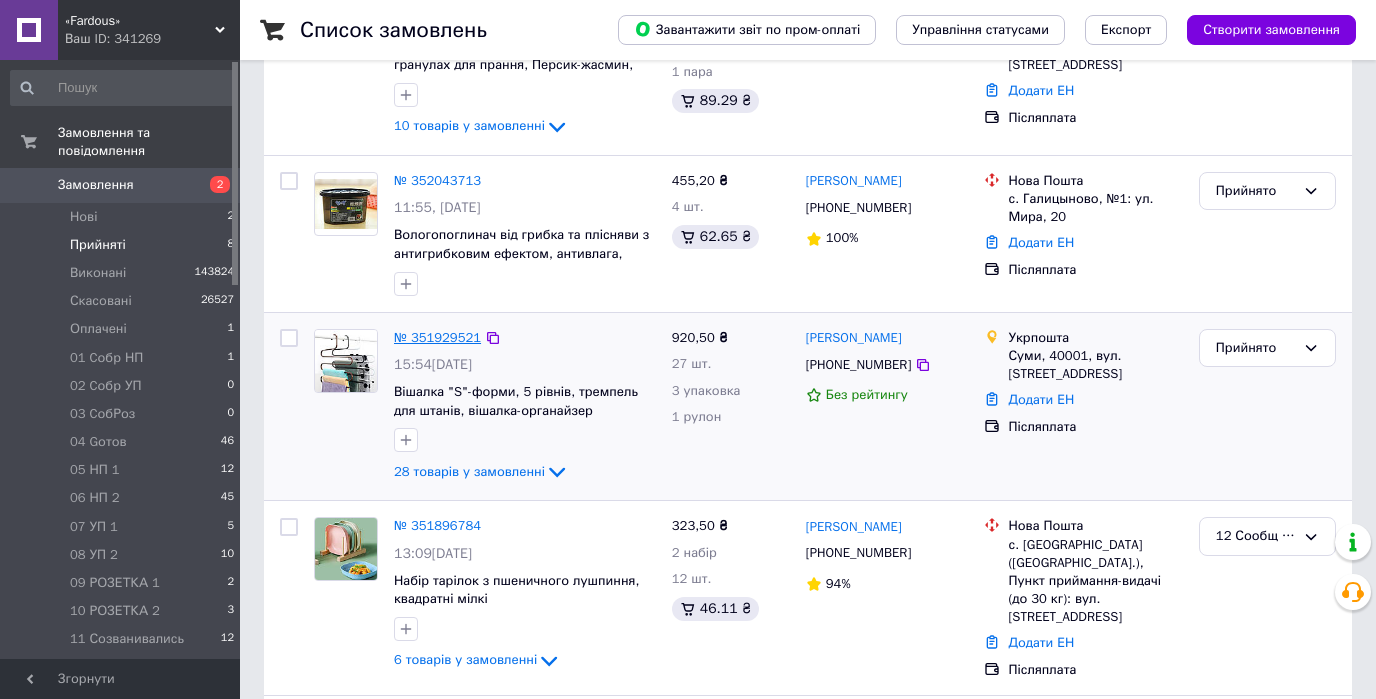 click on "№ 351929521" at bounding box center [437, 337] 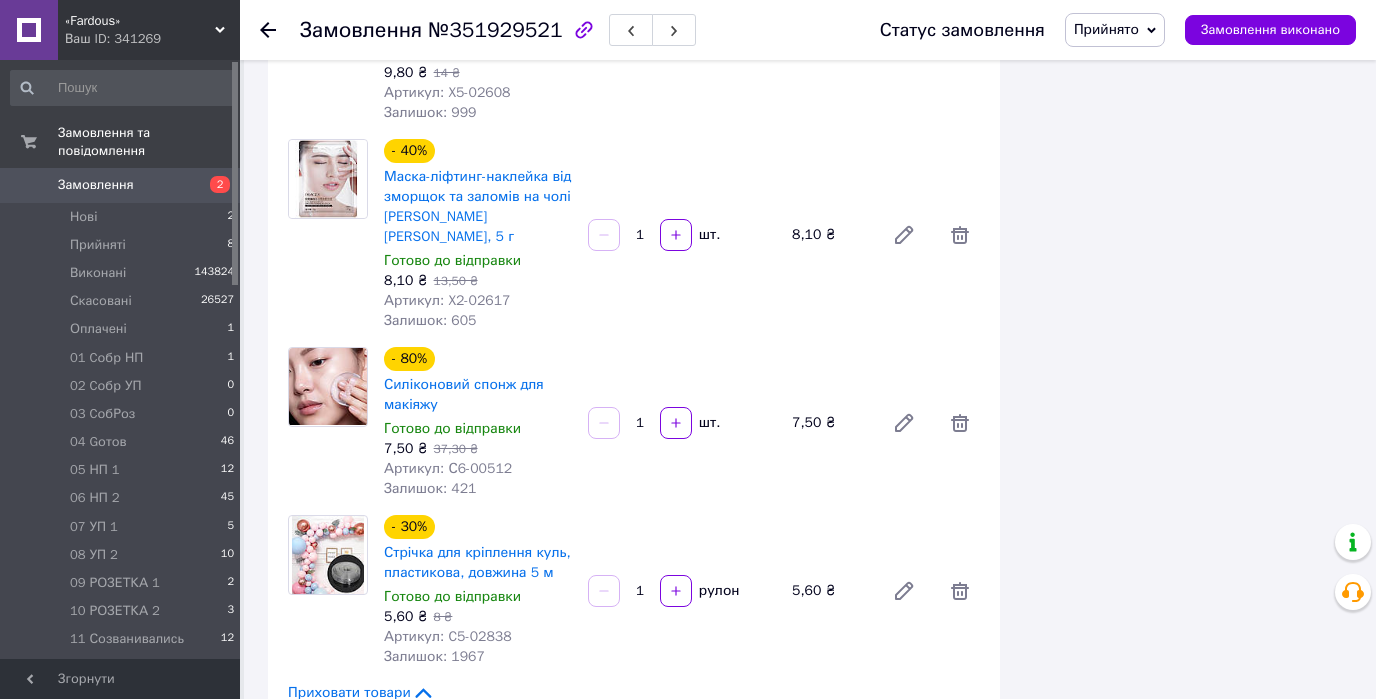 scroll, scrollTop: 4640, scrollLeft: 0, axis: vertical 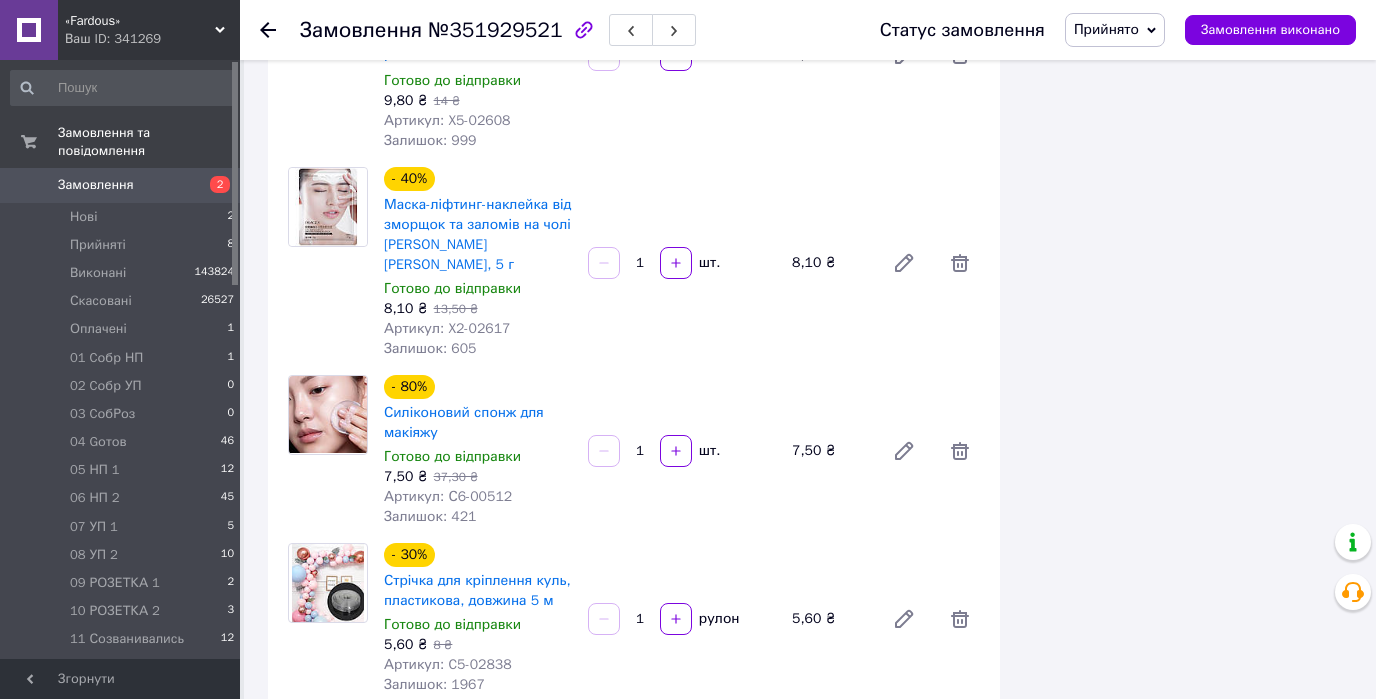 click on "Приховати товари" at bounding box center (361, 721) 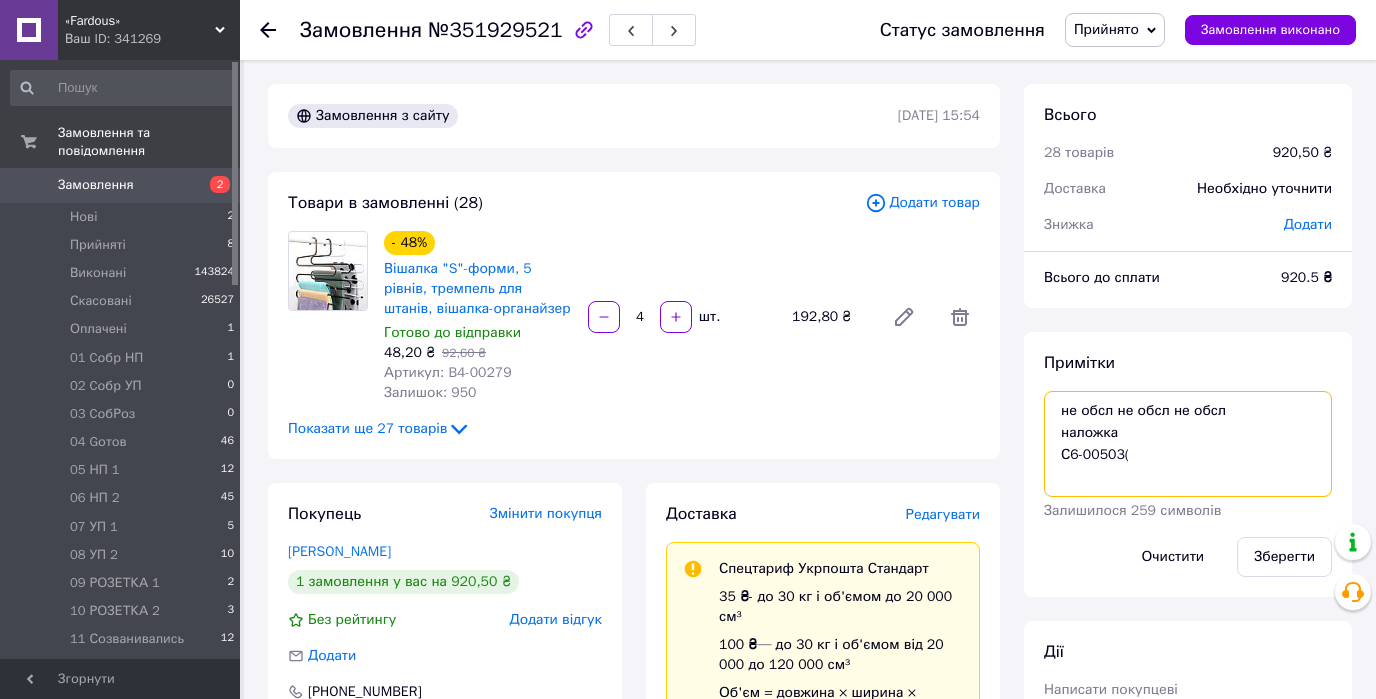 click on "не обсл не обсл не обсл
наложка
С6-00503(" at bounding box center [1188, 444] 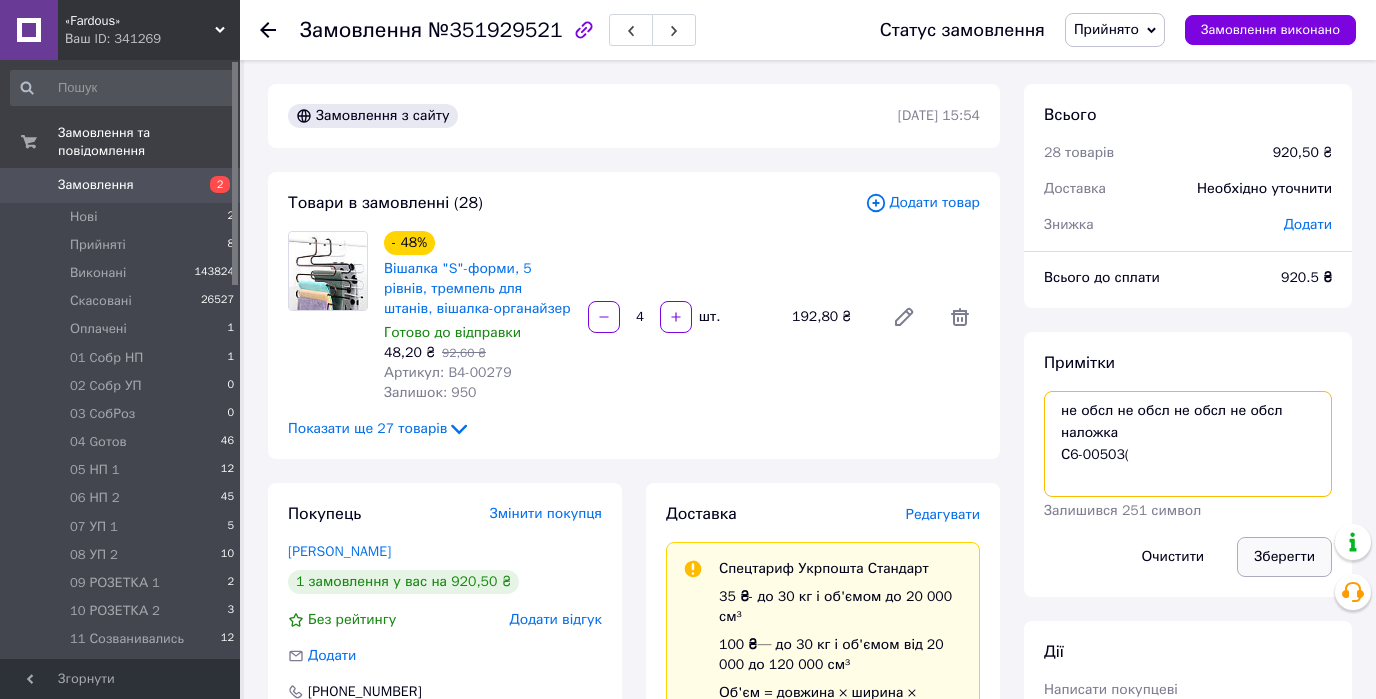 type on "не обсл не обсл не обсл не обсл
наложка
С6-00503(" 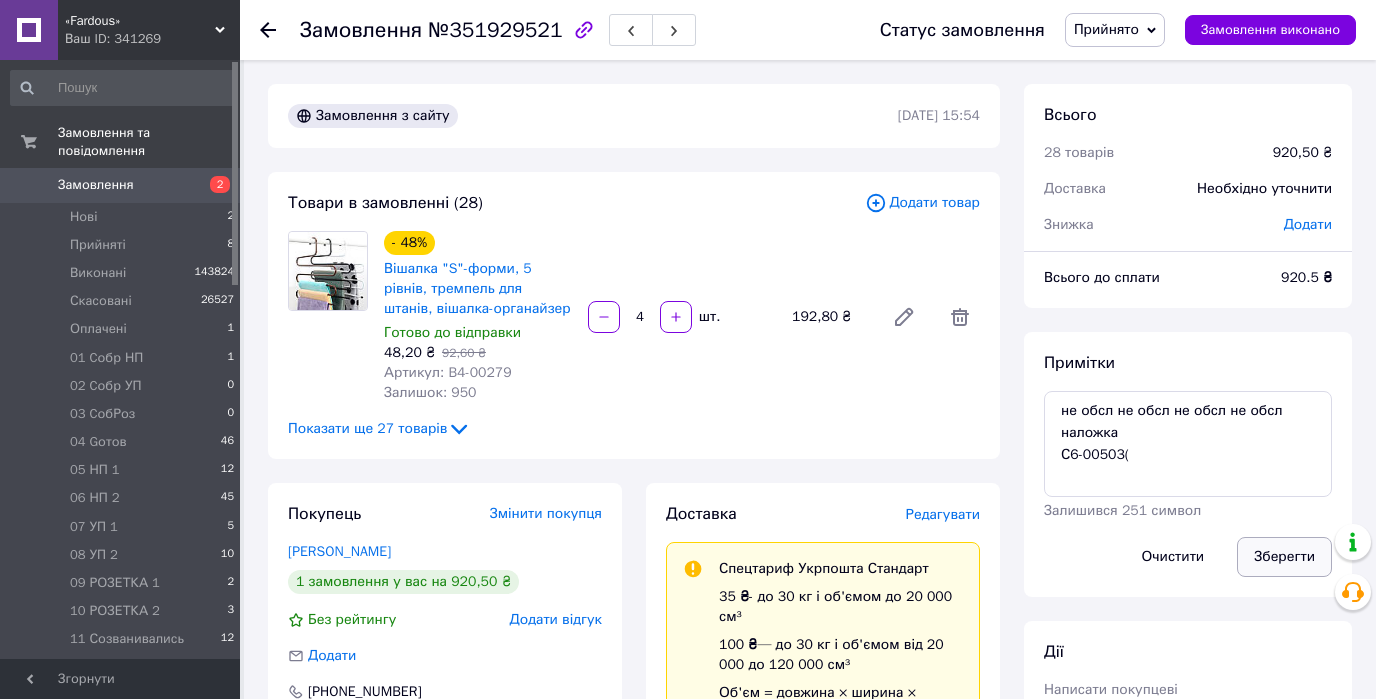 click on "Зберегти" at bounding box center [1284, 557] 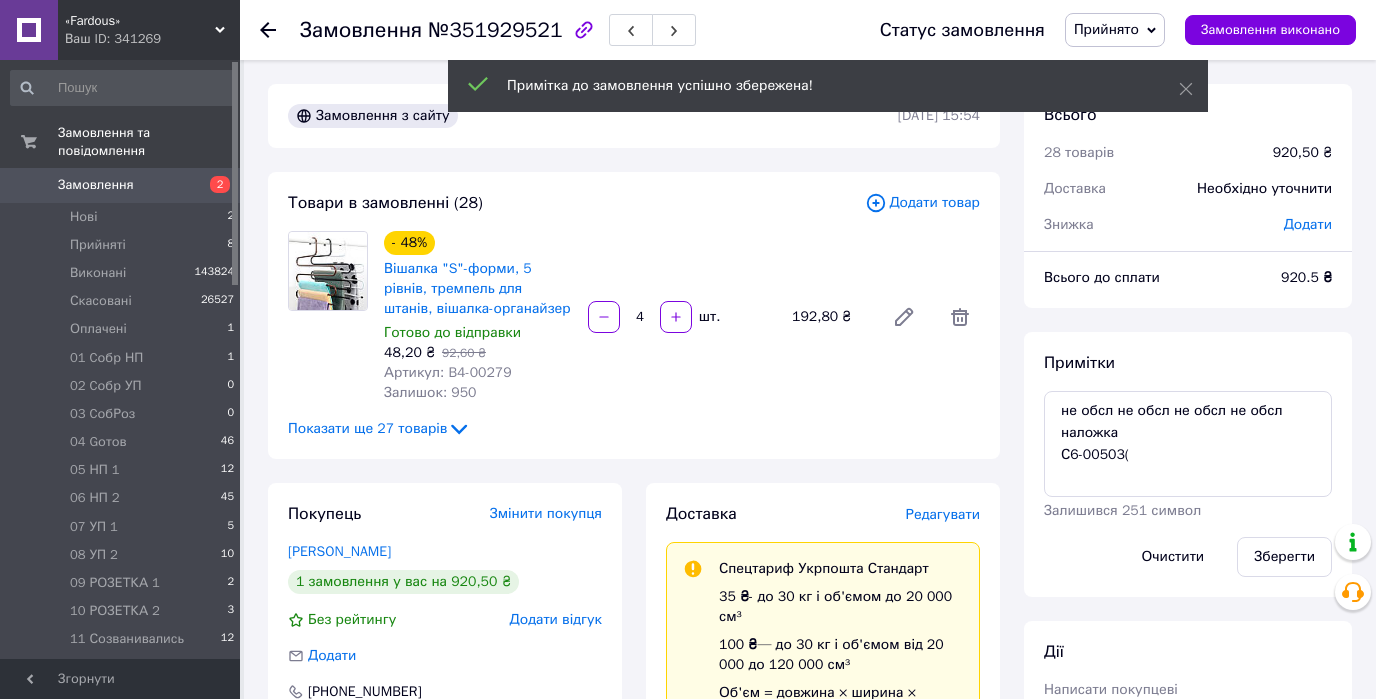 click 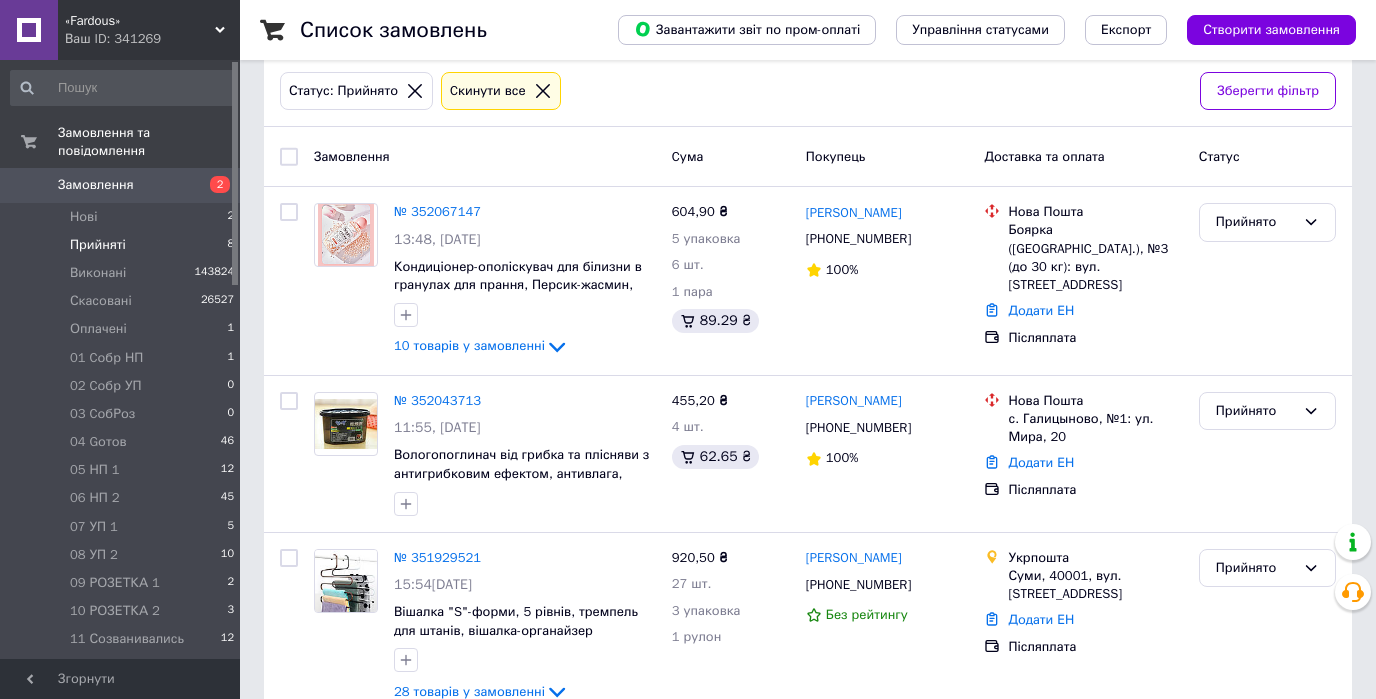 scroll, scrollTop: 80, scrollLeft: 0, axis: vertical 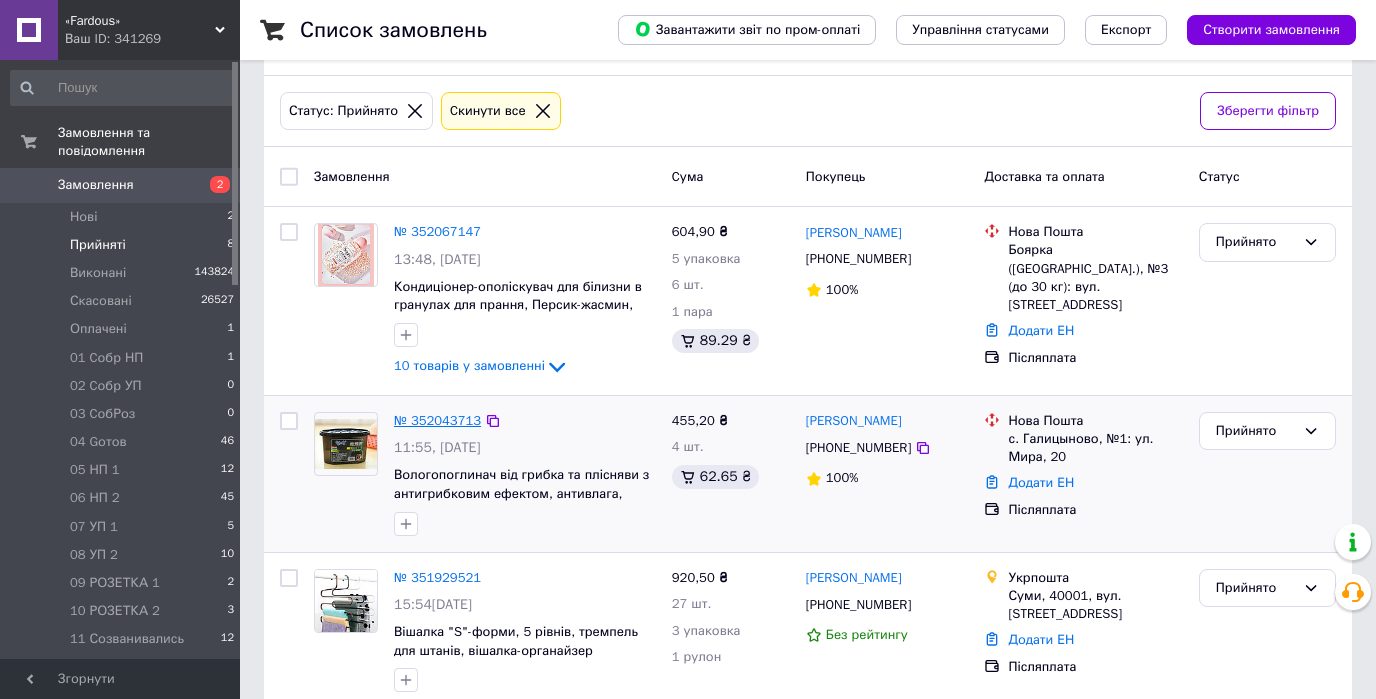 click on "№ 352043713" at bounding box center (437, 420) 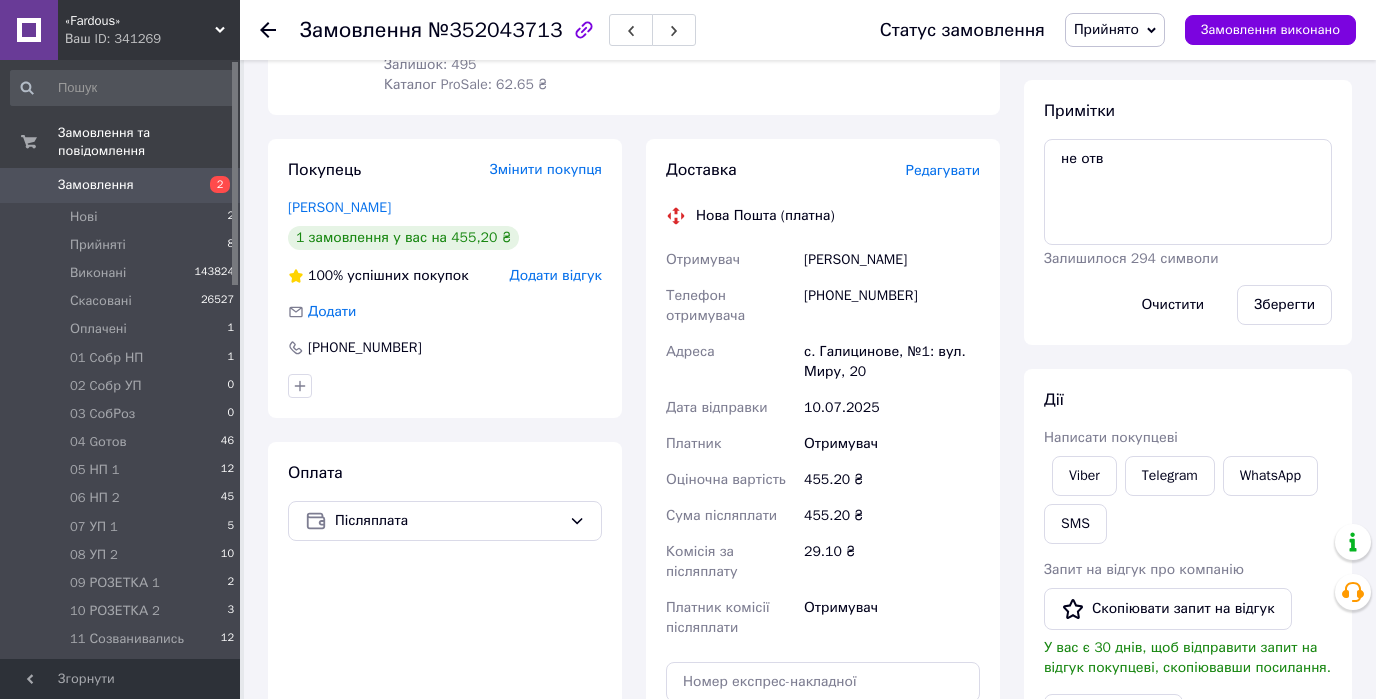 scroll, scrollTop: 0, scrollLeft: 0, axis: both 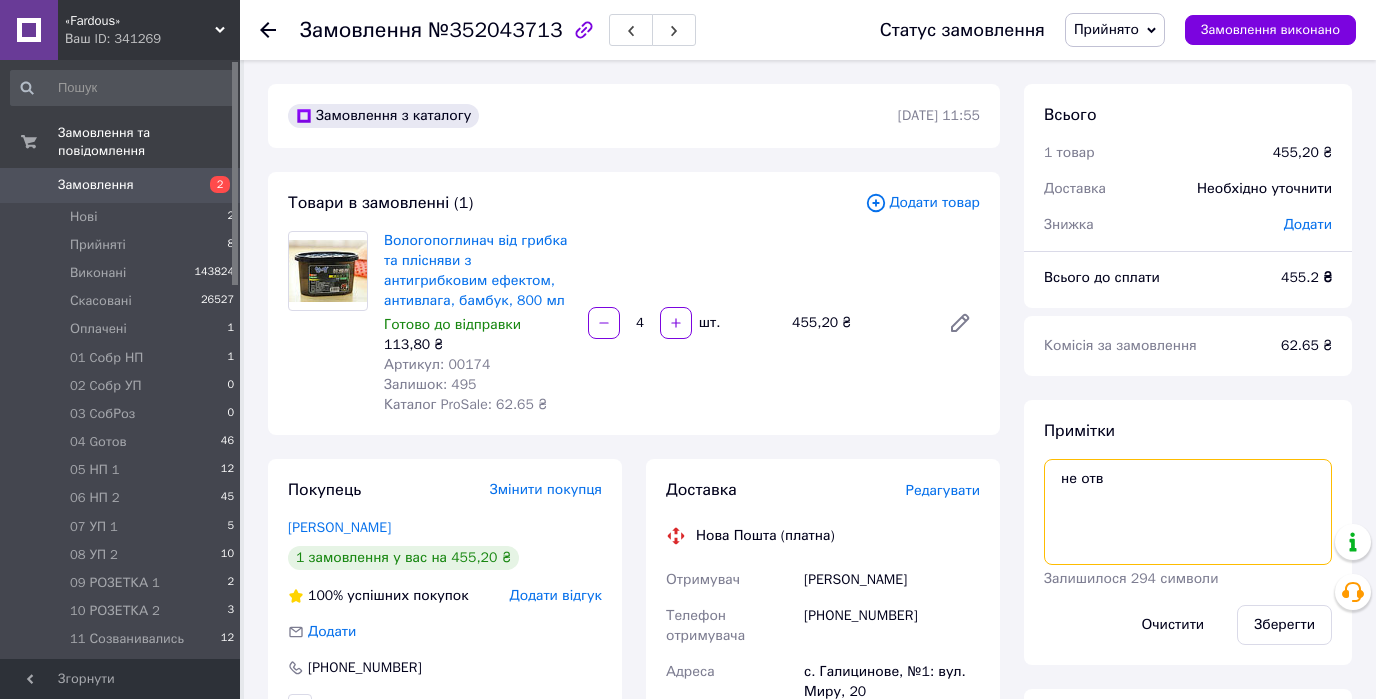 drag, startPoint x: 1076, startPoint y: 482, endPoint x: 1048, endPoint y: 482, distance: 28 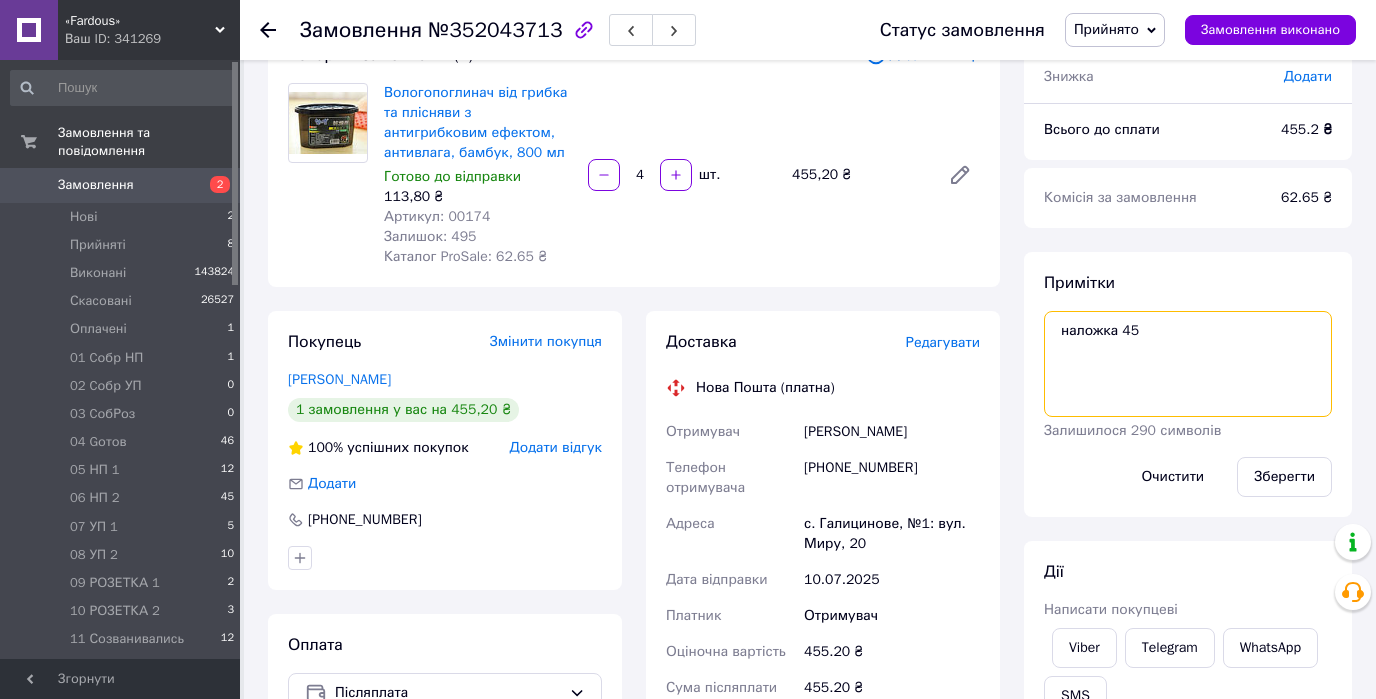 scroll, scrollTop: 160, scrollLeft: 0, axis: vertical 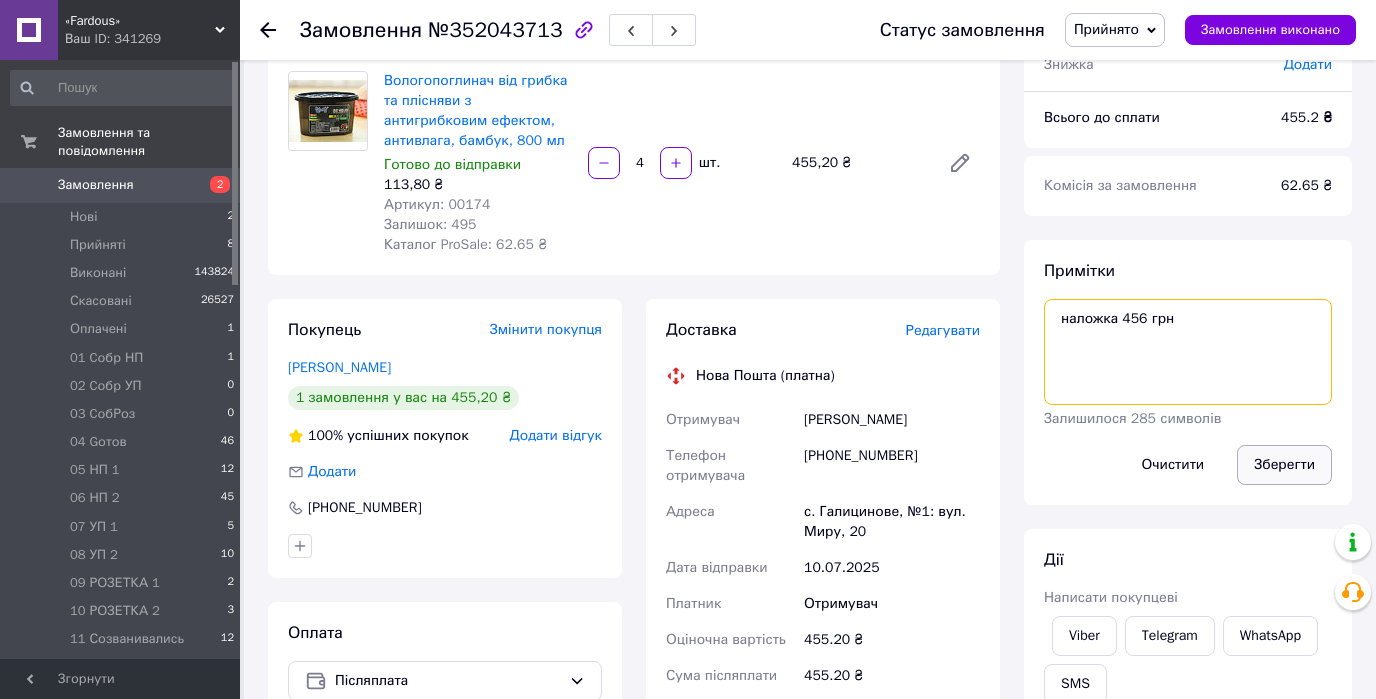 type on "наложка 456 грн" 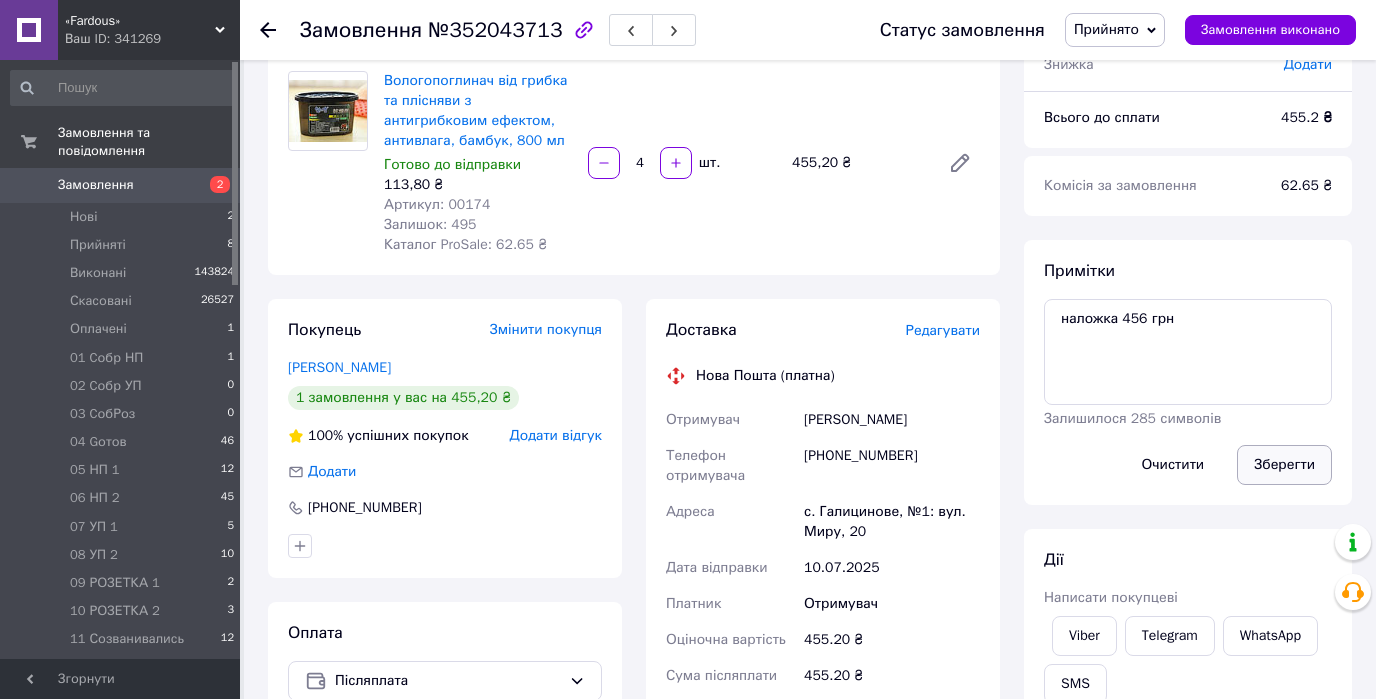 click on "Зберегти" at bounding box center [1284, 465] 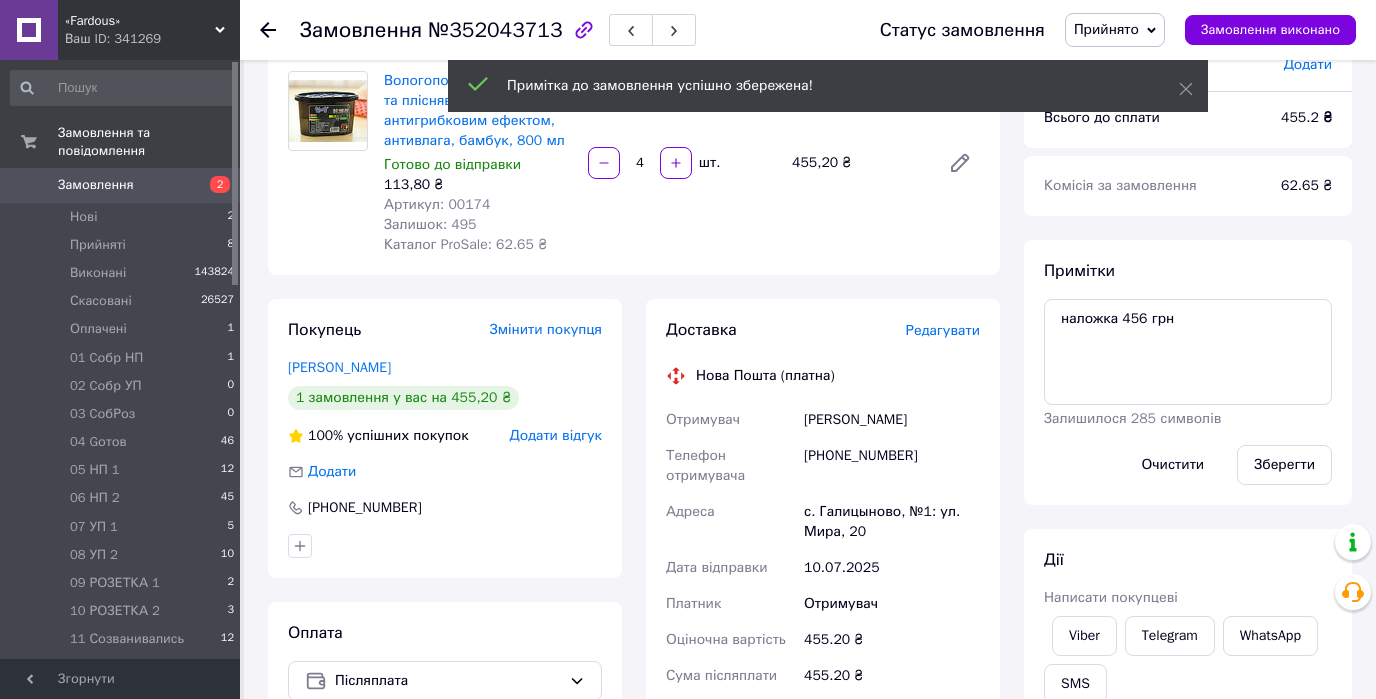 click 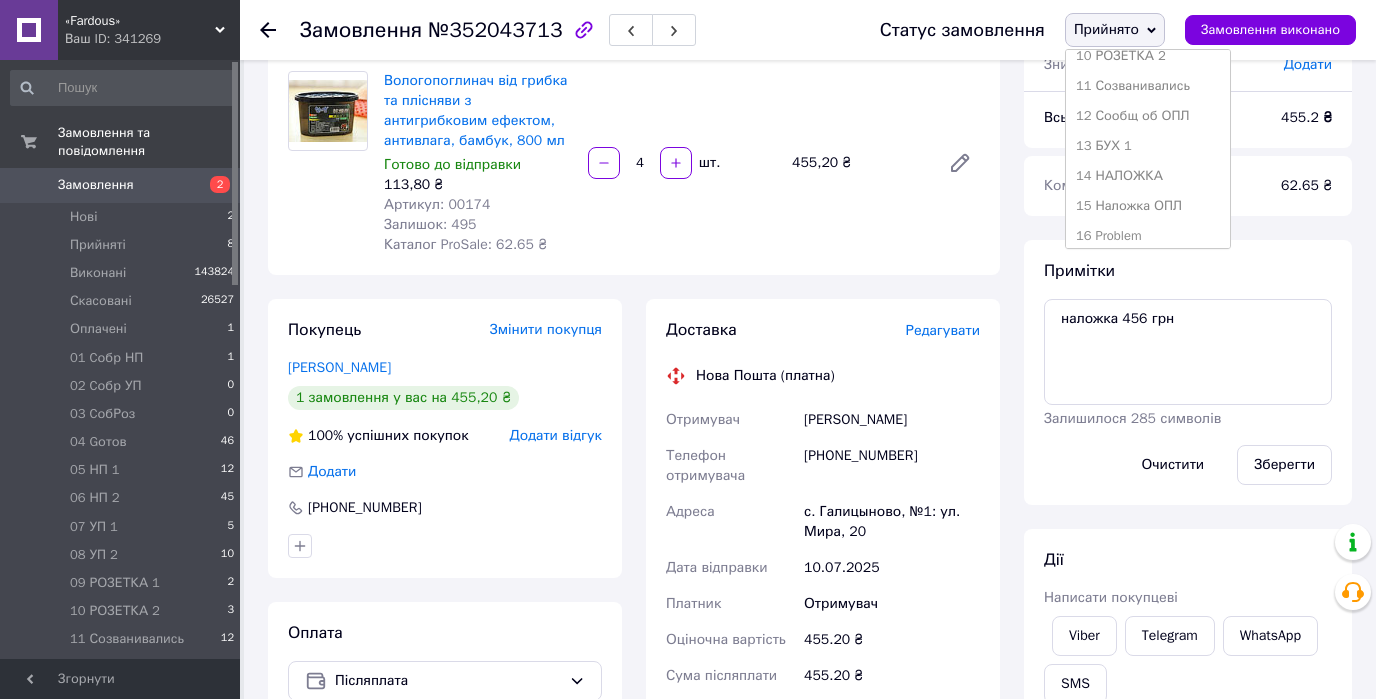 scroll, scrollTop: 400, scrollLeft: 0, axis: vertical 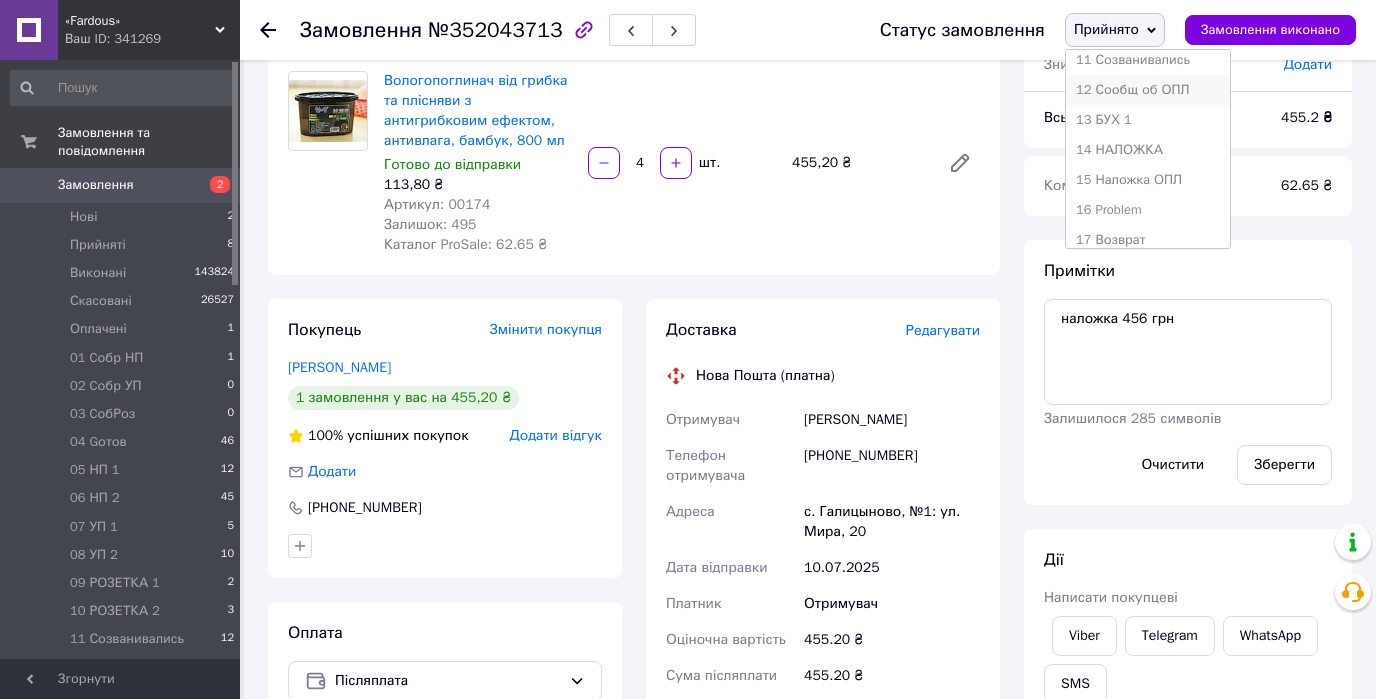 click on "12 Сообщ об ОПЛ" at bounding box center (1148, 90) 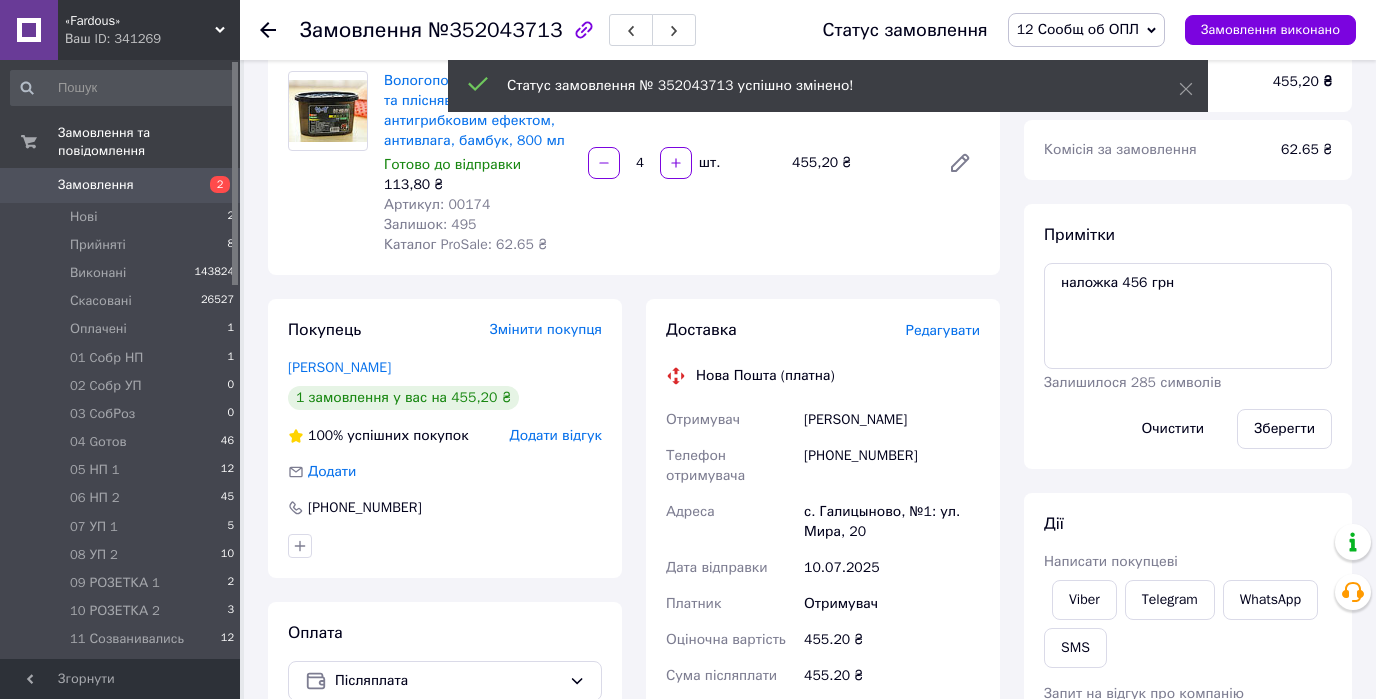 click 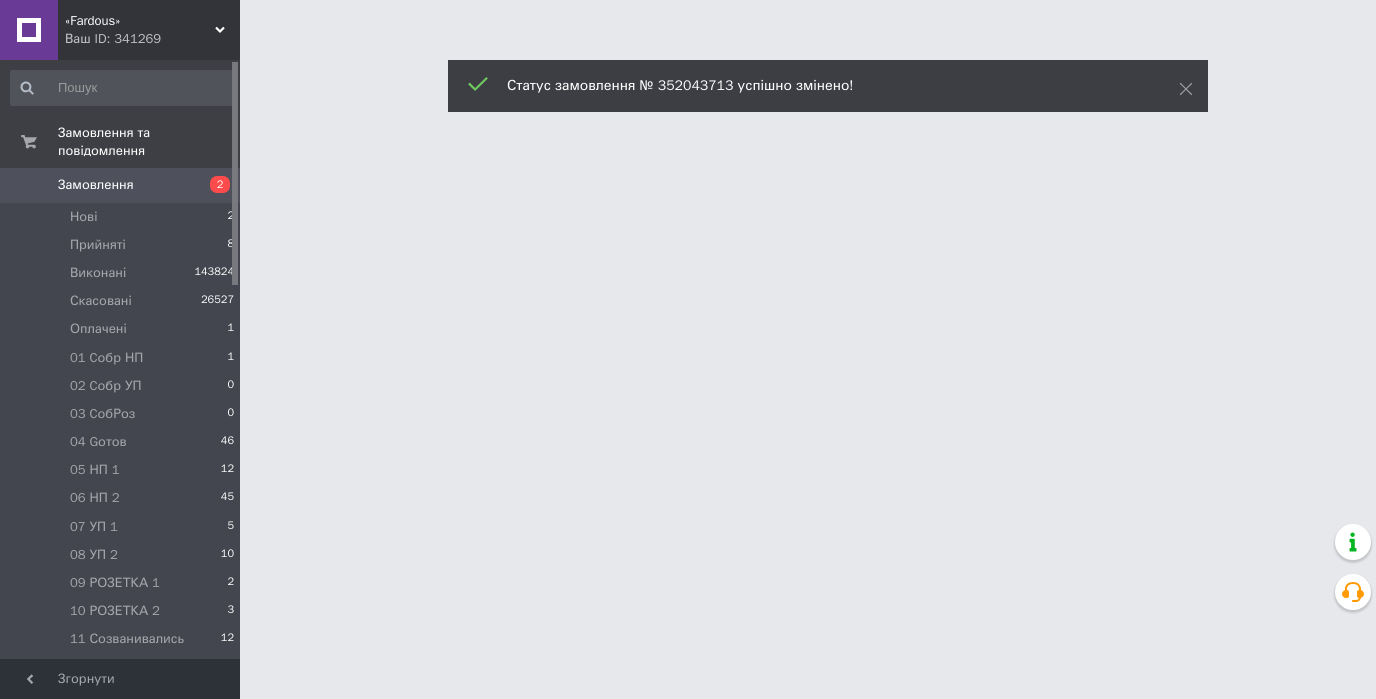 scroll, scrollTop: 0, scrollLeft: 0, axis: both 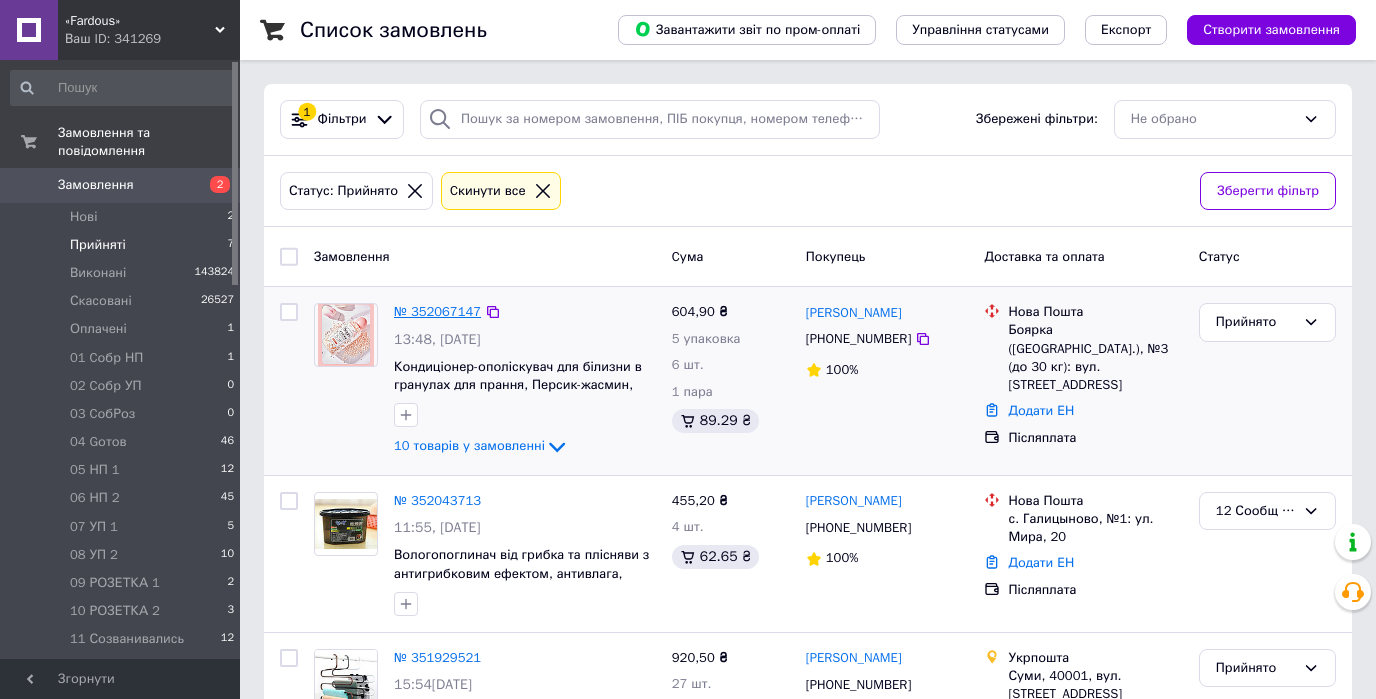 click on "№ 352067147" at bounding box center (437, 311) 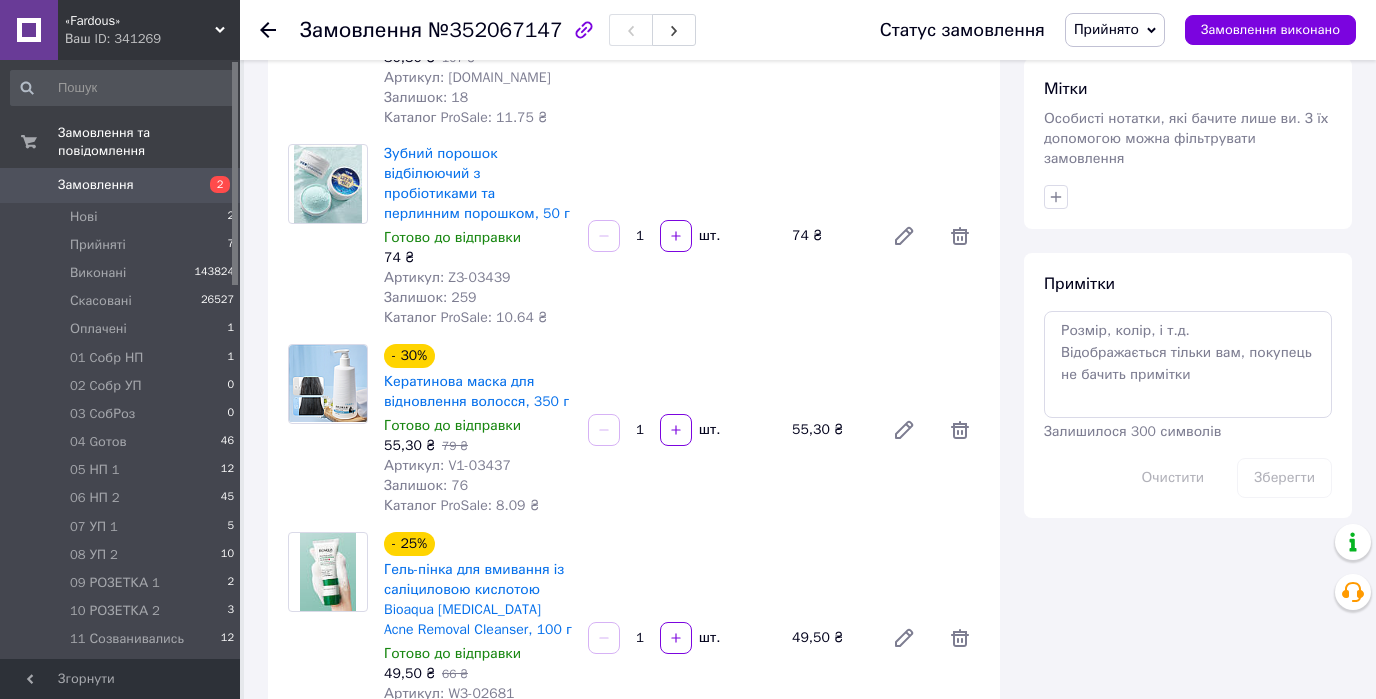 scroll, scrollTop: 880, scrollLeft: 0, axis: vertical 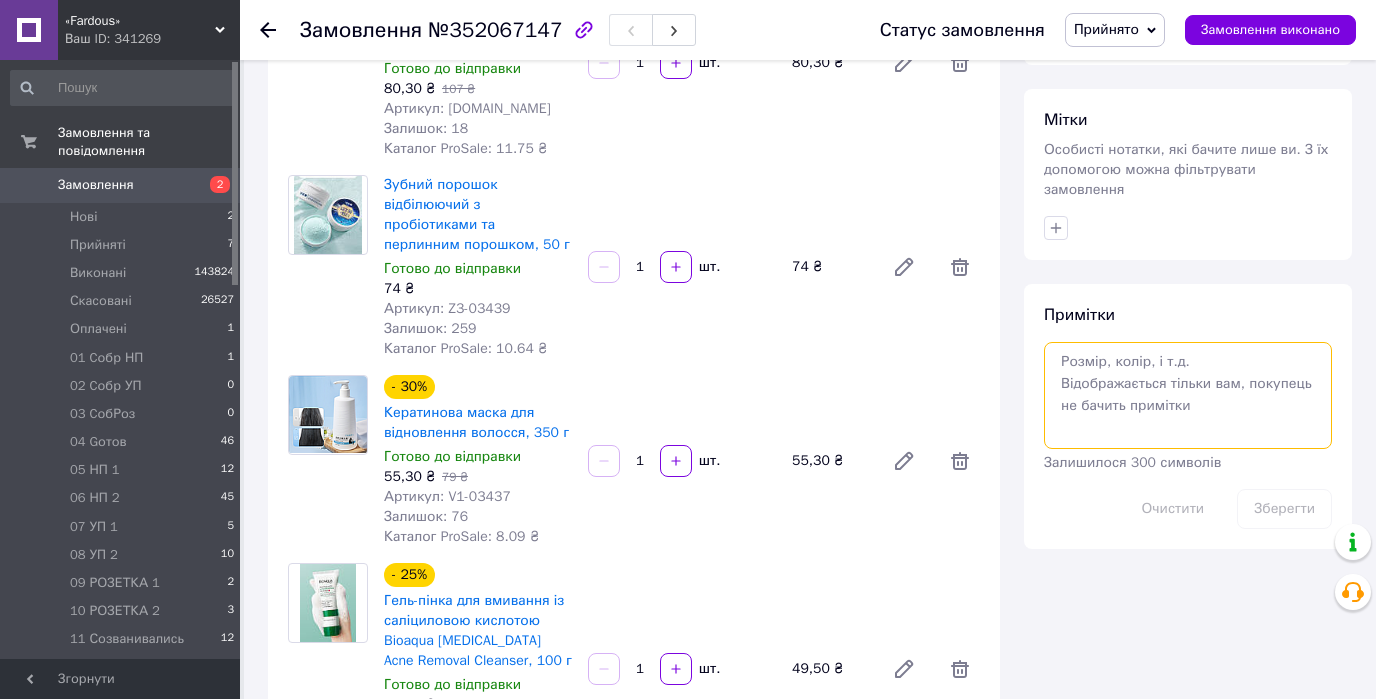 click at bounding box center (1188, 395) 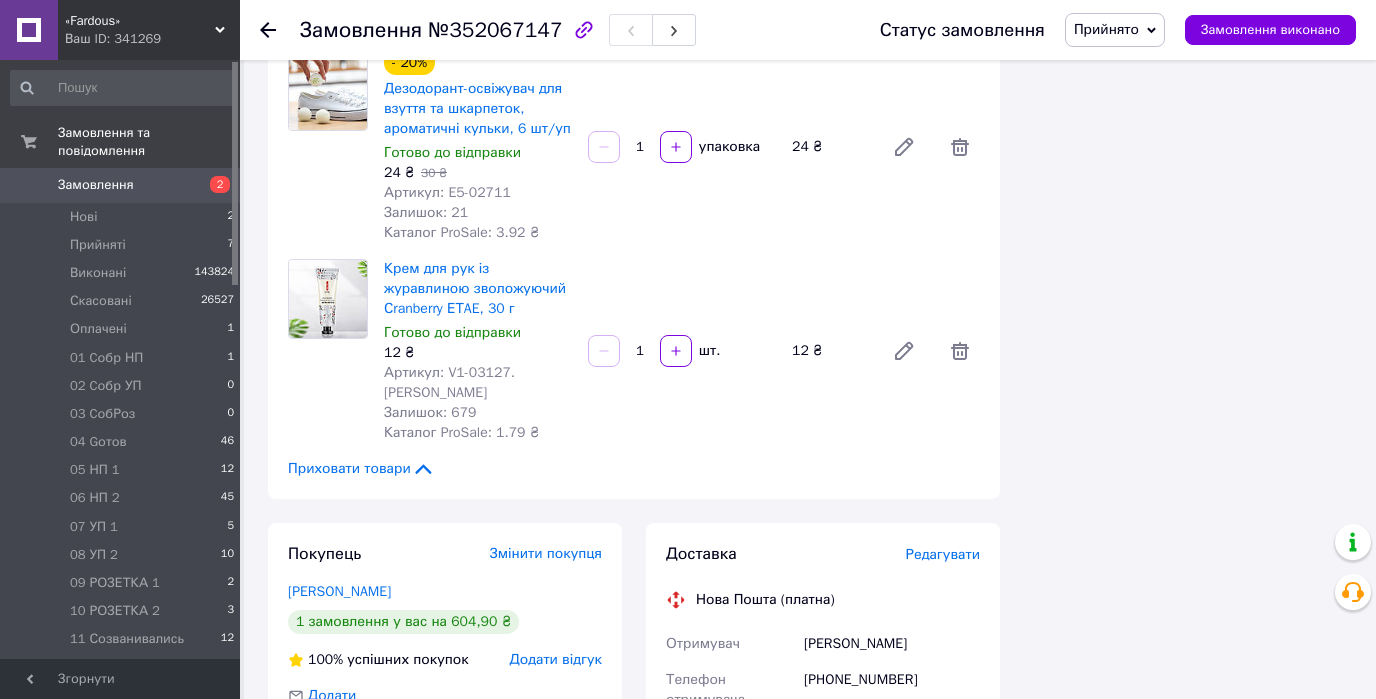 scroll, scrollTop: 1840, scrollLeft: 0, axis: vertical 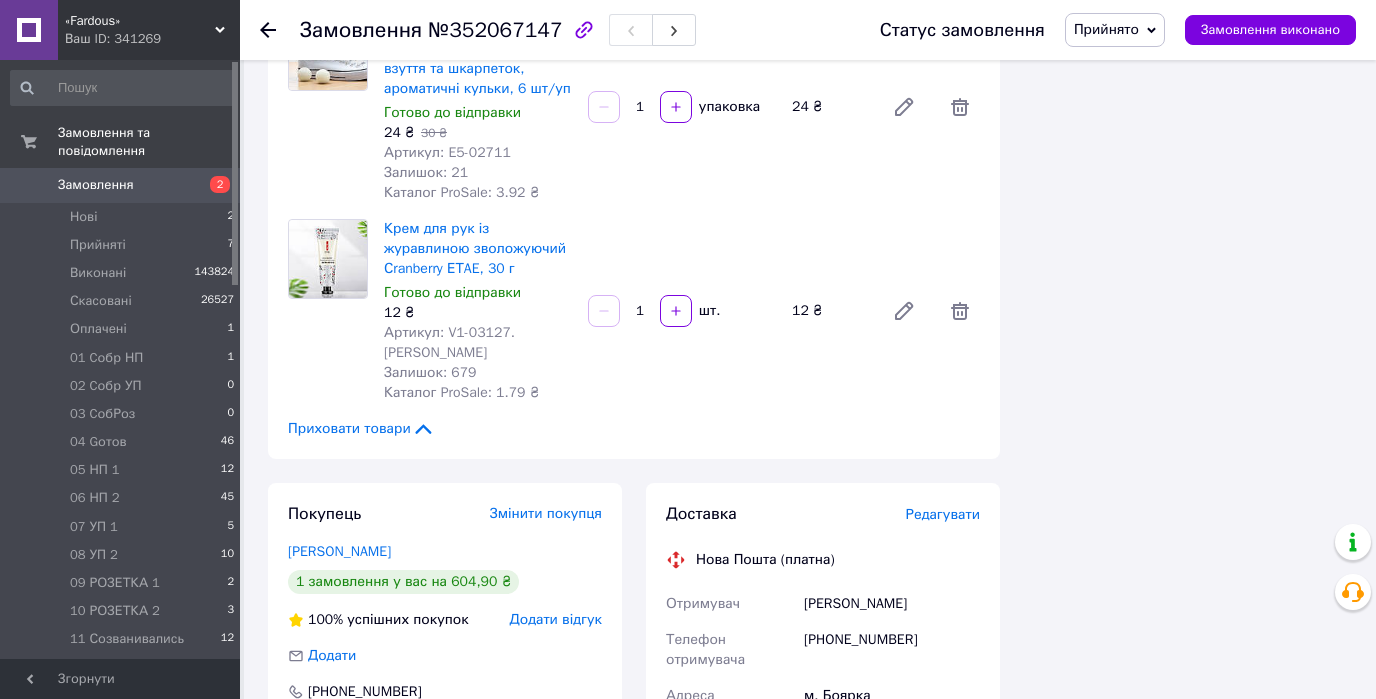 type on "наложка 605 грн" 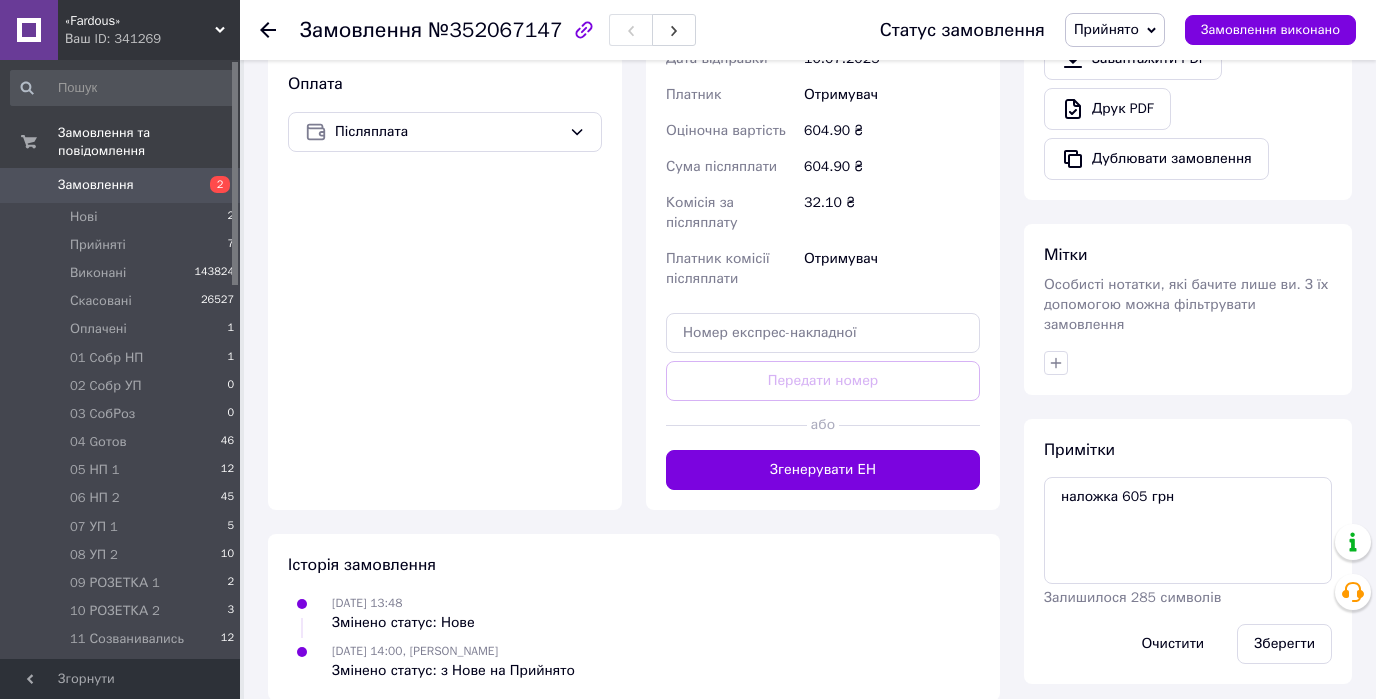scroll, scrollTop: 750, scrollLeft: 0, axis: vertical 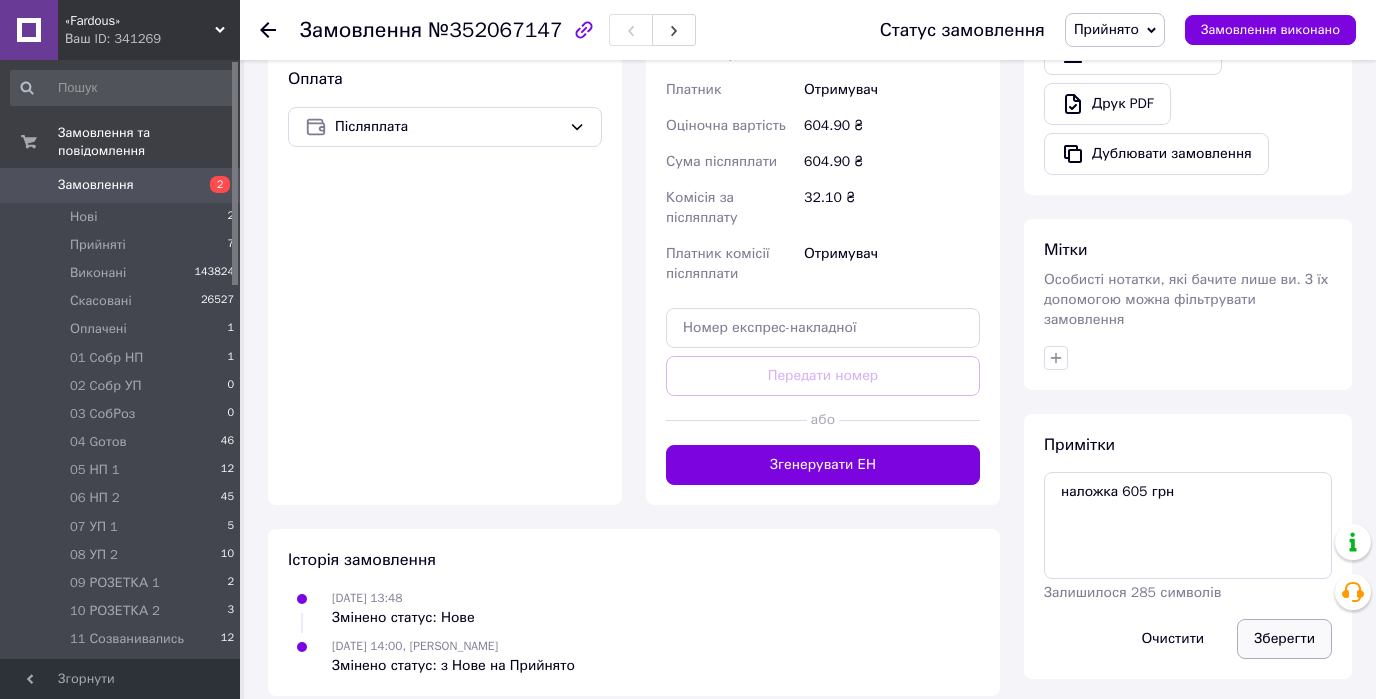 click on "Зберегти" at bounding box center [1284, 639] 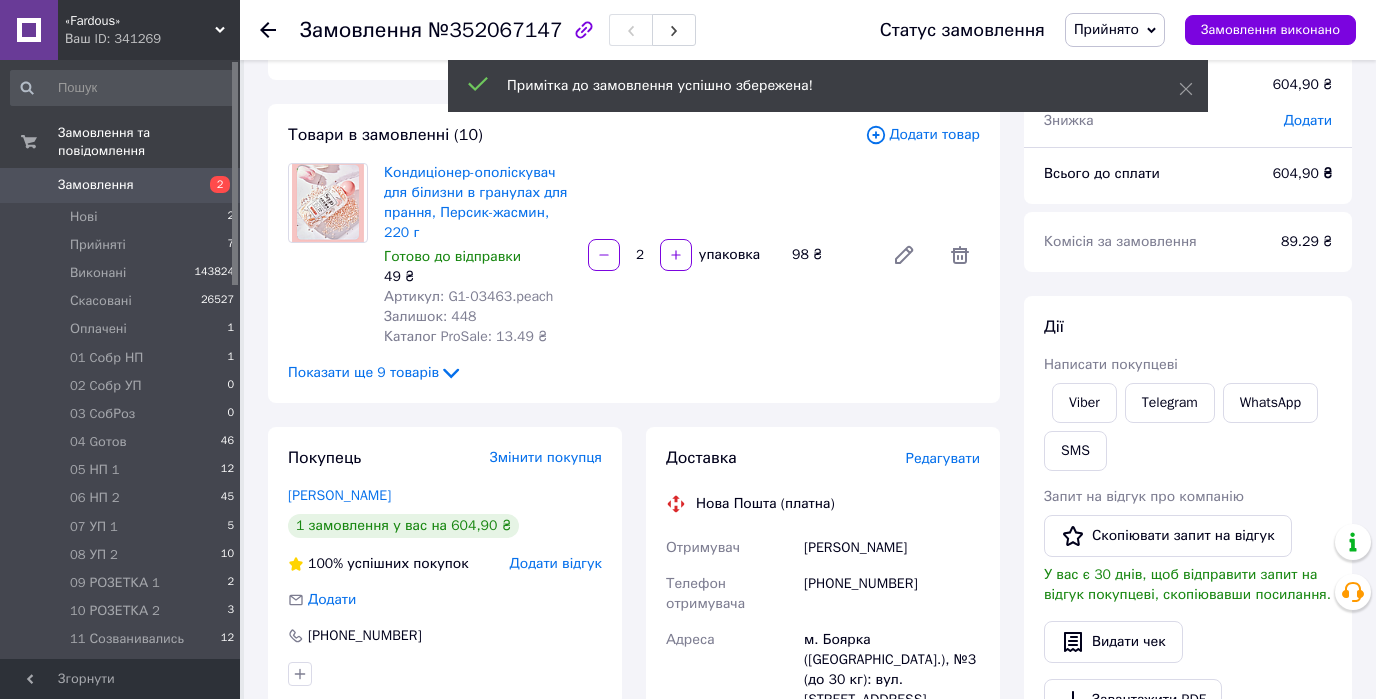 scroll, scrollTop: 0, scrollLeft: 0, axis: both 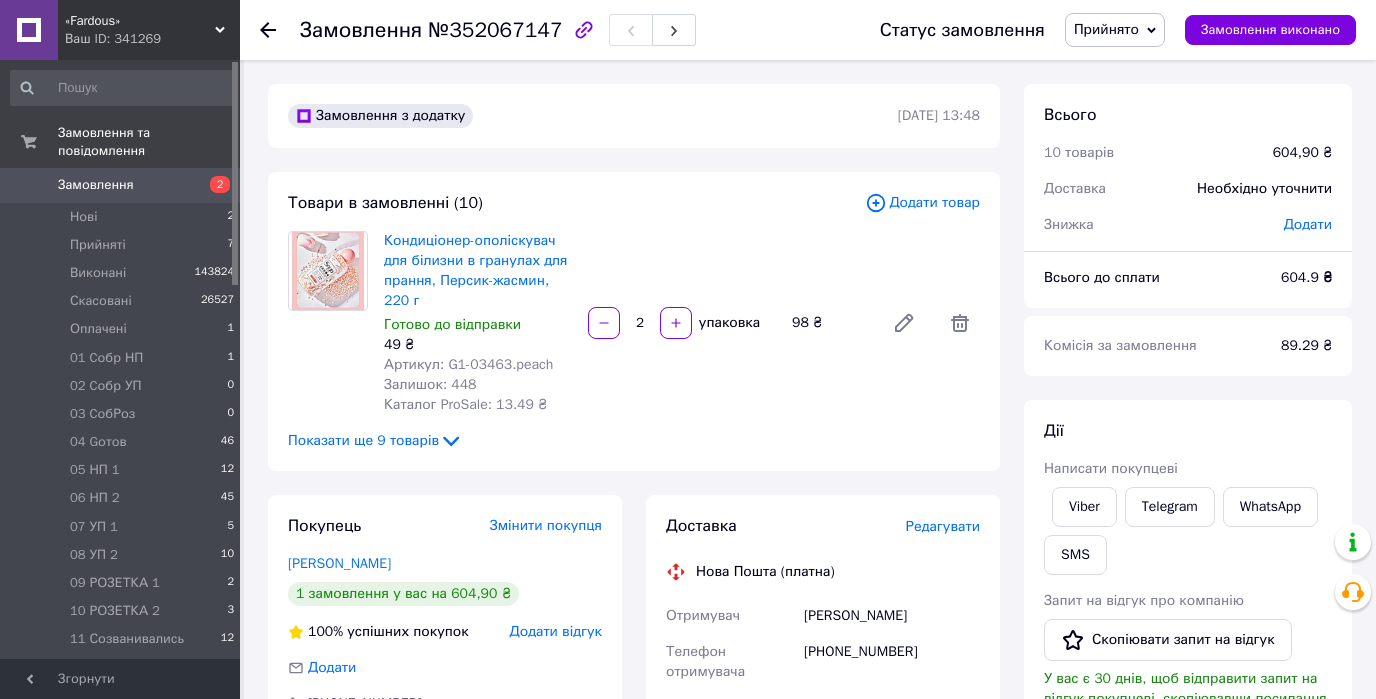click 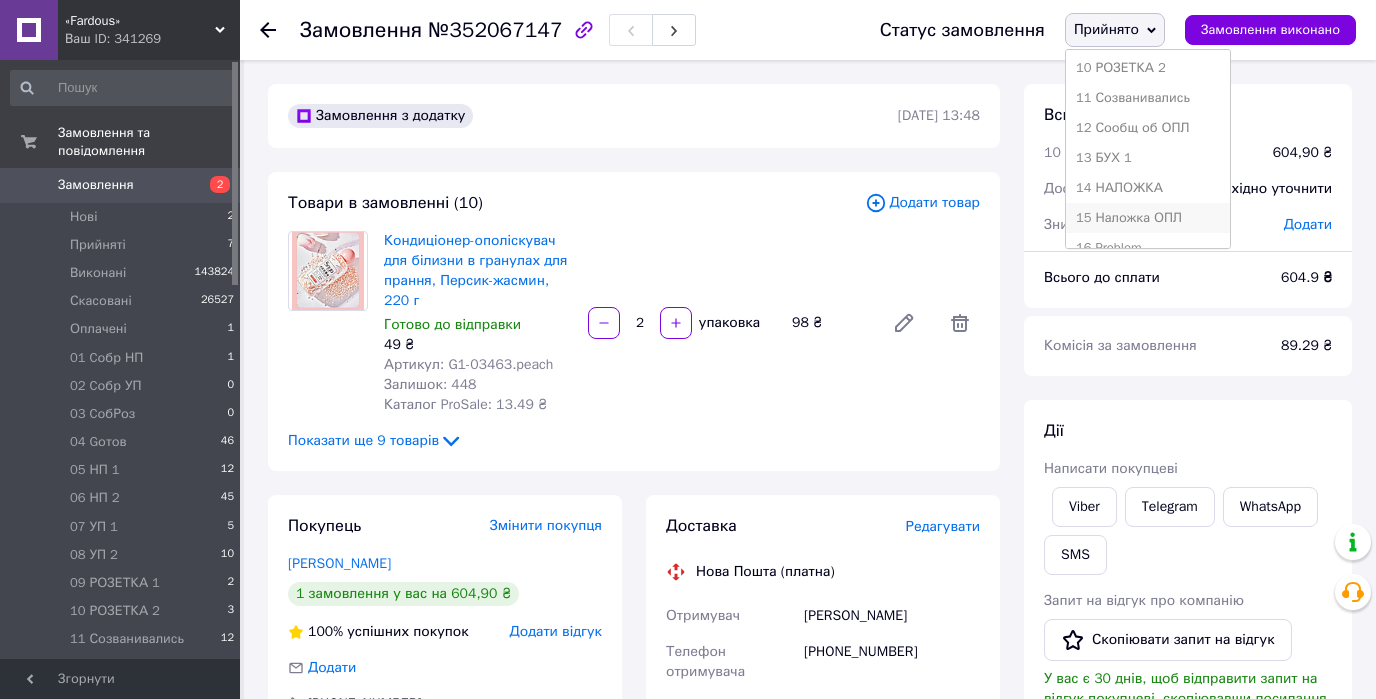 scroll, scrollTop: 400, scrollLeft: 0, axis: vertical 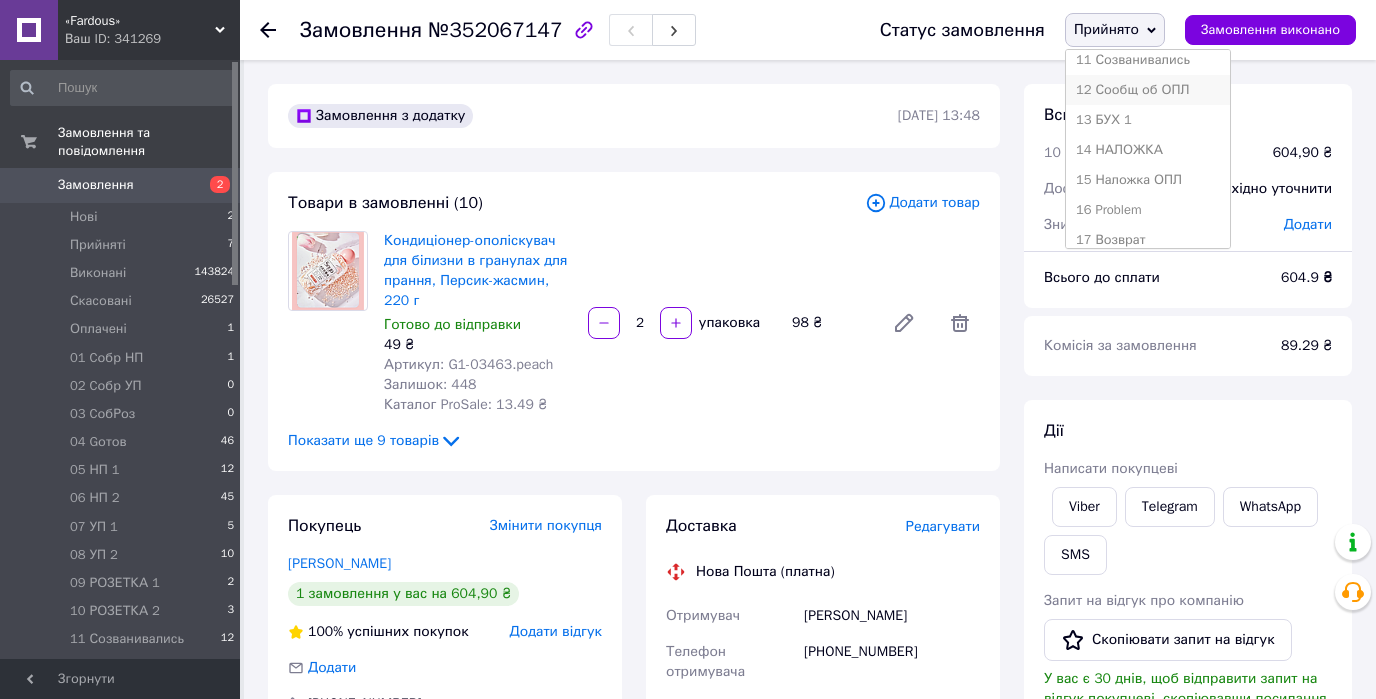 click on "12 Сообщ об ОПЛ" at bounding box center (1148, 90) 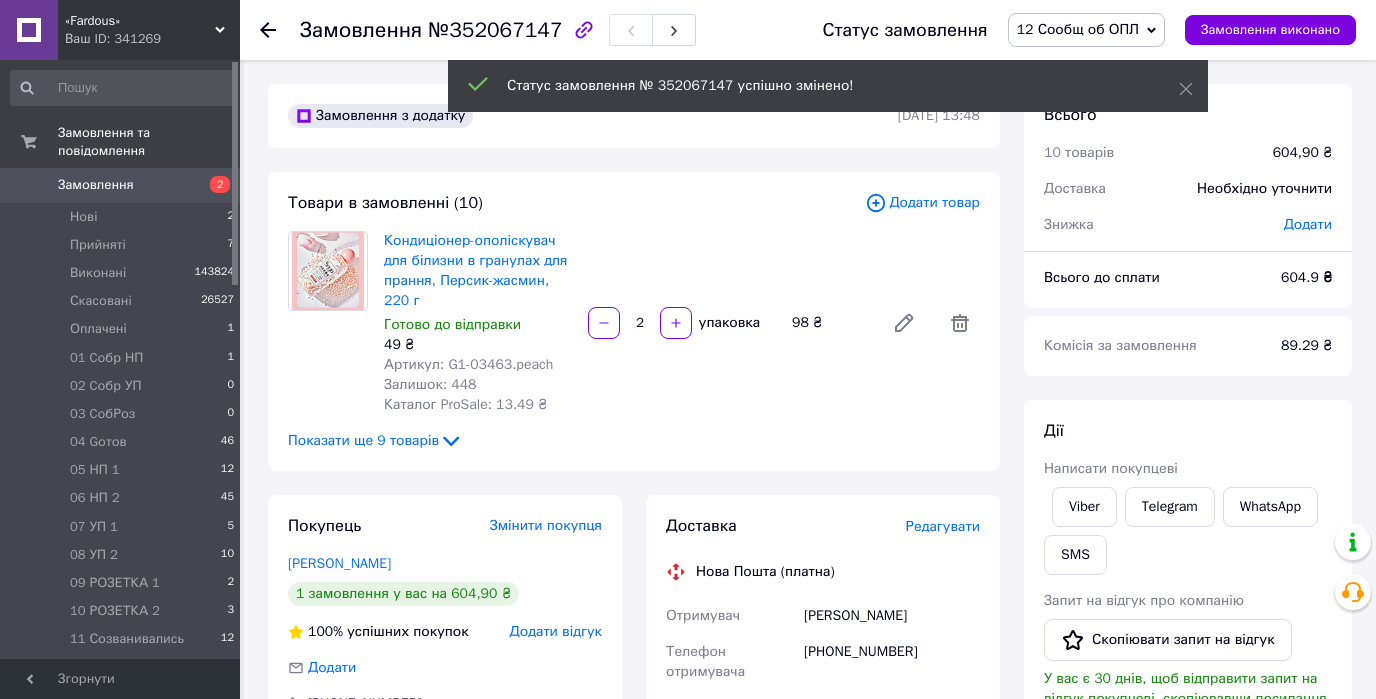 click 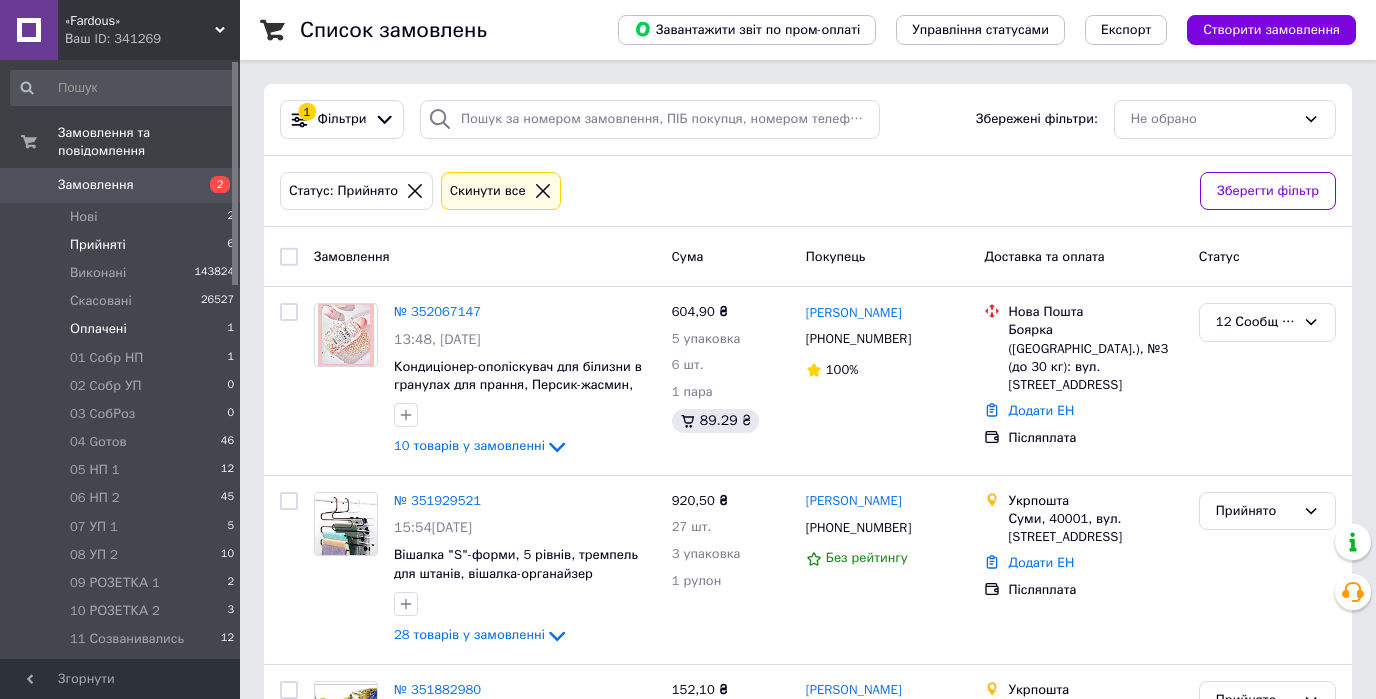 click on "Оплачені" at bounding box center (98, 329) 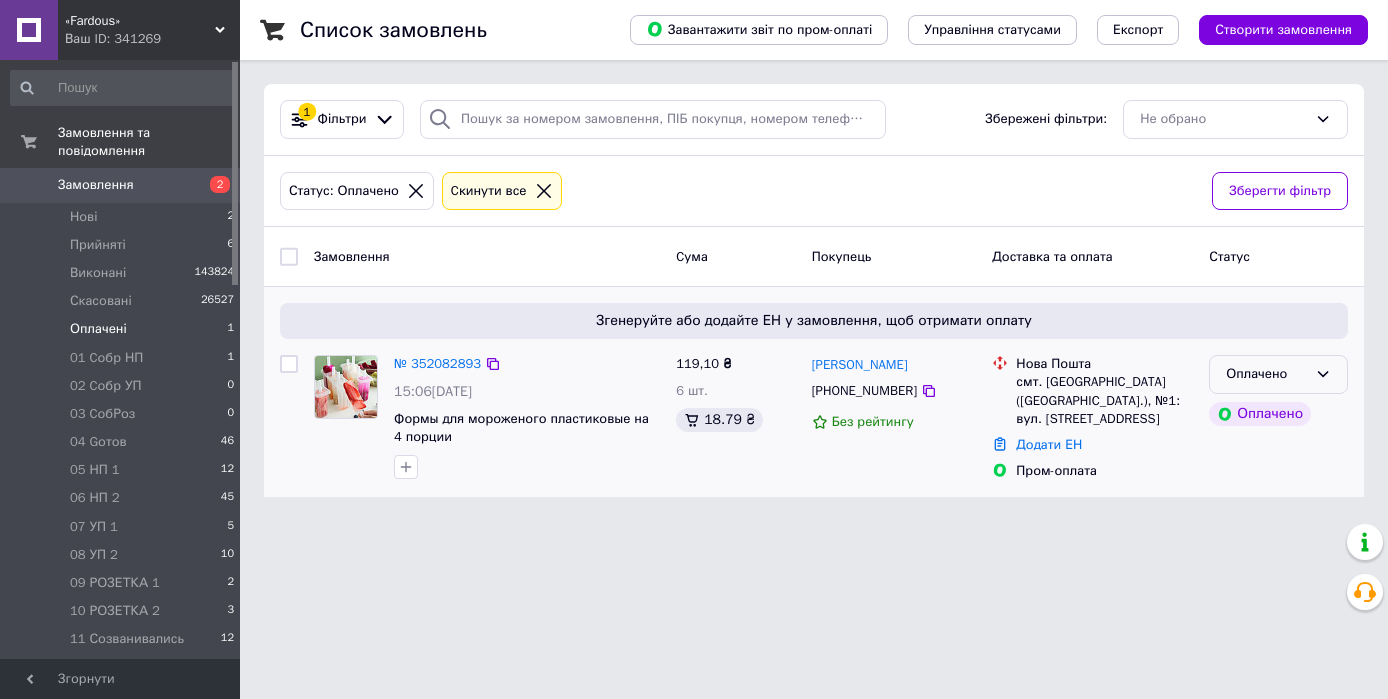 click 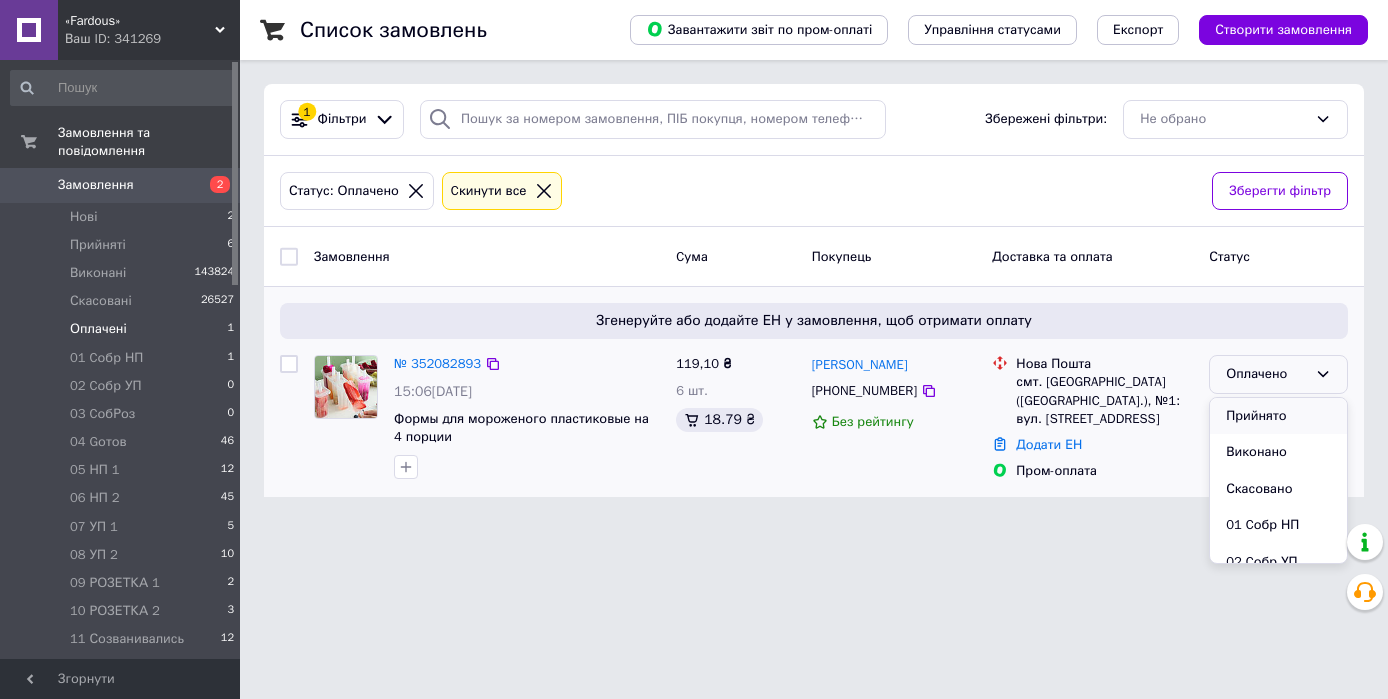 click on "Прийнято" at bounding box center (1278, 416) 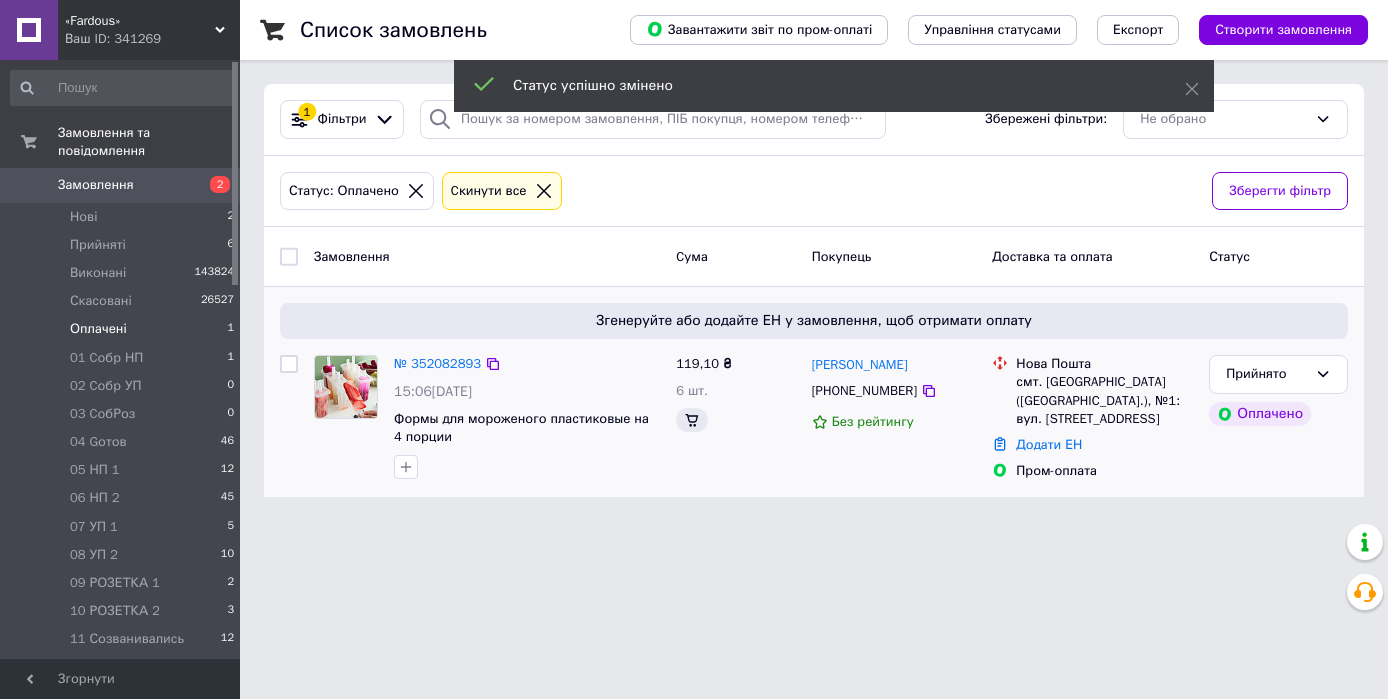 click on "№ 352082893" at bounding box center [437, 363] 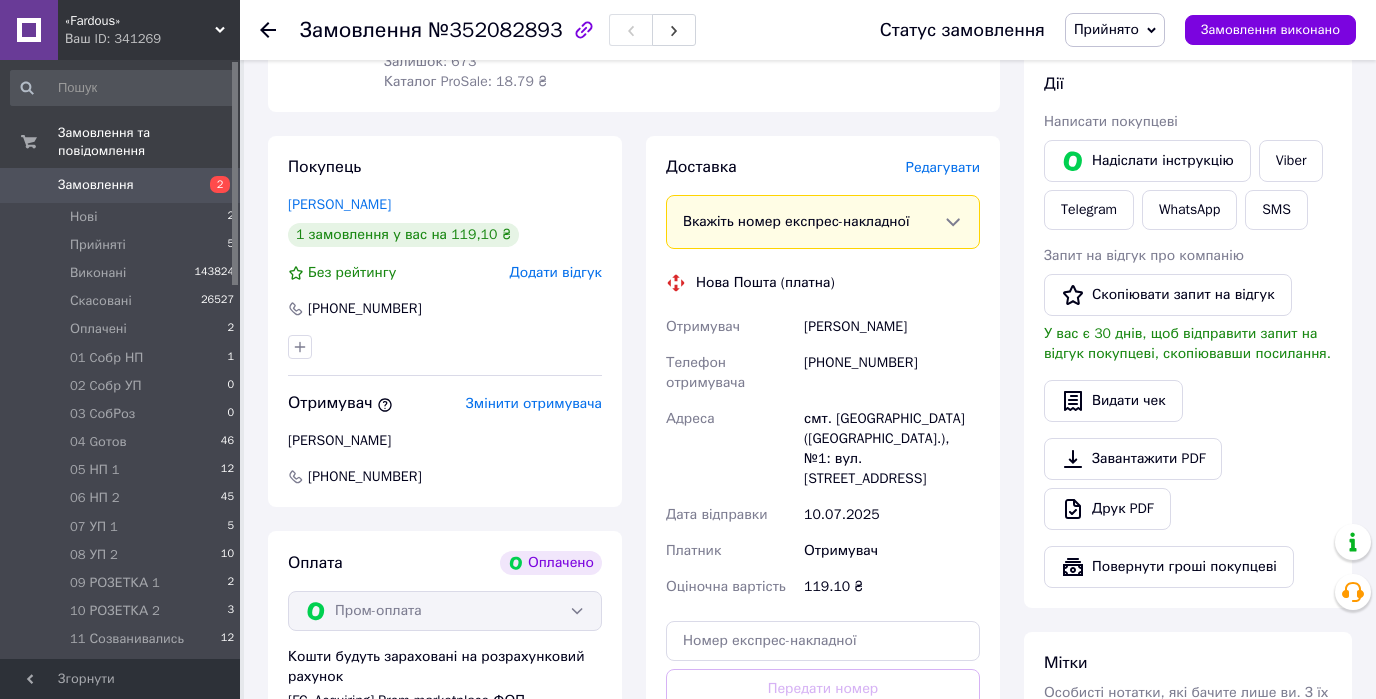 scroll, scrollTop: 960, scrollLeft: 0, axis: vertical 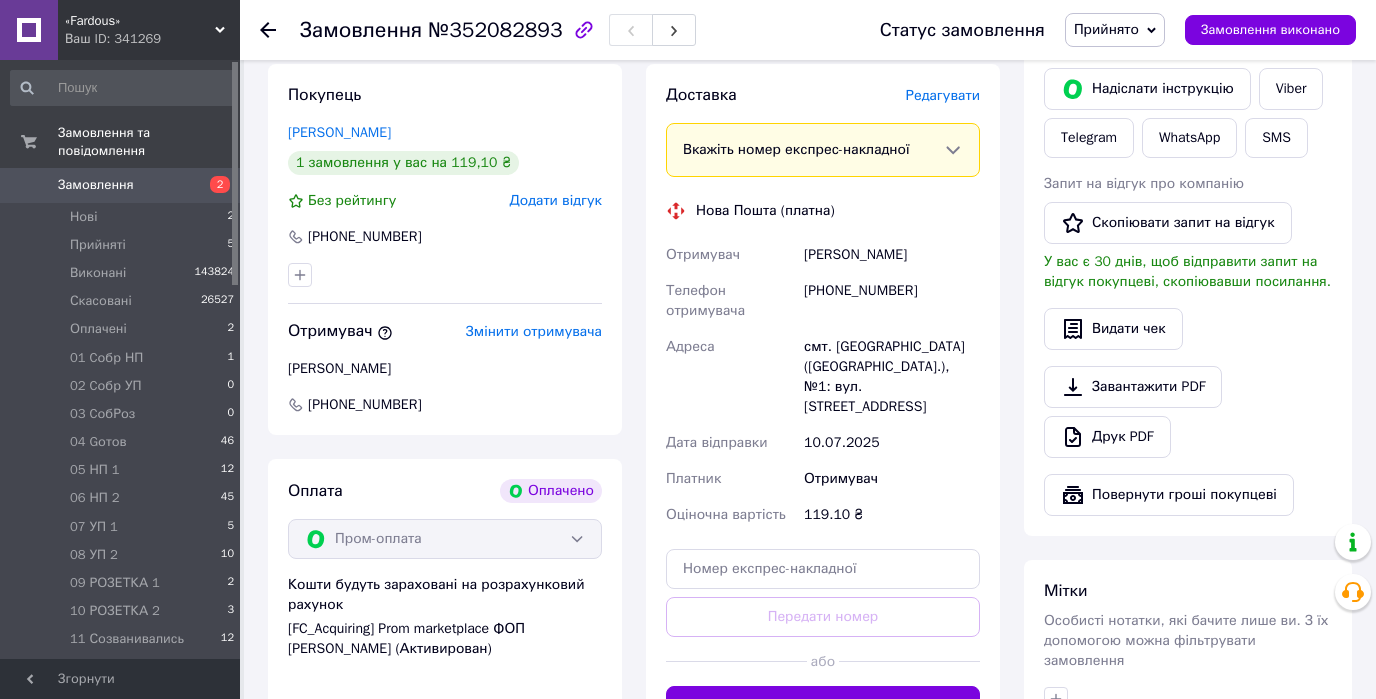 click on "Прийнято" at bounding box center [1115, 30] 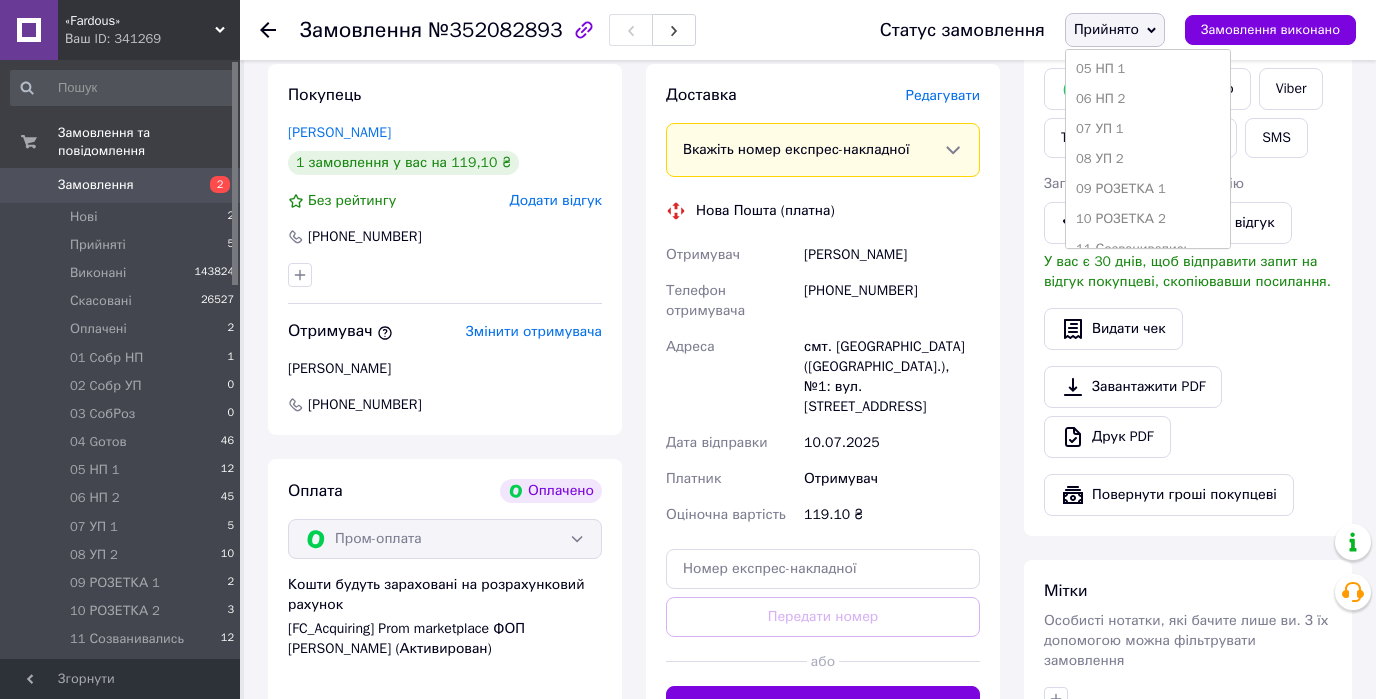 scroll, scrollTop: 320, scrollLeft: 0, axis: vertical 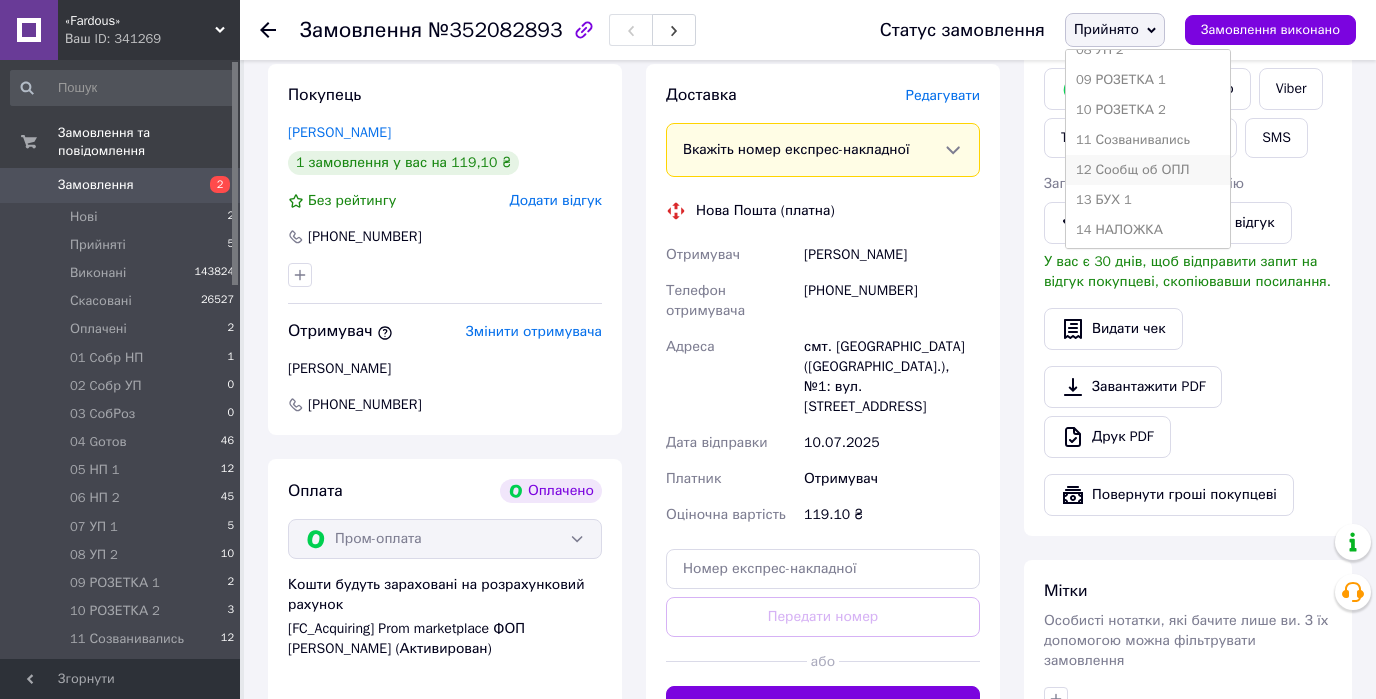click on "12 Сообщ об ОПЛ" at bounding box center [1148, 170] 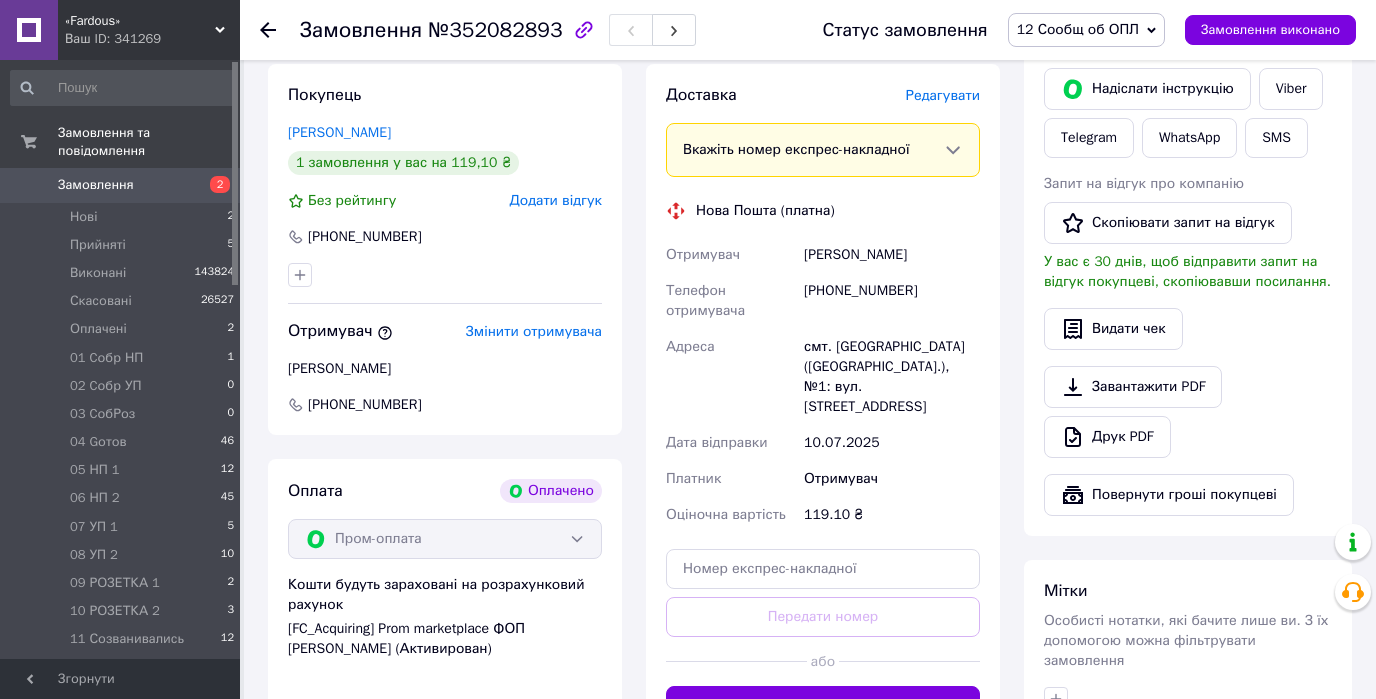 click 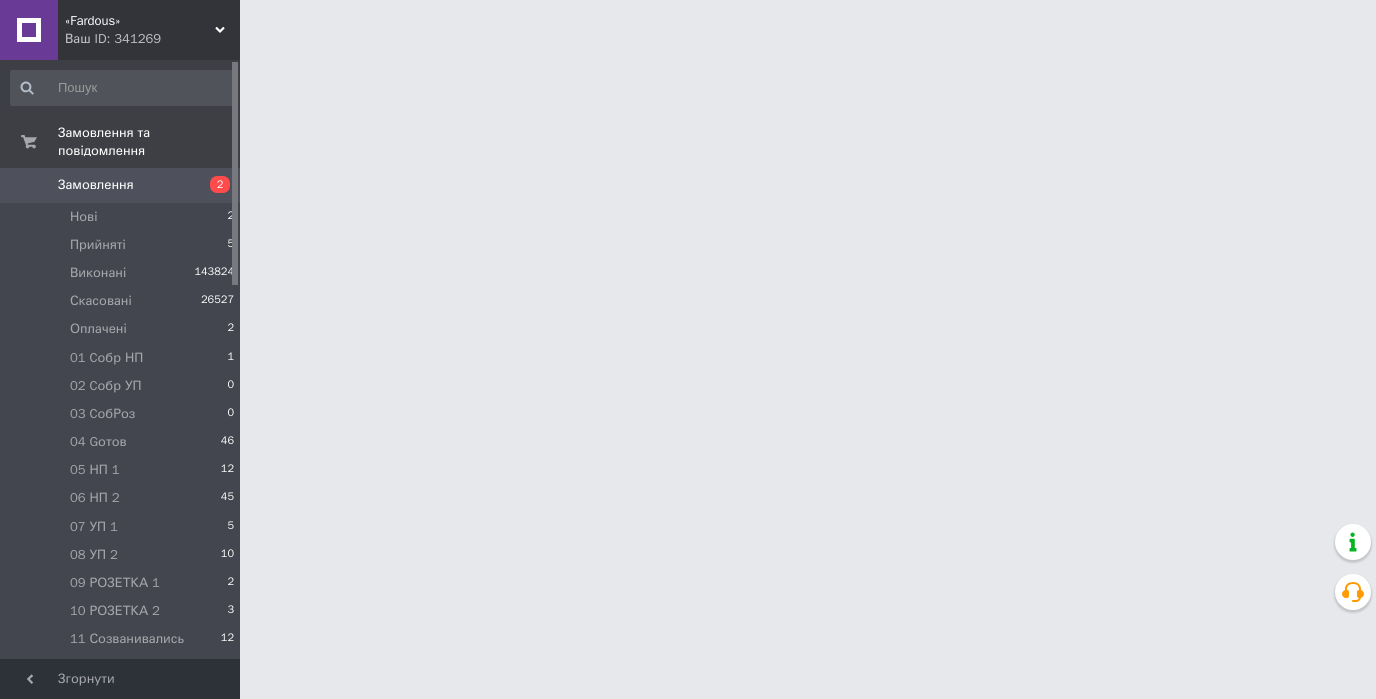 scroll, scrollTop: 0, scrollLeft: 0, axis: both 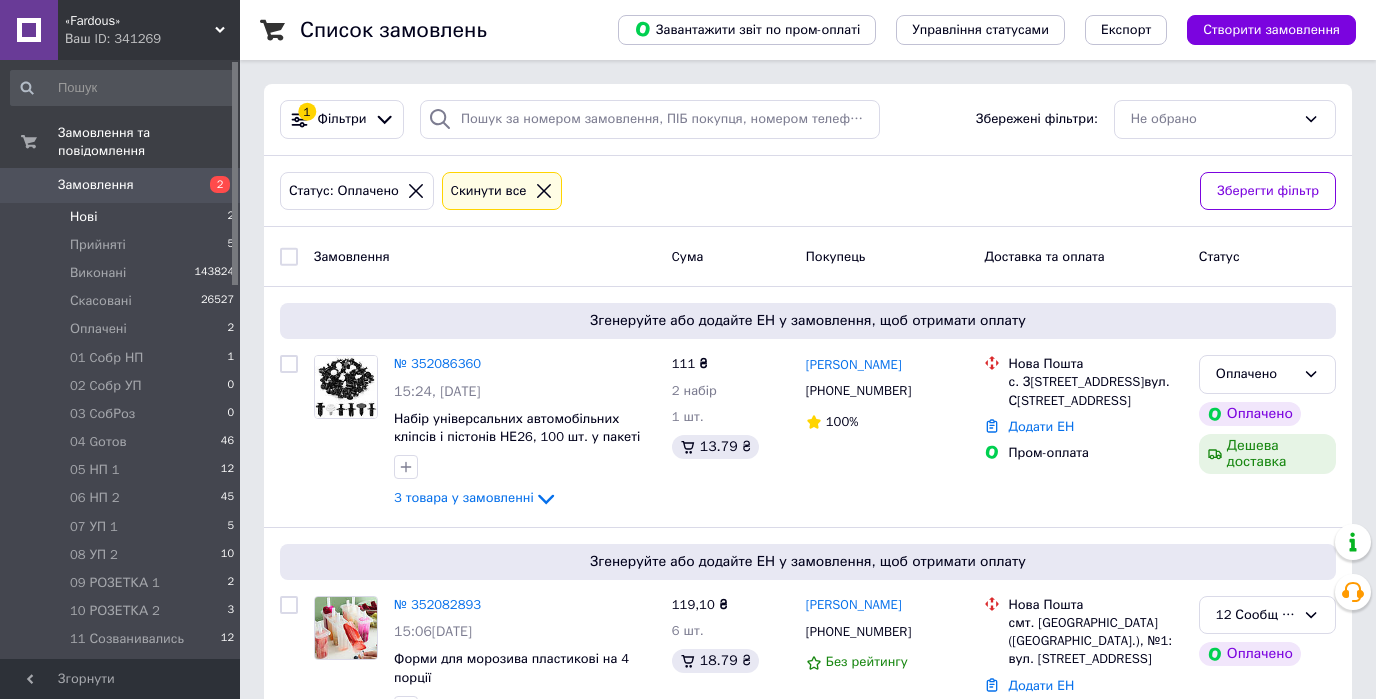 click on "Нові" at bounding box center [83, 217] 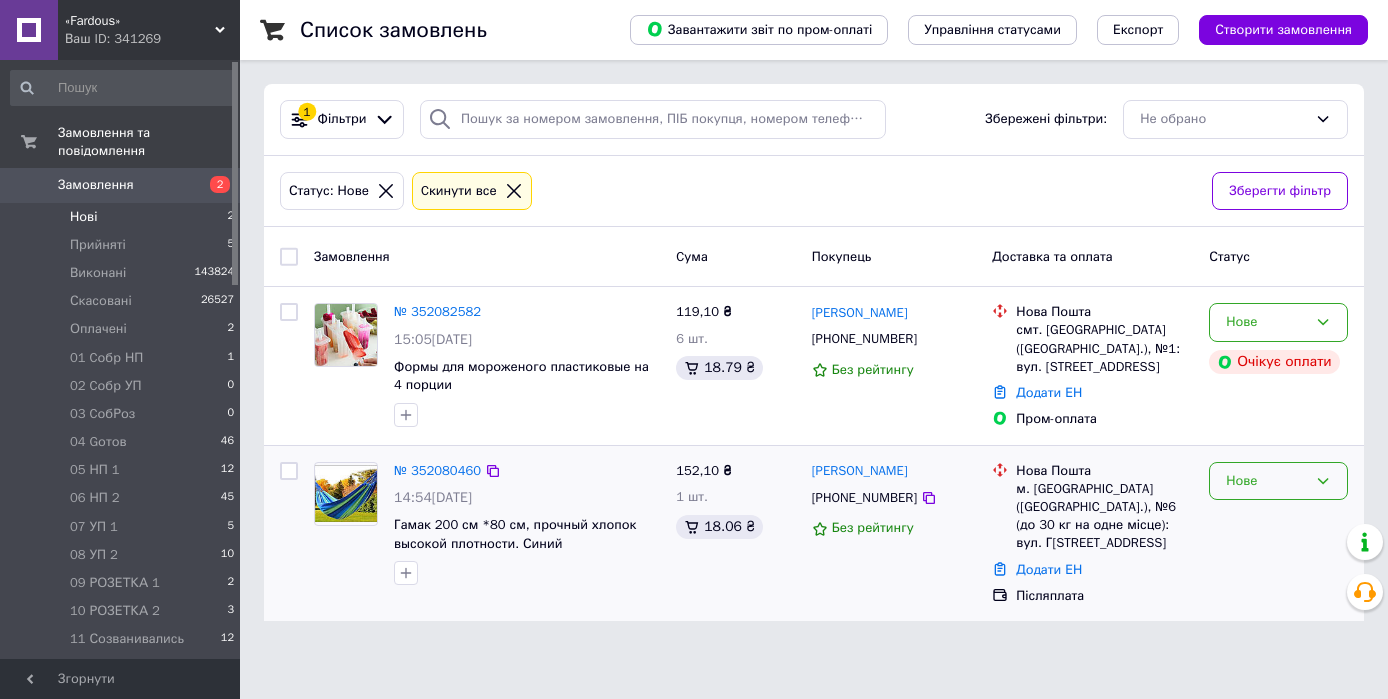 click 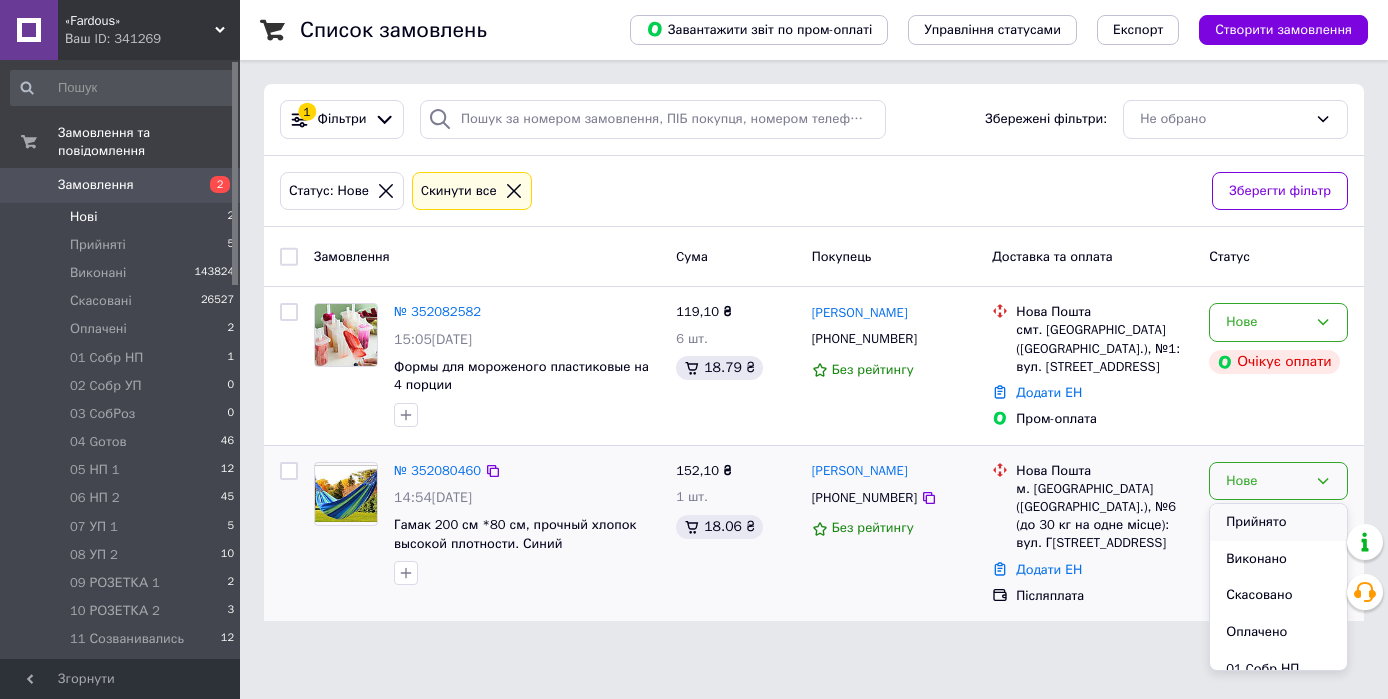 click on "Прийнято" at bounding box center (1278, 522) 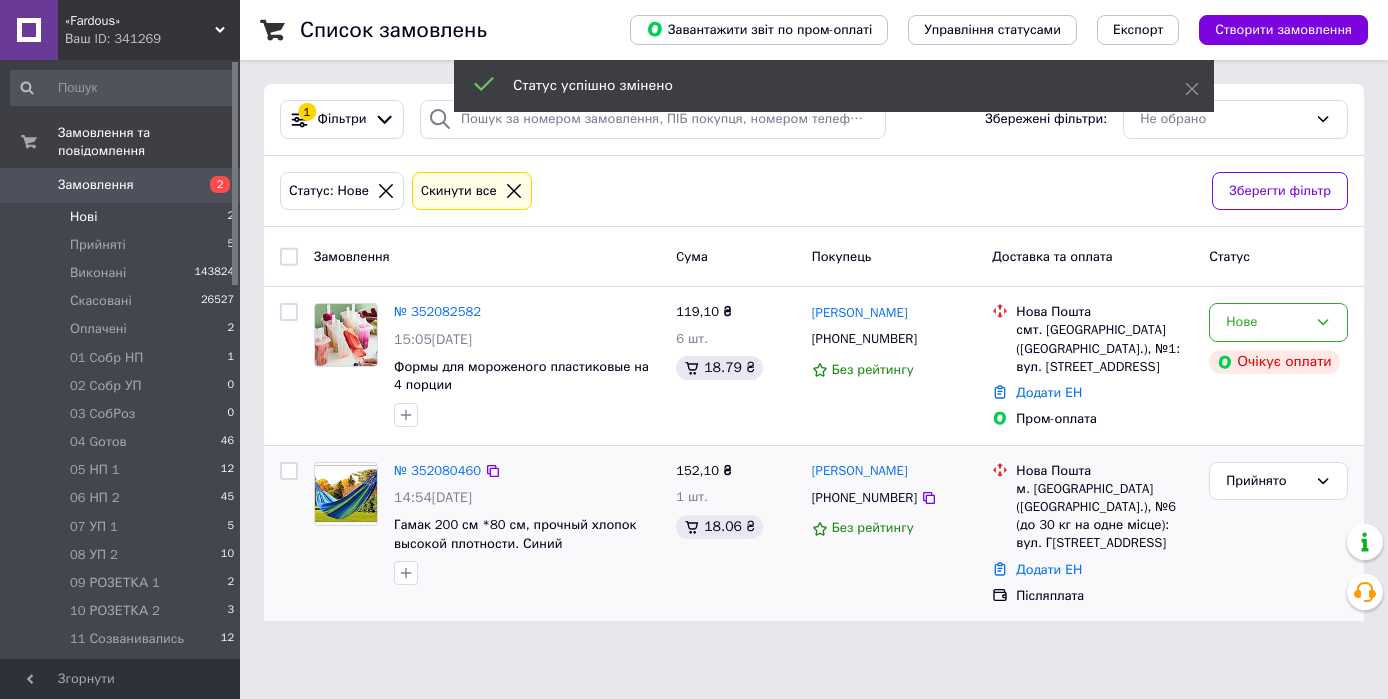 click on "№ 352080460" at bounding box center (437, 470) 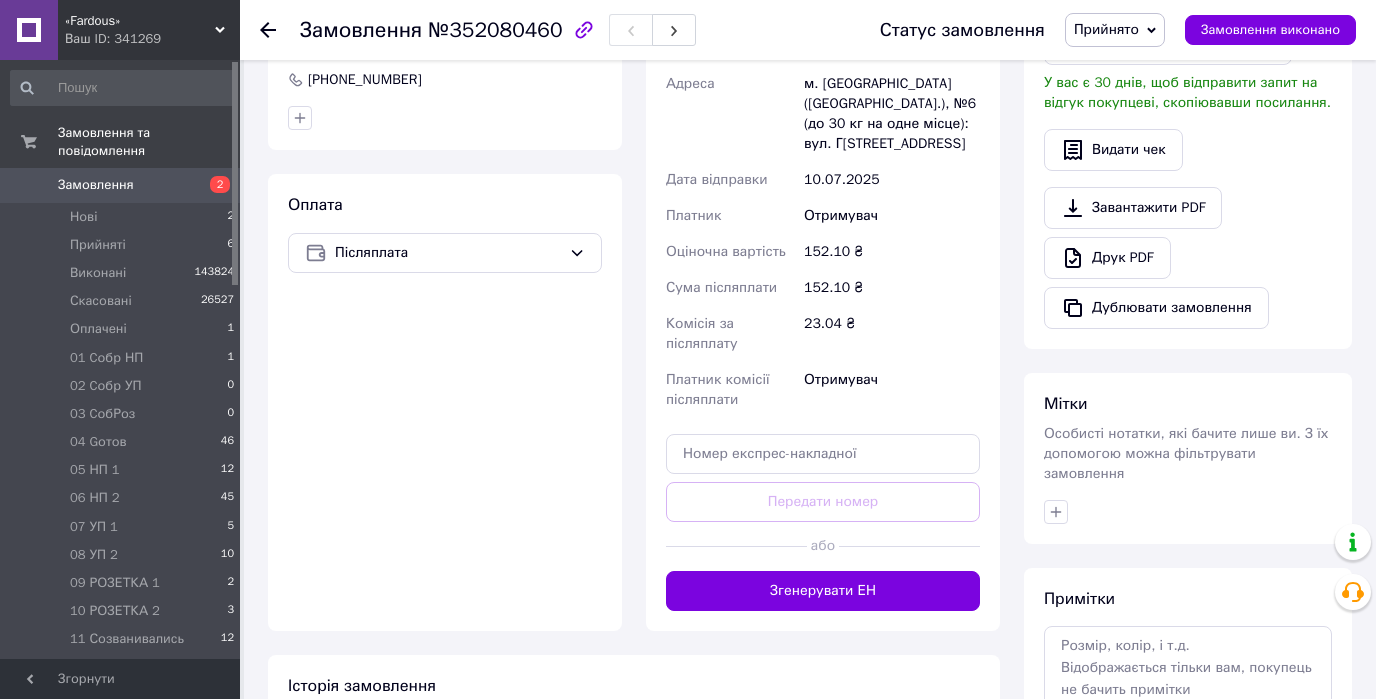 scroll, scrollTop: 643, scrollLeft: 0, axis: vertical 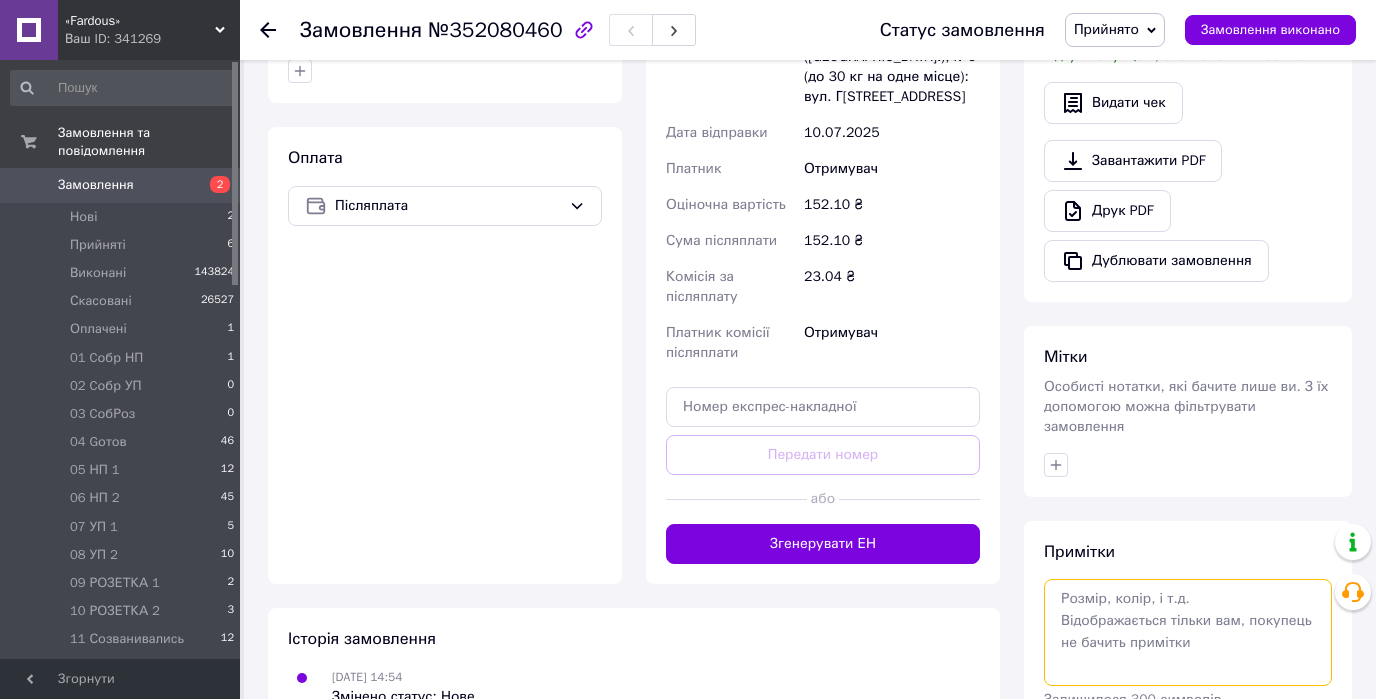 click at bounding box center (1188, 632) 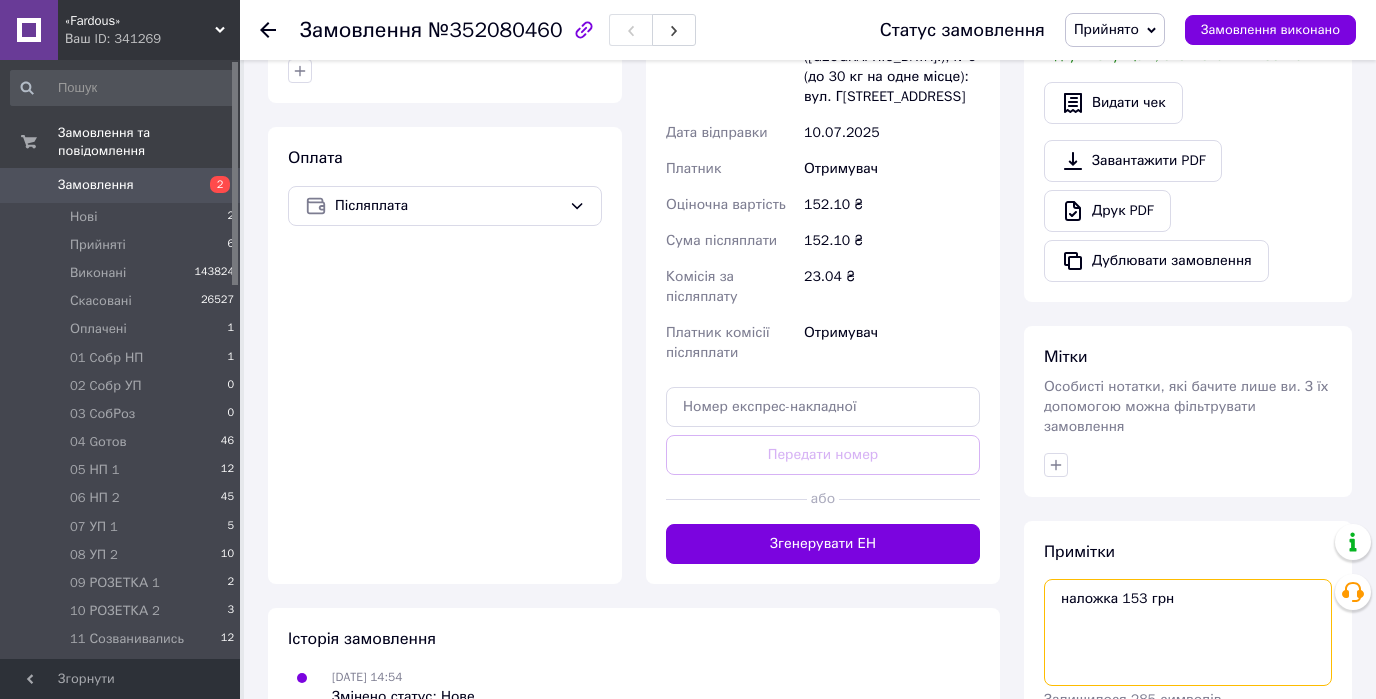 drag, startPoint x: 1155, startPoint y: 579, endPoint x: 1024, endPoint y: 570, distance: 131.30879 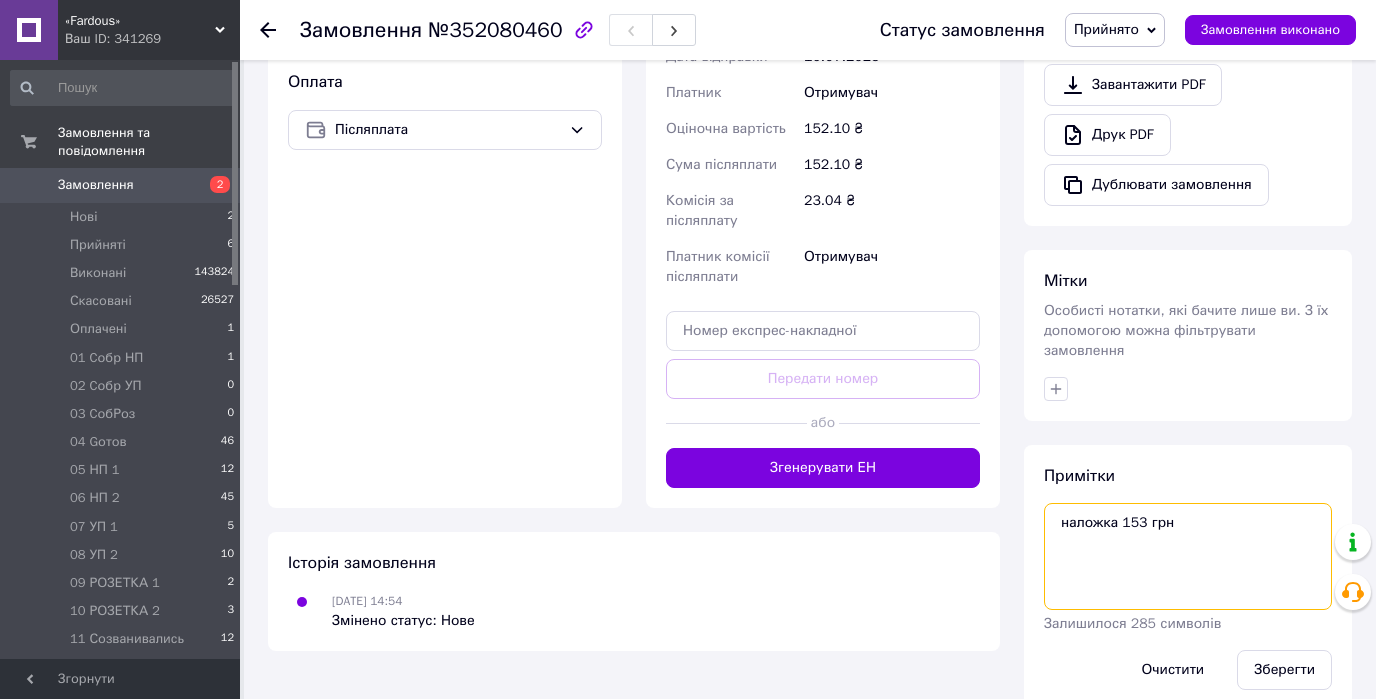 scroll, scrollTop: 731, scrollLeft: 0, axis: vertical 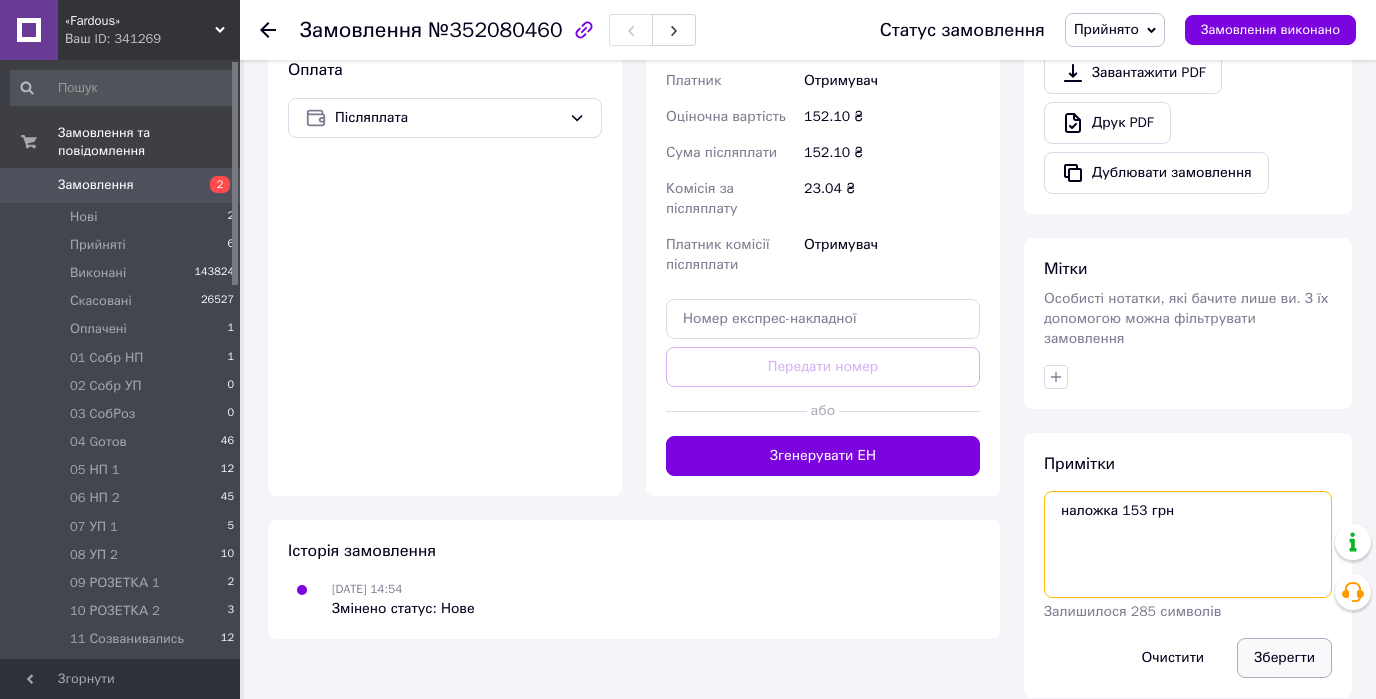type on "наложка 153 грн" 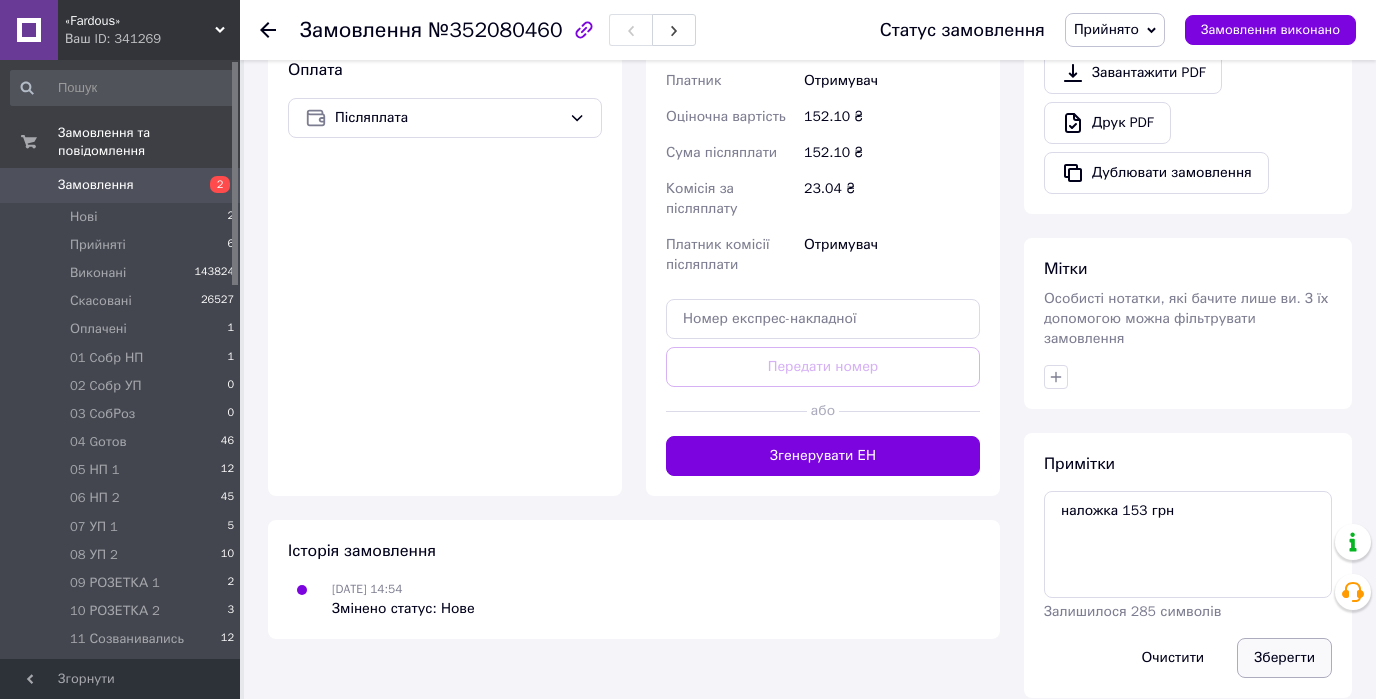 click on "Зберегти" at bounding box center [1284, 658] 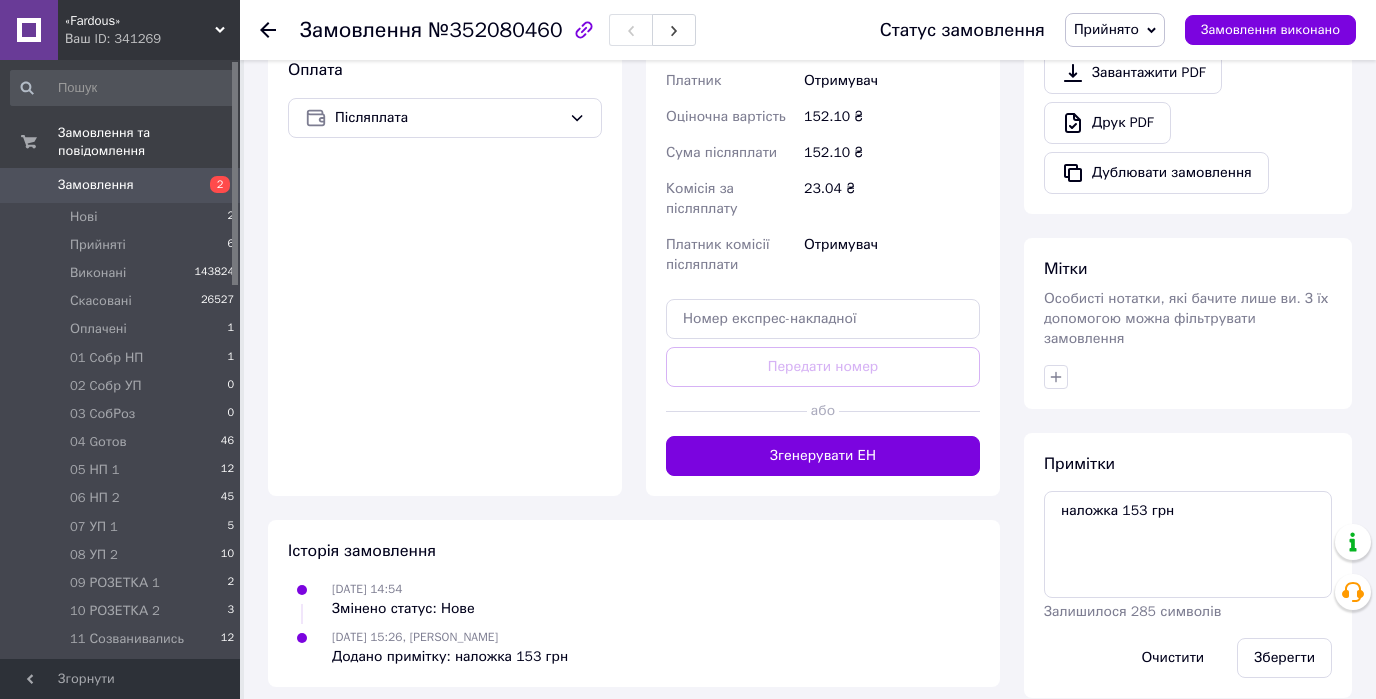 click on "Прийнято" at bounding box center (1115, 30) 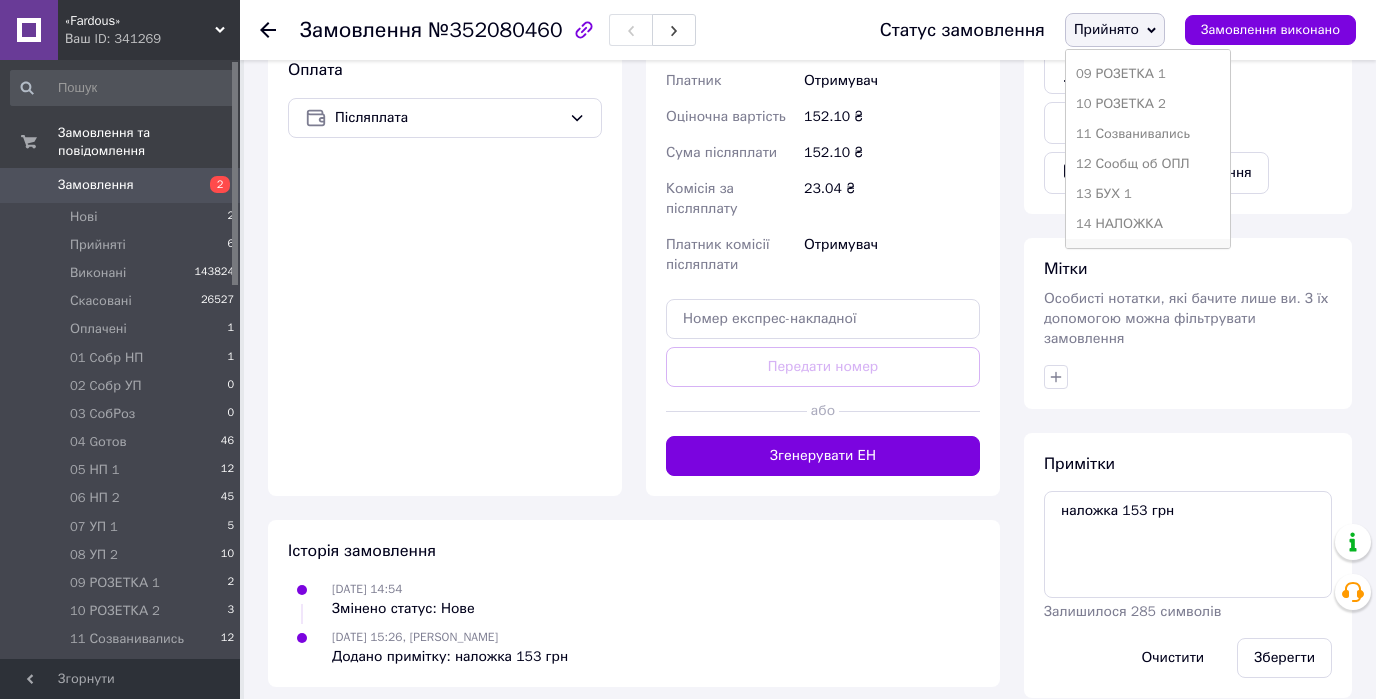 scroll, scrollTop: 320, scrollLeft: 0, axis: vertical 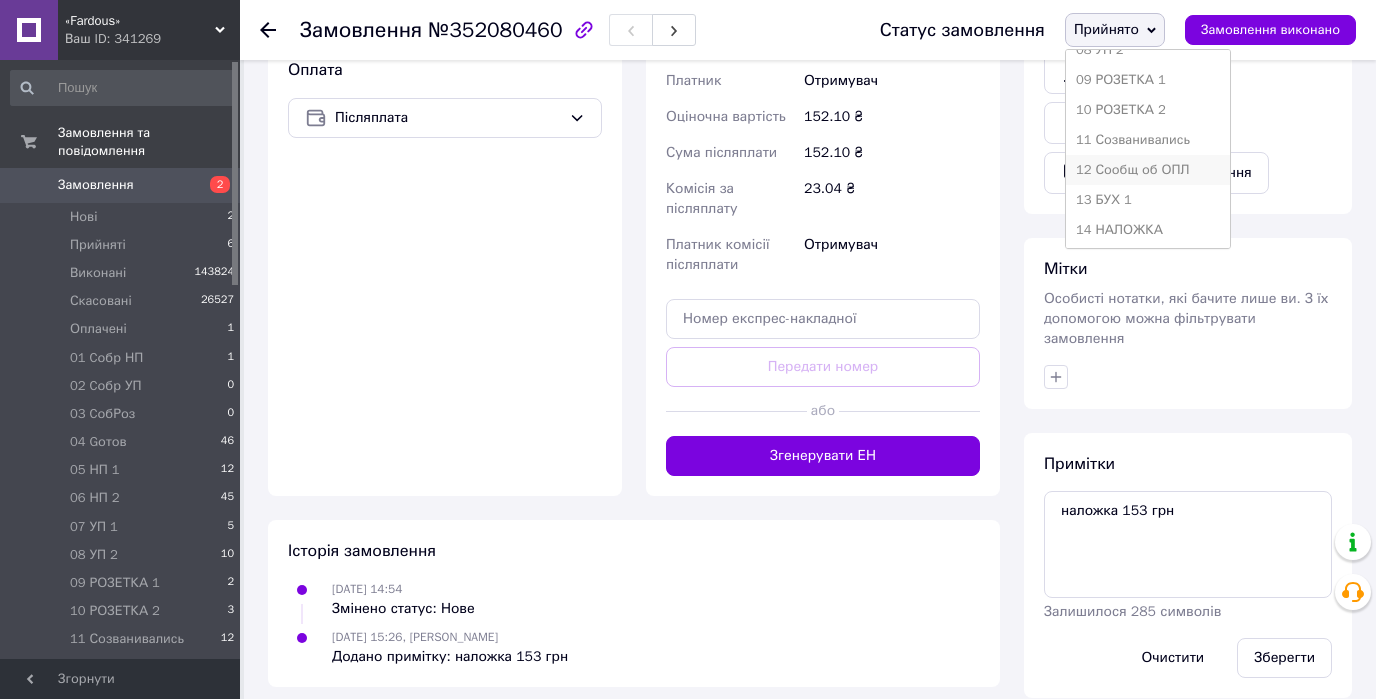 click on "12 Сообщ об ОПЛ" at bounding box center (1148, 170) 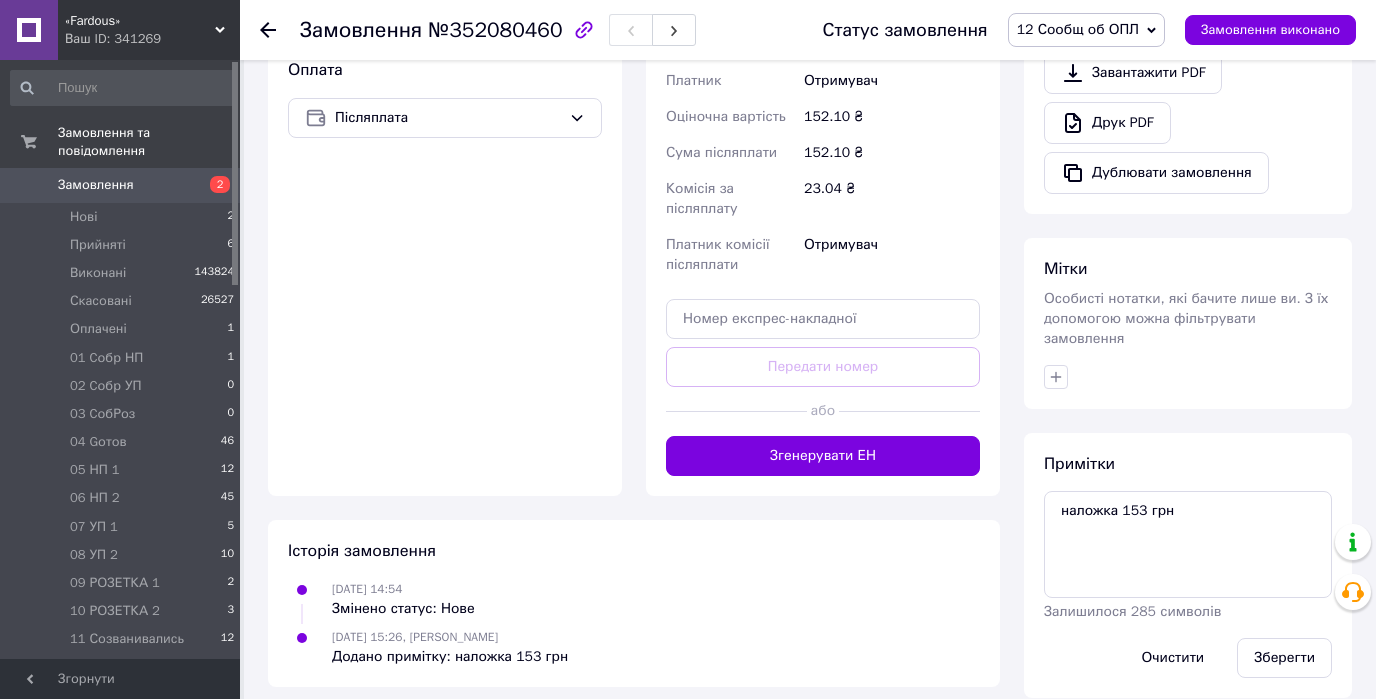 click 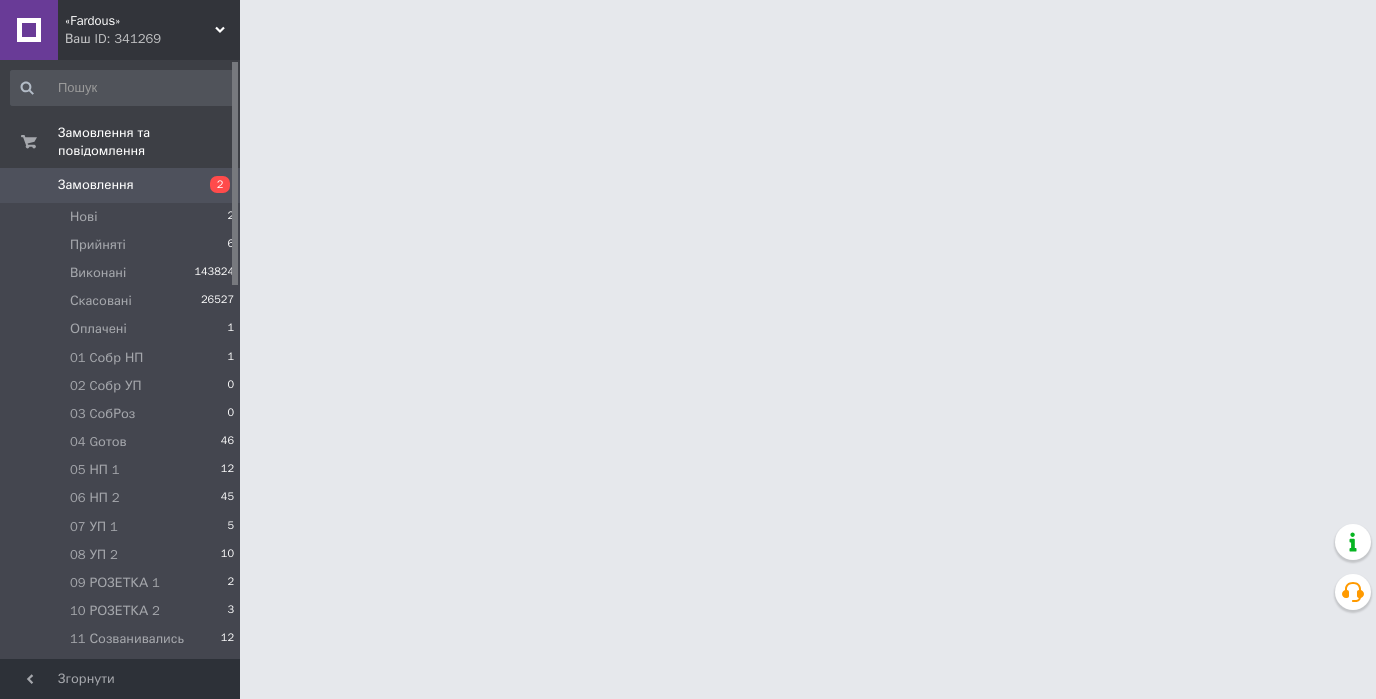 scroll, scrollTop: 0, scrollLeft: 0, axis: both 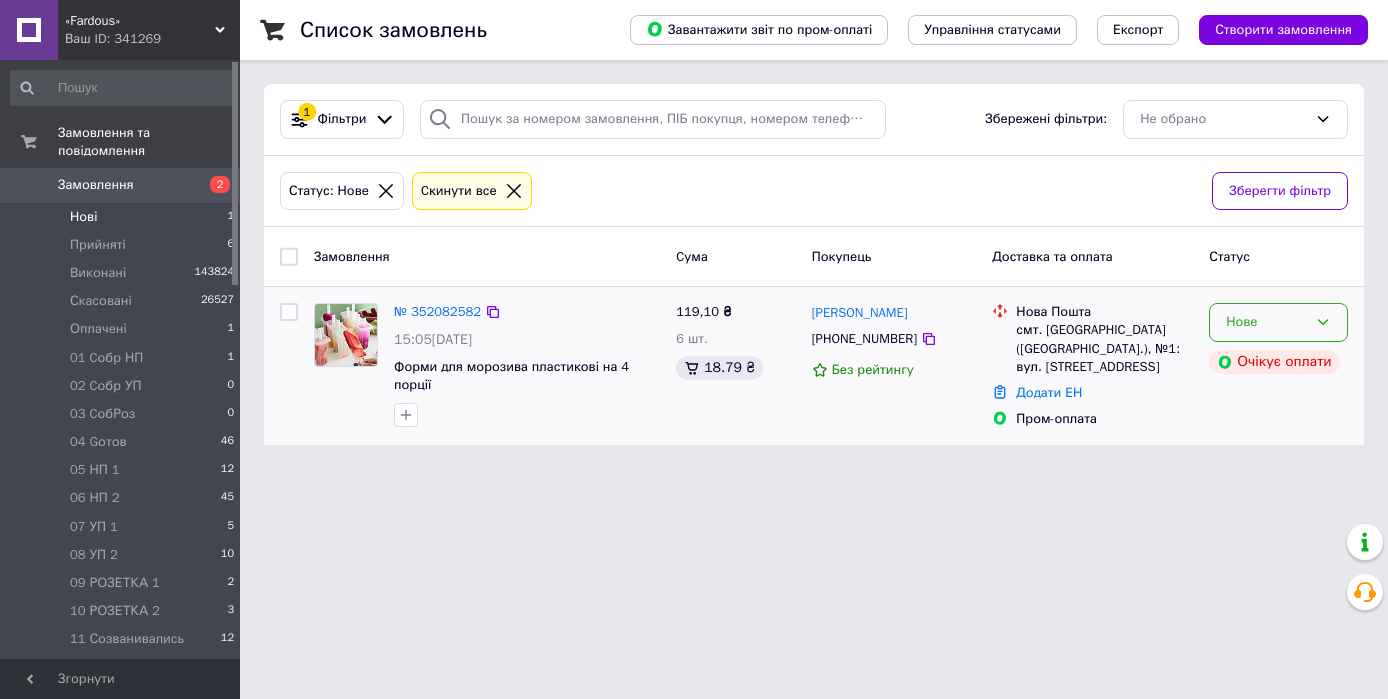 click 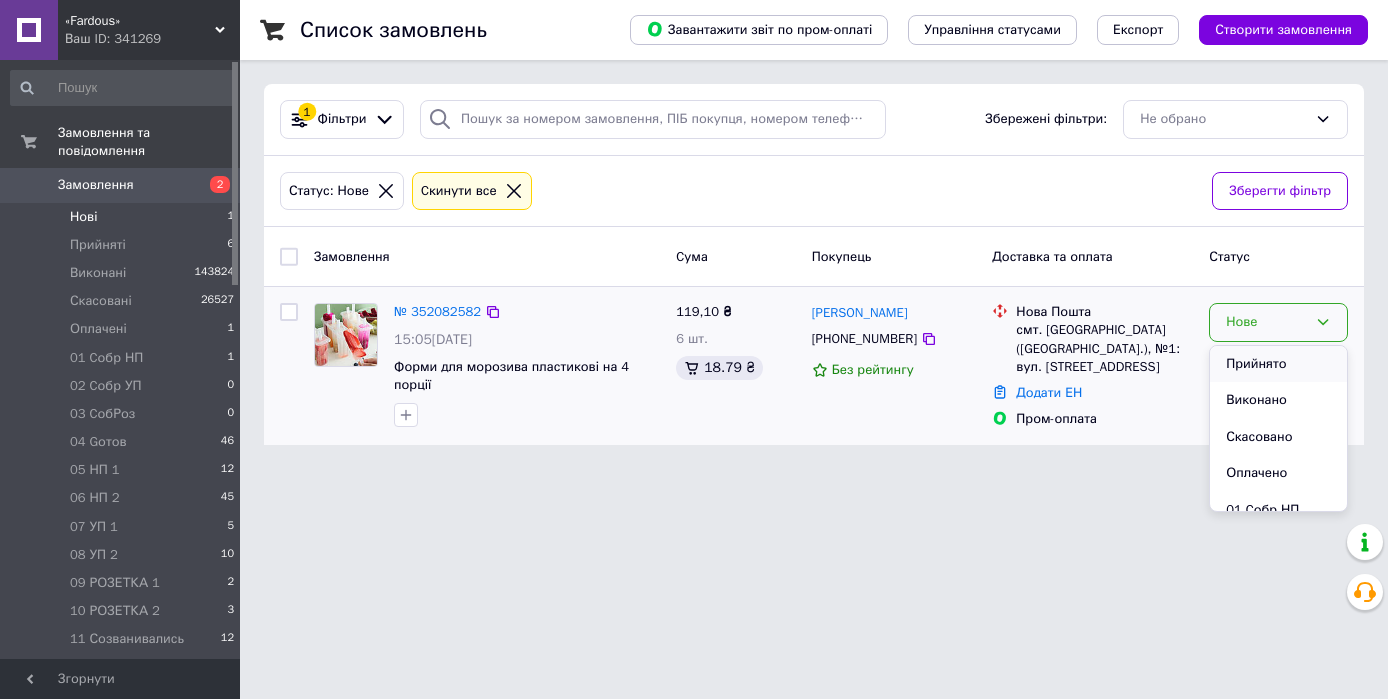 click on "Прийнято" at bounding box center [1278, 364] 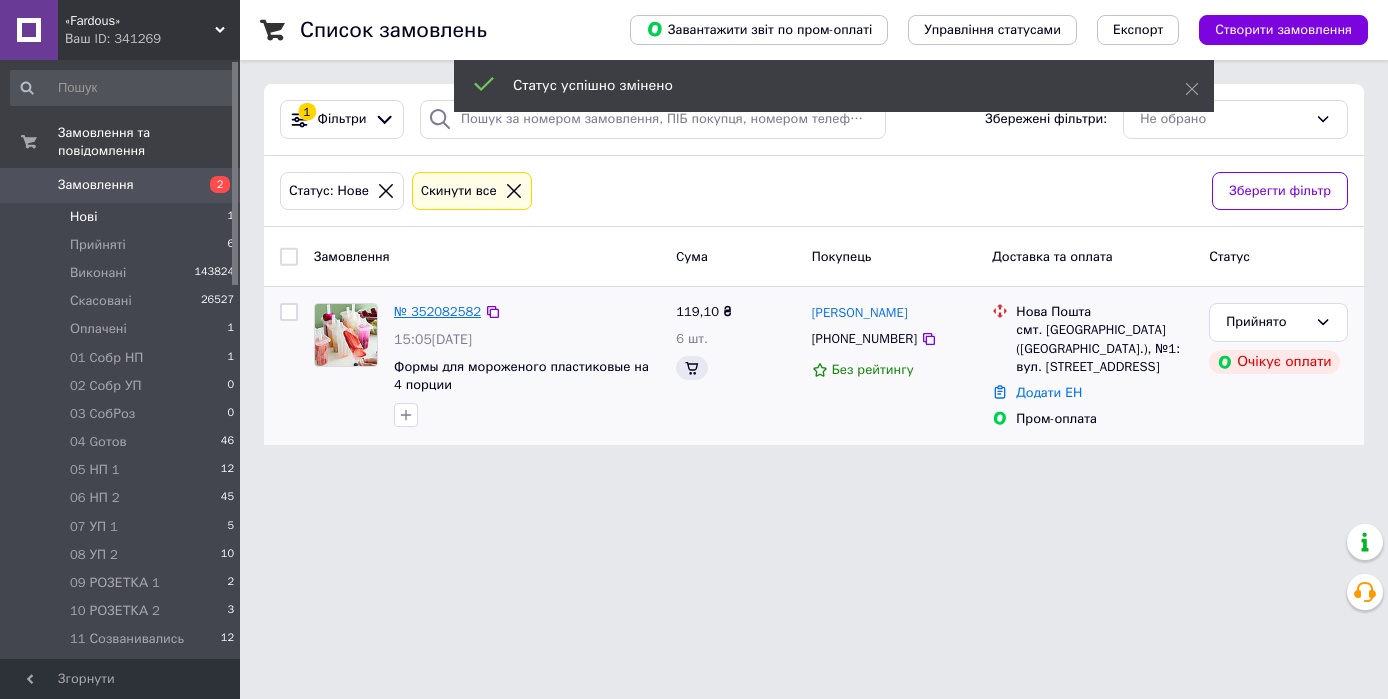 click on "№ 352082582" at bounding box center [437, 311] 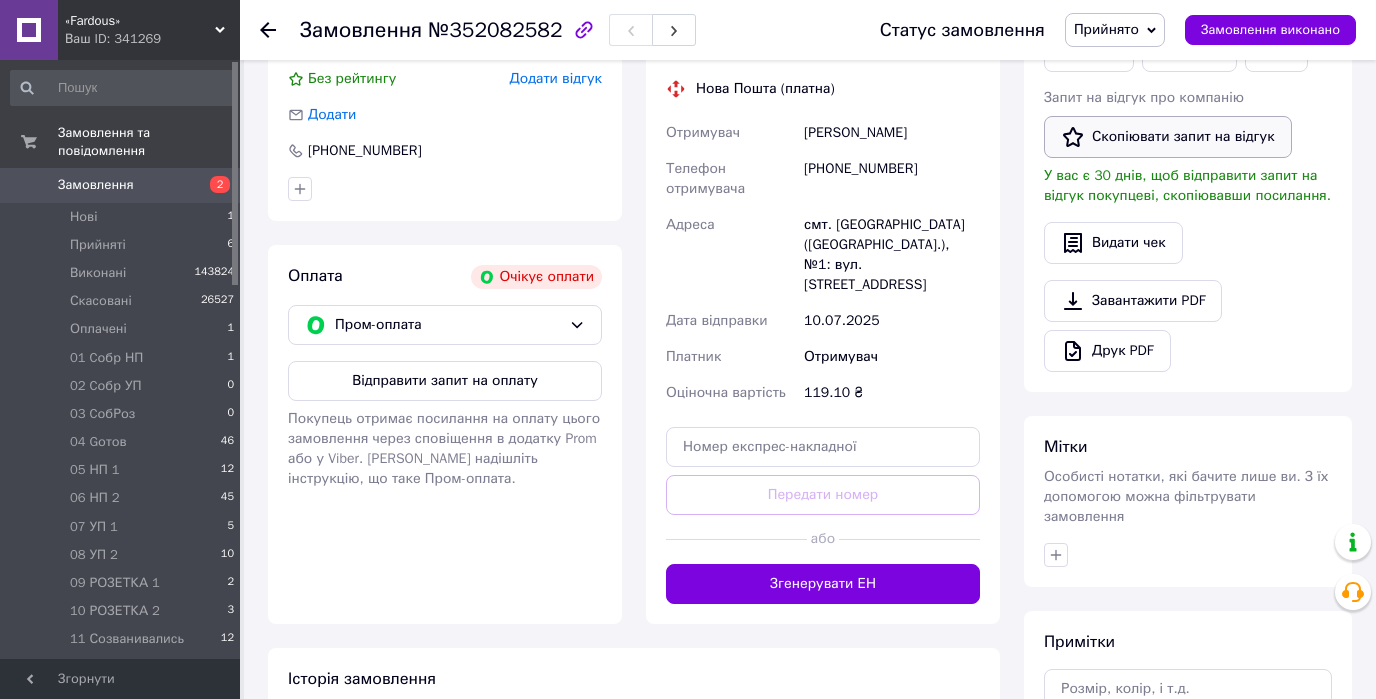 scroll, scrollTop: 640, scrollLeft: 0, axis: vertical 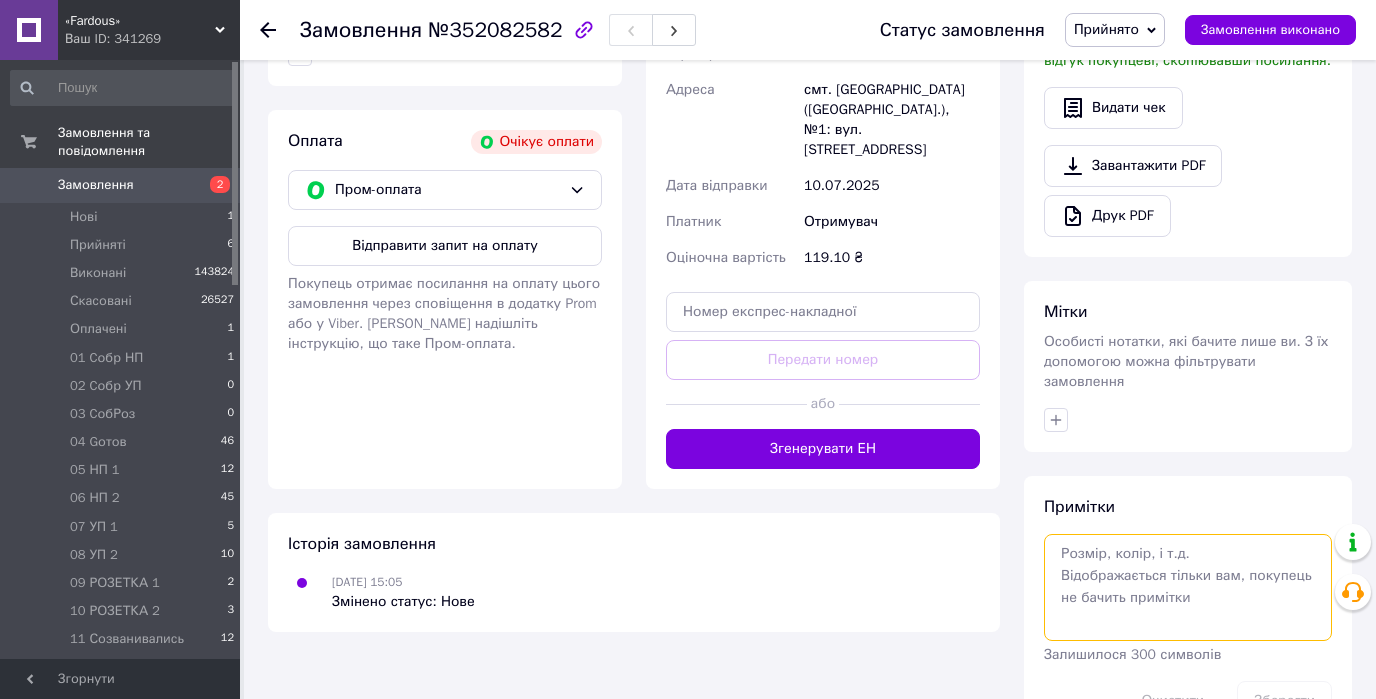 click at bounding box center [1188, 587] 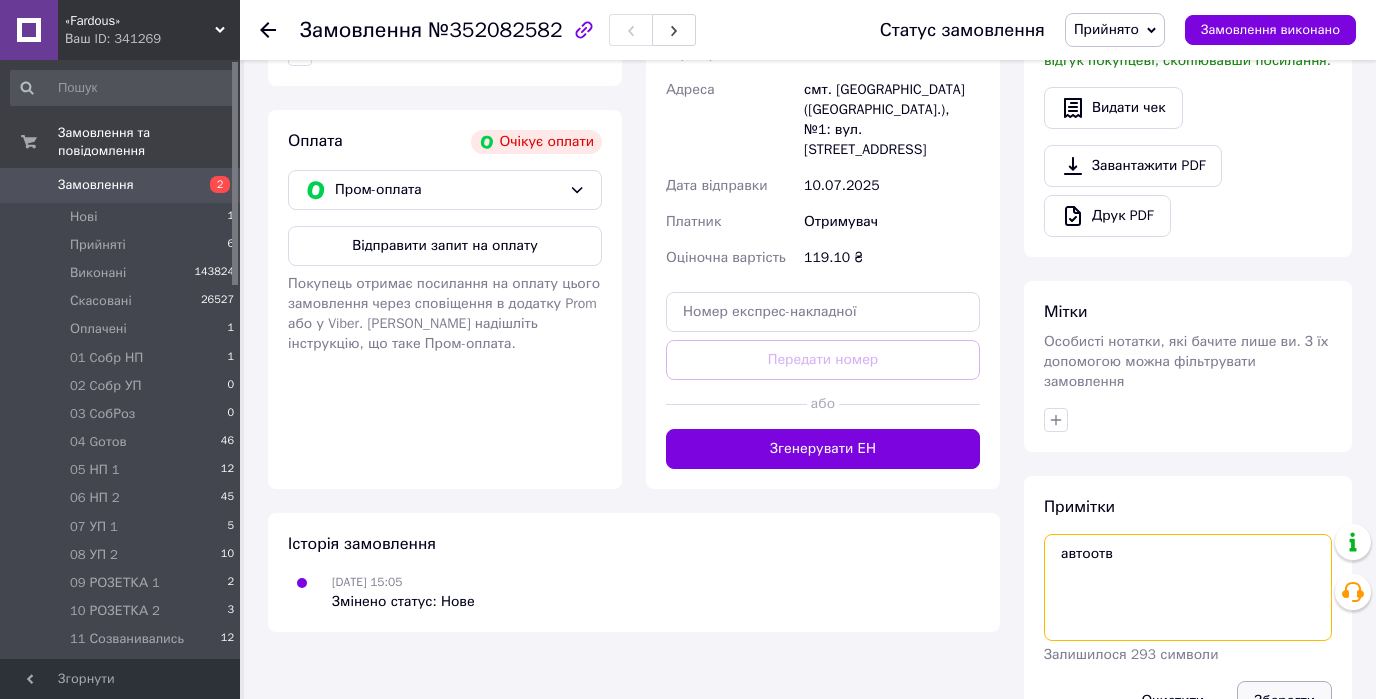 type on "автоотв" 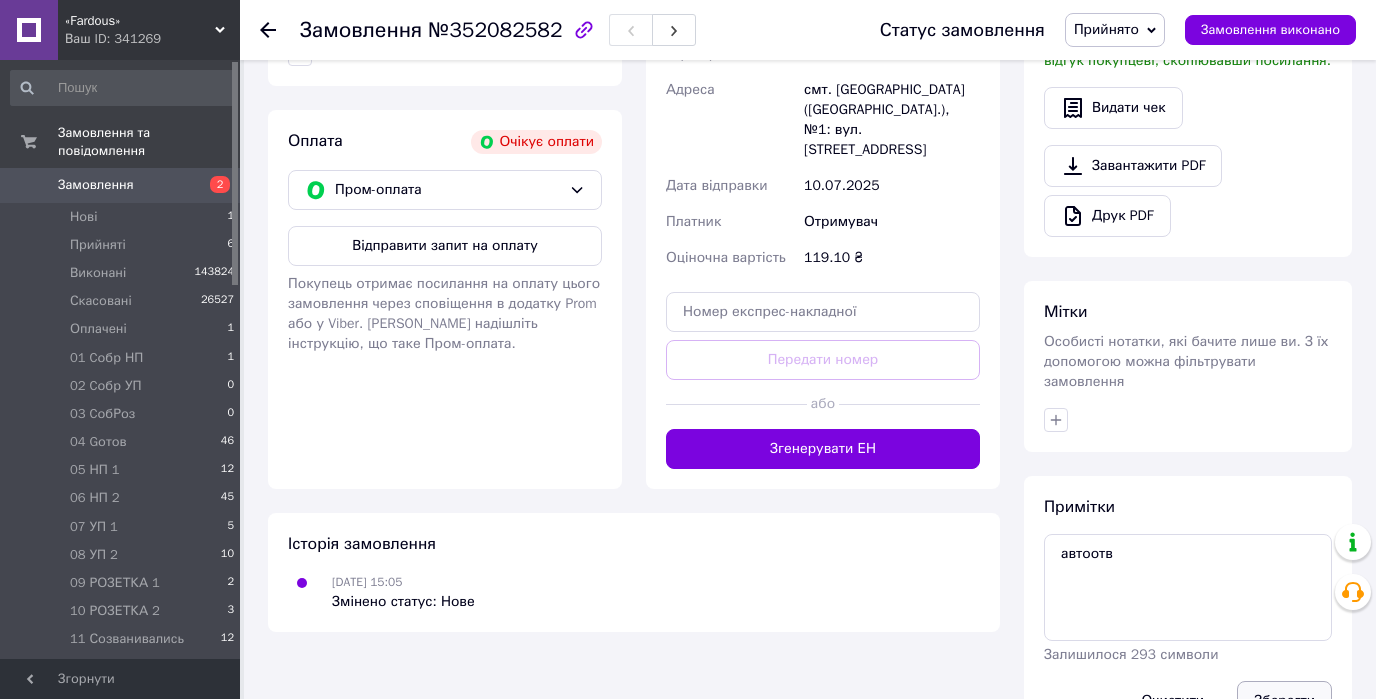 click on "Зберегти" at bounding box center [1284, 701] 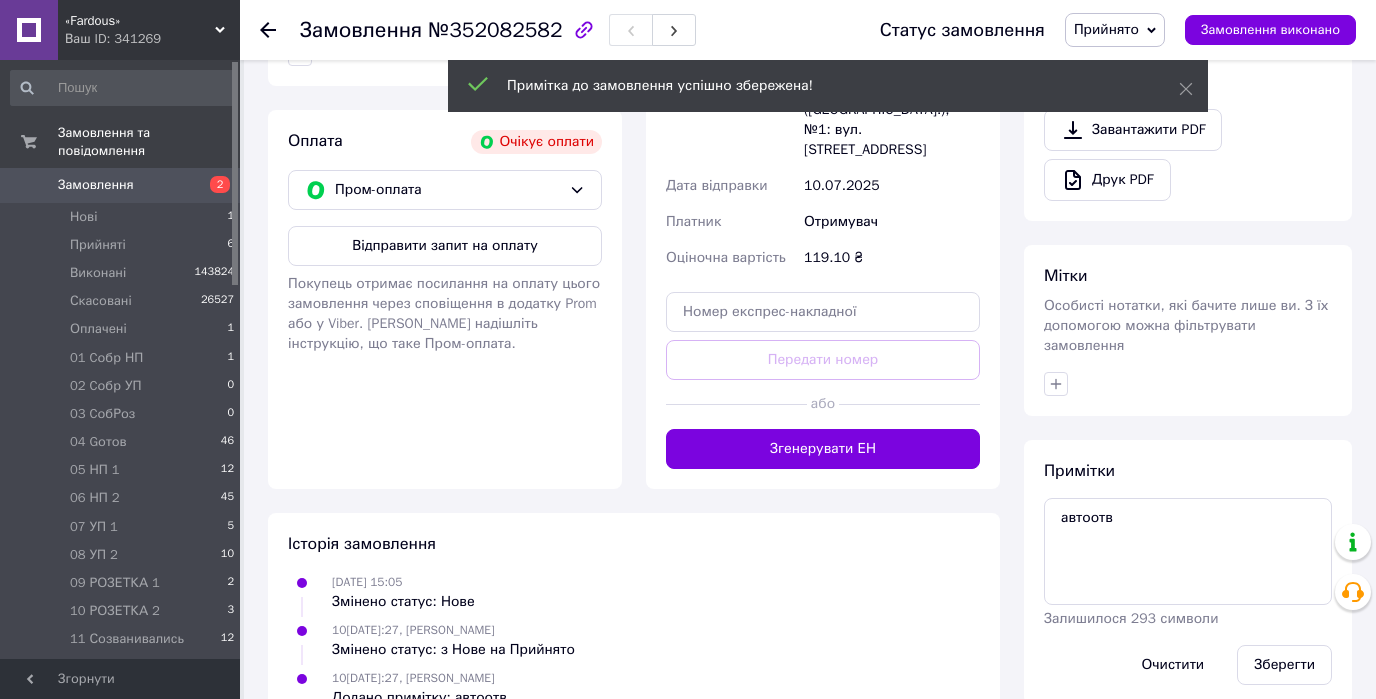click 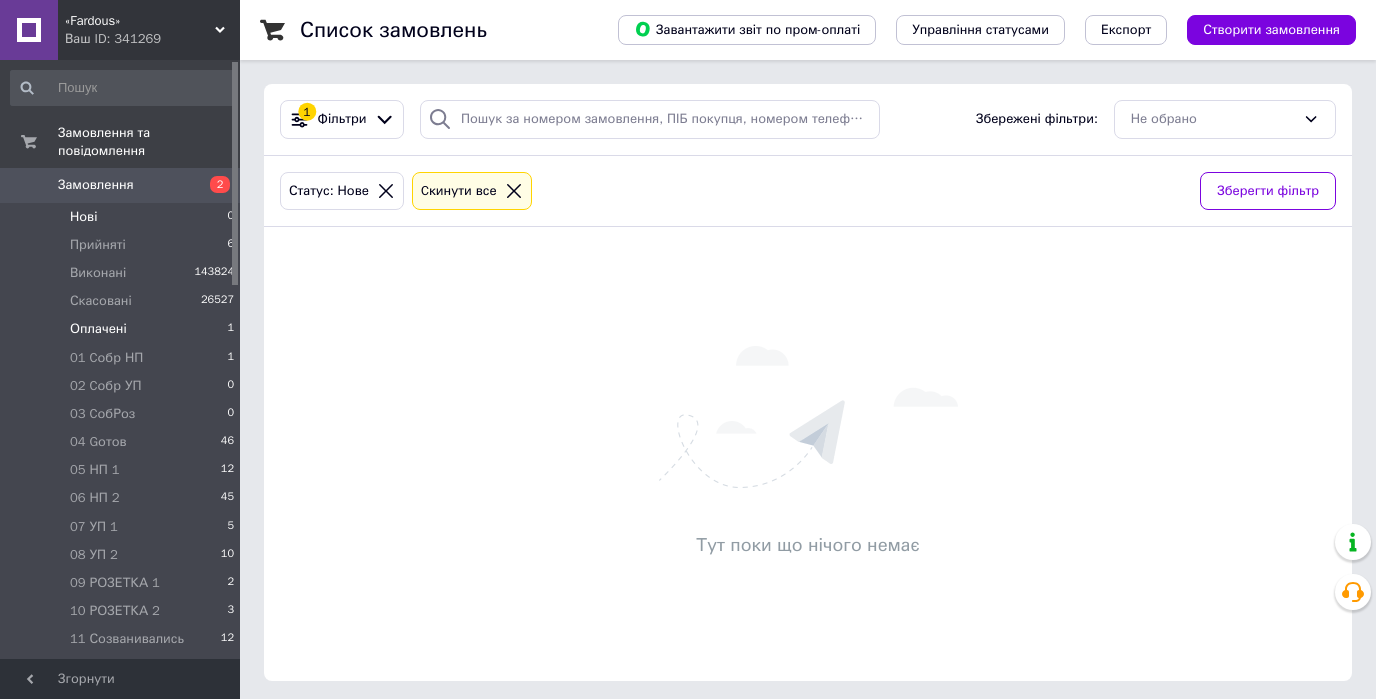 click on "Оплачені" at bounding box center [98, 329] 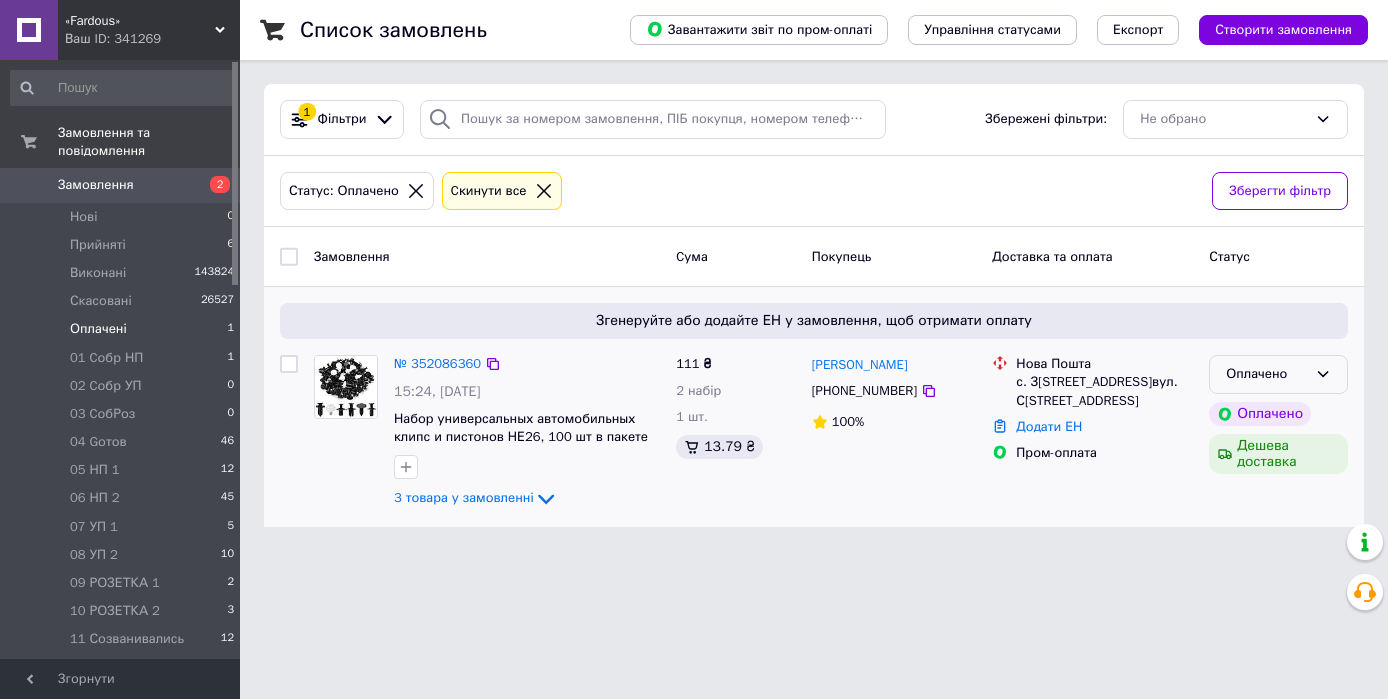 click 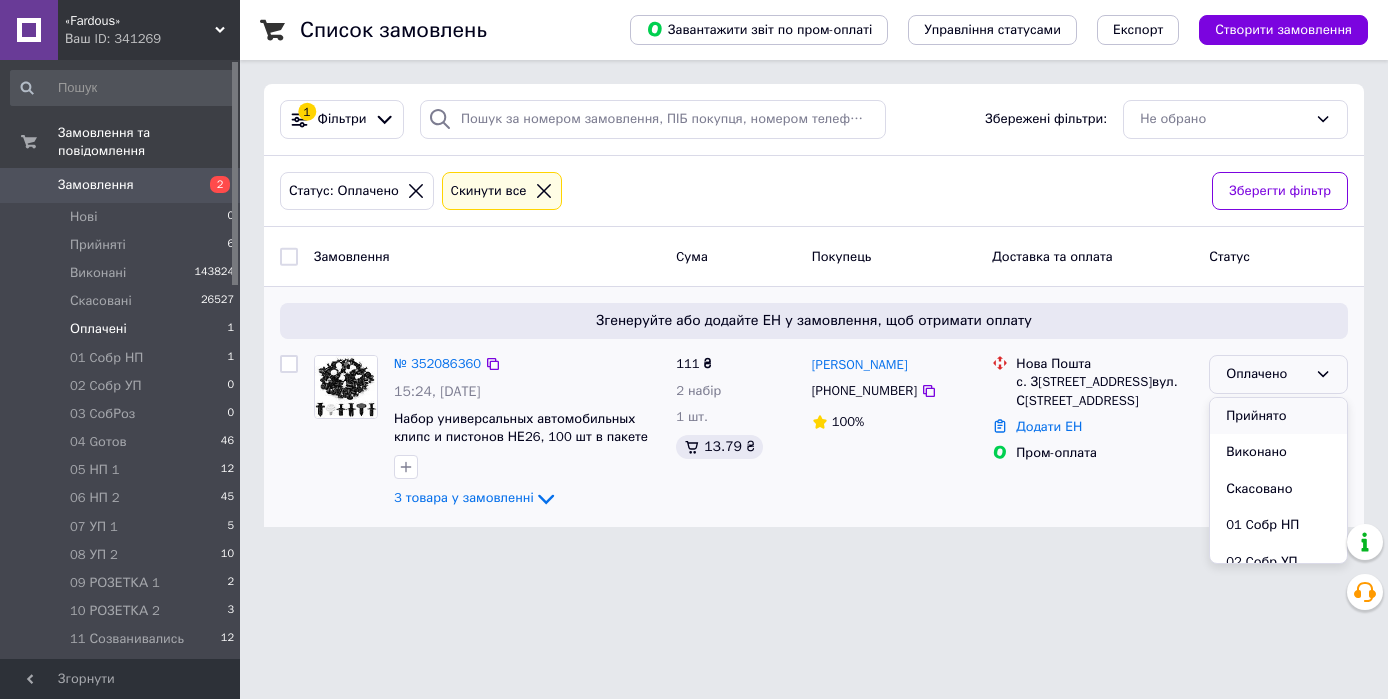 click on "Прийнято" at bounding box center (1278, 416) 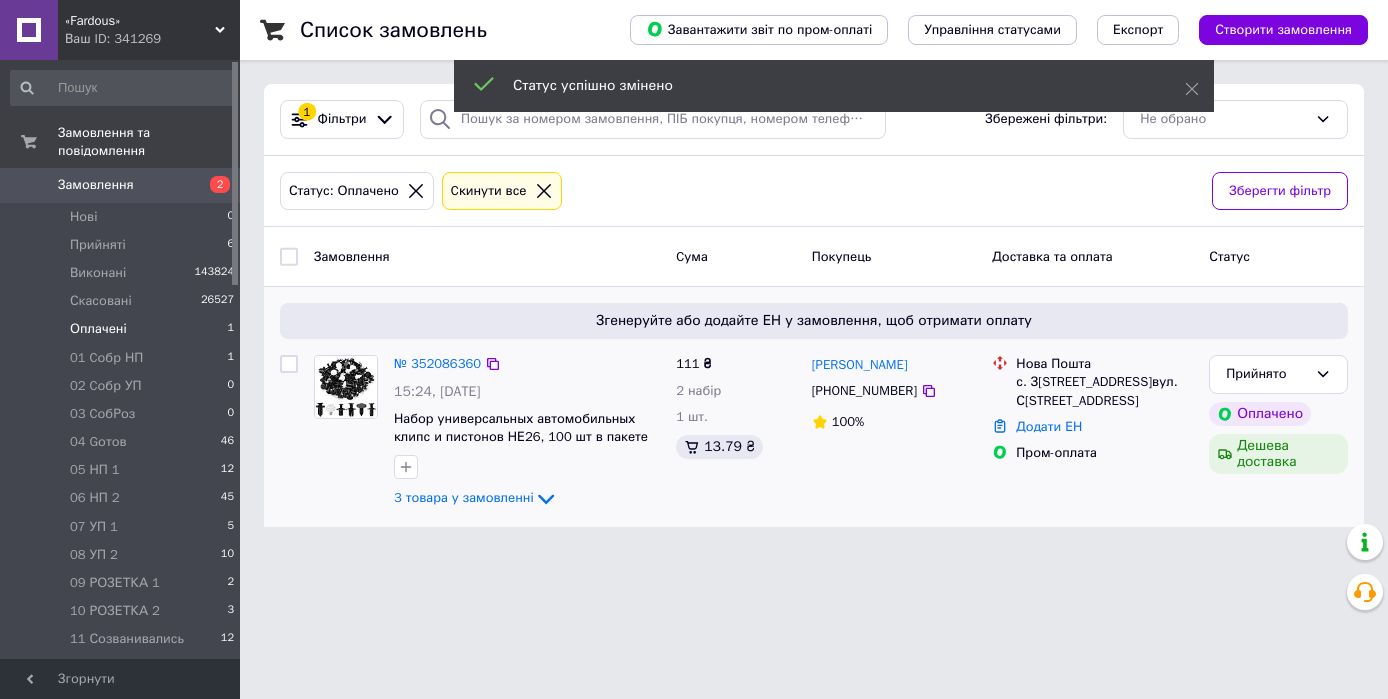 click on "№ 352086360" at bounding box center [437, 363] 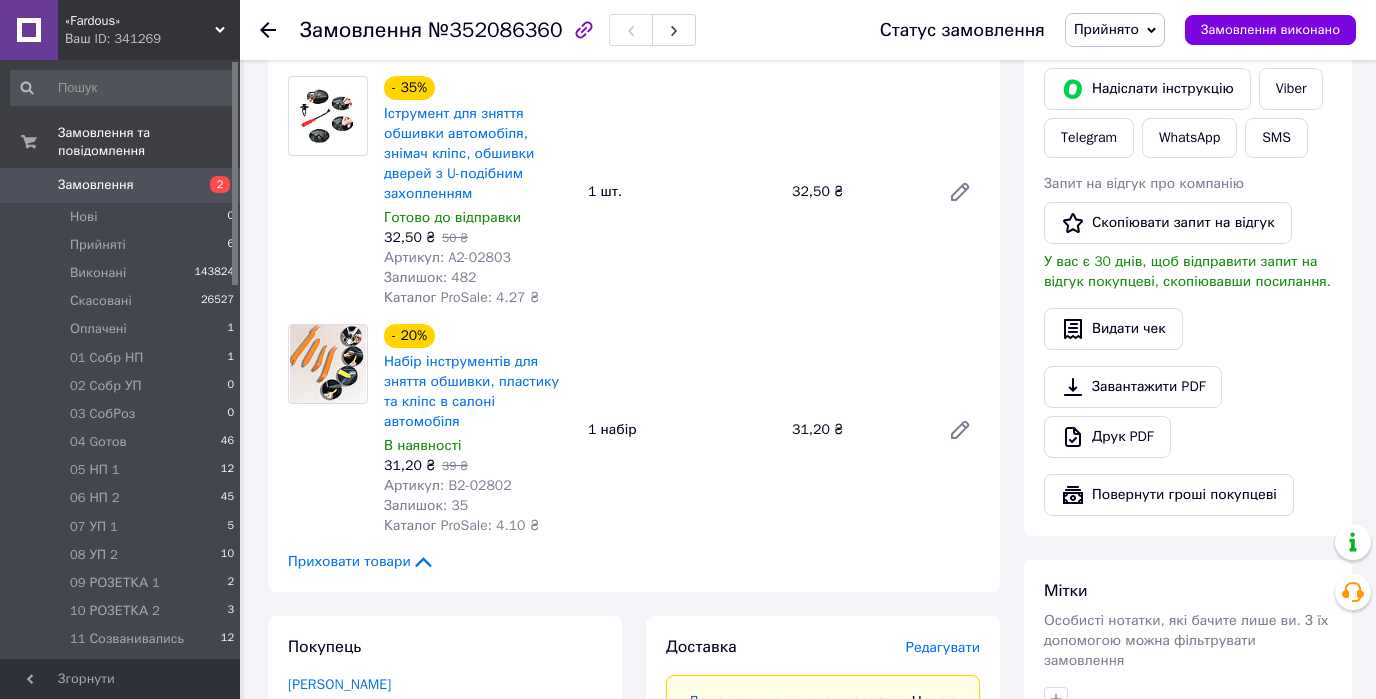 scroll, scrollTop: 1520, scrollLeft: 0, axis: vertical 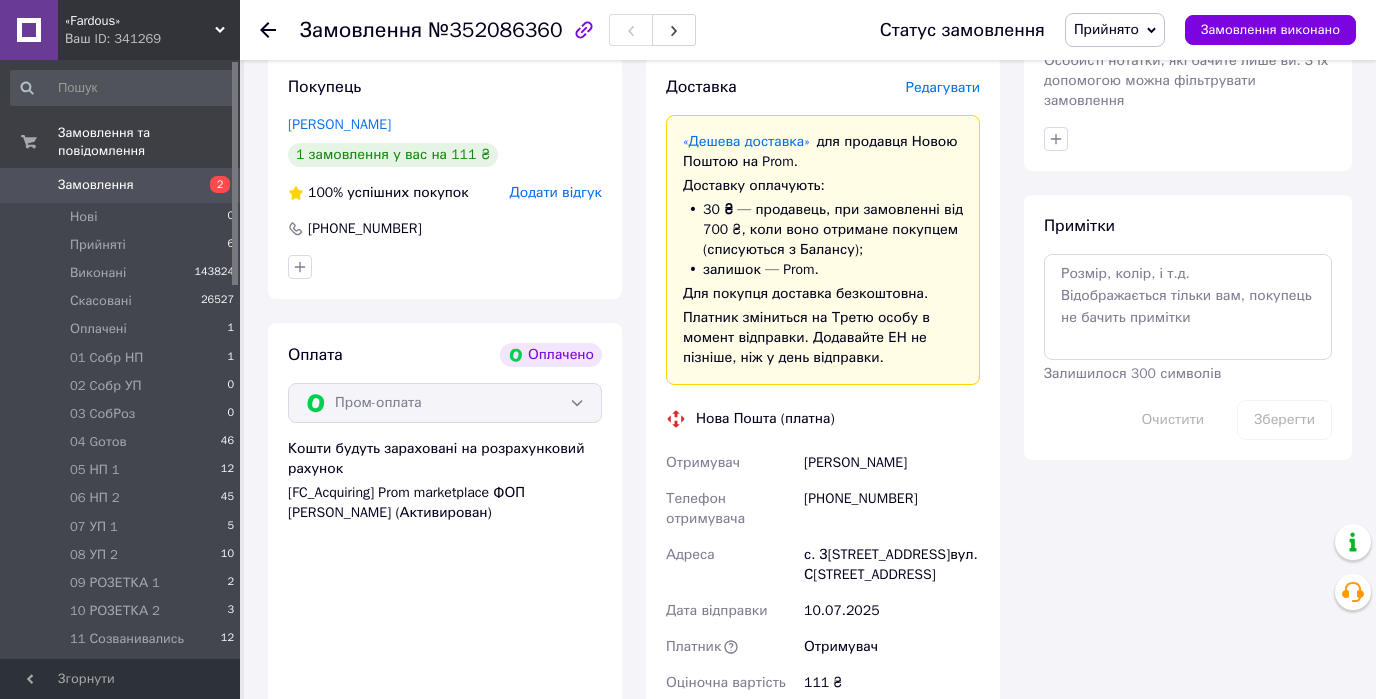 click on "Прийнято" at bounding box center [1115, 30] 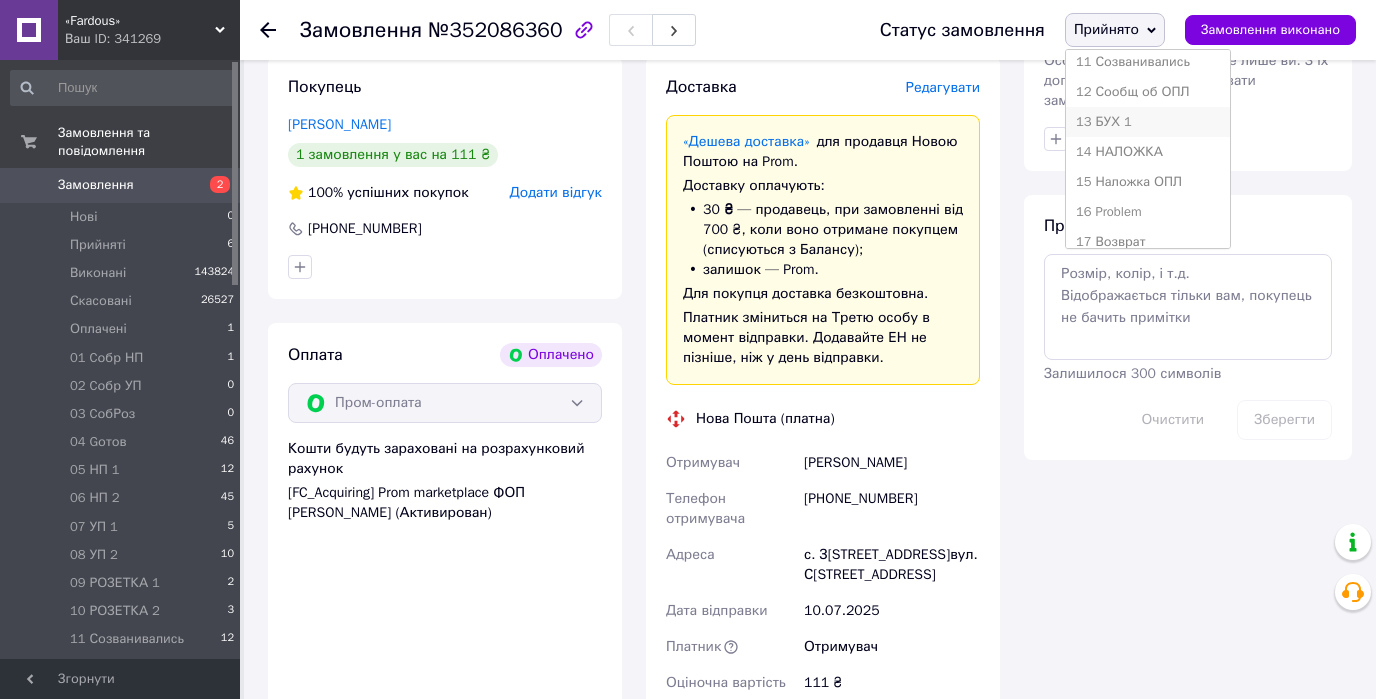 scroll, scrollTop: 400, scrollLeft: 0, axis: vertical 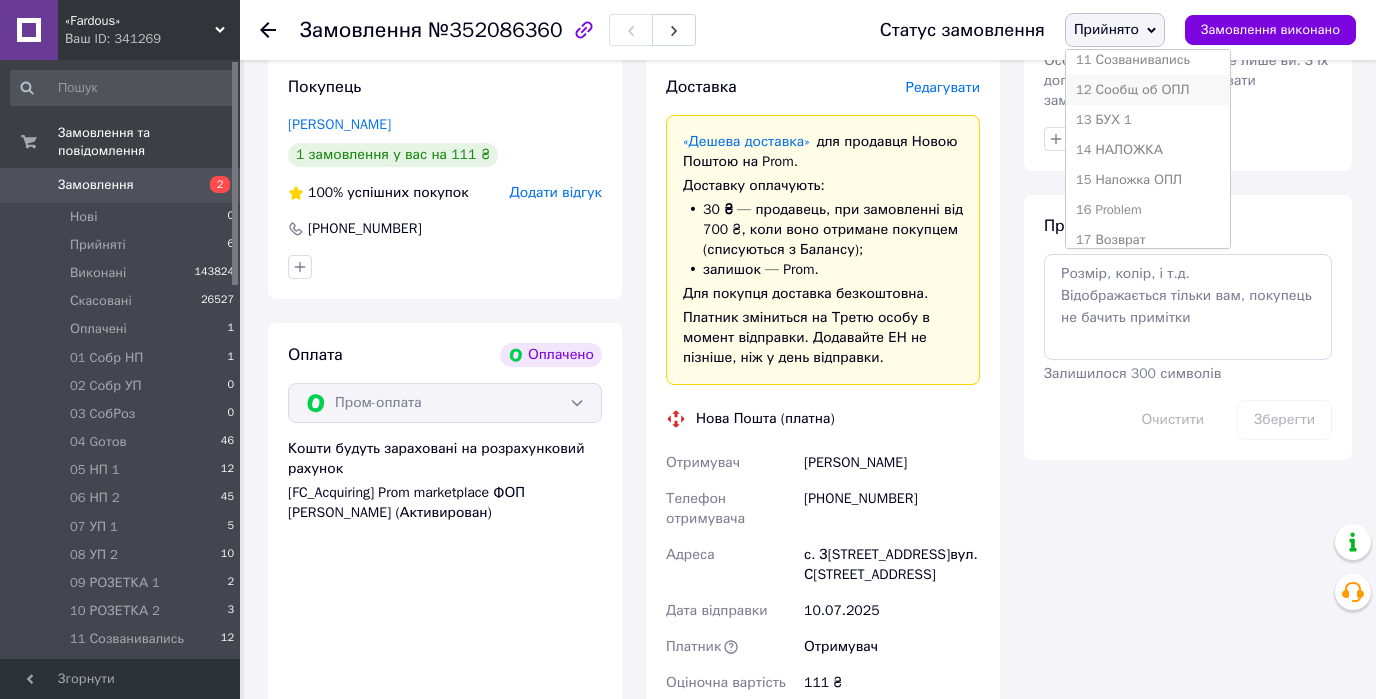 click on "12 Сообщ об ОПЛ" at bounding box center [1148, 90] 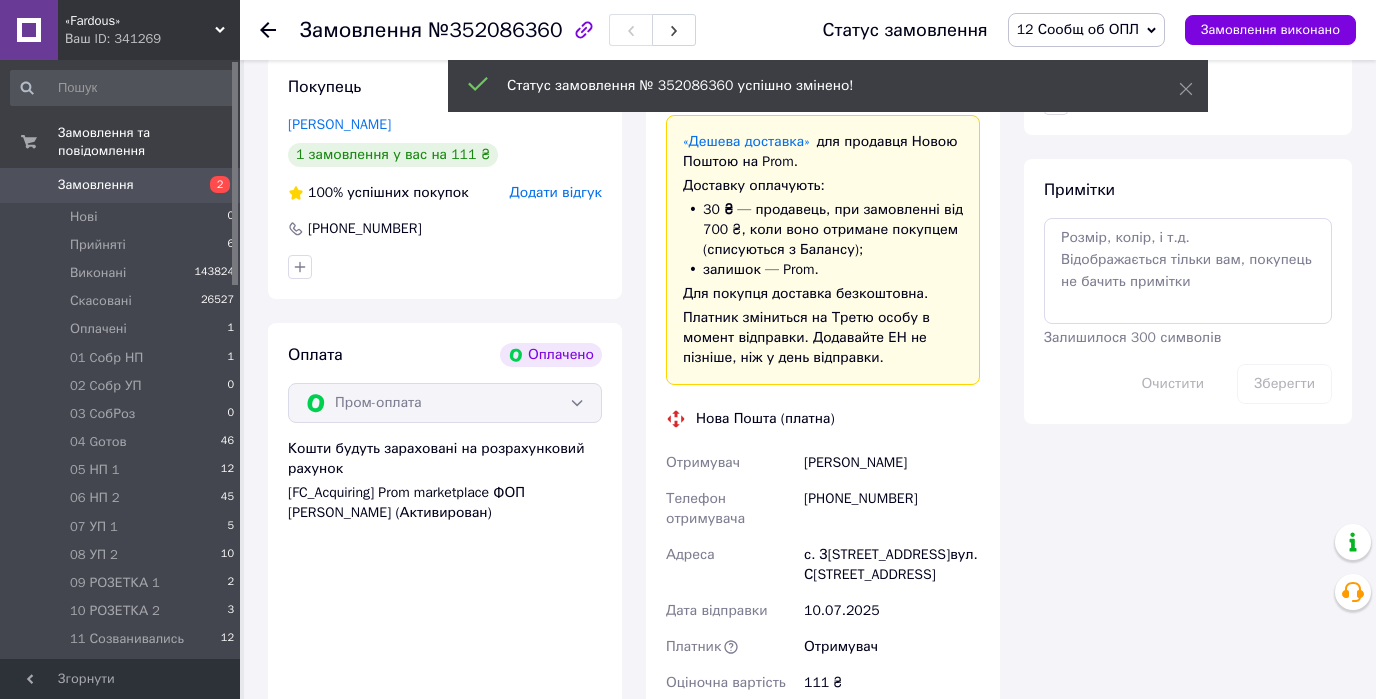 click 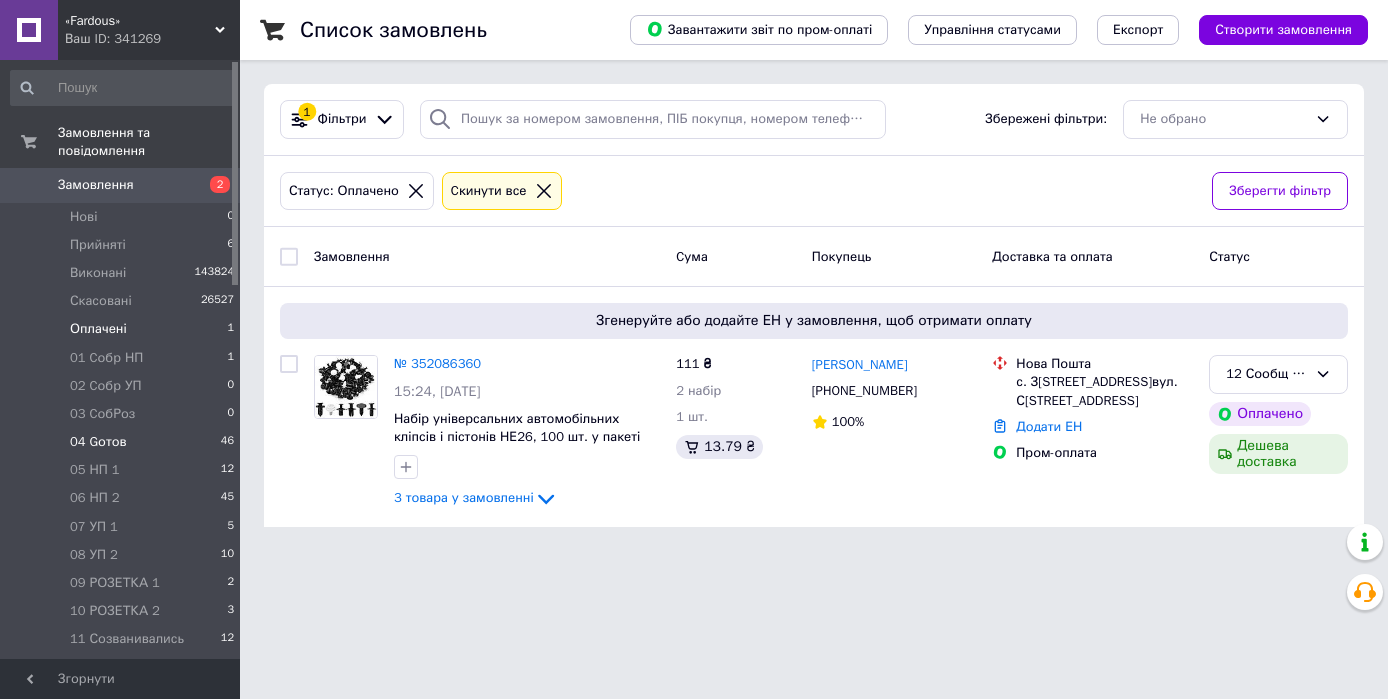 click on "04 Gотов" at bounding box center (98, 442) 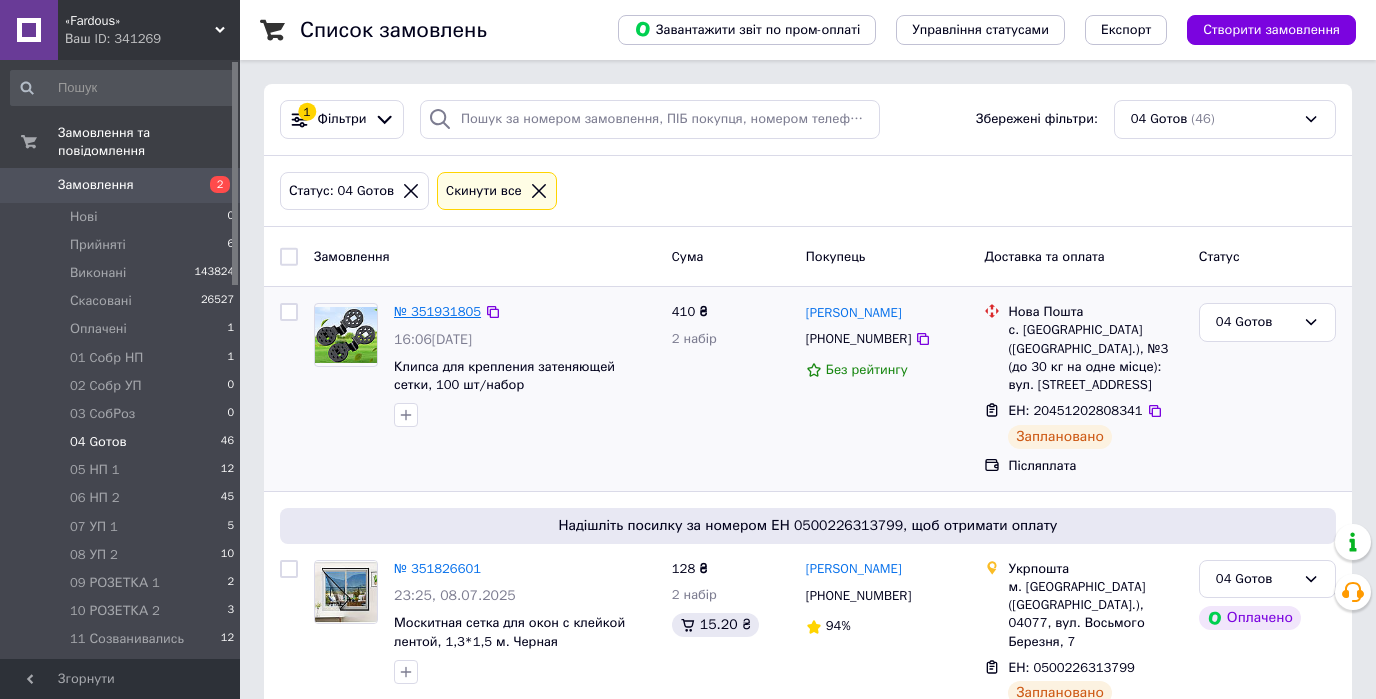 click on "№ 351931805" at bounding box center [437, 311] 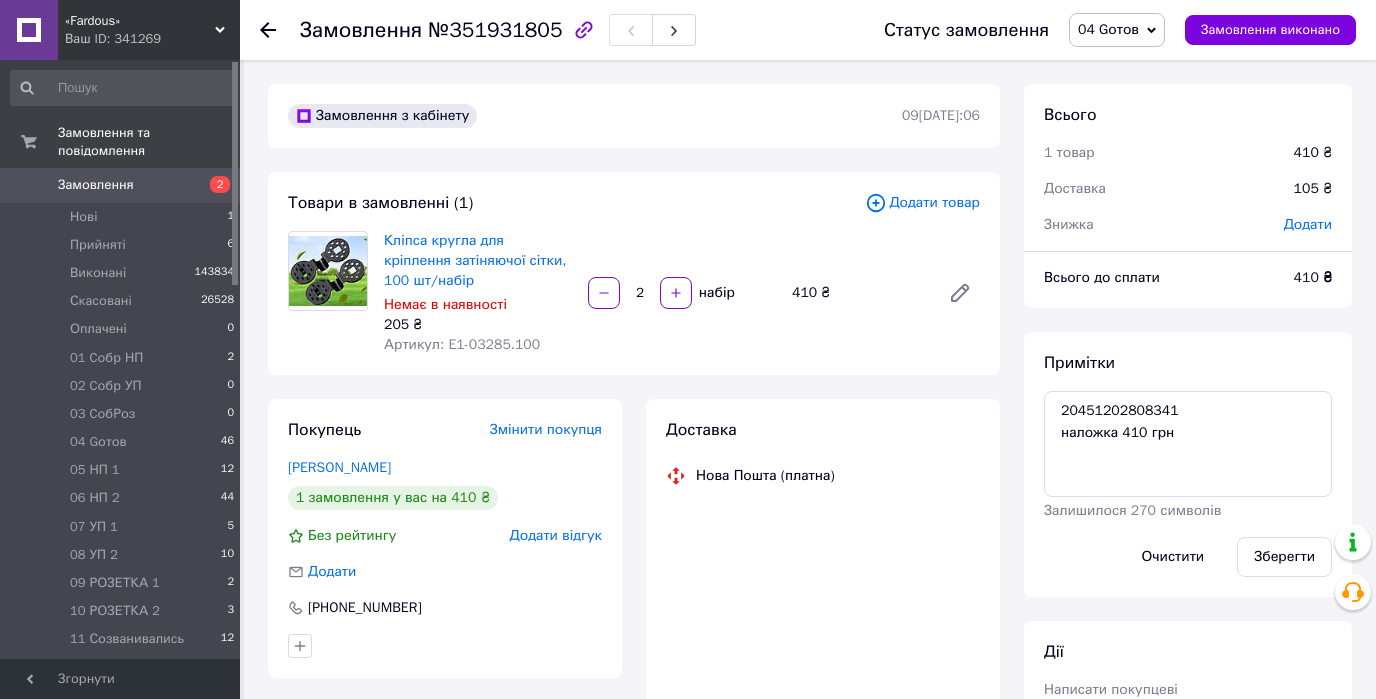 scroll, scrollTop: 305, scrollLeft: 0, axis: vertical 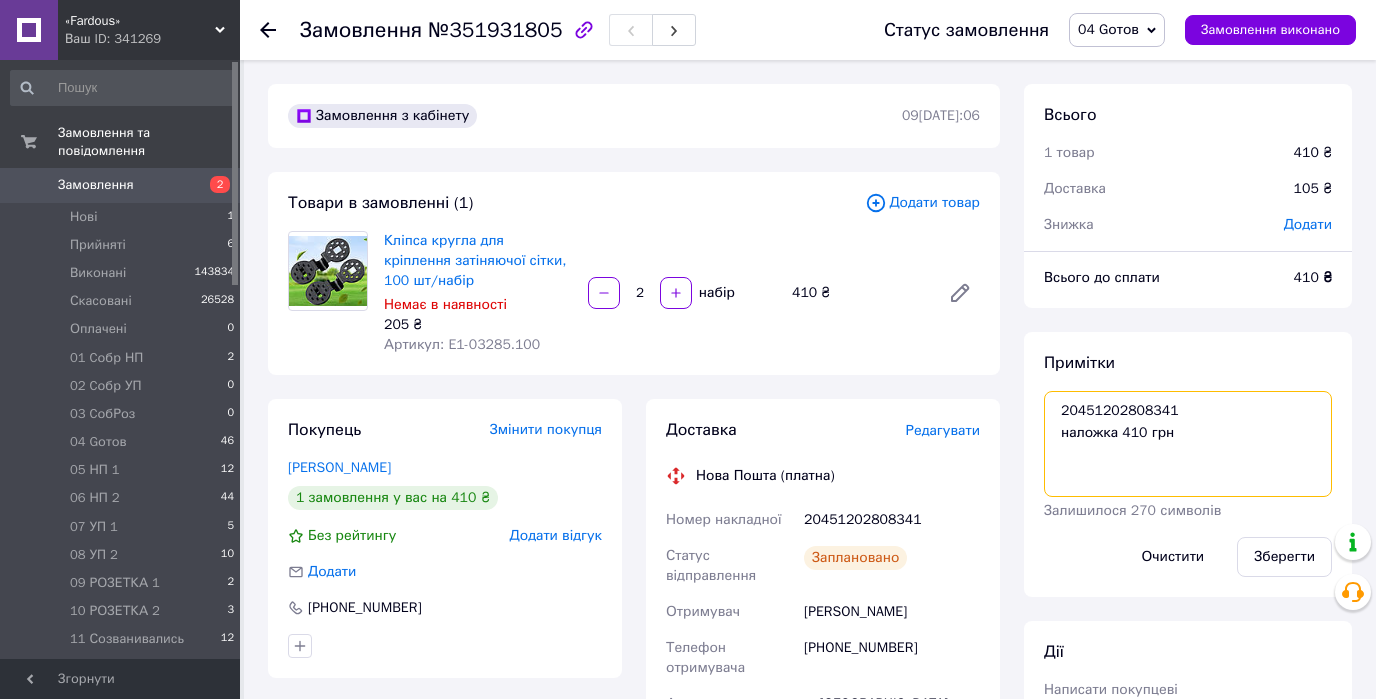 drag, startPoint x: 1194, startPoint y: 412, endPoint x: 1059, endPoint y: 412, distance: 135 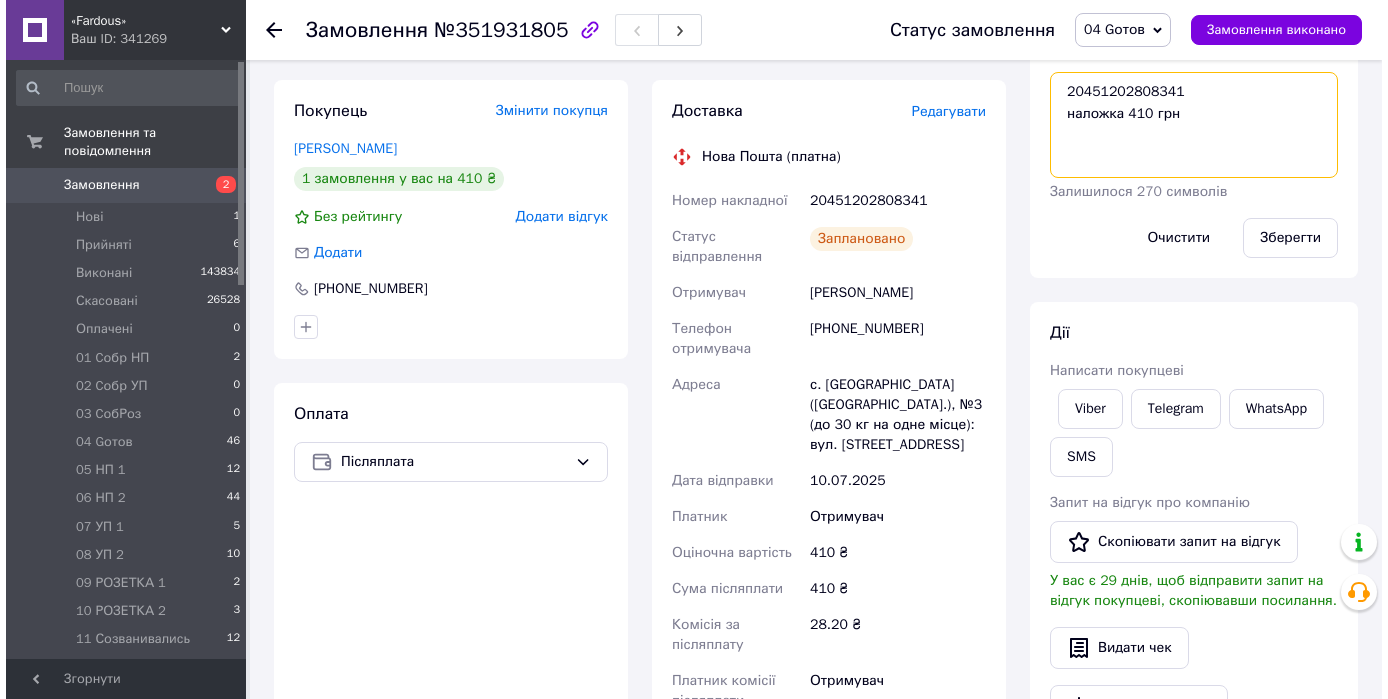 scroll, scrollTop: 320, scrollLeft: 0, axis: vertical 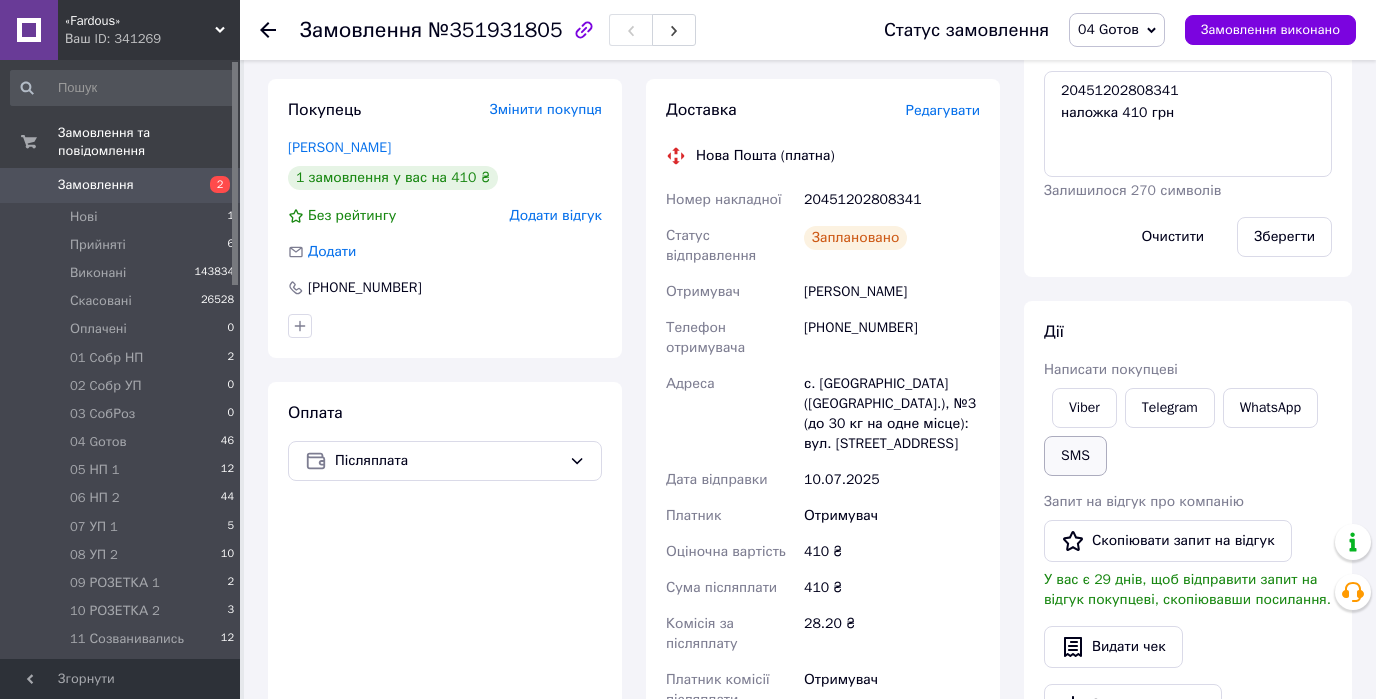 click on "SMS" at bounding box center [1075, 456] 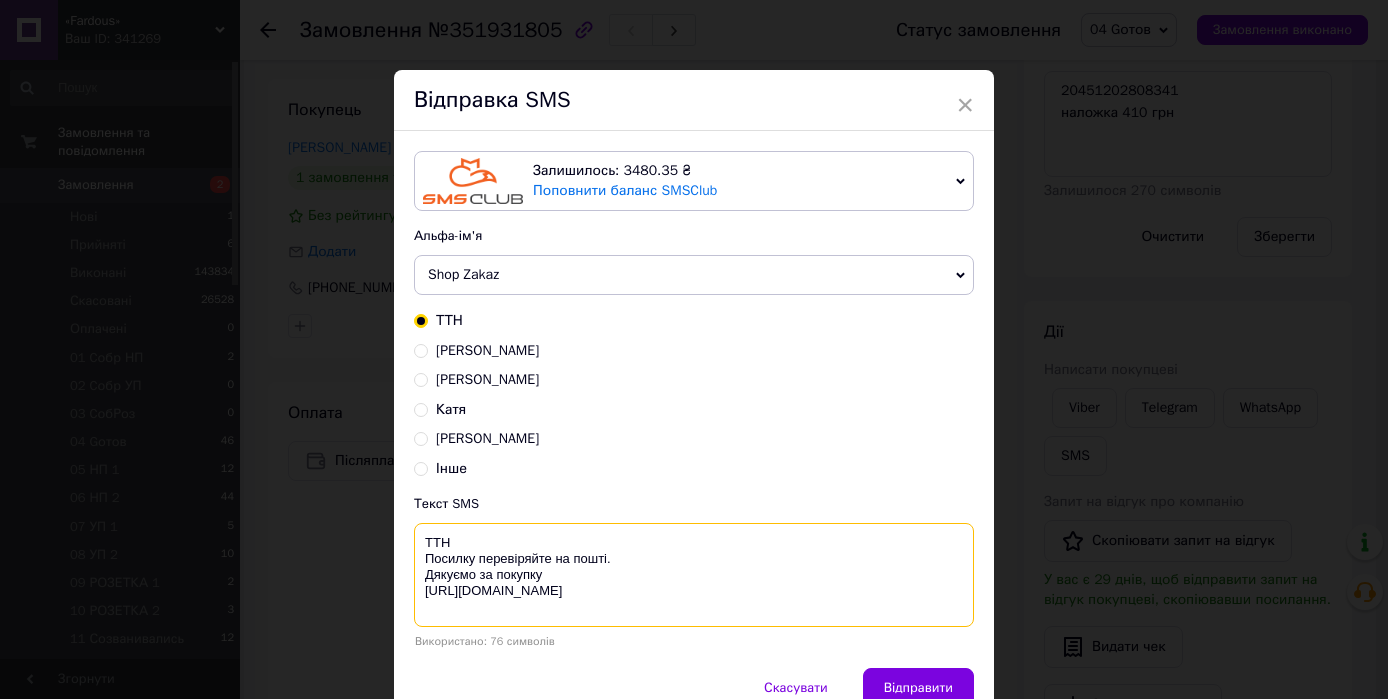 paste on "20451202808341" 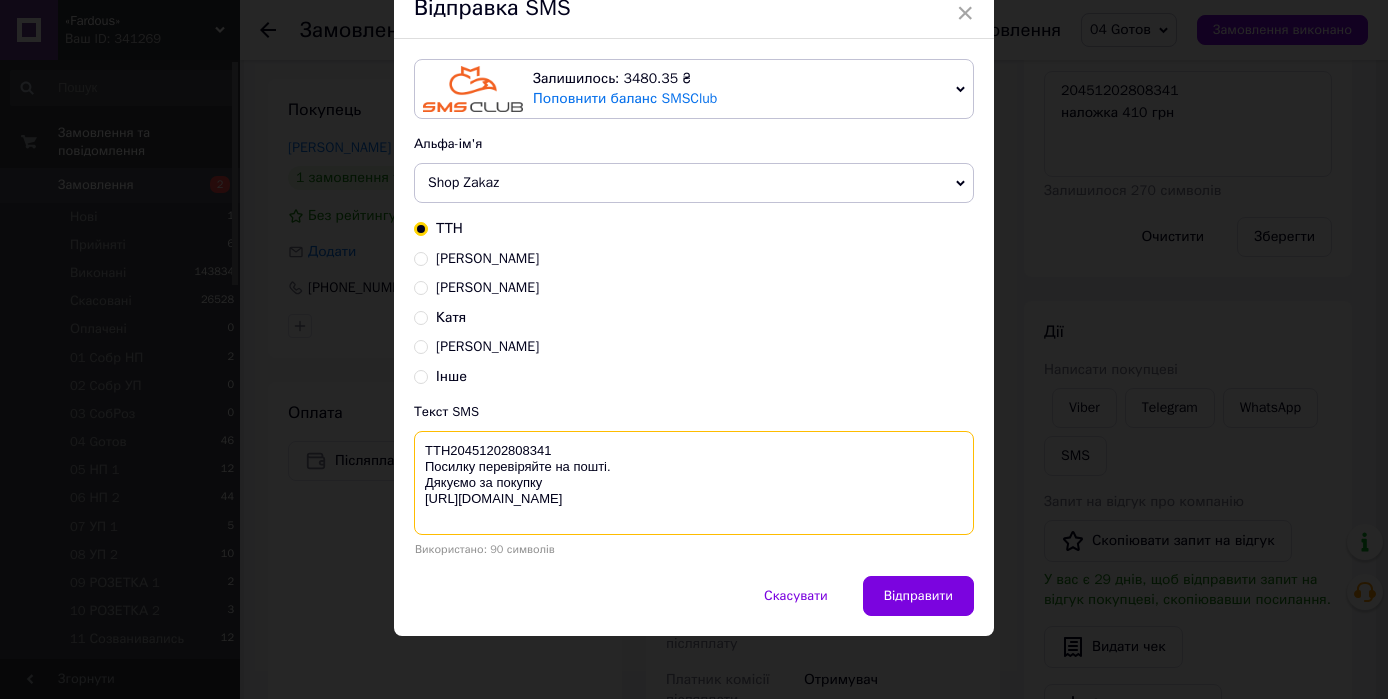 scroll, scrollTop: 96, scrollLeft: 0, axis: vertical 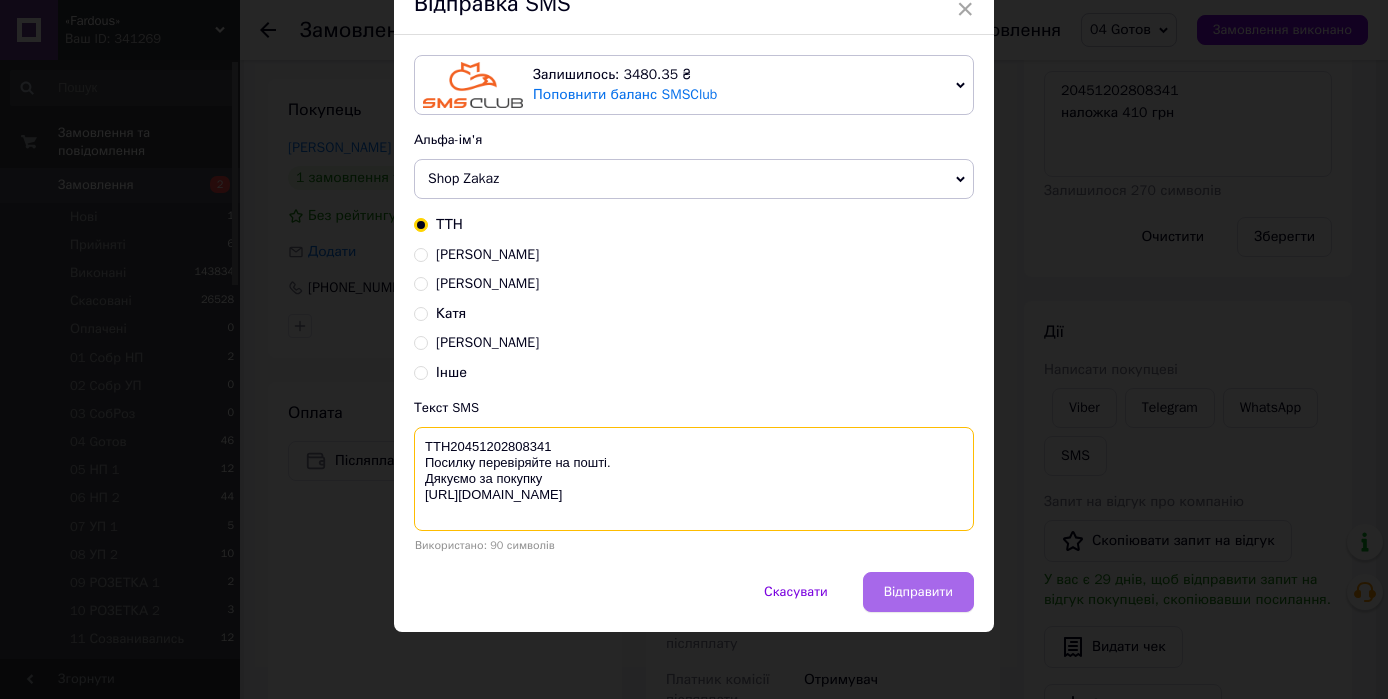 type on "ТТН20451202808341
Посилку перевіряйте на пошті.
Дякуємо за покупку
https://fardous.com.ua/" 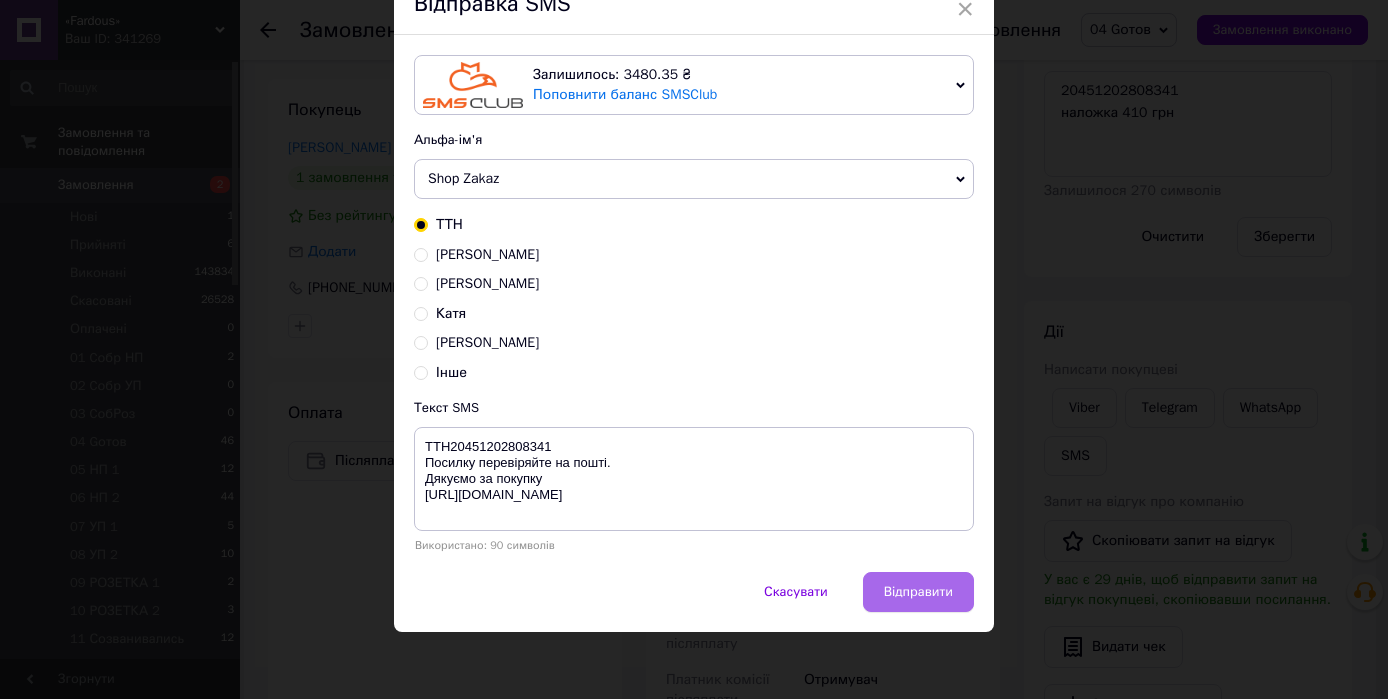 click on "Відправити" at bounding box center (918, 592) 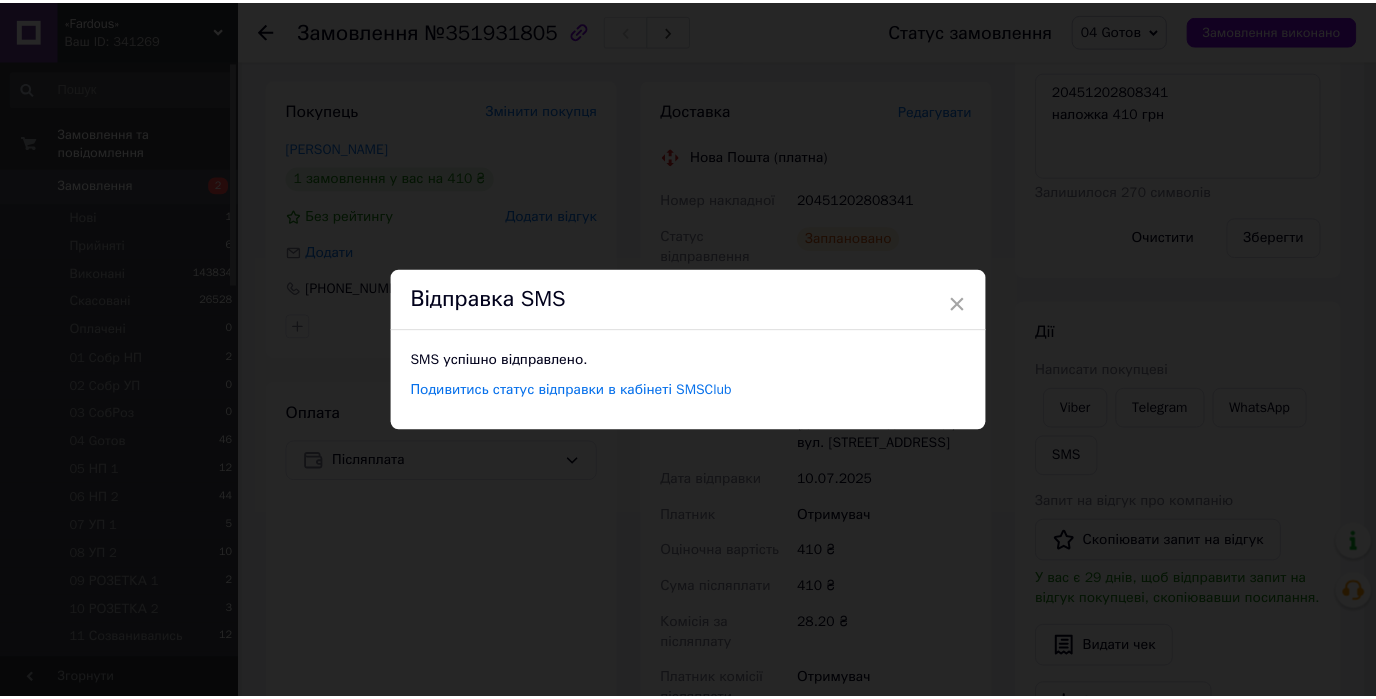 scroll, scrollTop: 0, scrollLeft: 0, axis: both 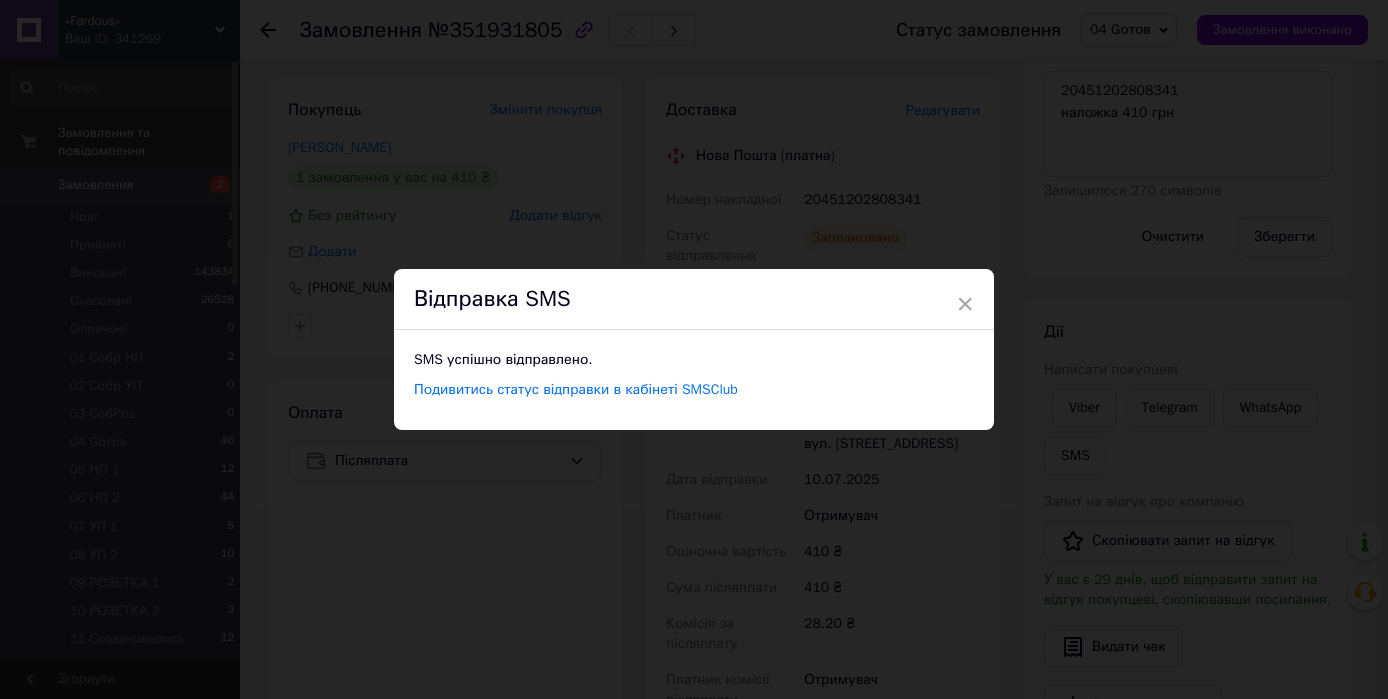 click on "×" at bounding box center [965, 304] 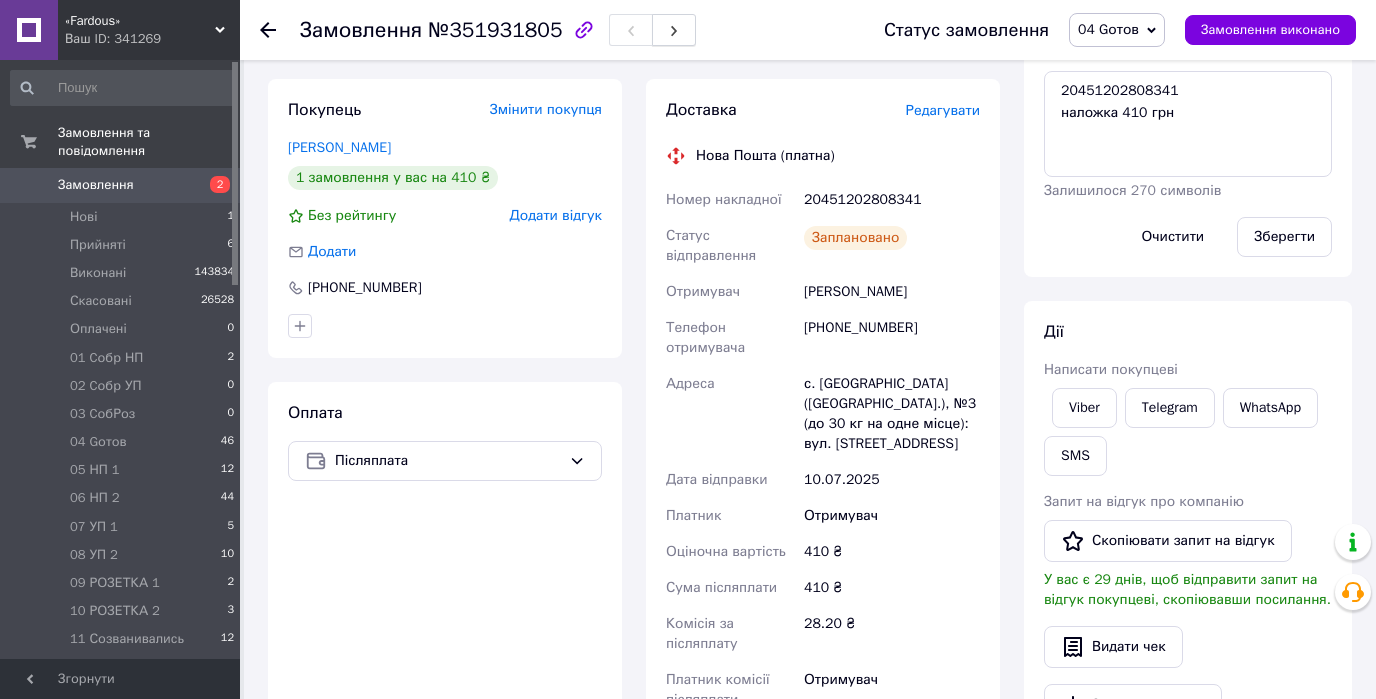 click 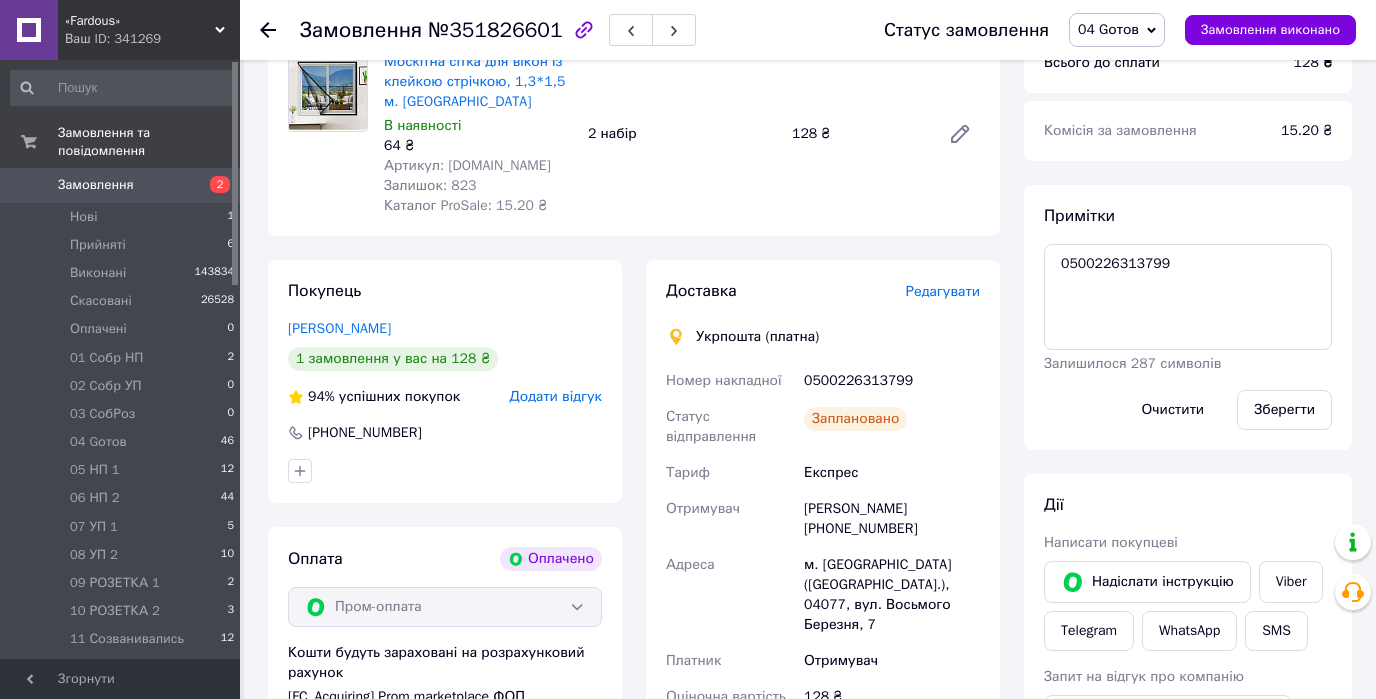 scroll, scrollTop: 800, scrollLeft: 0, axis: vertical 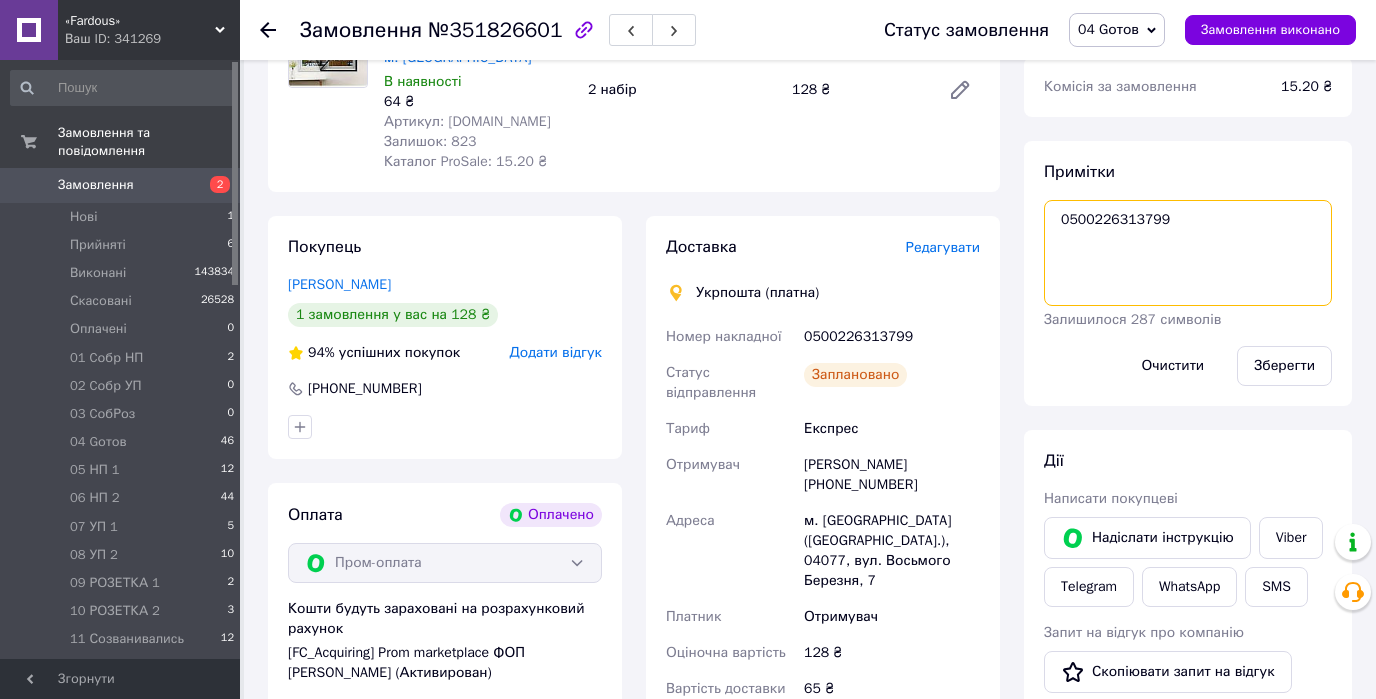 drag, startPoint x: 1190, startPoint y: 199, endPoint x: 1016, endPoint y: 196, distance: 174.02586 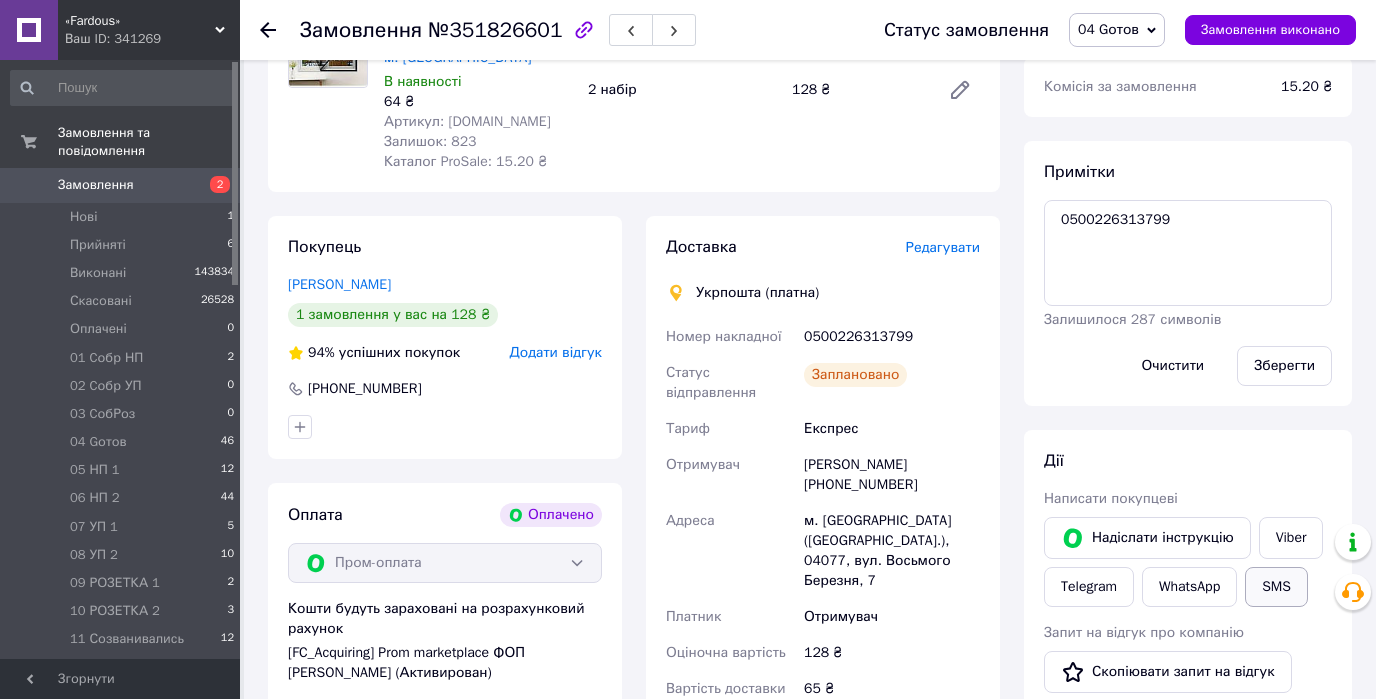 click on "SMS" at bounding box center (1276, 587) 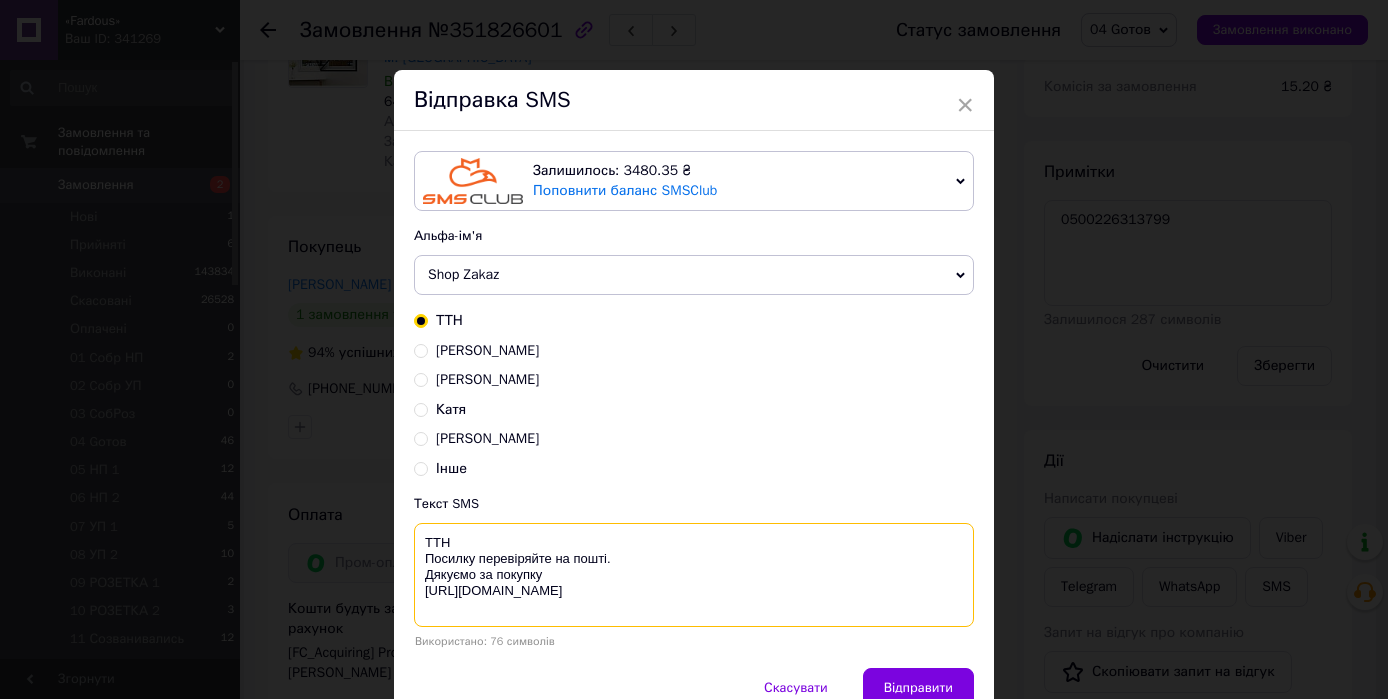 paste on "0500226313799" 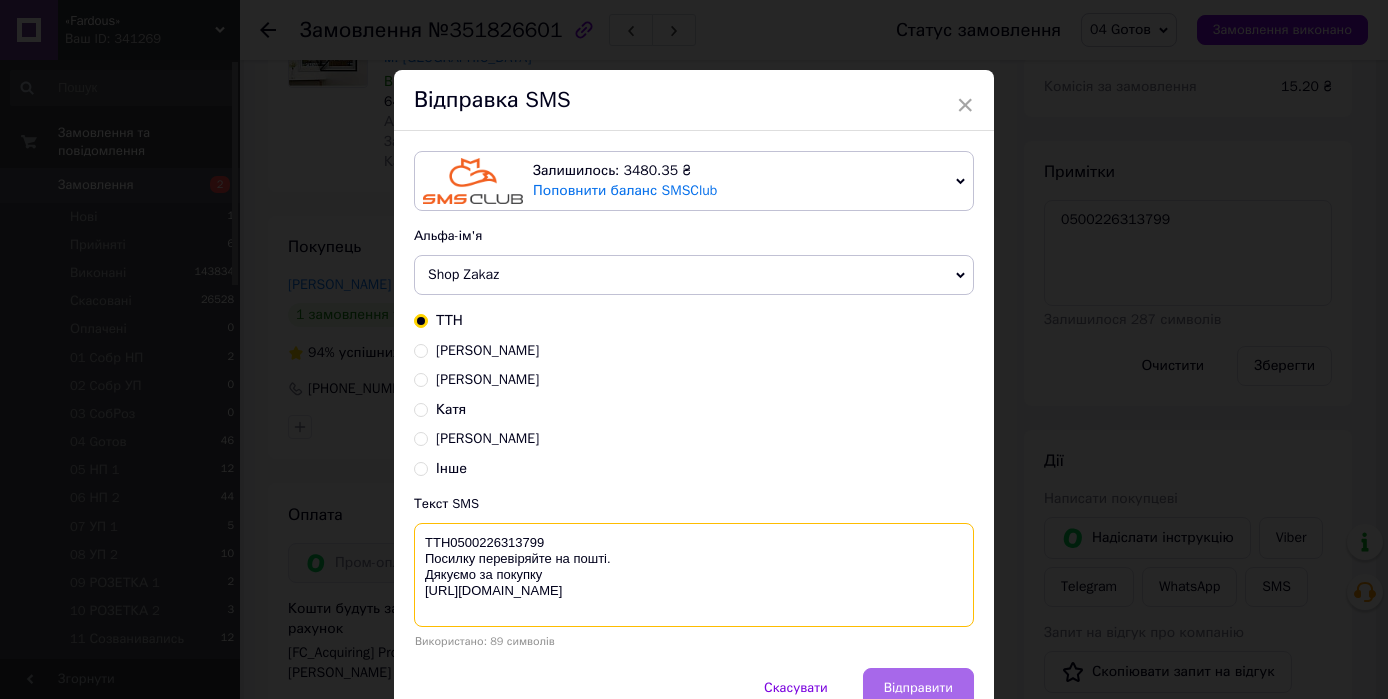 scroll, scrollTop: 96, scrollLeft: 0, axis: vertical 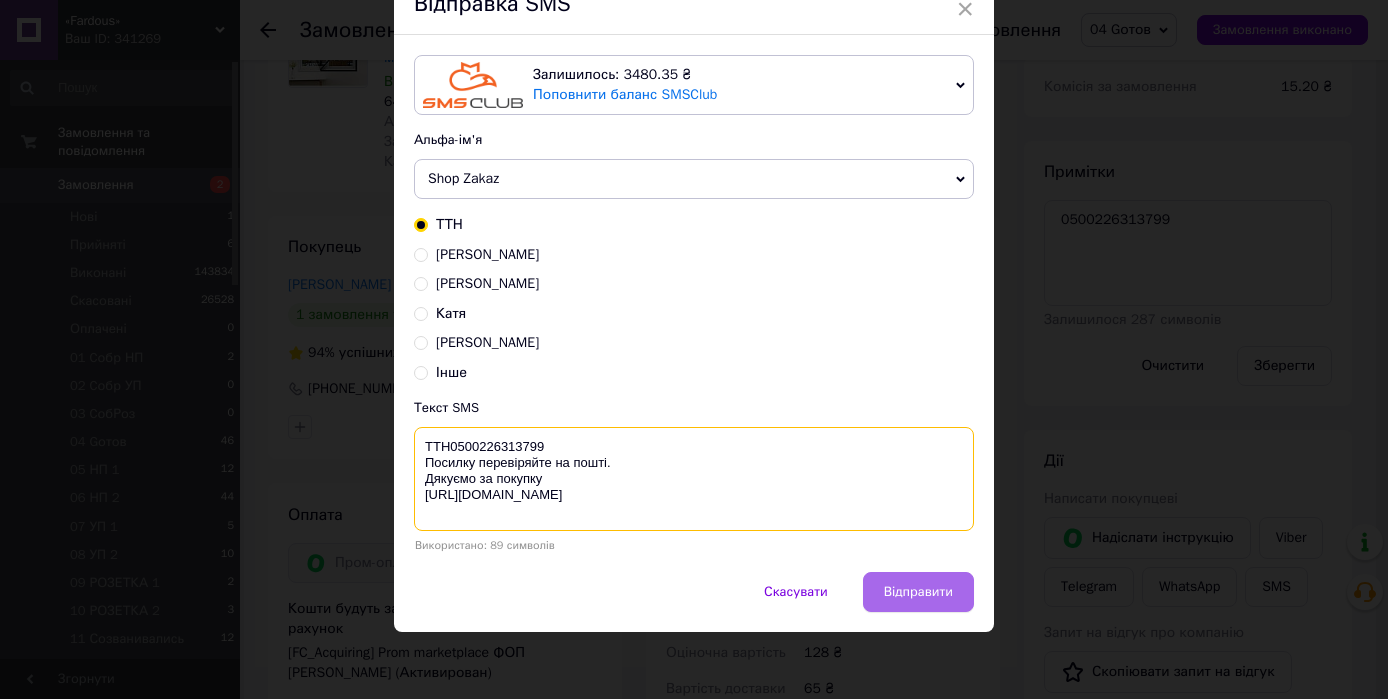 type on "ТТН0500226313799
Посилку перевіряйте на пошті.
Дякуємо за покупку
https://fardous.com.ua/" 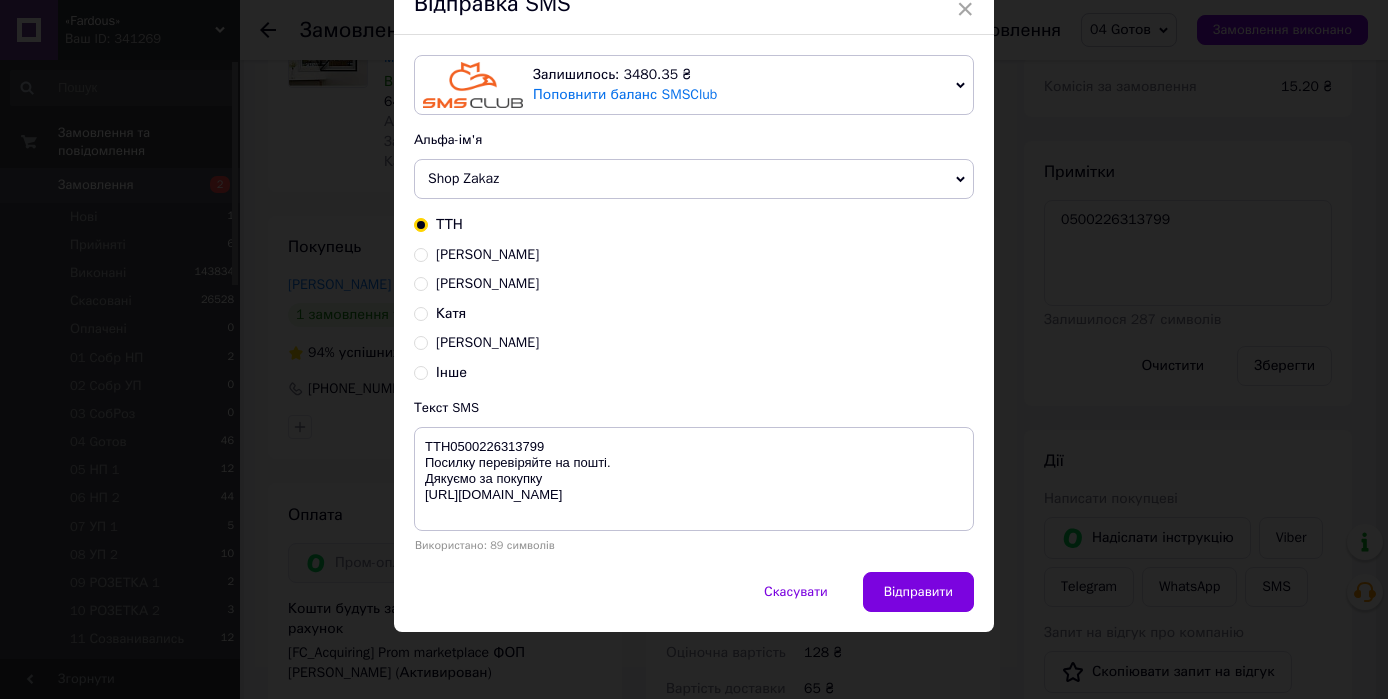 click on "Відправити" at bounding box center (918, 592) 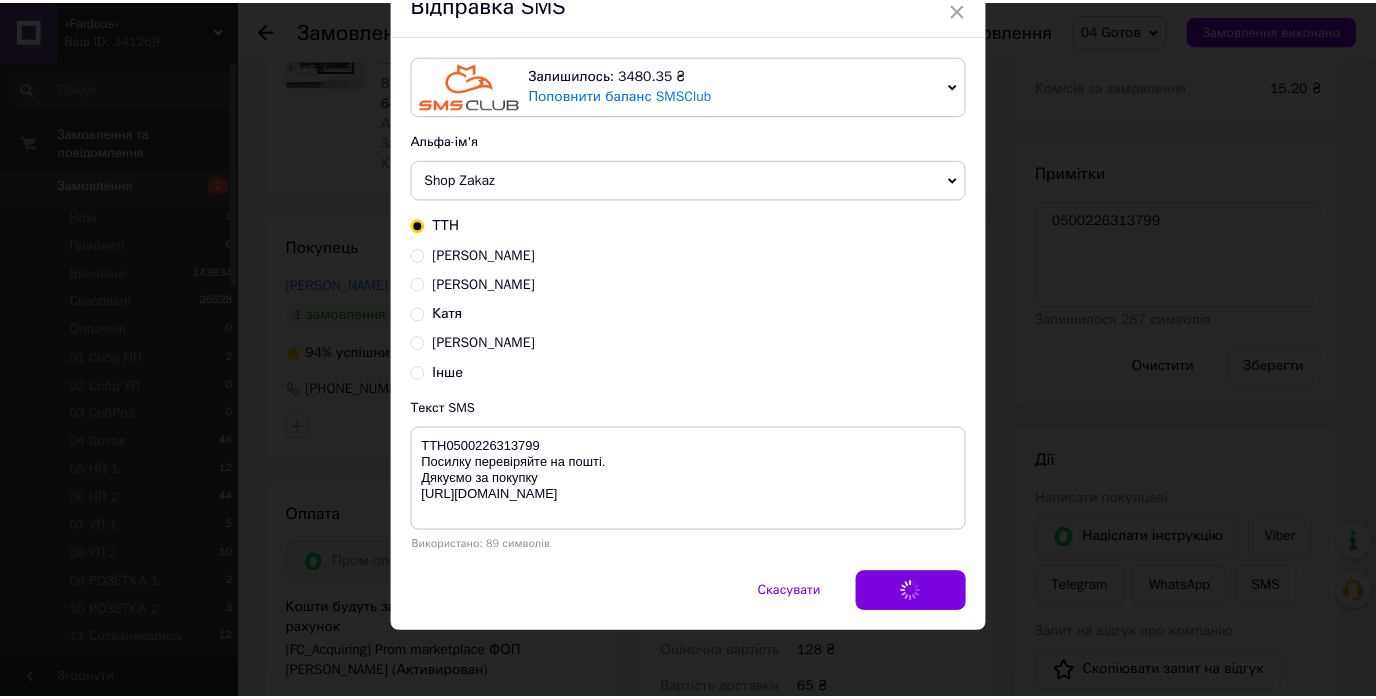 scroll, scrollTop: 0, scrollLeft: 0, axis: both 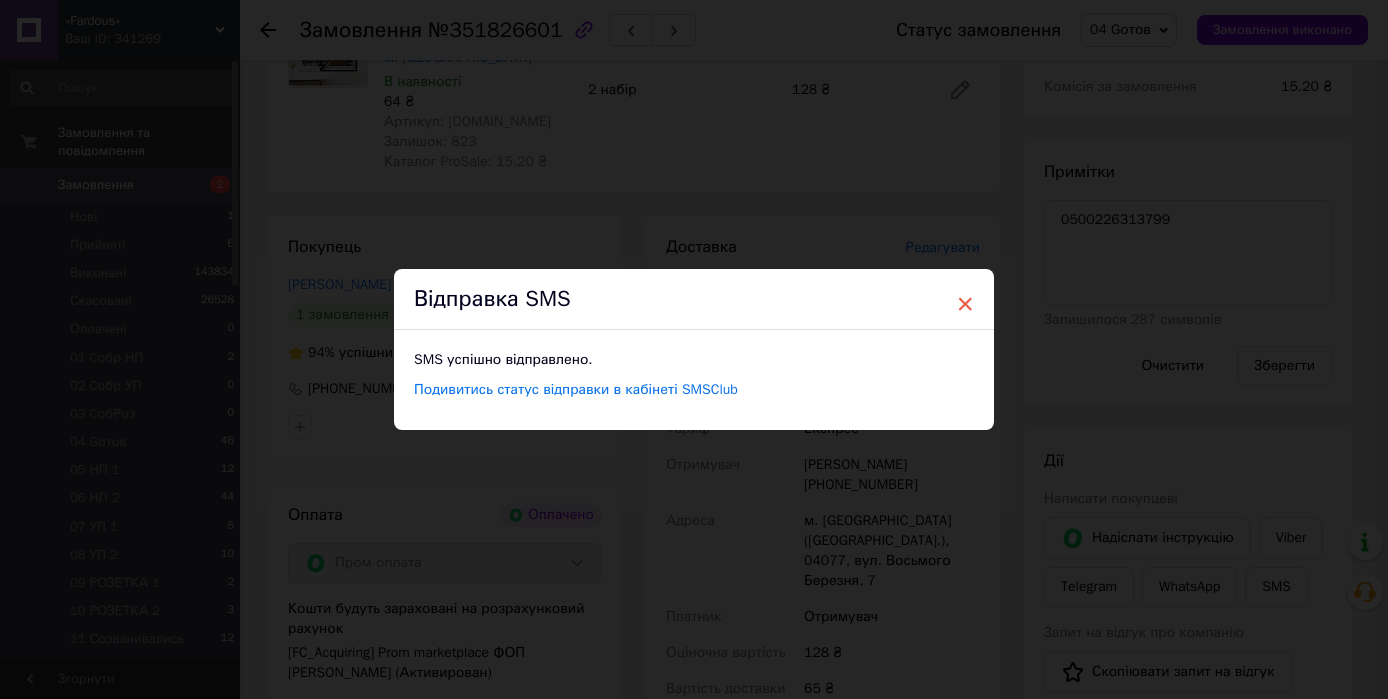 click on "×" at bounding box center [965, 304] 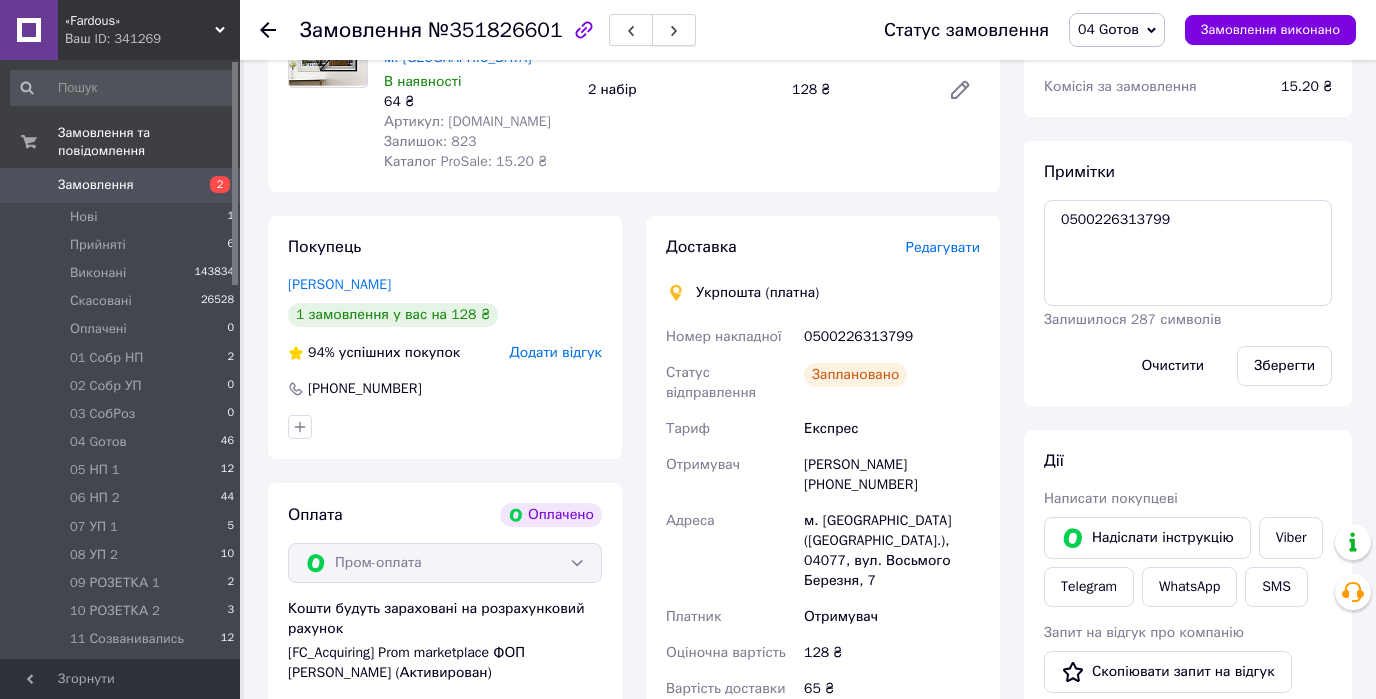 click 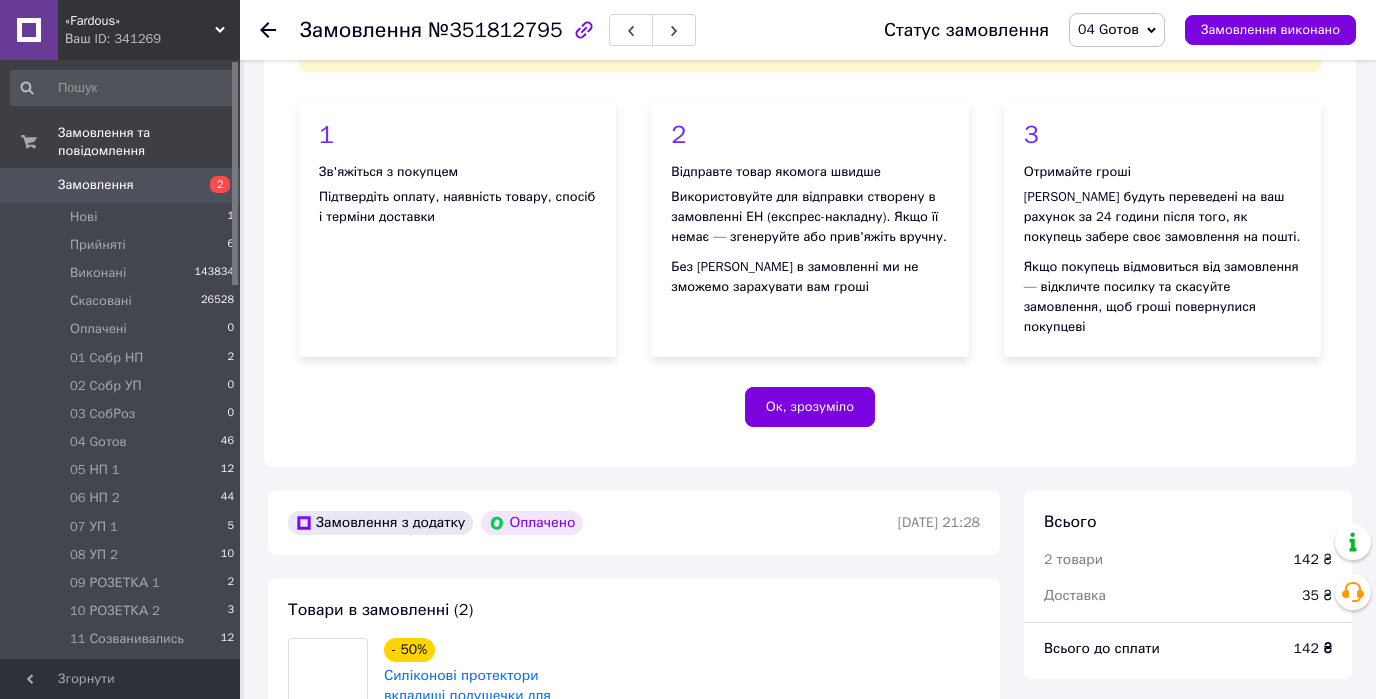 scroll, scrollTop: 800, scrollLeft: 0, axis: vertical 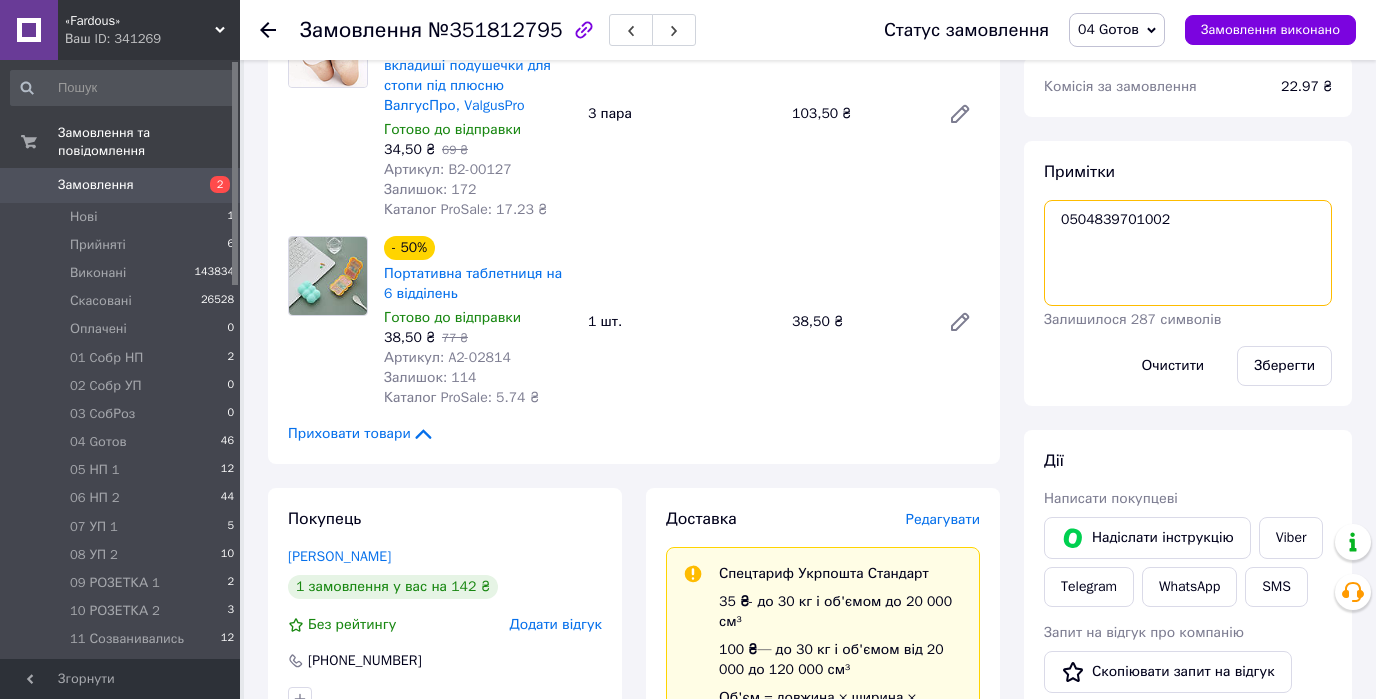 drag, startPoint x: 1194, startPoint y: 202, endPoint x: 1030, endPoint y: 205, distance: 164.02744 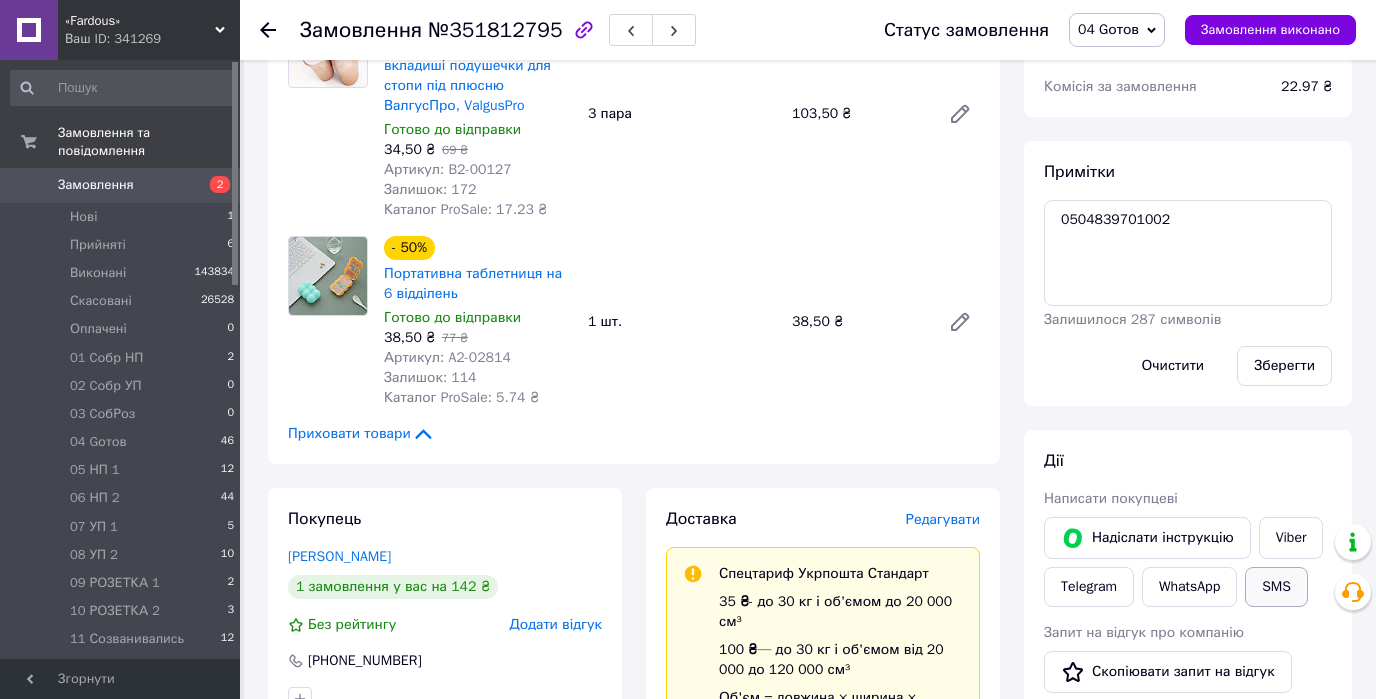 click on "SMS" at bounding box center [1276, 587] 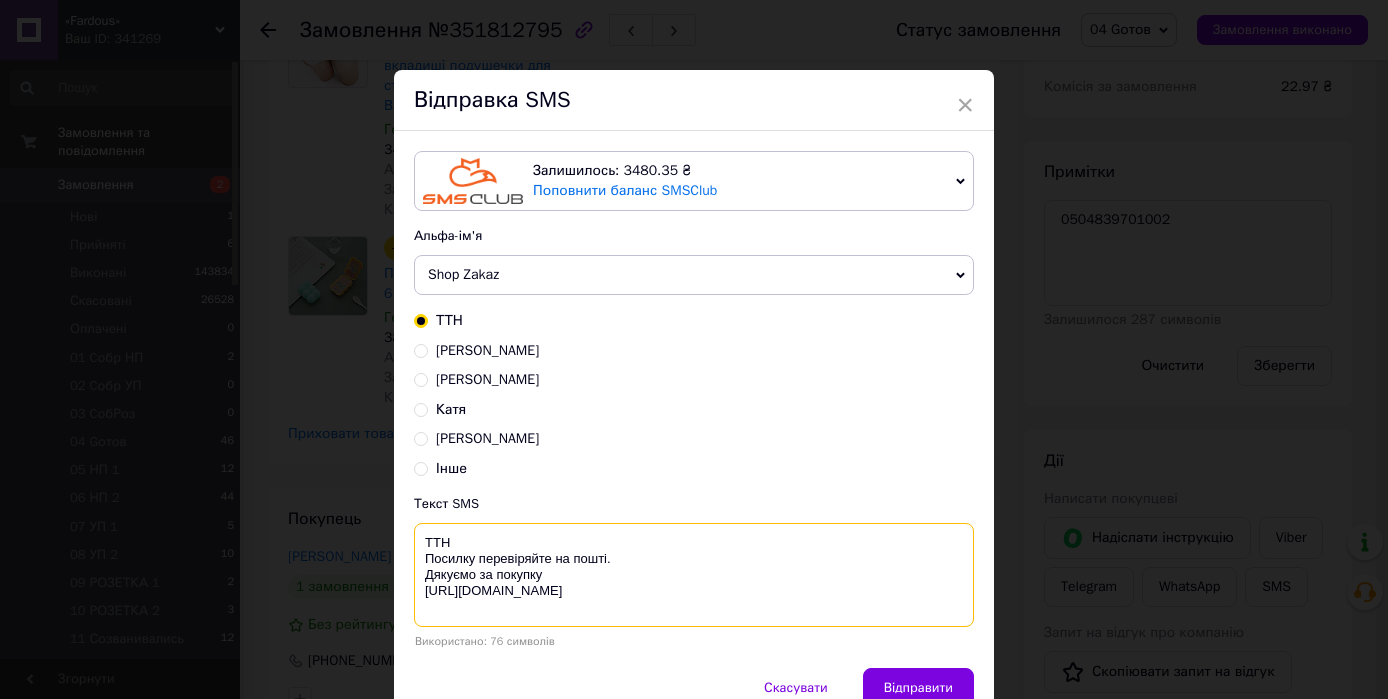 paste on "0504839701002" 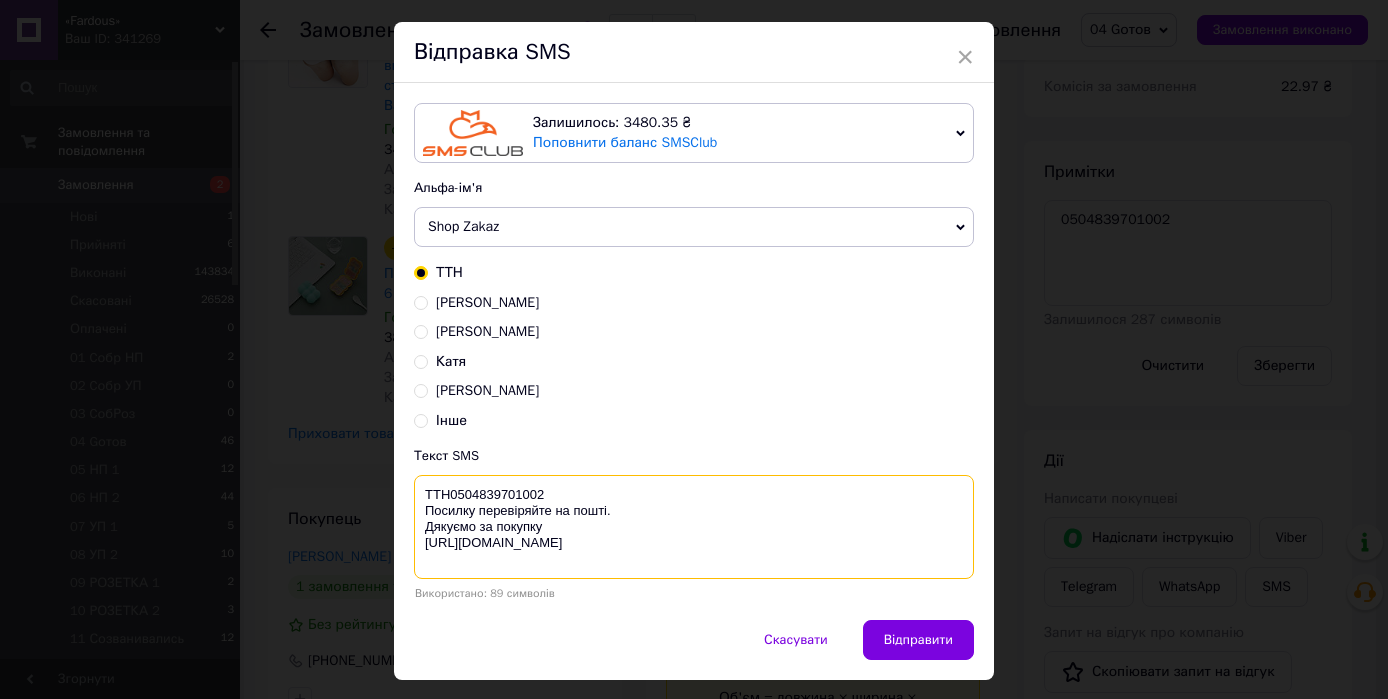 scroll, scrollTop: 96, scrollLeft: 0, axis: vertical 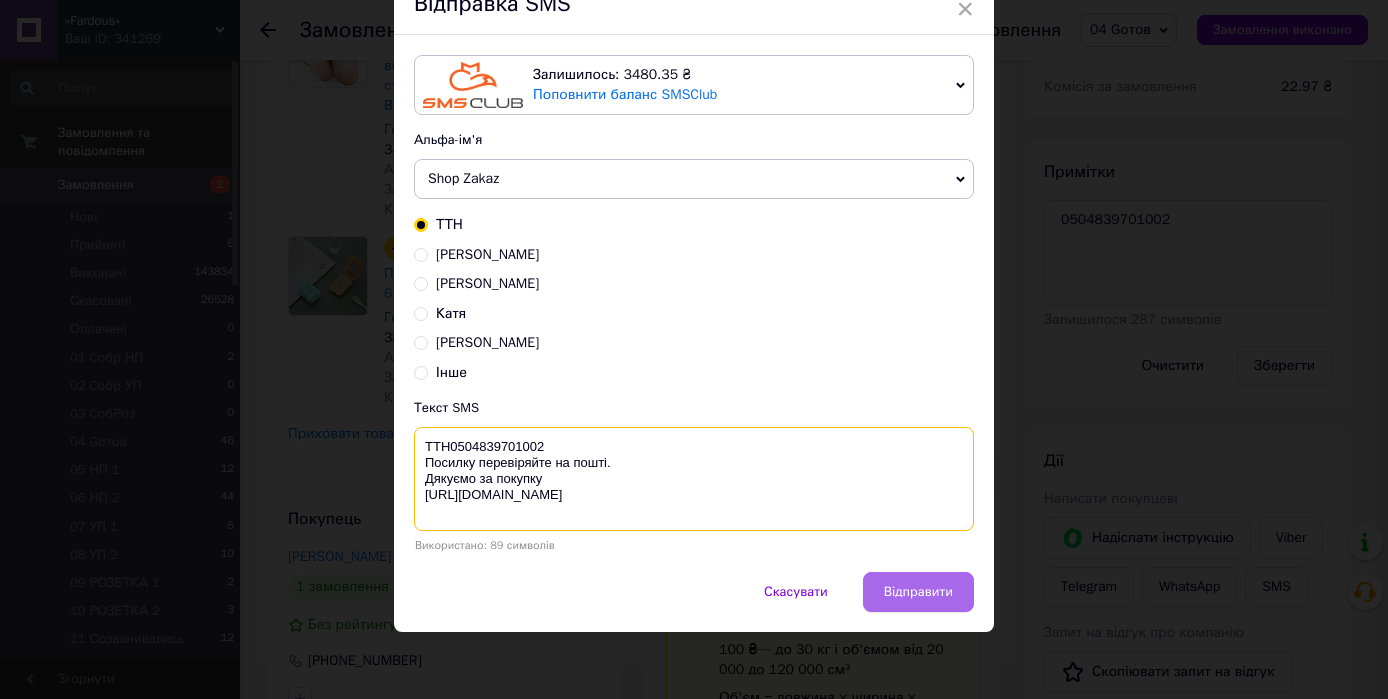 type on "ТТН0504839701002
Посилку перевіряйте на пошті.
Дякуємо за покупку
https://fardous.com.ua/" 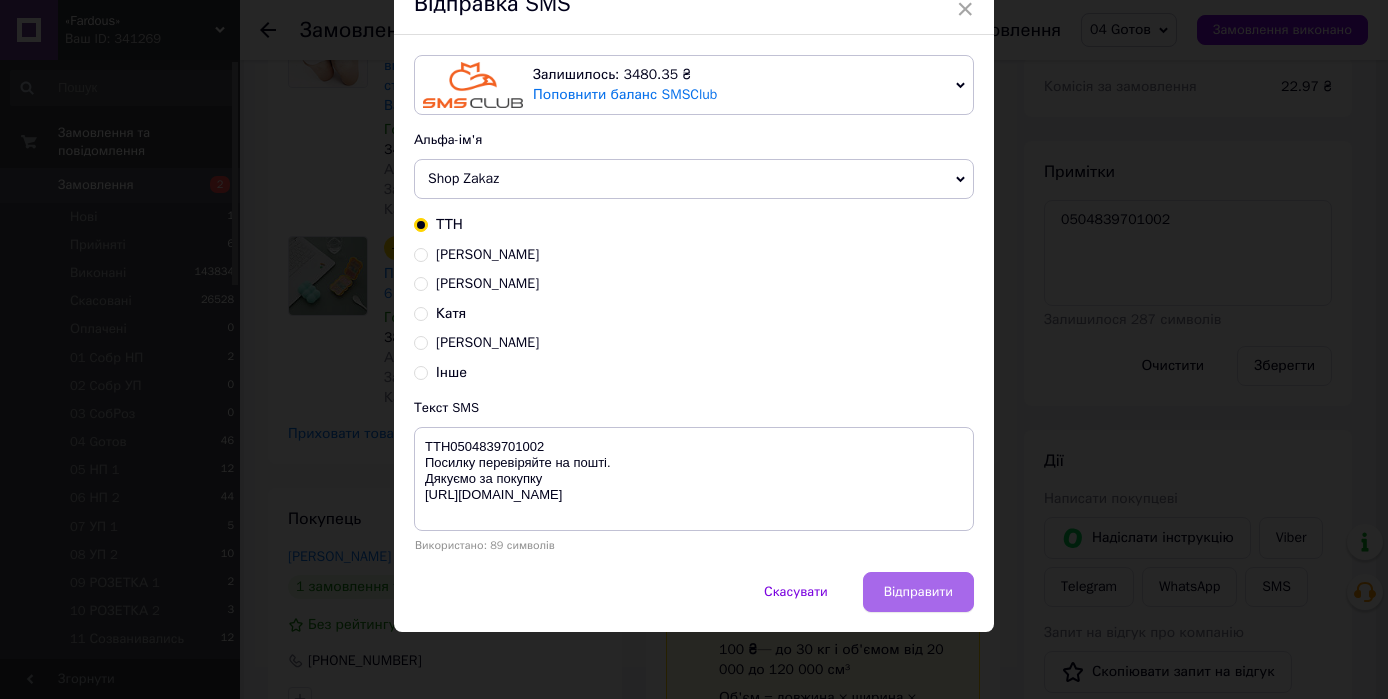 click on "Відправити" at bounding box center [918, 592] 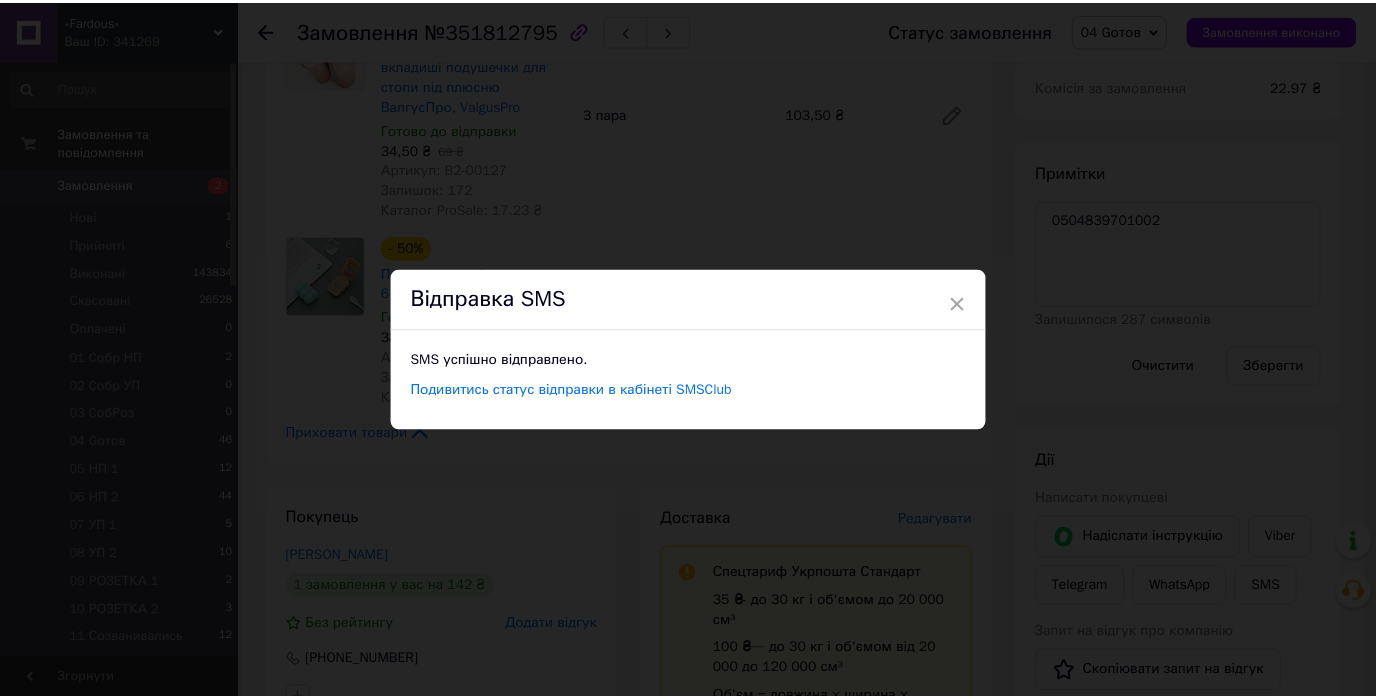 scroll, scrollTop: 0, scrollLeft: 0, axis: both 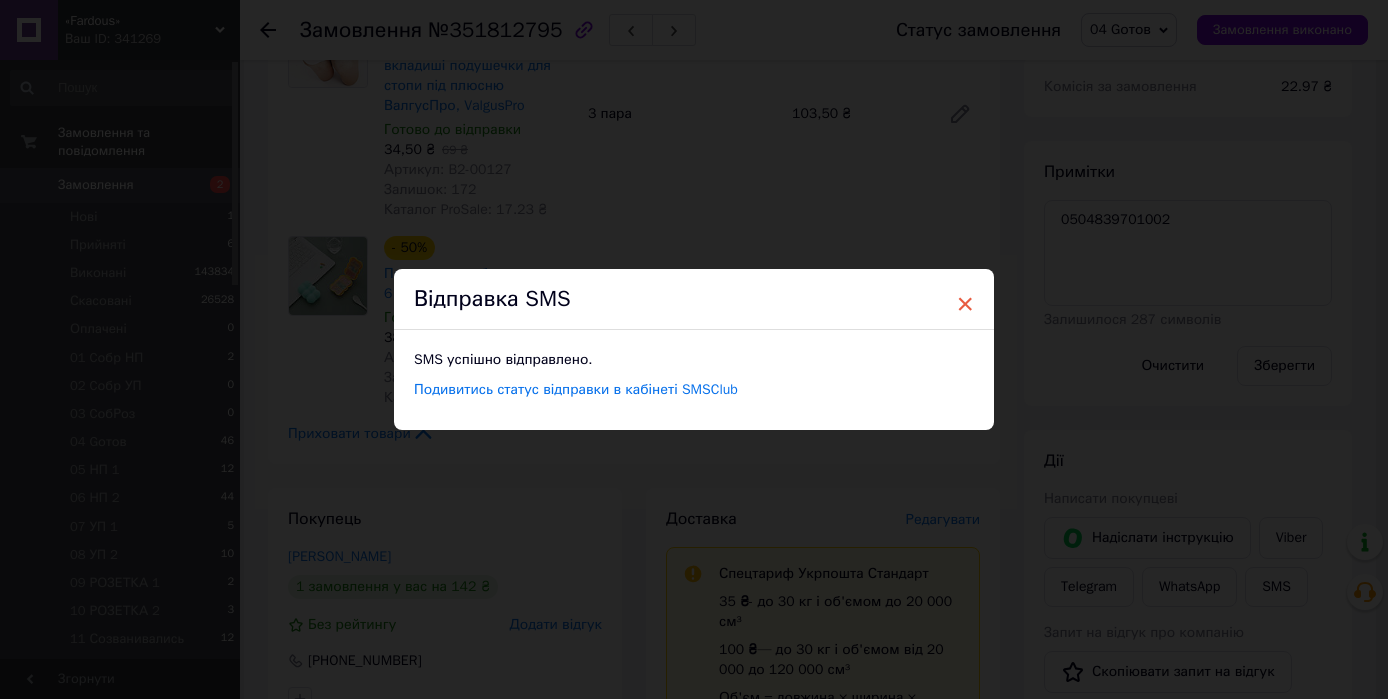 click on "×" at bounding box center (965, 304) 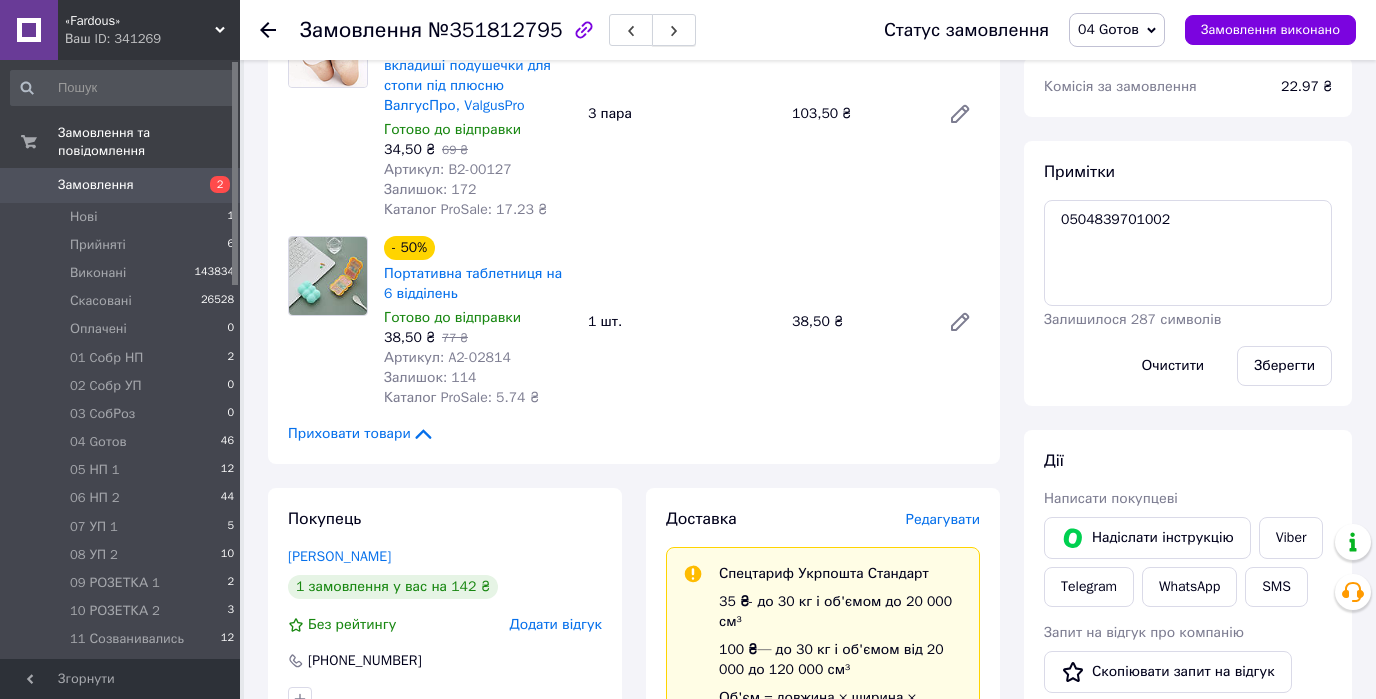 click 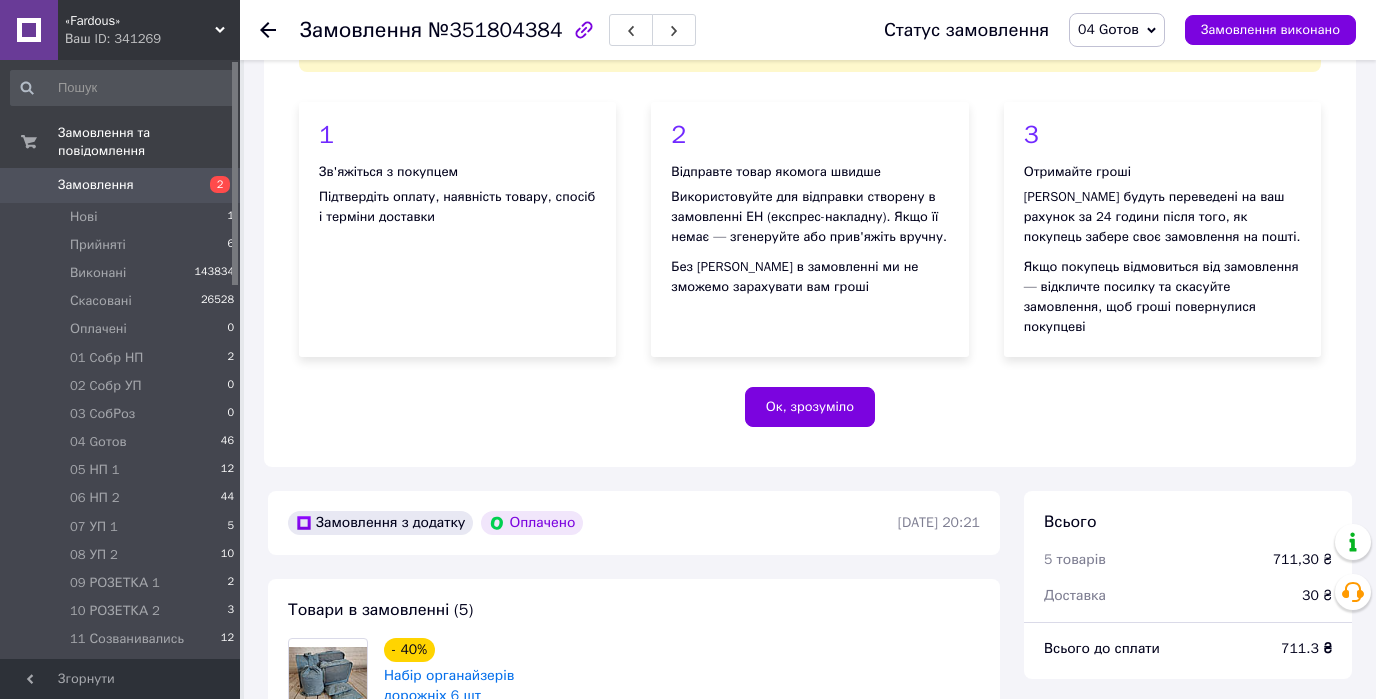 scroll, scrollTop: 800, scrollLeft: 0, axis: vertical 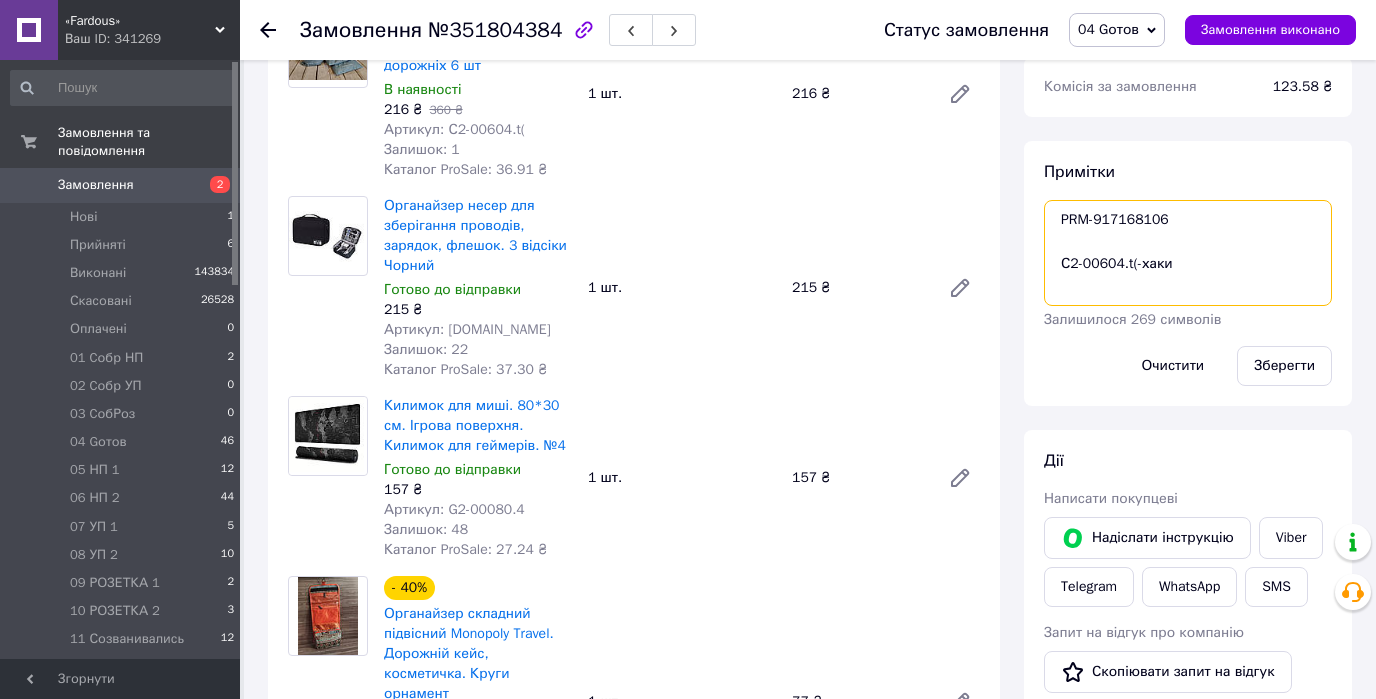 drag, startPoint x: 1148, startPoint y: 202, endPoint x: 1042, endPoint y: 202, distance: 106 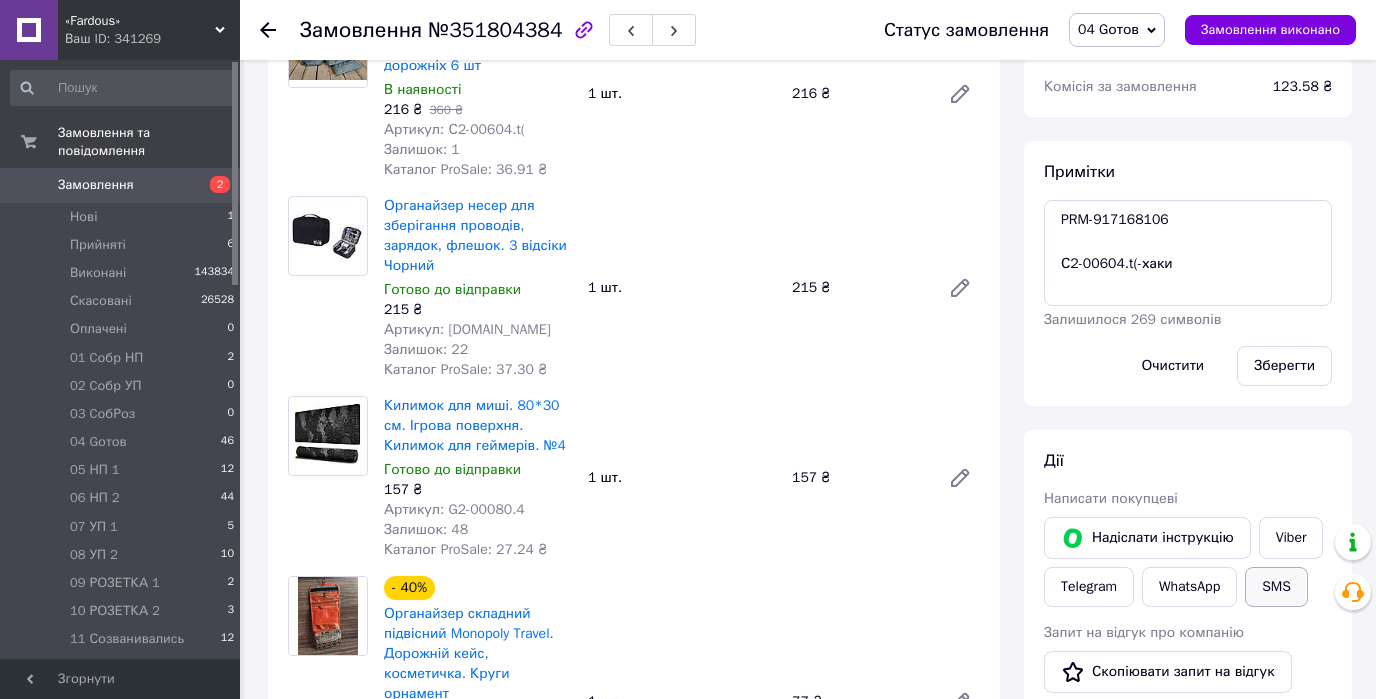 click on "SMS" at bounding box center (1276, 587) 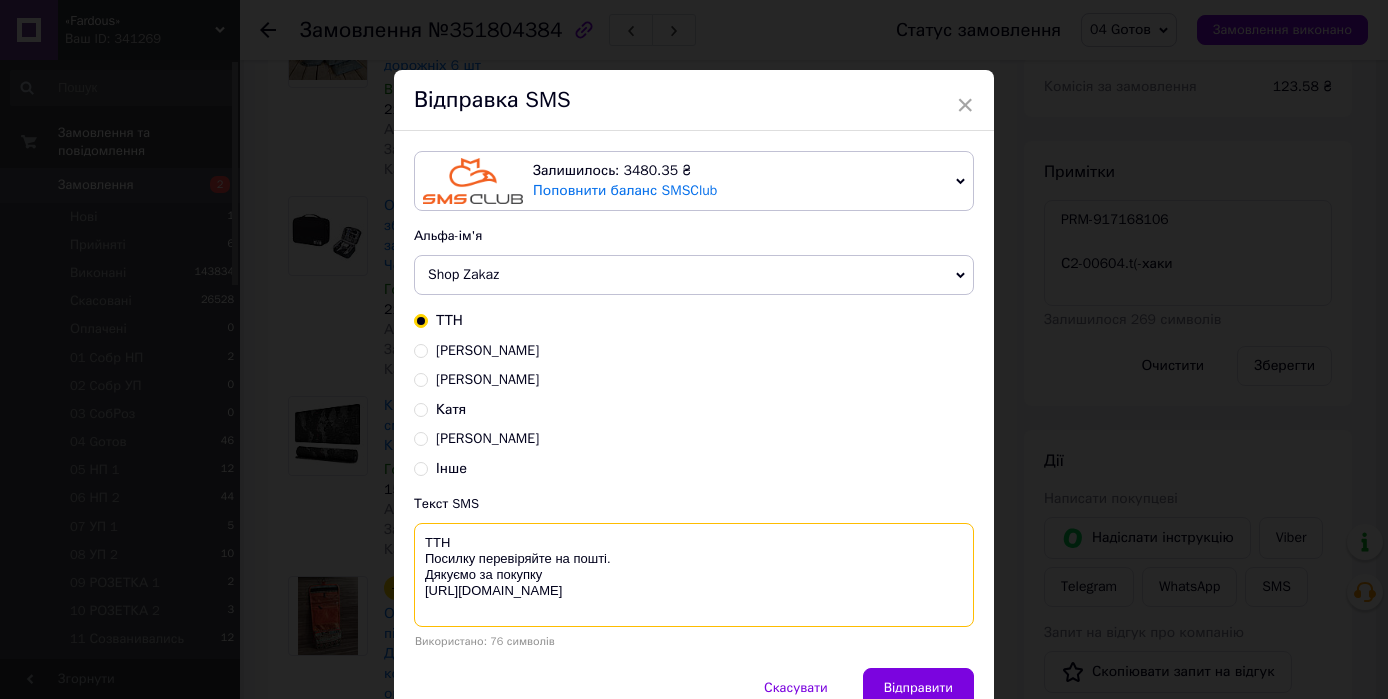 paste on "PRM-917168106" 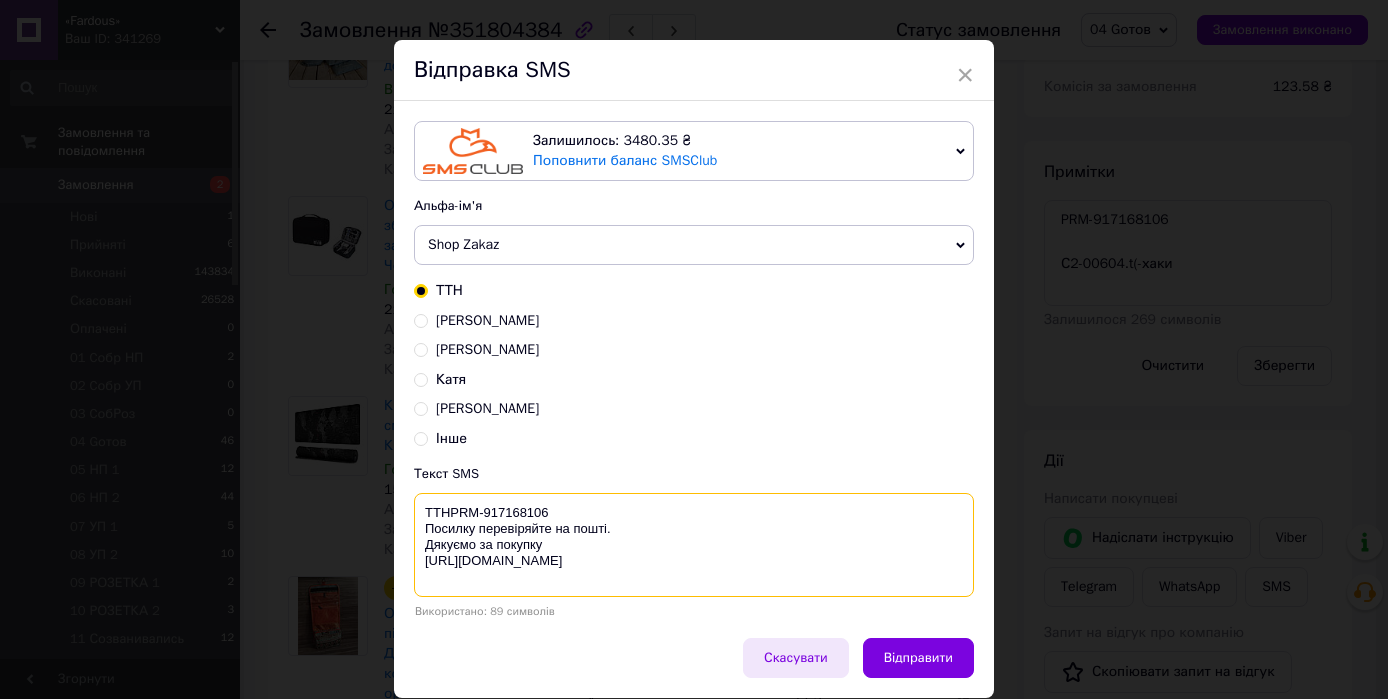 scroll, scrollTop: 96, scrollLeft: 0, axis: vertical 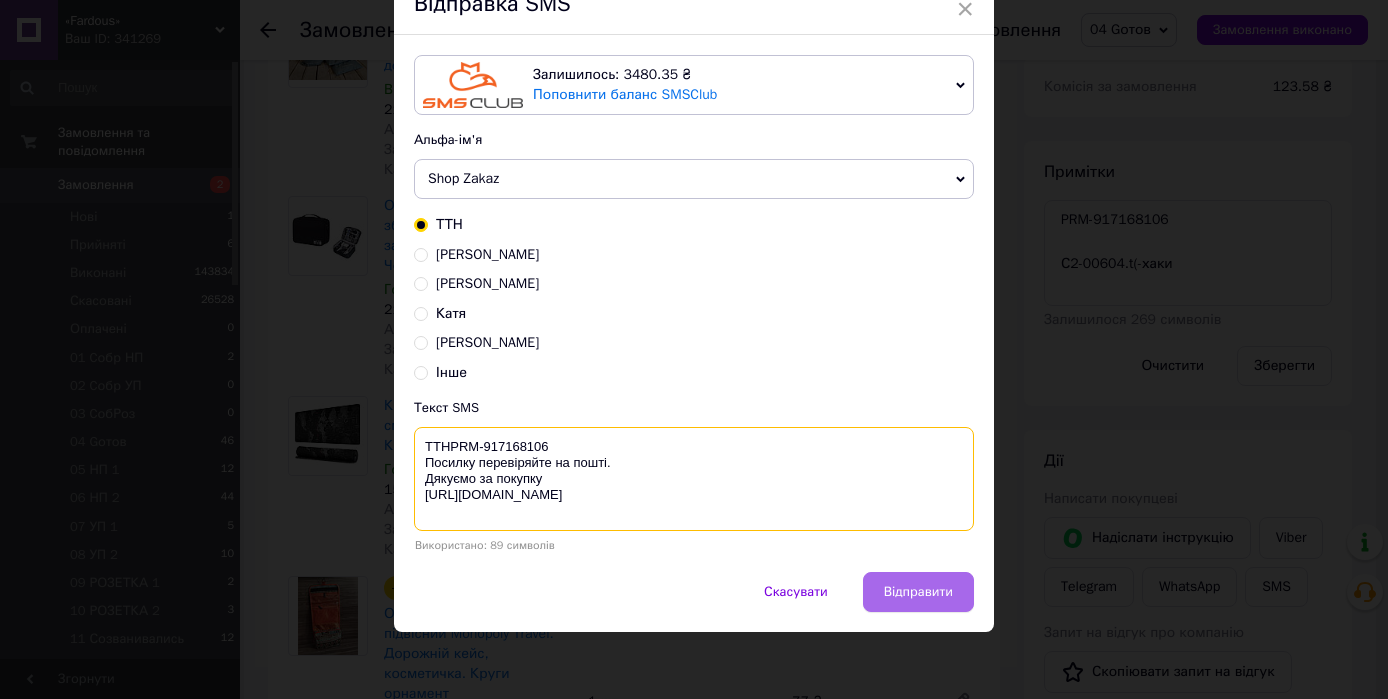 type on "ТТНPRM-917168106
Посилку перевіряйте на пошті.
Дякуємо за покупку
https://fardous.com.ua/" 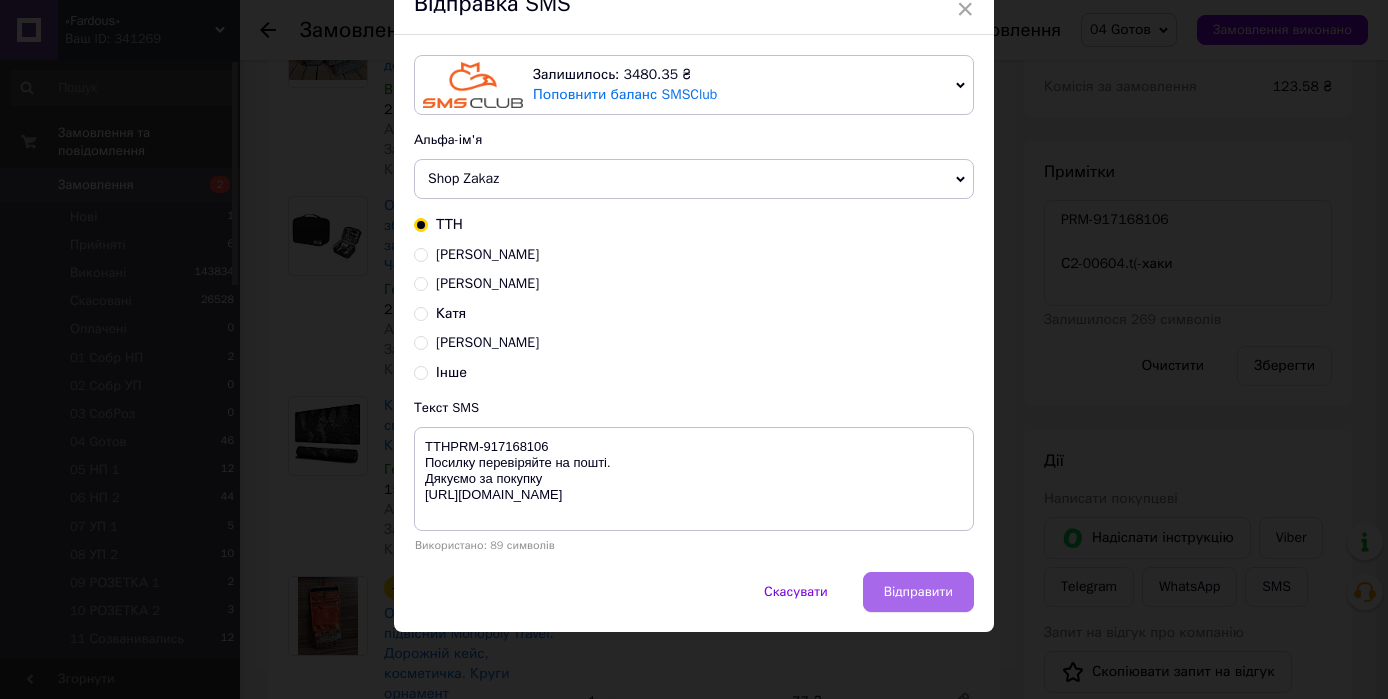 click on "Відправити" at bounding box center (918, 592) 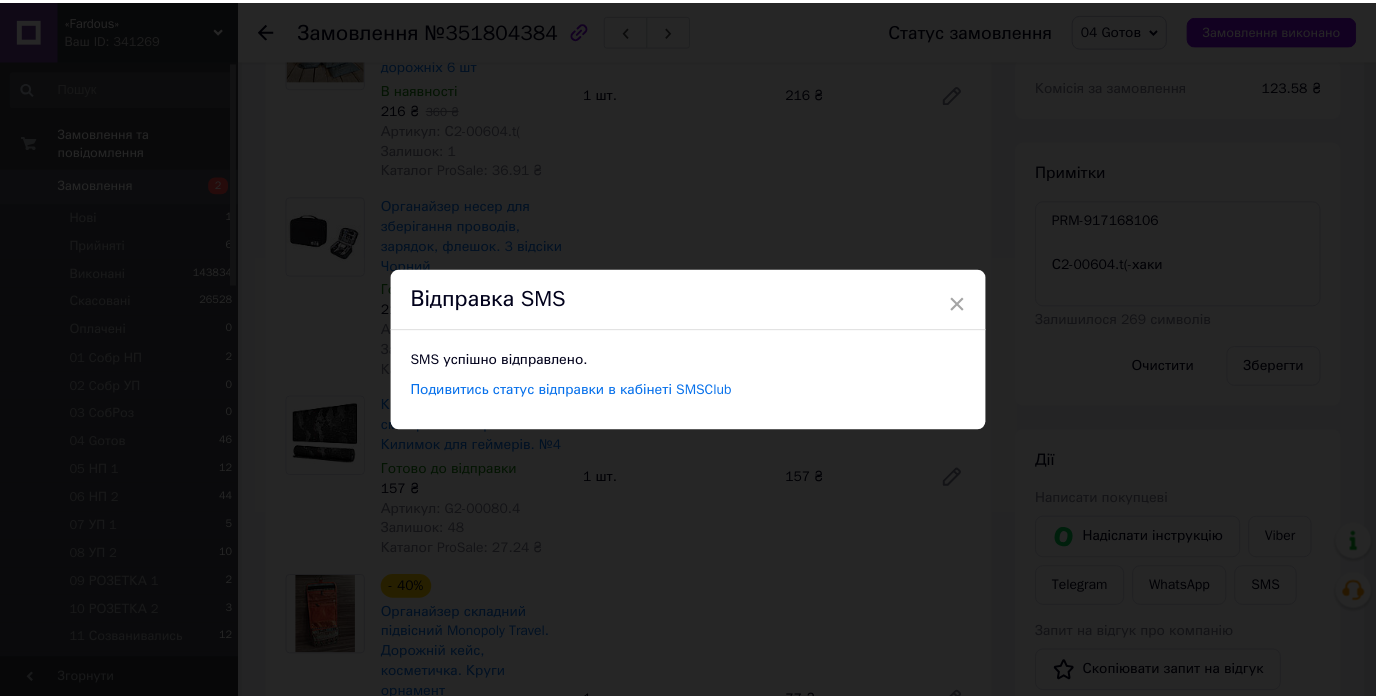 scroll, scrollTop: 0, scrollLeft: 0, axis: both 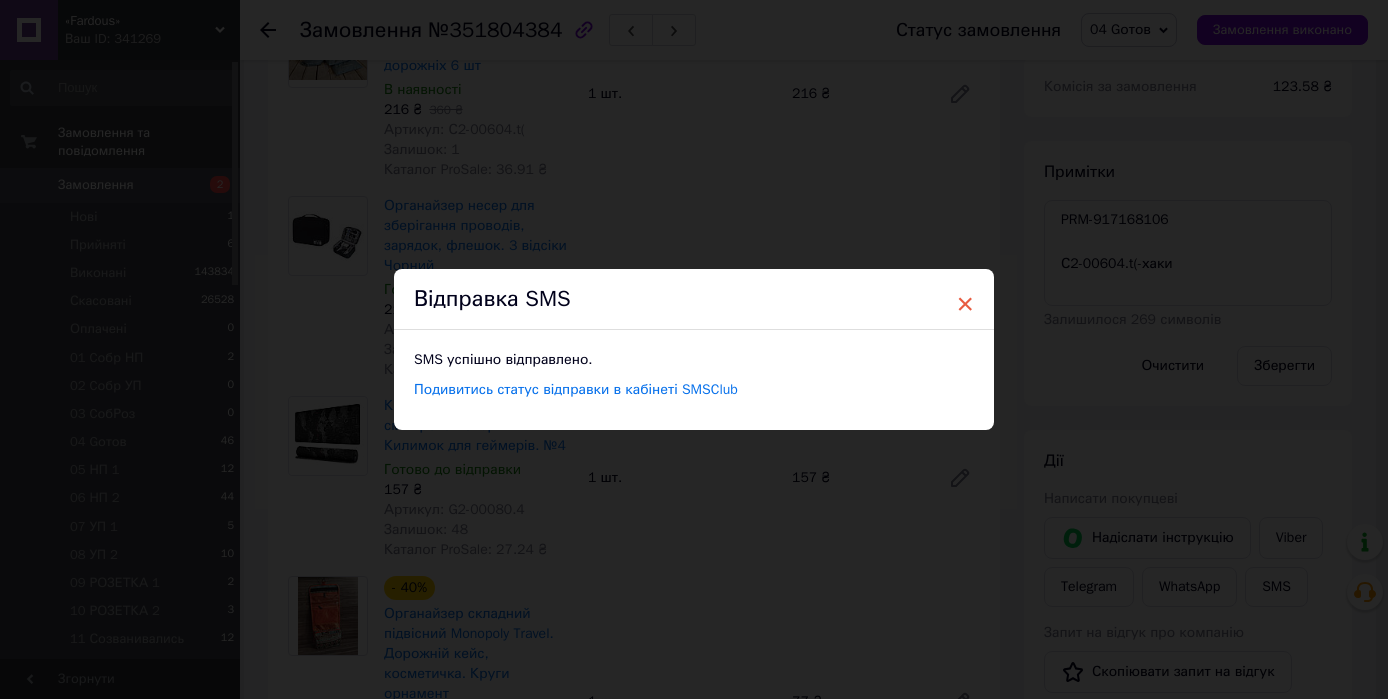 click on "×" at bounding box center [965, 304] 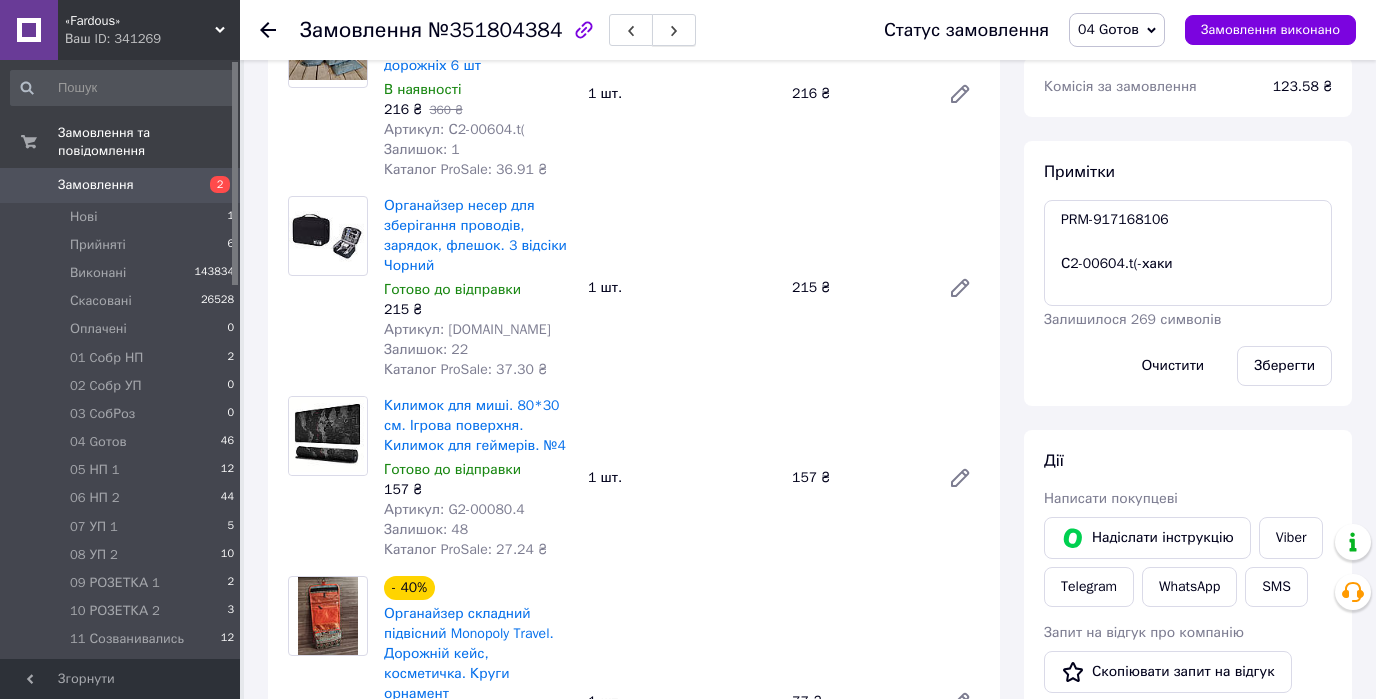 click 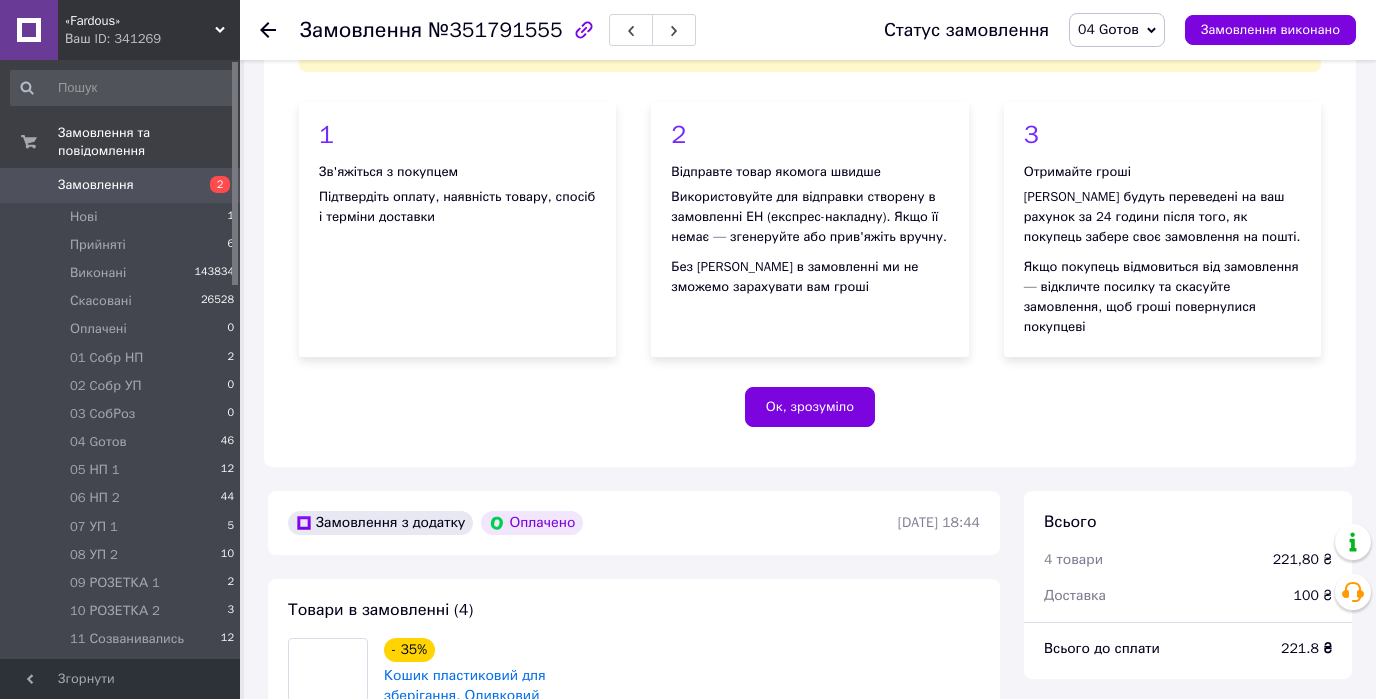 scroll, scrollTop: 800, scrollLeft: 0, axis: vertical 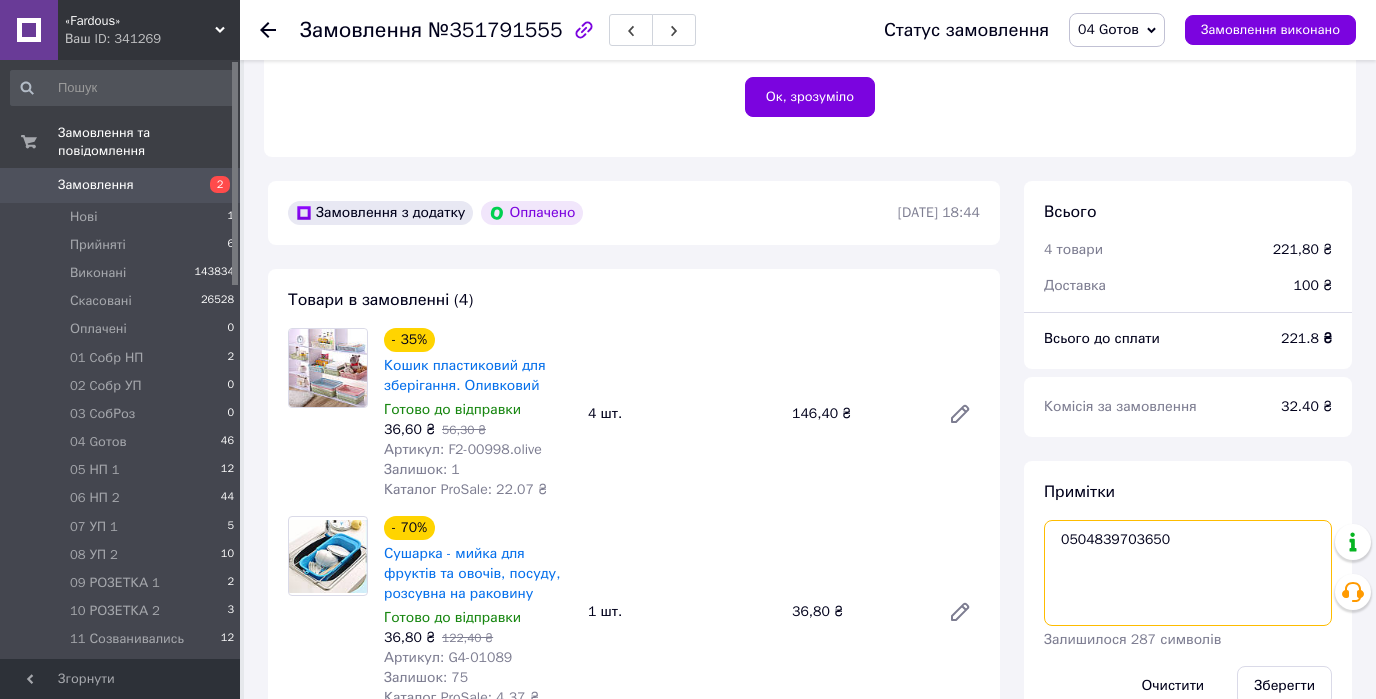 drag, startPoint x: 1176, startPoint y: 512, endPoint x: 1052, endPoint y: 519, distance: 124.197426 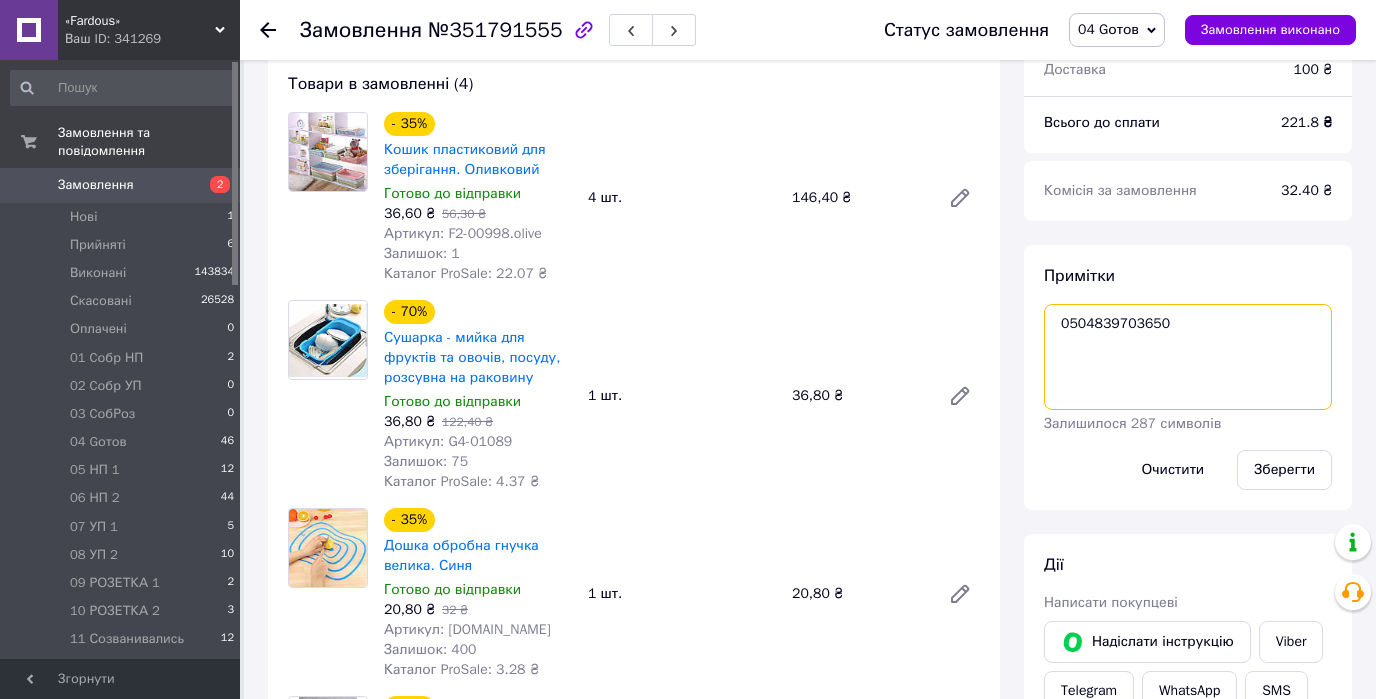 scroll, scrollTop: 960, scrollLeft: 0, axis: vertical 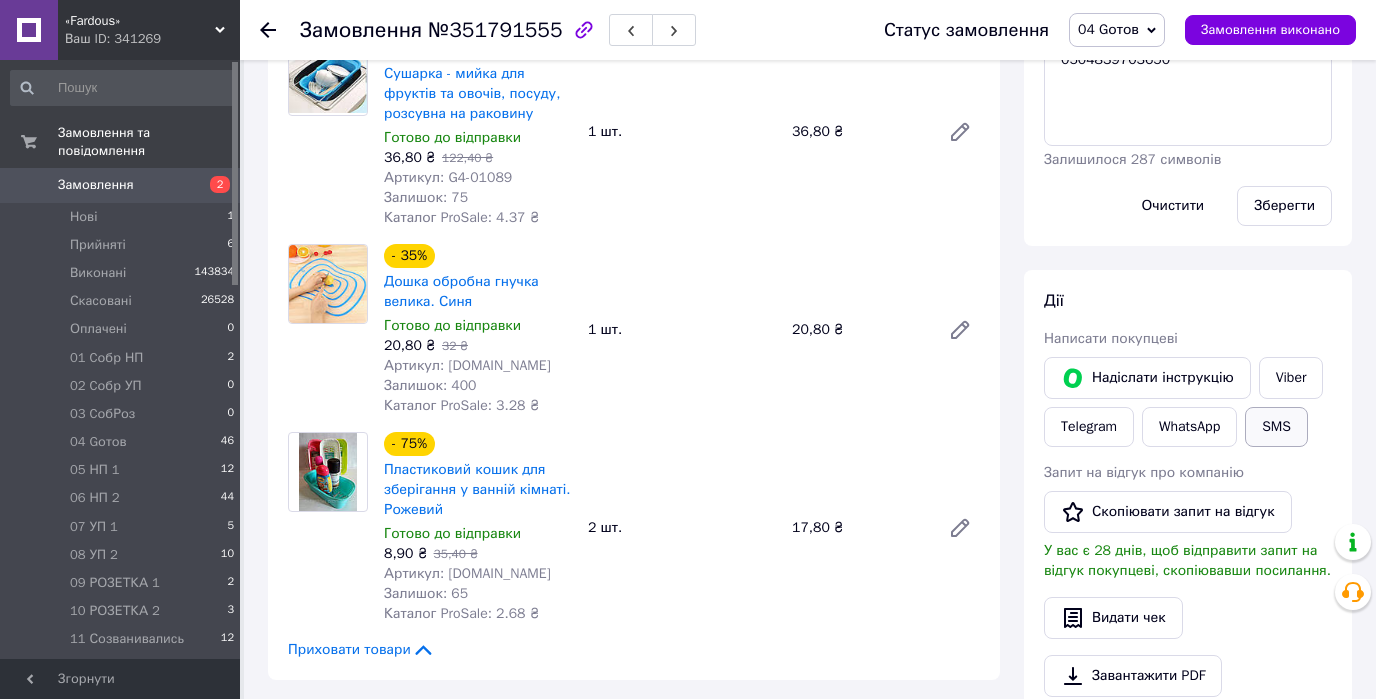 click on "SMS" at bounding box center (1276, 427) 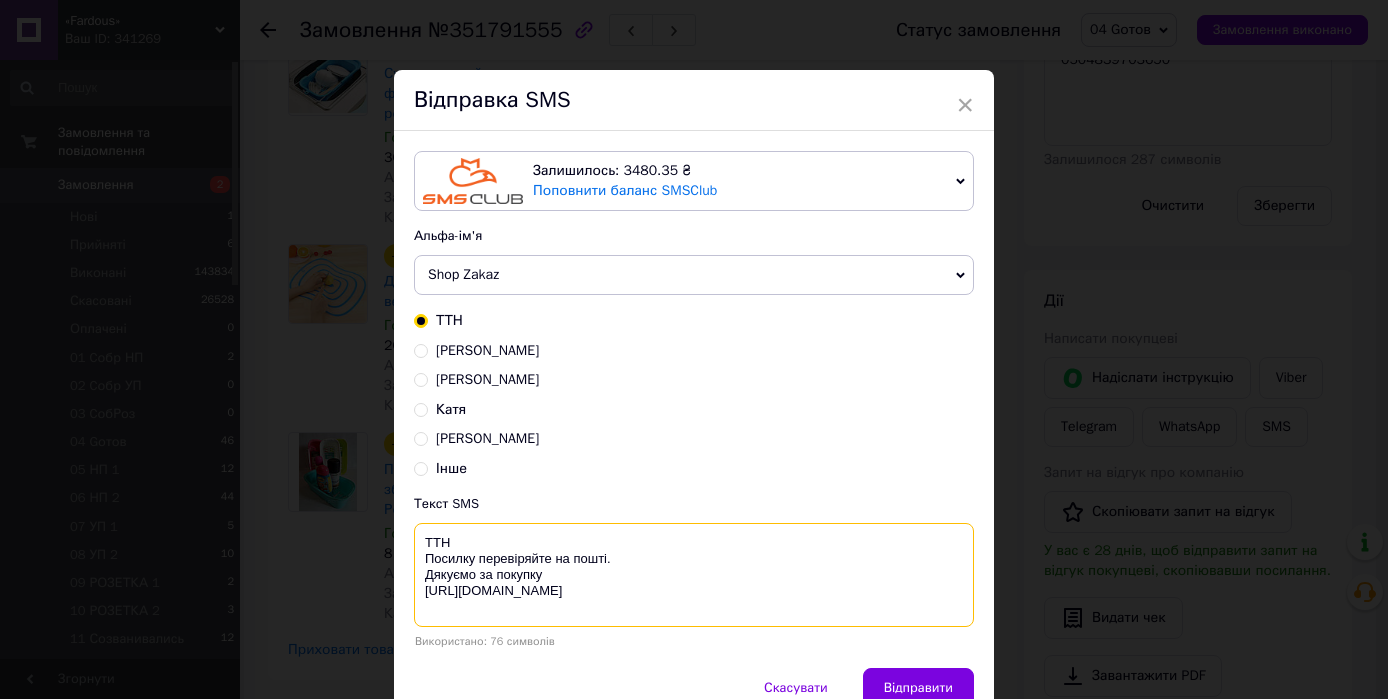 paste on "0504839703650" 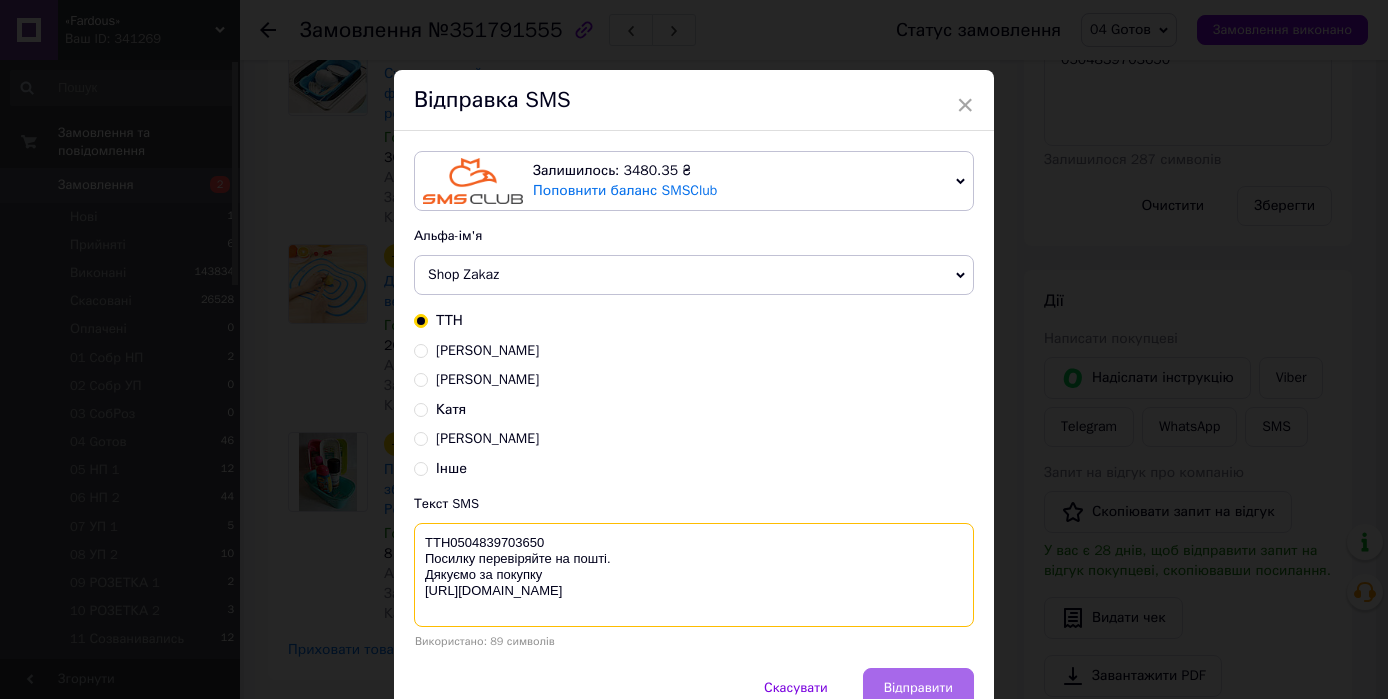 type on "ТТН0504839703650
Посилку перевіряйте на пошті.
Дякуємо за покупку
https://fardous.com.ua/" 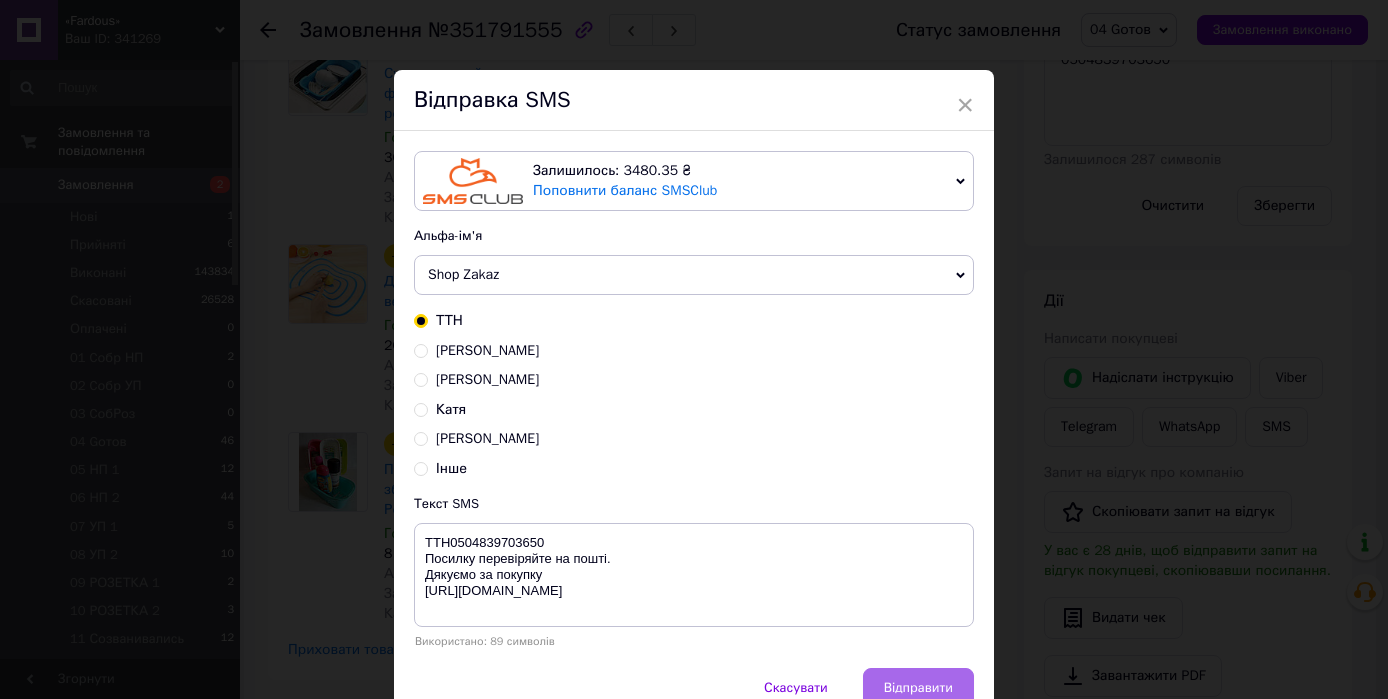 click on "Відправити" at bounding box center (918, 688) 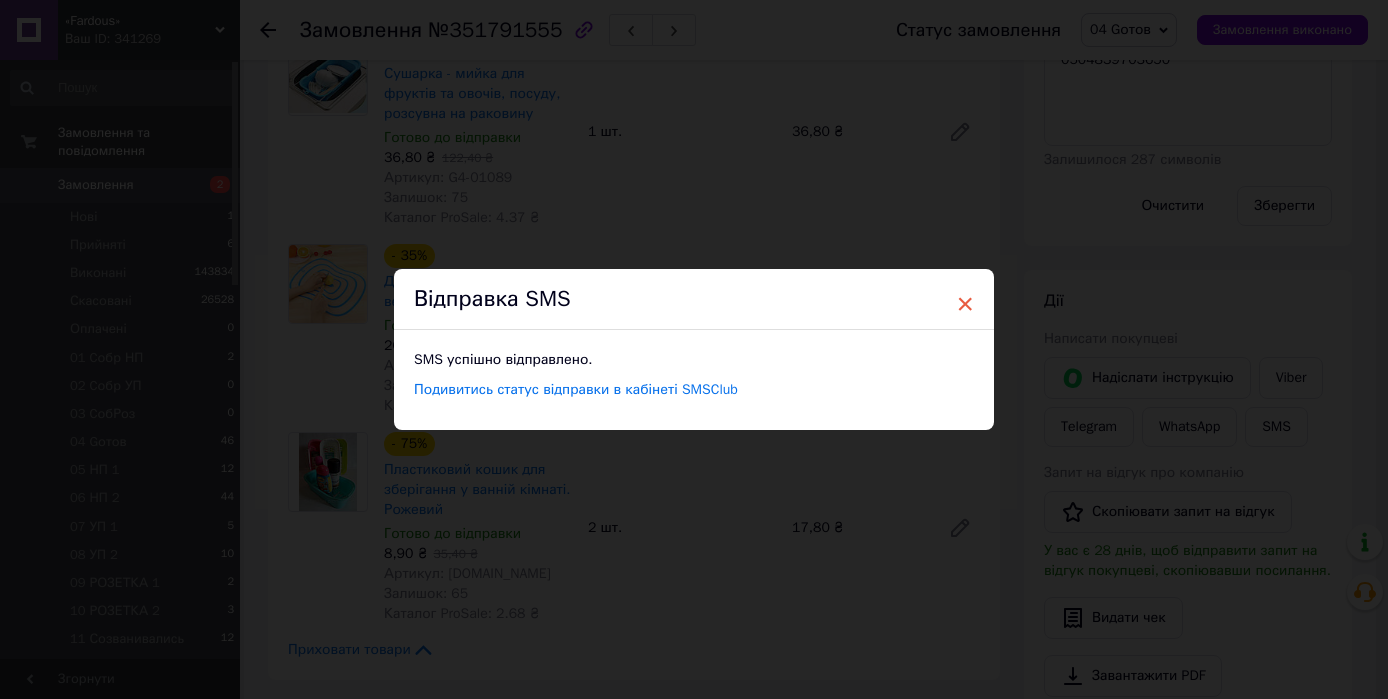 click on "×" at bounding box center [965, 304] 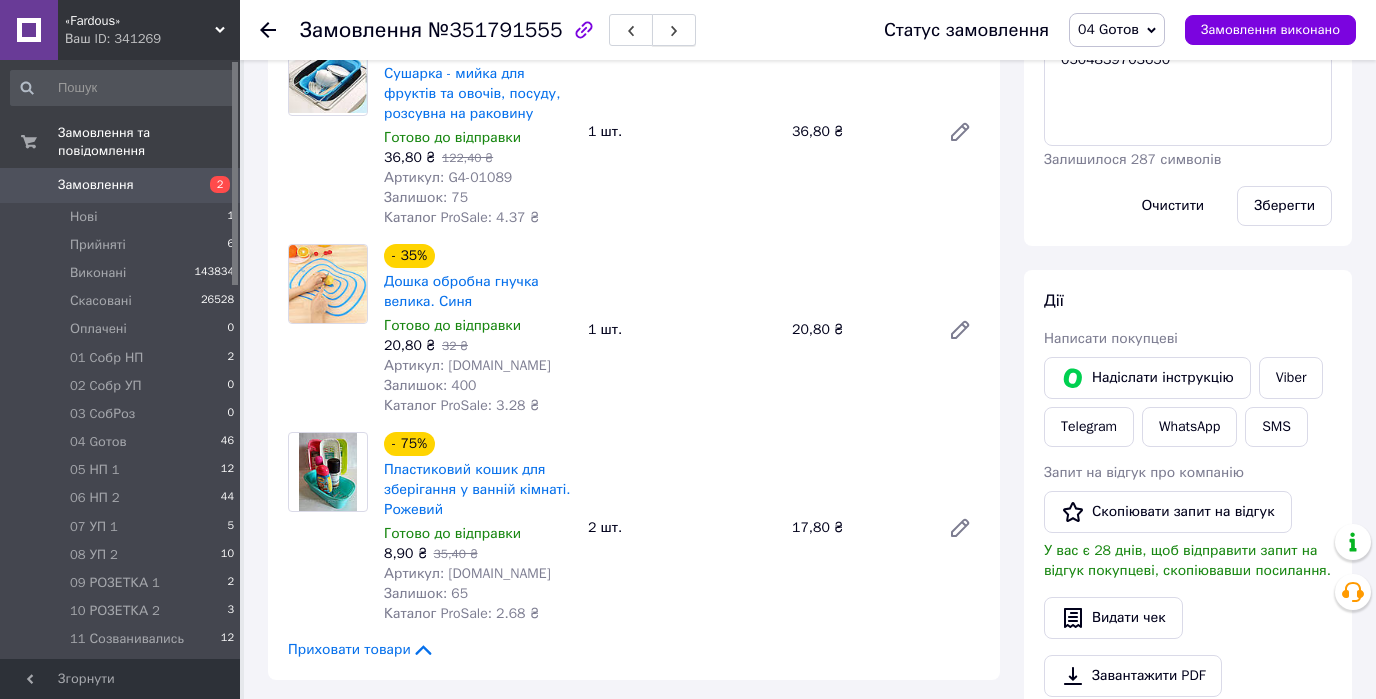 click 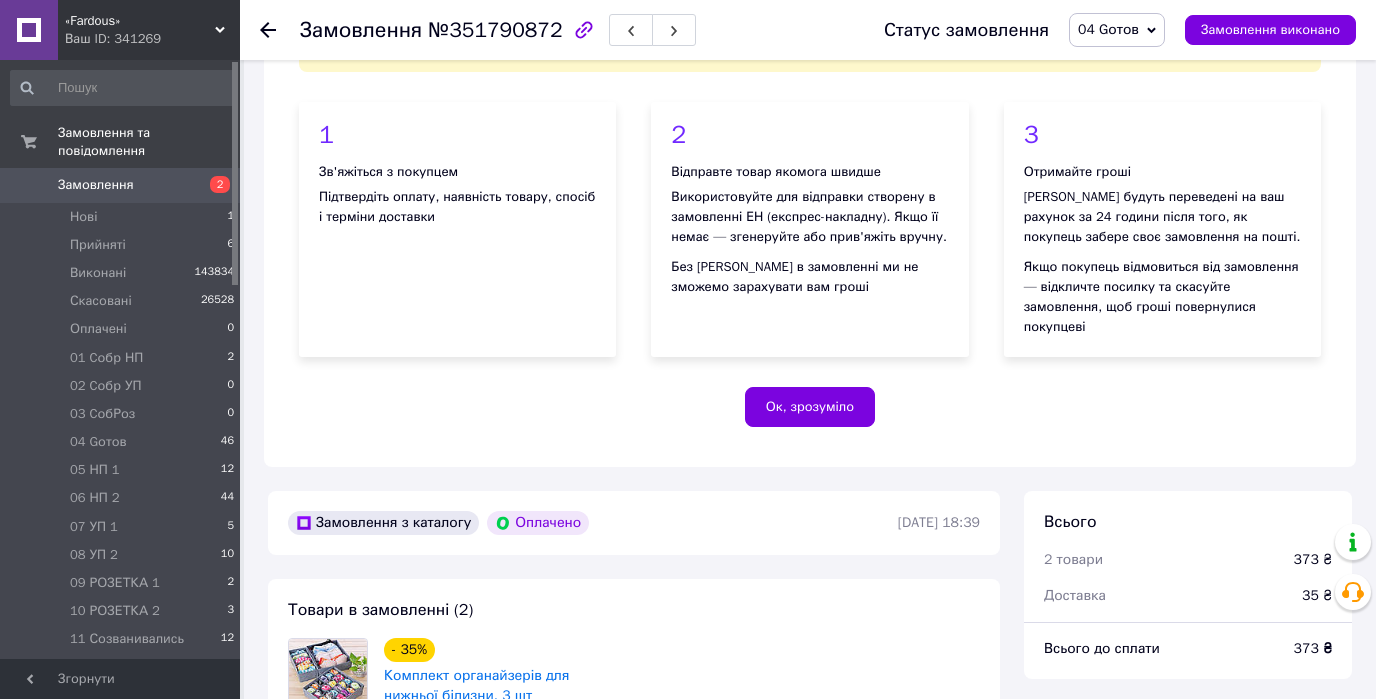 scroll, scrollTop: 960, scrollLeft: 0, axis: vertical 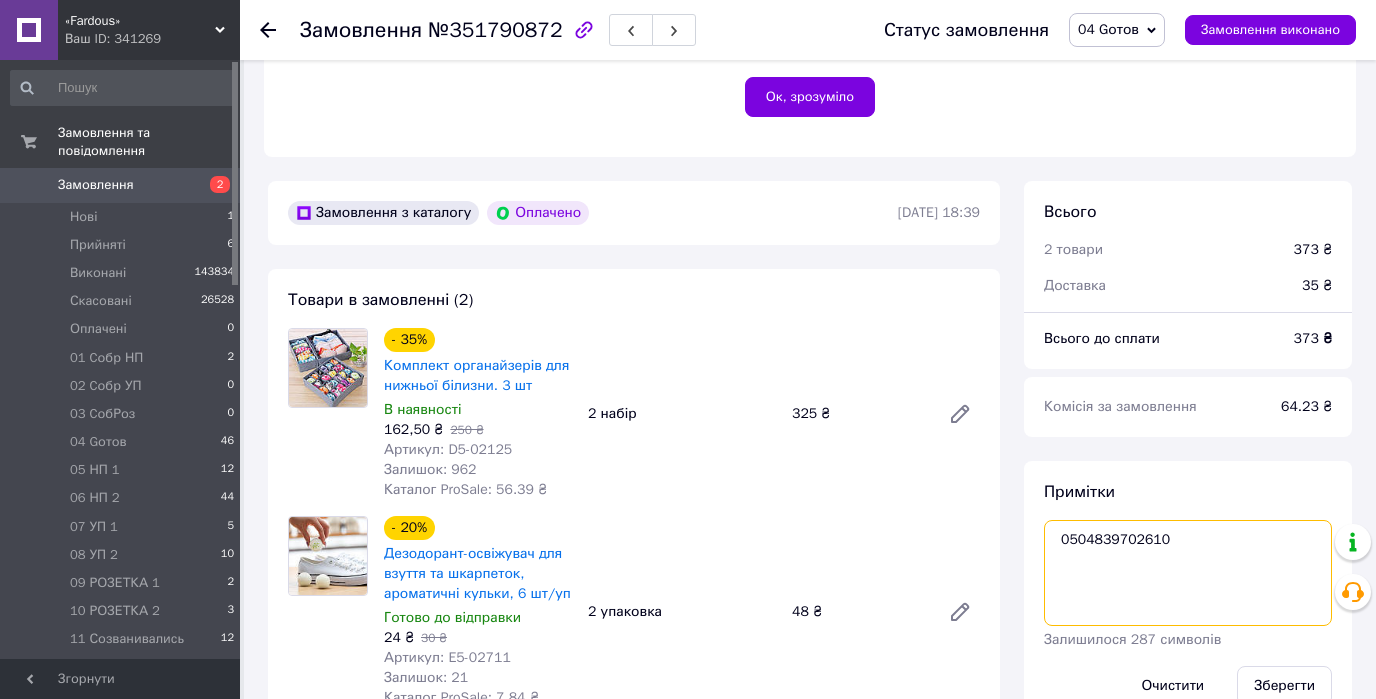 drag, startPoint x: 1163, startPoint y: 518, endPoint x: 1040, endPoint y: 518, distance: 123 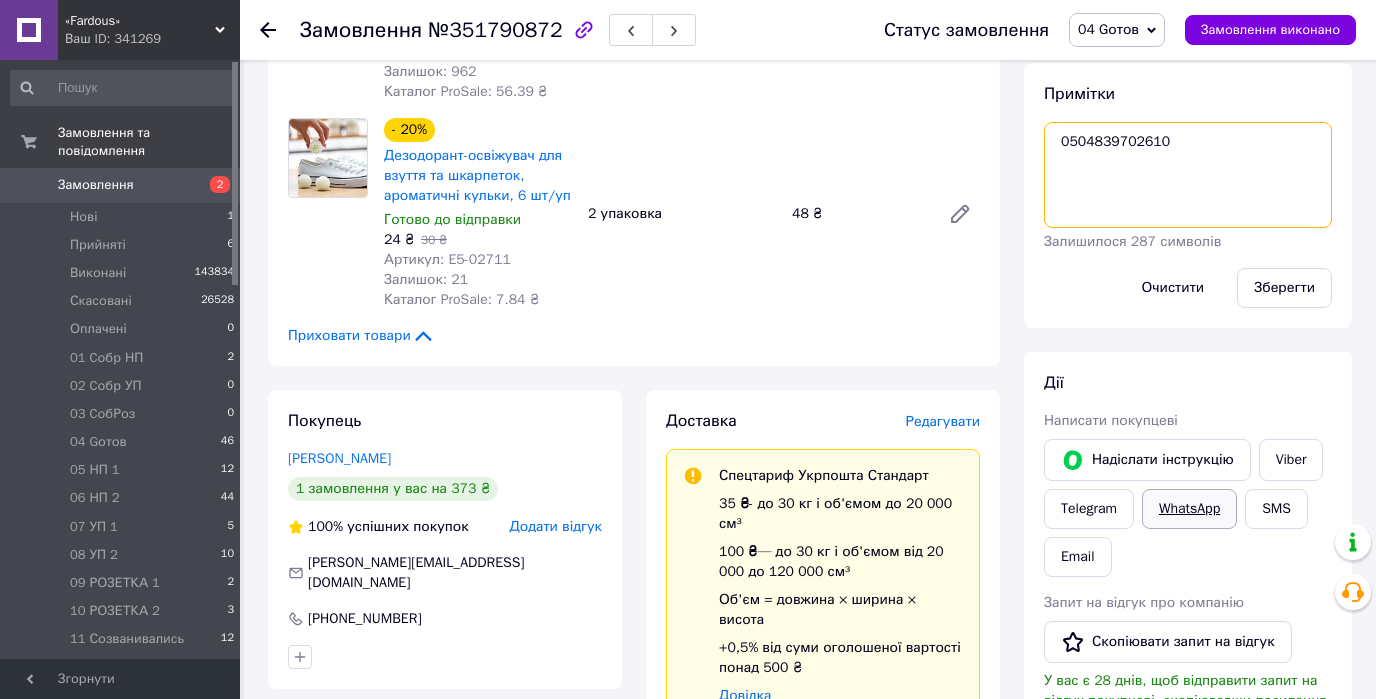 scroll, scrollTop: 880, scrollLeft: 0, axis: vertical 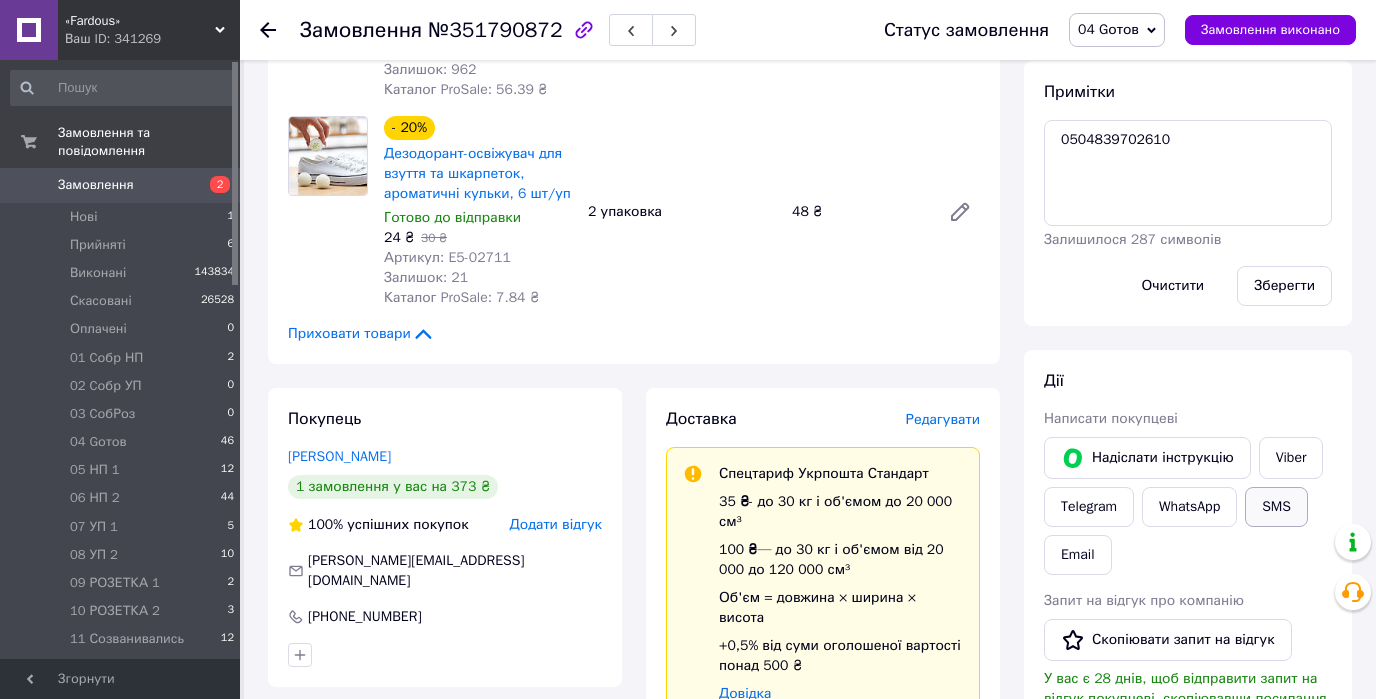 click on "SMS" at bounding box center (1276, 507) 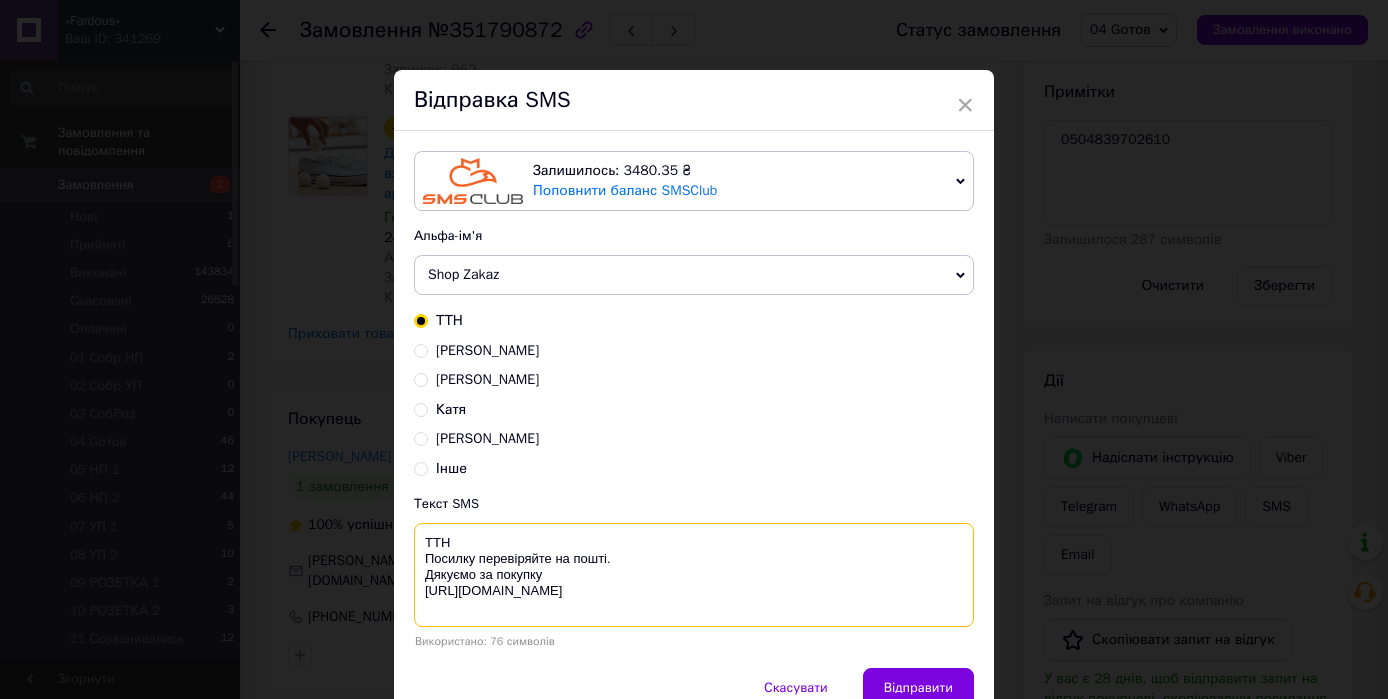 paste on "0504839702610" 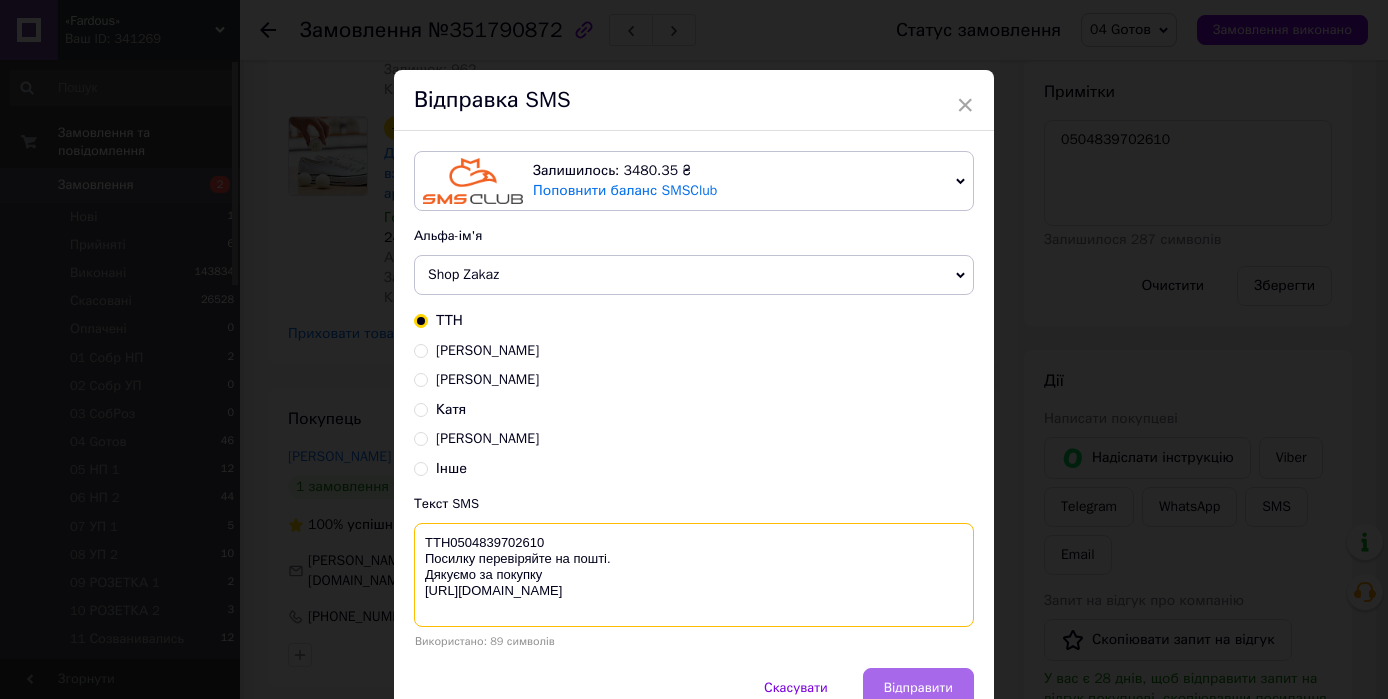 type on "ТТН0504839702610
Посилку перевіряйте на пошті.
Дякуємо за покупку
https://fardous.com.ua/" 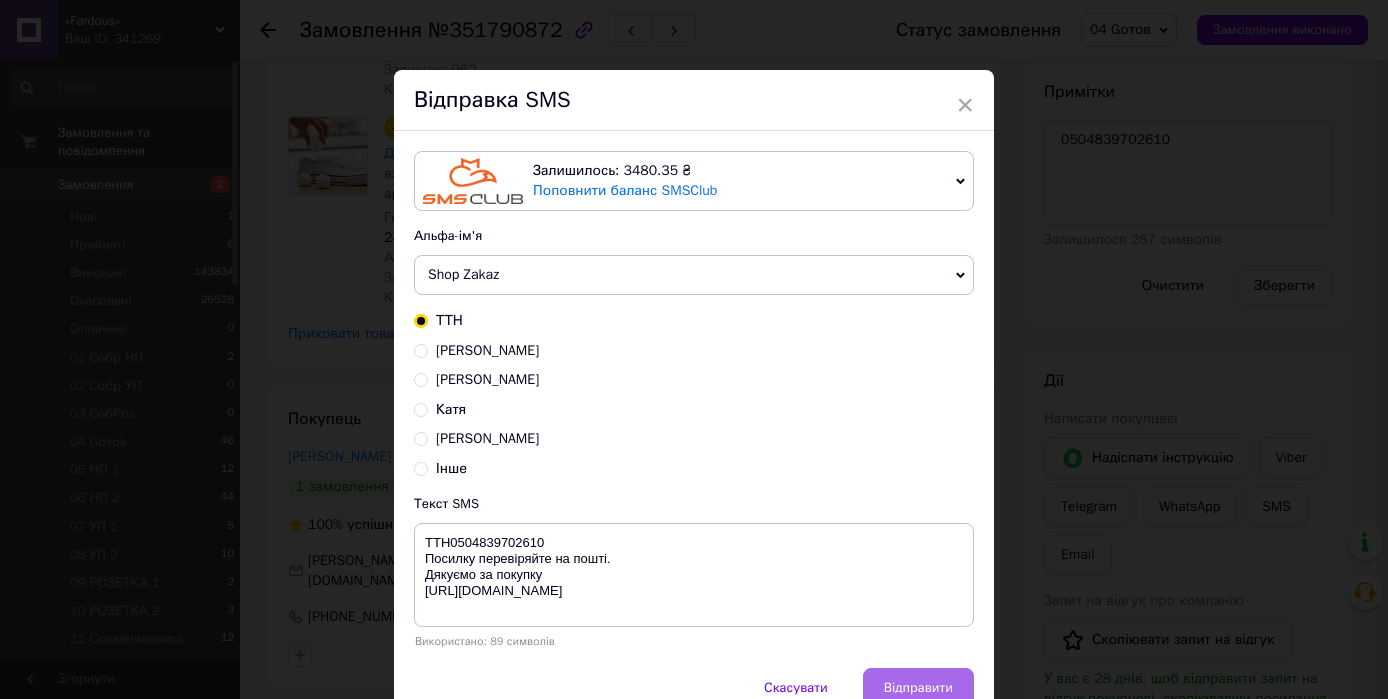 click on "Відправити" at bounding box center [918, 688] 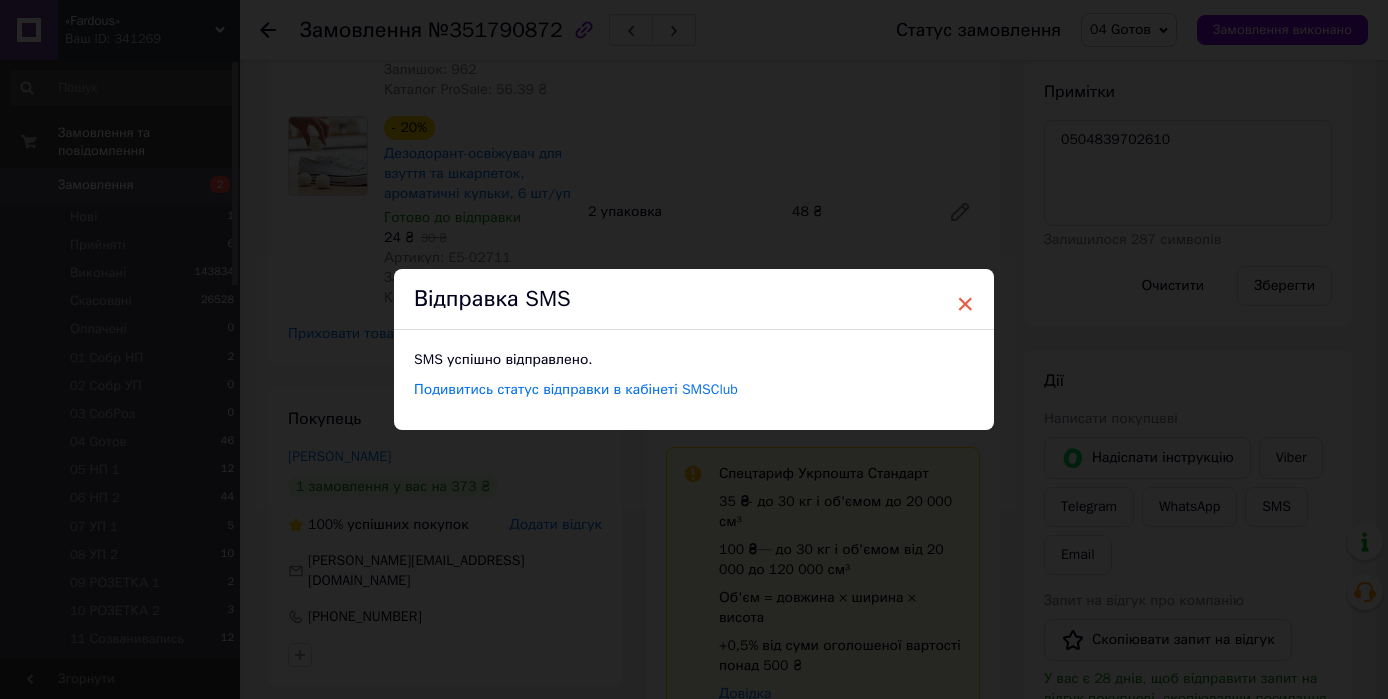 click on "×" at bounding box center [965, 304] 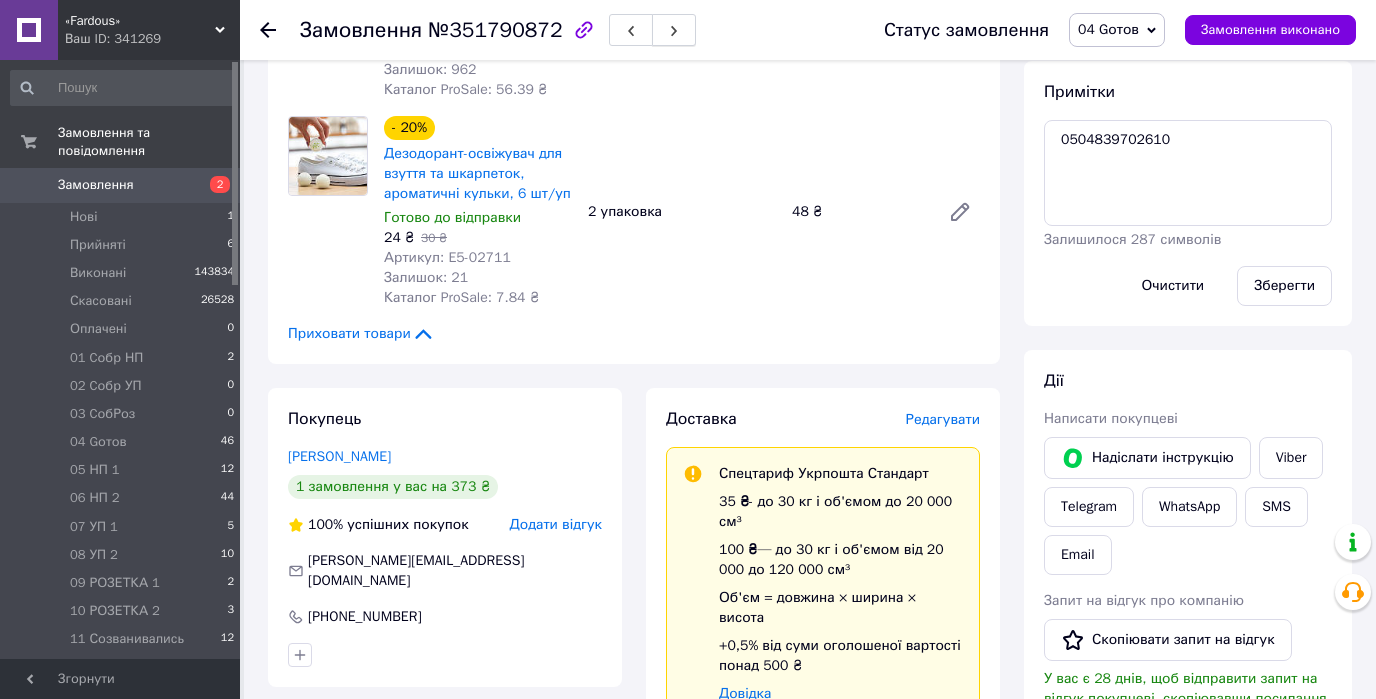 click 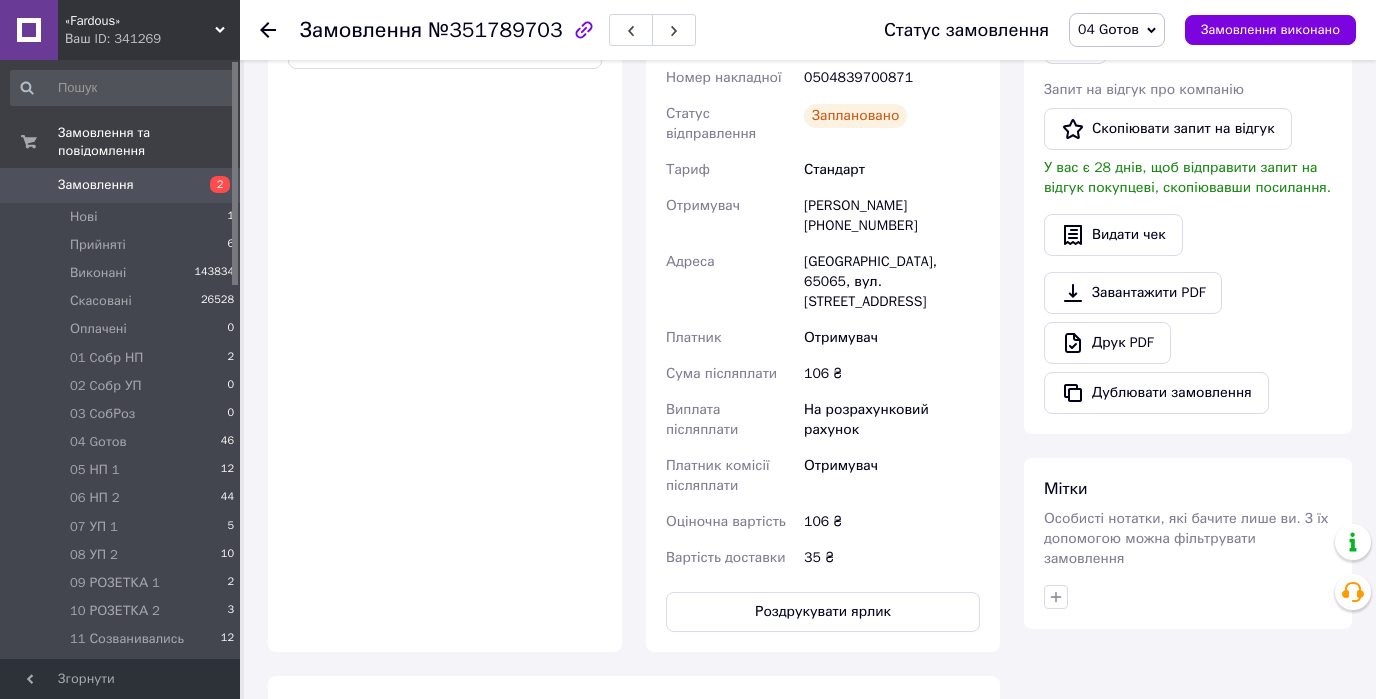 scroll, scrollTop: 880, scrollLeft: 0, axis: vertical 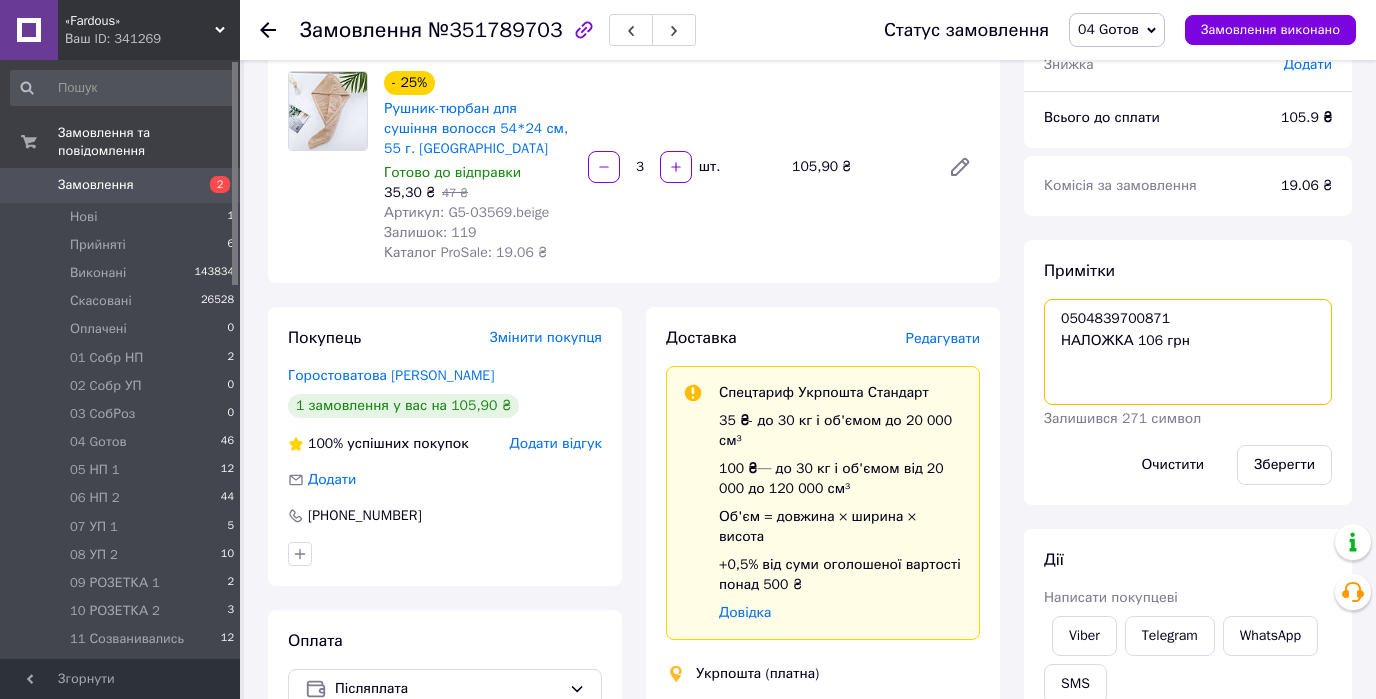 drag, startPoint x: 1189, startPoint y: 321, endPoint x: 1052, endPoint y: 320, distance: 137.00365 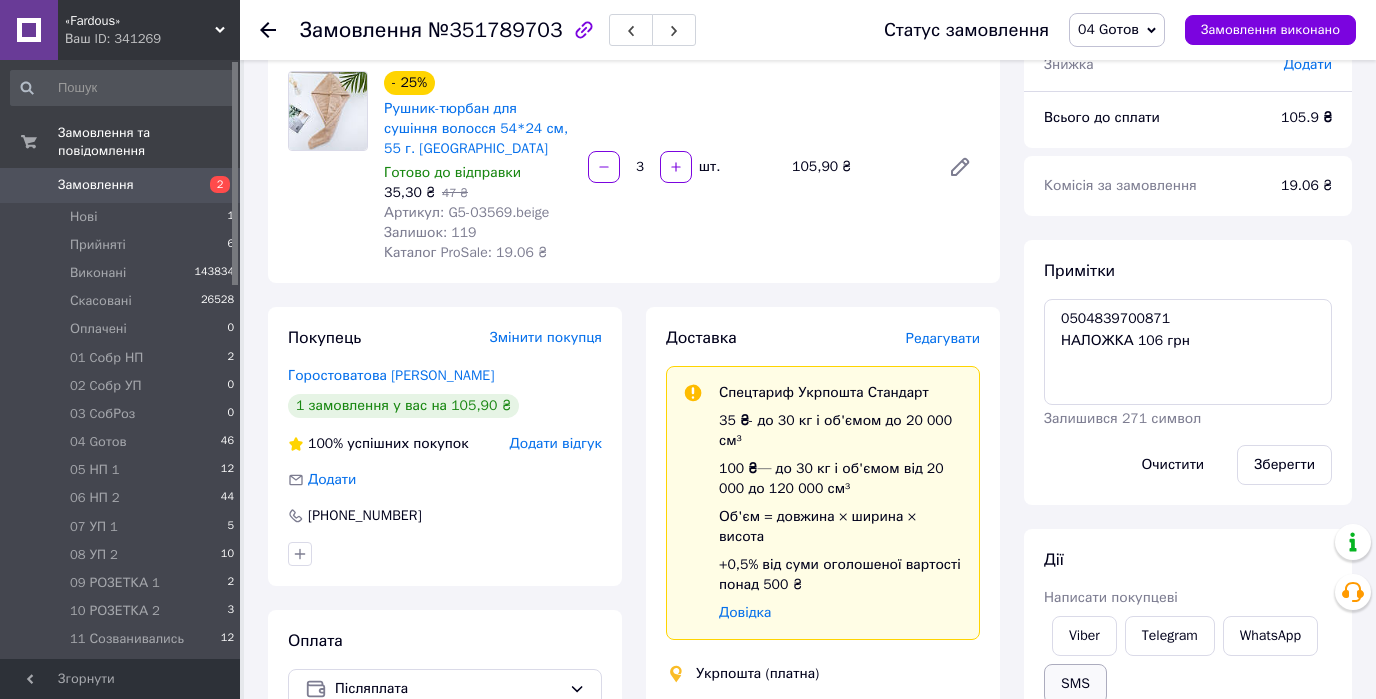 click on "SMS" at bounding box center (1075, 684) 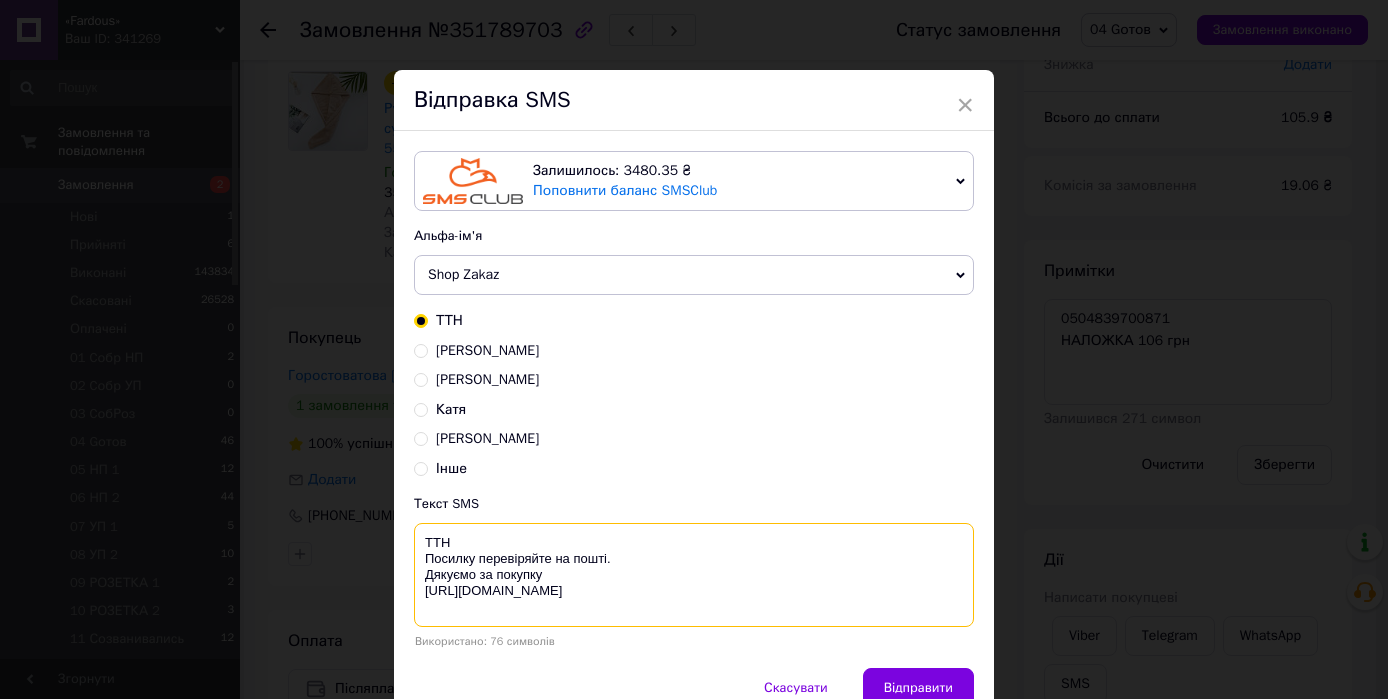 paste on "0504839700871" 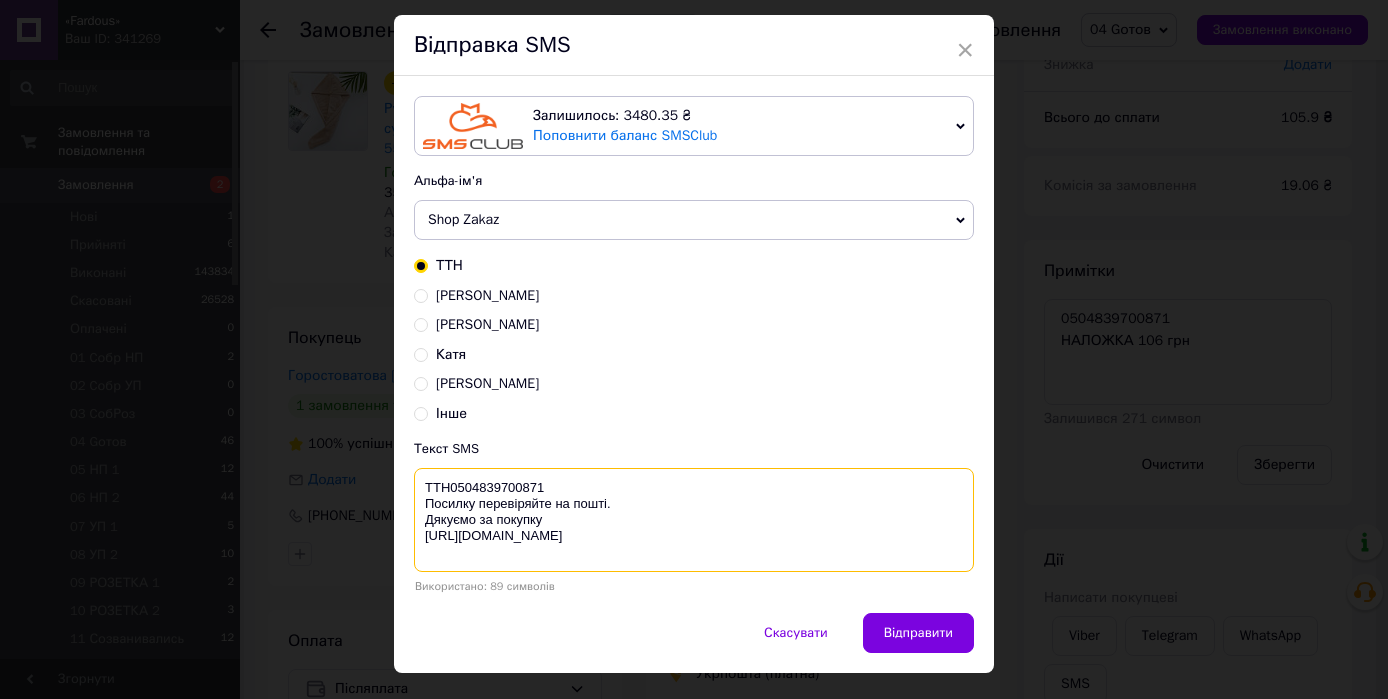 scroll, scrollTop: 96, scrollLeft: 0, axis: vertical 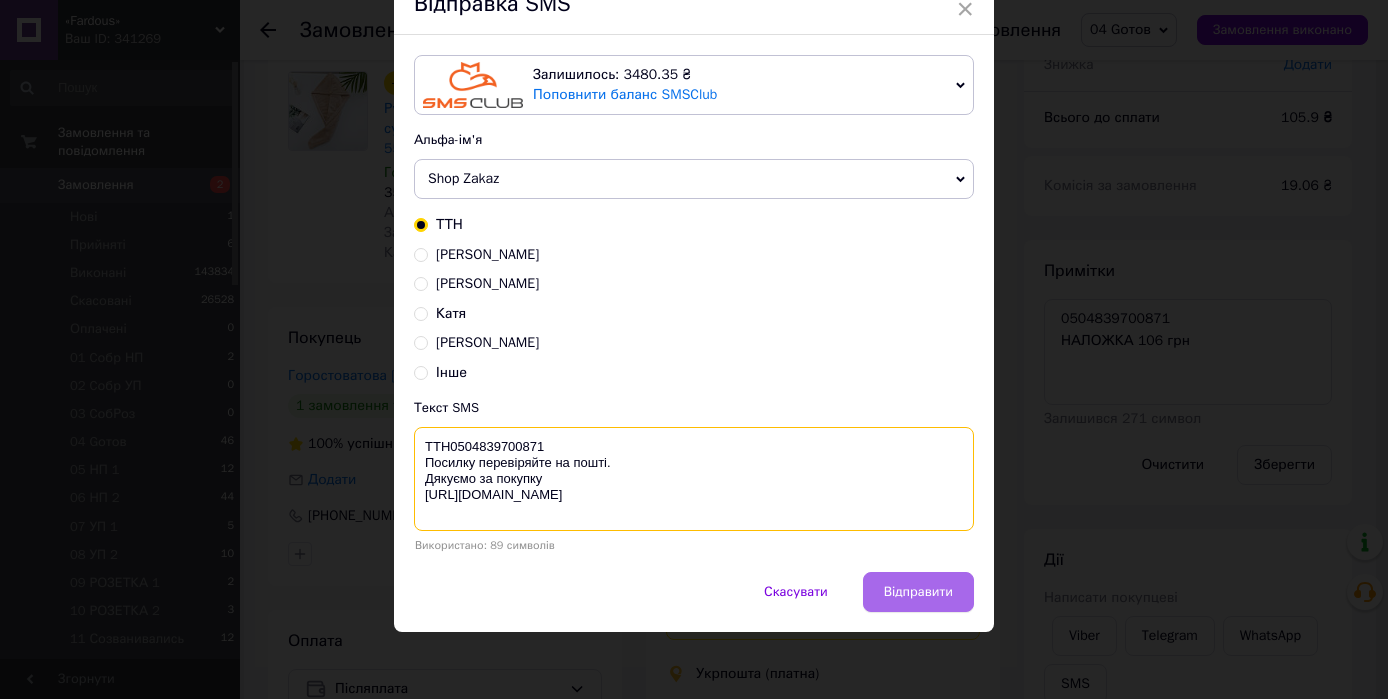 type on "ТТН0504839700871
Посилку перевіряйте на пошті.
Дякуємо за покупку
https://fardous.com.ua/" 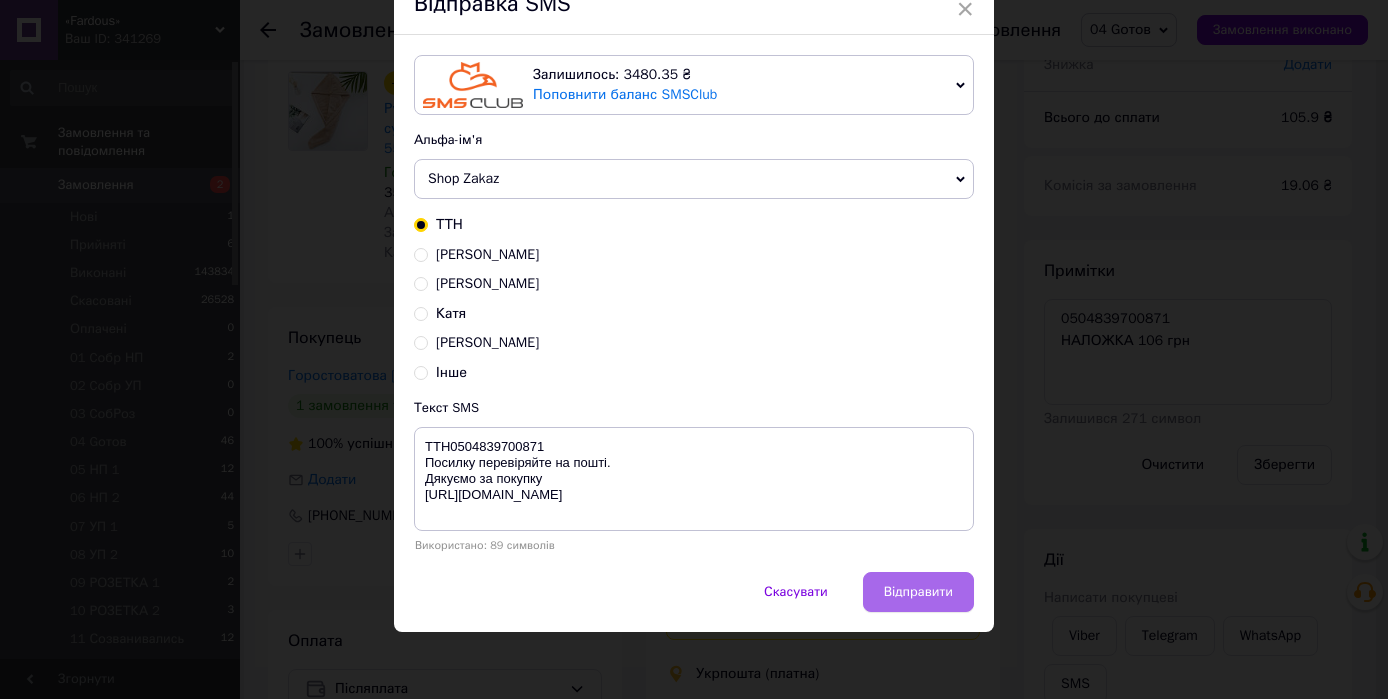 click on "Відправити" at bounding box center [918, 592] 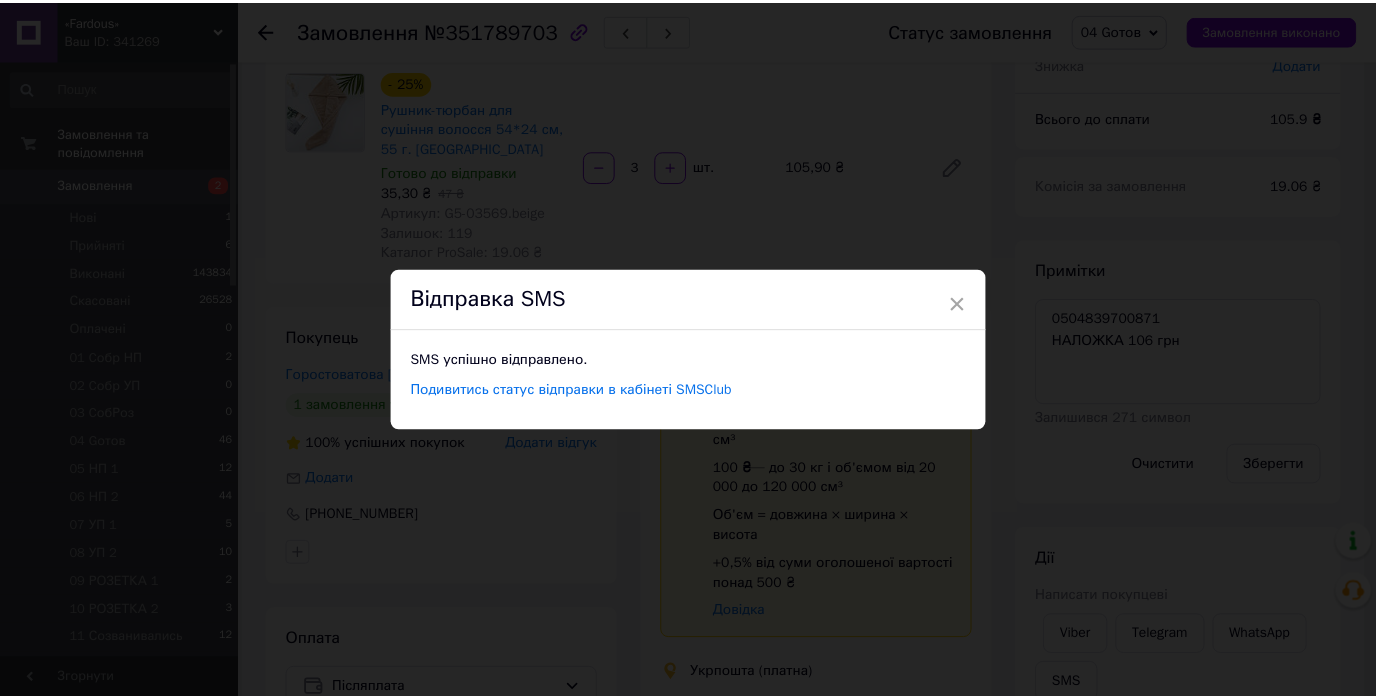 scroll, scrollTop: 0, scrollLeft: 0, axis: both 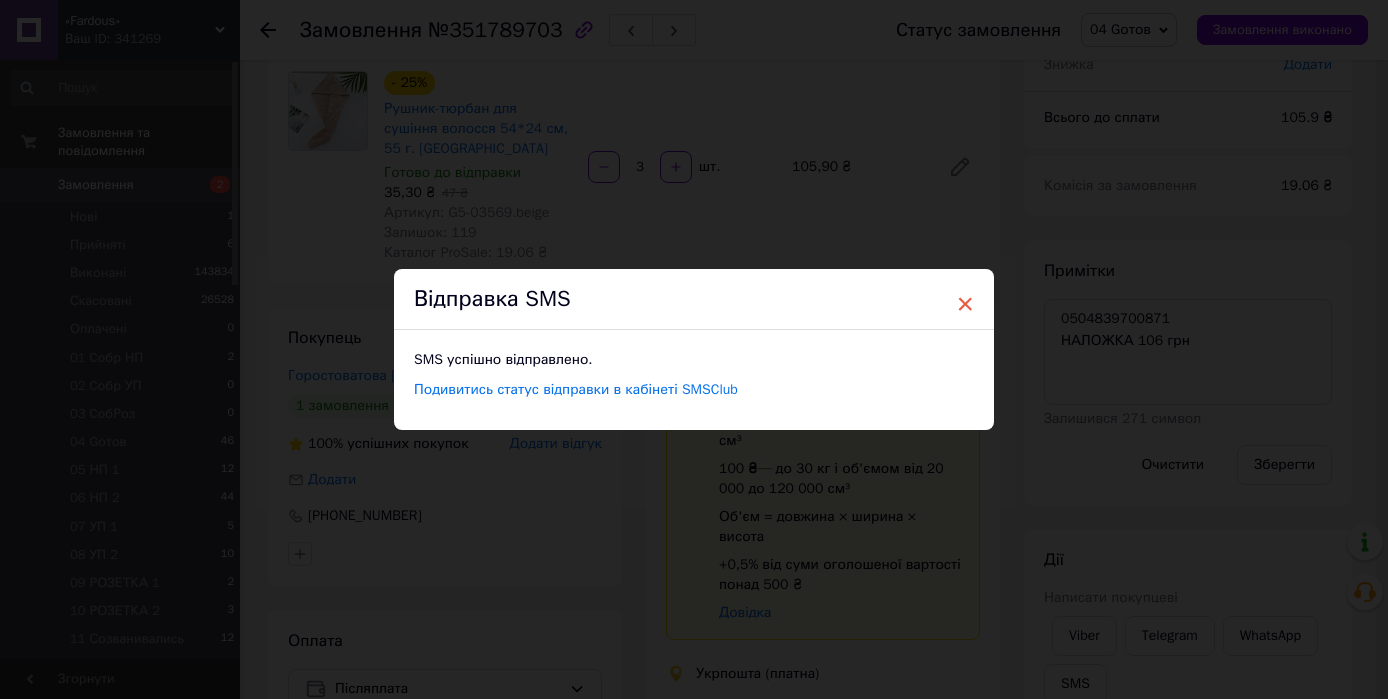 click on "×" at bounding box center [965, 304] 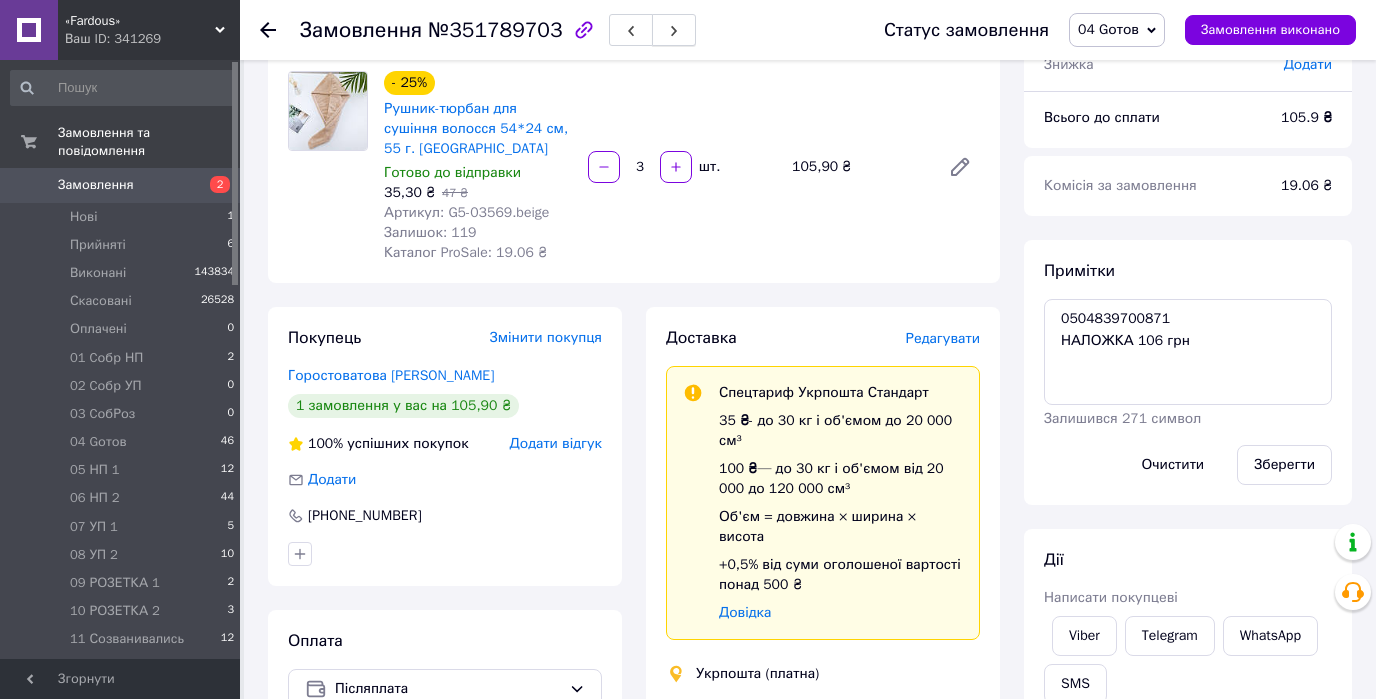 click 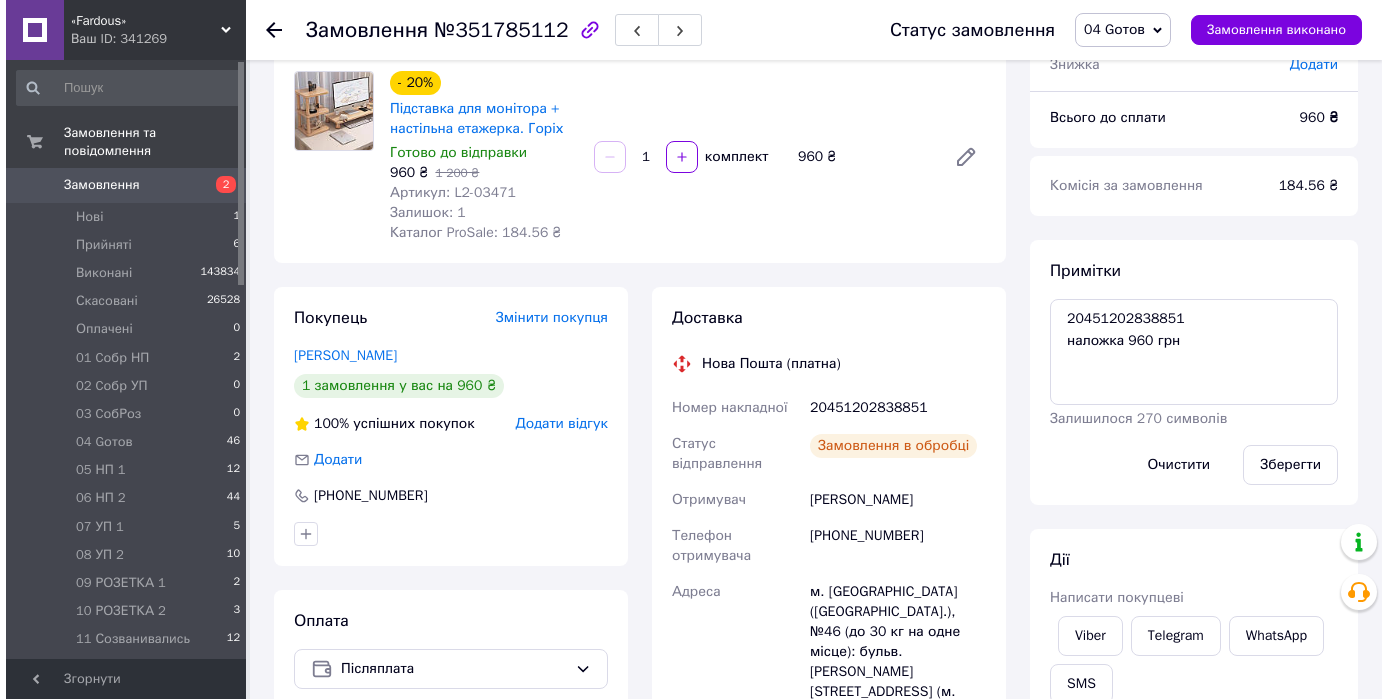 scroll, scrollTop: 92, scrollLeft: 0, axis: vertical 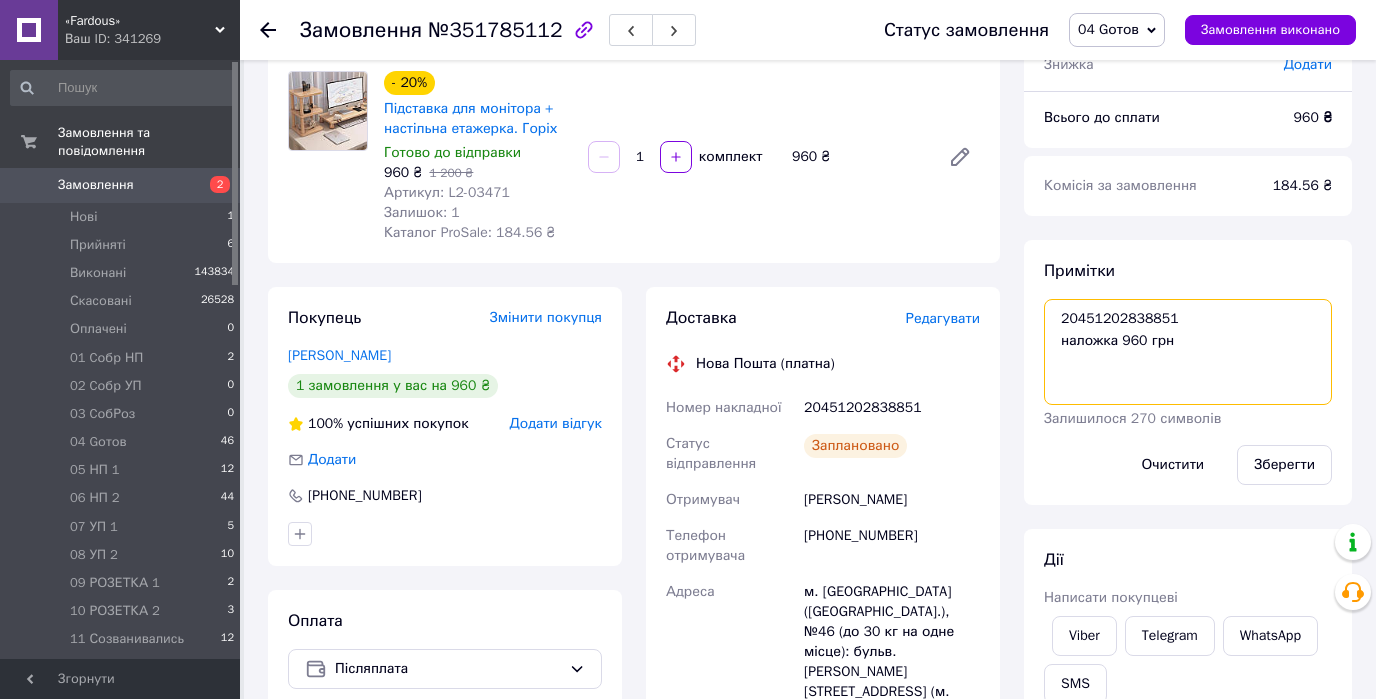 drag, startPoint x: 1185, startPoint y: 315, endPoint x: 1034, endPoint y: 323, distance: 151.21178 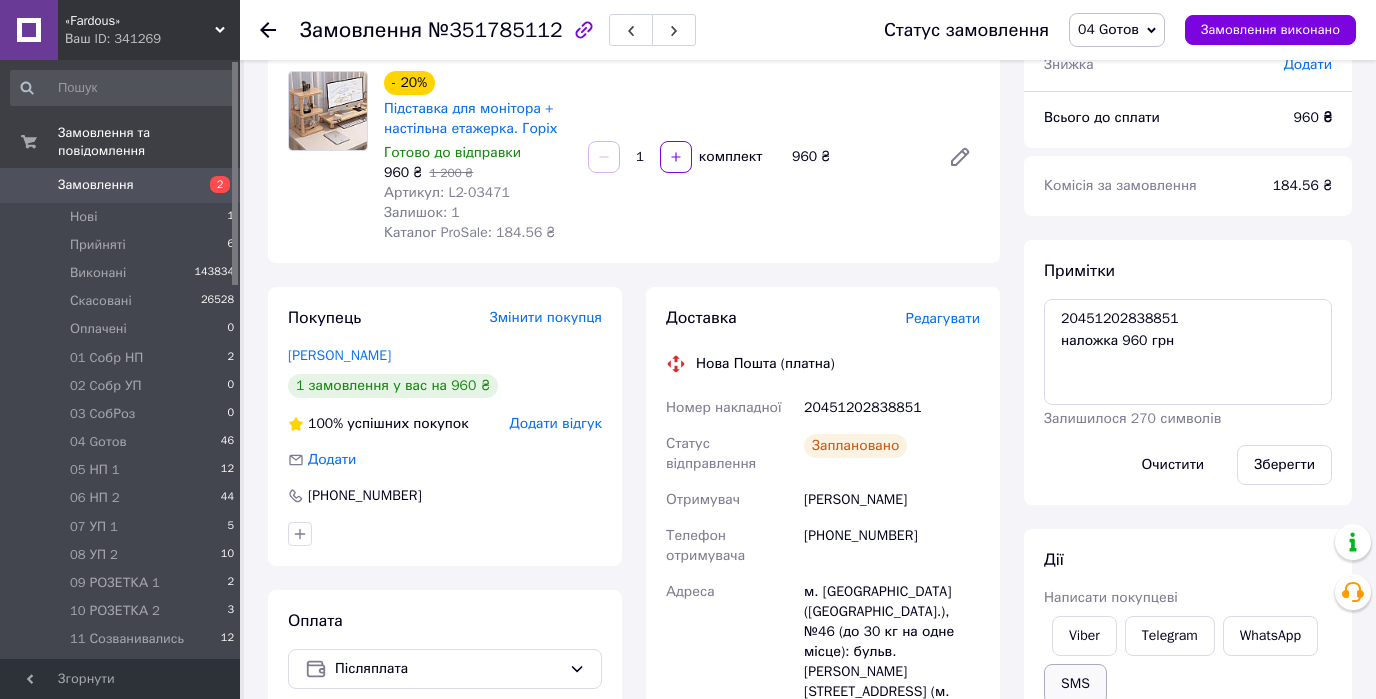 click on "SMS" at bounding box center (1075, 684) 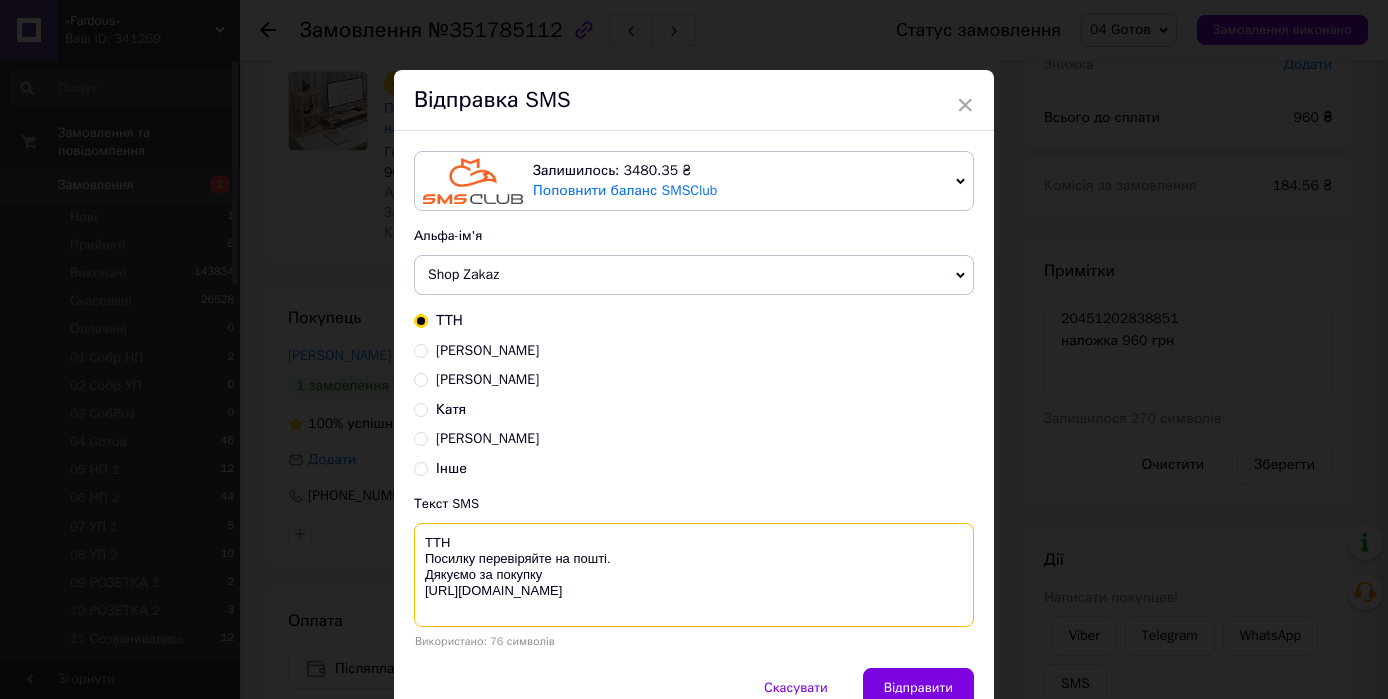 paste on "20451202838851" 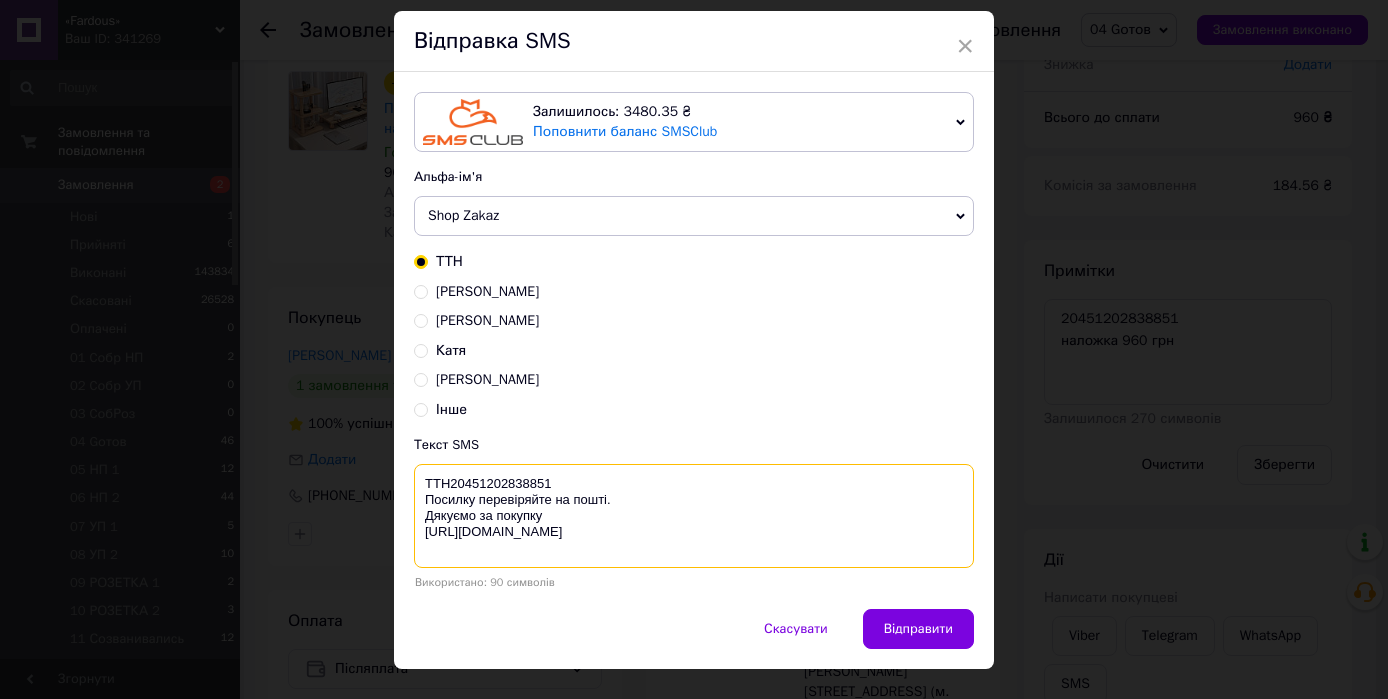 scroll, scrollTop: 96, scrollLeft: 0, axis: vertical 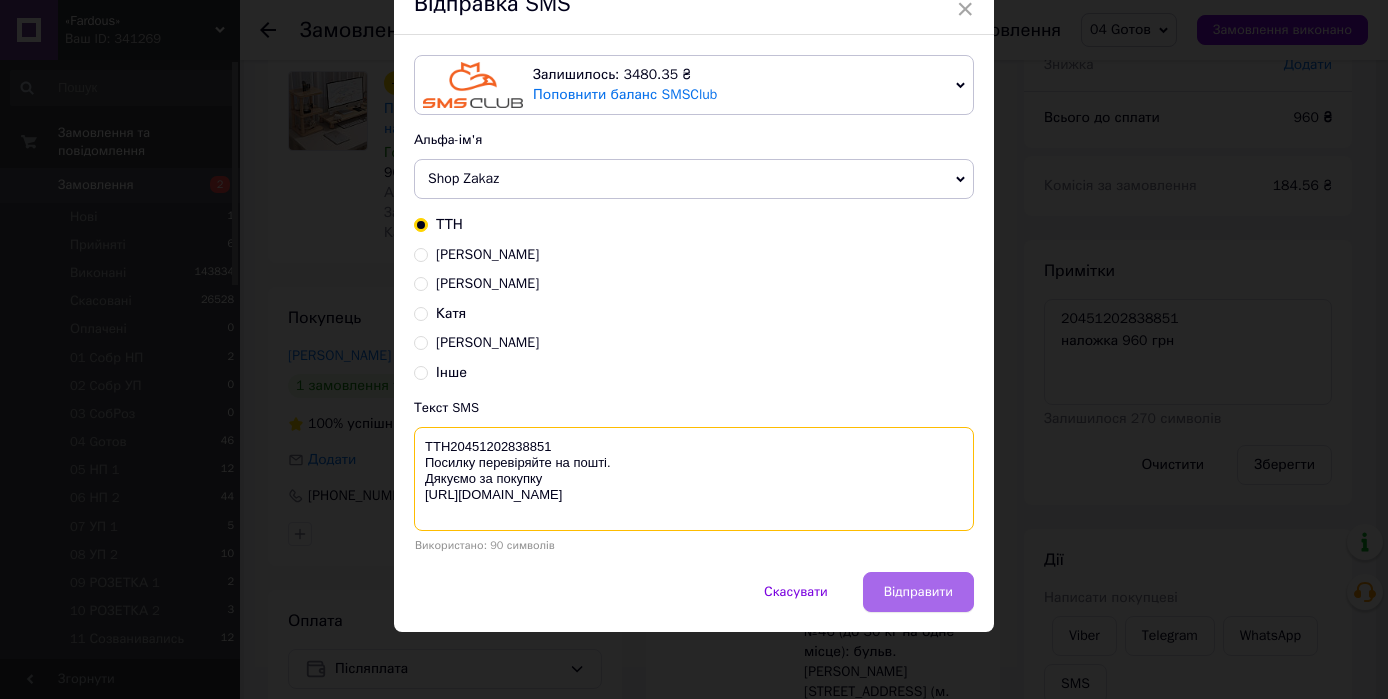 type on "ТТН20451202838851
Посилку перевіряйте на пошті.
Дякуємо за покупку
https://fardous.com.ua/" 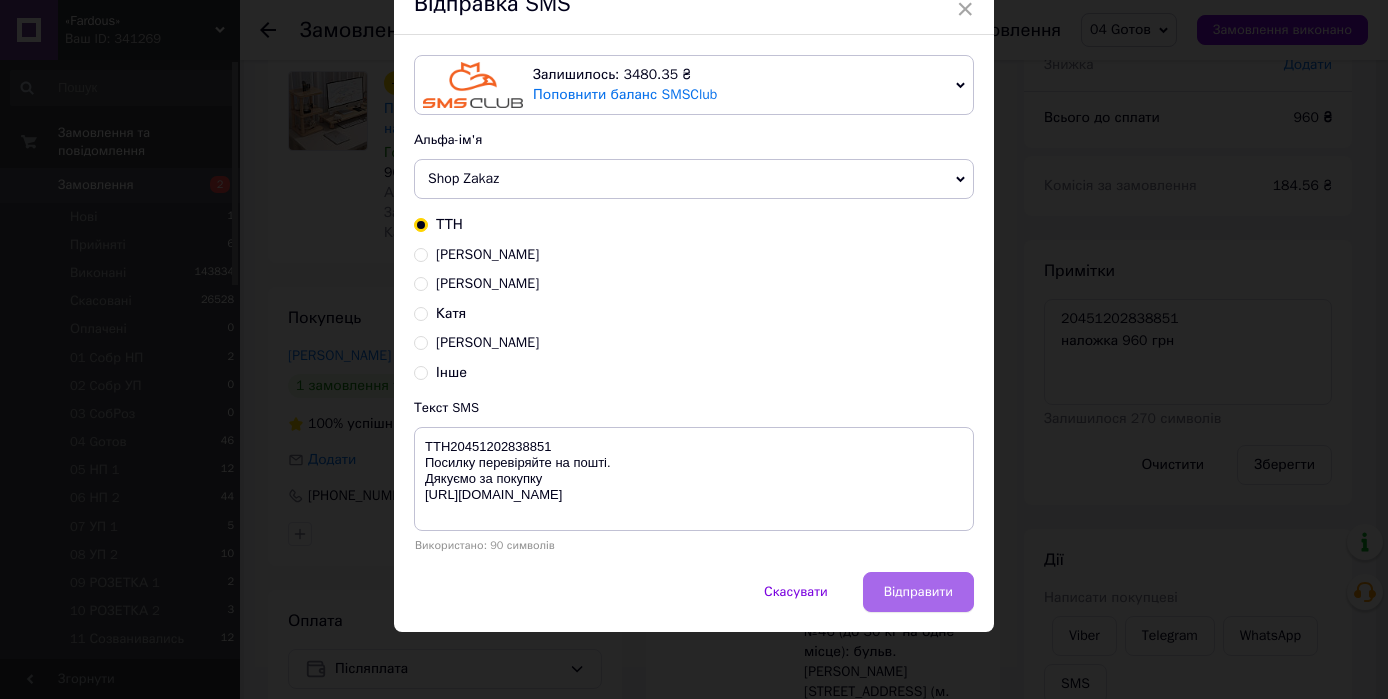 click on "Відправити" at bounding box center [918, 592] 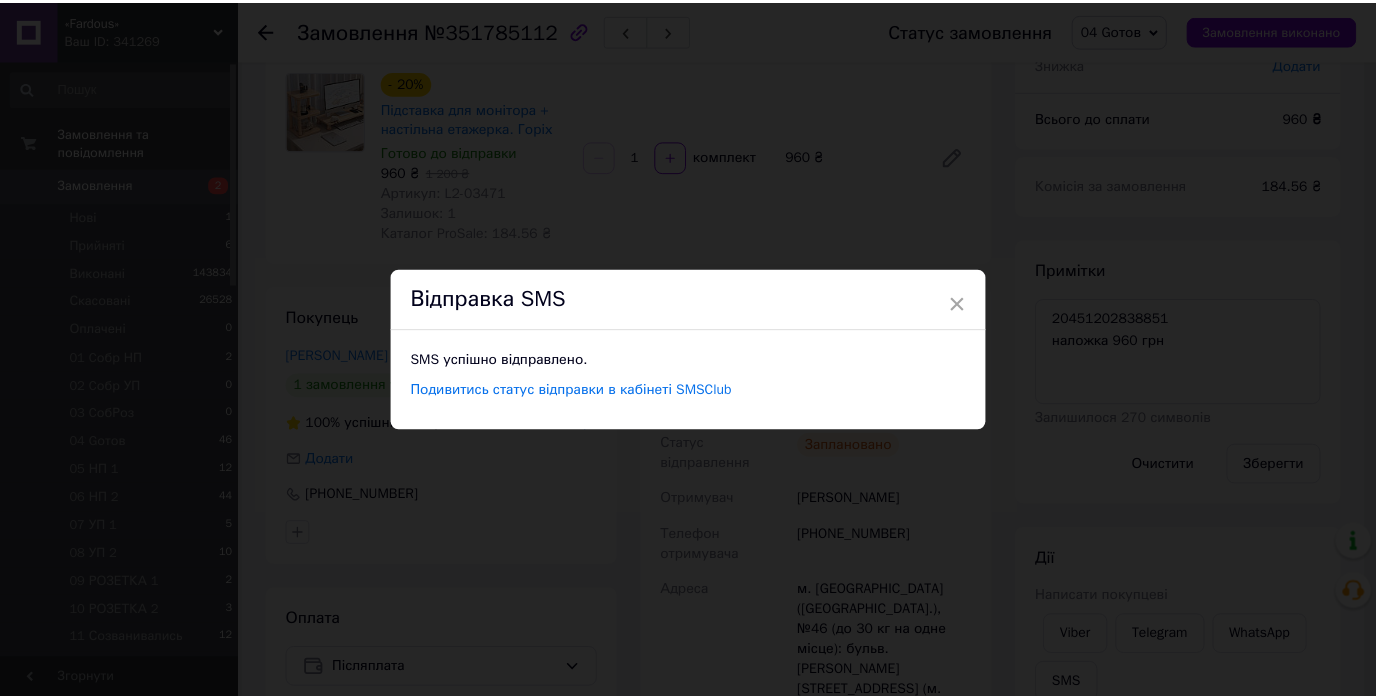 scroll, scrollTop: 0, scrollLeft: 0, axis: both 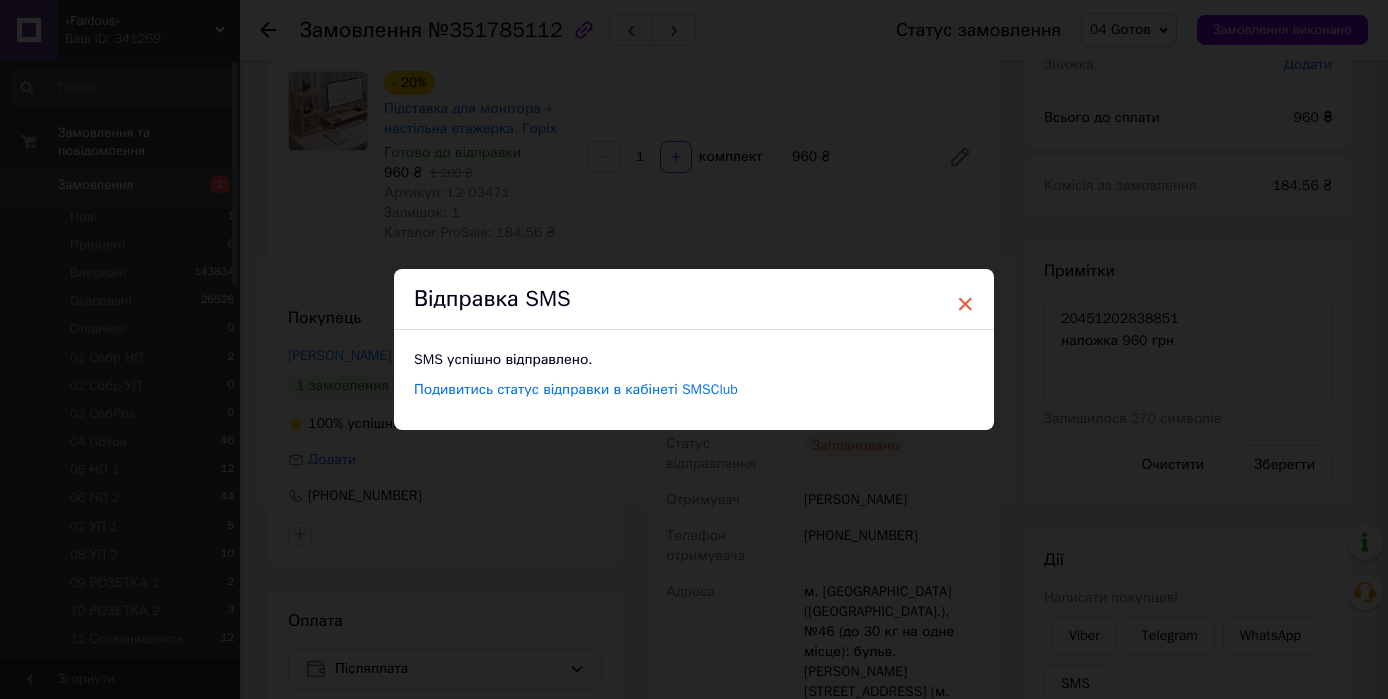 click on "×" at bounding box center (965, 304) 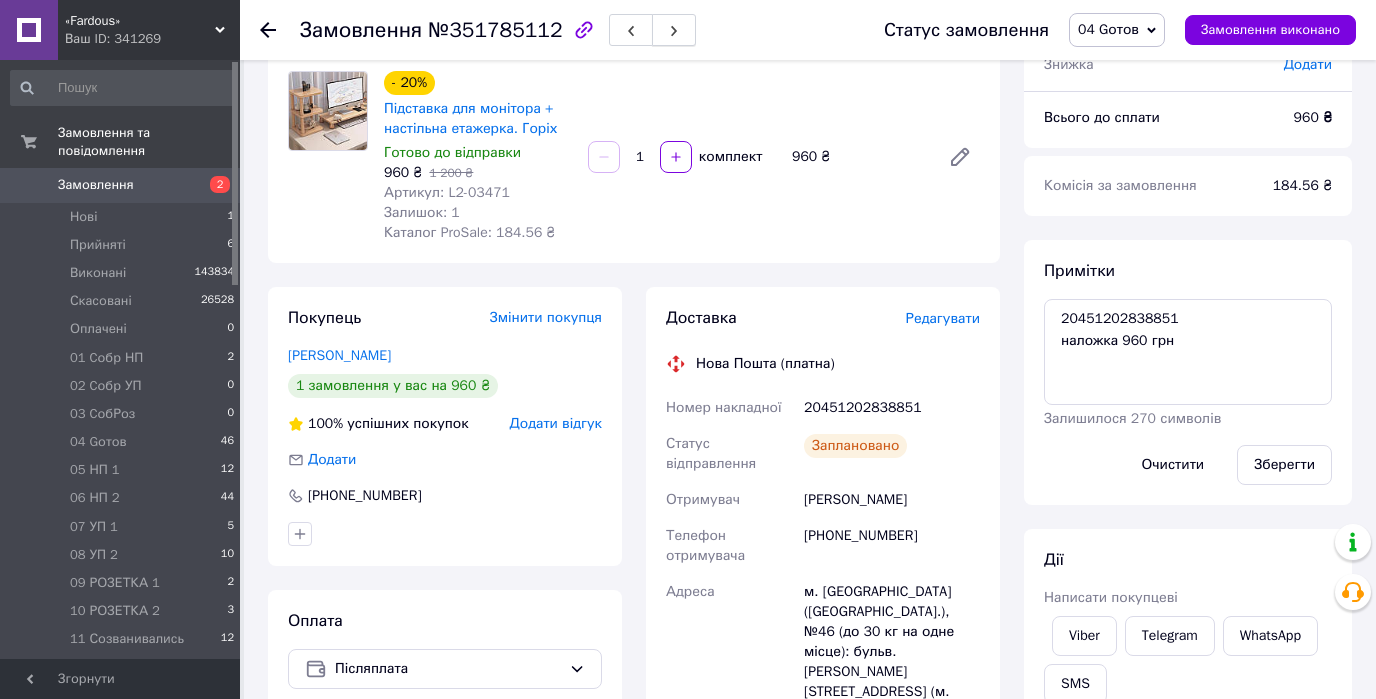 click 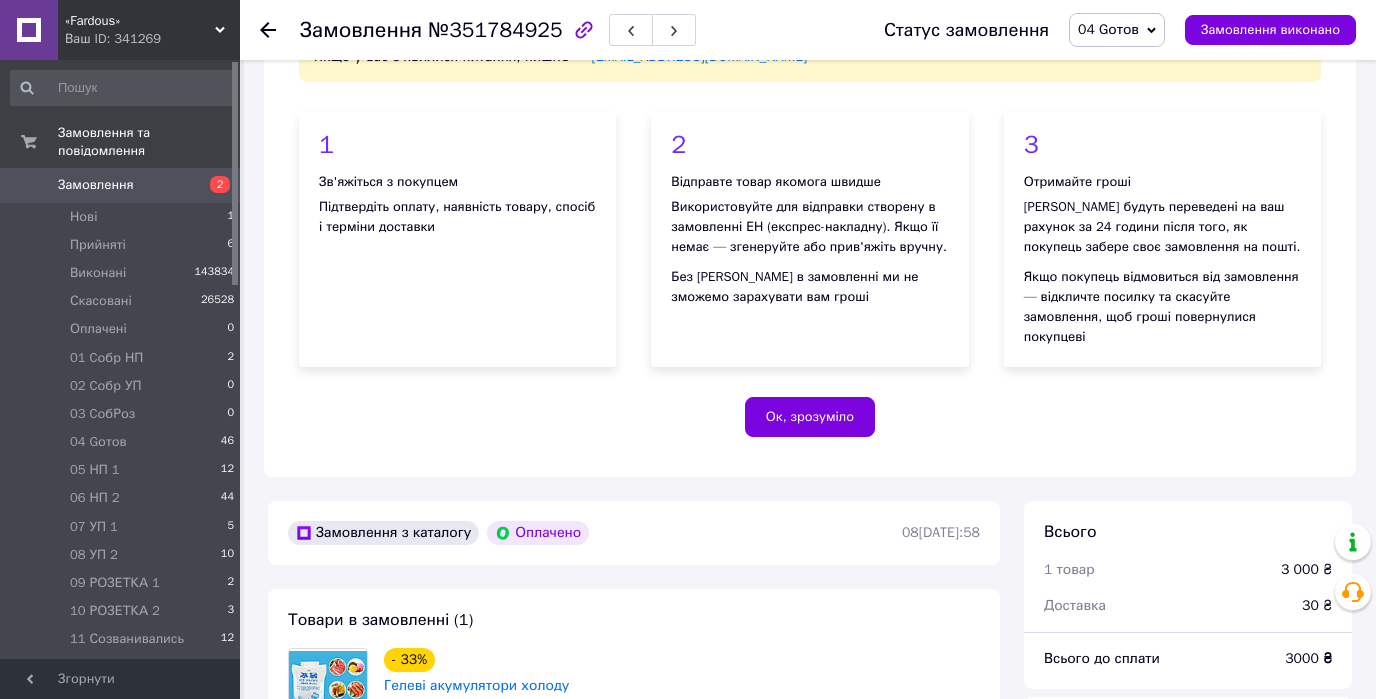 scroll, scrollTop: 12, scrollLeft: 0, axis: vertical 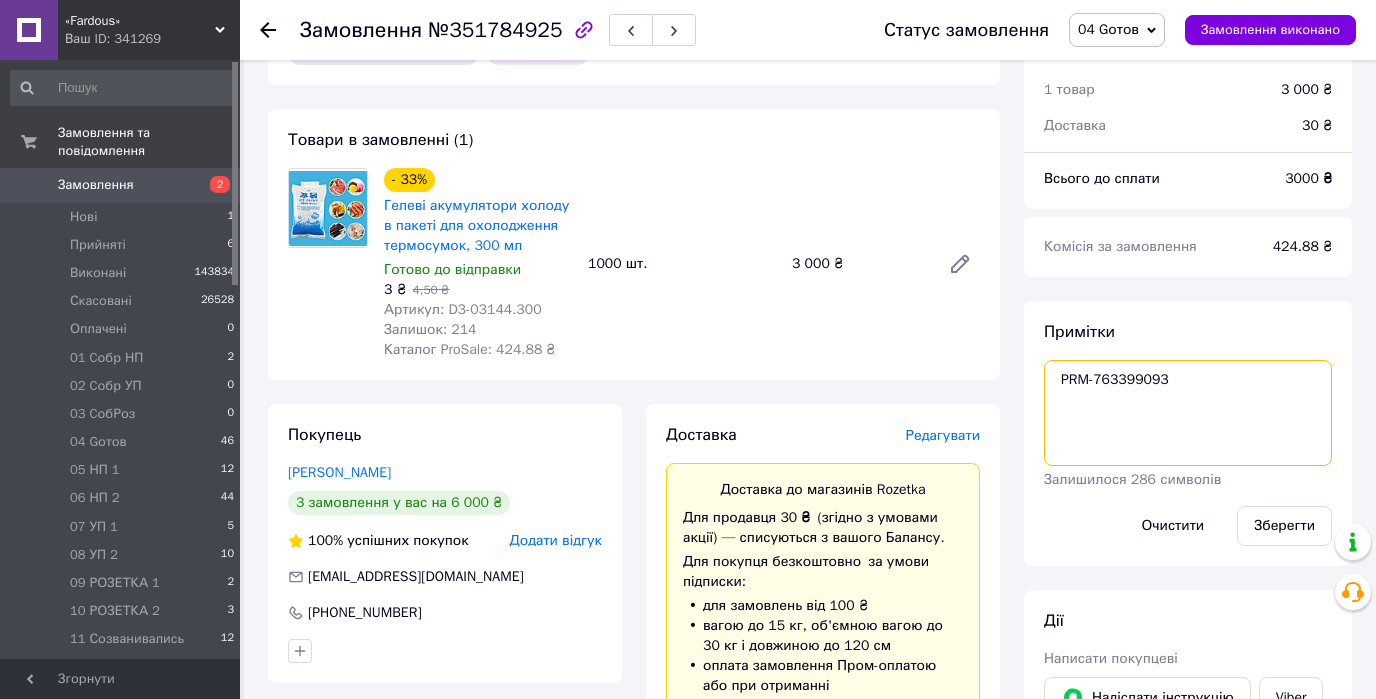 drag, startPoint x: 1182, startPoint y: 363, endPoint x: 1028, endPoint y: 362, distance: 154.00325 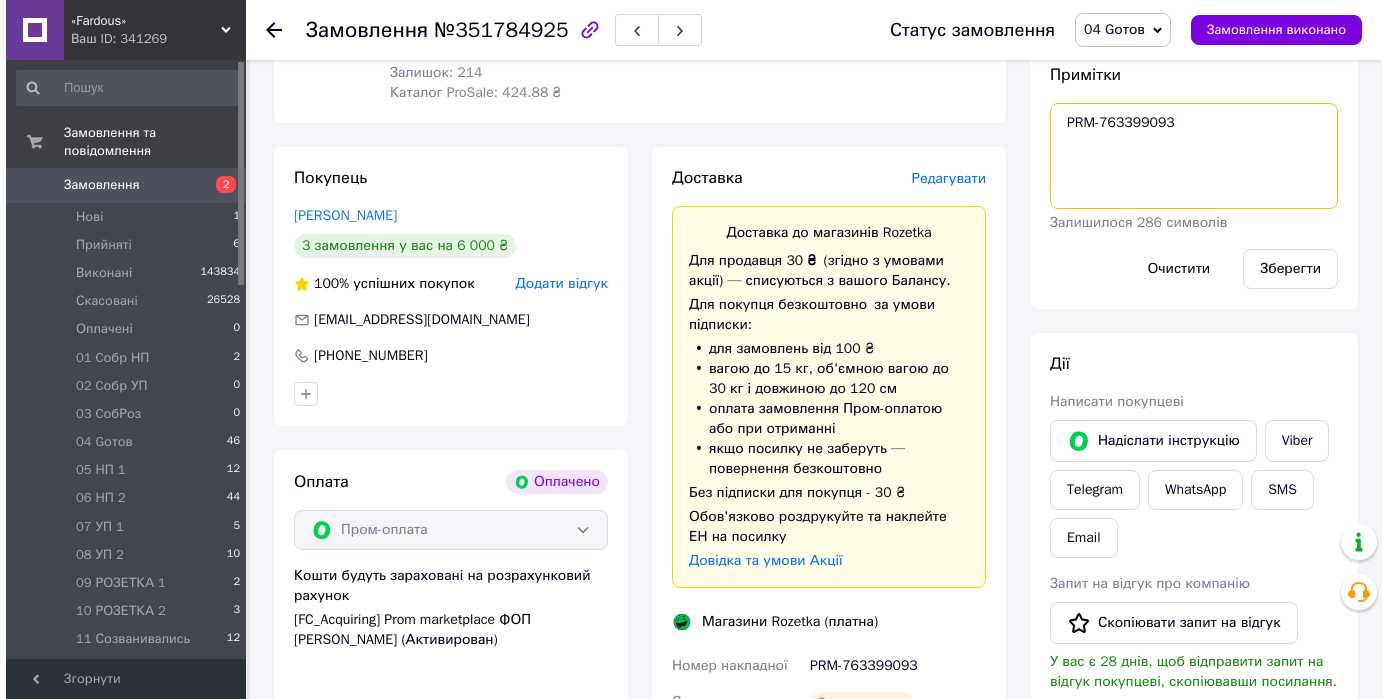 scroll, scrollTop: 960, scrollLeft: 0, axis: vertical 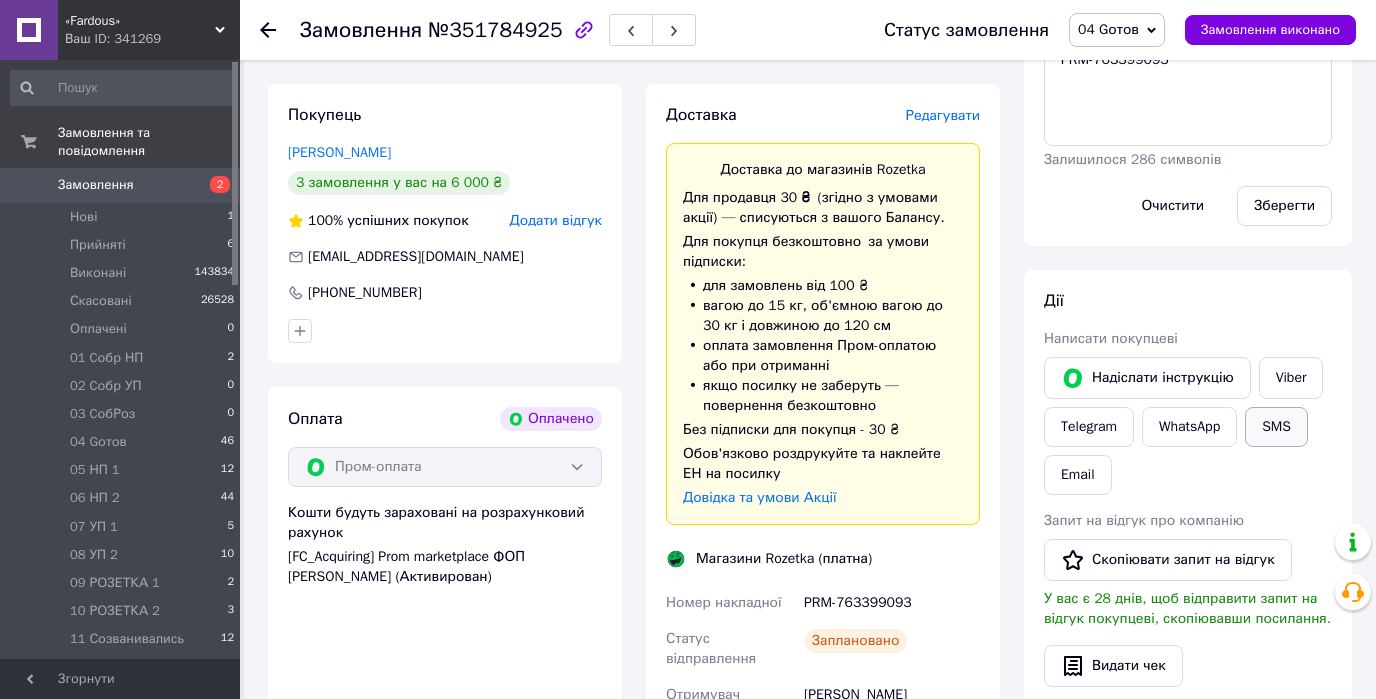click on "SMS" at bounding box center (1276, 427) 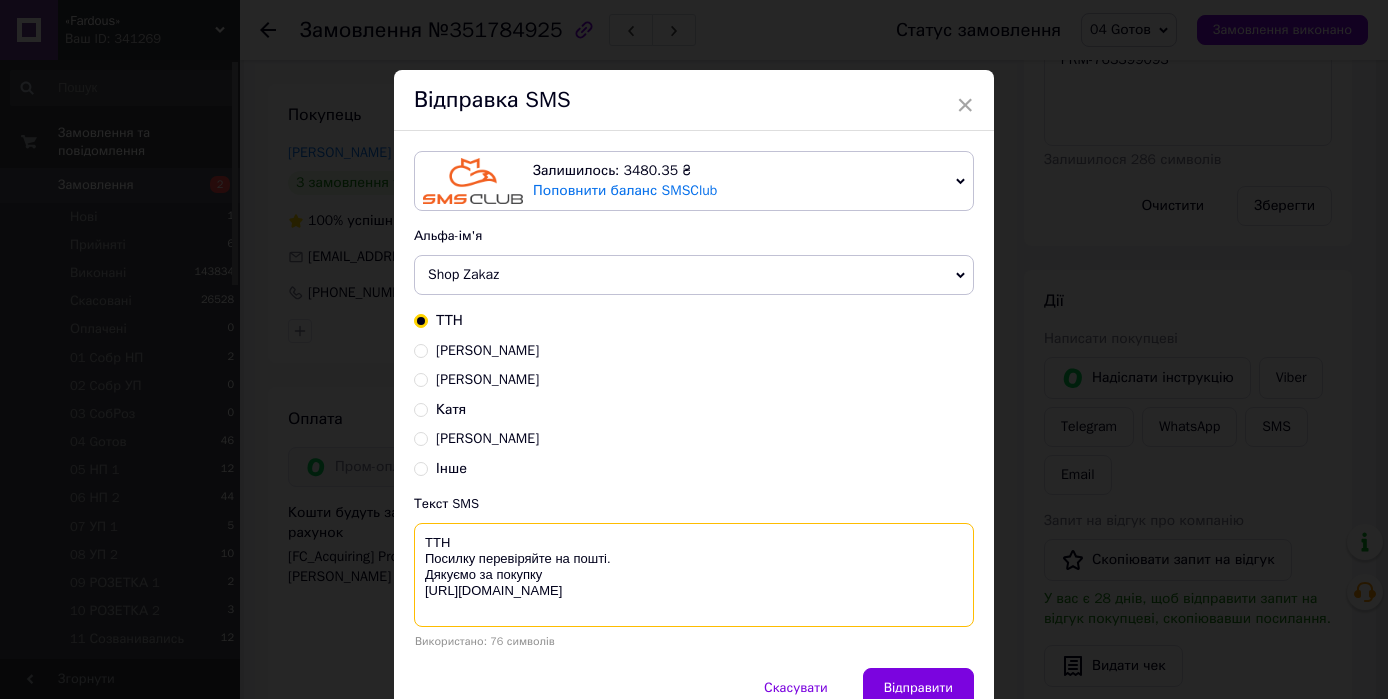 paste on "PRM-763399093" 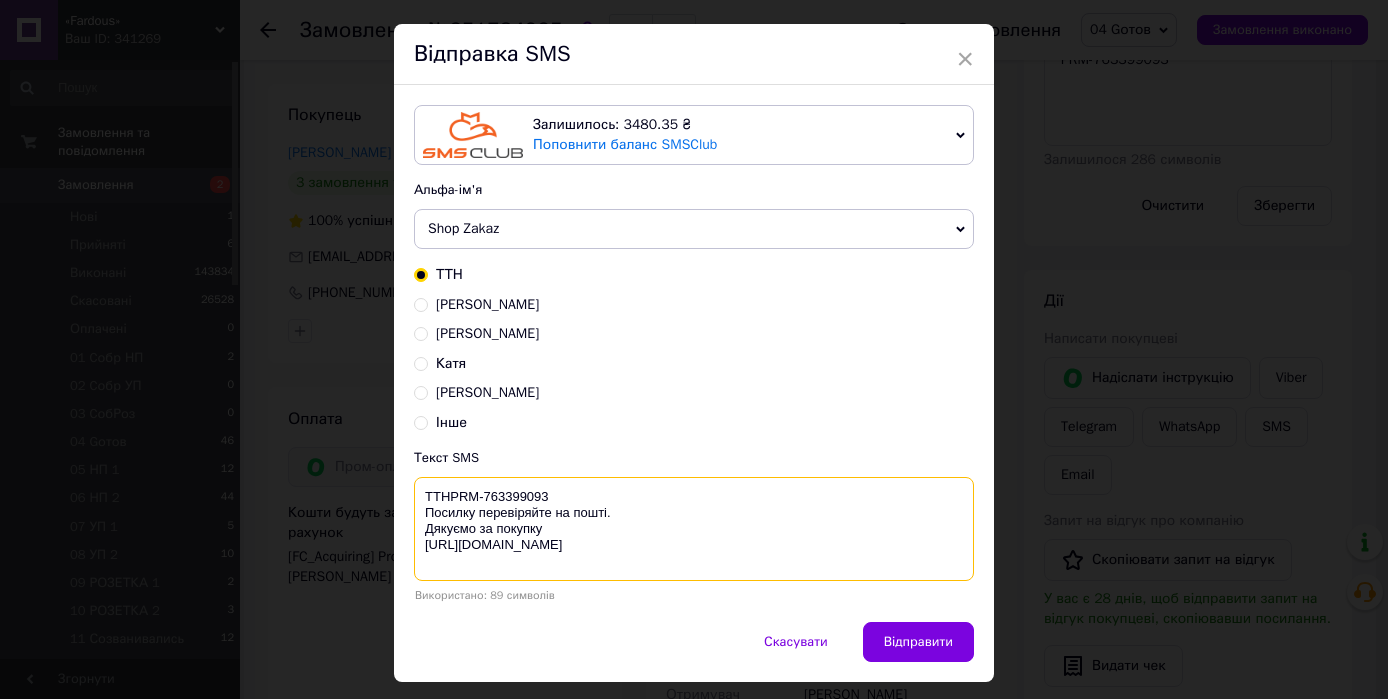 scroll, scrollTop: 96, scrollLeft: 0, axis: vertical 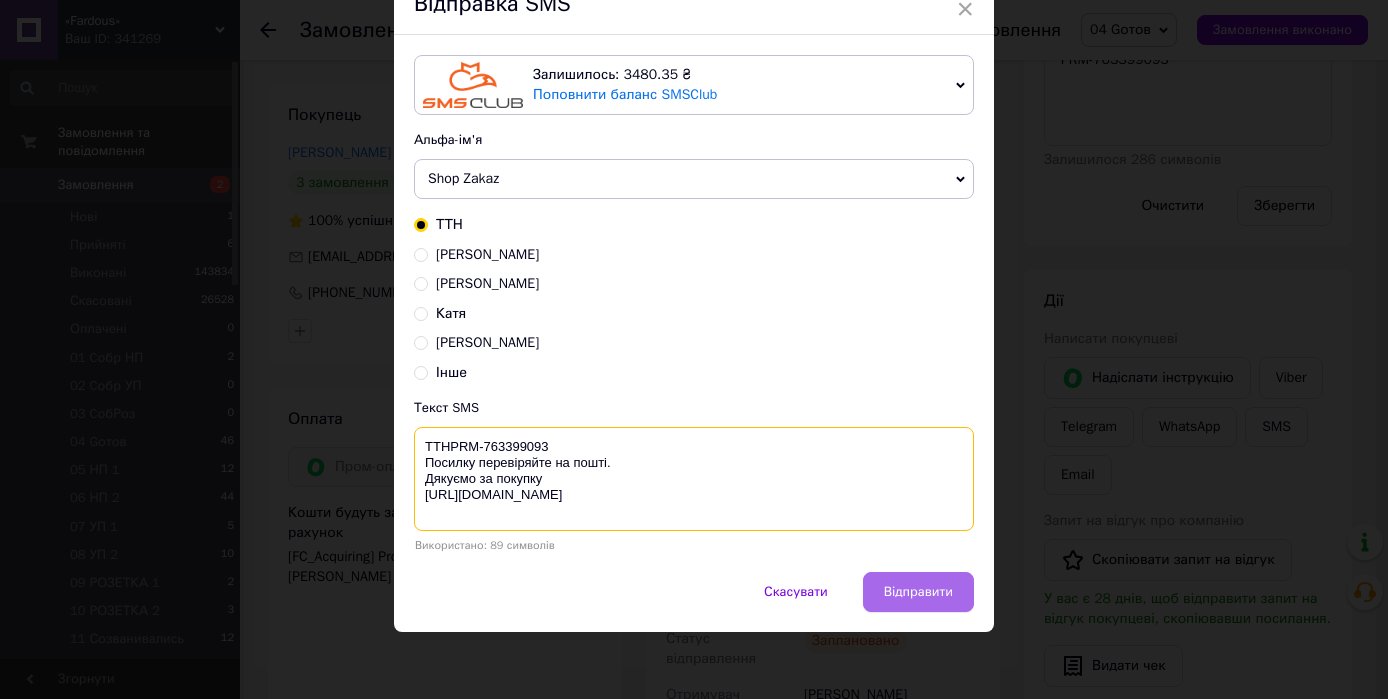 type on "ТТНPRM-763399093
Посилку перевіряйте на пошті.
Дякуємо за покупку
https://fardous.com.ua/" 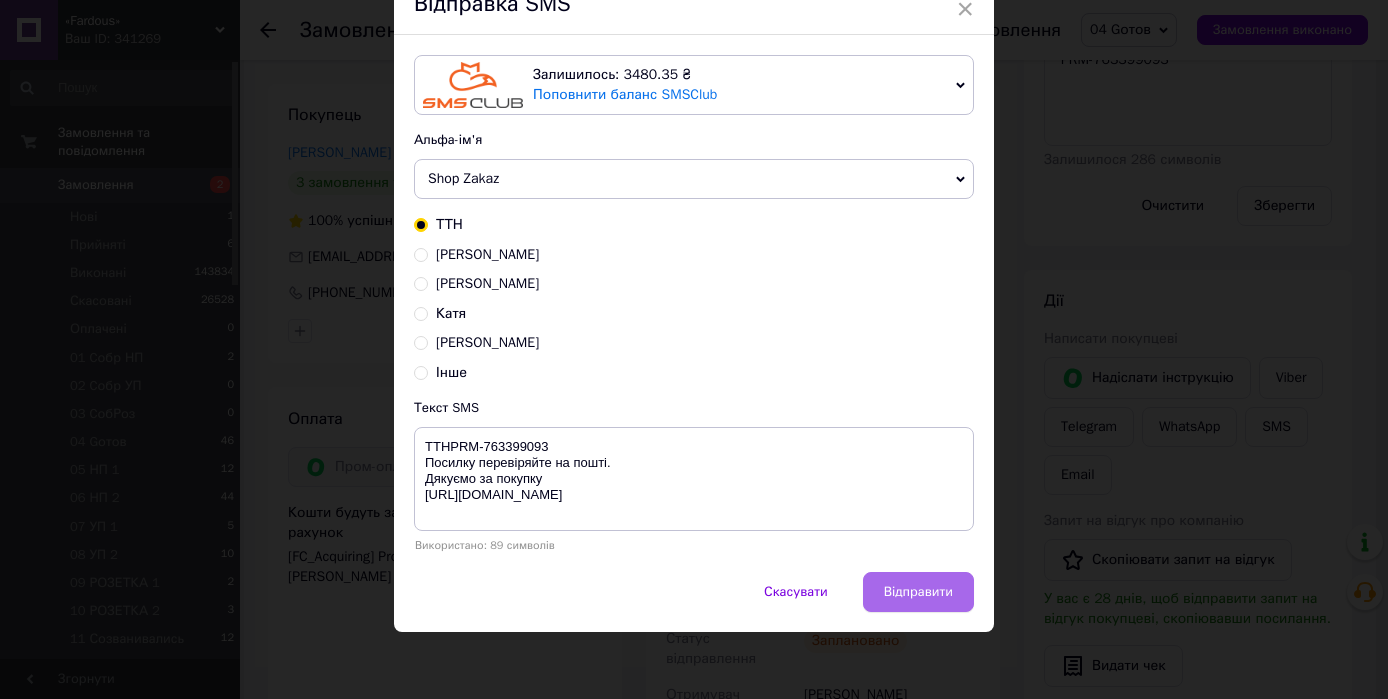 click on "Відправити" at bounding box center (918, 592) 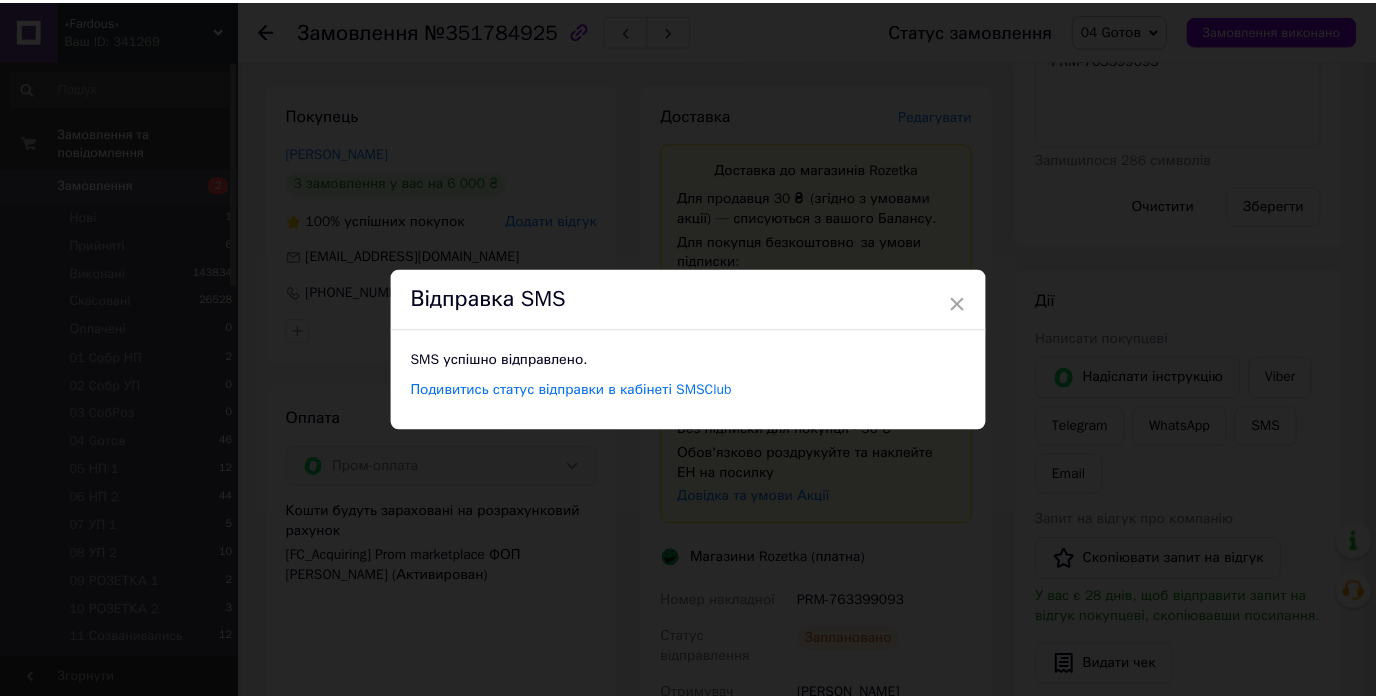 scroll, scrollTop: 0, scrollLeft: 0, axis: both 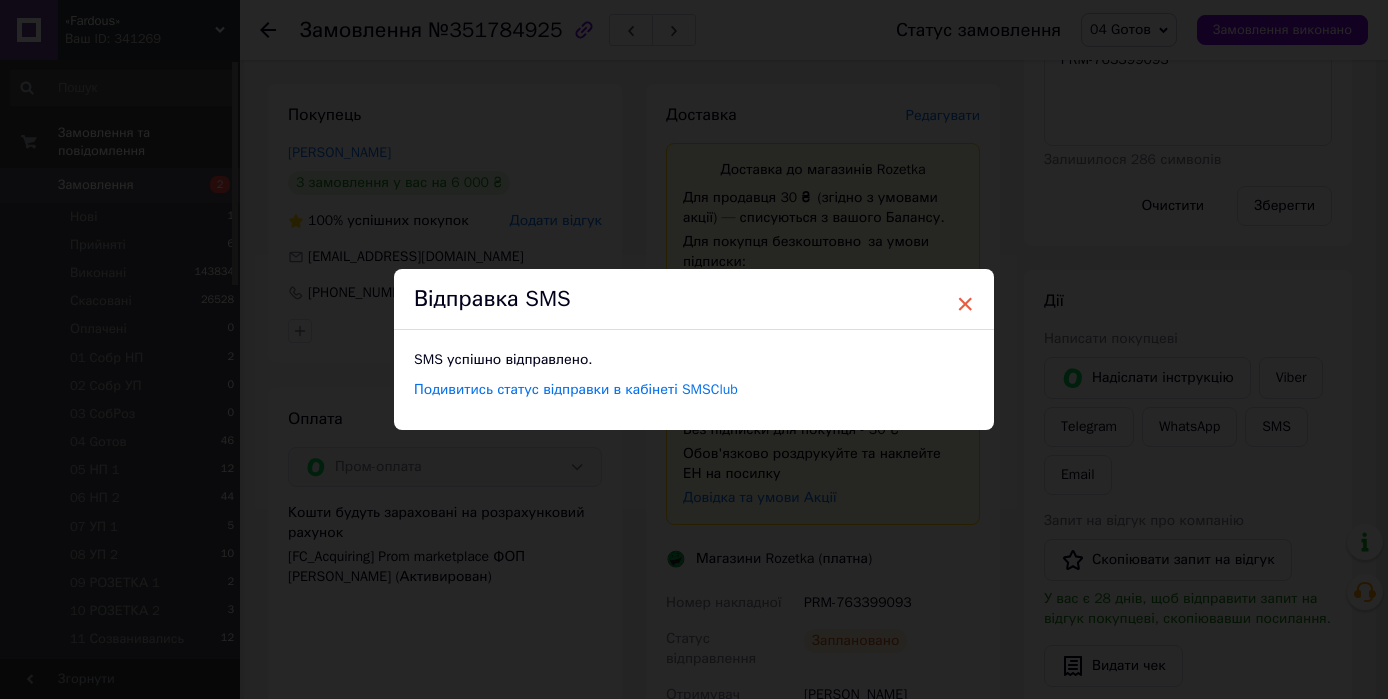 click on "×" at bounding box center (965, 304) 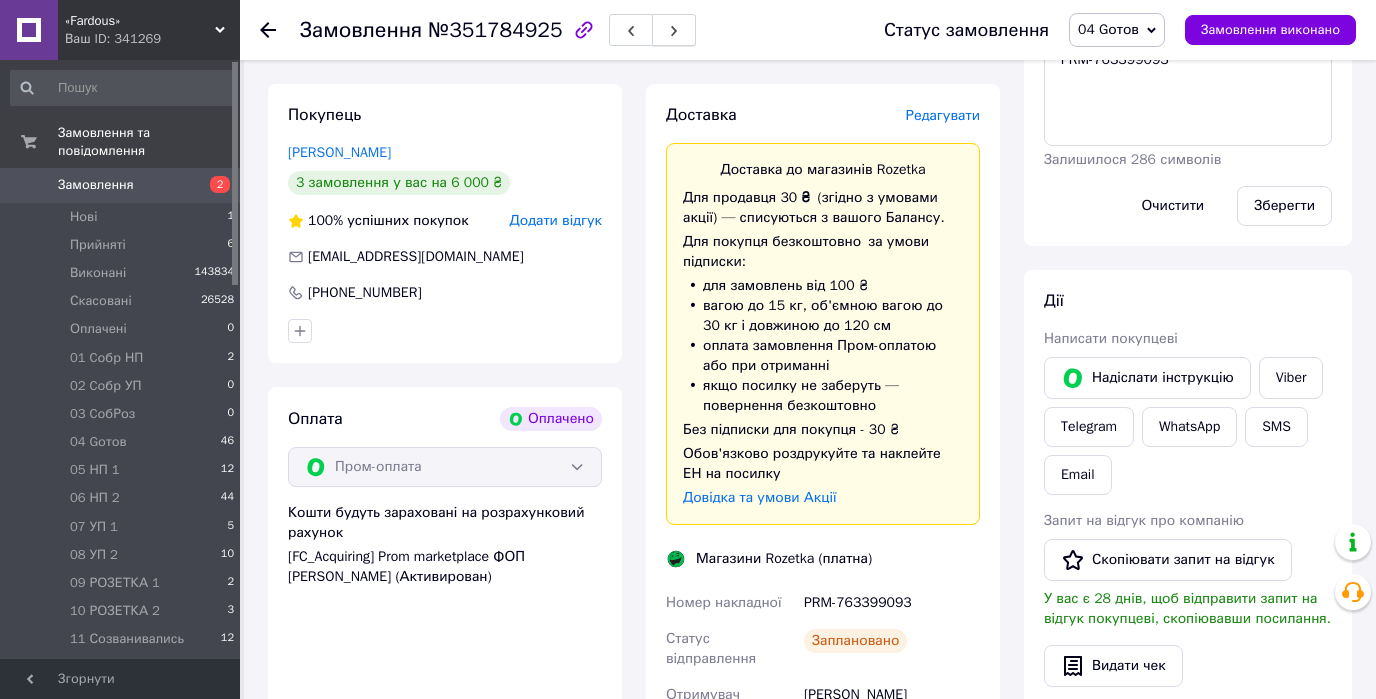 click 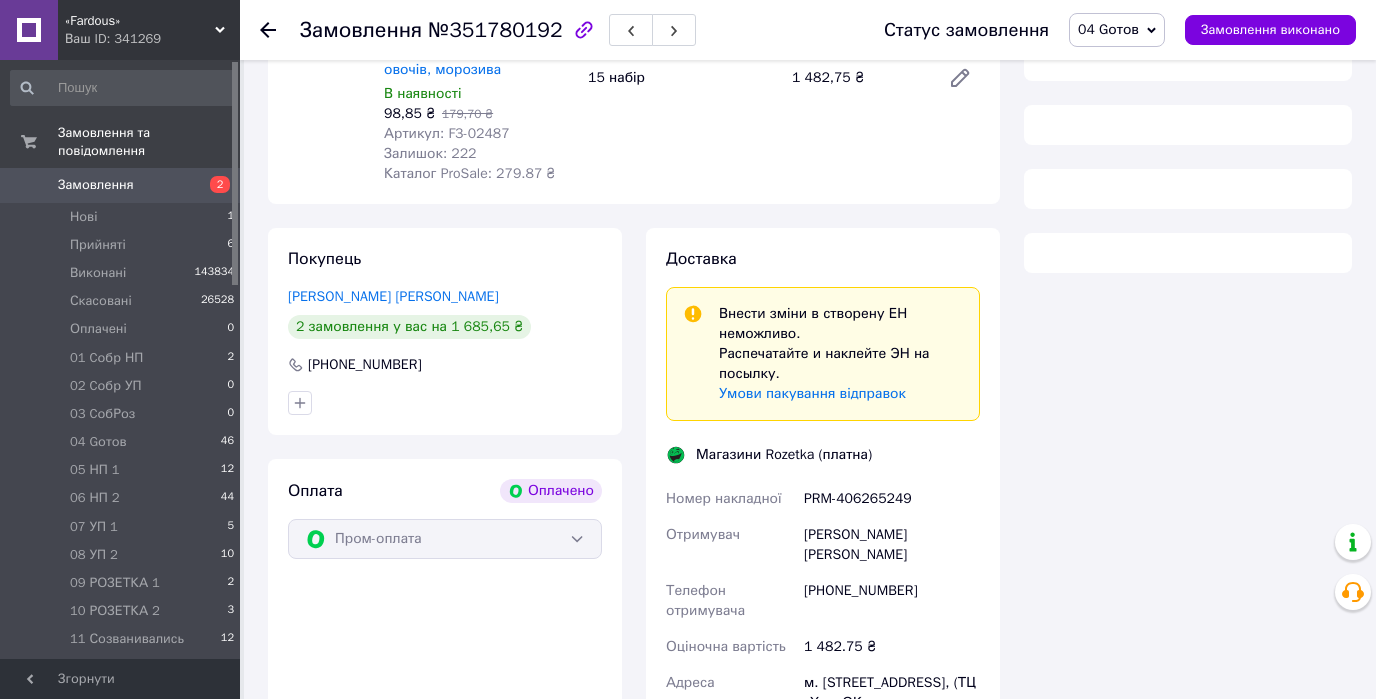 scroll, scrollTop: 960, scrollLeft: 0, axis: vertical 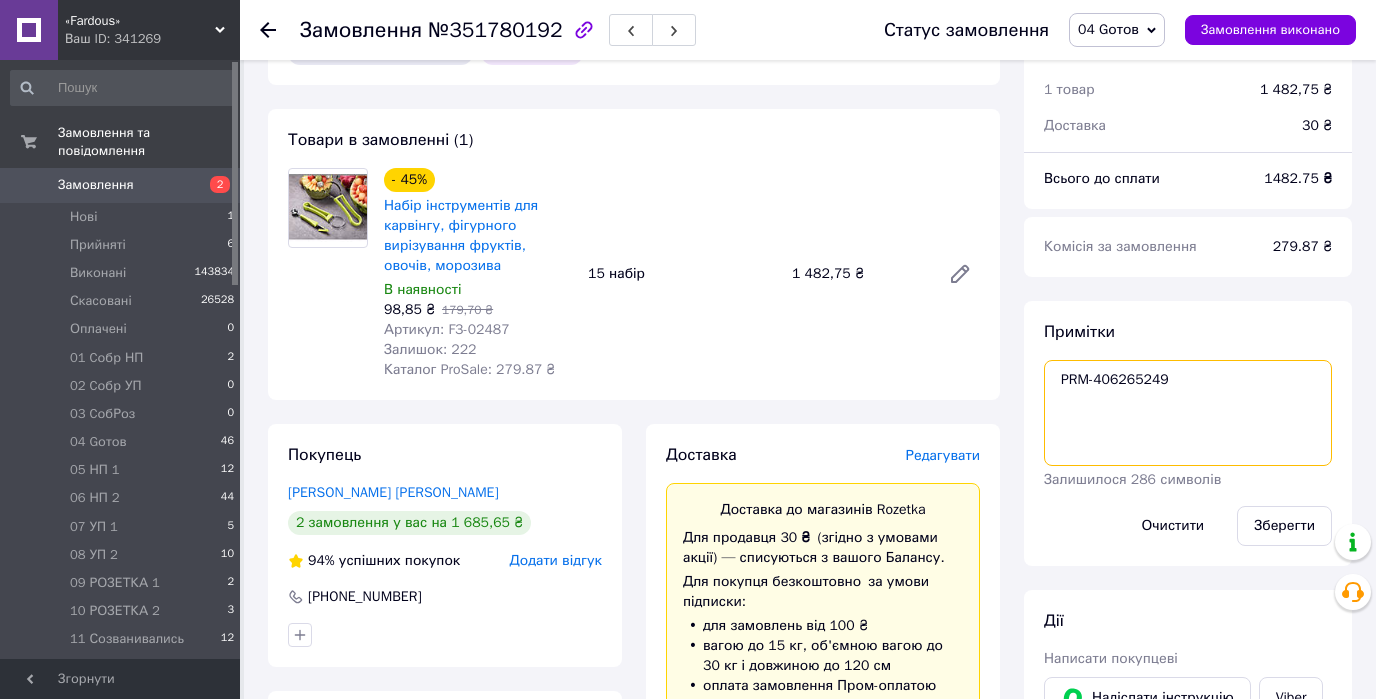 drag, startPoint x: 1183, startPoint y: 349, endPoint x: 1030, endPoint y: 363, distance: 153.63919 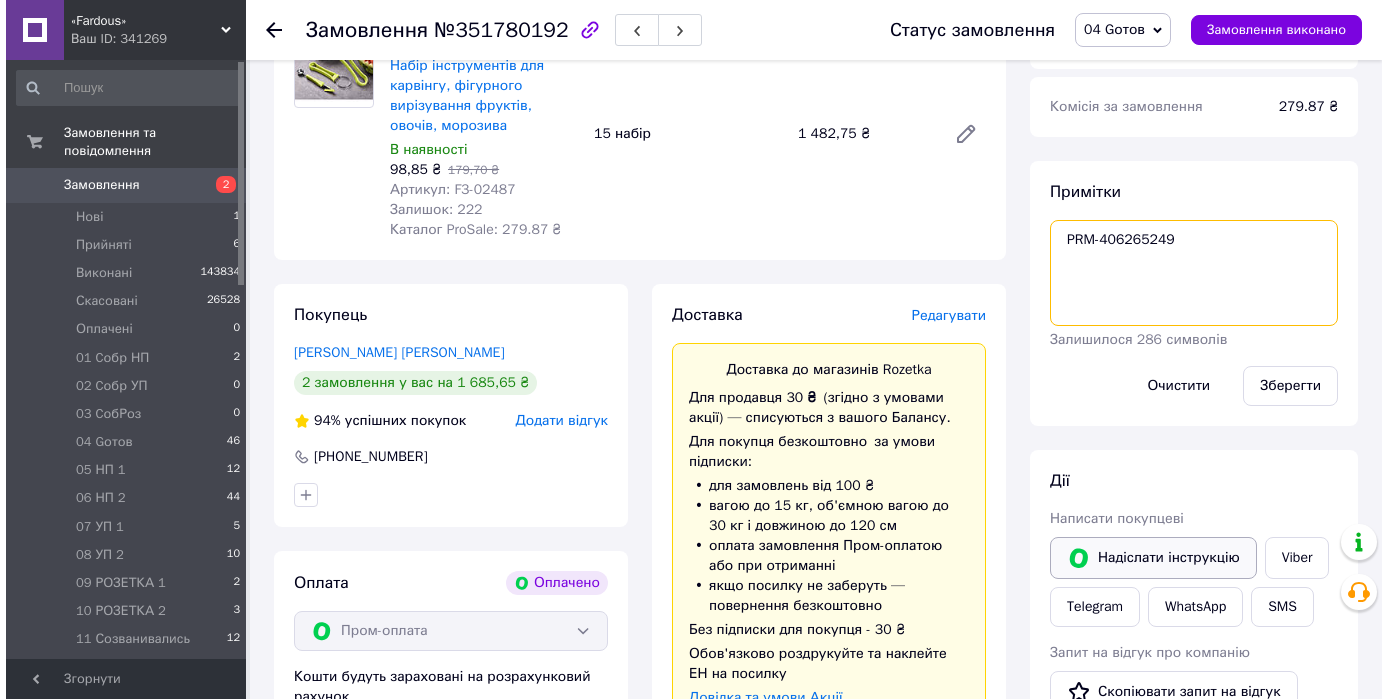 scroll, scrollTop: 800, scrollLeft: 0, axis: vertical 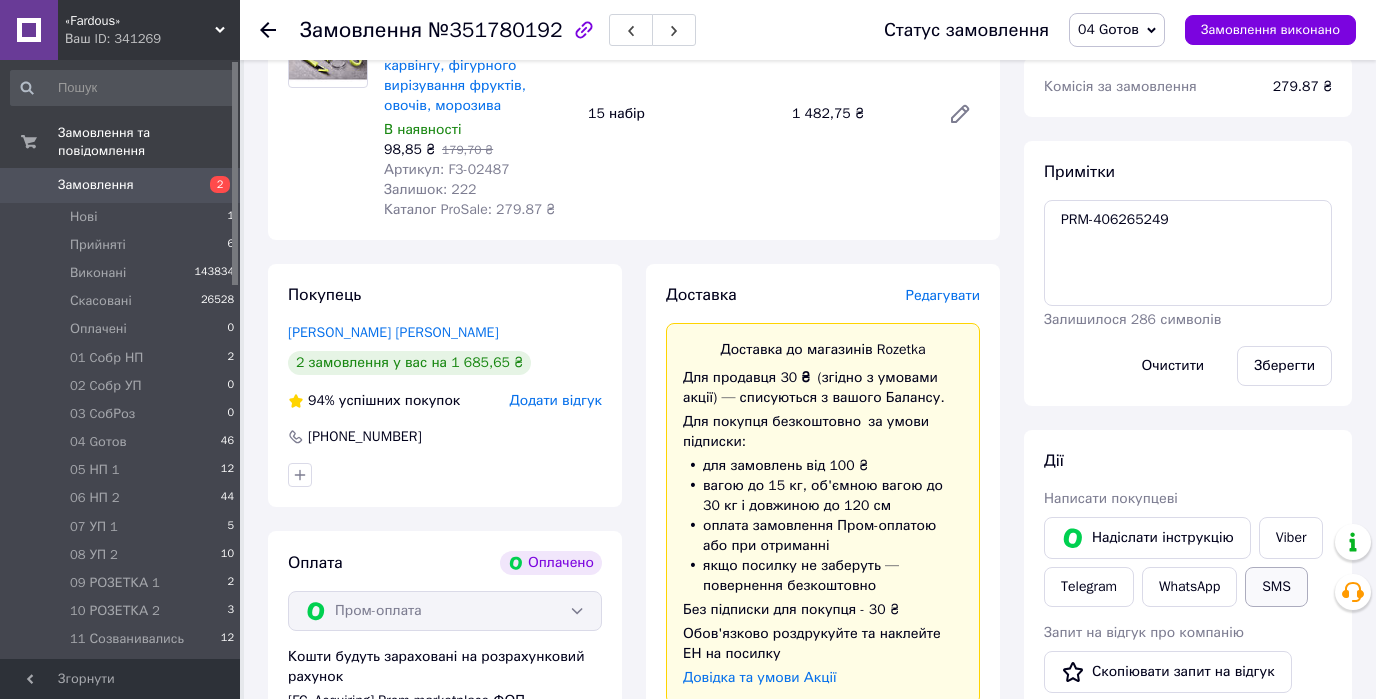 click on "SMS" at bounding box center (1276, 587) 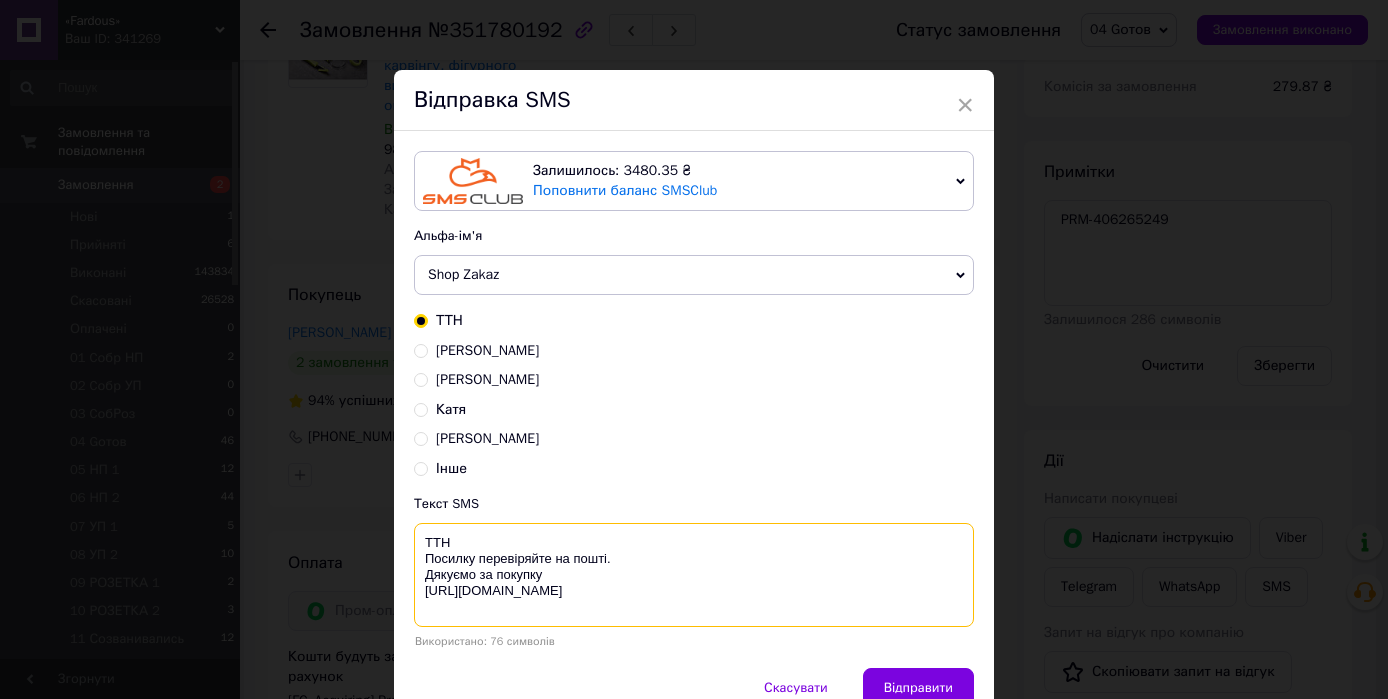 paste on "PRM-406265249" 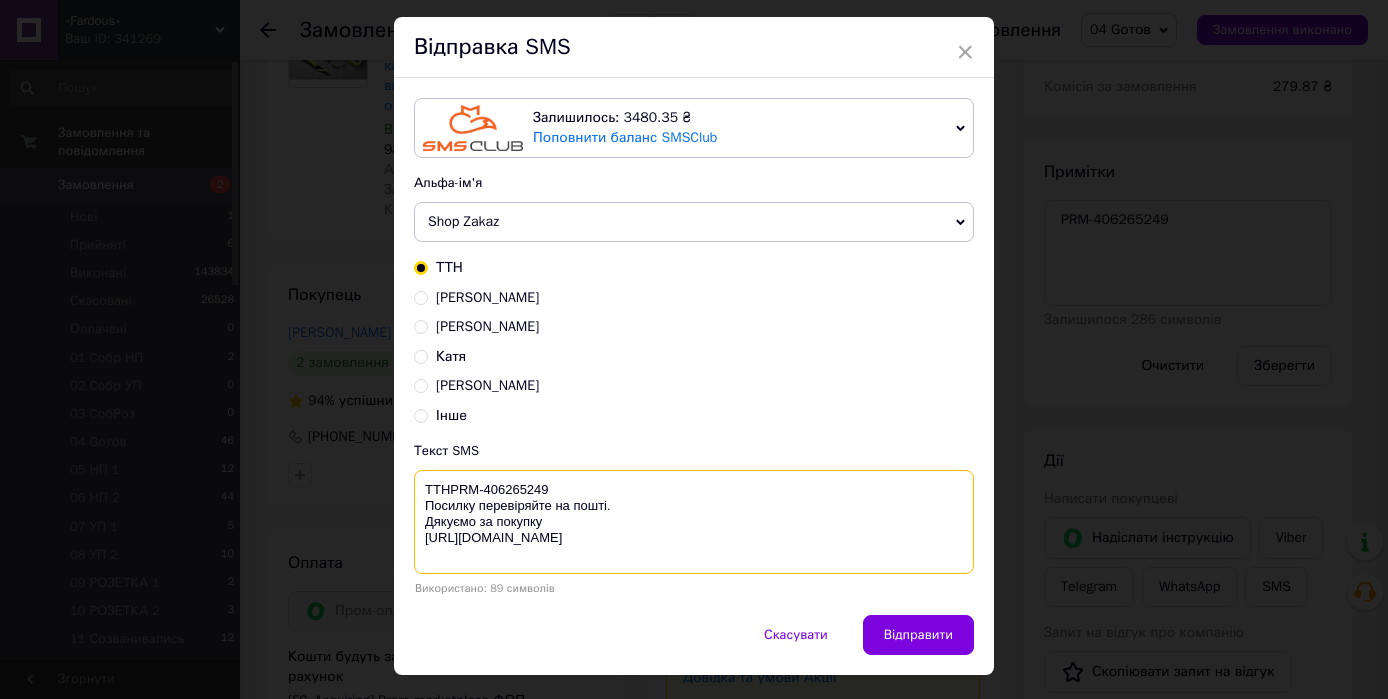 scroll, scrollTop: 96, scrollLeft: 0, axis: vertical 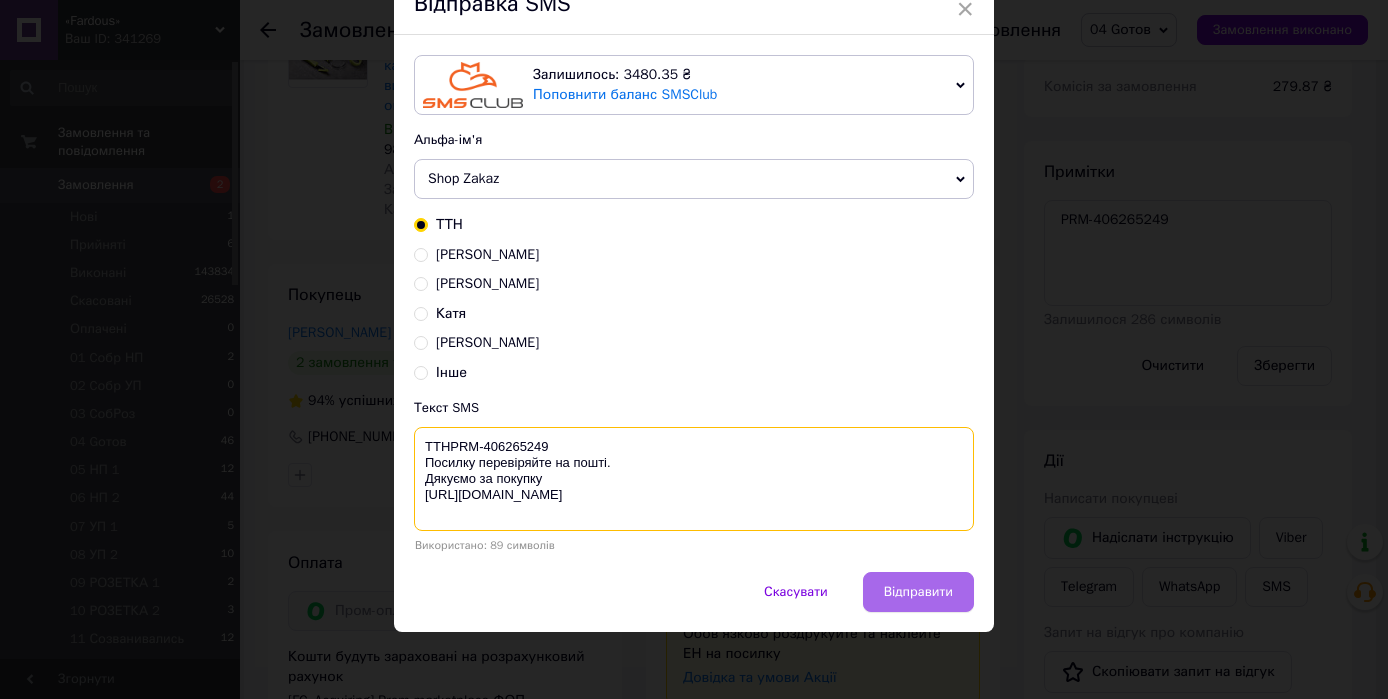 type on "ТТНPRM-406265249
Посилку перевіряйте на пошті.
Дякуємо за покупку
https://fardous.com.ua/" 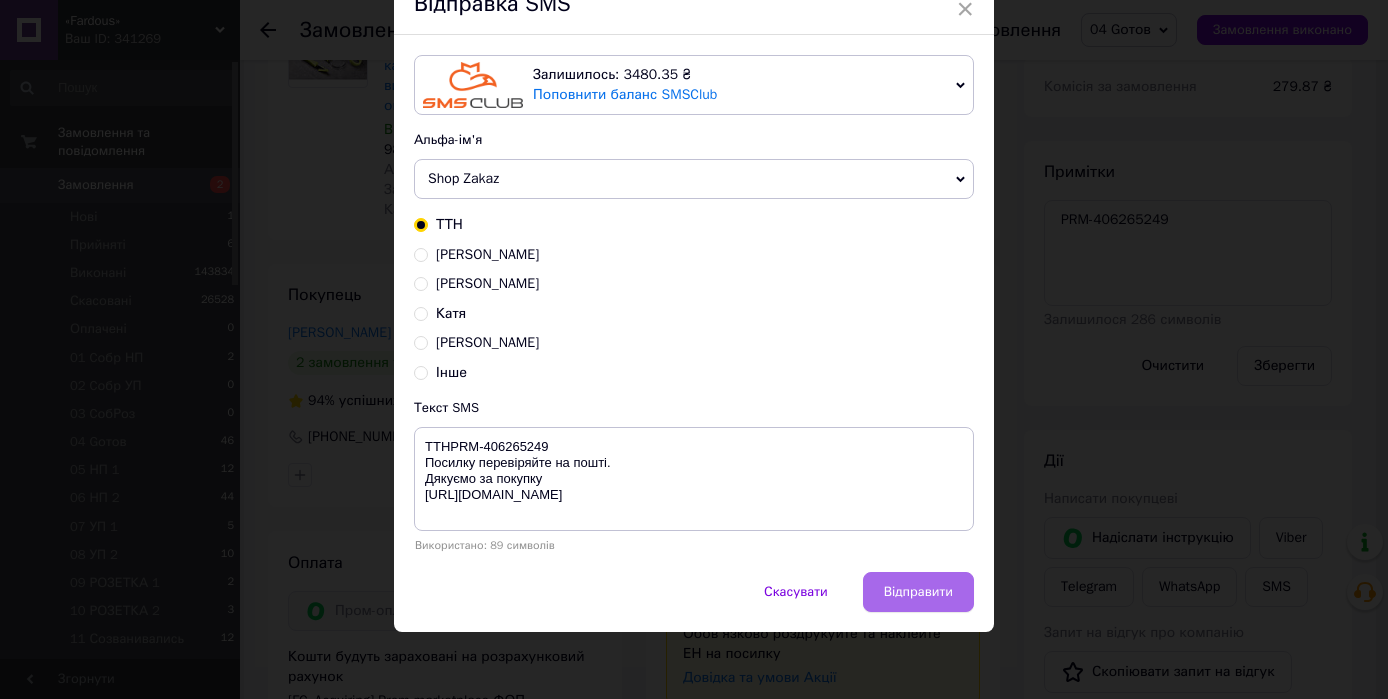 click on "Відправити" at bounding box center [918, 592] 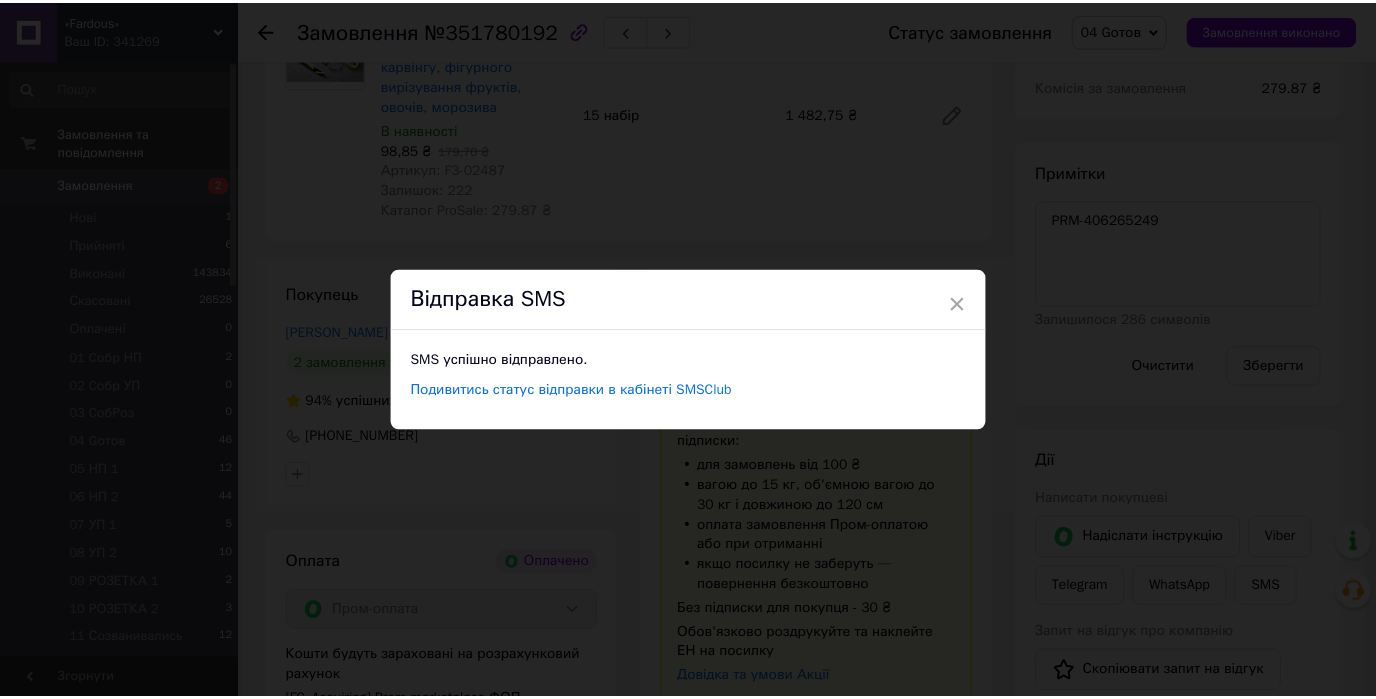 scroll, scrollTop: 0, scrollLeft: 0, axis: both 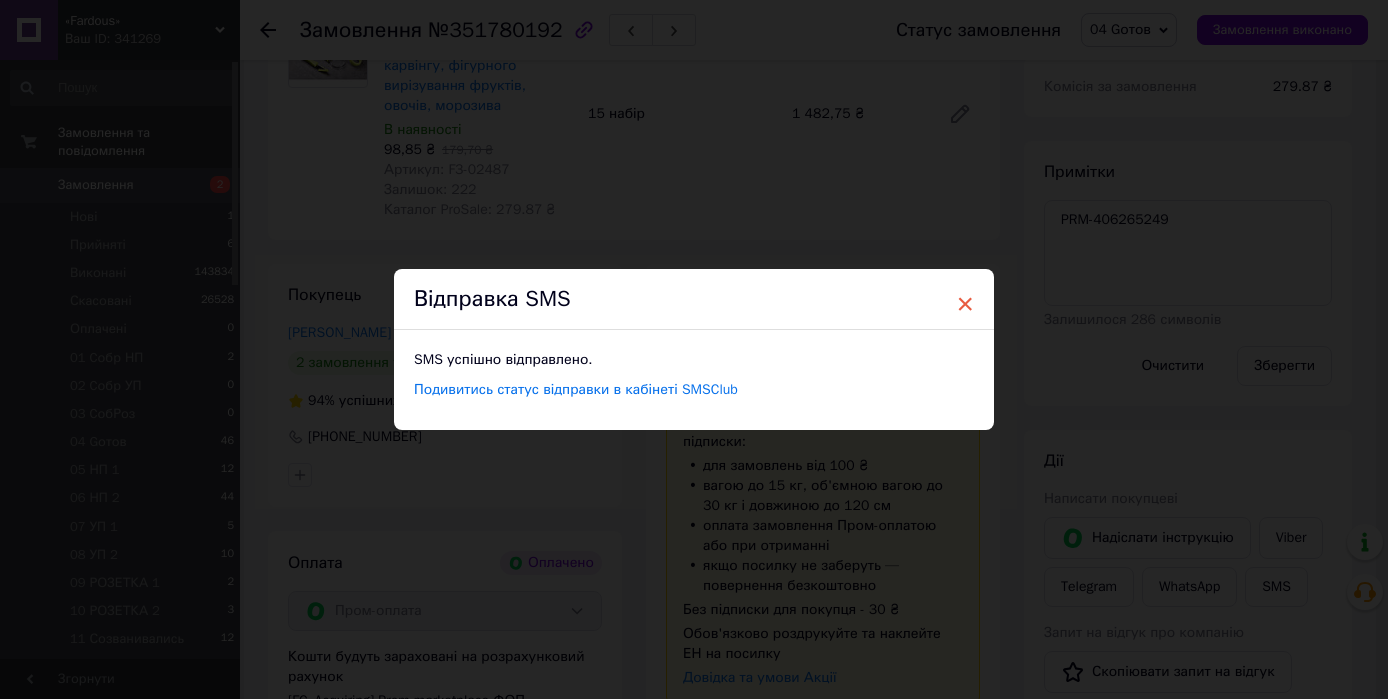 click on "×" at bounding box center [965, 304] 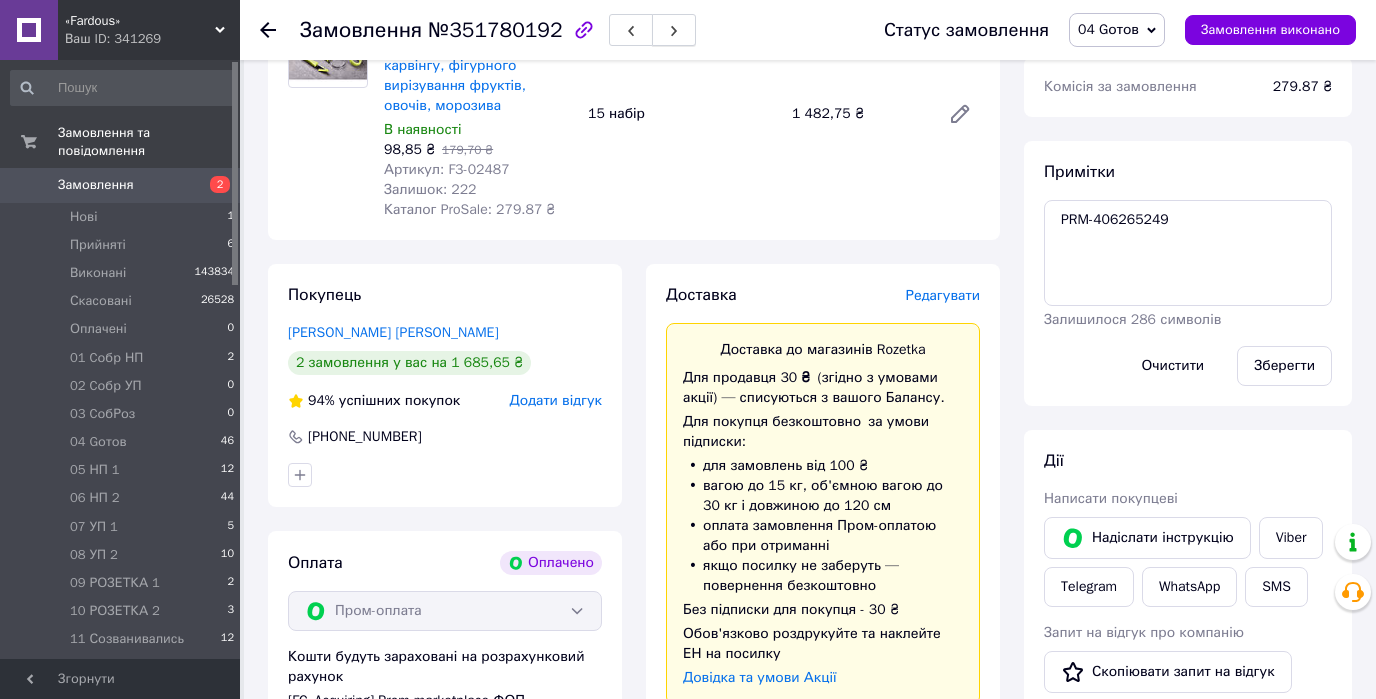 click 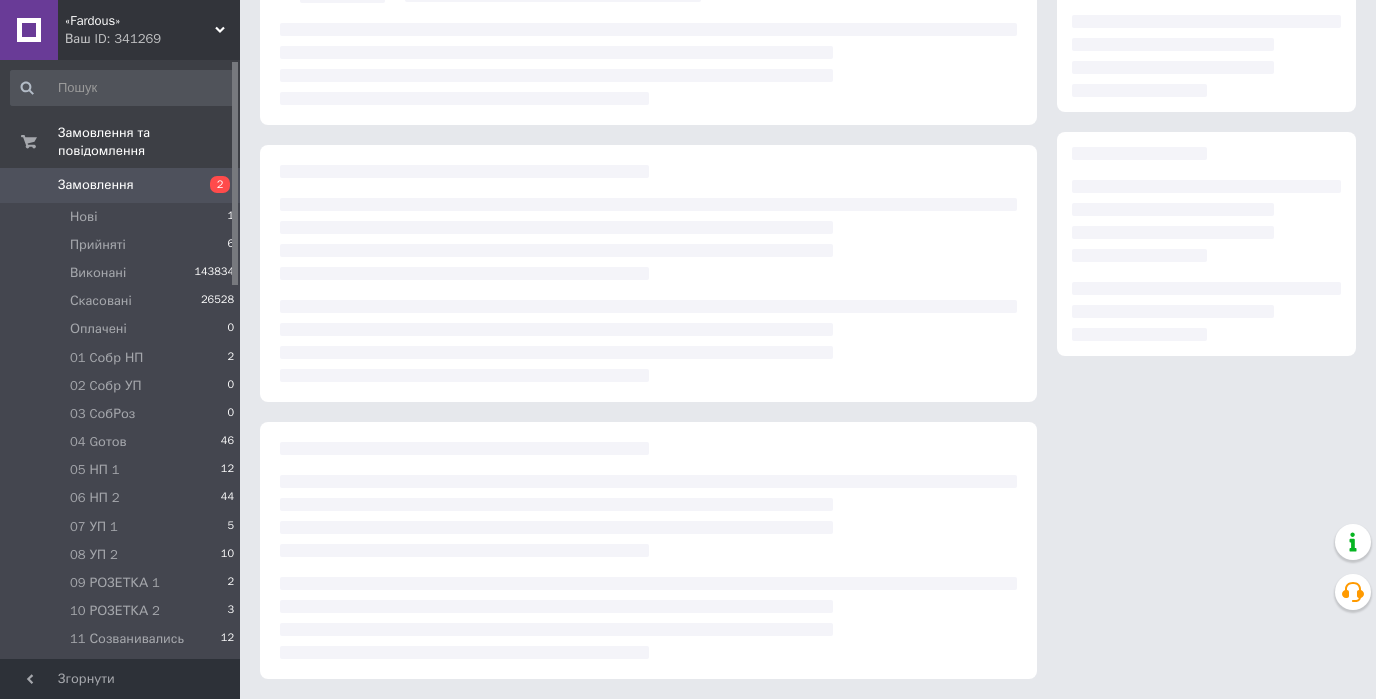 scroll, scrollTop: 800, scrollLeft: 0, axis: vertical 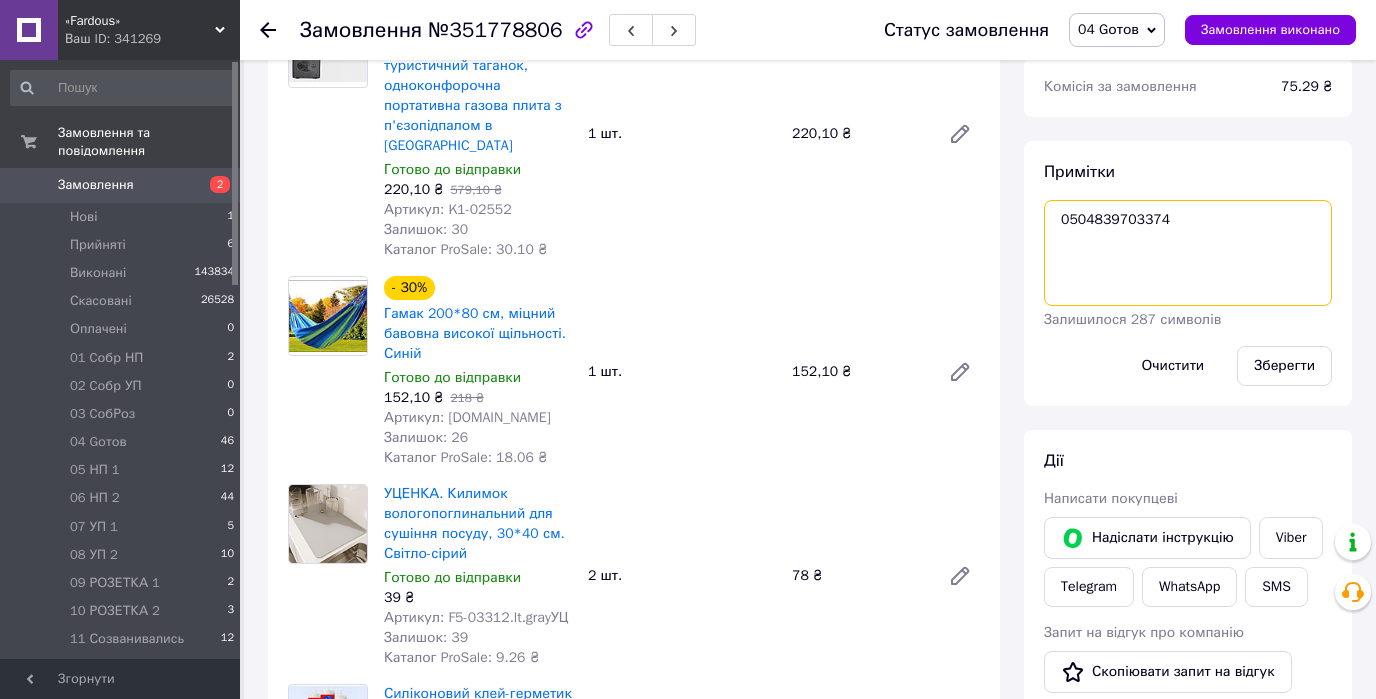 drag, startPoint x: 1184, startPoint y: 192, endPoint x: 1051, endPoint y: 194, distance: 133.01503 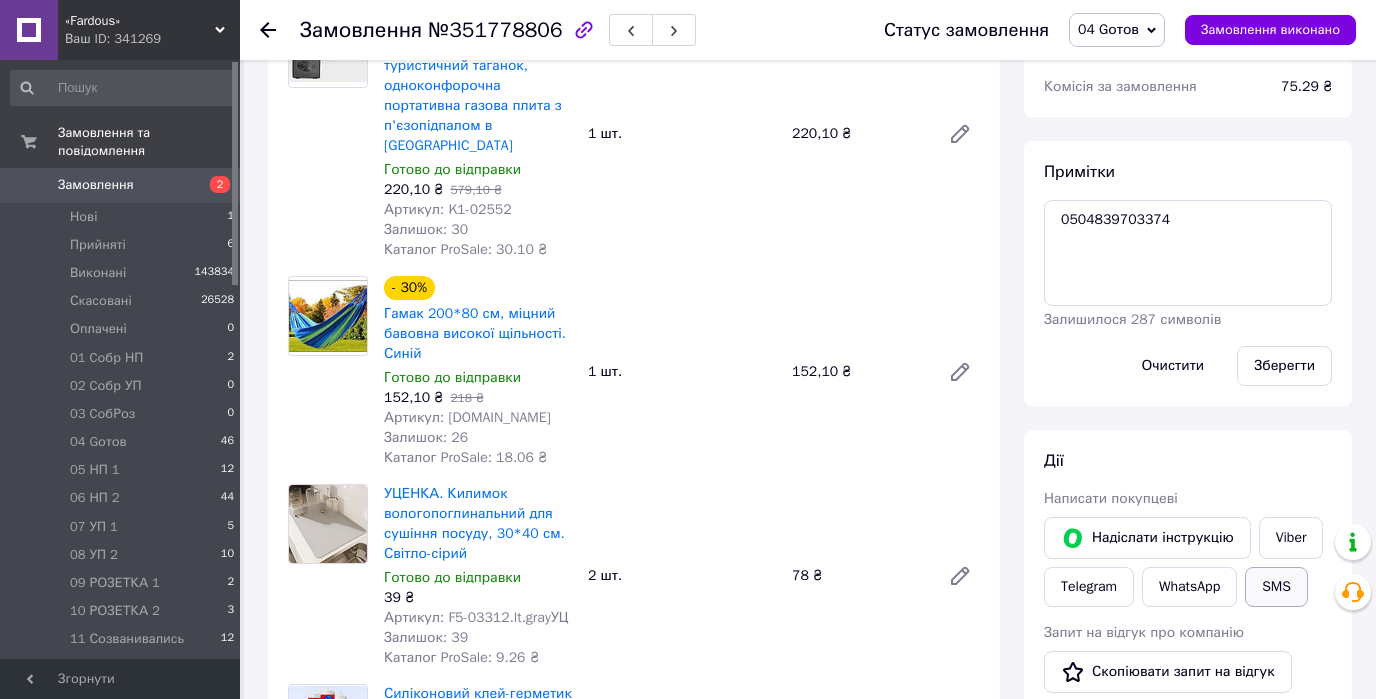 click on "SMS" at bounding box center (1276, 587) 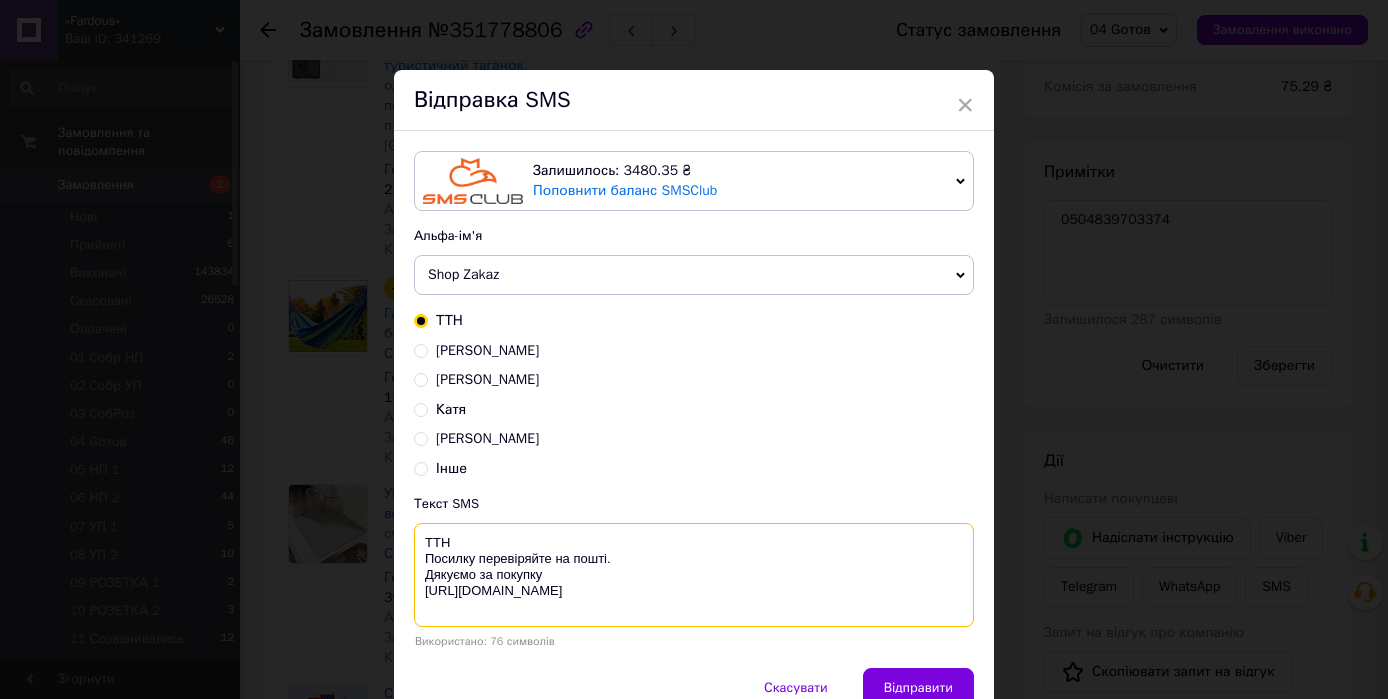 paste on "0504839703374" 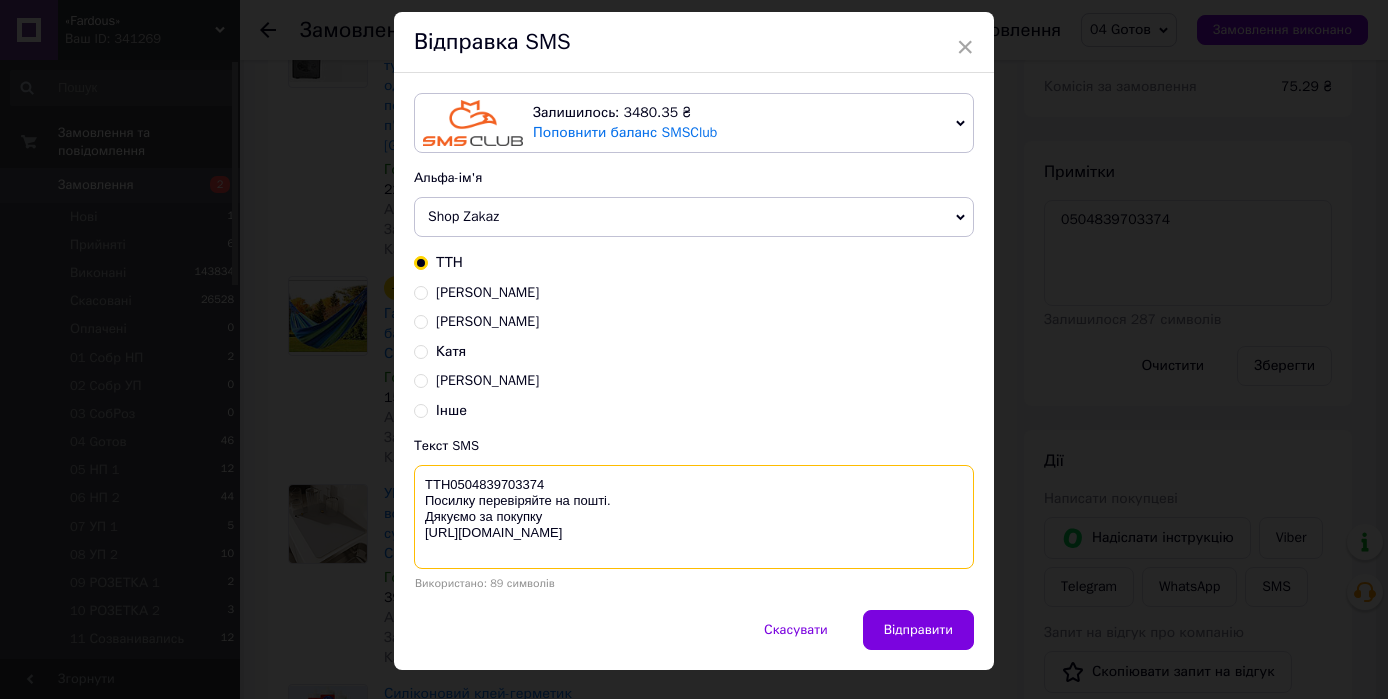 scroll, scrollTop: 96, scrollLeft: 0, axis: vertical 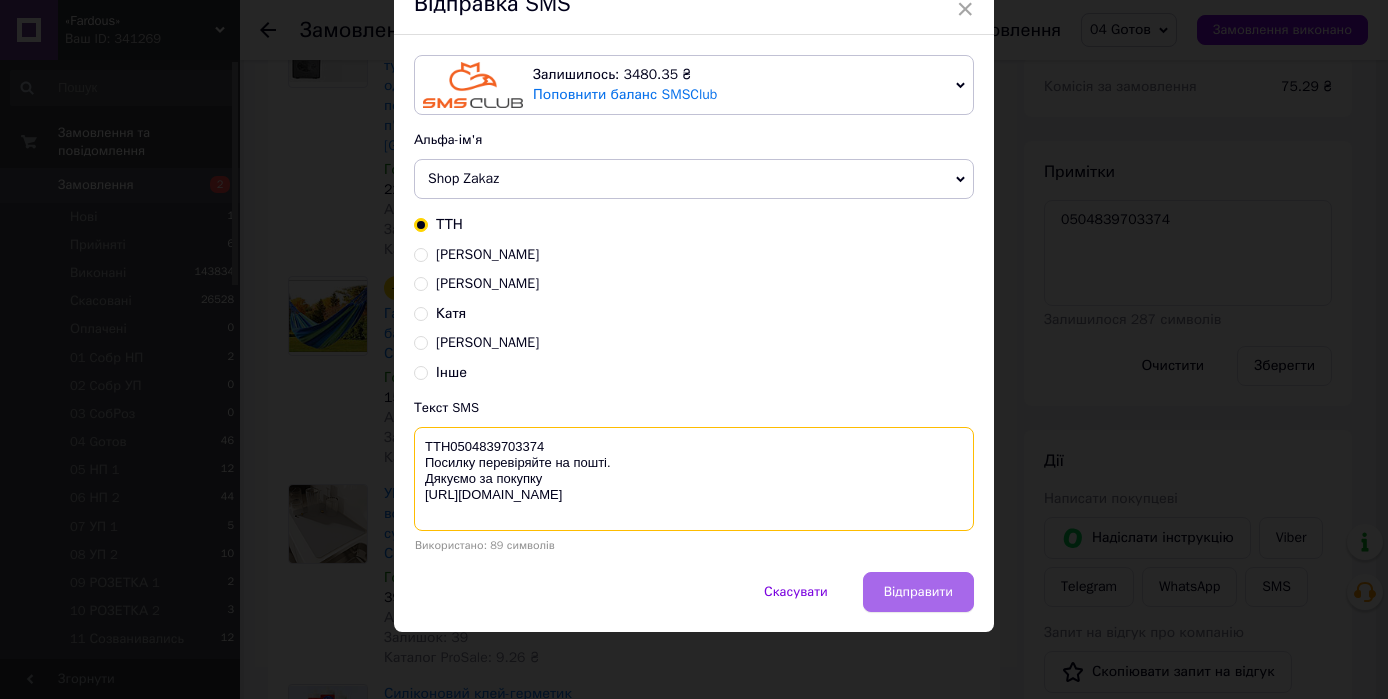 type on "ТТН0504839703374
Посилку перевіряйте на пошті.
Дякуємо за покупку
https://fardous.com.ua/" 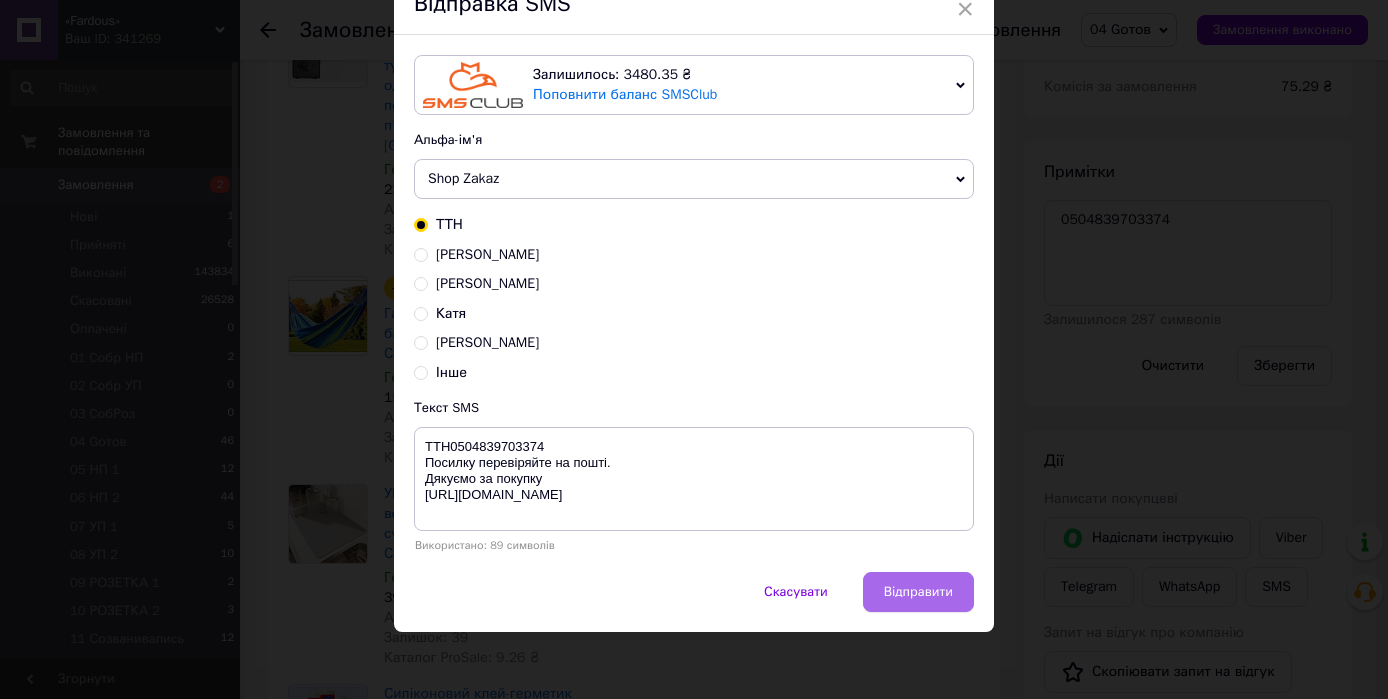 click on "Відправити" at bounding box center (918, 592) 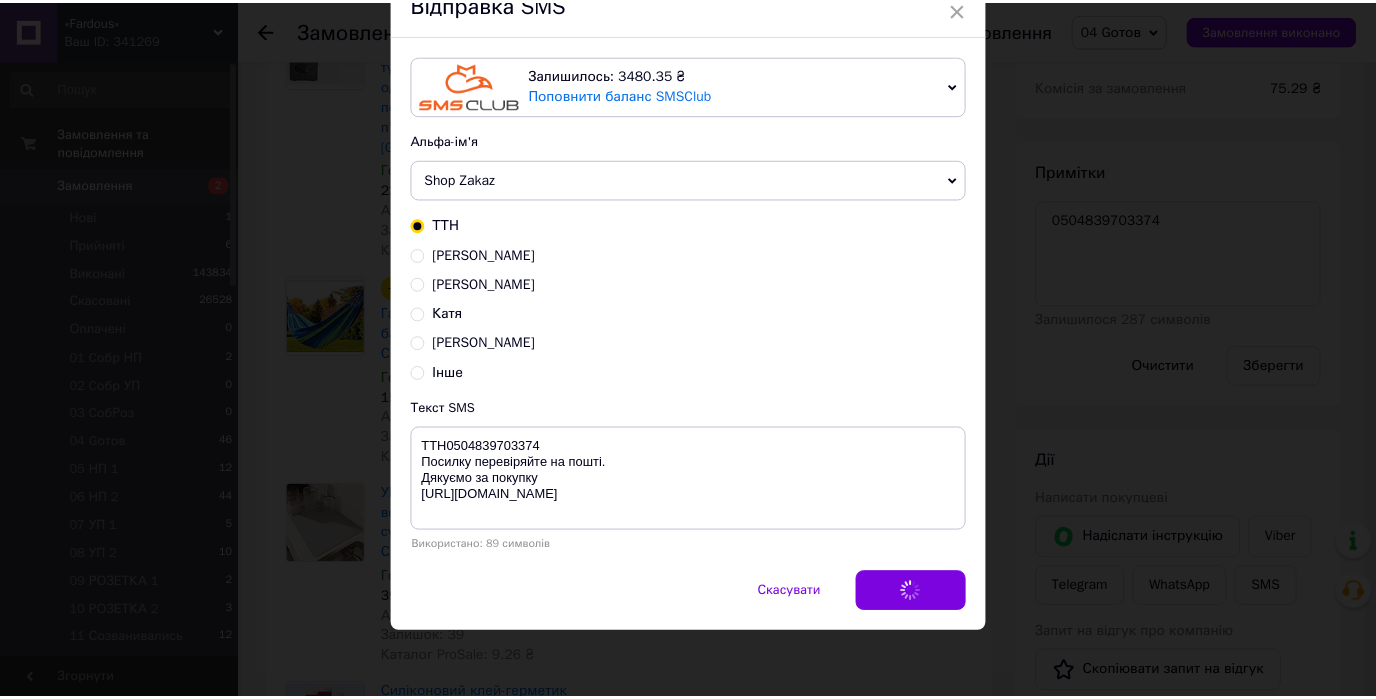 scroll, scrollTop: 0, scrollLeft: 0, axis: both 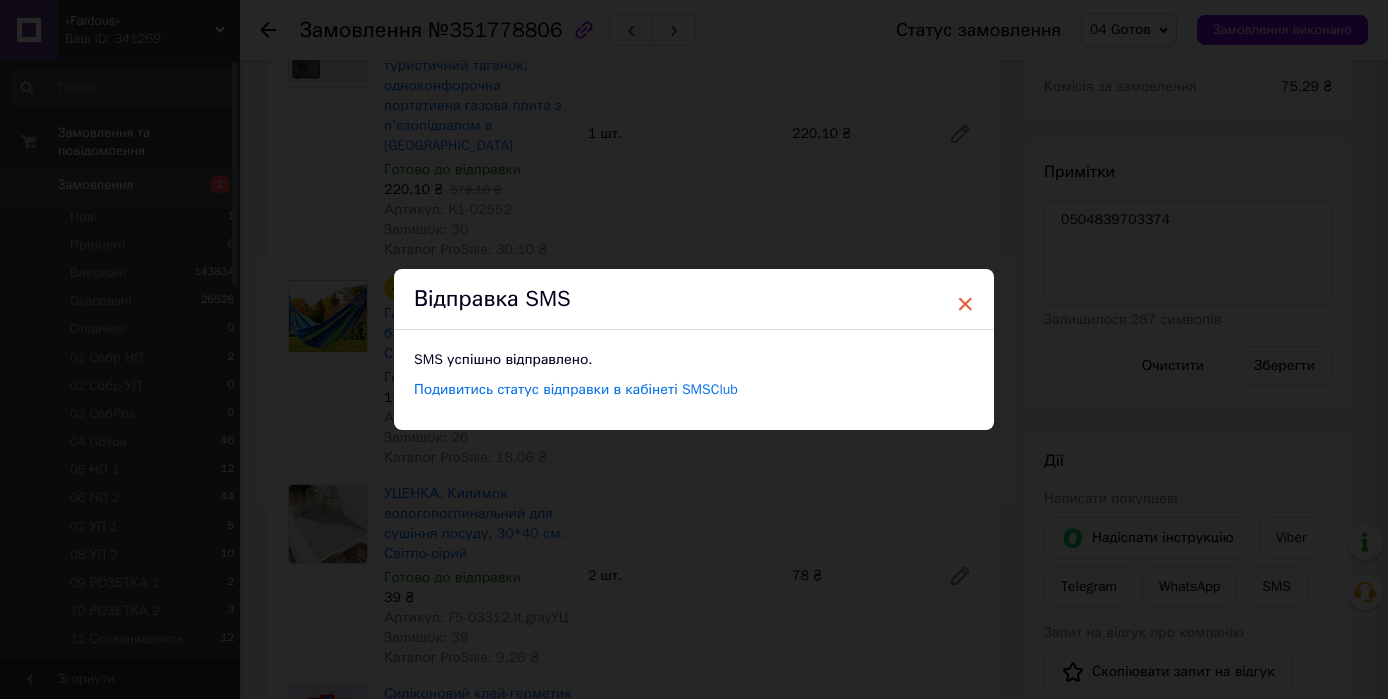 click on "×" at bounding box center [965, 304] 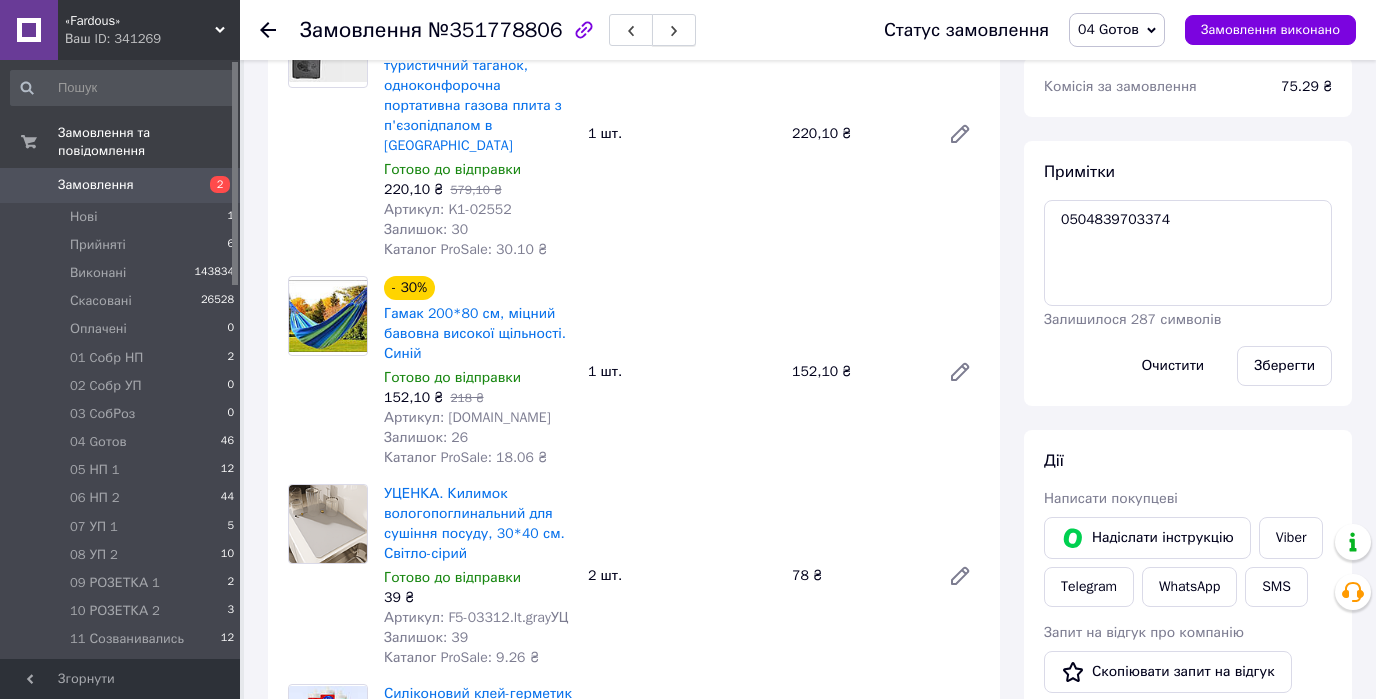 click 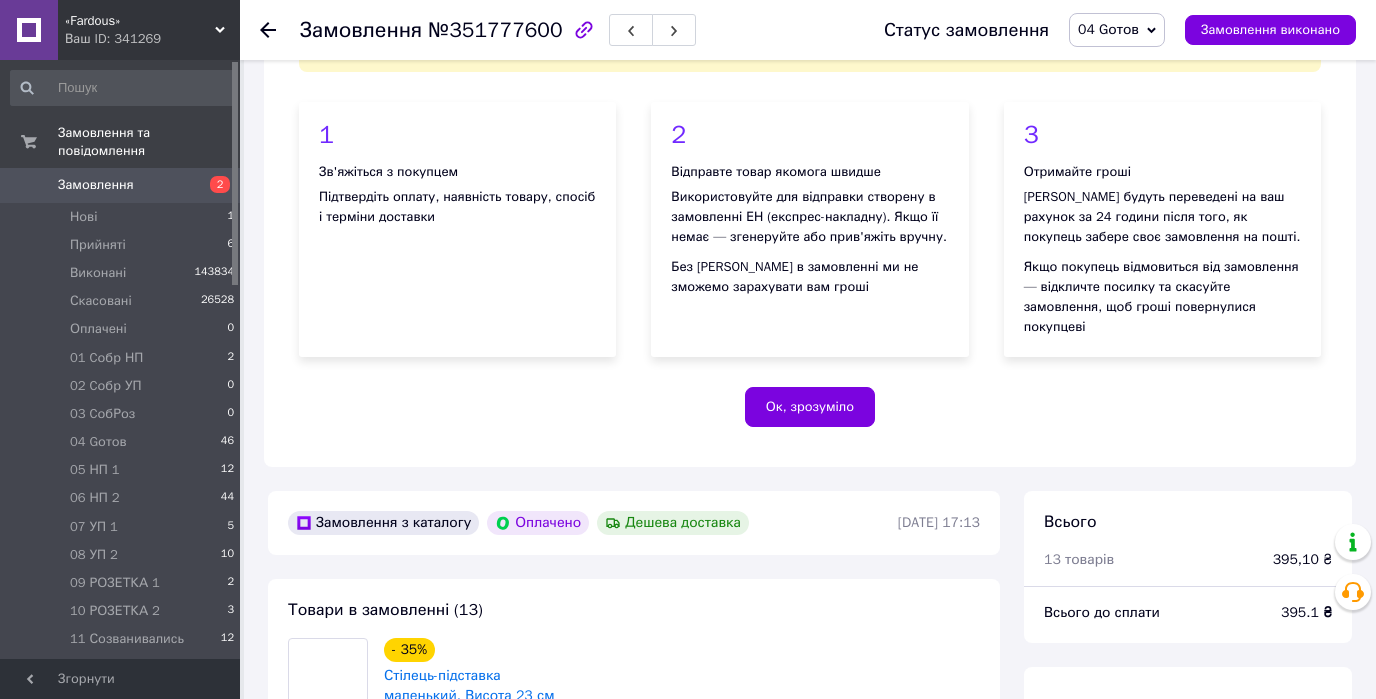 scroll, scrollTop: 800, scrollLeft: 0, axis: vertical 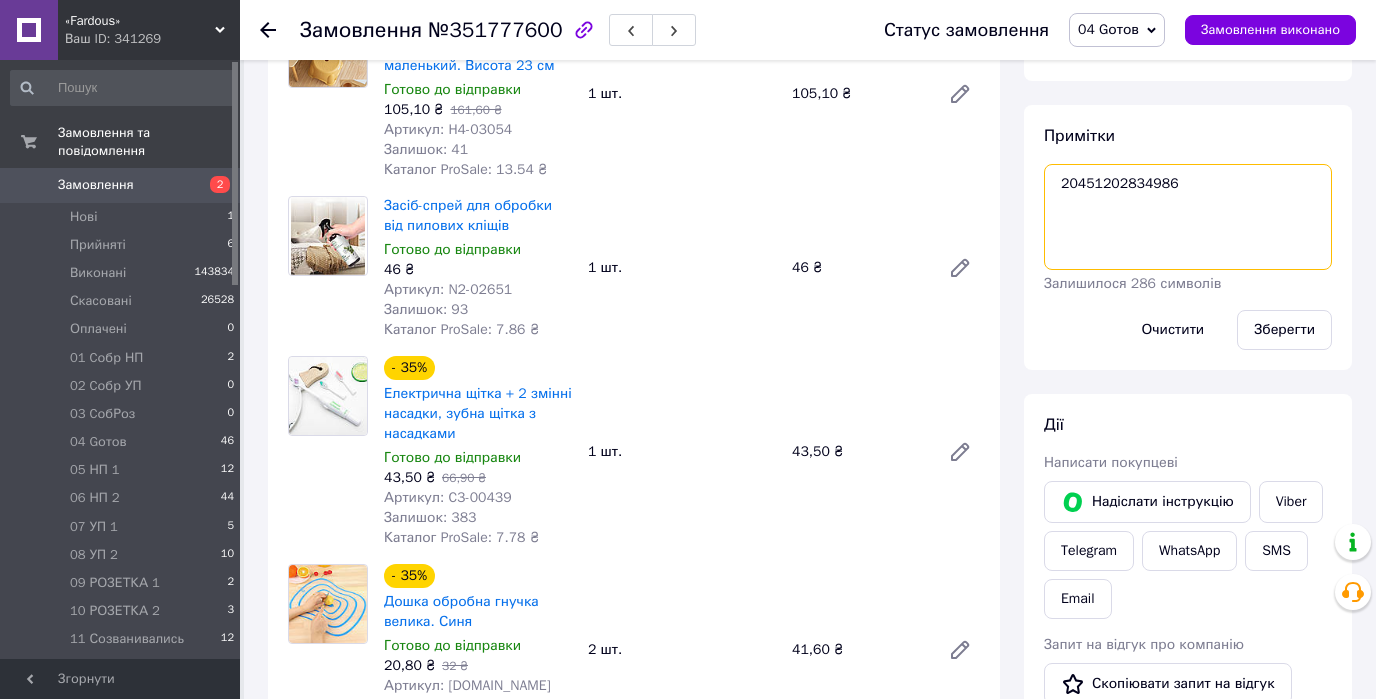 drag, startPoint x: 1072, startPoint y: 164, endPoint x: 1035, endPoint y: 164, distance: 37 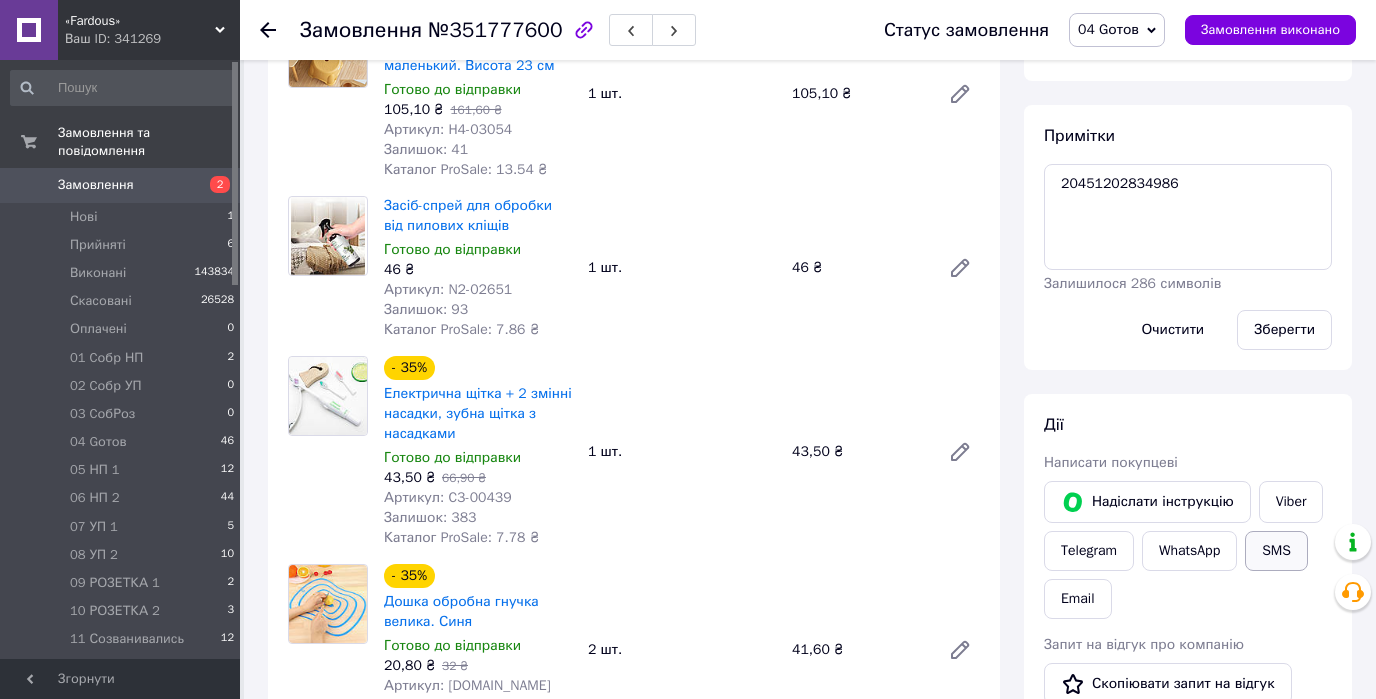 click on "SMS" at bounding box center (1276, 551) 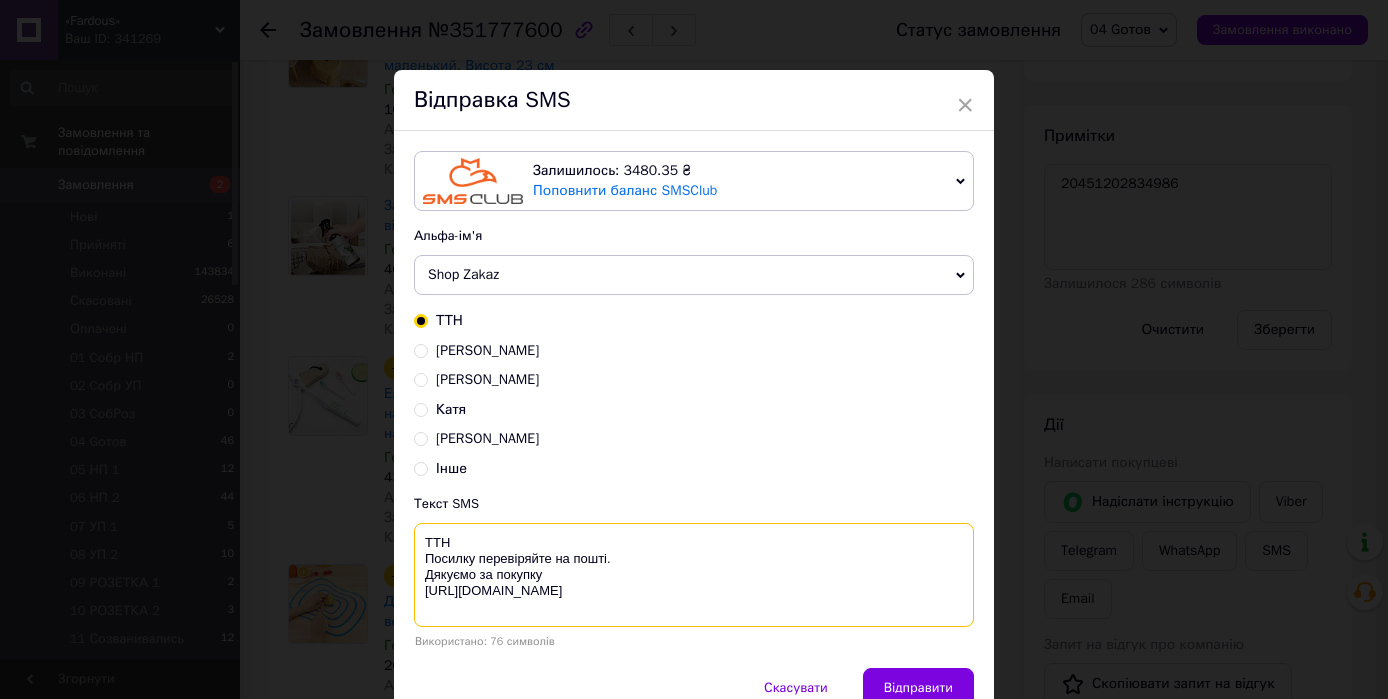 paste on "20451202834986" 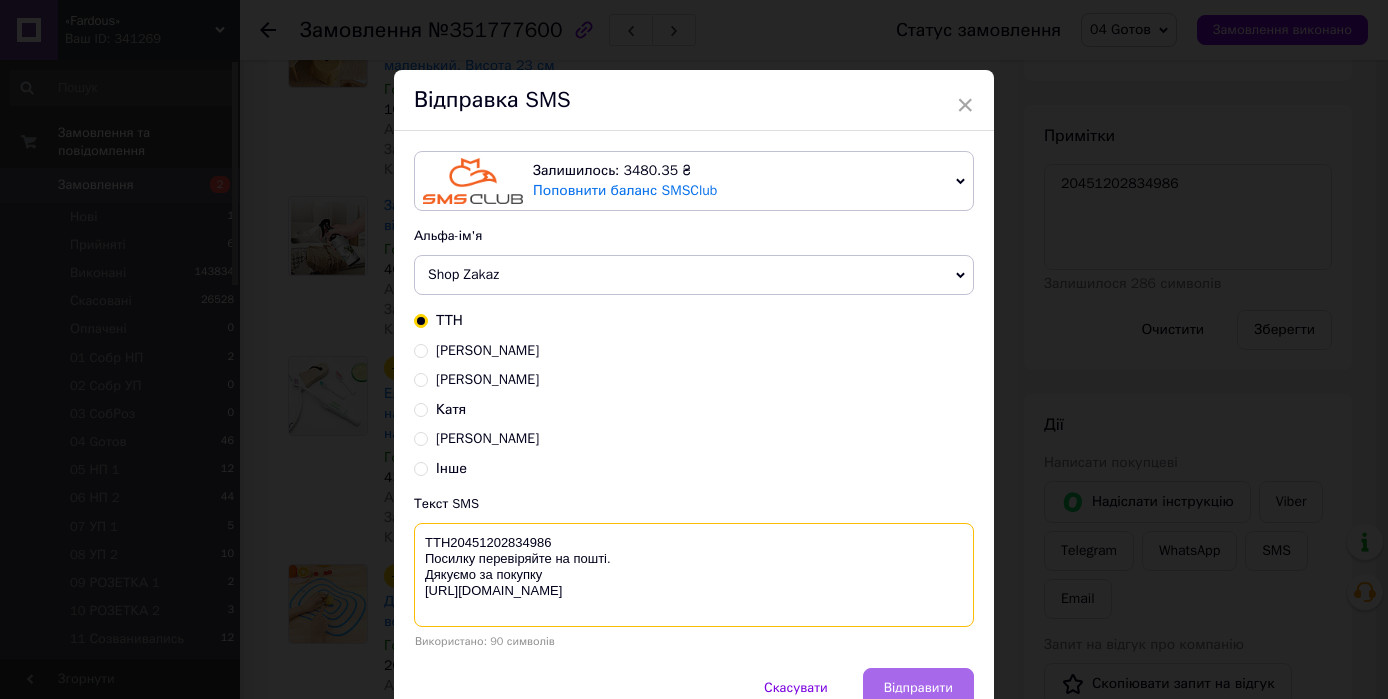 type on "ТТН20451202834986
Посилку перевіряйте на пошті.
Дякуємо за покупку
https://fardous.com.ua/" 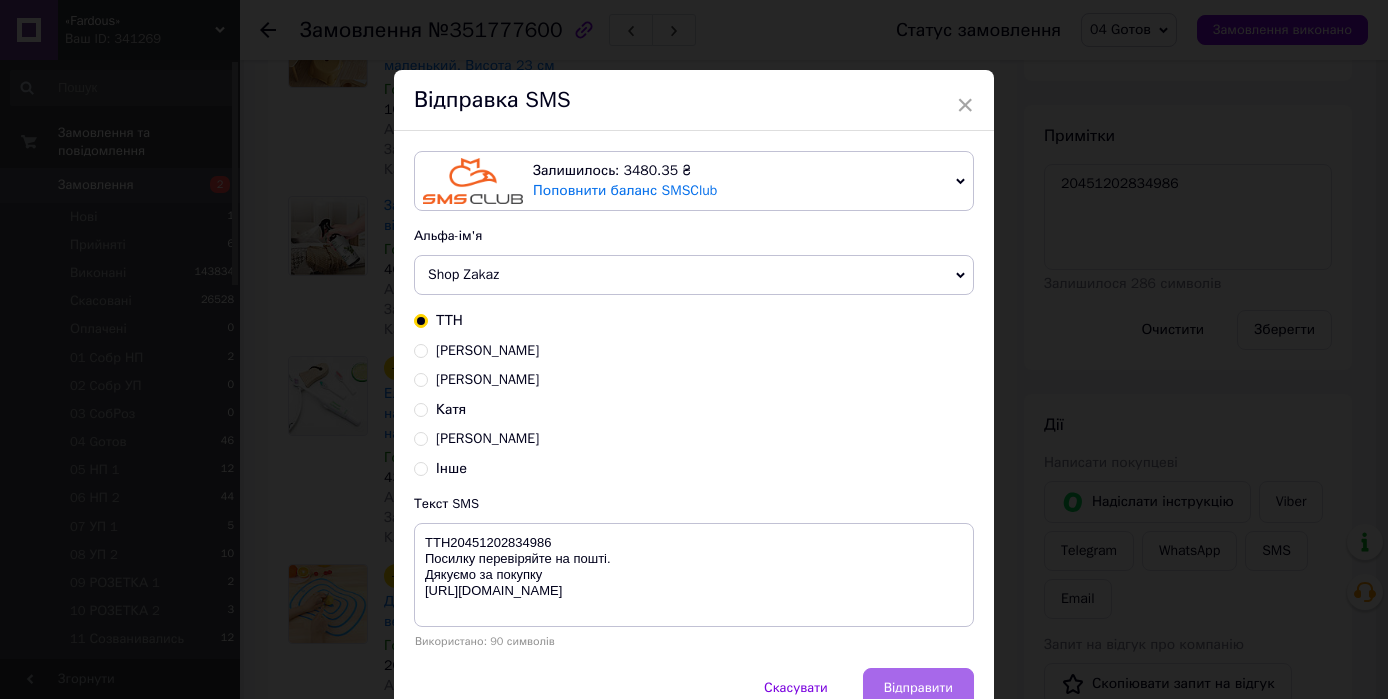 click on "Відправити" at bounding box center [918, 688] 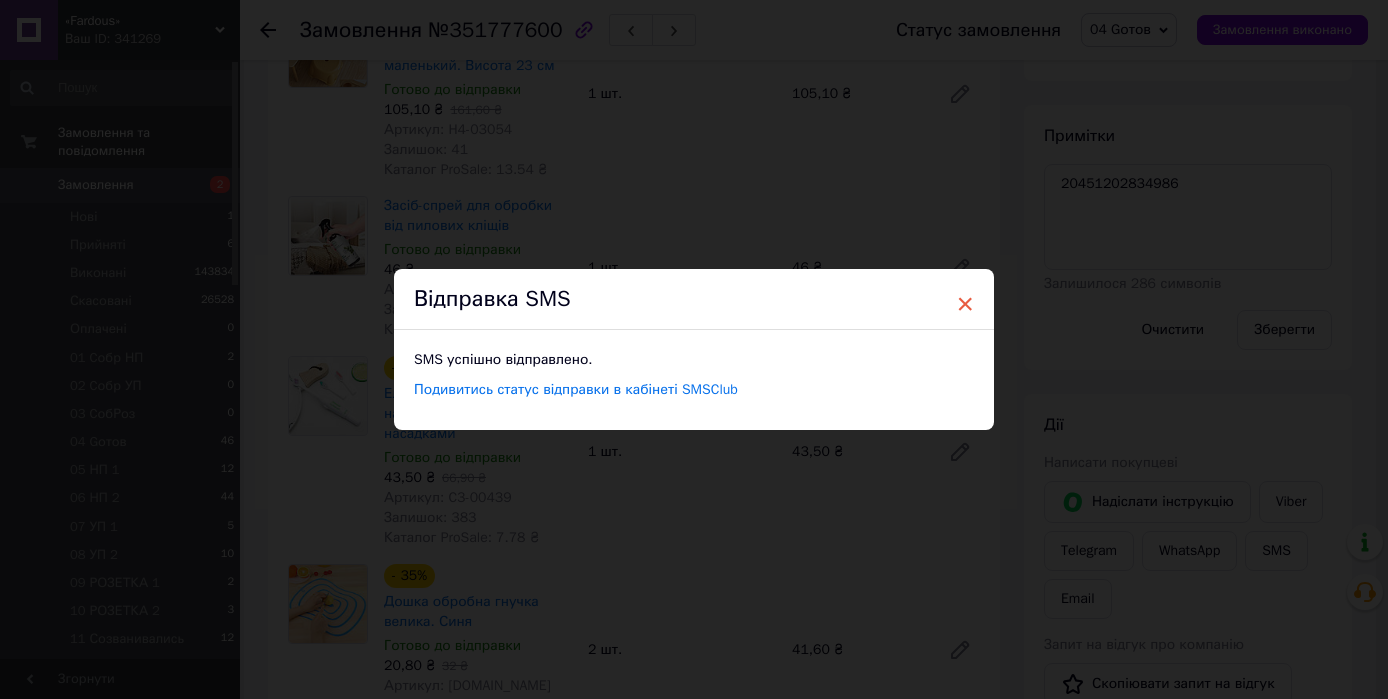 click on "×" at bounding box center (965, 304) 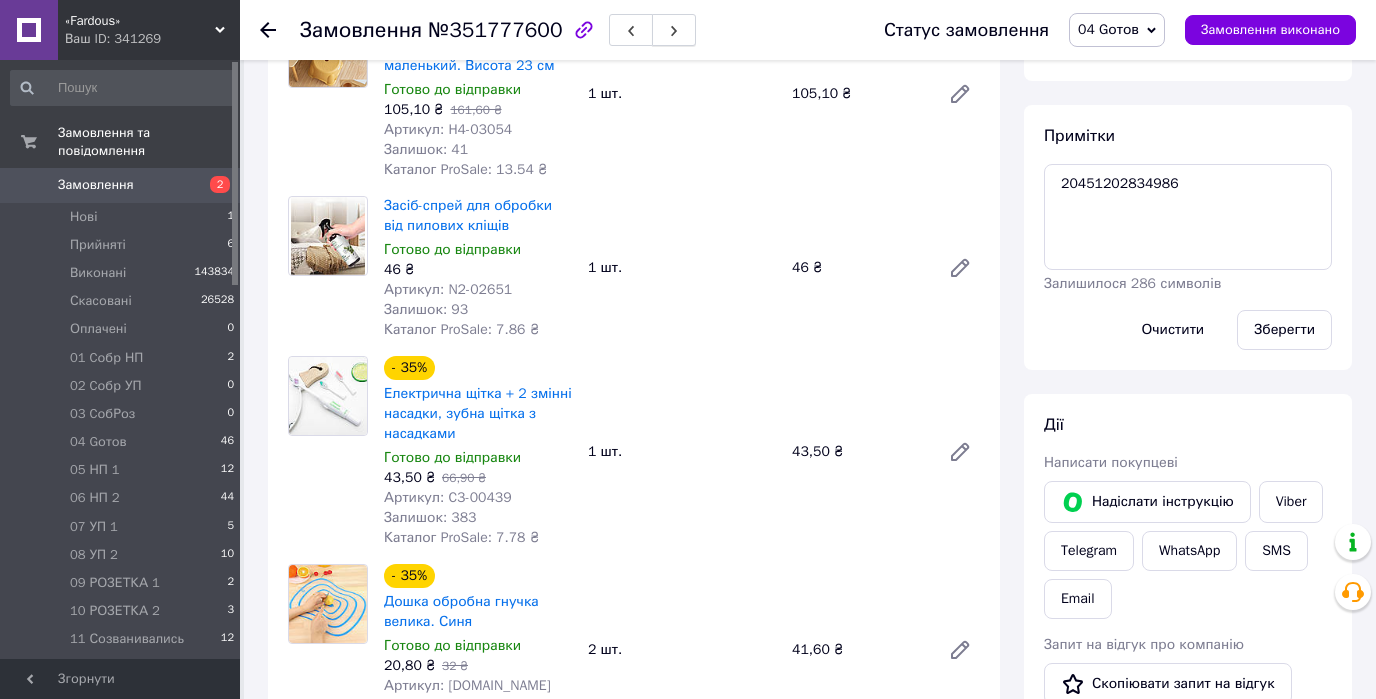 click 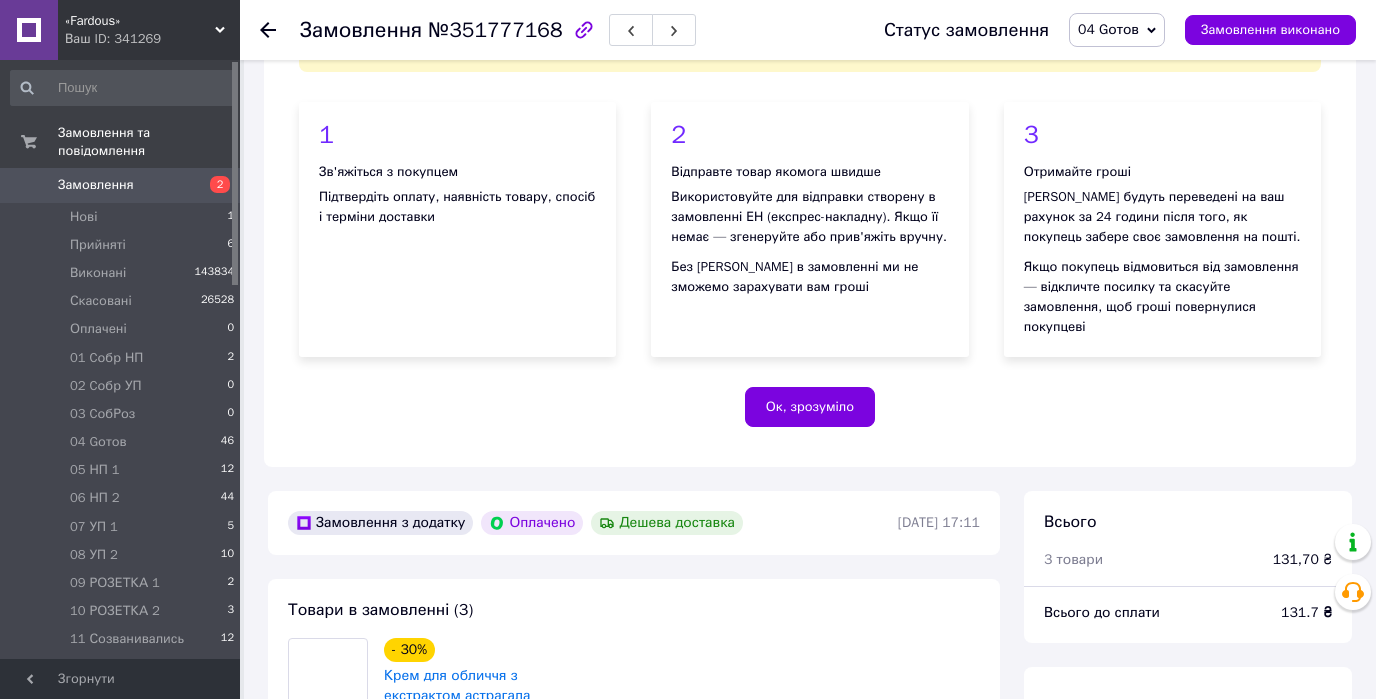 scroll, scrollTop: 800, scrollLeft: 0, axis: vertical 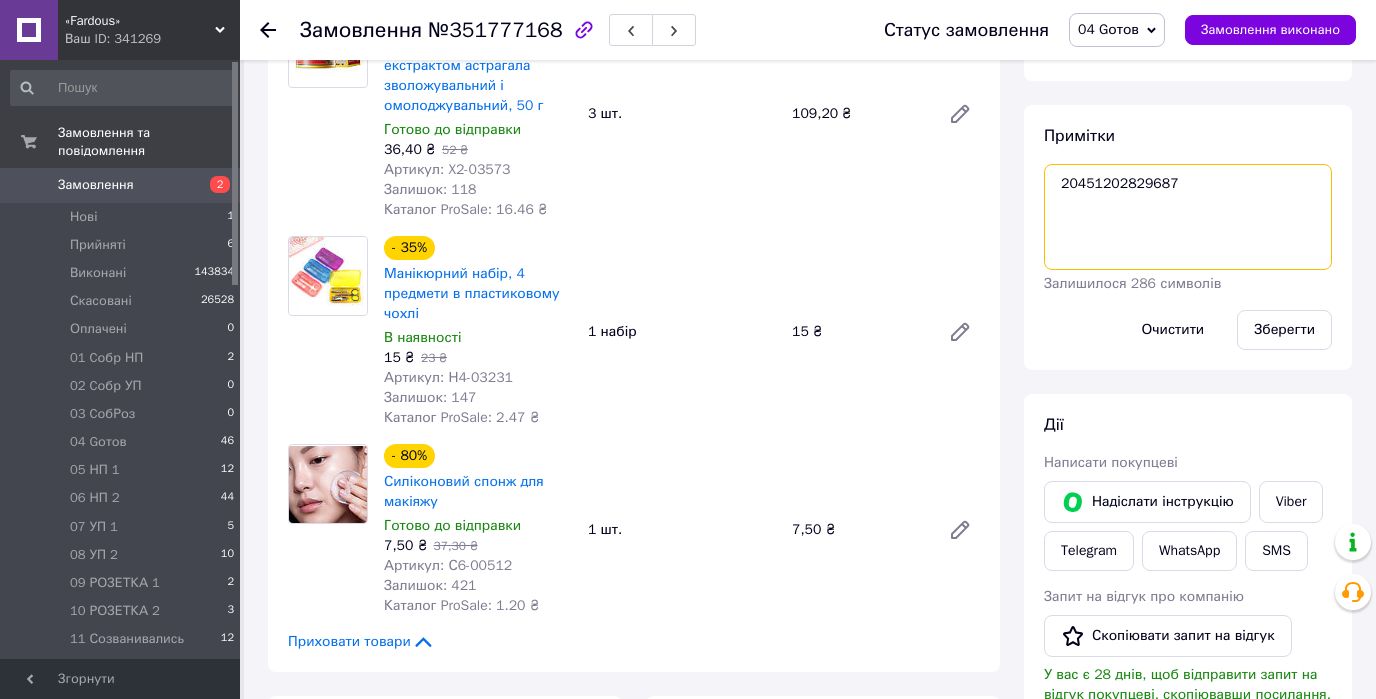 drag, startPoint x: 1185, startPoint y: 167, endPoint x: 1032, endPoint y: 168, distance: 153.00327 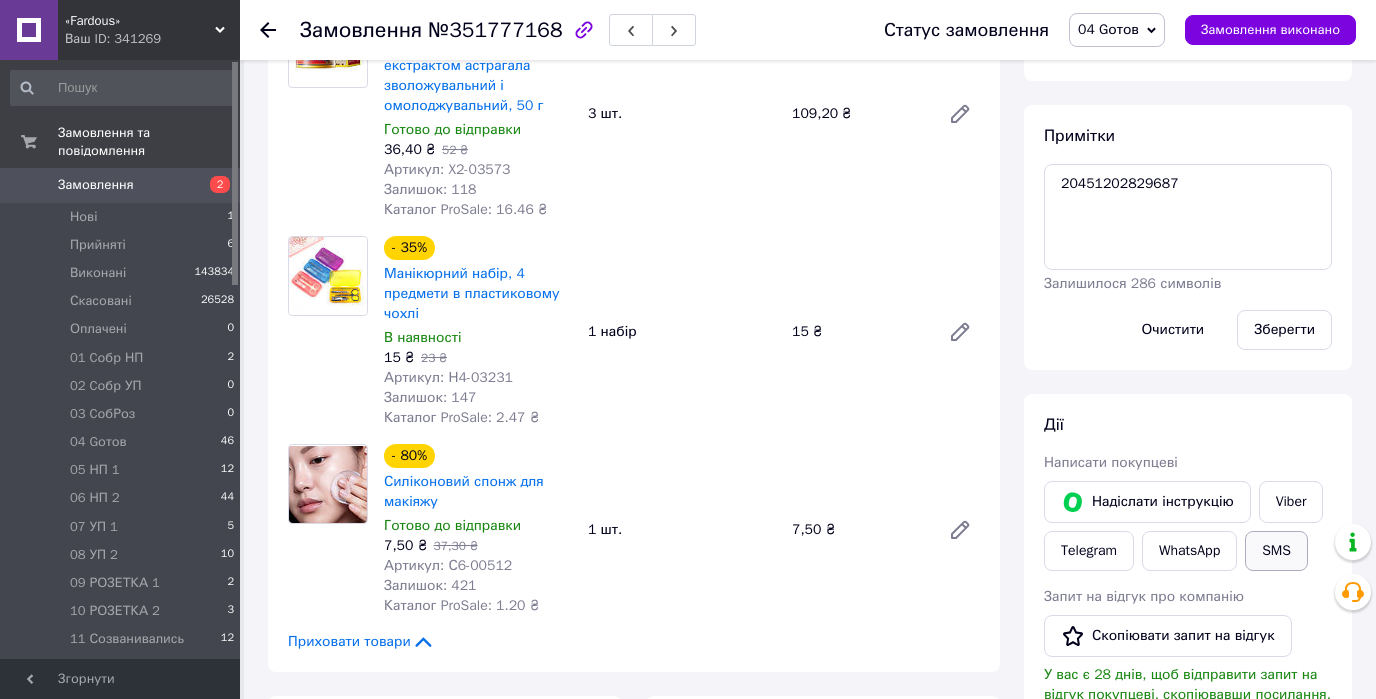 click on "SMS" at bounding box center [1276, 551] 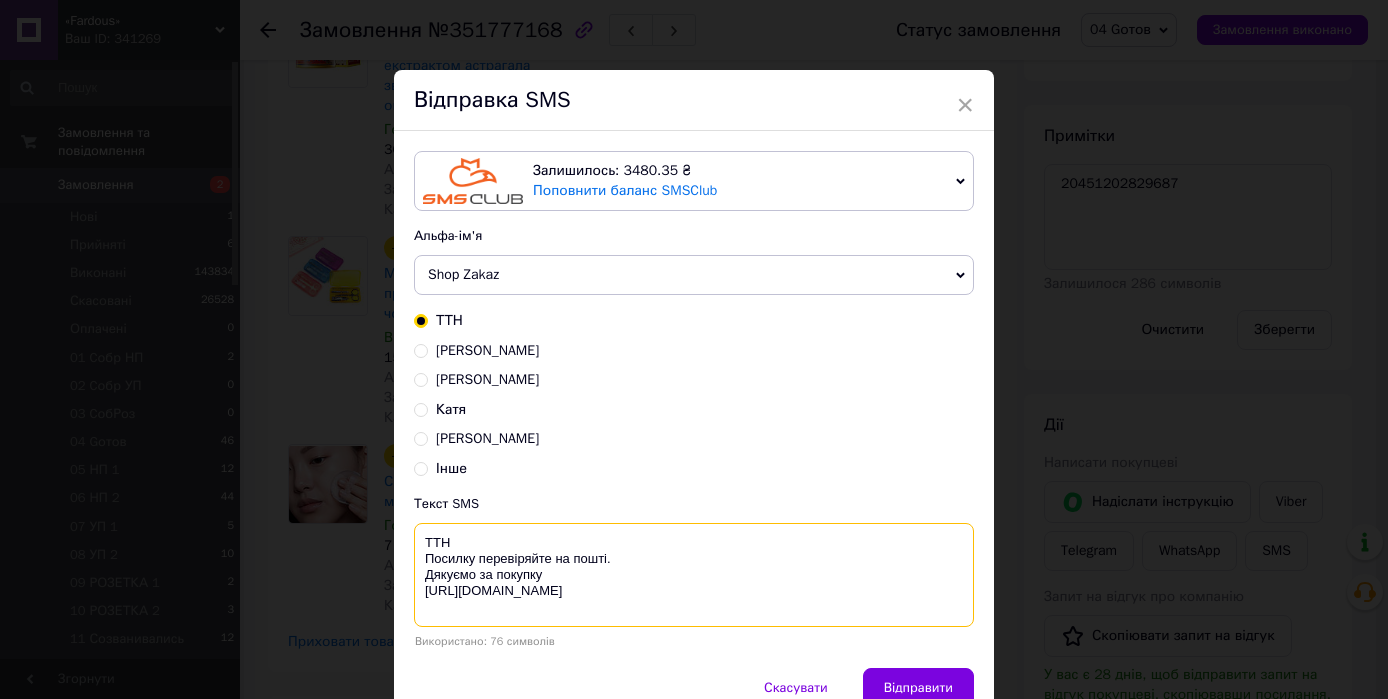 paste on "20451202829687" 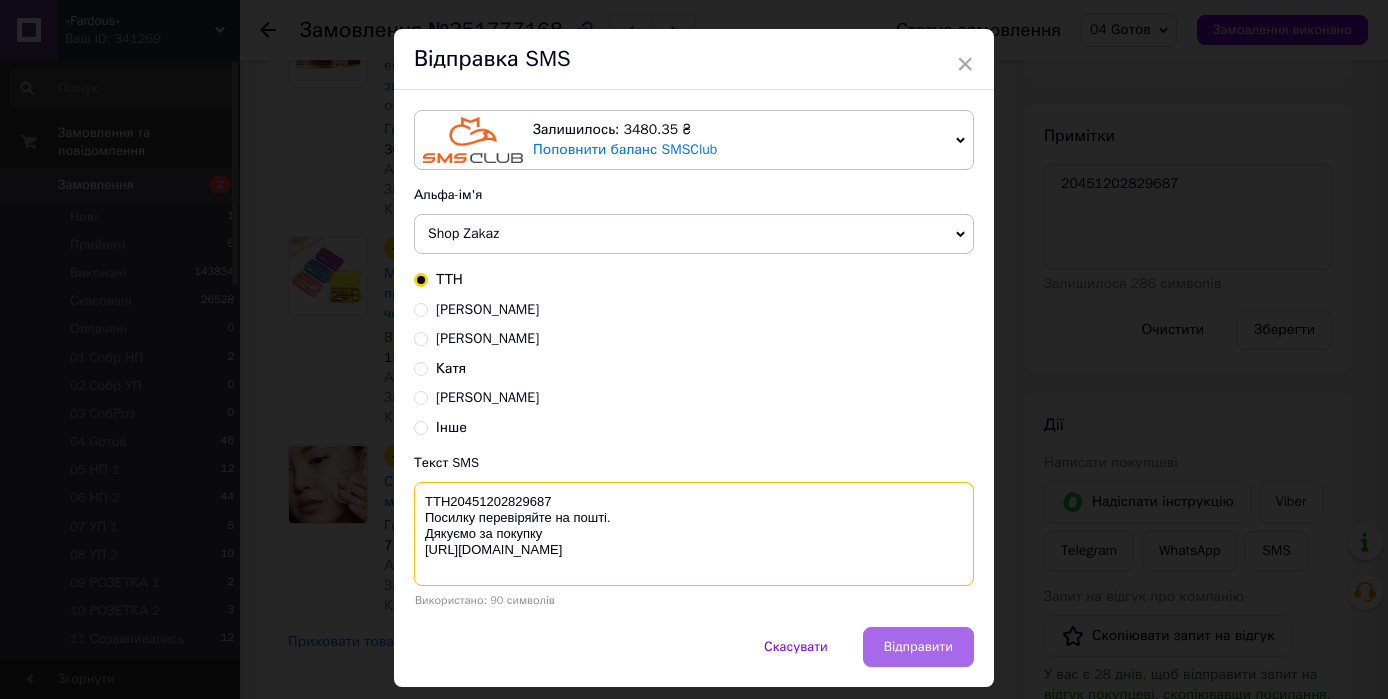 scroll, scrollTop: 96, scrollLeft: 0, axis: vertical 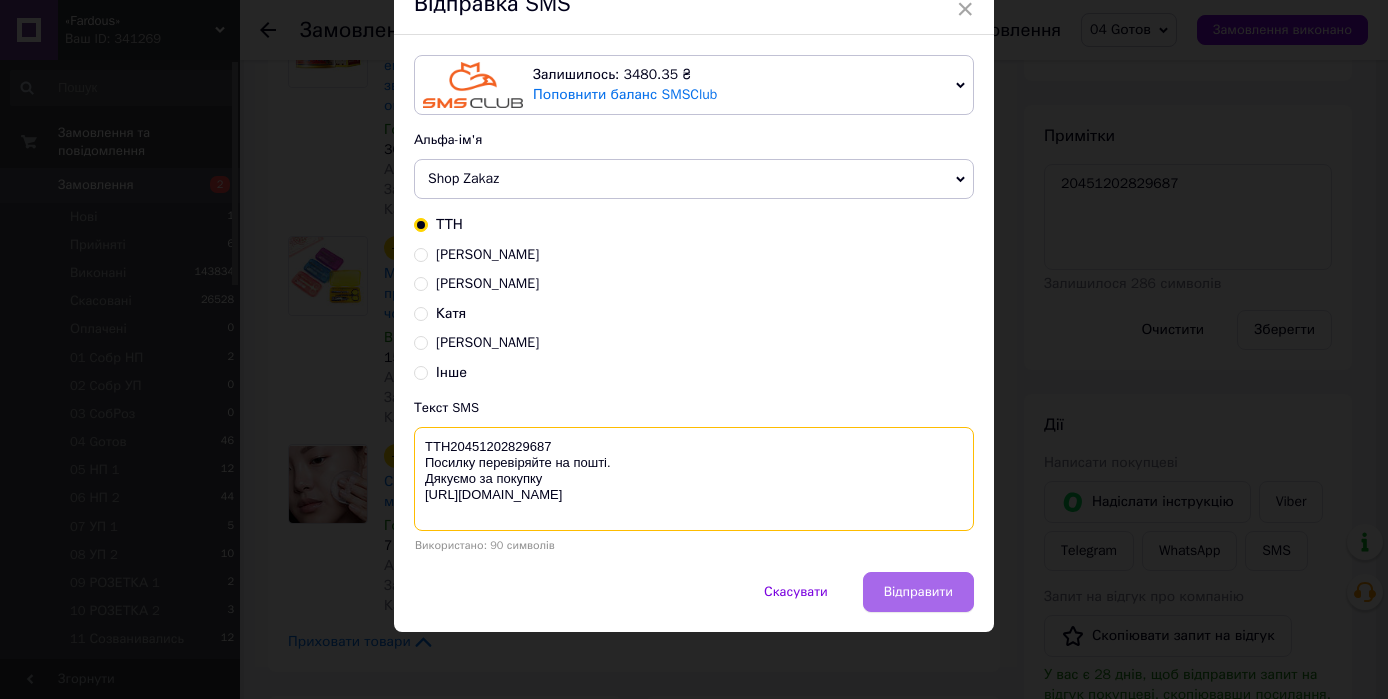 type on "ТТН20451202829687
Посилку перевіряйте на пошті.
Дякуємо за покупку
https://fardous.com.ua/" 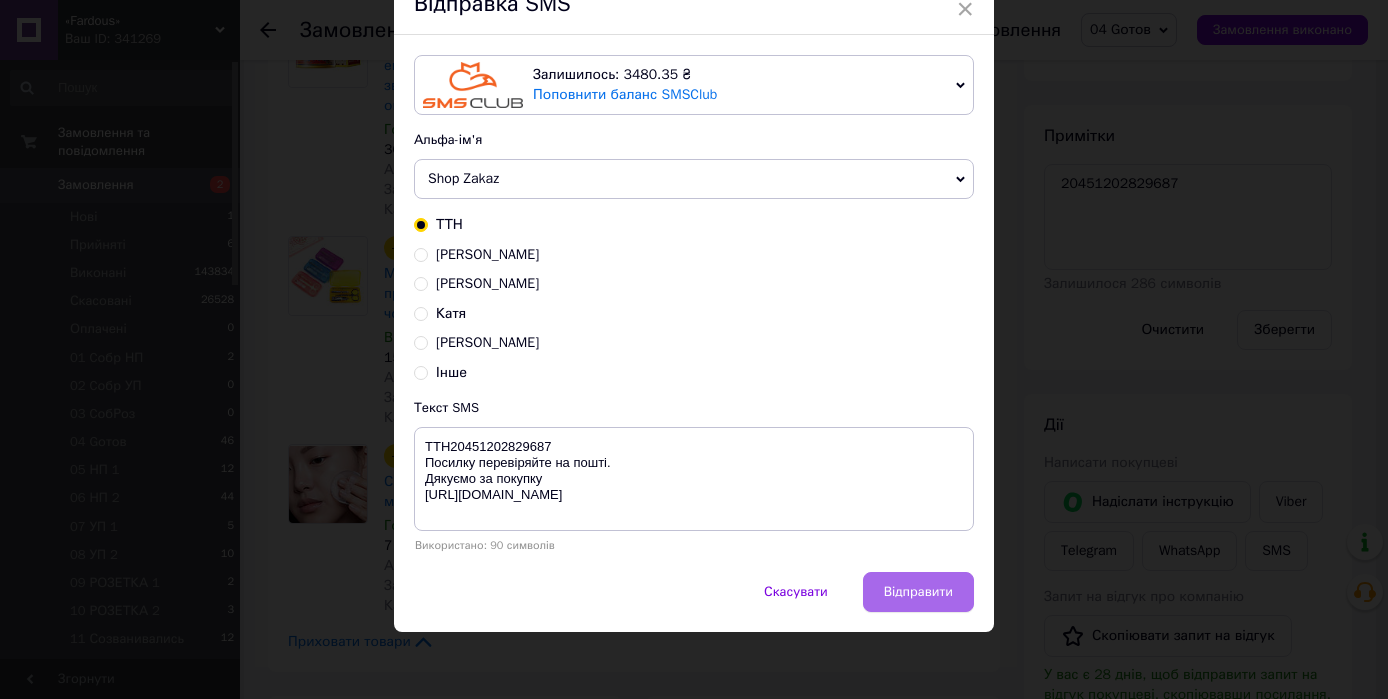 click on "Відправити" at bounding box center (918, 592) 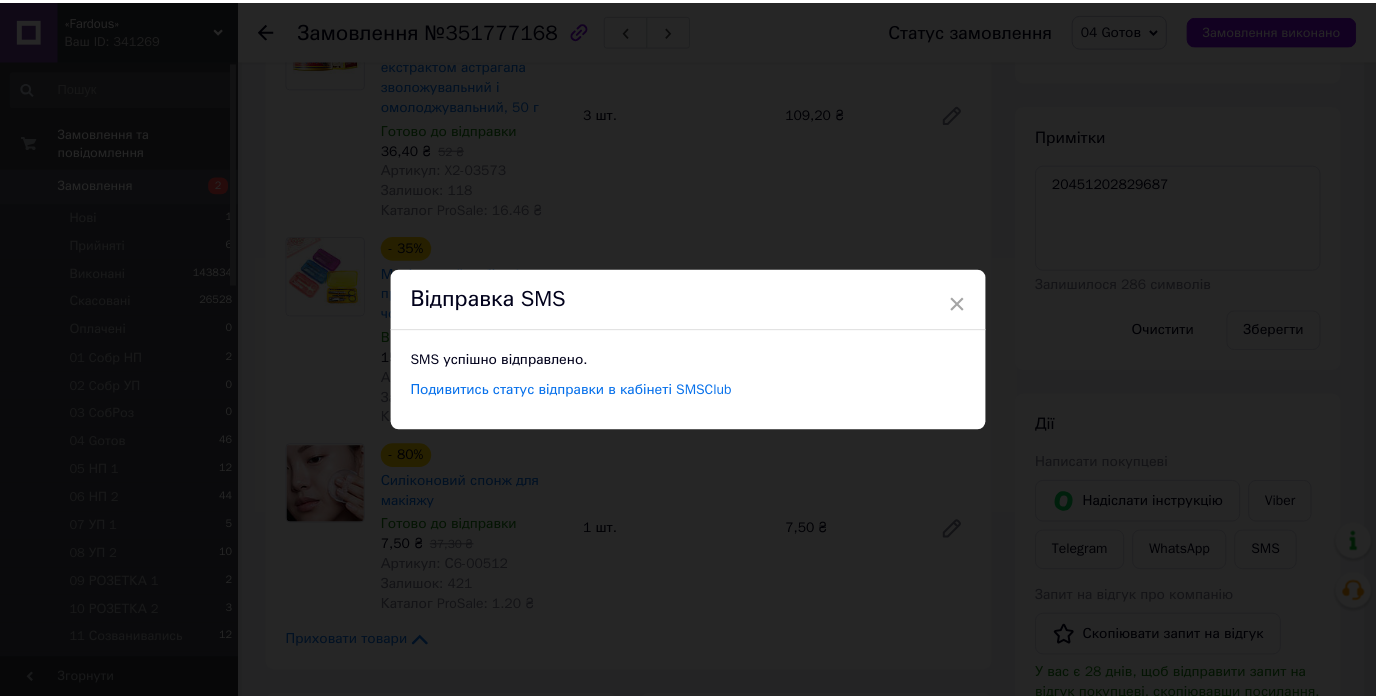 scroll, scrollTop: 0, scrollLeft: 0, axis: both 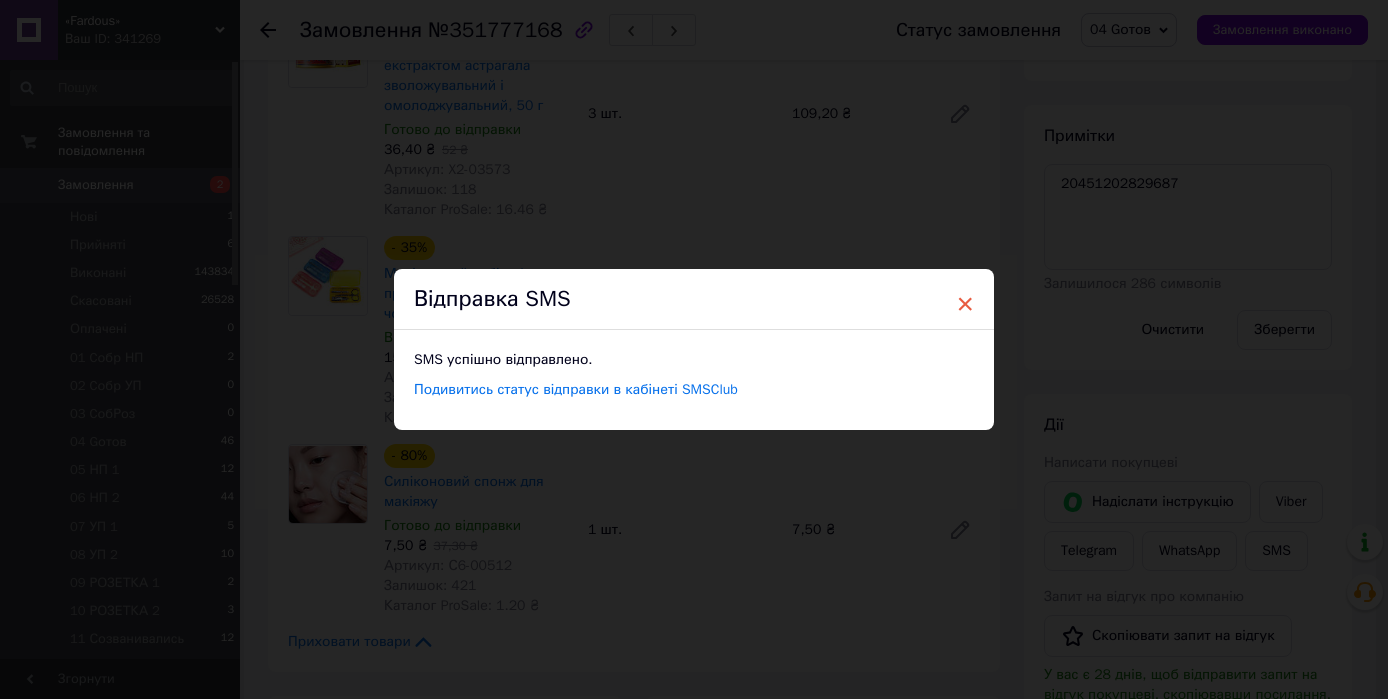 click on "×" at bounding box center (965, 304) 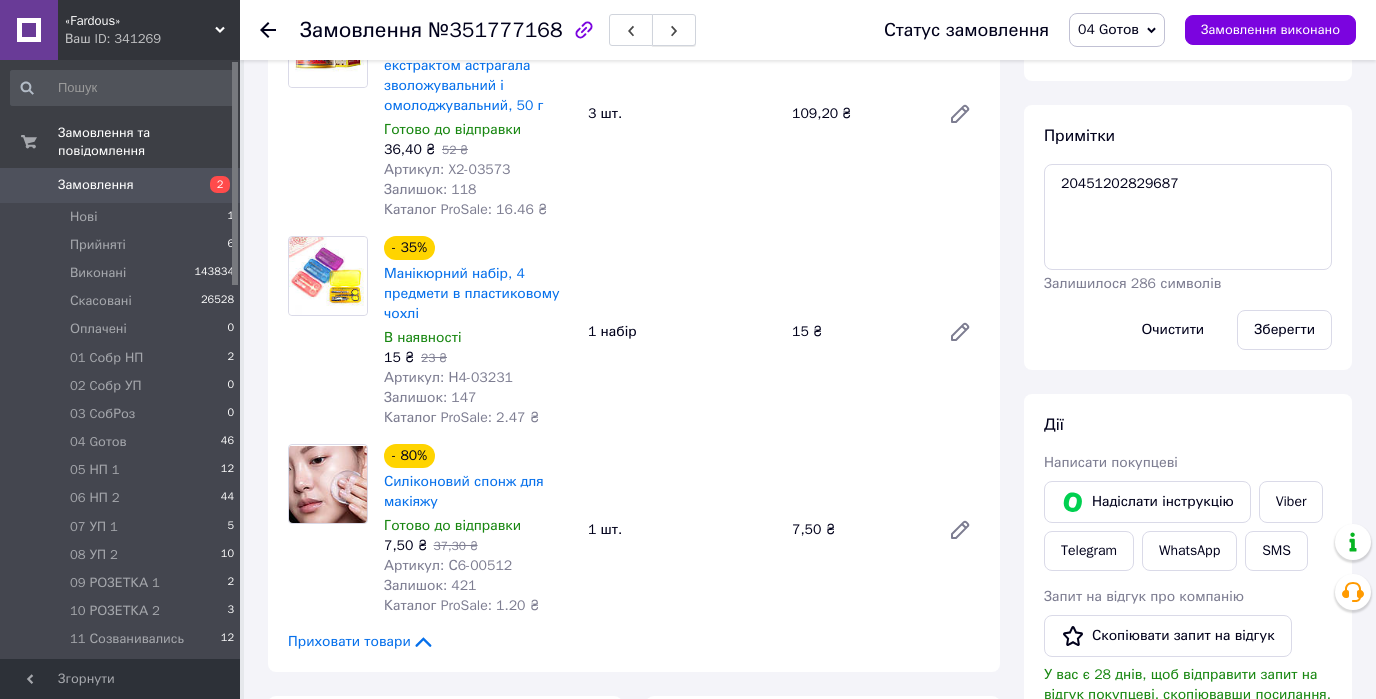 click 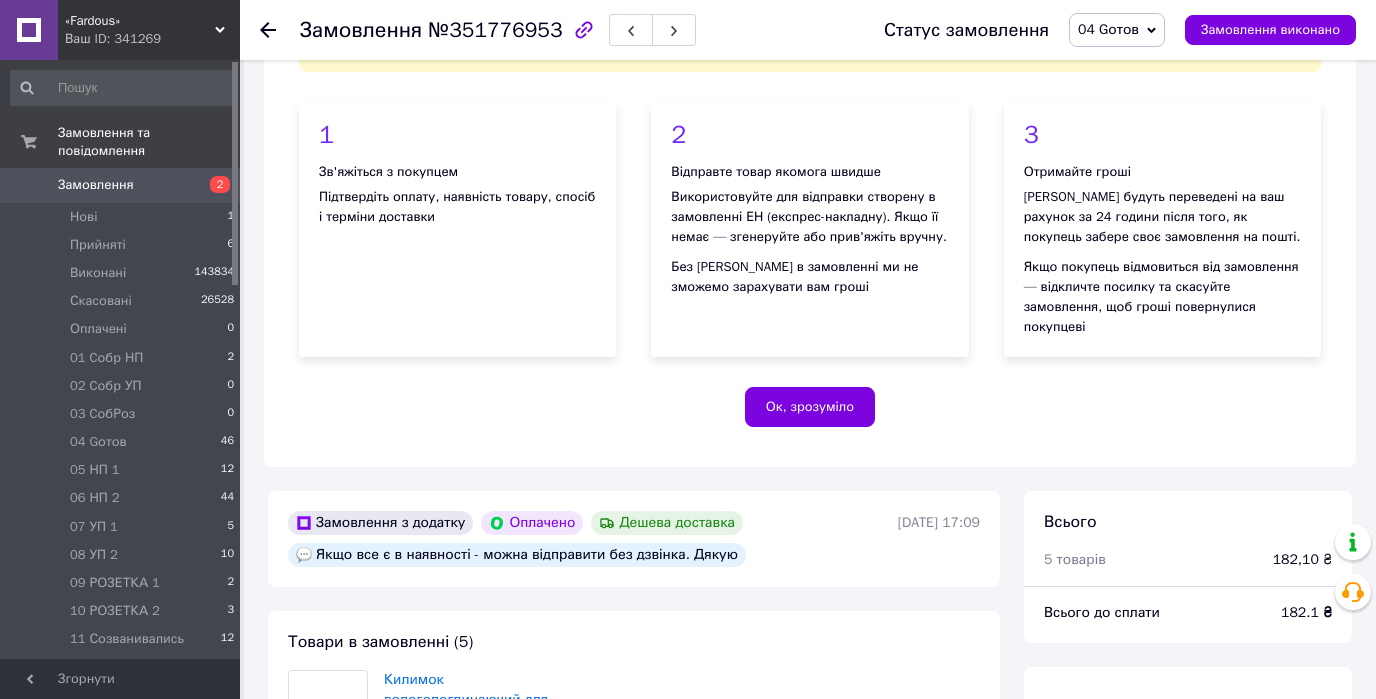 scroll, scrollTop: 800, scrollLeft: 0, axis: vertical 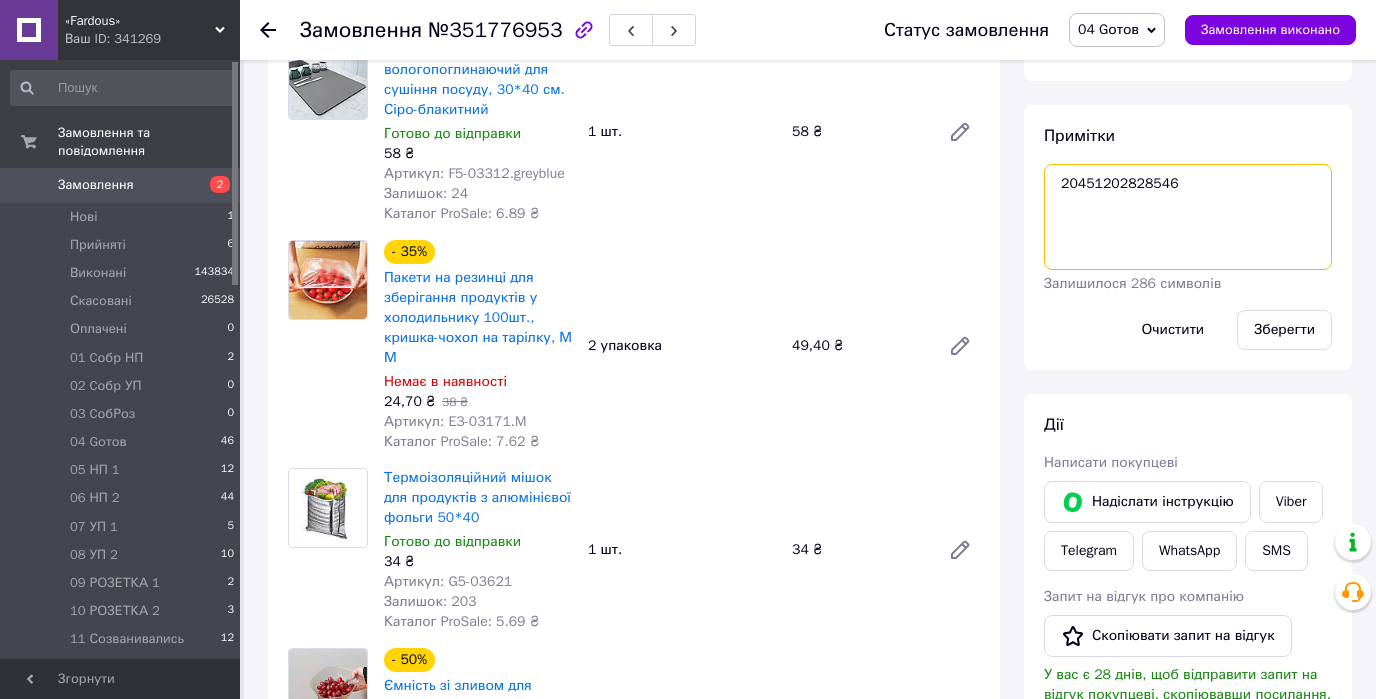 drag, startPoint x: 1169, startPoint y: 160, endPoint x: 1044, endPoint y: 164, distance: 125.06398 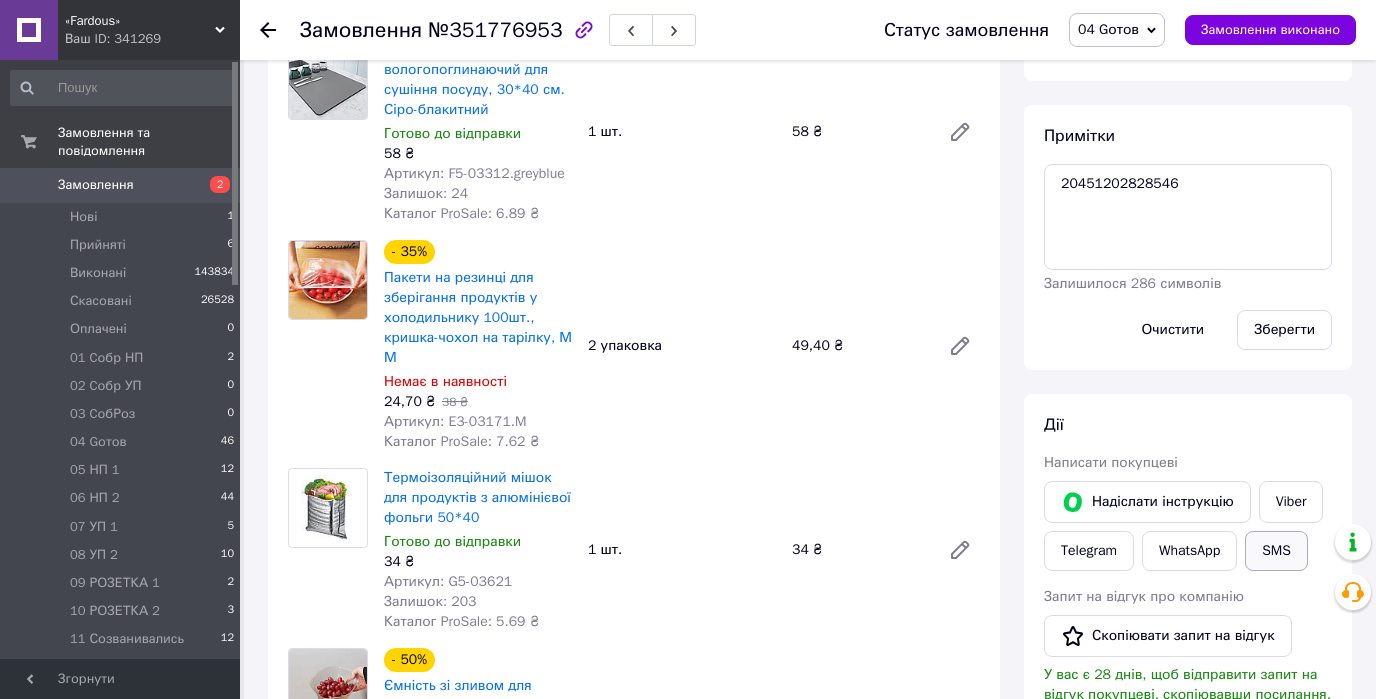 click on "SMS" at bounding box center (1276, 551) 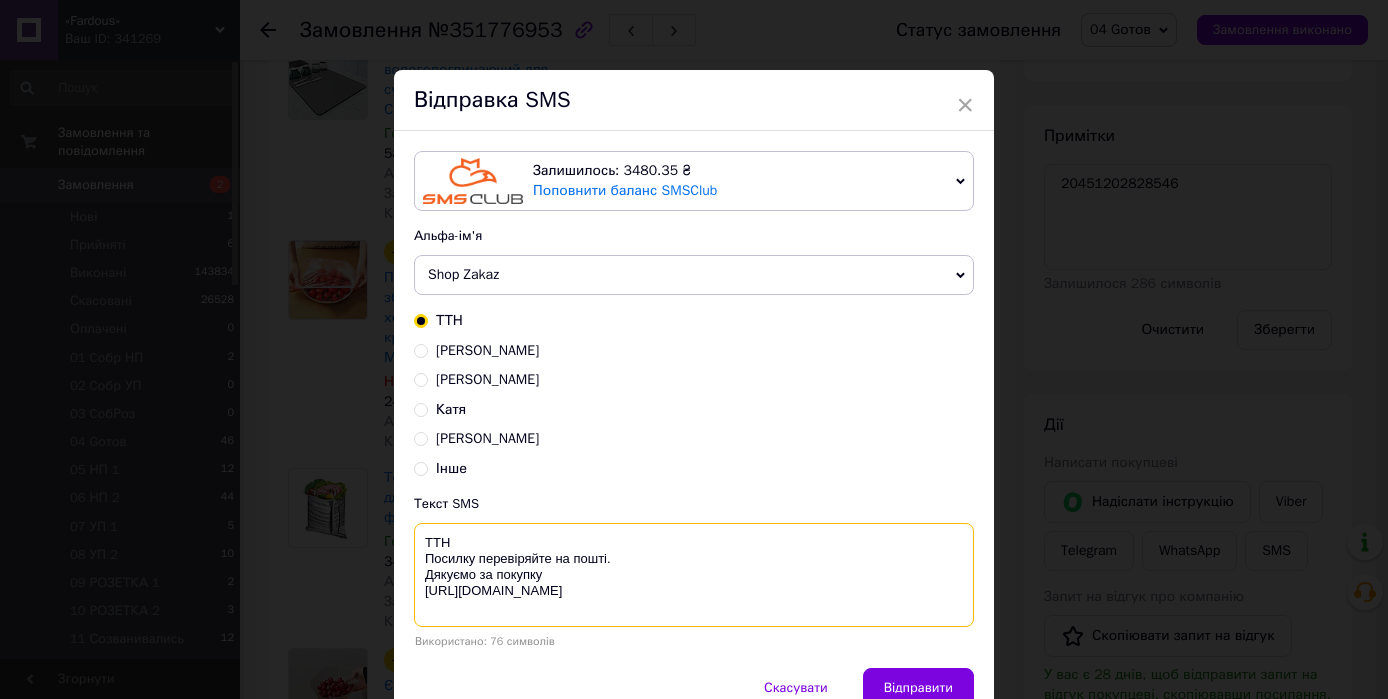 paste on "20451202828546" 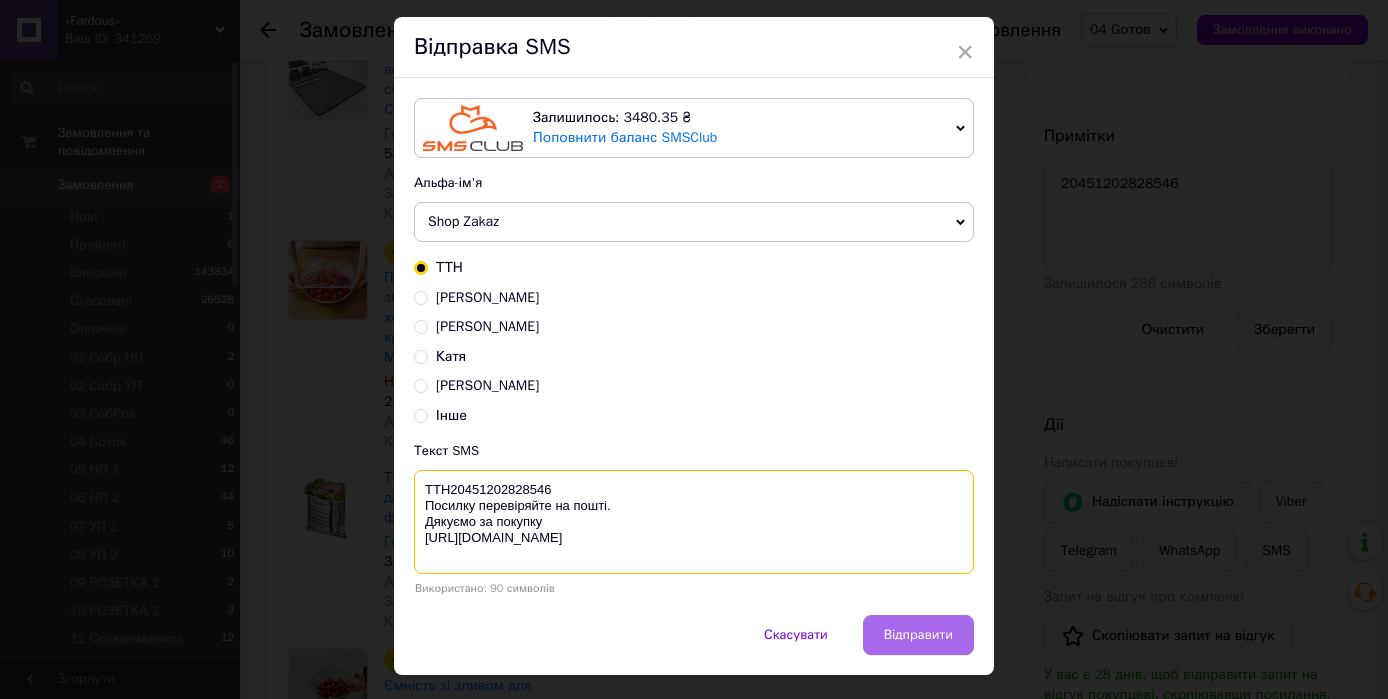 scroll, scrollTop: 96, scrollLeft: 0, axis: vertical 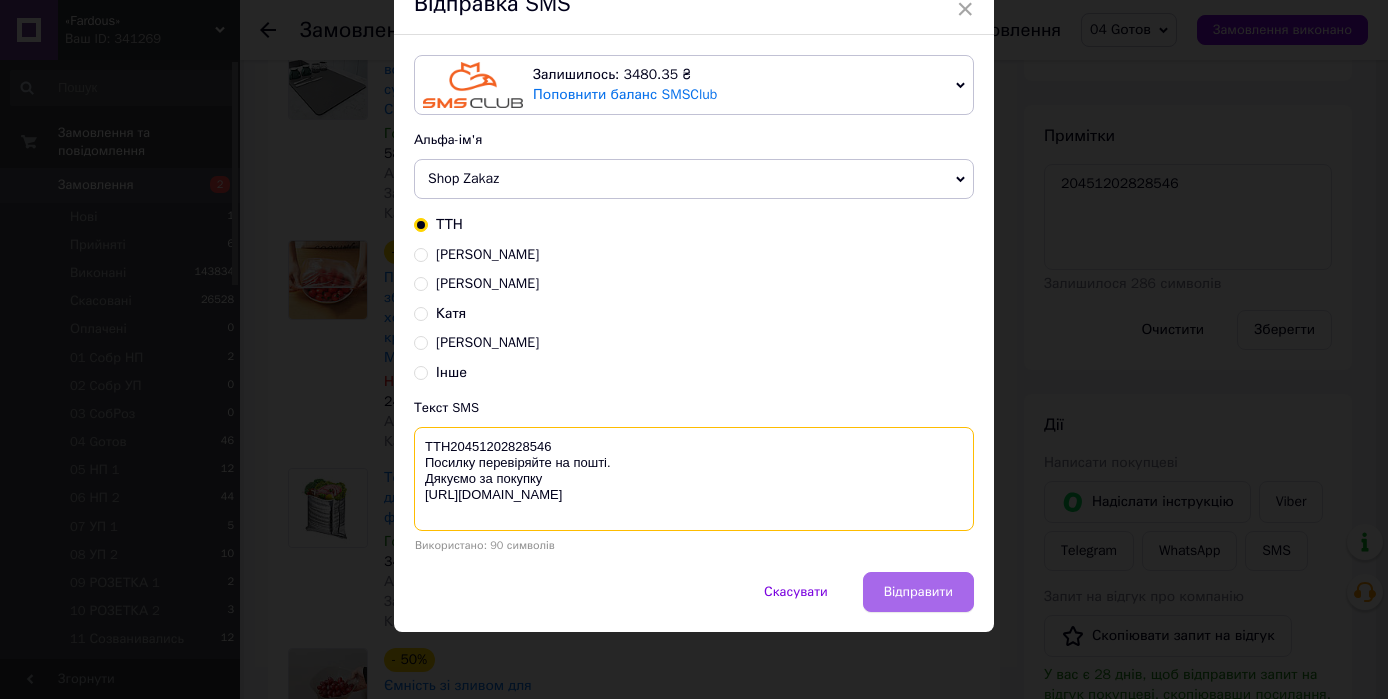 type on "ТТН20451202828546
Посилку перевіряйте на пошті.
Дякуємо за покупку
https://fardous.com.ua/" 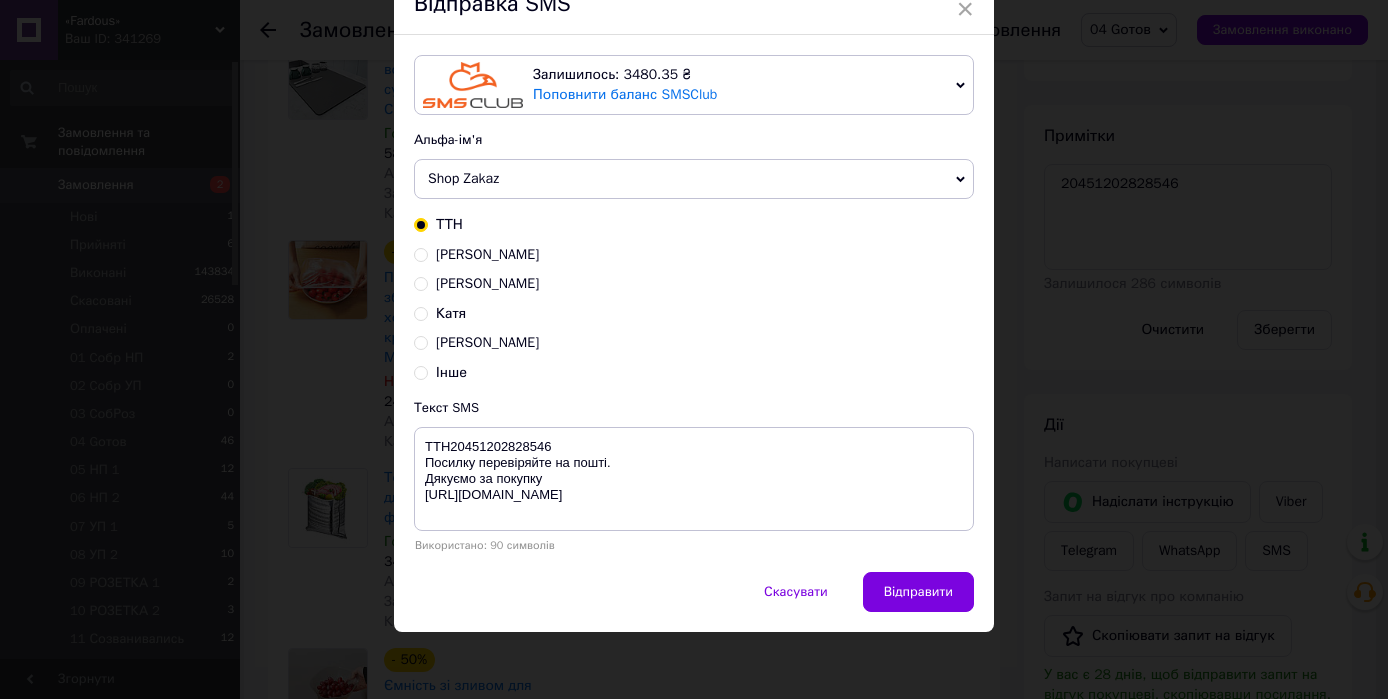click on "Відправити" at bounding box center [918, 592] 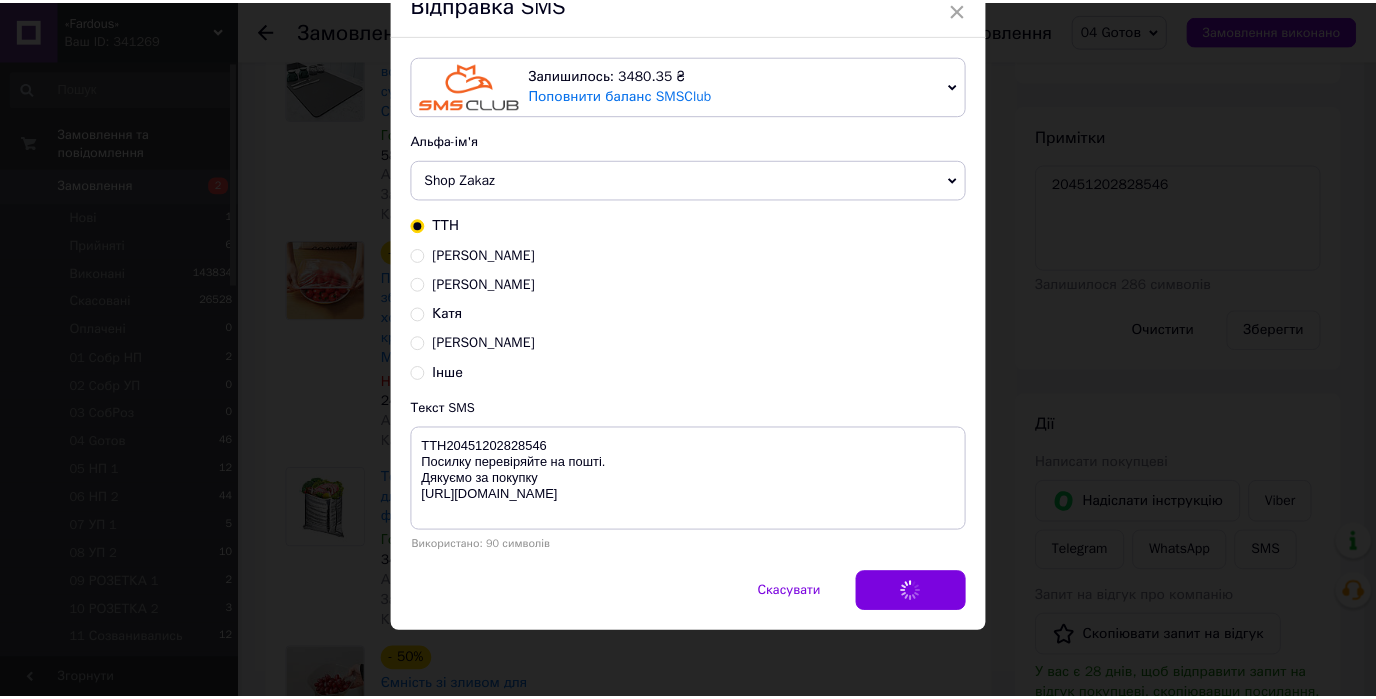 scroll, scrollTop: 0, scrollLeft: 0, axis: both 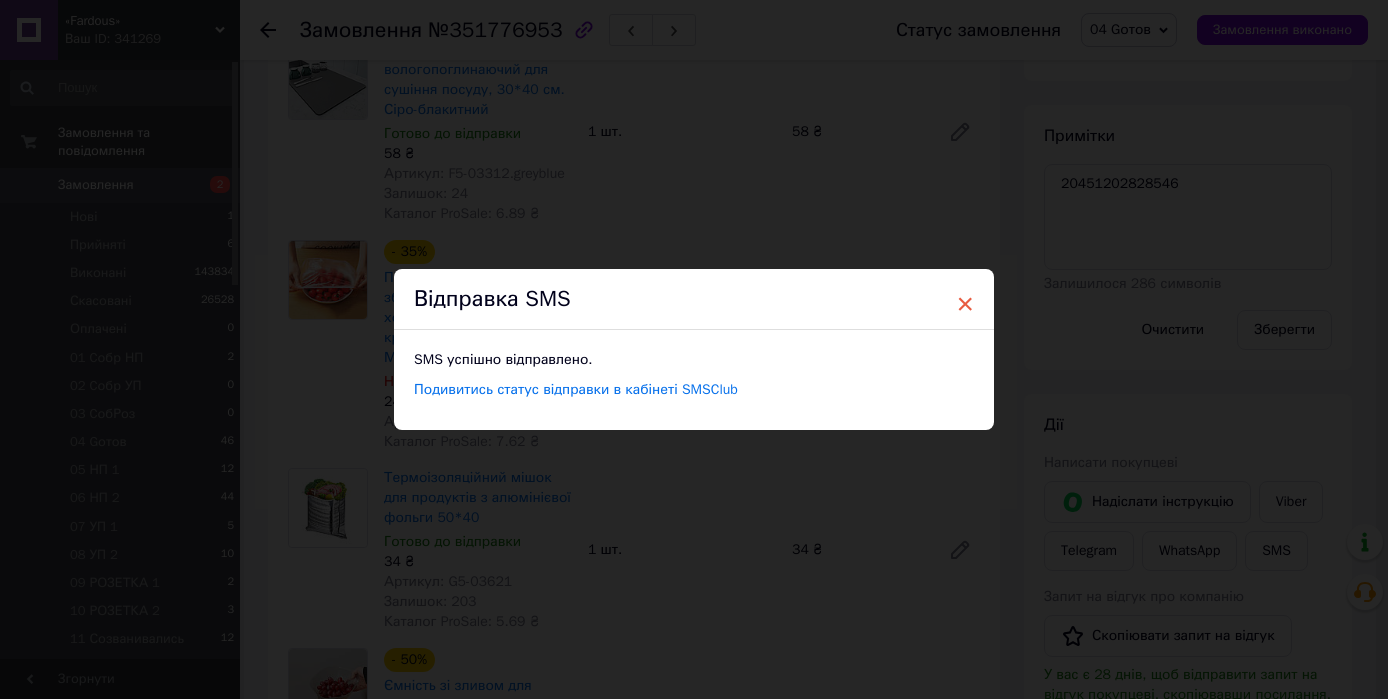 click on "×" at bounding box center (965, 304) 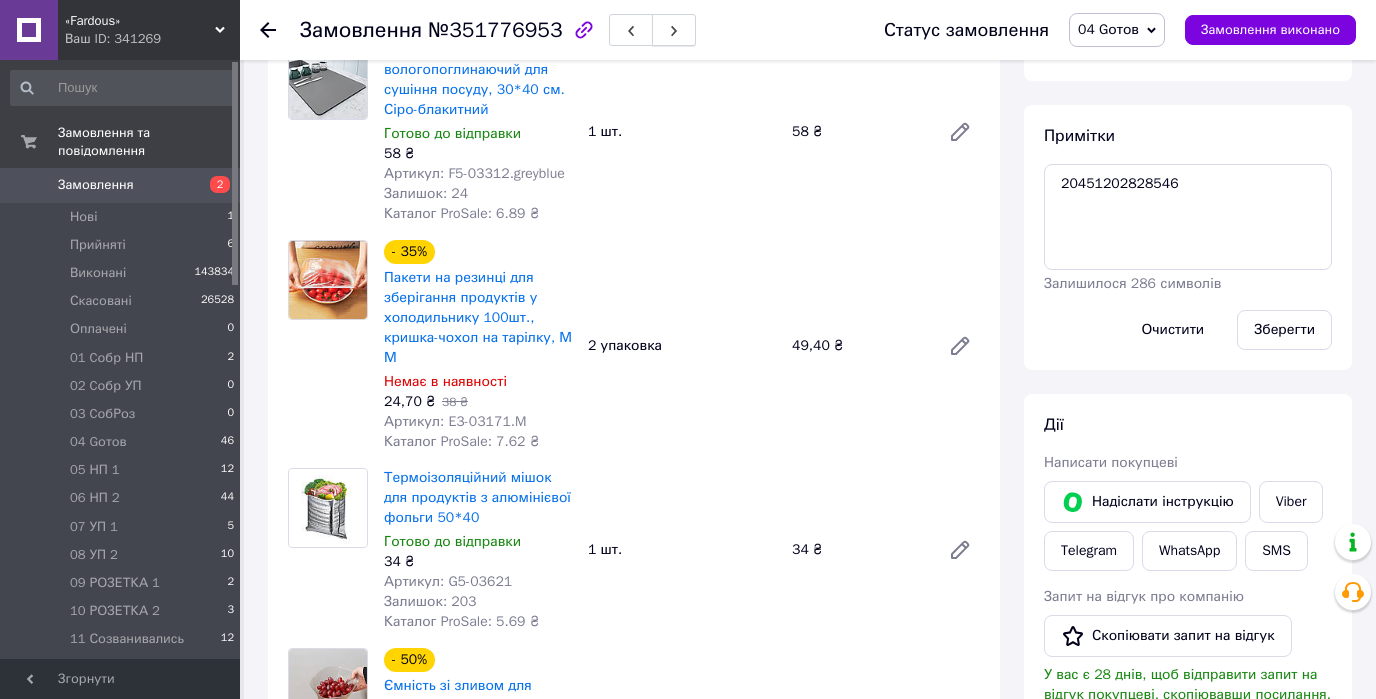 click 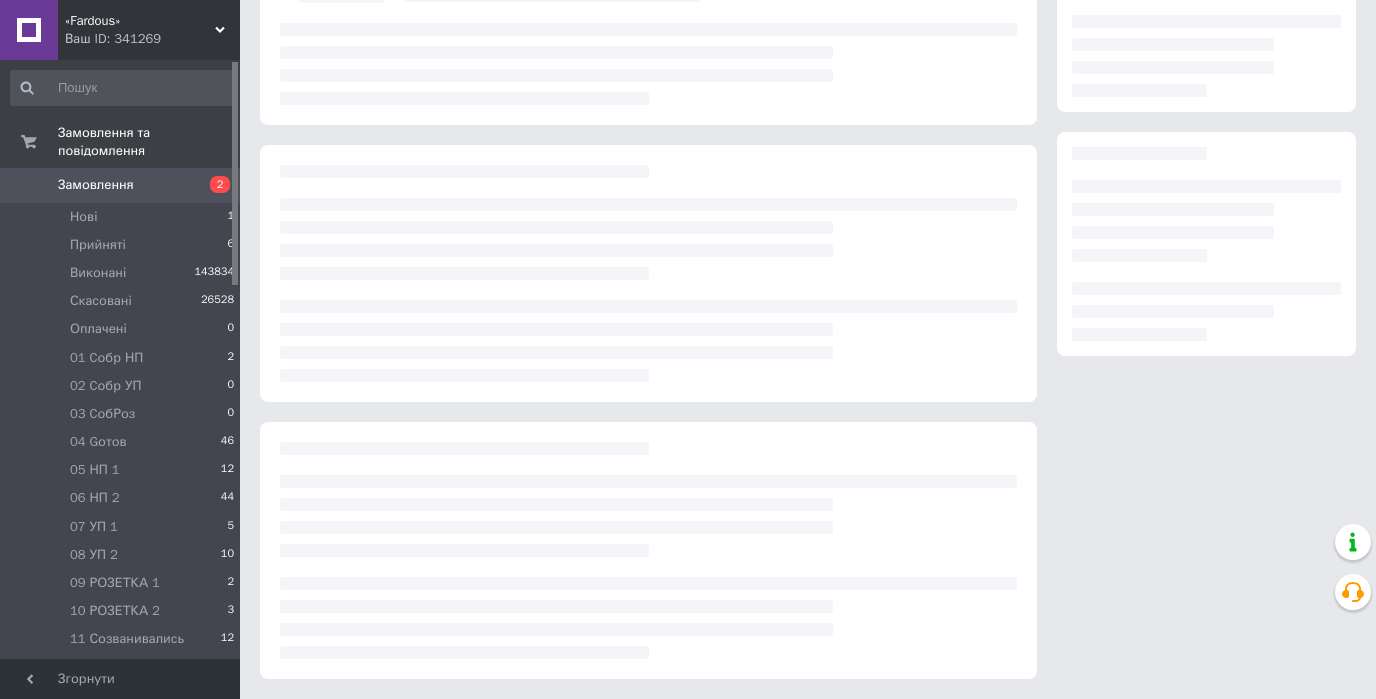 scroll, scrollTop: 800, scrollLeft: 0, axis: vertical 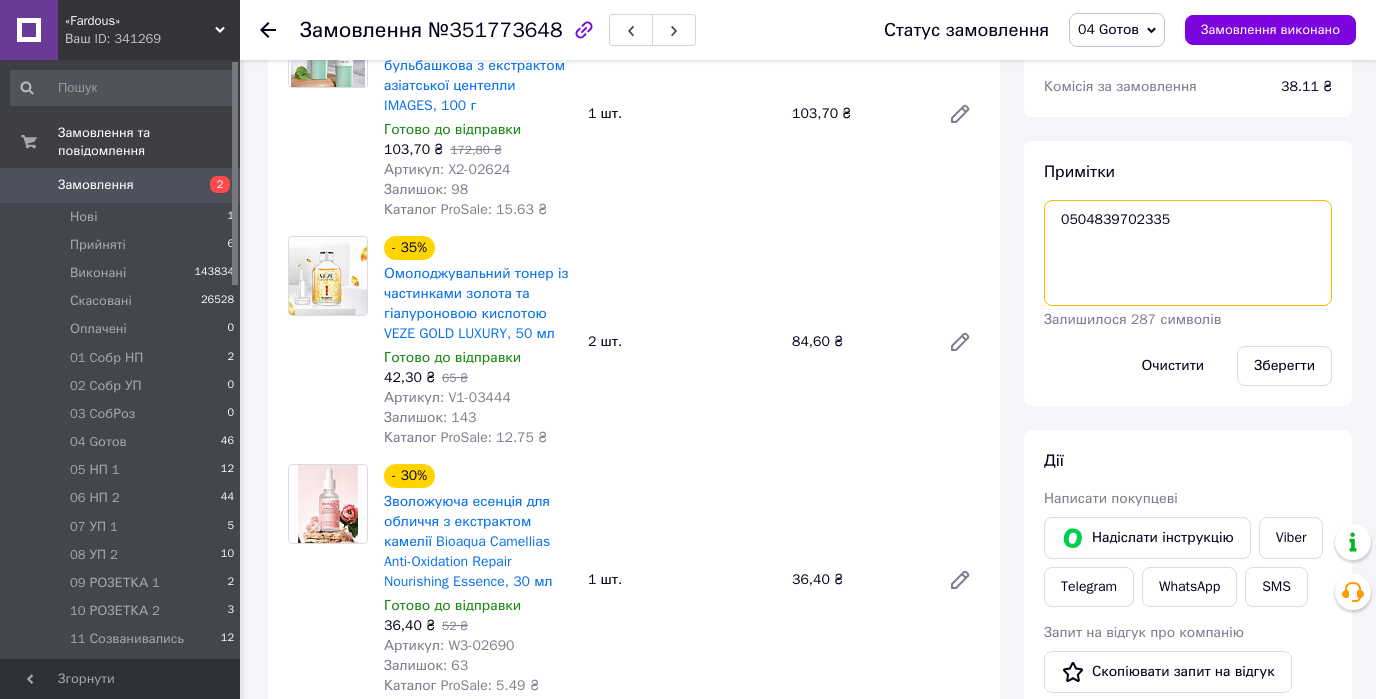 drag, startPoint x: 1148, startPoint y: 208, endPoint x: 1051, endPoint y: 208, distance: 97 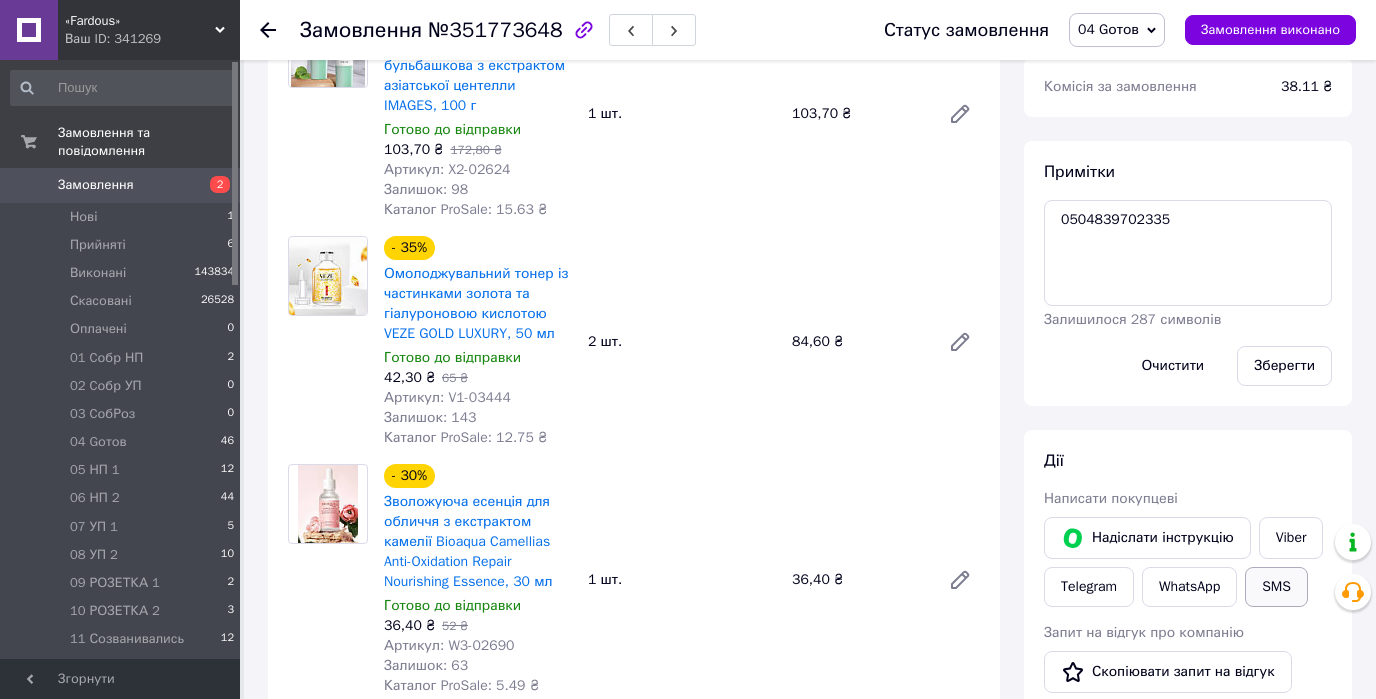 click on "SMS" at bounding box center [1276, 587] 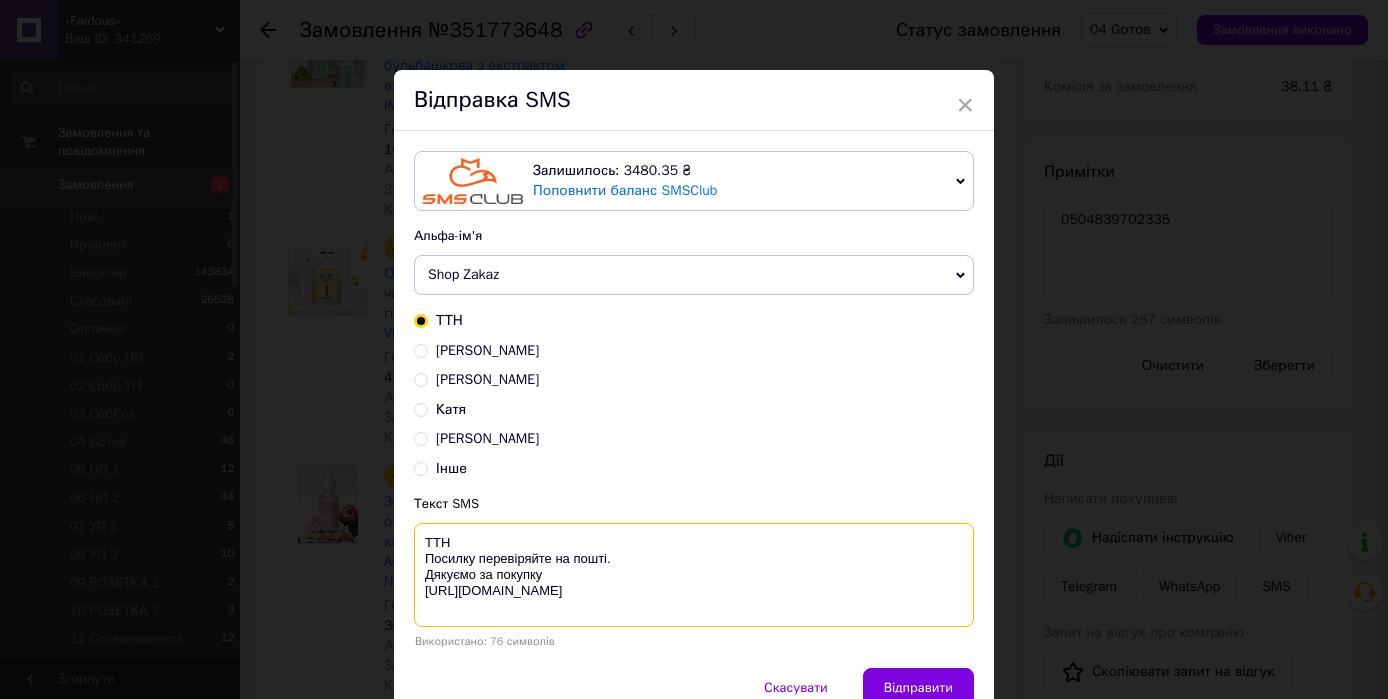 paste on "0504839702335" 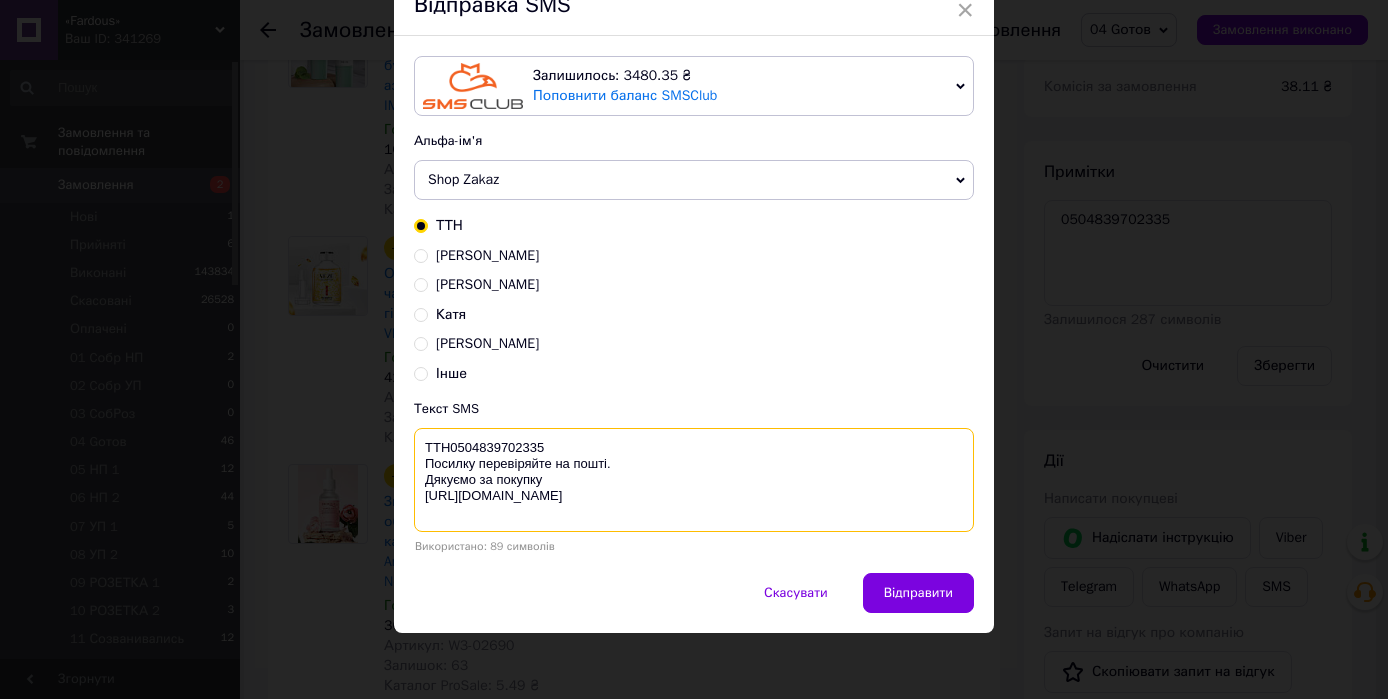 scroll, scrollTop: 96, scrollLeft: 0, axis: vertical 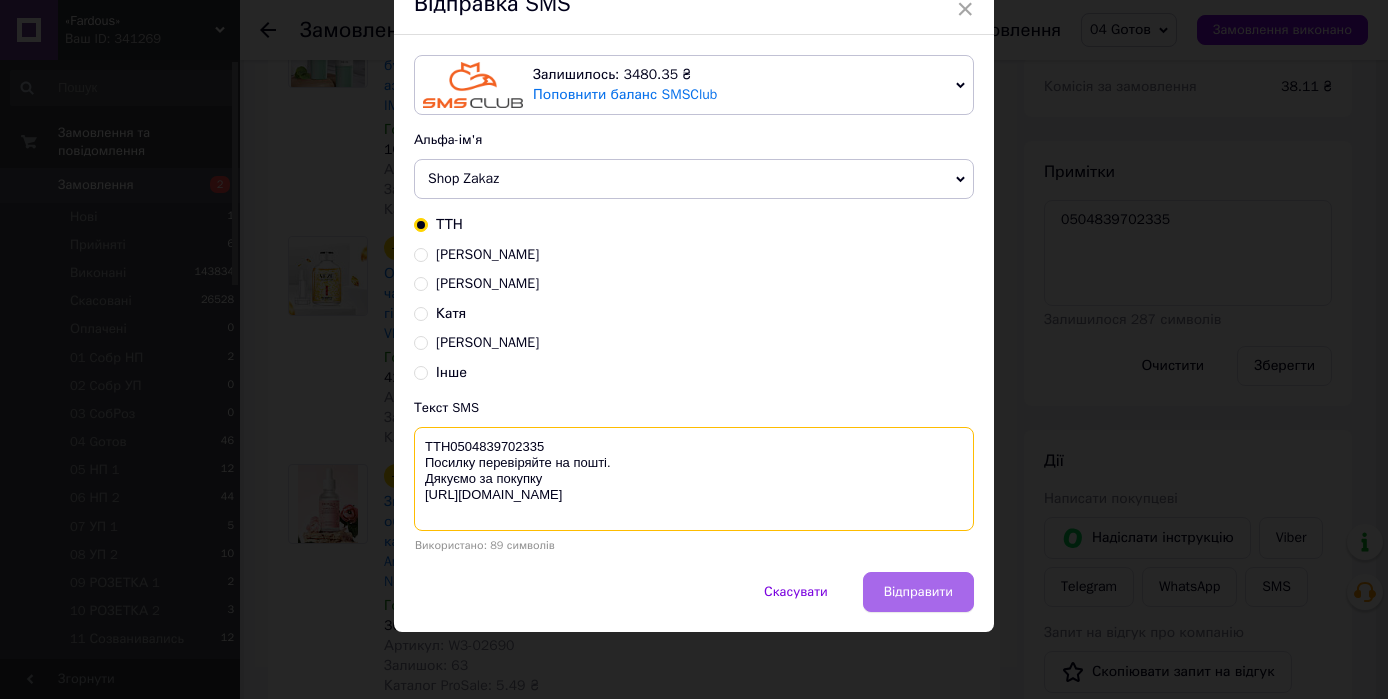type on "ТТН0504839702335
Посилку перевіряйте на пошті.
Дякуємо за покупку
https://fardous.com.ua/" 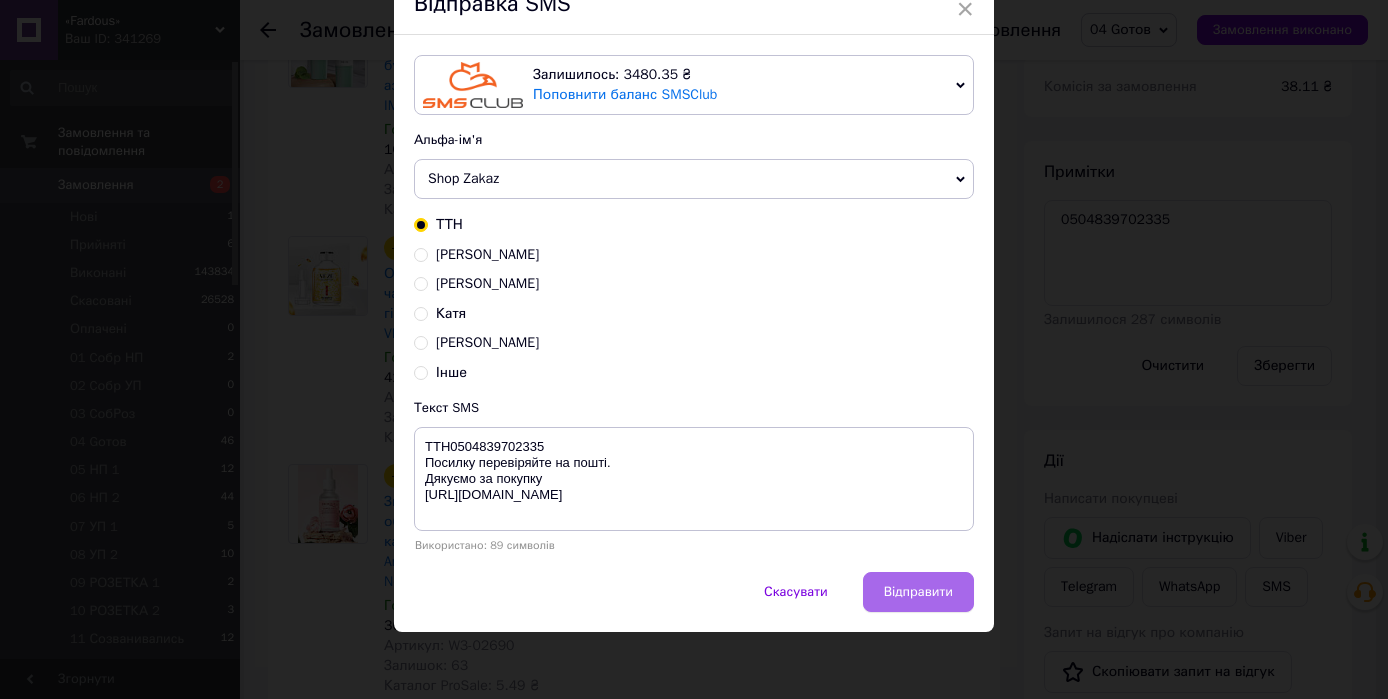 click on "Відправити" at bounding box center [918, 592] 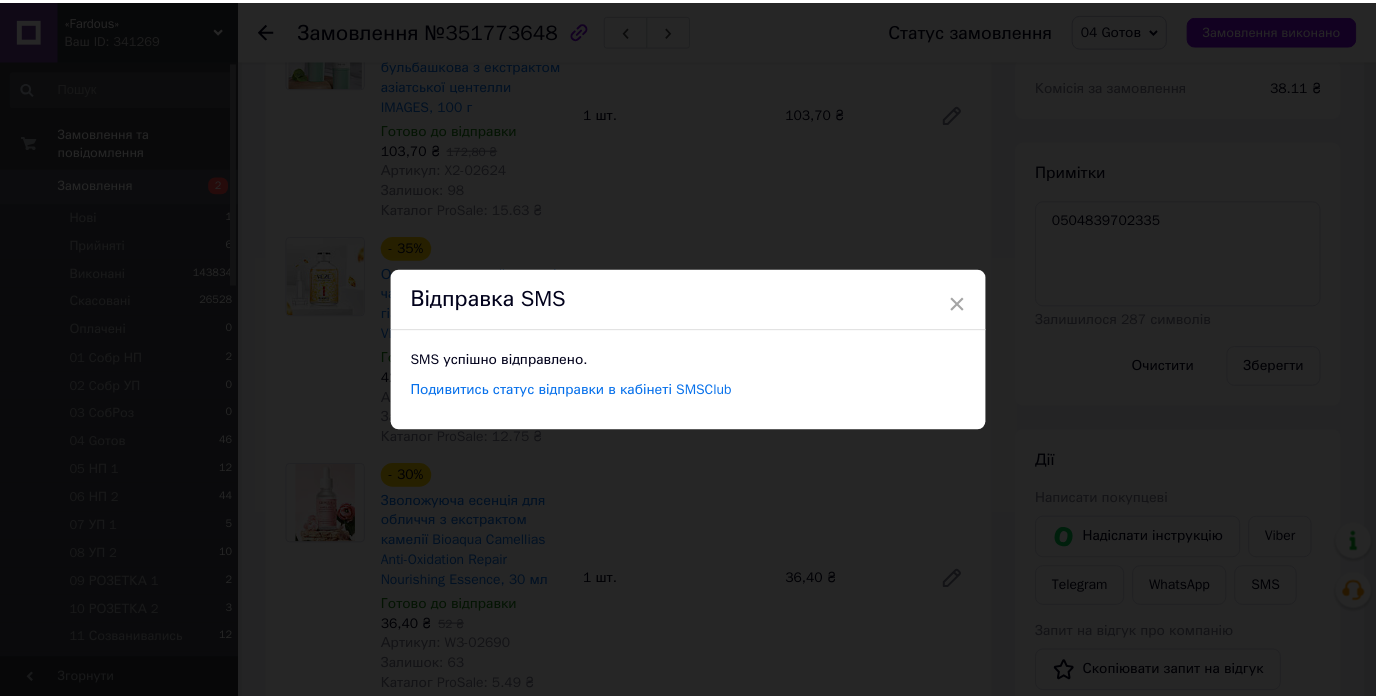 scroll, scrollTop: 0, scrollLeft: 0, axis: both 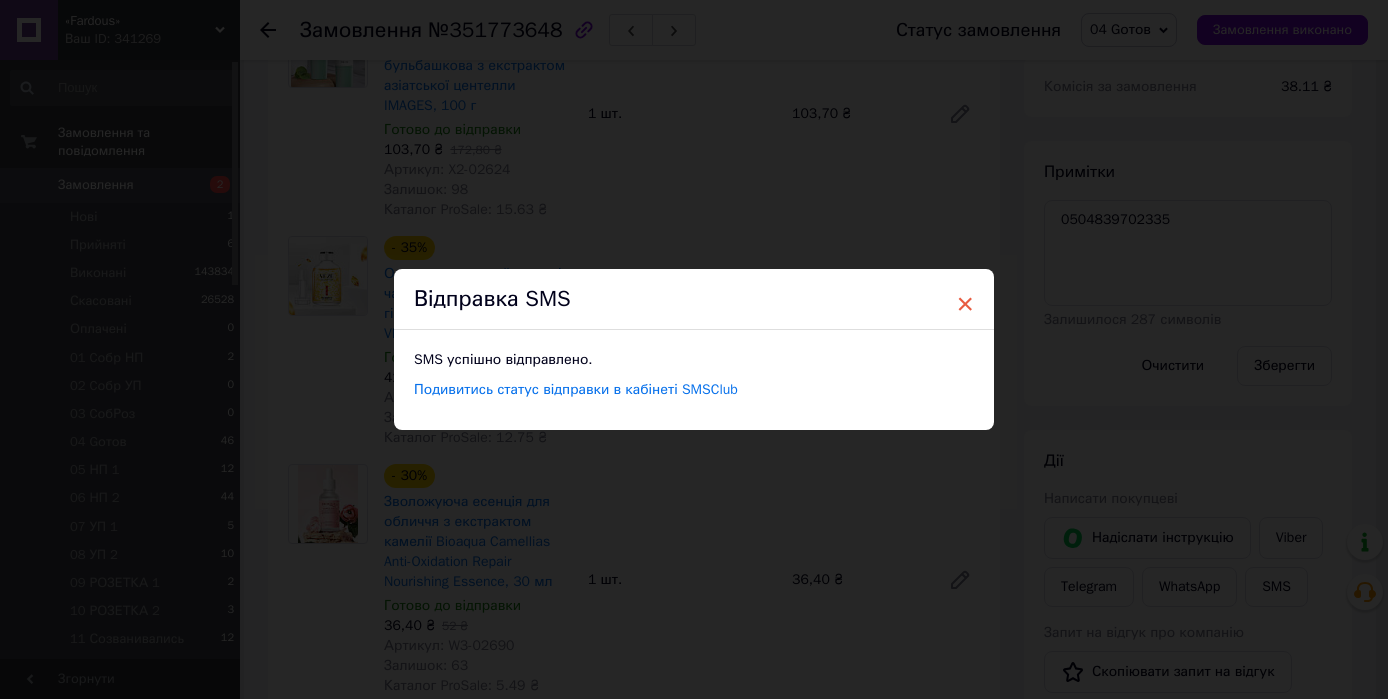 click on "×" at bounding box center (965, 304) 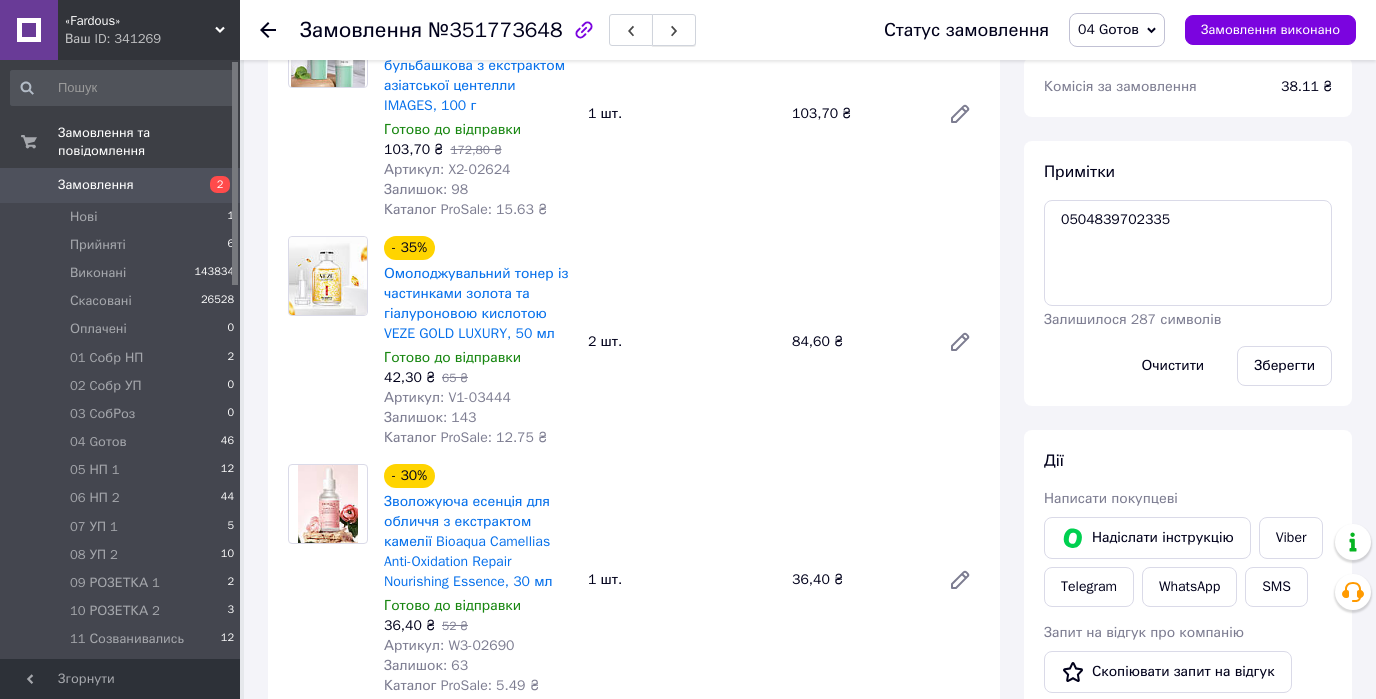 click 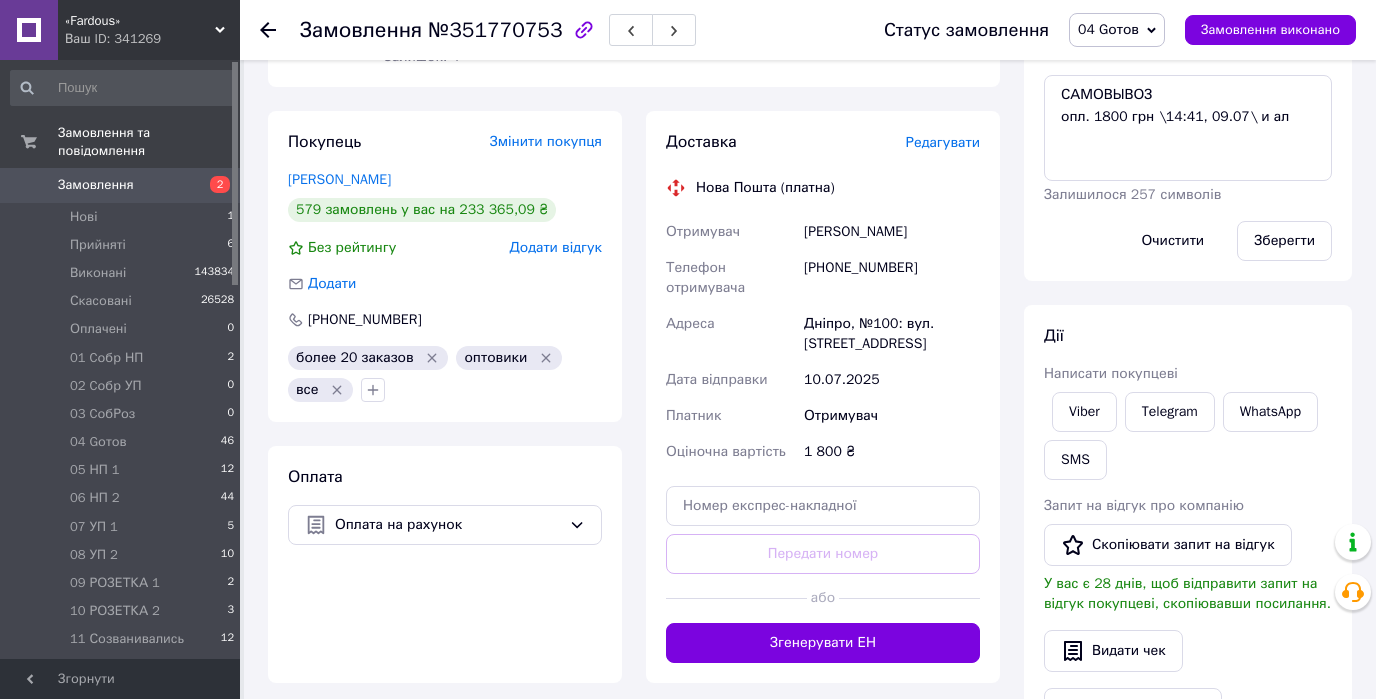 scroll, scrollTop: 136, scrollLeft: 0, axis: vertical 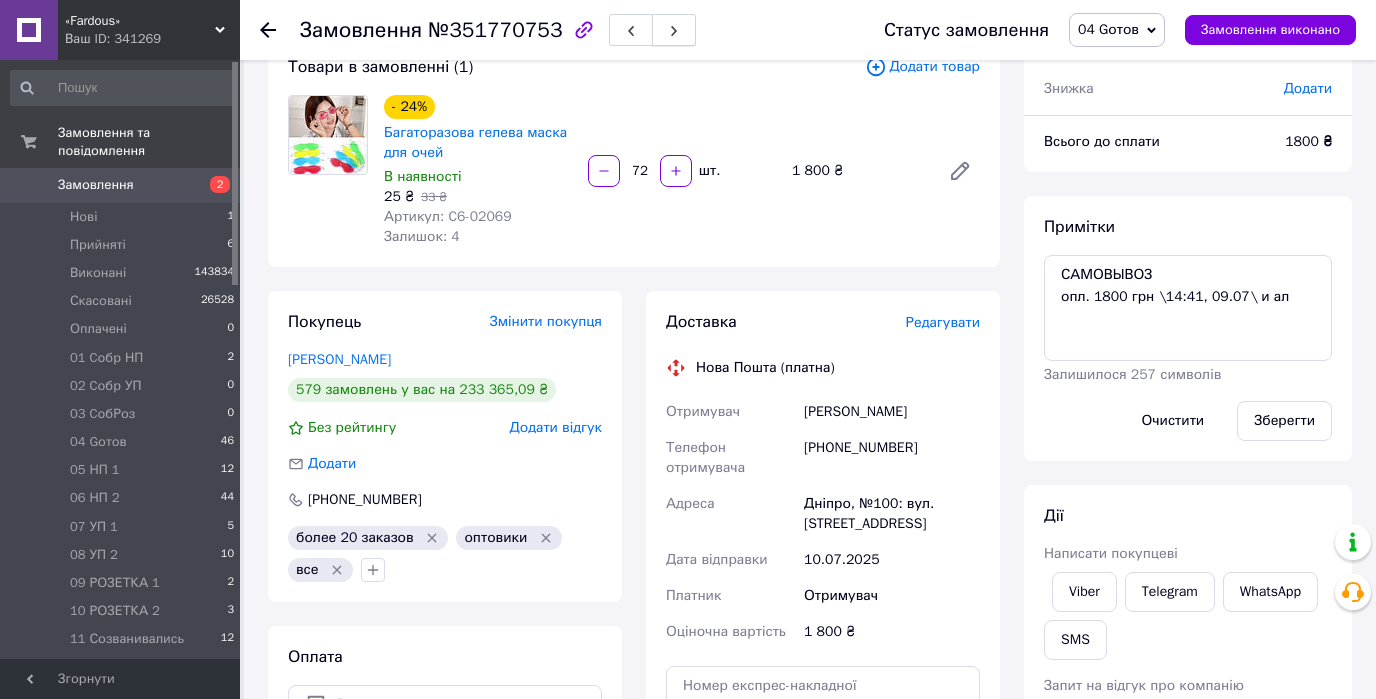 click 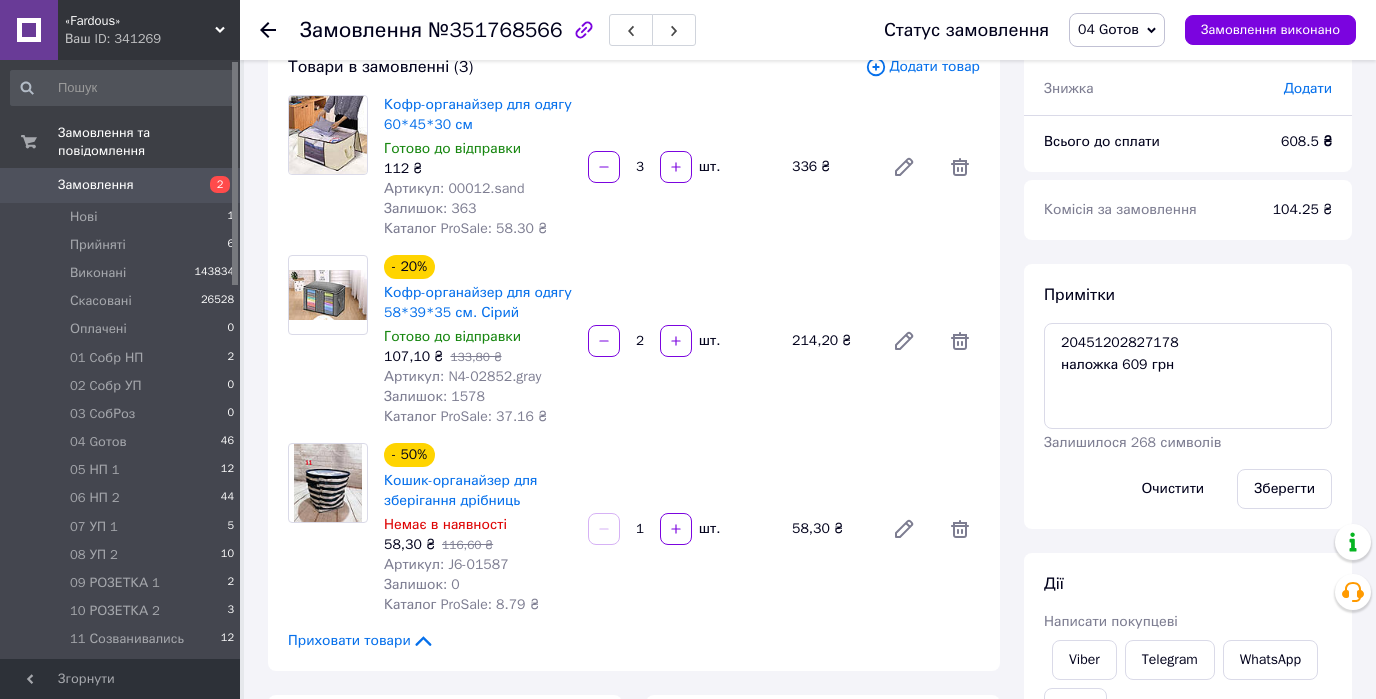 scroll, scrollTop: 92, scrollLeft: 0, axis: vertical 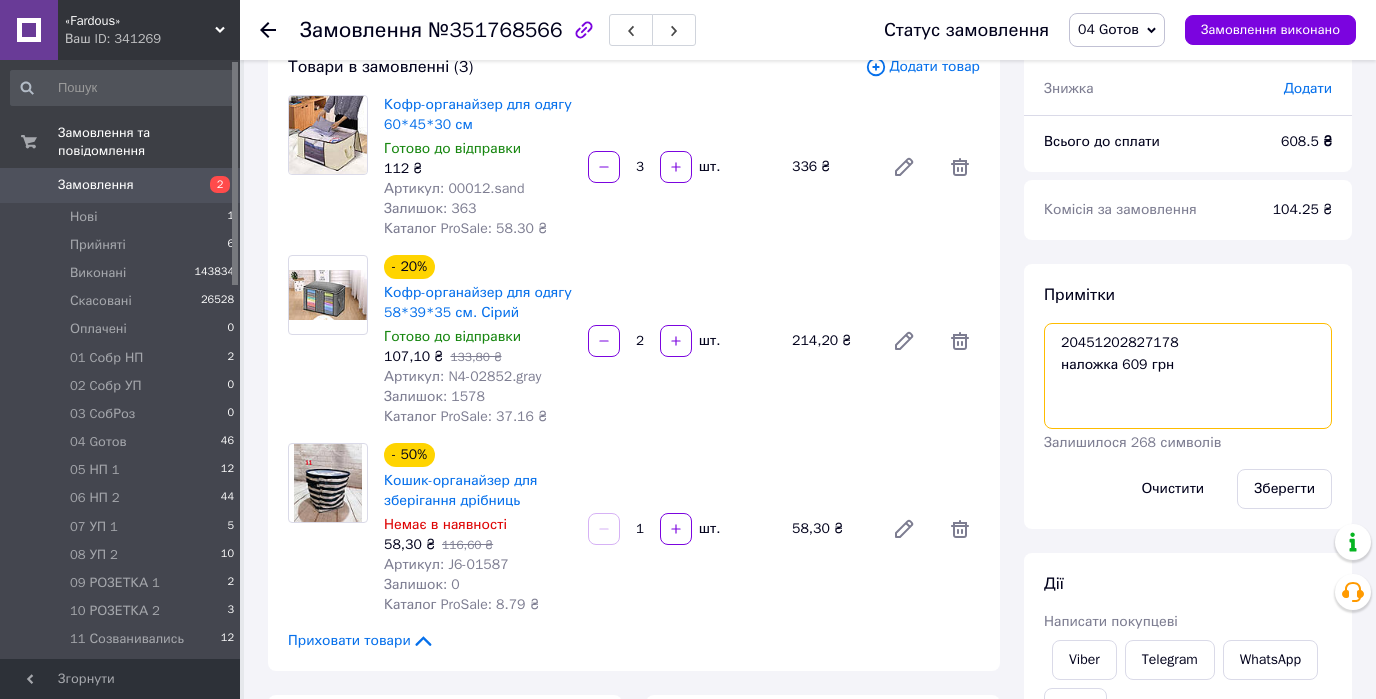 drag, startPoint x: 1188, startPoint y: 339, endPoint x: 1027, endPoint y: 346, distance: 161.1521 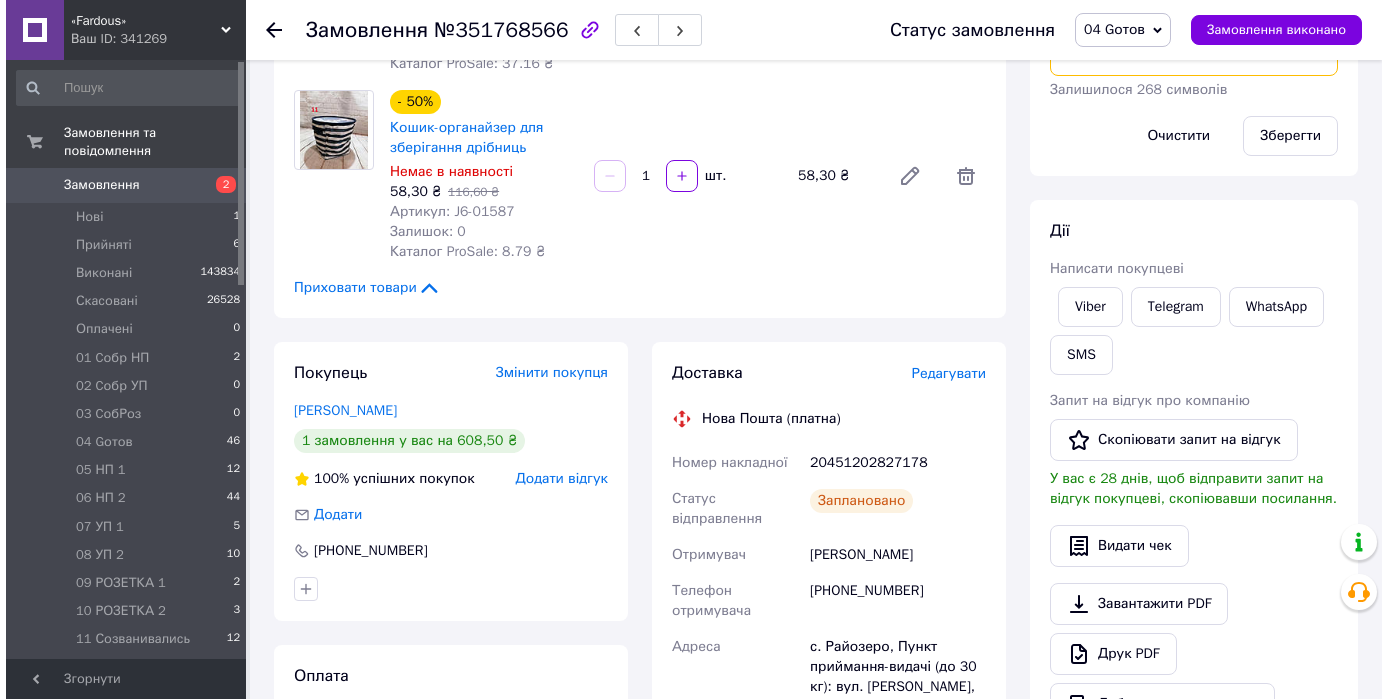 scroll, scrollTop: 536, scrollLeft: 0, axis: vertical 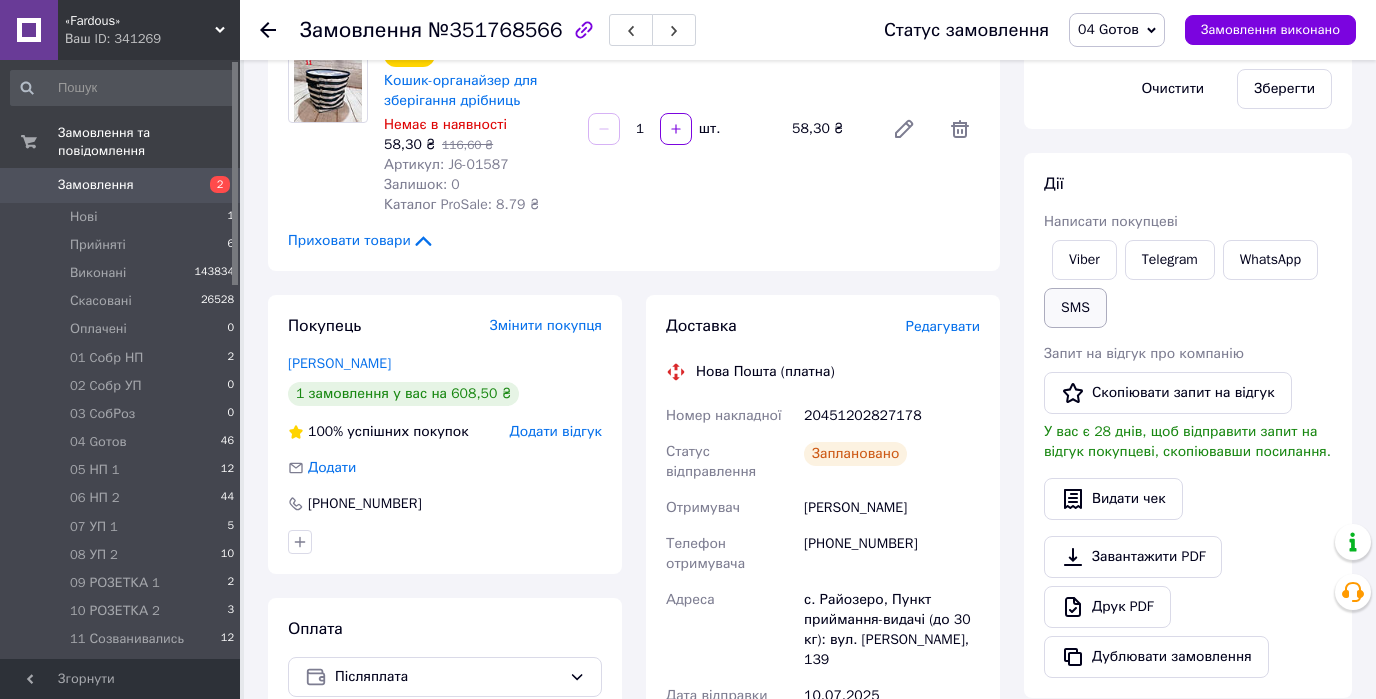 click on "SMS" at bounding box center [1075, 308] 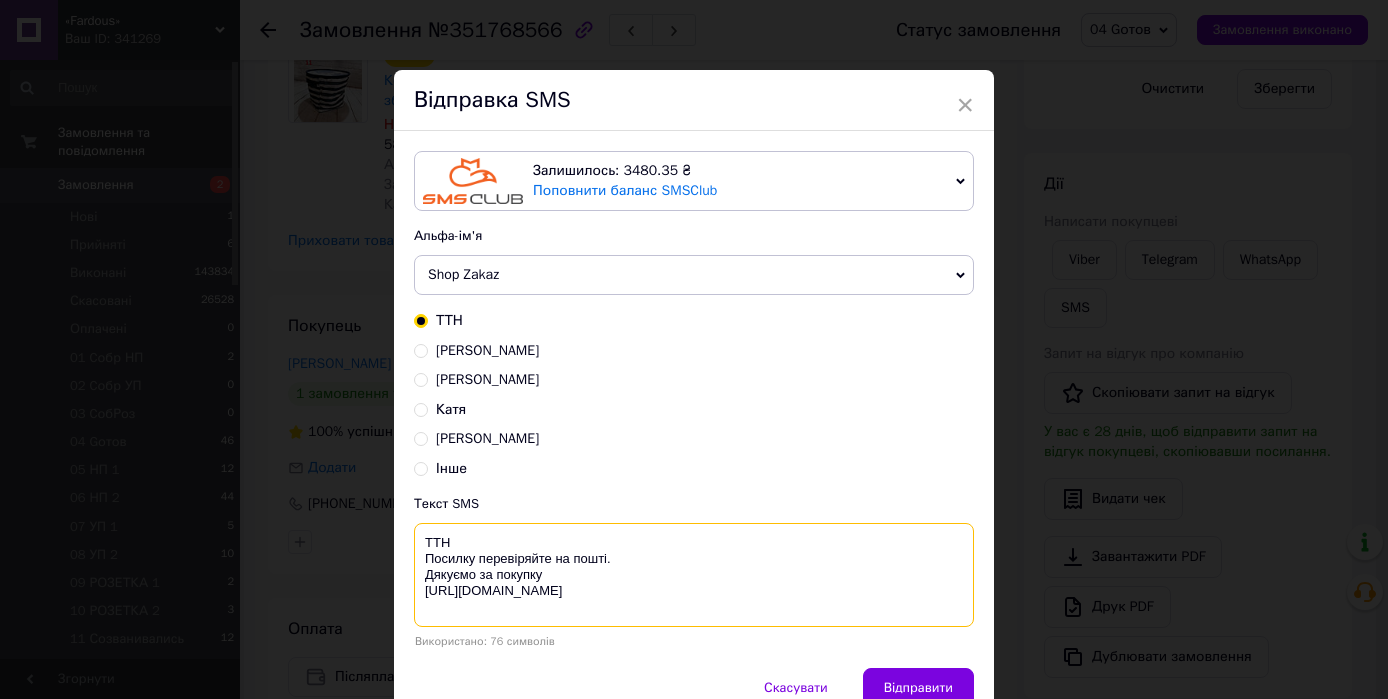 paste on "20451202827178" 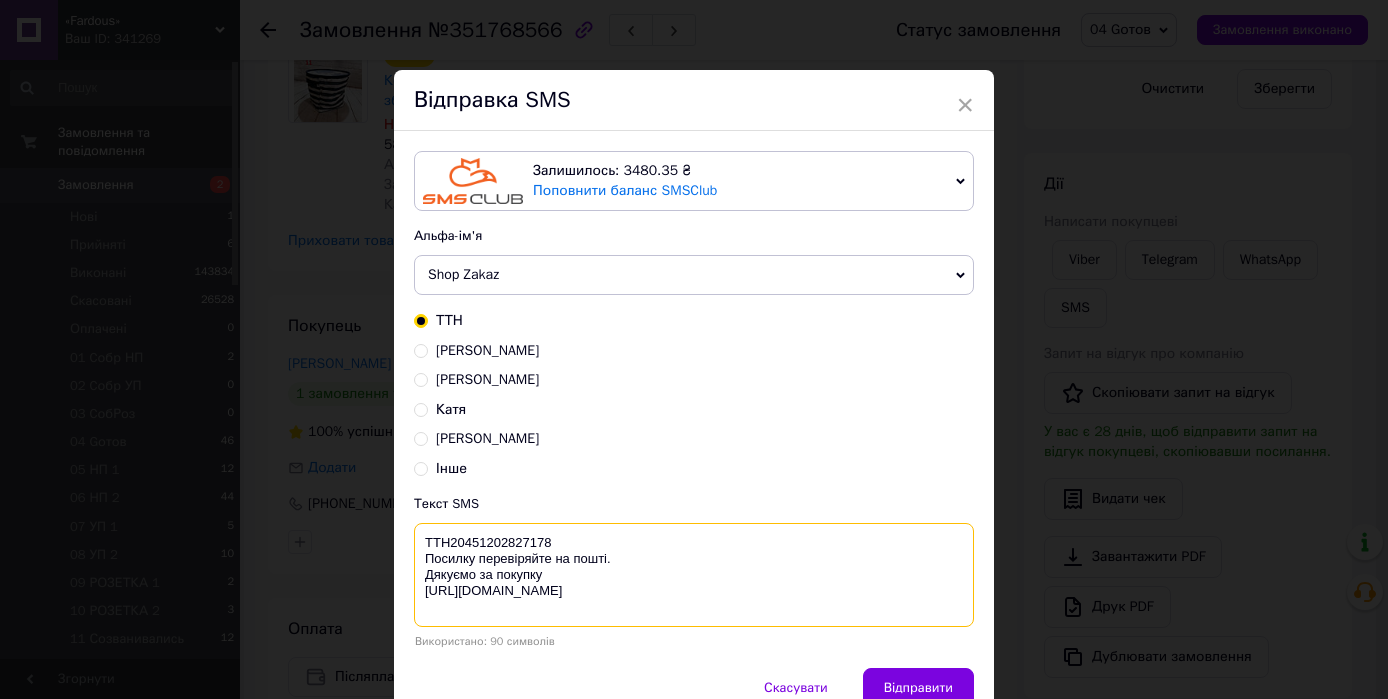 scroll, scrollTop: 96, scrollLeft: 0, axis: vertical 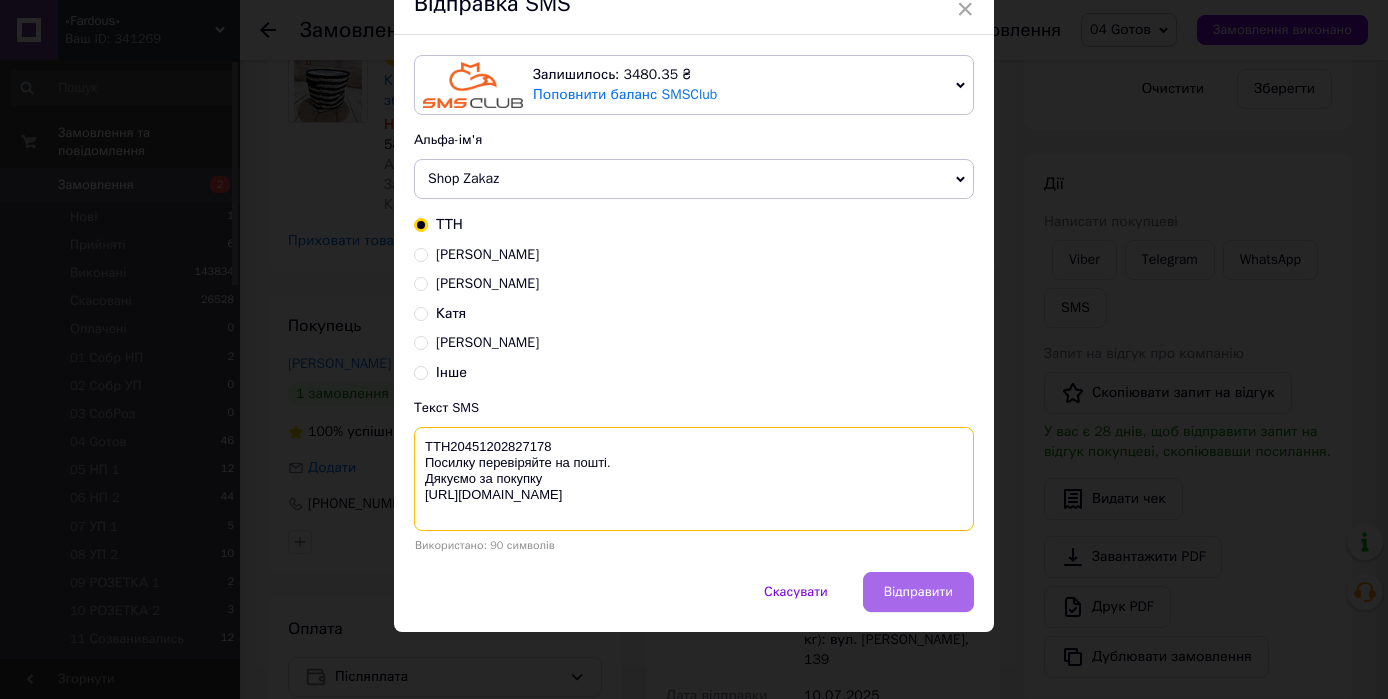 type on "ТТН20451202827178
Посилку перевіряйте на пошті.
Дякуємо за покупку
https://fardous.com.ua/" 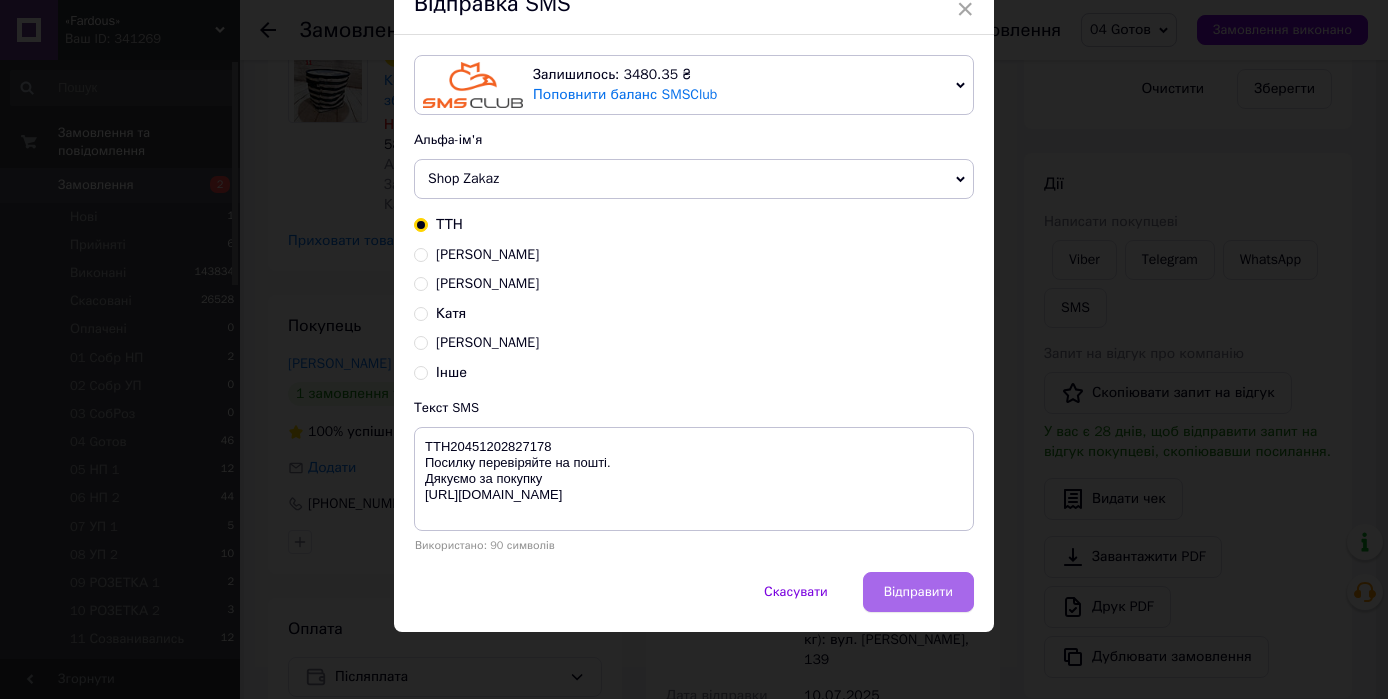 click on "Відправити" at bounding box center (918, 592) 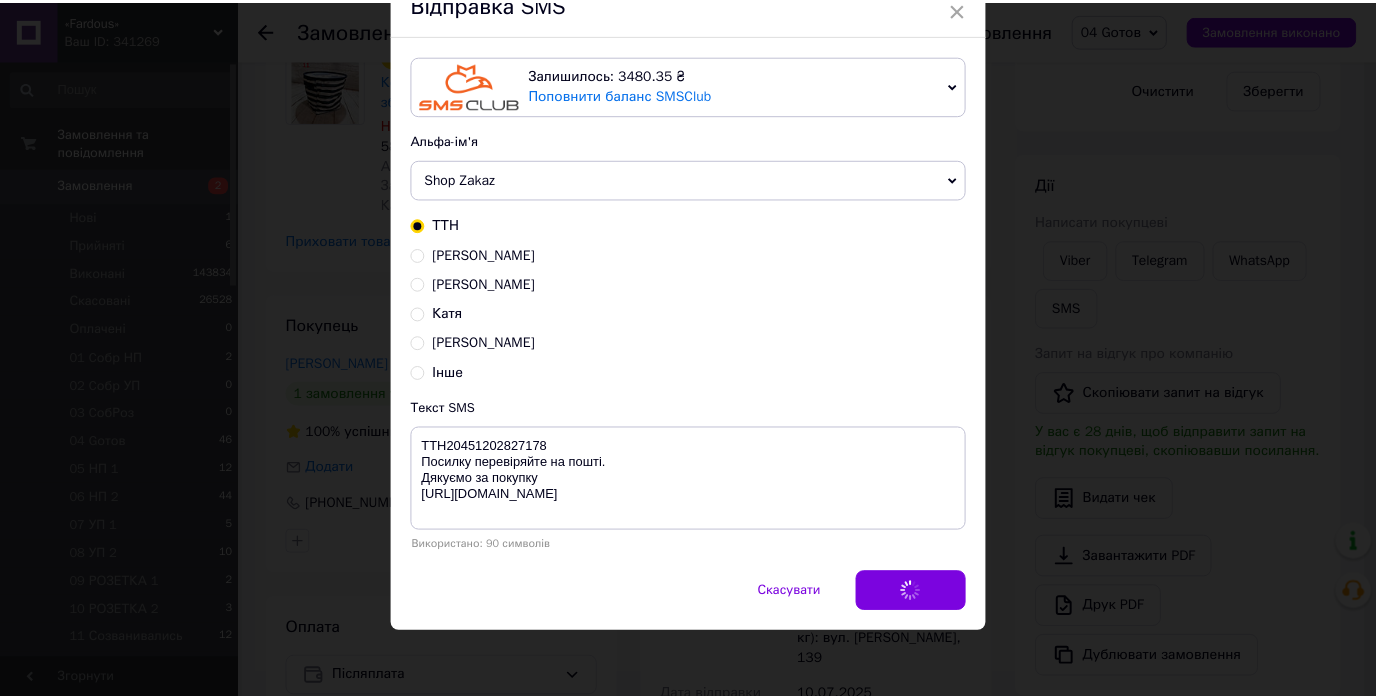 scroll, scrollTop: 0, scrollLeft: 0, axis: both 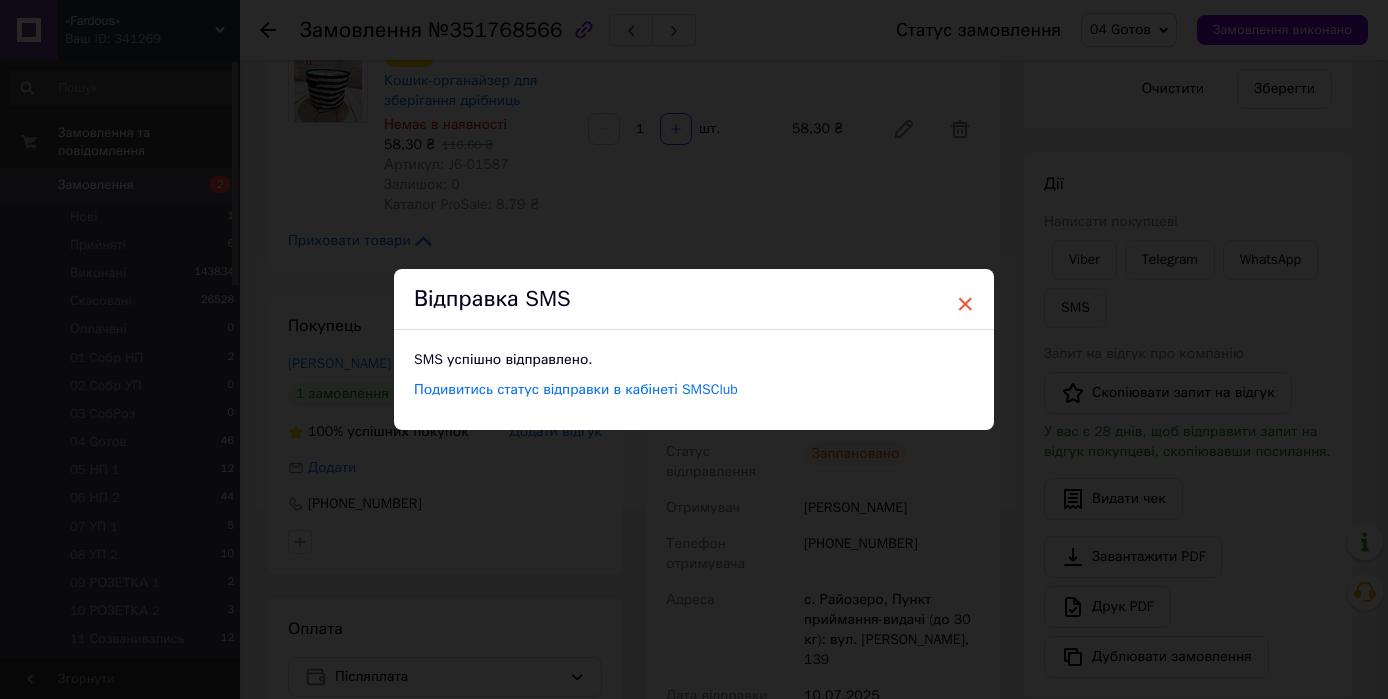 click on "×" at bounding box center (965, 304) 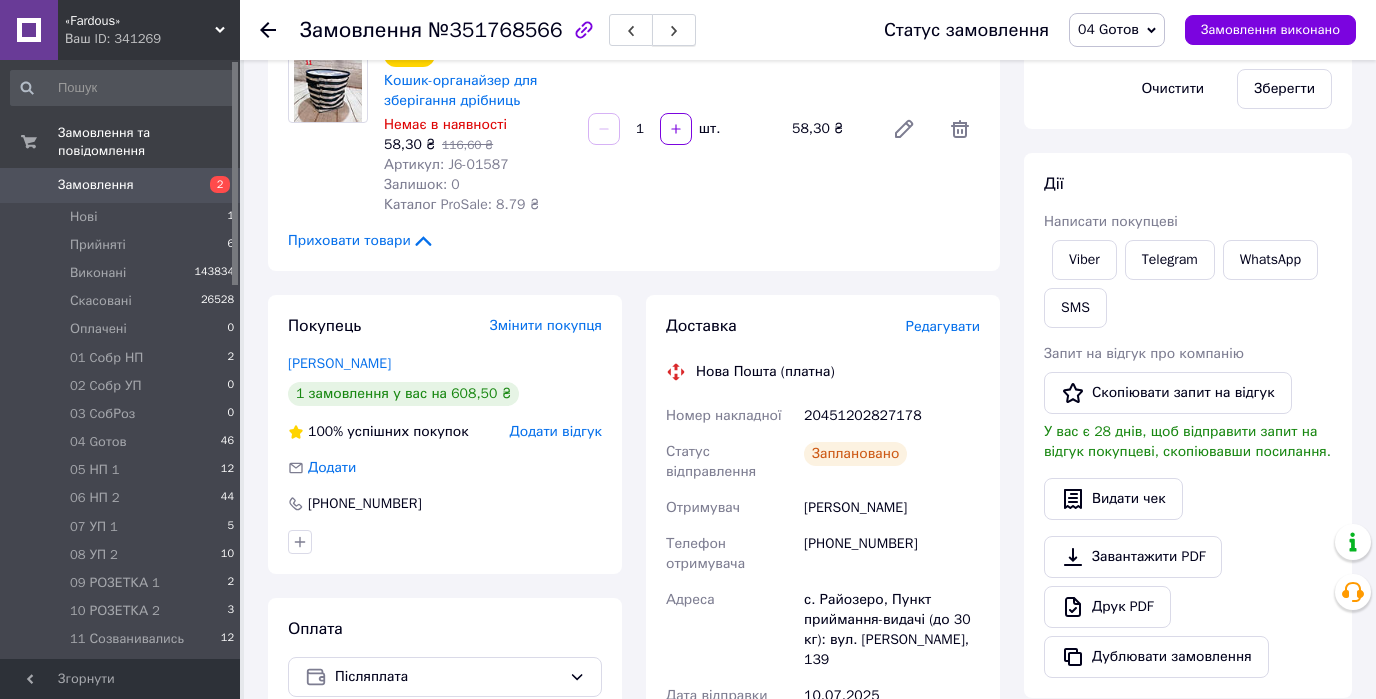 click 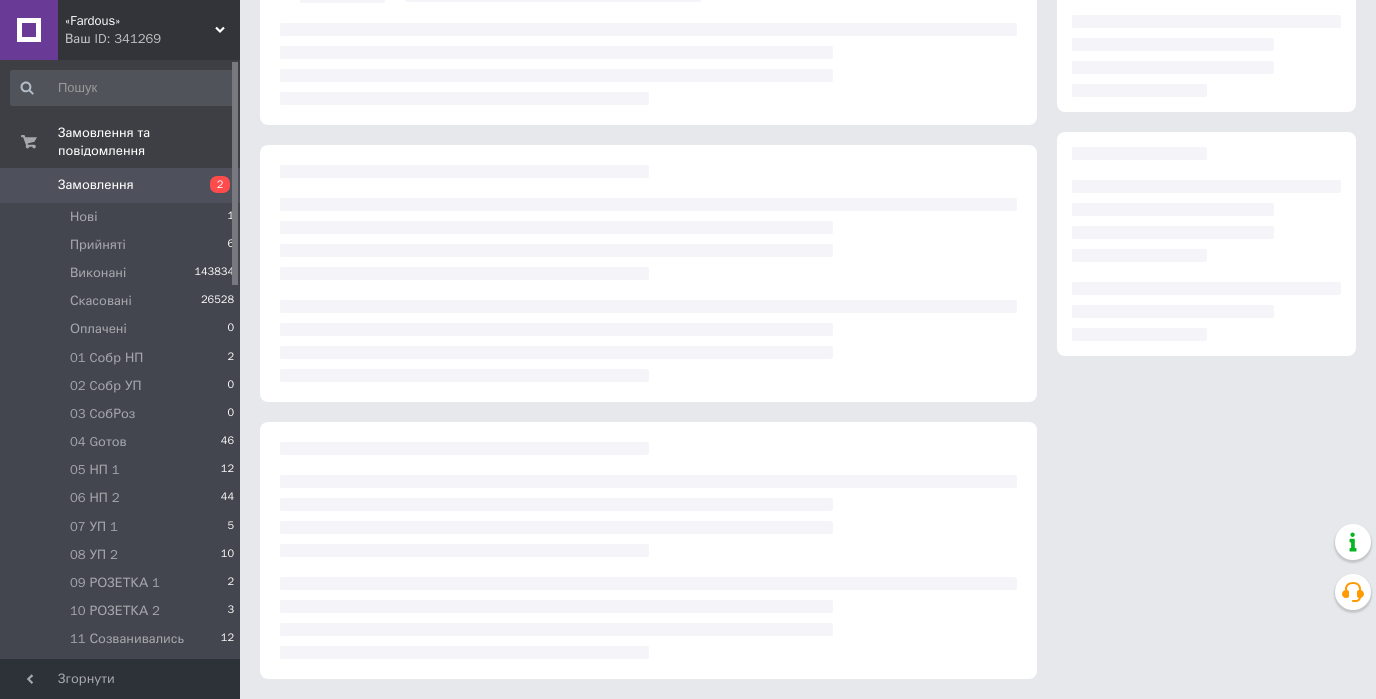 scroll, scrollTop: 536, scrollLeft: 0, axis: vertical 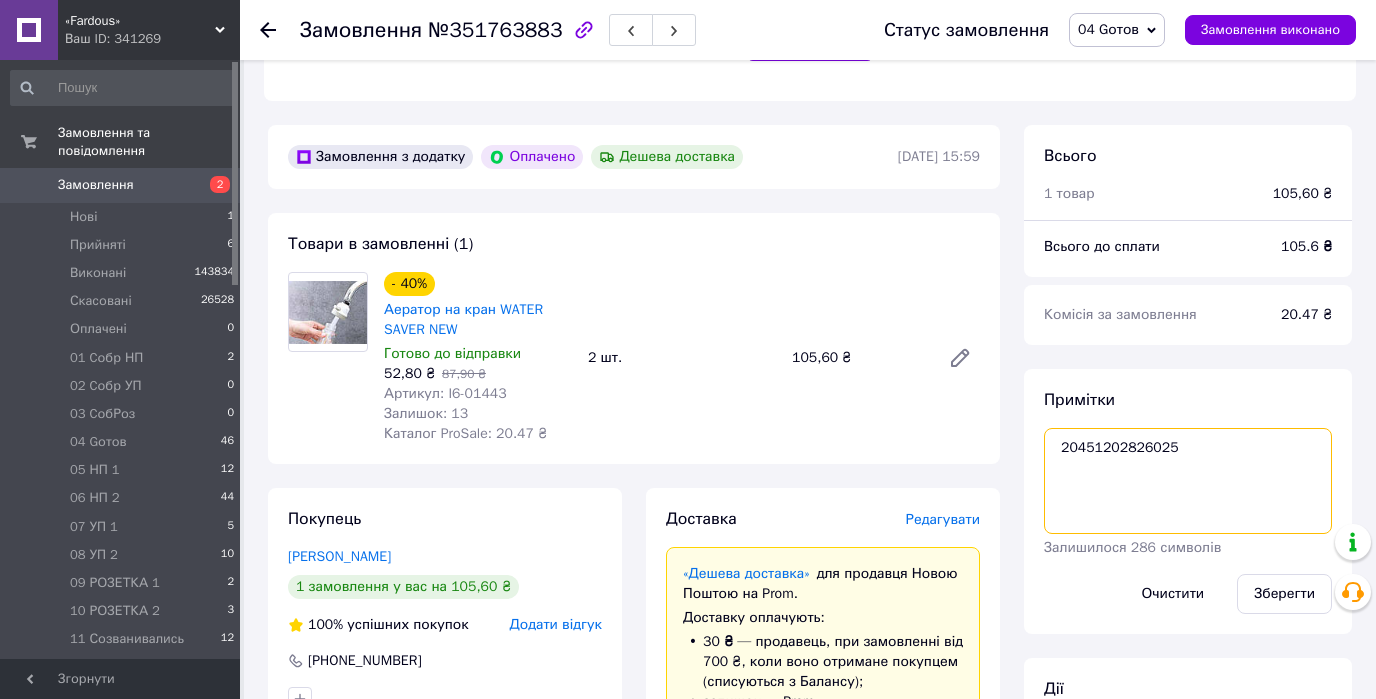 drag, startPoint x: 1200, startPoint y: 424, endPoint x: 1062, endPoint y: 426, distance: 138.0145 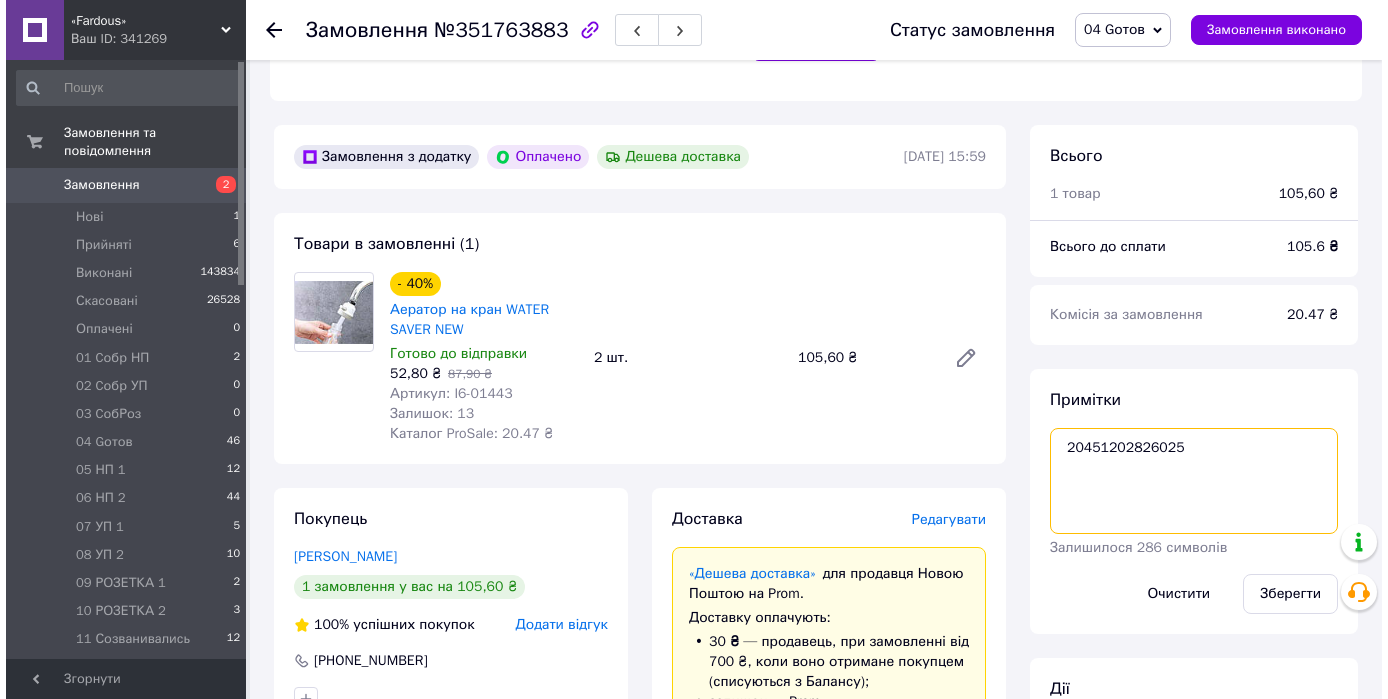 scroll, scrollTop: 936, scrollLeft: 0, axis: vertical 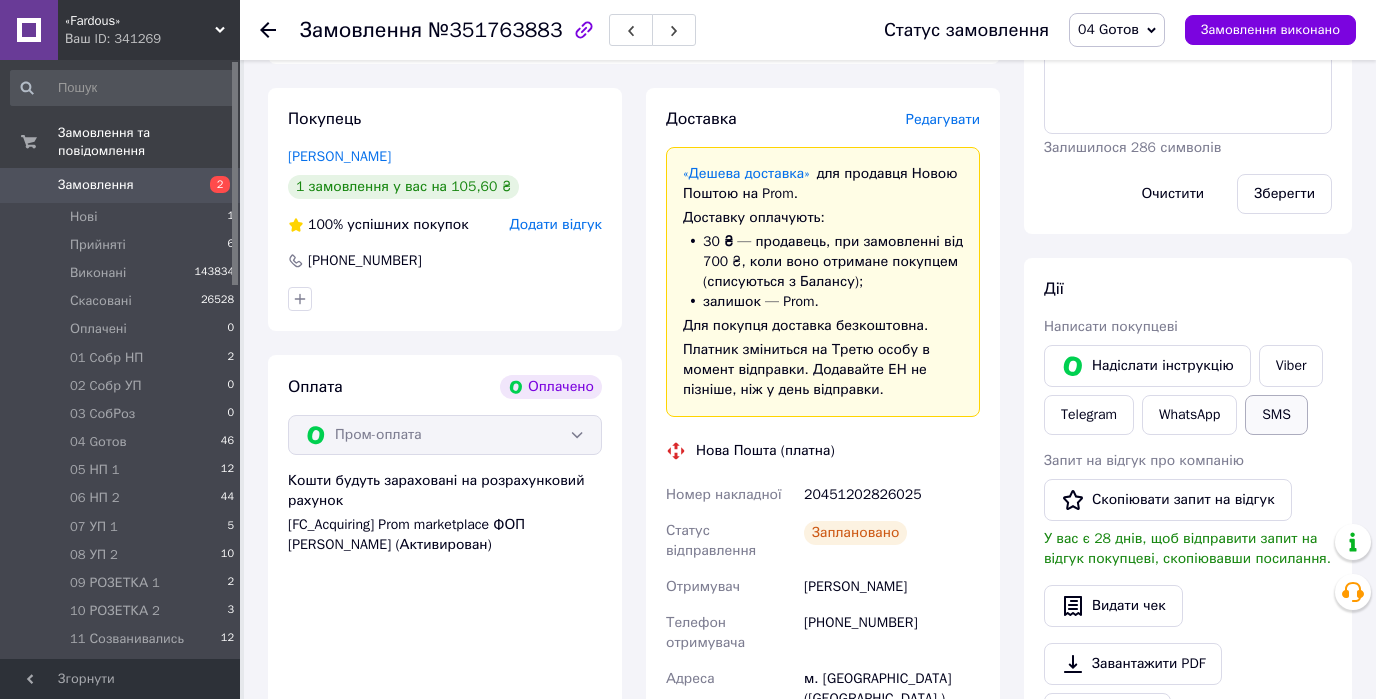 click on "SMS" at bounding box center [1276, 415] 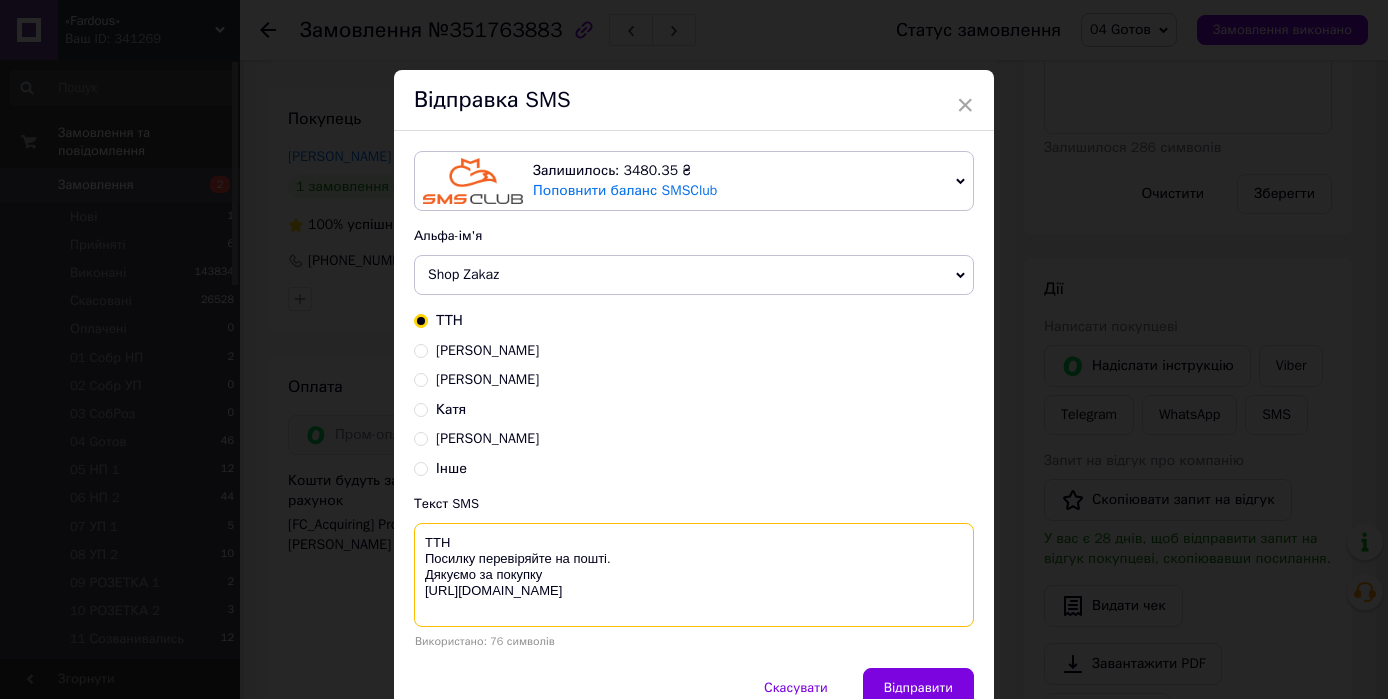 paste on "20451202826025" 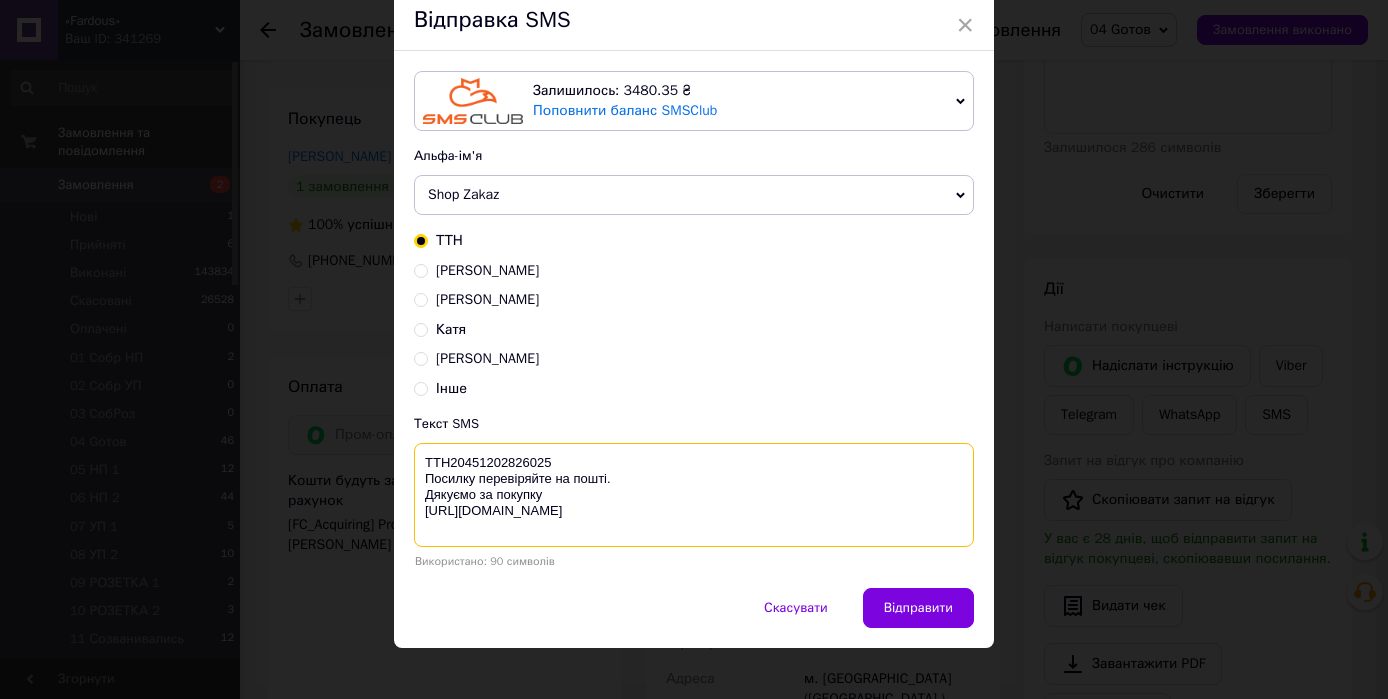 scroll, scrollTop: 96, scrollLeft: 0, axis: vertical 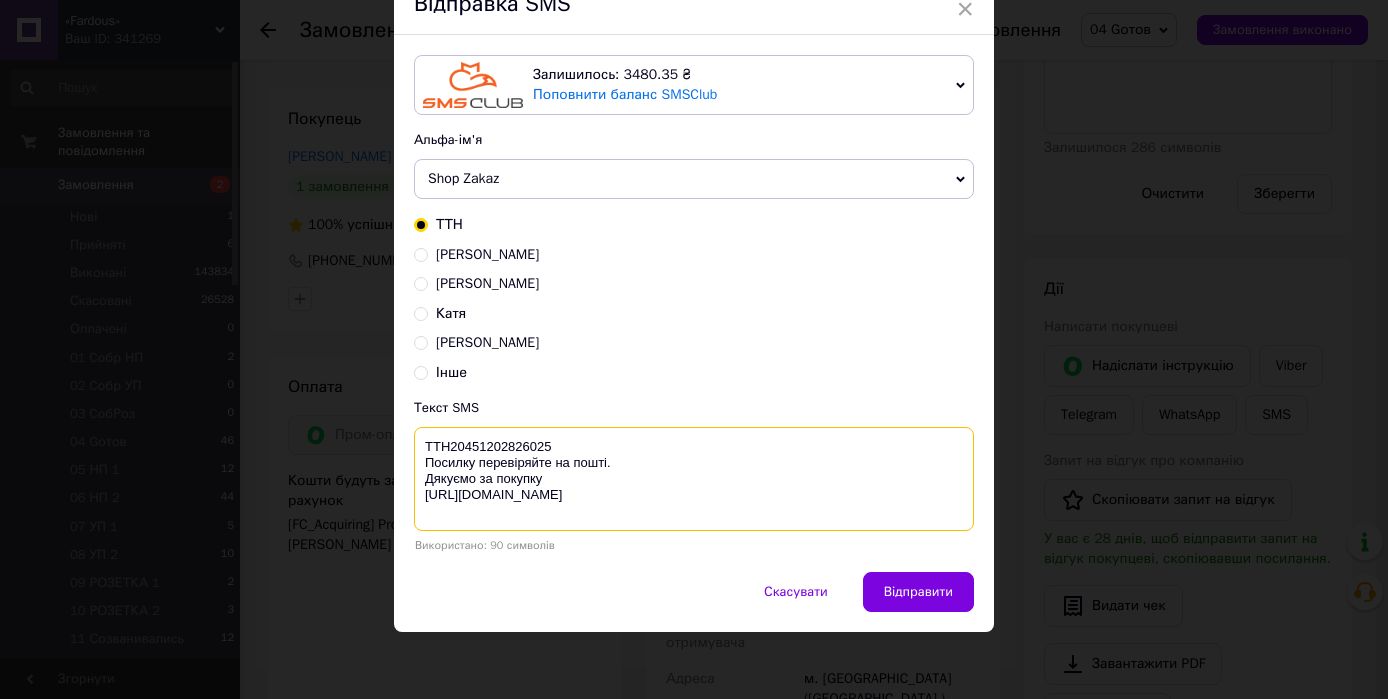 type on "ТТН20451202826025
Посилку перевіряйте на пошті.
Дякуємо за покупку
https://fardous.com.ua/" 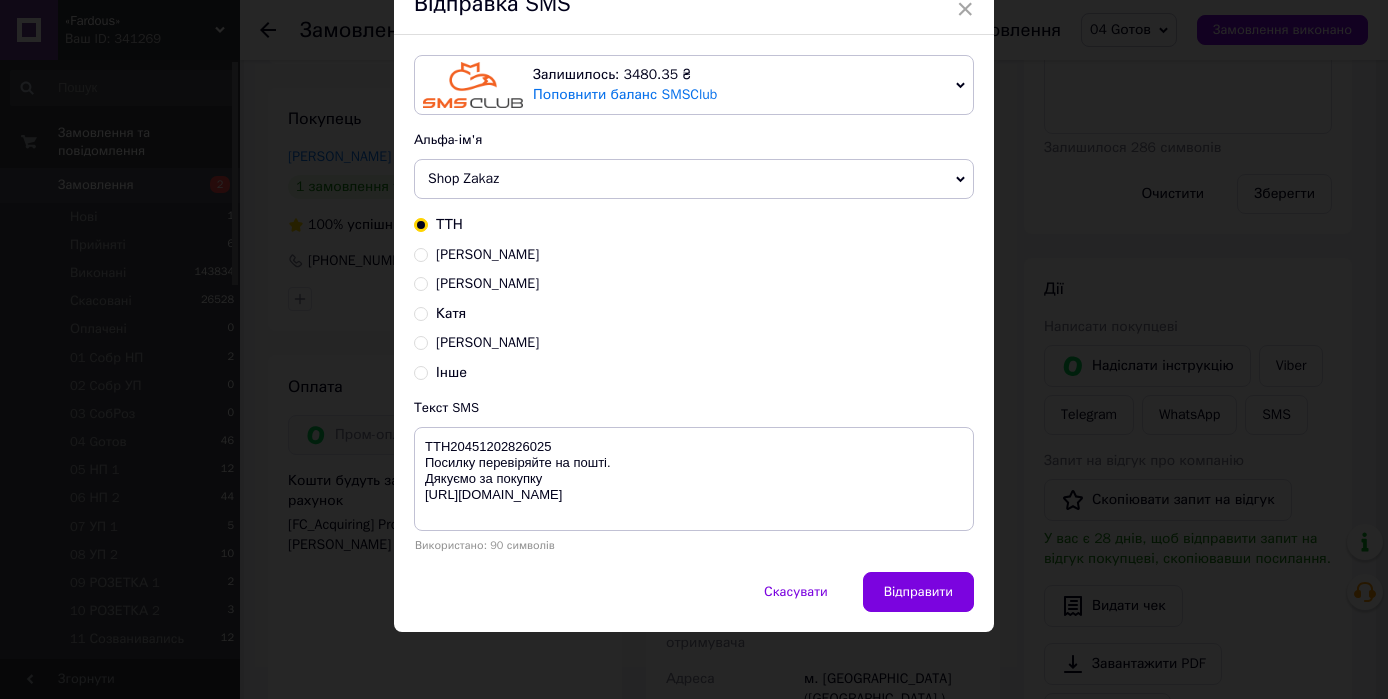 click on "Відправити" at bounding box center [918, 592] 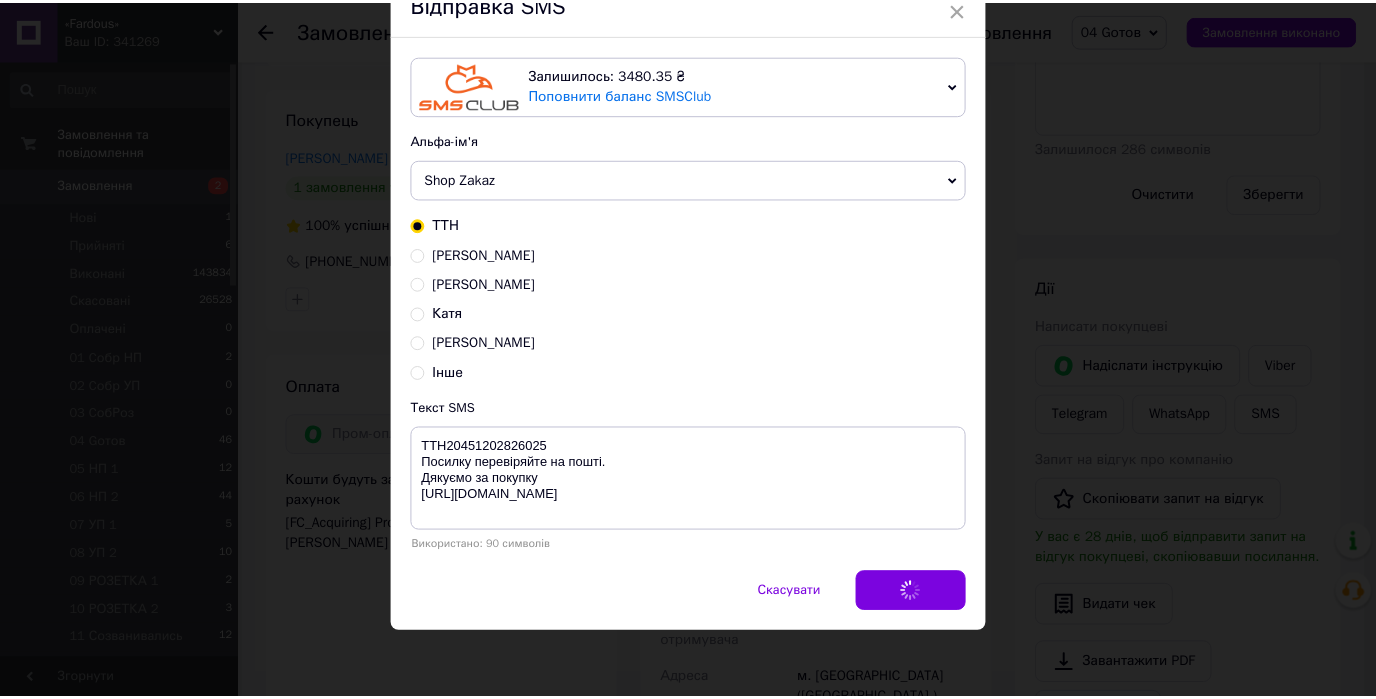 scroll, scrollTop: 0, scrollLeft: 0, axis: both 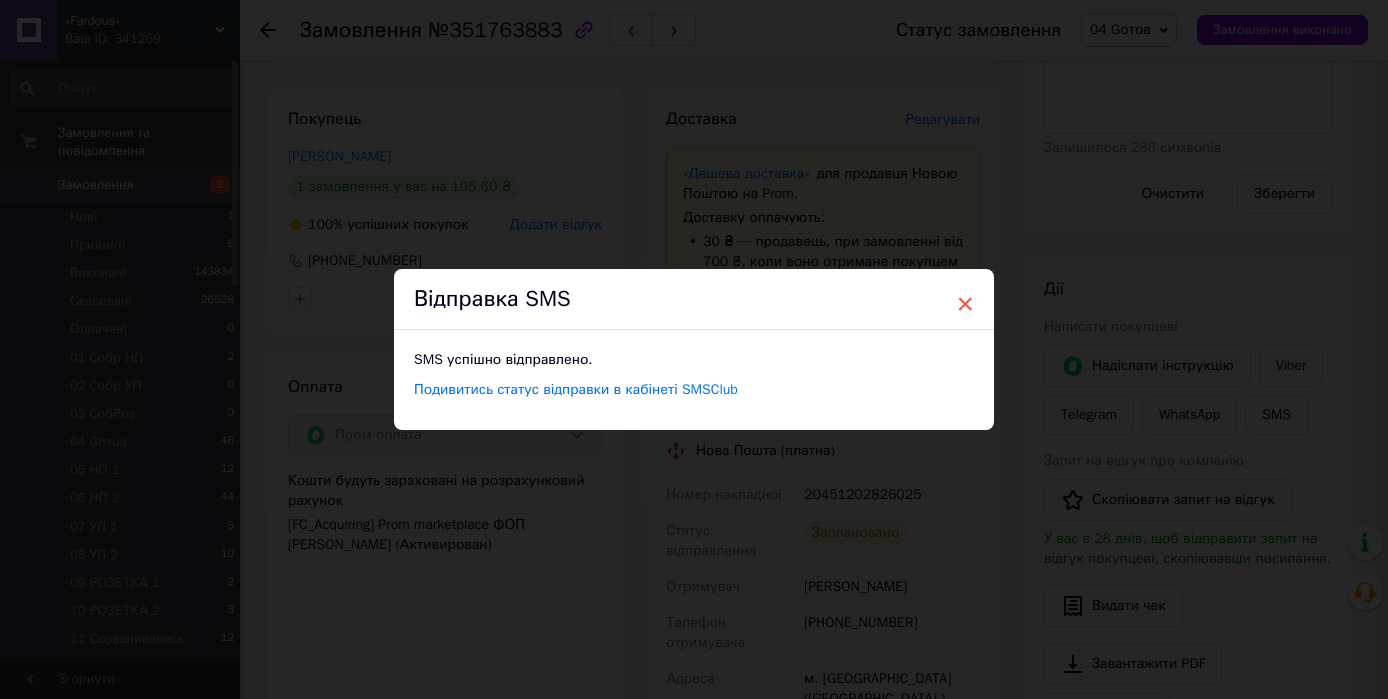 click on "×" at bounding box center (965, 304) 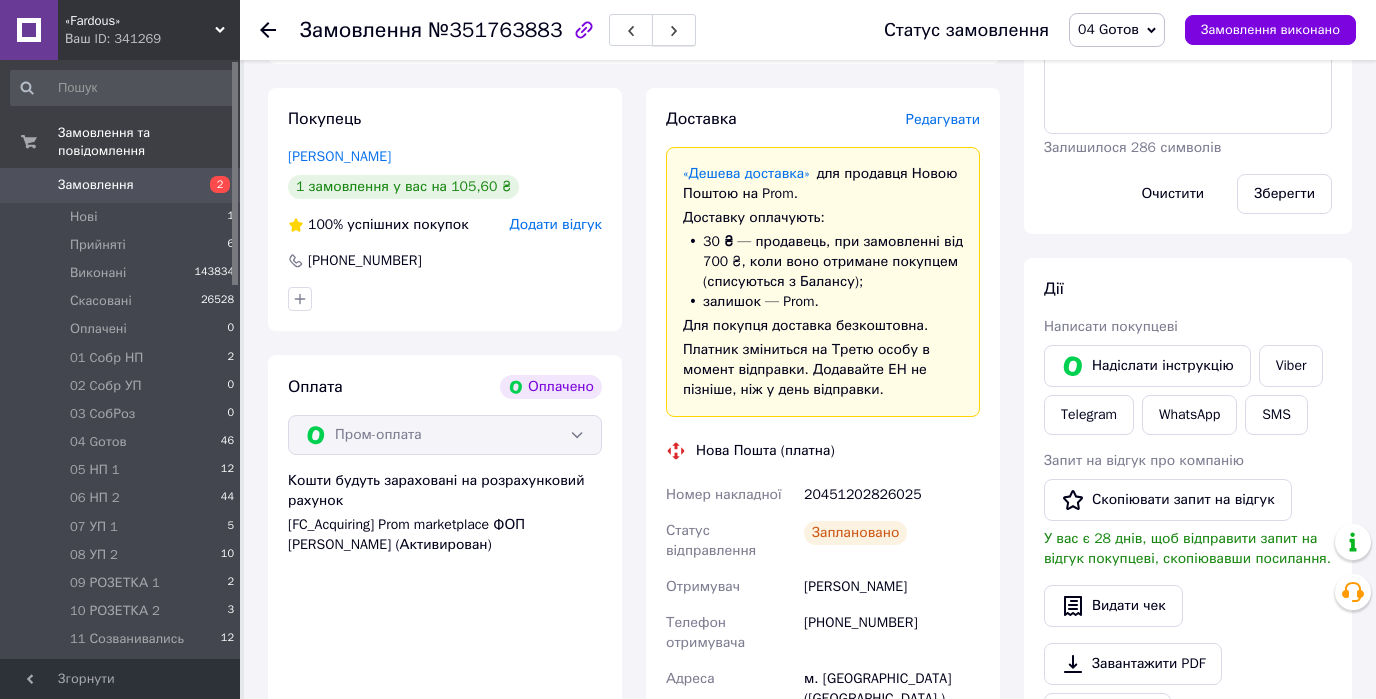 click 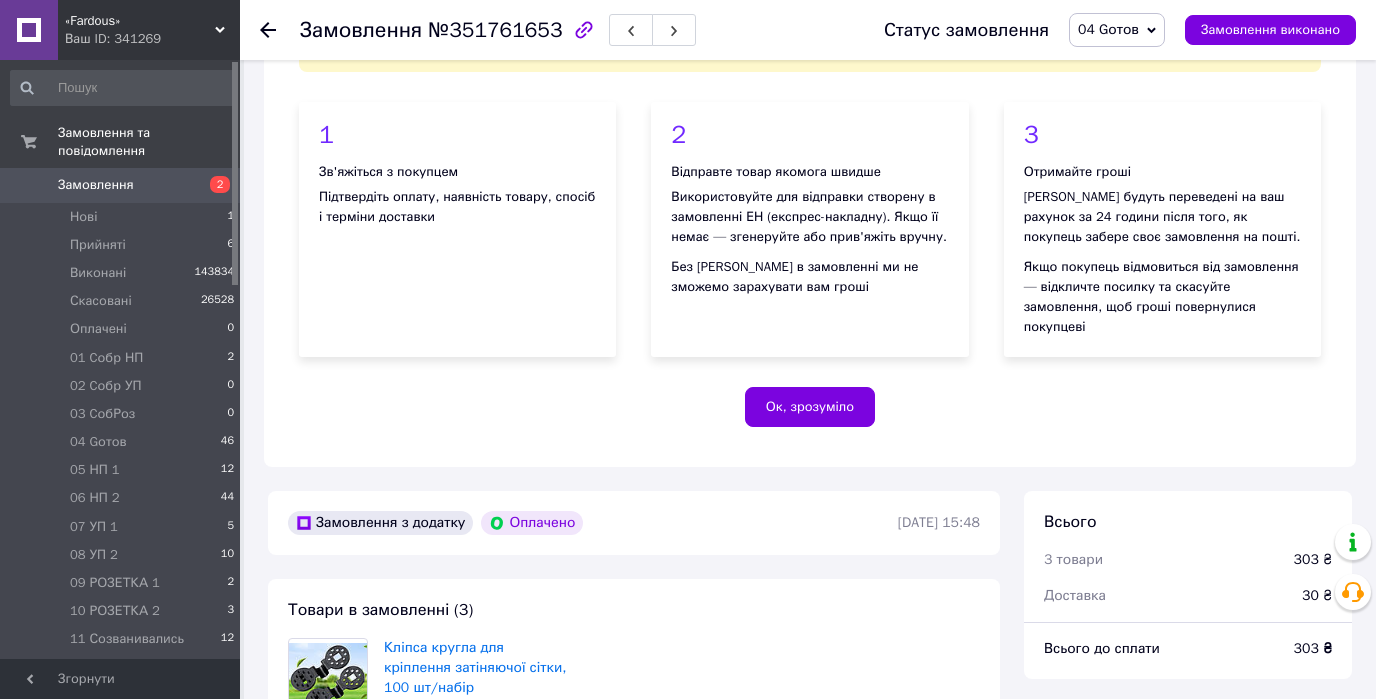 scroll, scrollTop: 936, scrollLeft: 0, axis: vertical 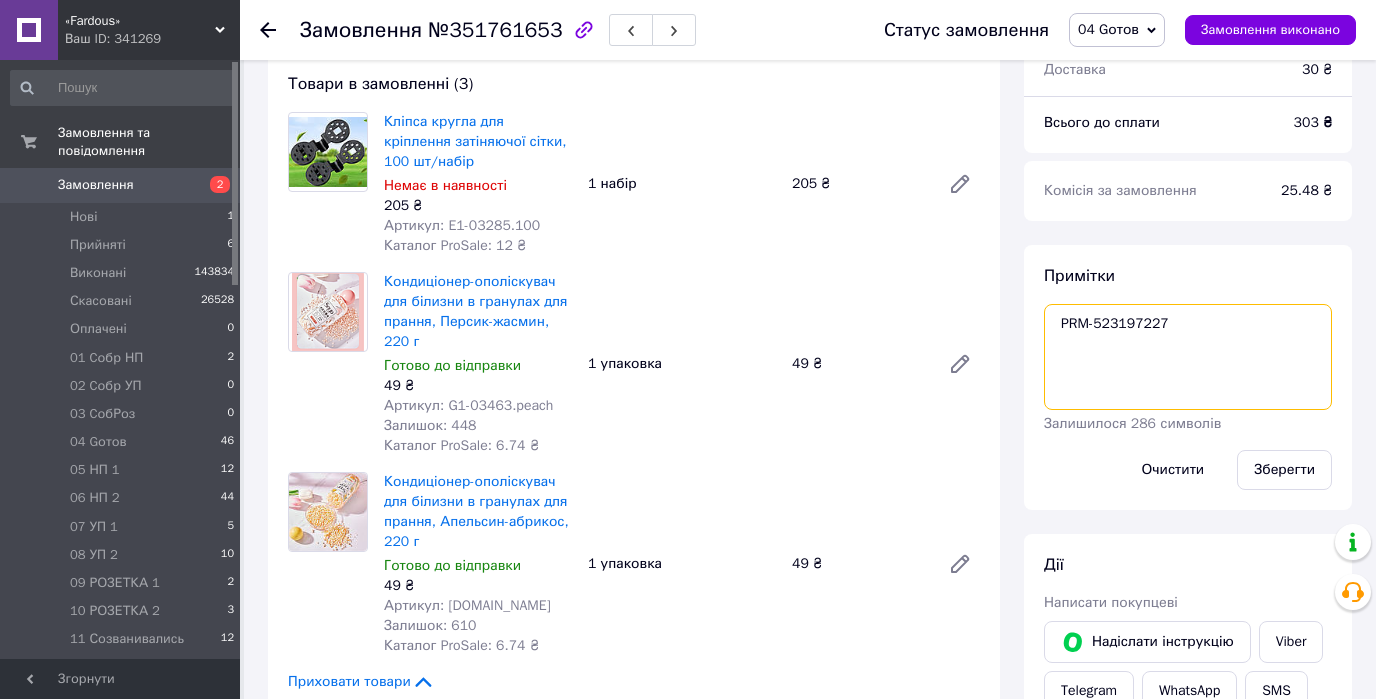 drag, startPoint x: 1179, startPoint y: 303, endPoint x: 1039, endPoint y: 307, distance: 140.05713 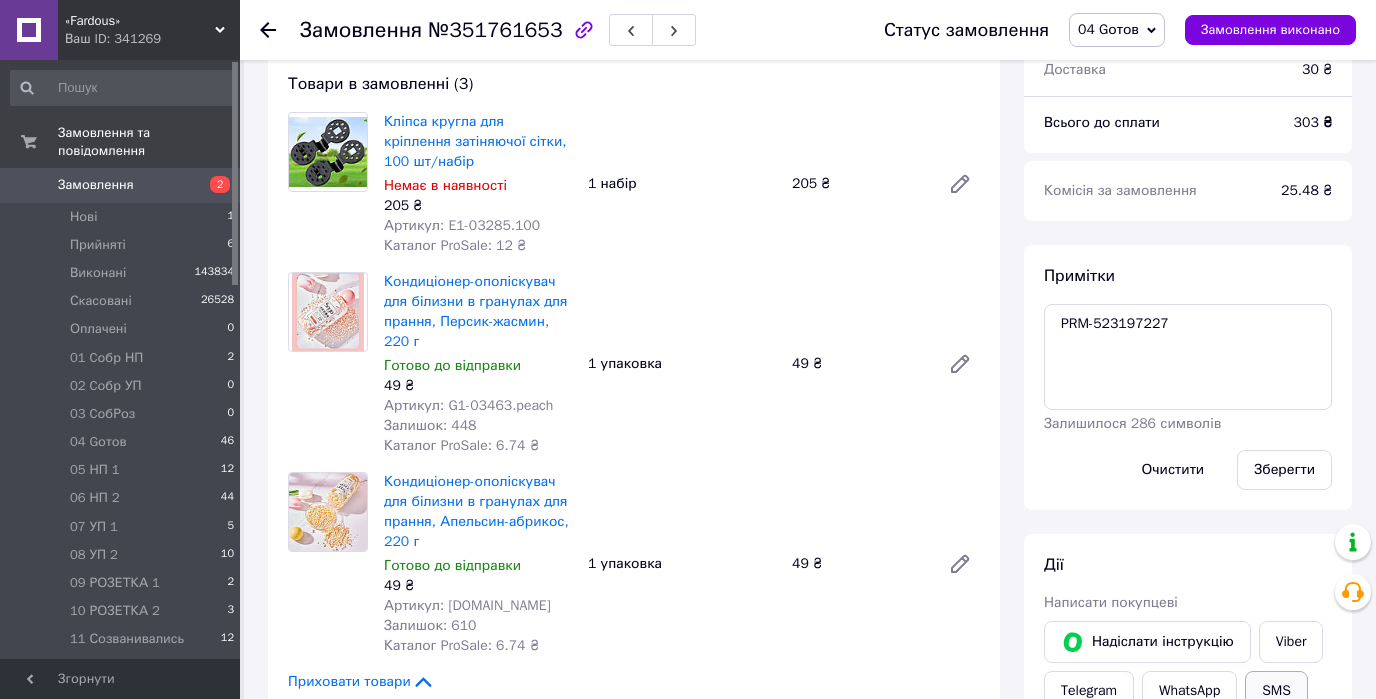 click on "SMS" at bounding box center (1276, 691) 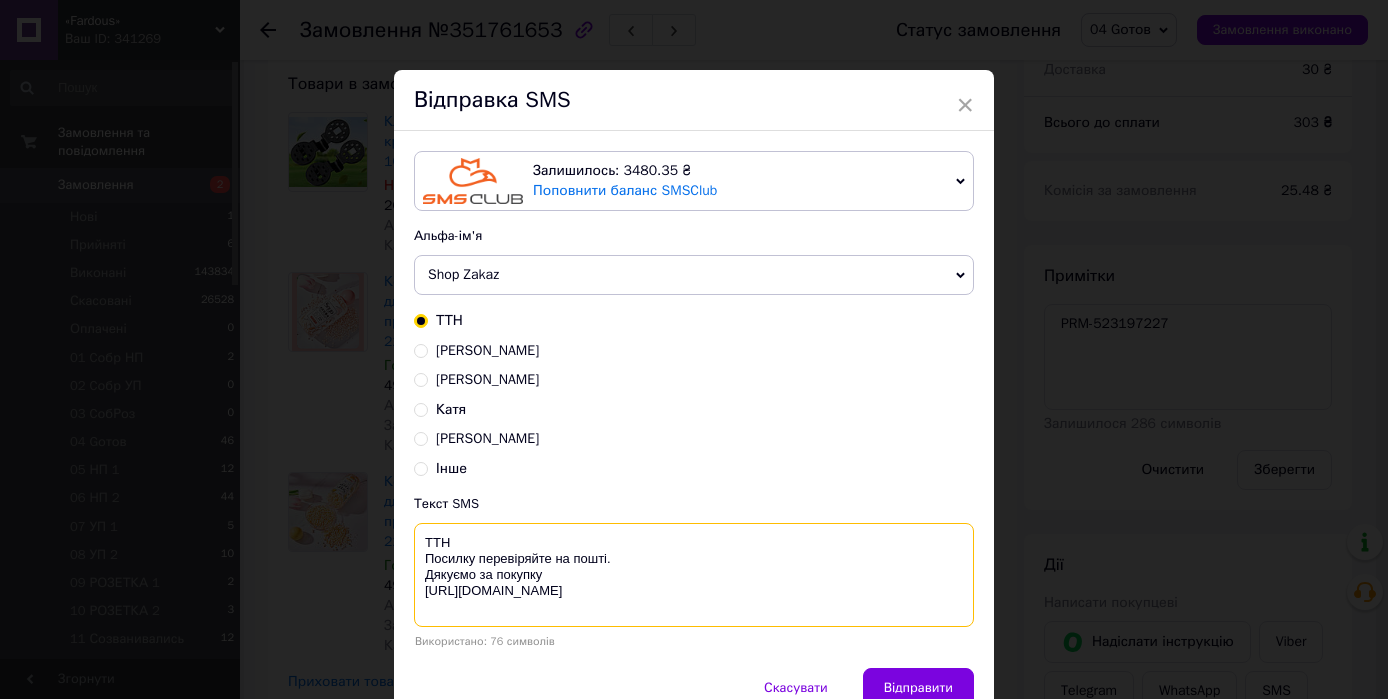 paste on "PRM-523197227" 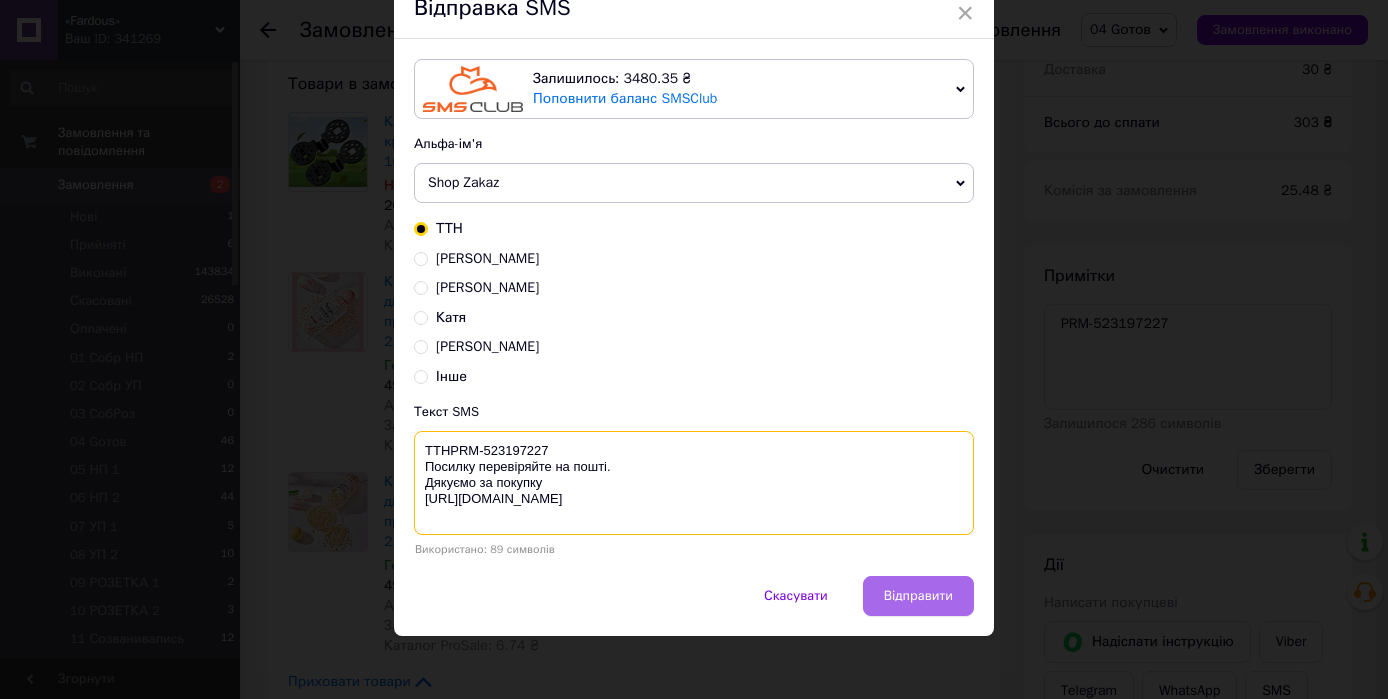scroll, scrollTop: 96, scrollLeft: 0, axis: vertical 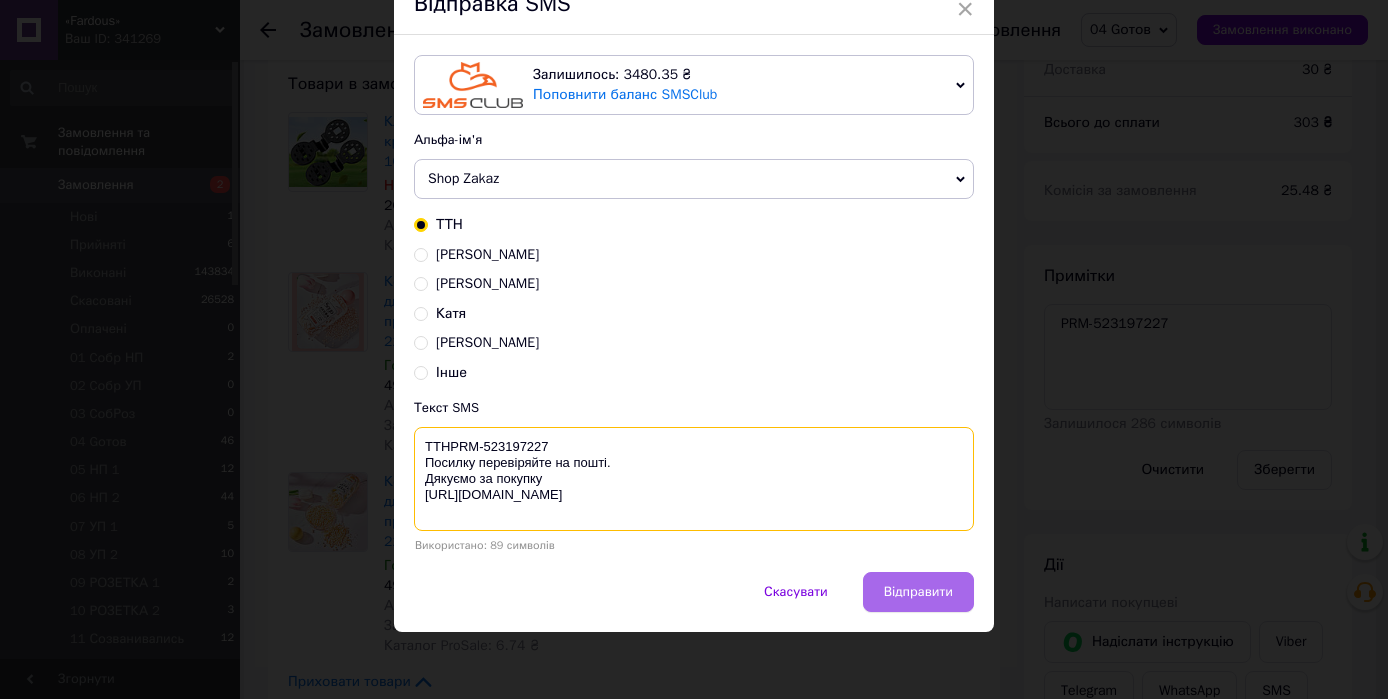 type on "ТТНPRM-523197227
Посилку перевіряйте на пошті.
Дякуємо за покупку
https://fardous.com.ua/" 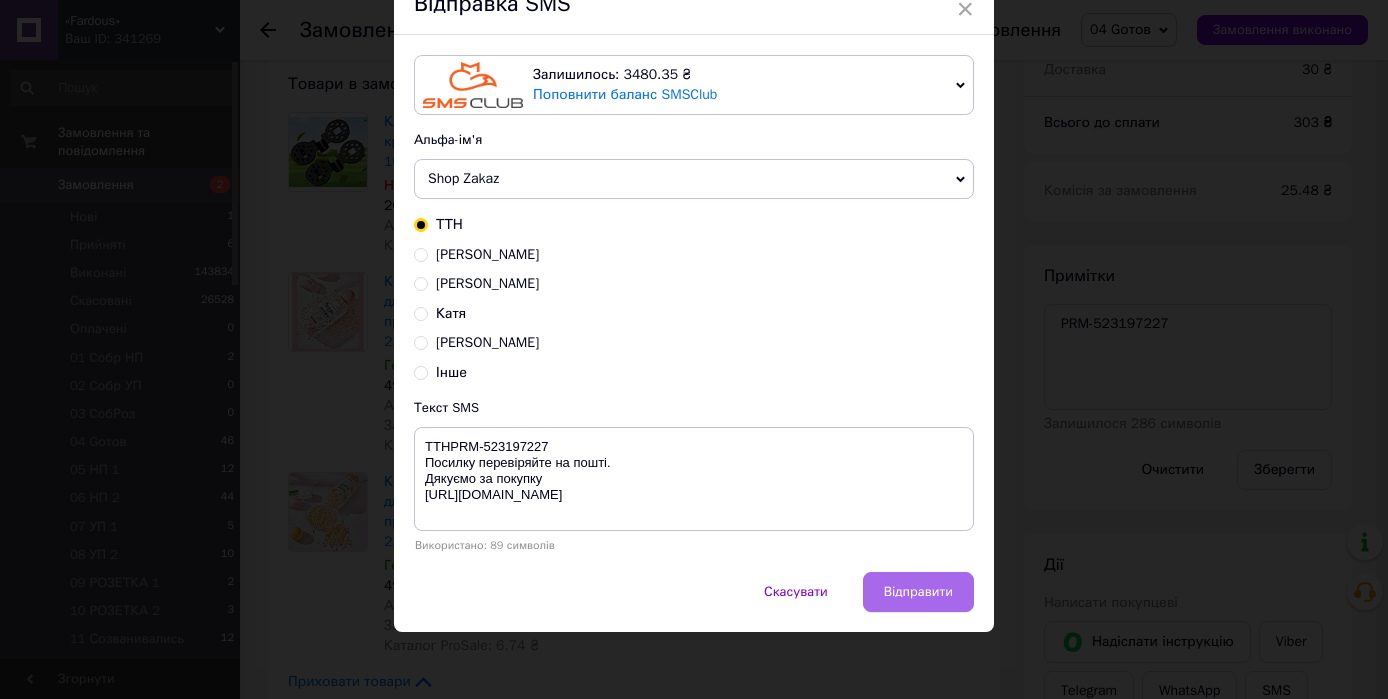 click on "Відправити" at bounding box center (918, 592) 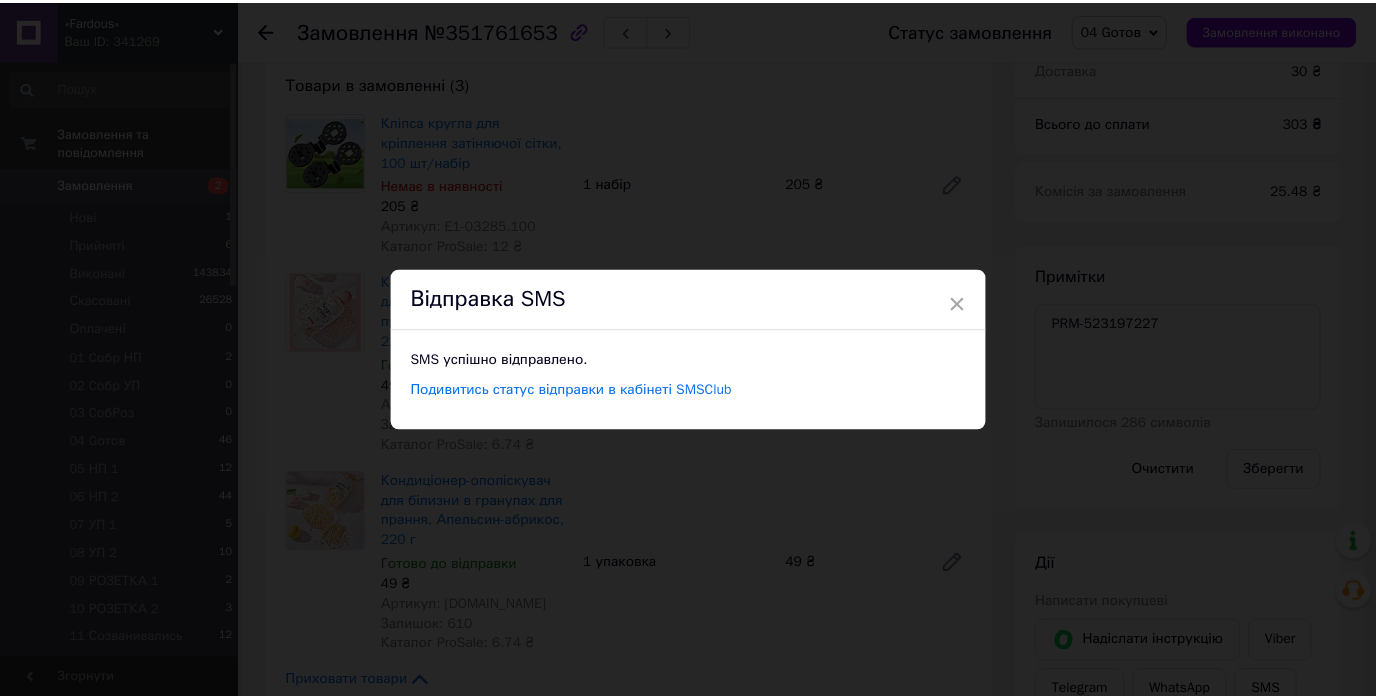 scroll, scrollTop: 0, scrollLeft: 0, axis: both 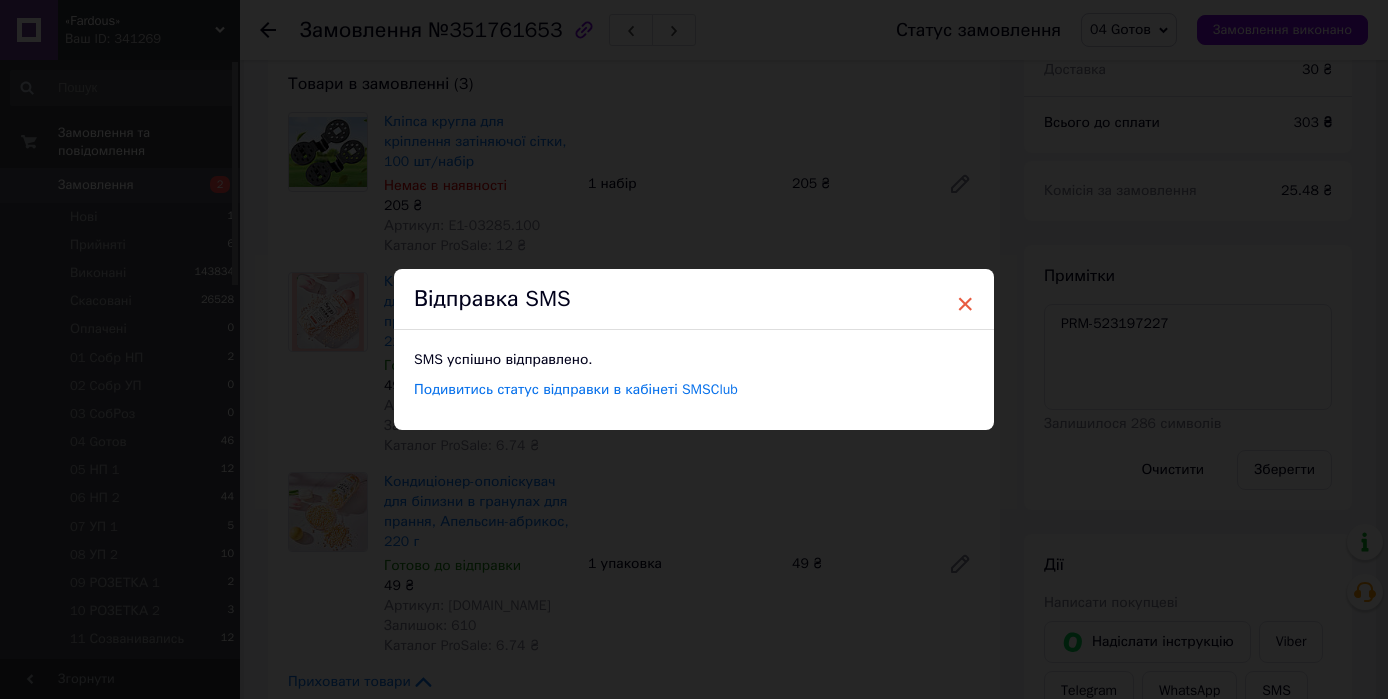 click on "×" at bounding box center [965, 304] 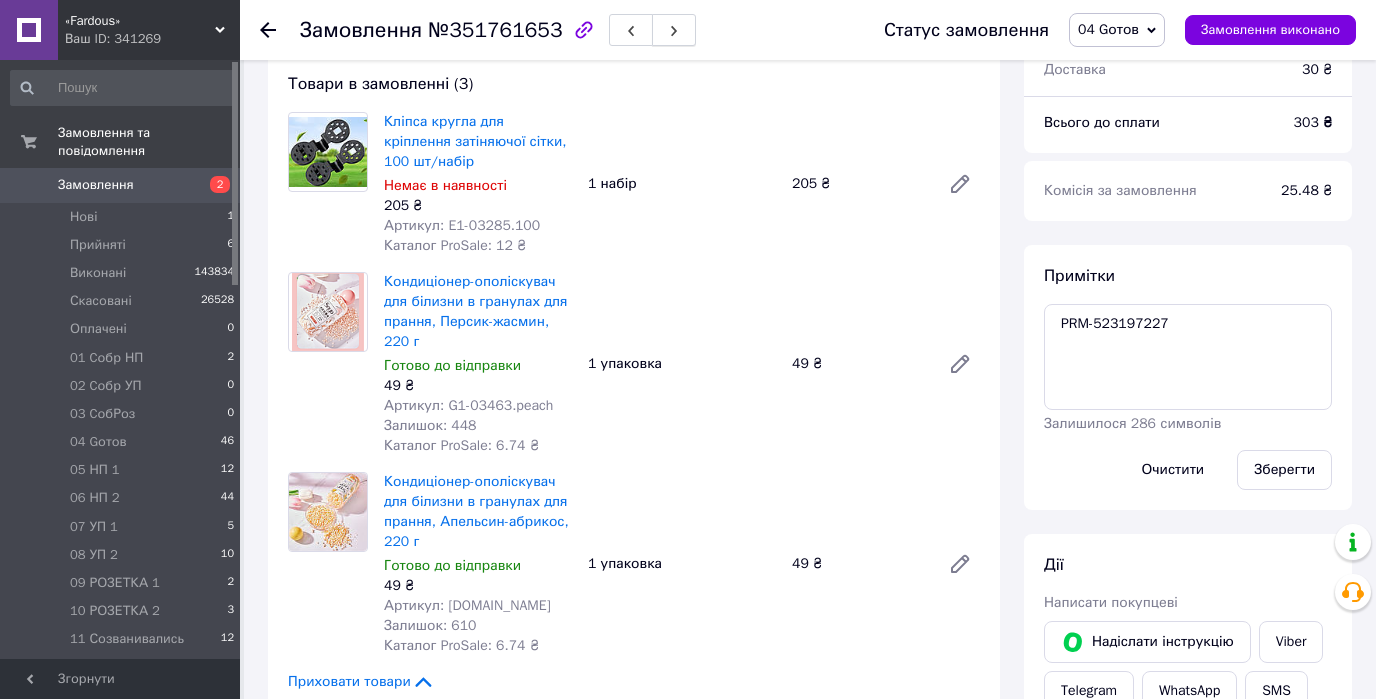 click 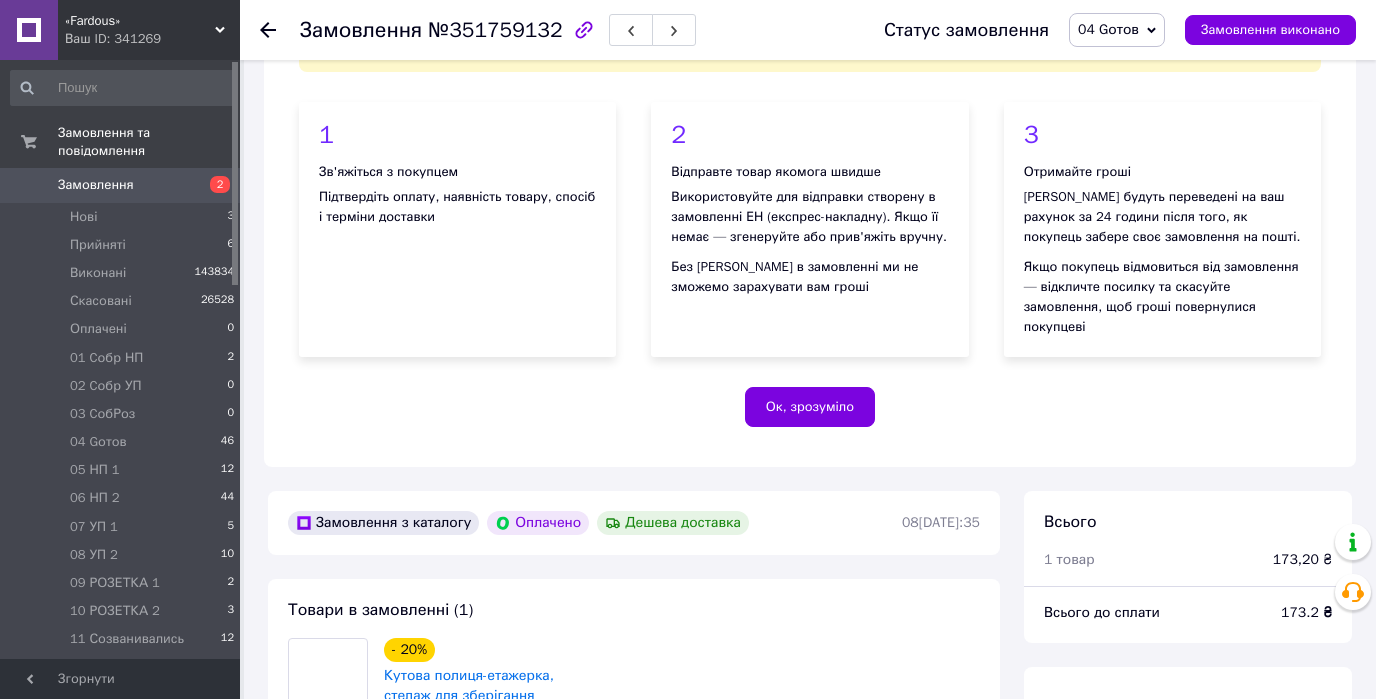 scroll, scrollTop: 696, scrollLeft: 0, axis: vertical 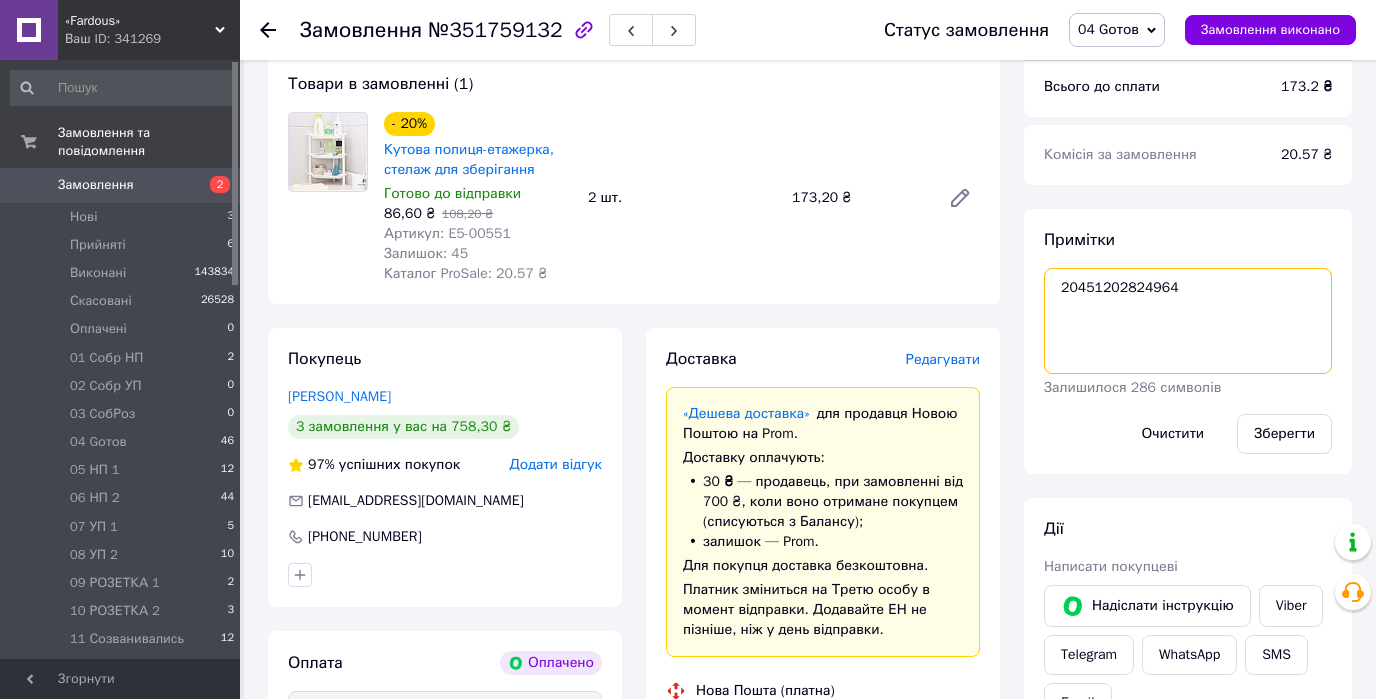 drag, startPoint x: 1202, startPoint y: 269, endPoint x: 992, endPoint y: 264, distance: 210.05951 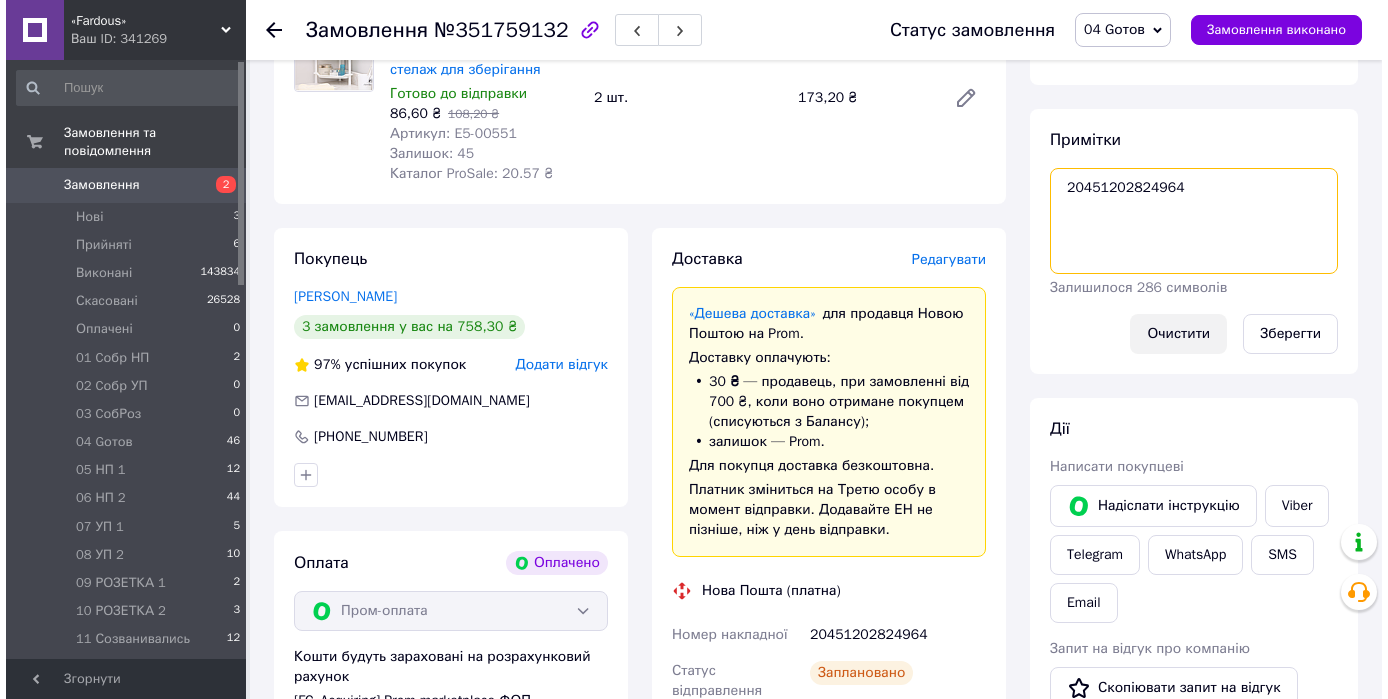 scroll, scrollTop: 1096, scrollLeft: 0, axis: vertical 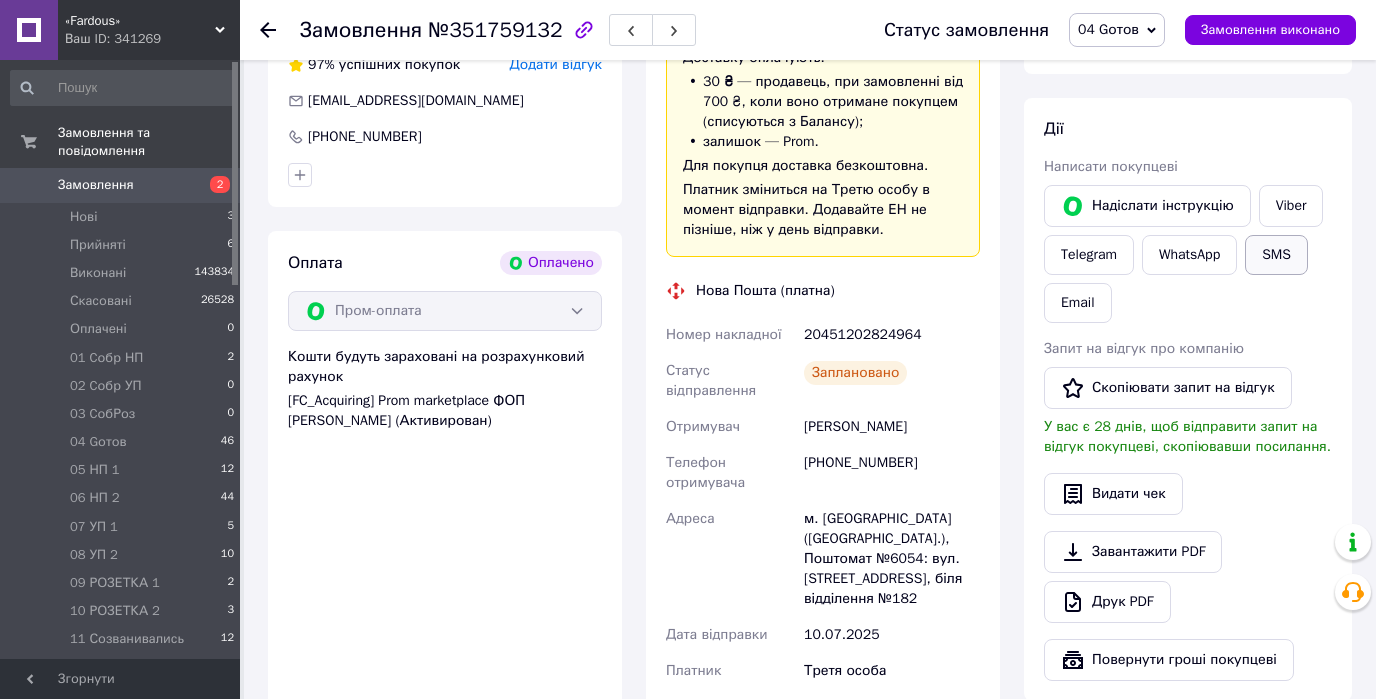 click on "SMS" at bounding box center [1276, 255] 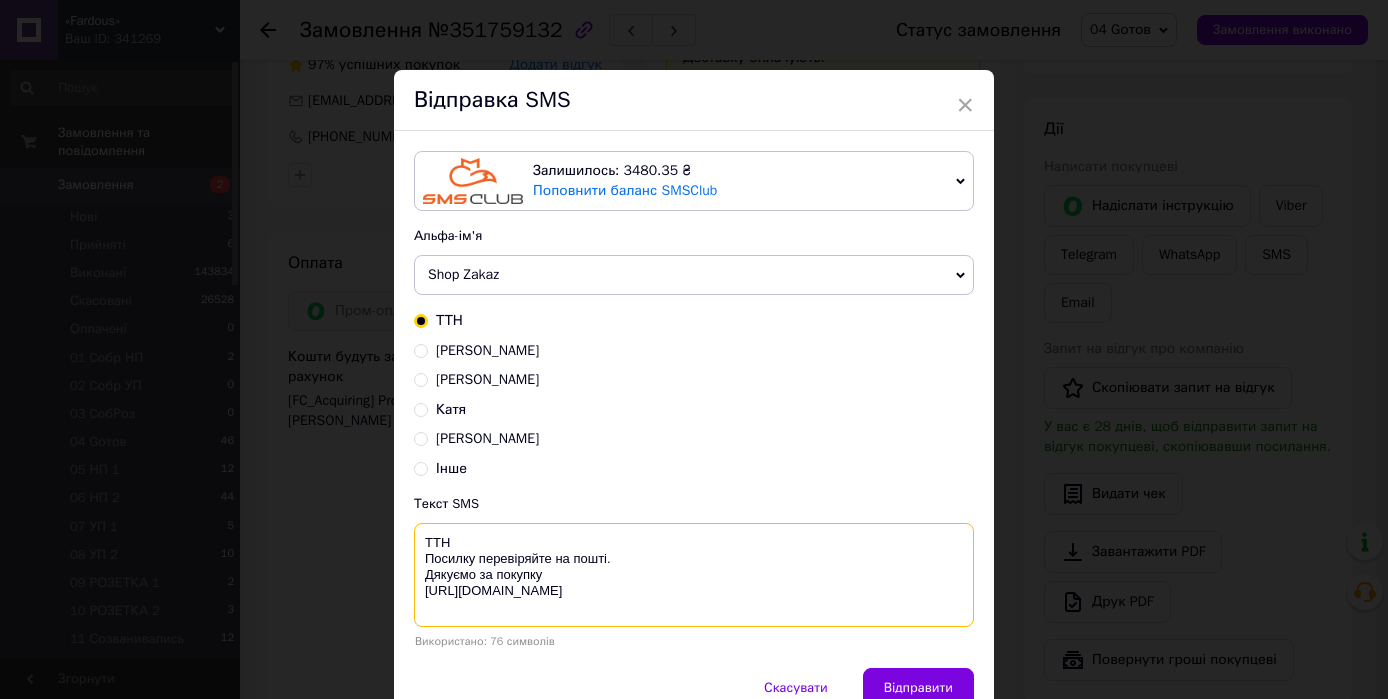 paste on "20451202824964" 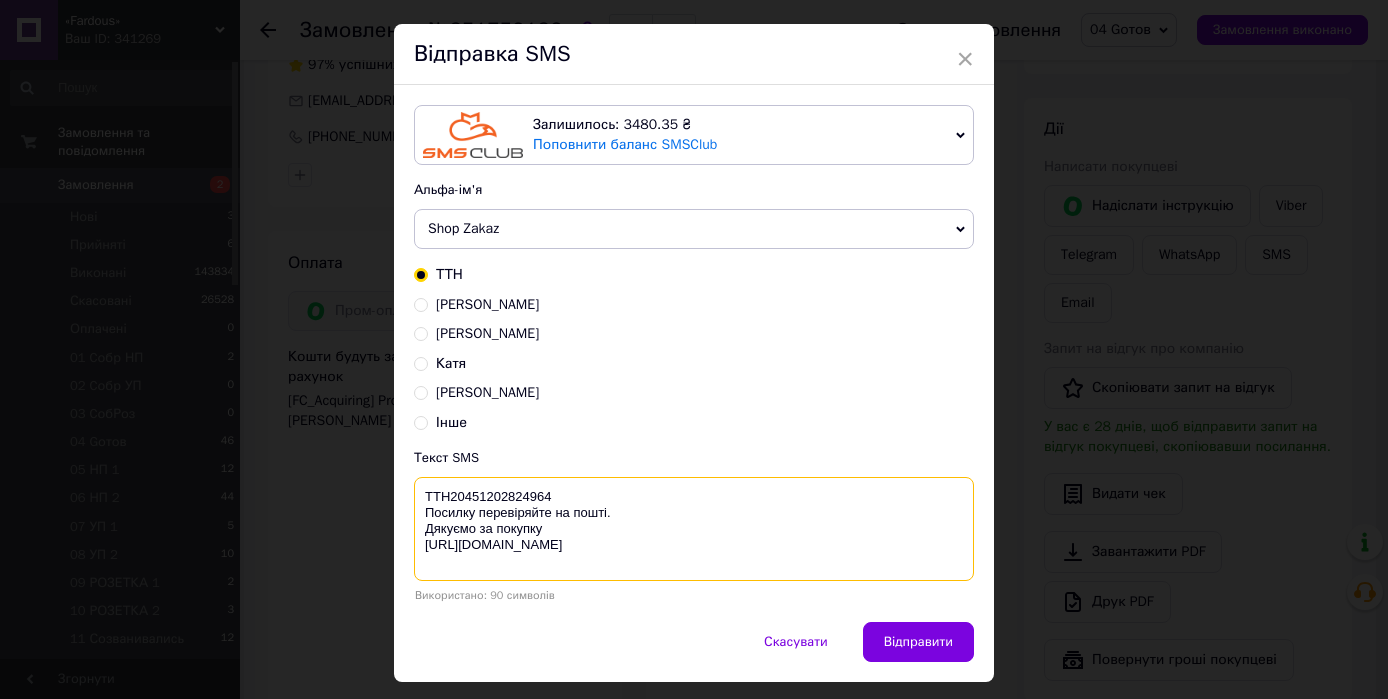 scroll, scrollTop: 96, scrollLeft: 0, axis: vertical 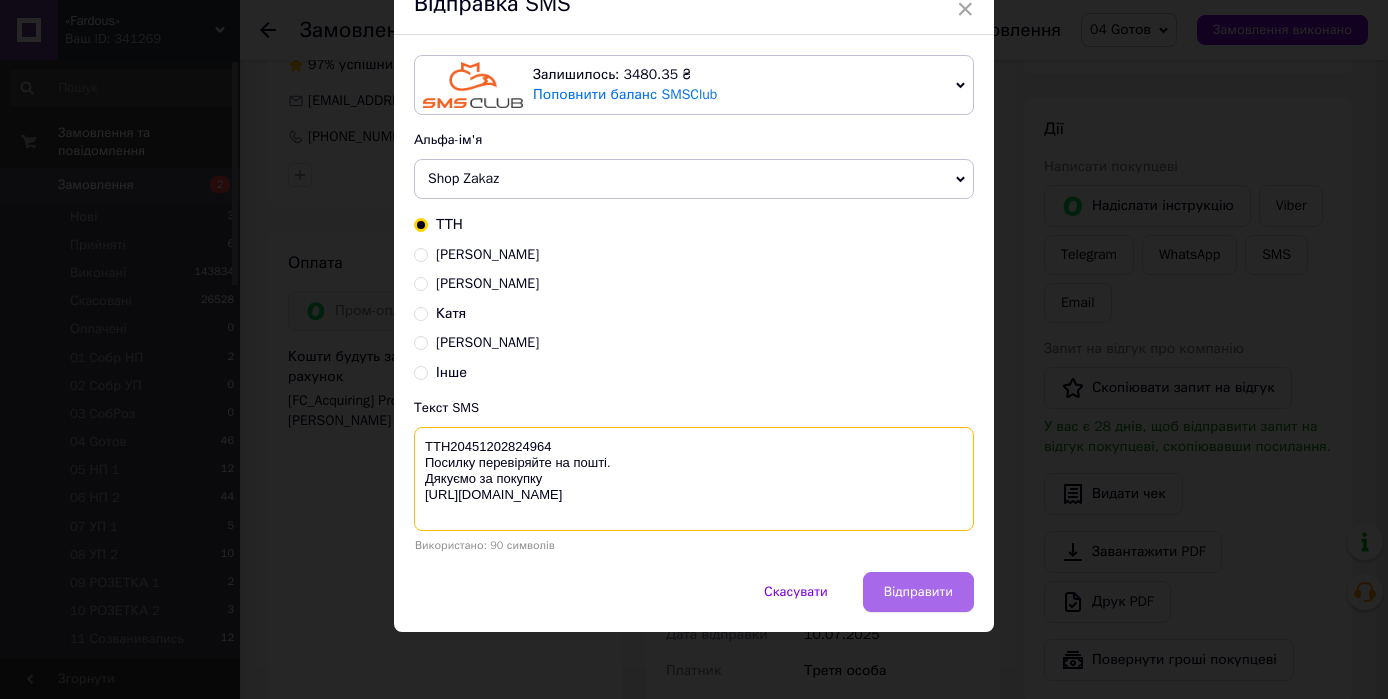 type on "ТТН20451202824964
Посилку перевіряйте на пошті.
Дякуємо за покупку
https://fardous.com.ua/" 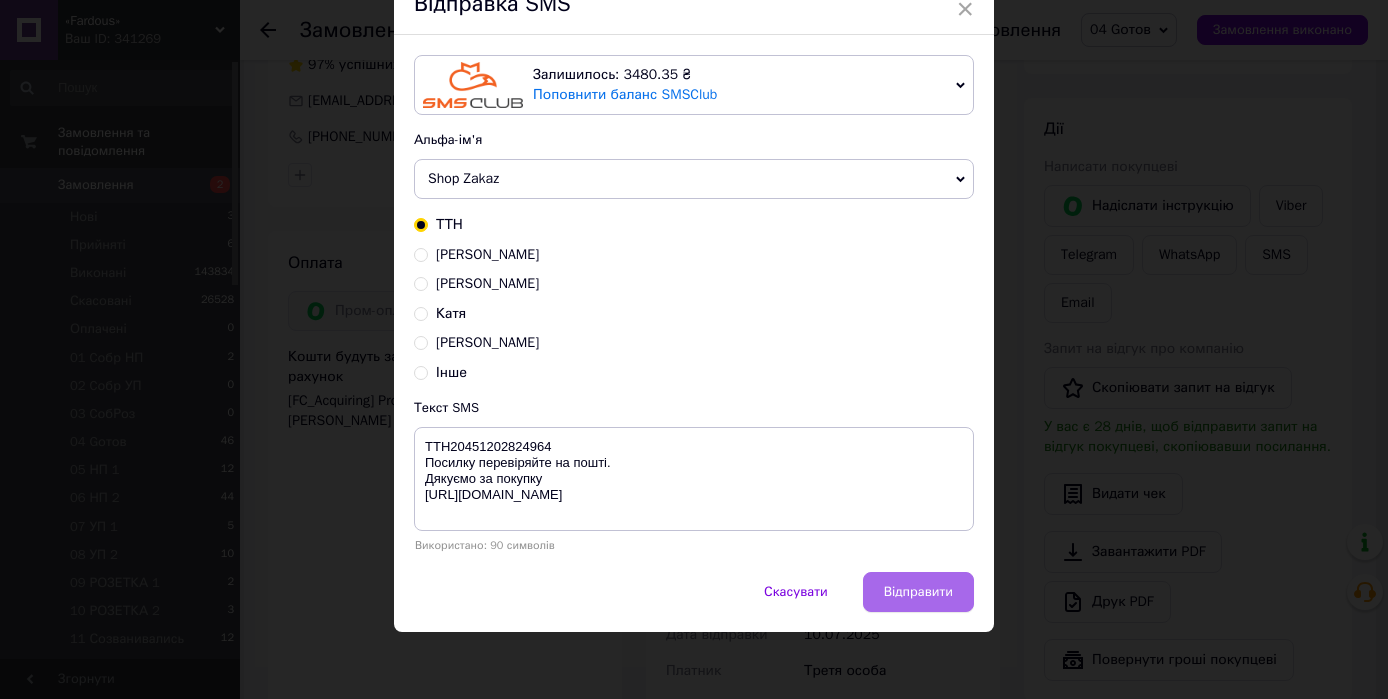click on "Відправити" at bounding box center (918, 592) 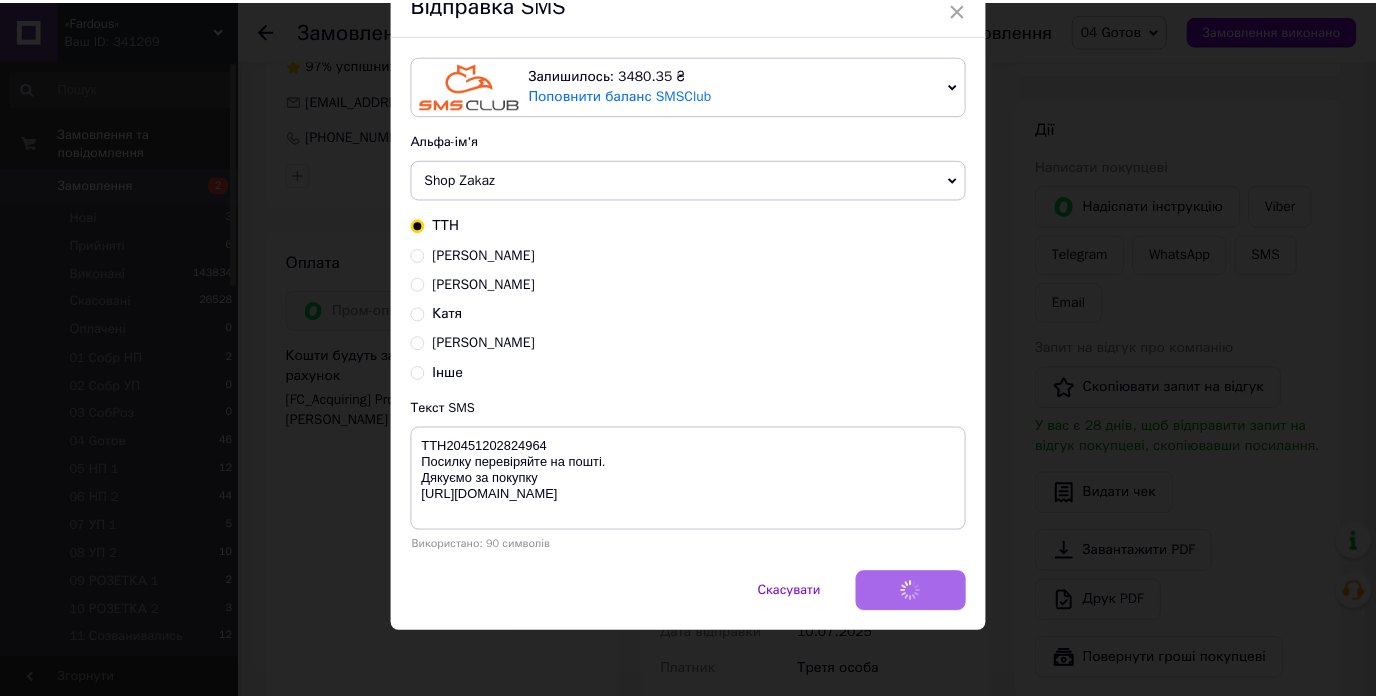 scroll, scrollTop: 0, scrollLeft: 0, axis: both 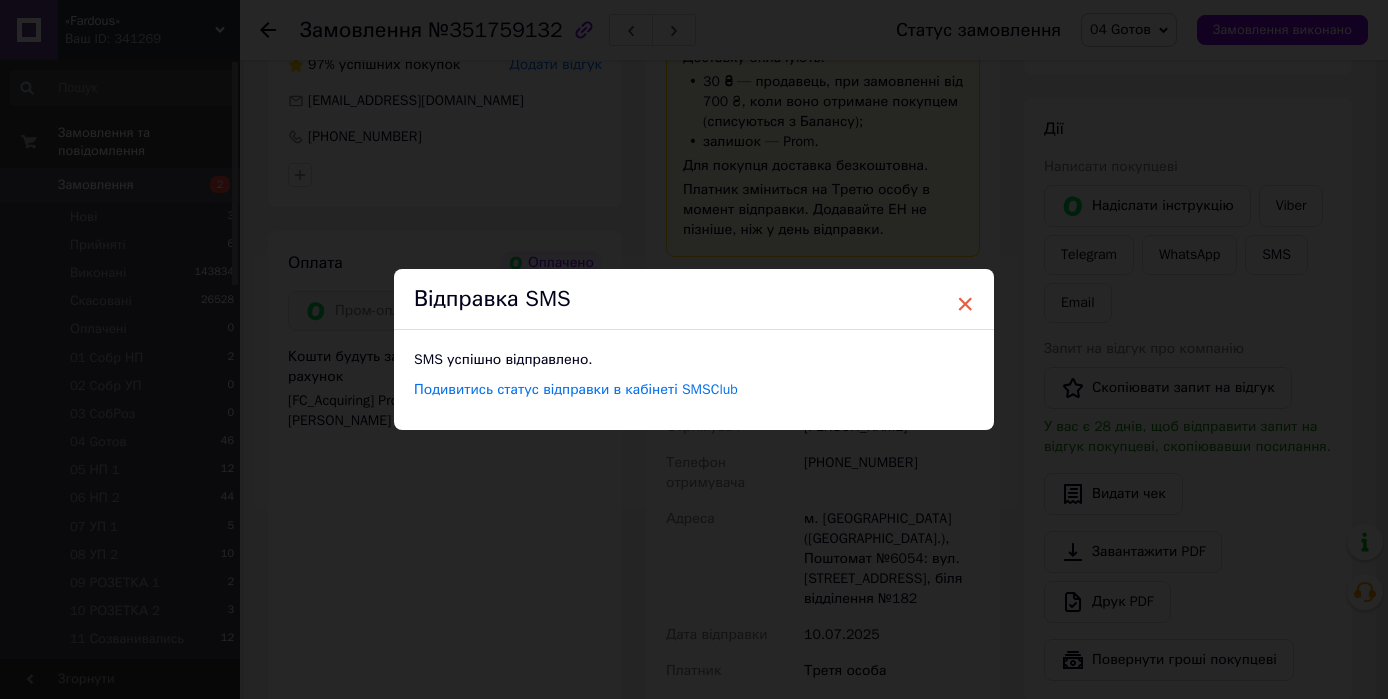 click on "×" at bounding box center [965, 304] 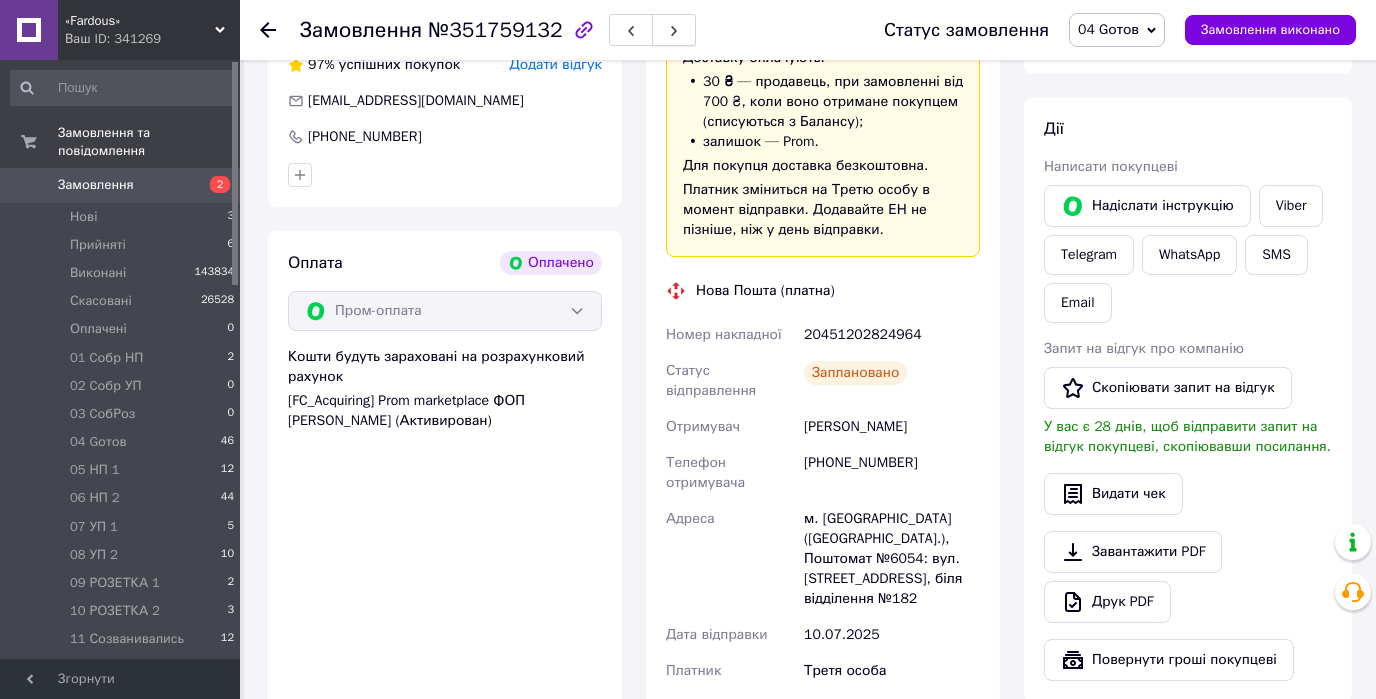 click 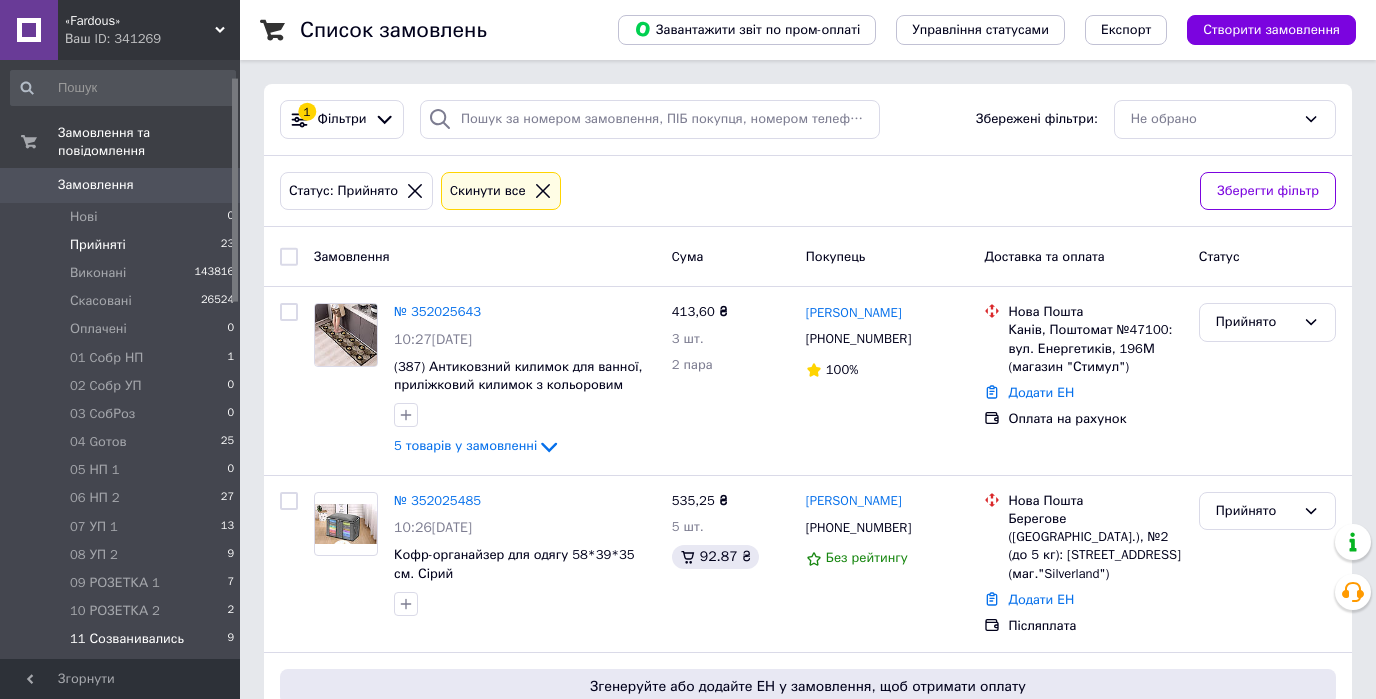 scroll, scrollTop: 0, scrollLeft: 0, axis: both 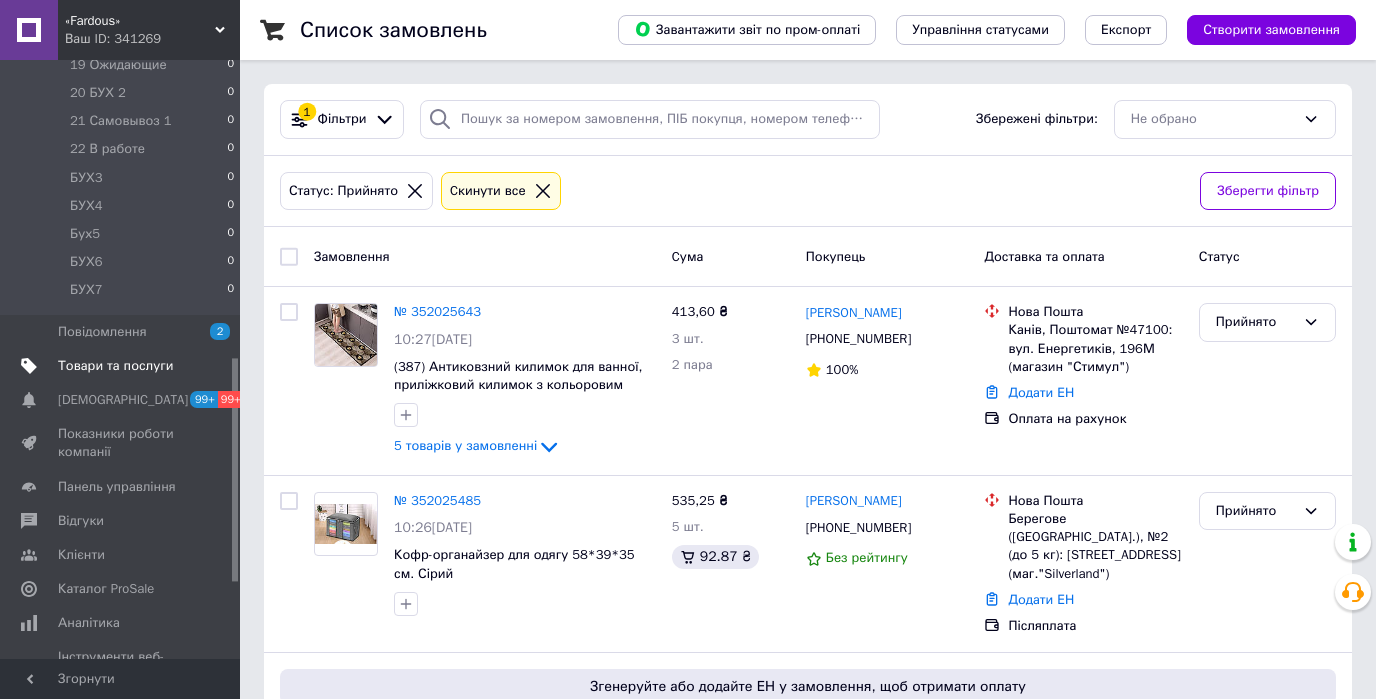 click on "Товари та послуги" at bounding box center [115, 366] 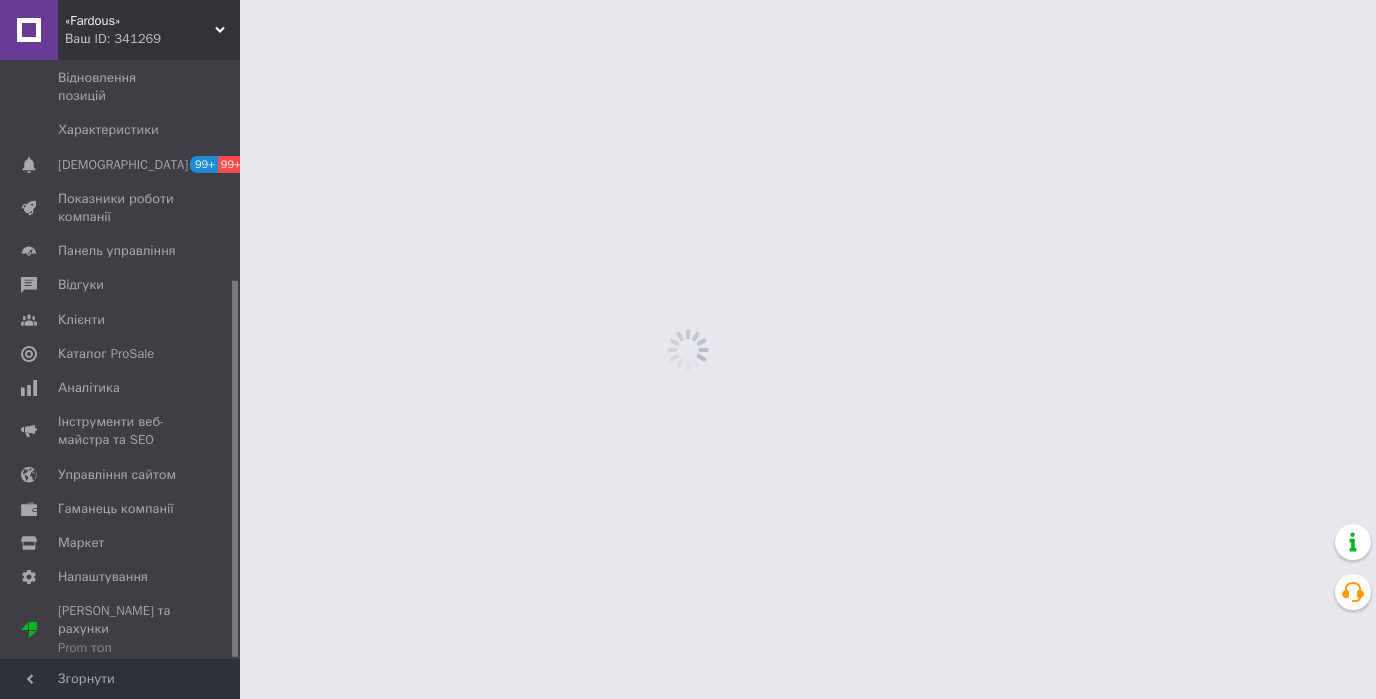 scroll, scrollTop: 349, scrollLeft: 0, axis: vertical 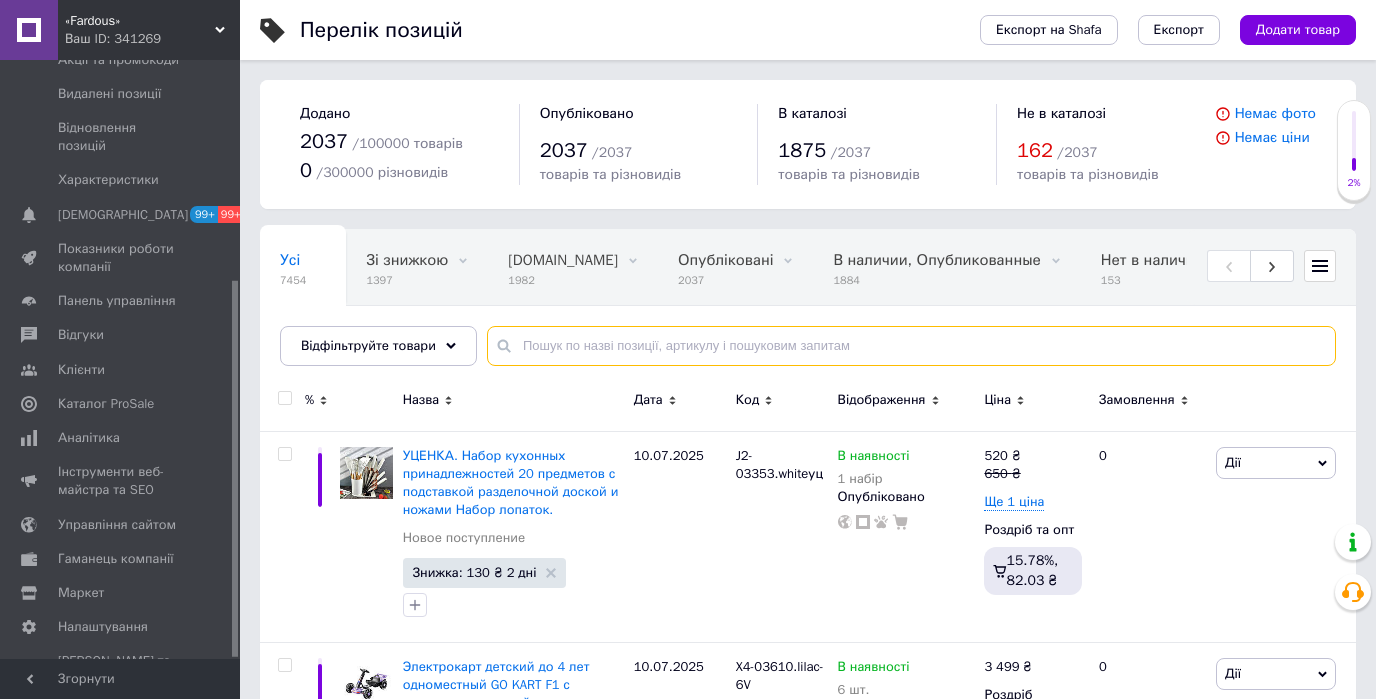 paste on "03171.M" 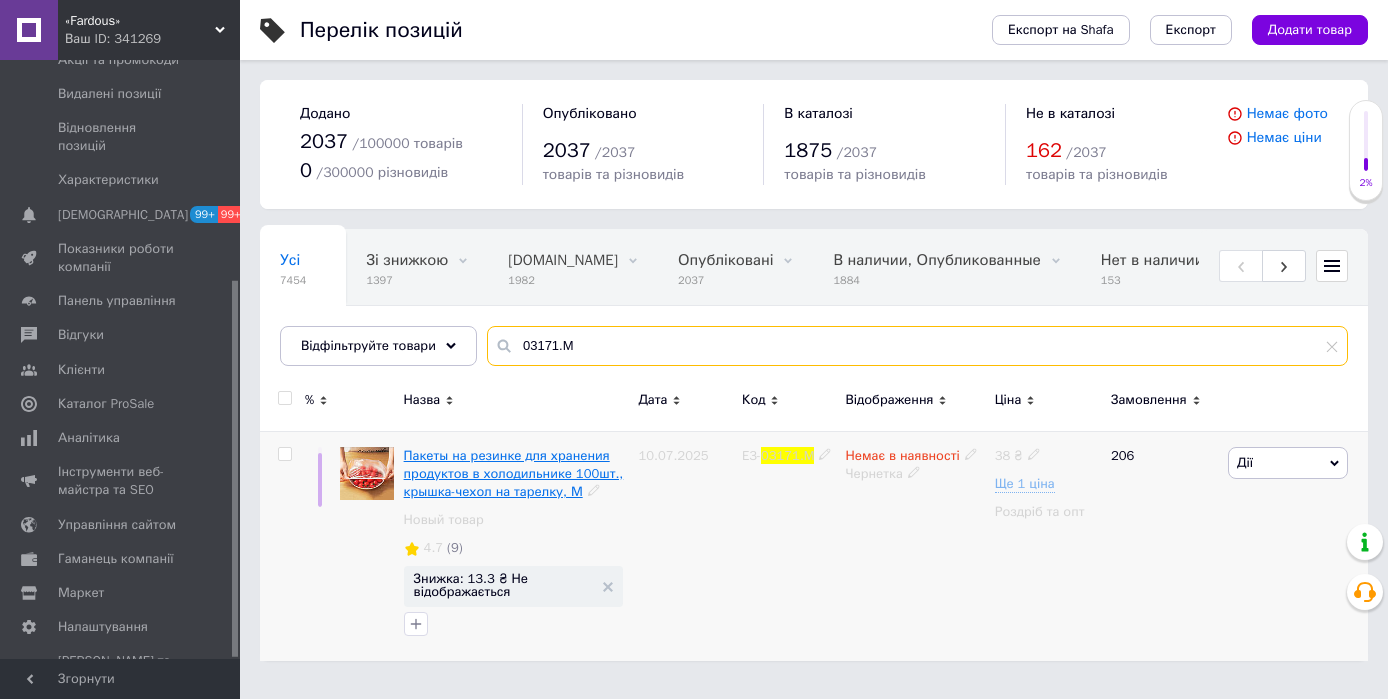 type on "03171.M" 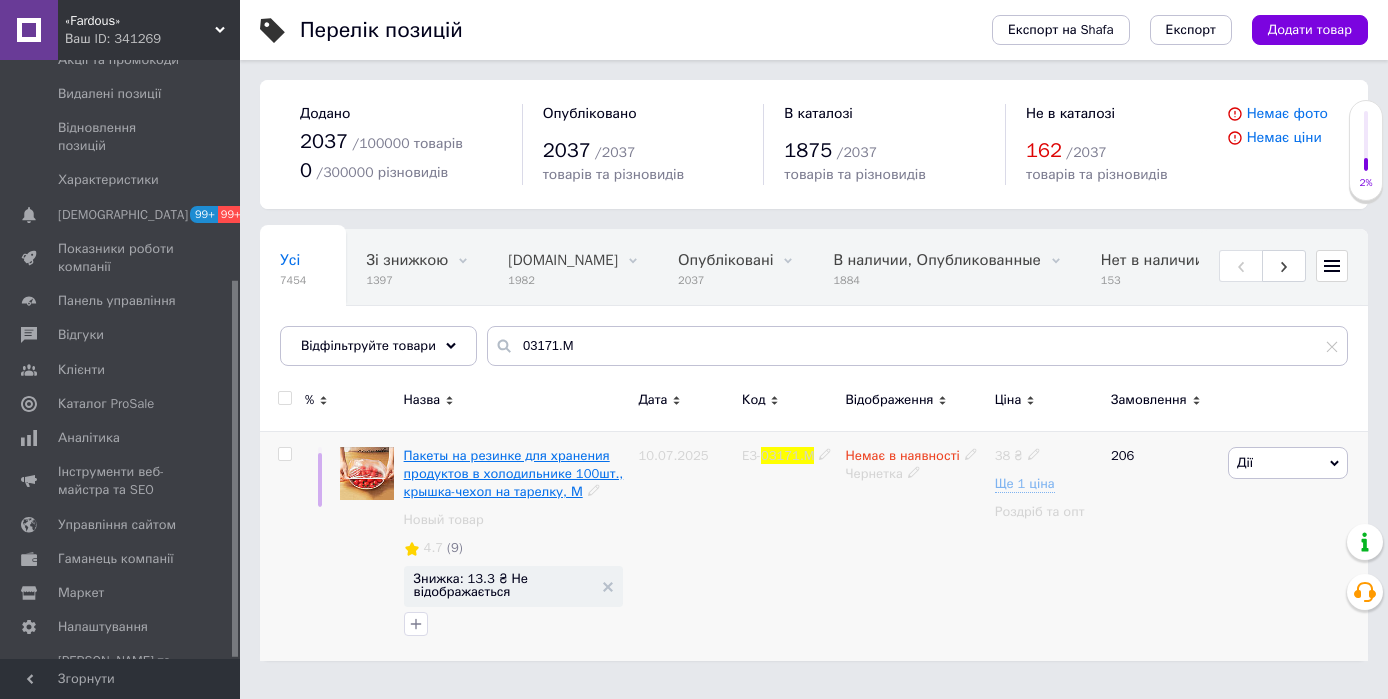 click on "Пакеты на резинке для хранения продуктов в холодильнике 100шт., крышка-чехол на тарелку, М" at bounding box center [514, 473] 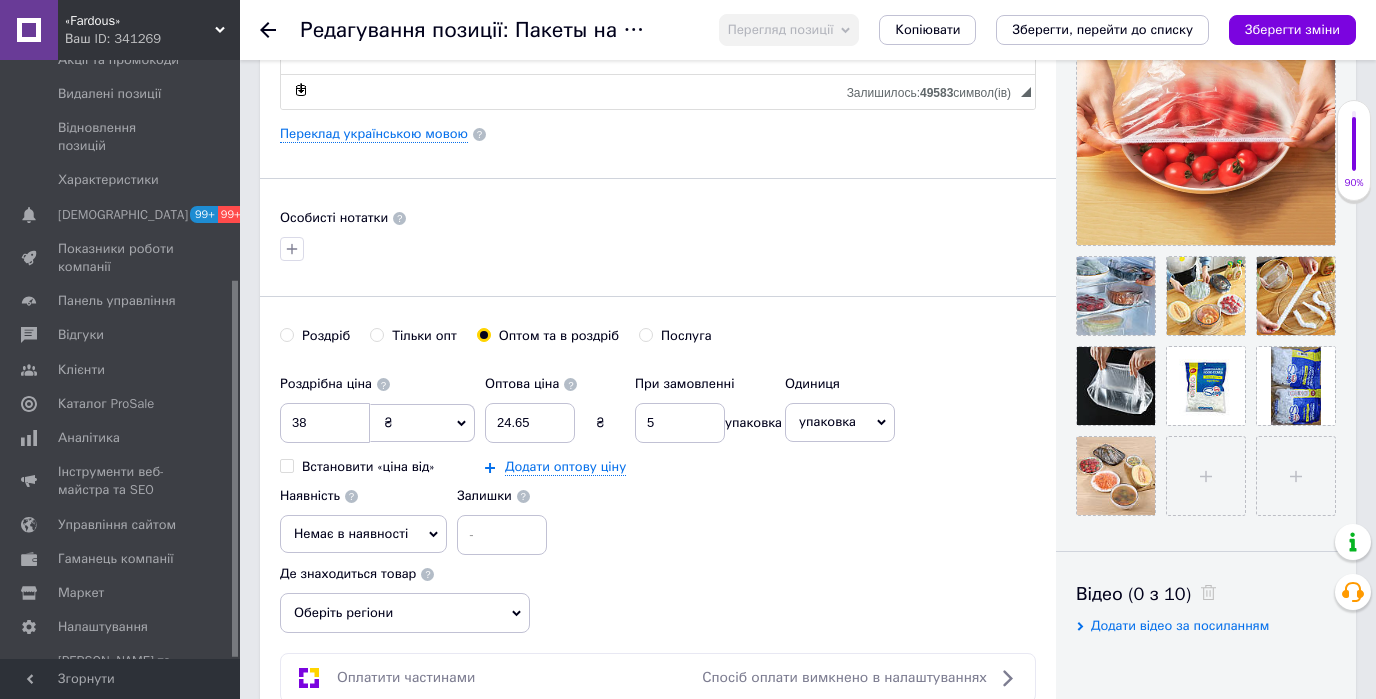 scroll, scrollTop: 400, scrollLeft: 0, axis: vertical 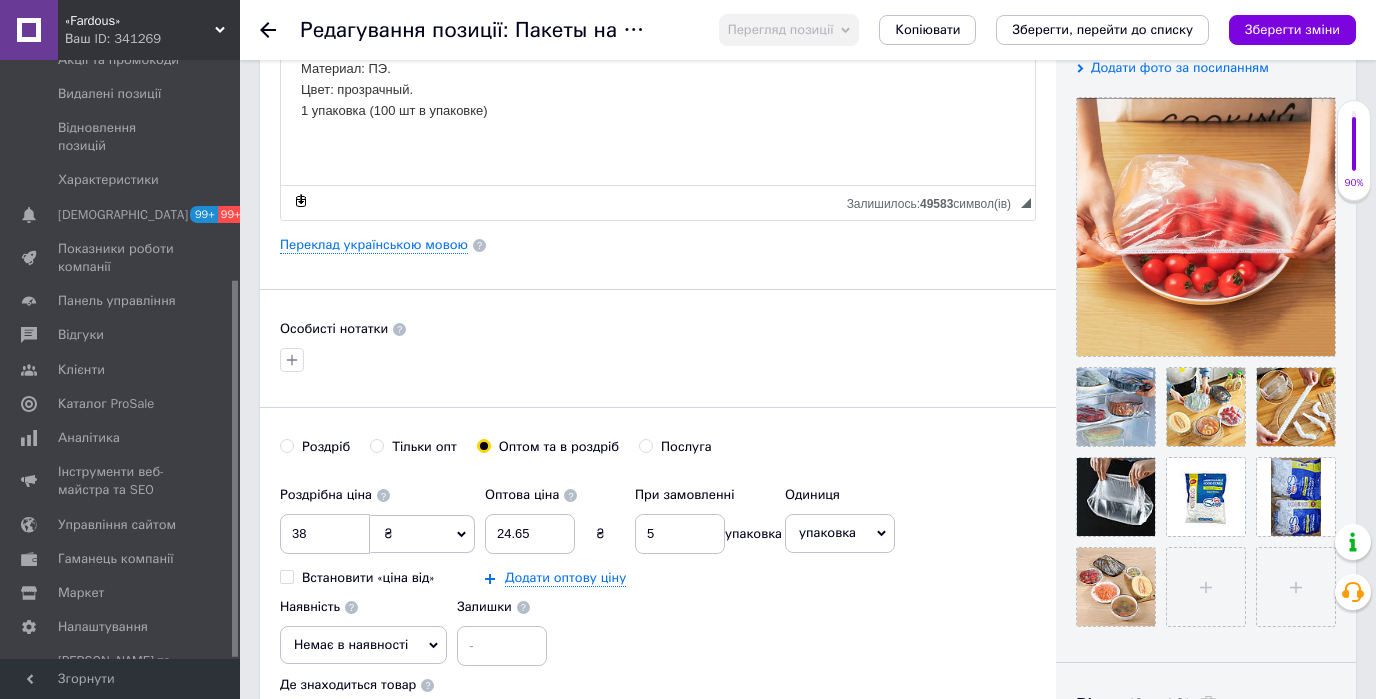 click 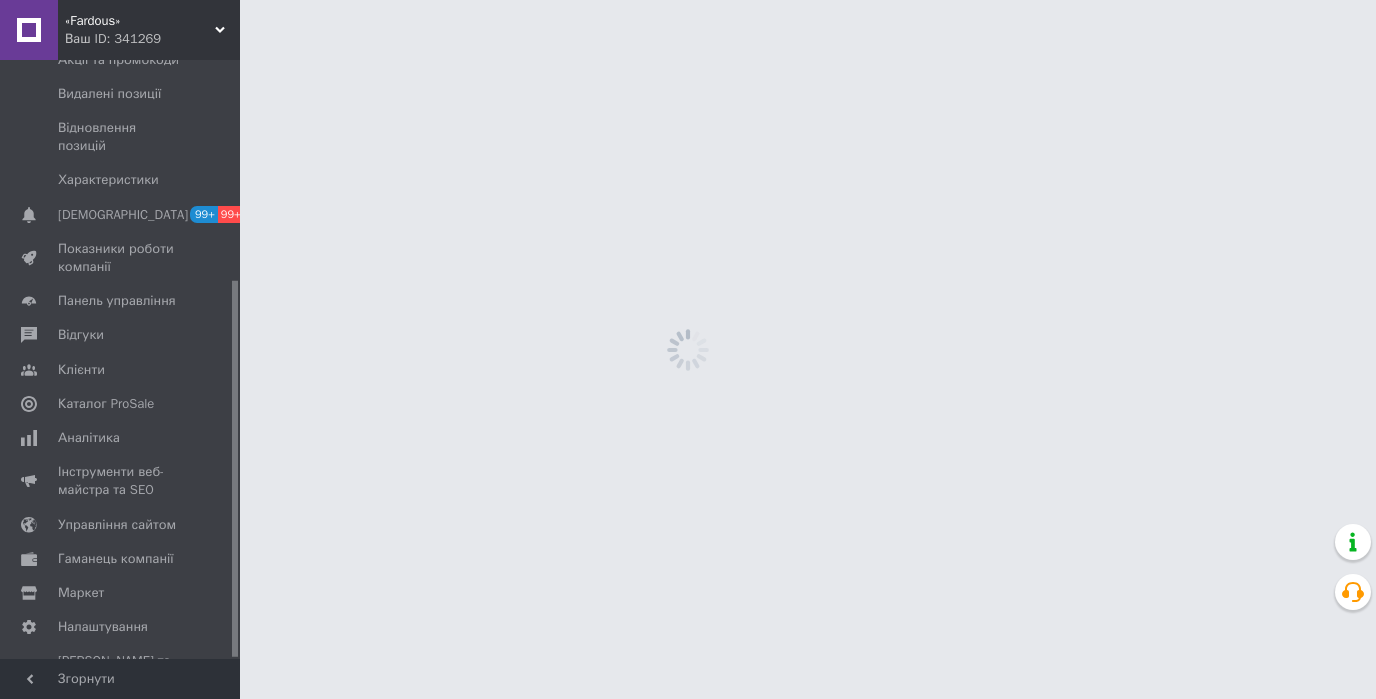 scroll, scrollTop: 0, scrollLeft: 0, axis: both 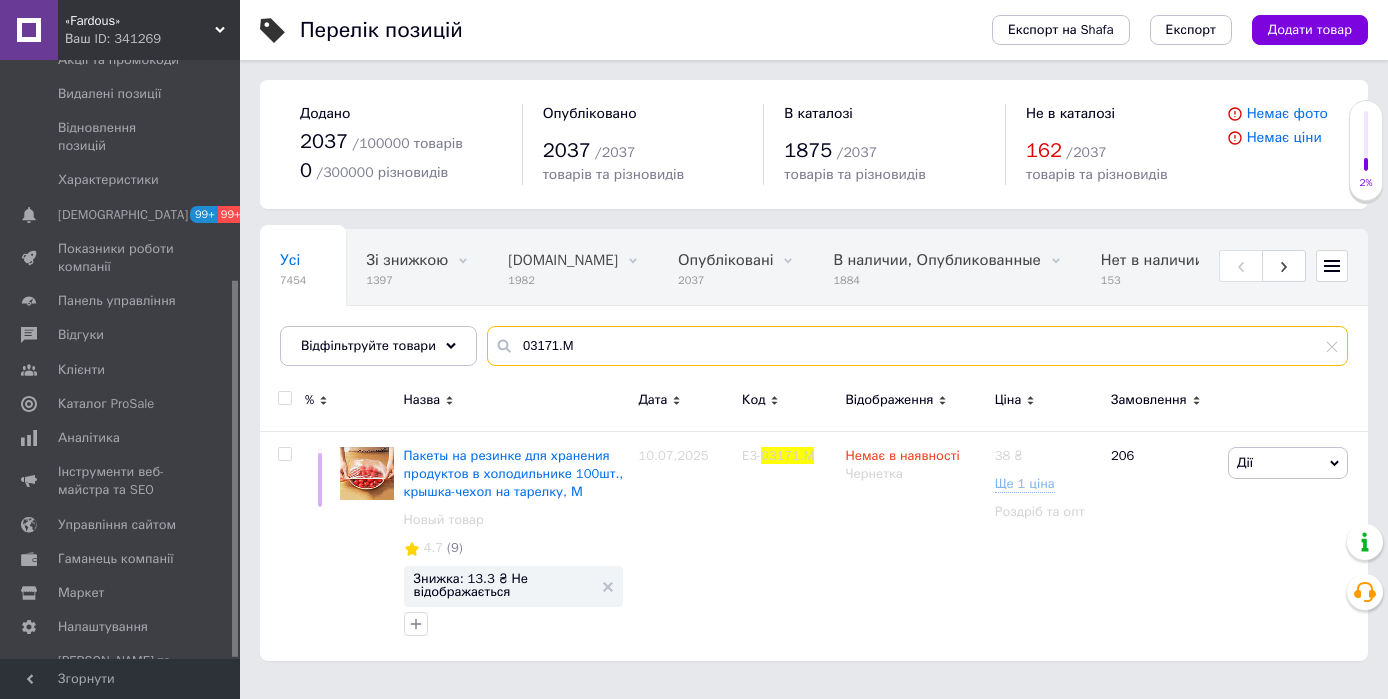 drag, startPoint x: 615, startPoint y: 346, endPoint x: 516, endPoint y: 342, distance: 99.08077 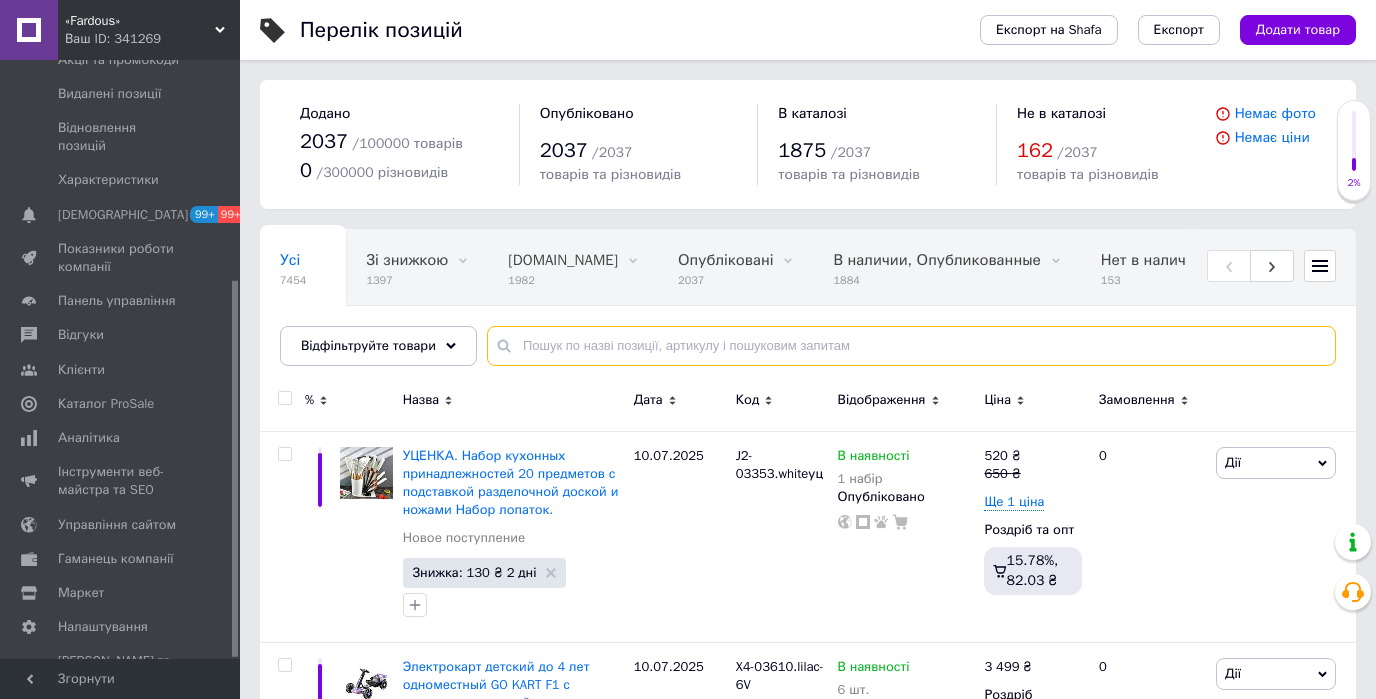 type 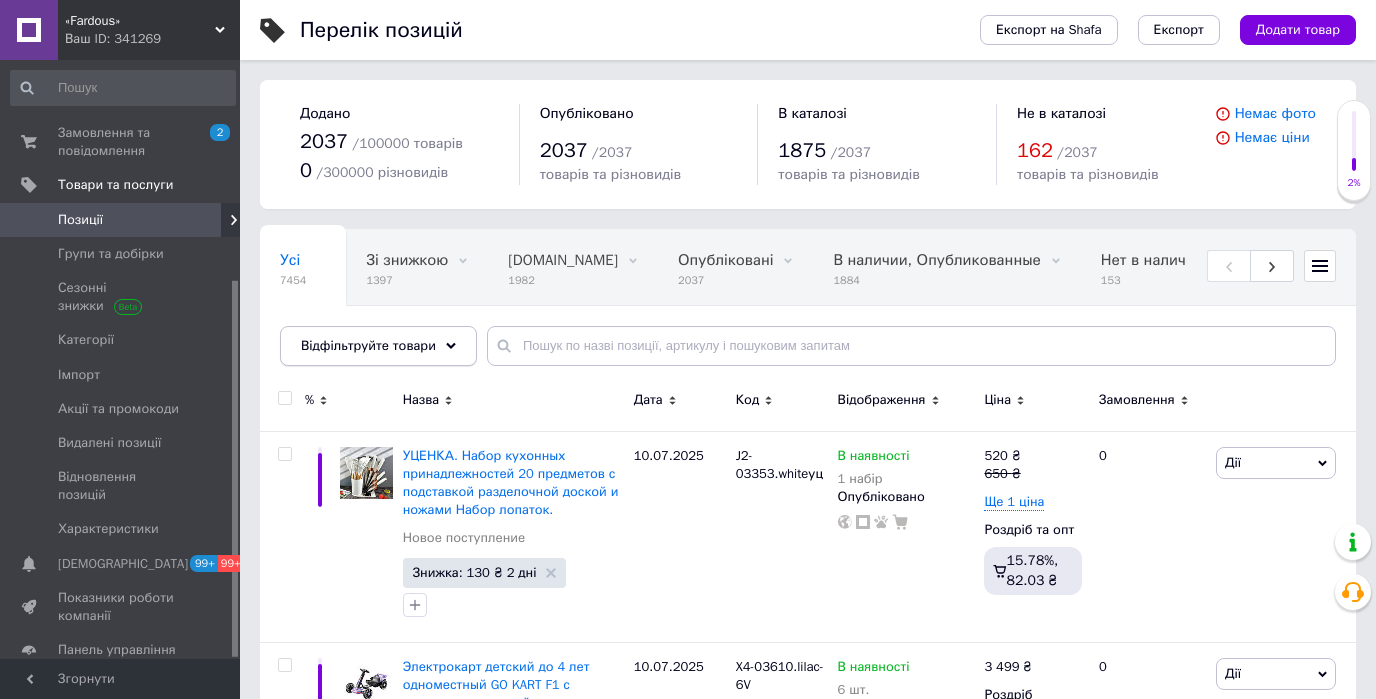 scroll, scrollTop: 0, scrollLeft: 0, axis: both 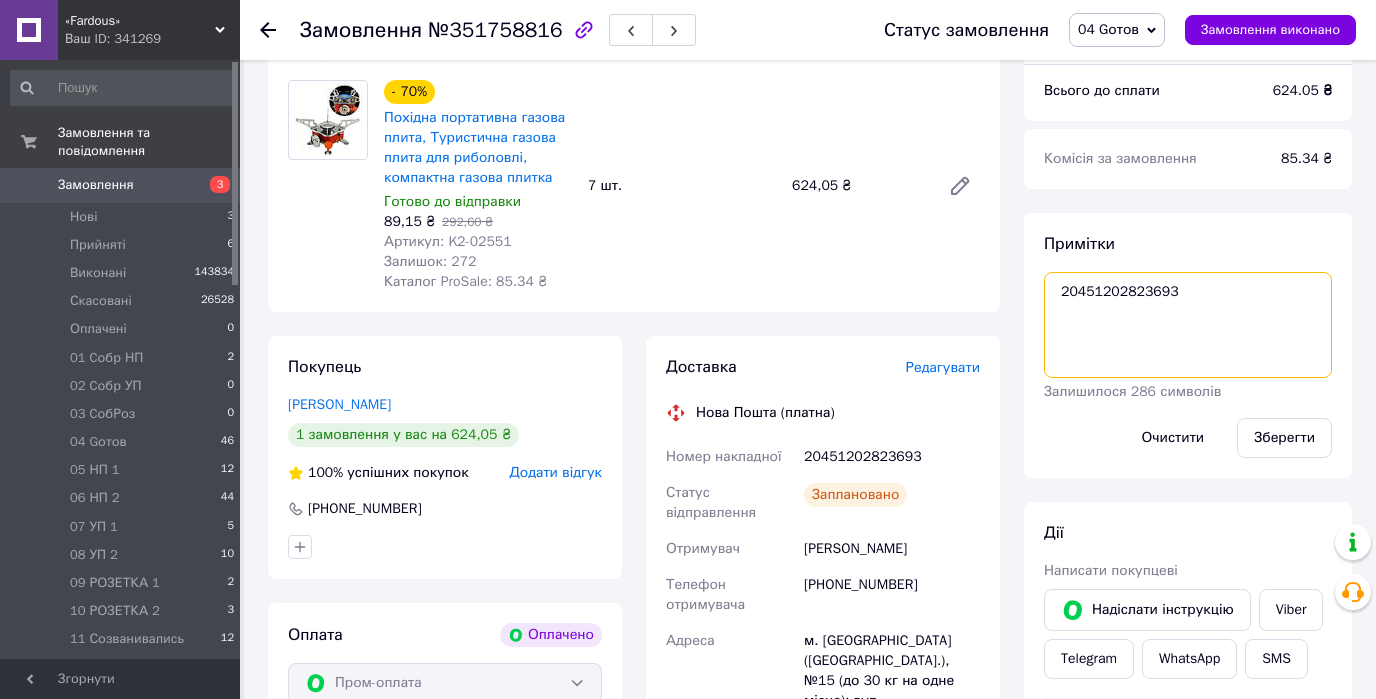 drag, startPoint x: 1179, startPoint y: 264, endPoint x: 1042, endPoint y: 272, distance: 137.23338 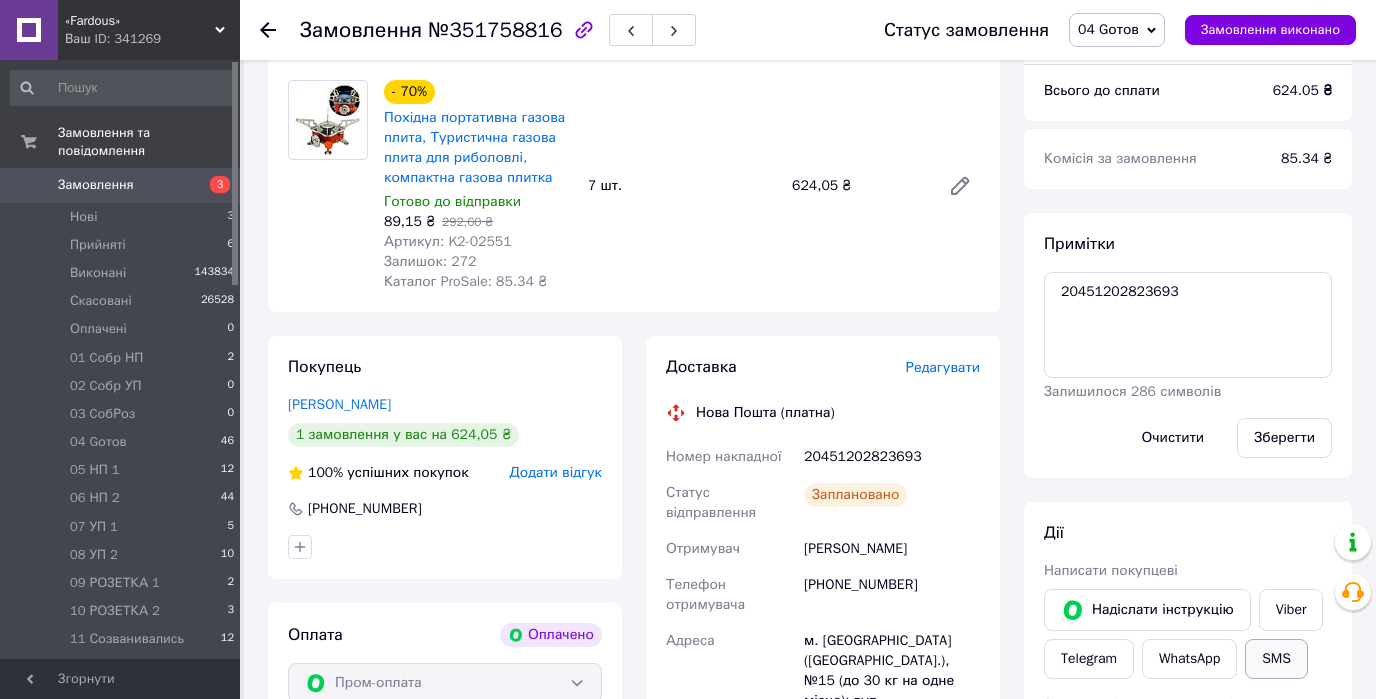 click on "SMS" at bounding box center (1276, 659) 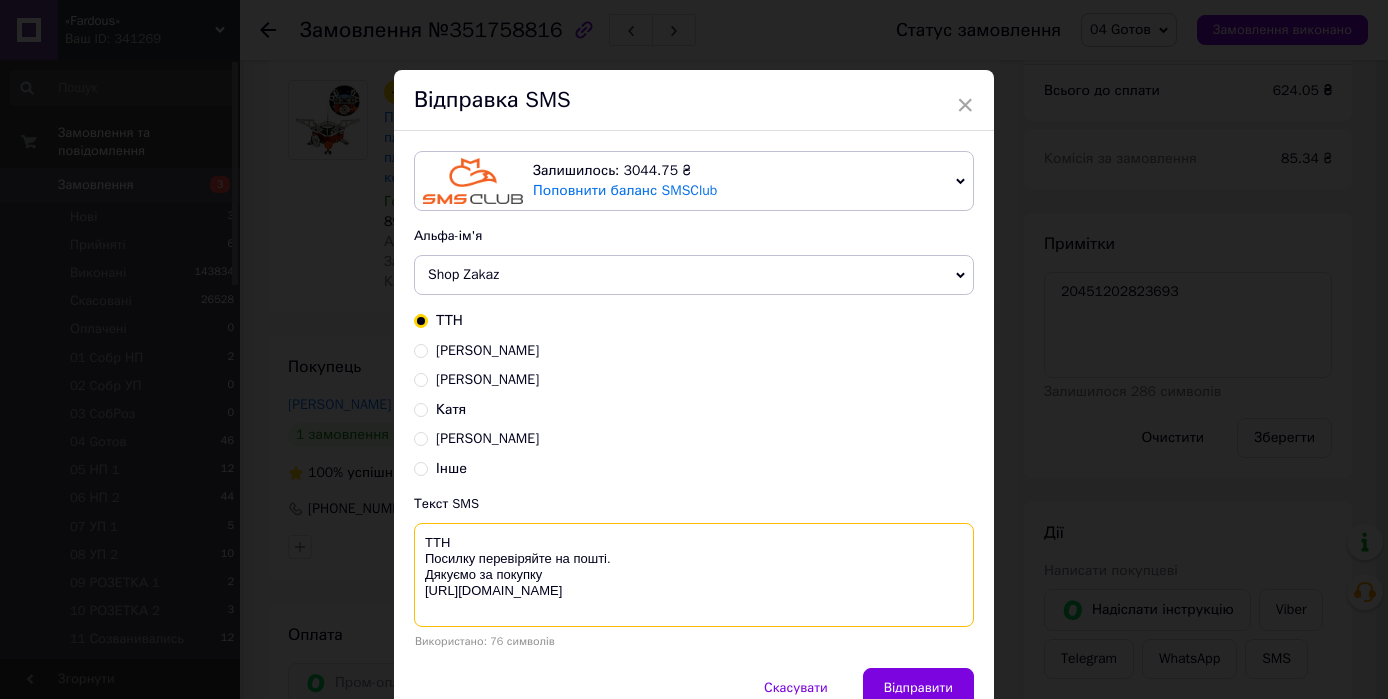paste on "20451202823693" 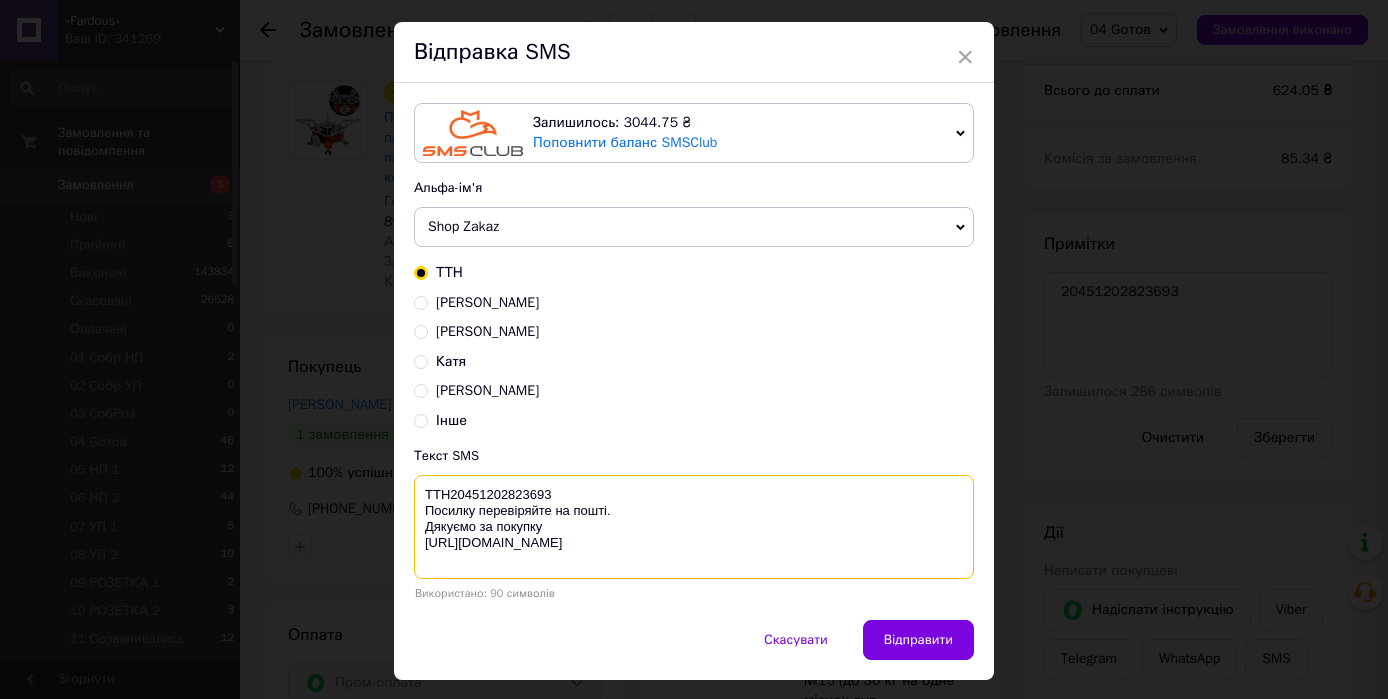 scroll, scrollTop: 96, scrollLeft: 0, axis: vertical 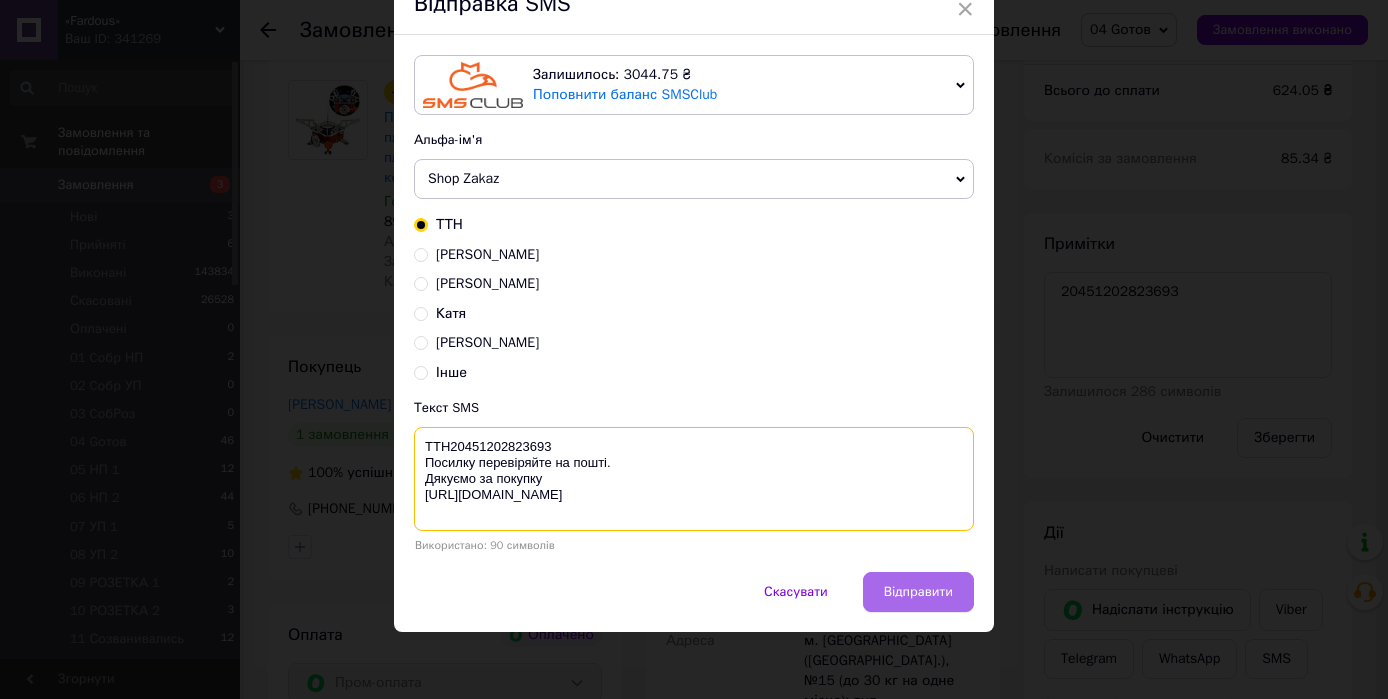 type on "ТТН20451202823693
Посилку перевіряйте на пошті.
Дякуємо за покупку
https://fardous.com.ua/" 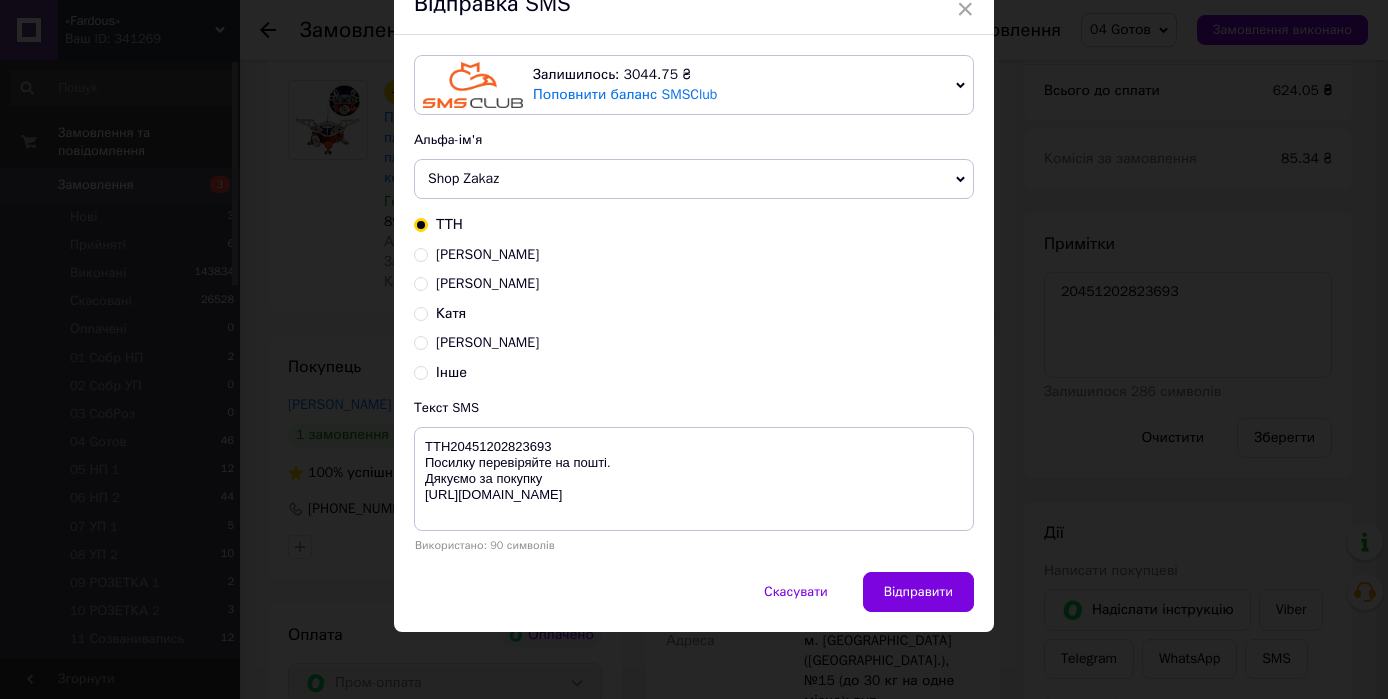 click on "Відправити" at bounding box center [918, 592] 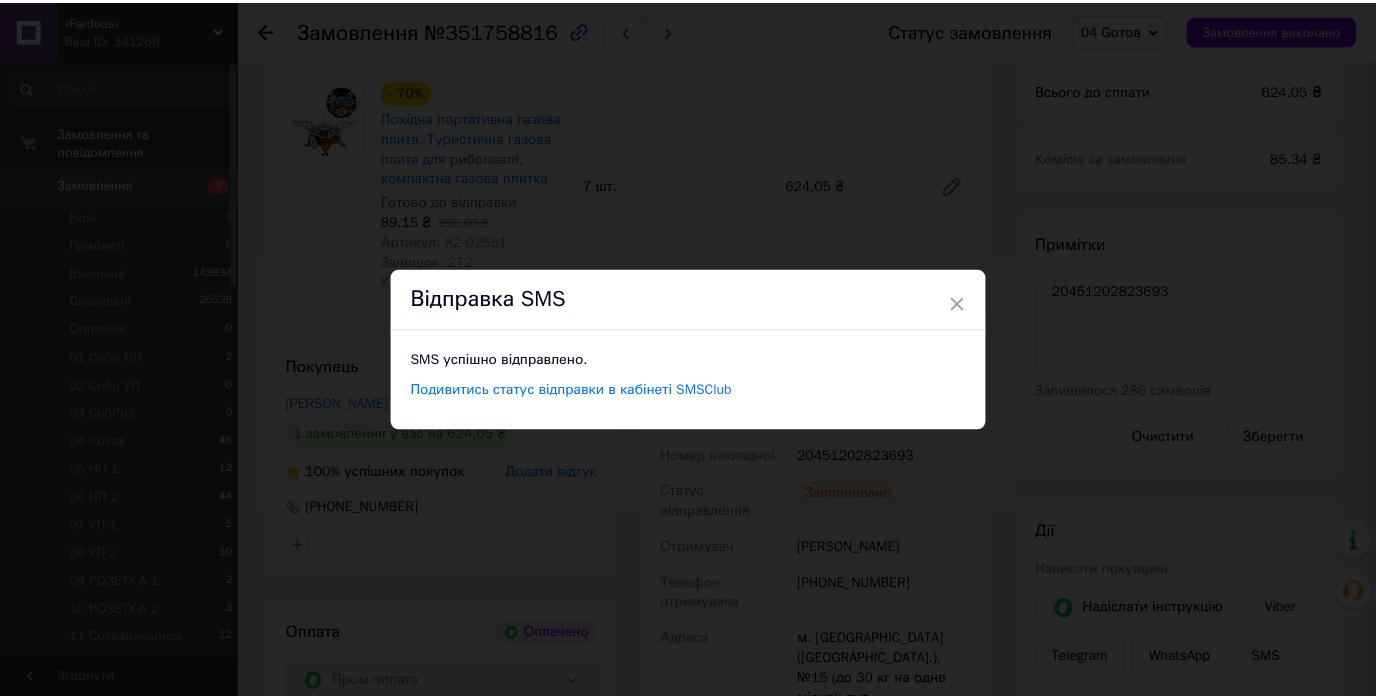 scroll, scrollTop: 0, scrollLeft: 0, axis: both 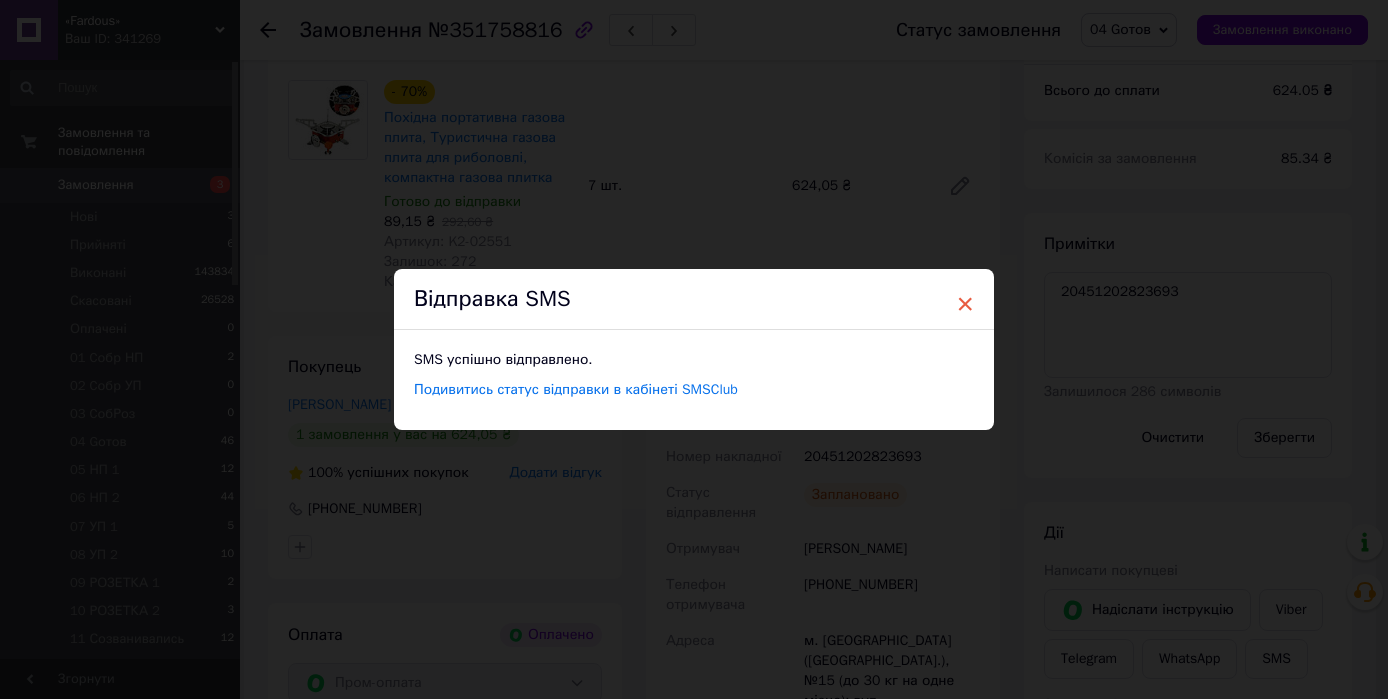 click on "×" at bounding box center [965, 304] 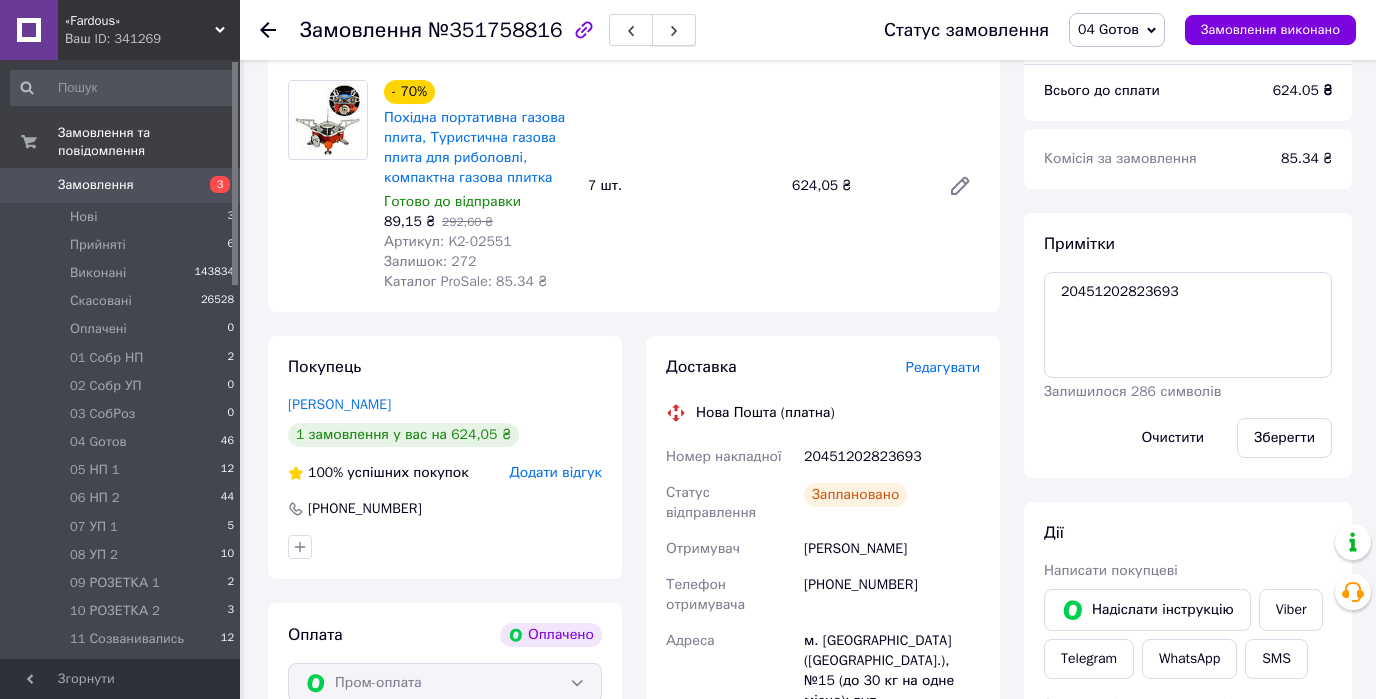 click 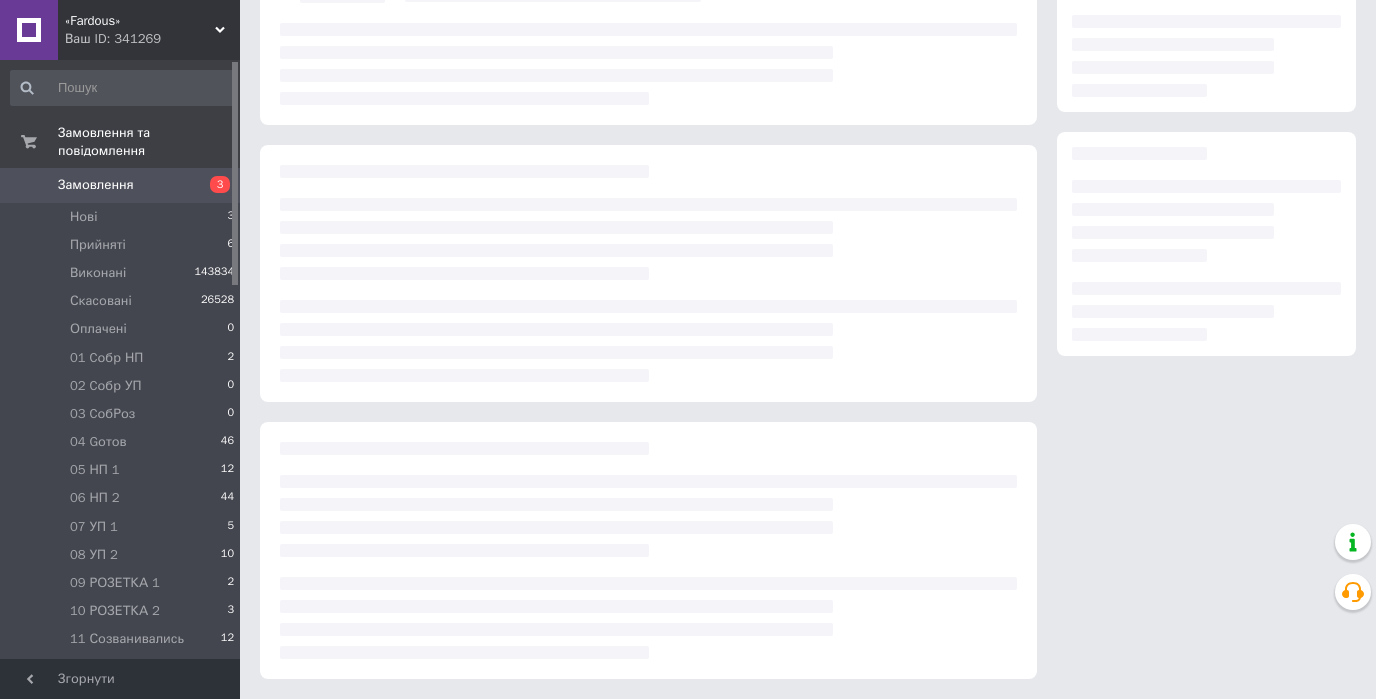 scroll, scrollTop: 728, scrollLeft: 0, axis: vertical 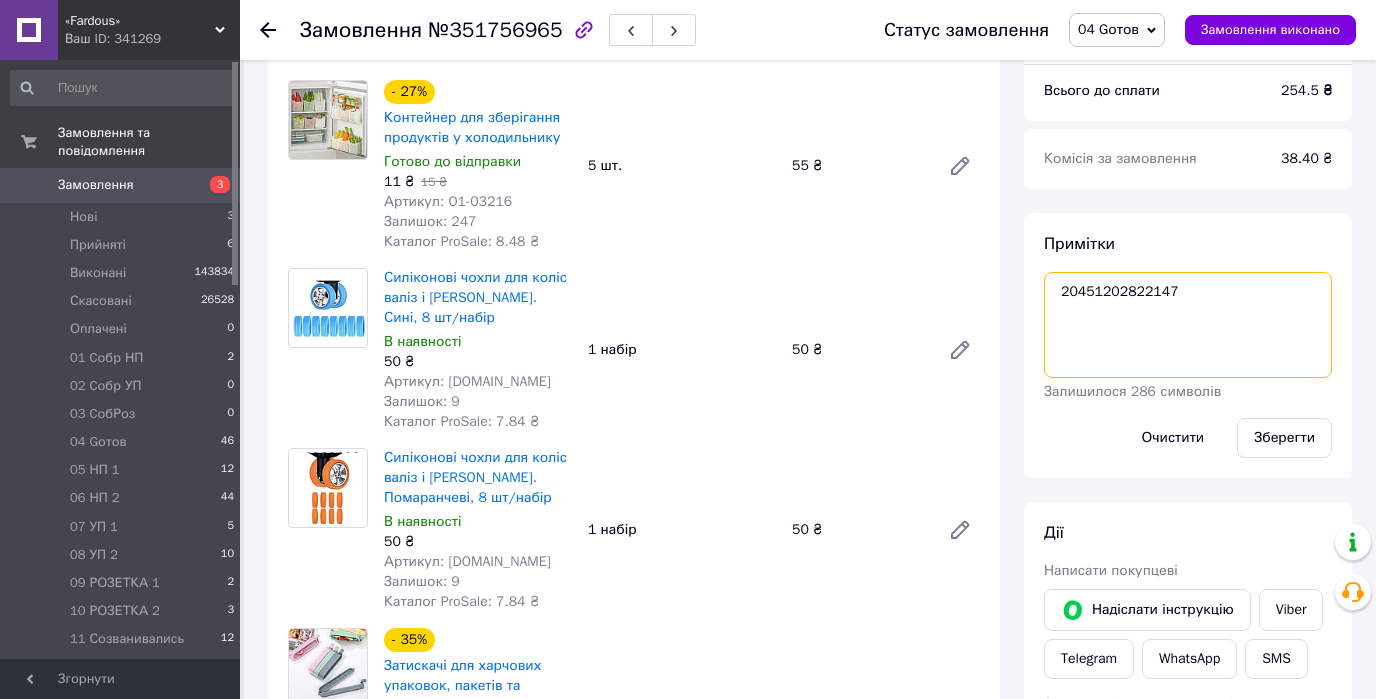 drag, startPoint x: 1187, startPoint y: 272, endPoint x: 1062, endPoint y: 266, distance: 125.14392 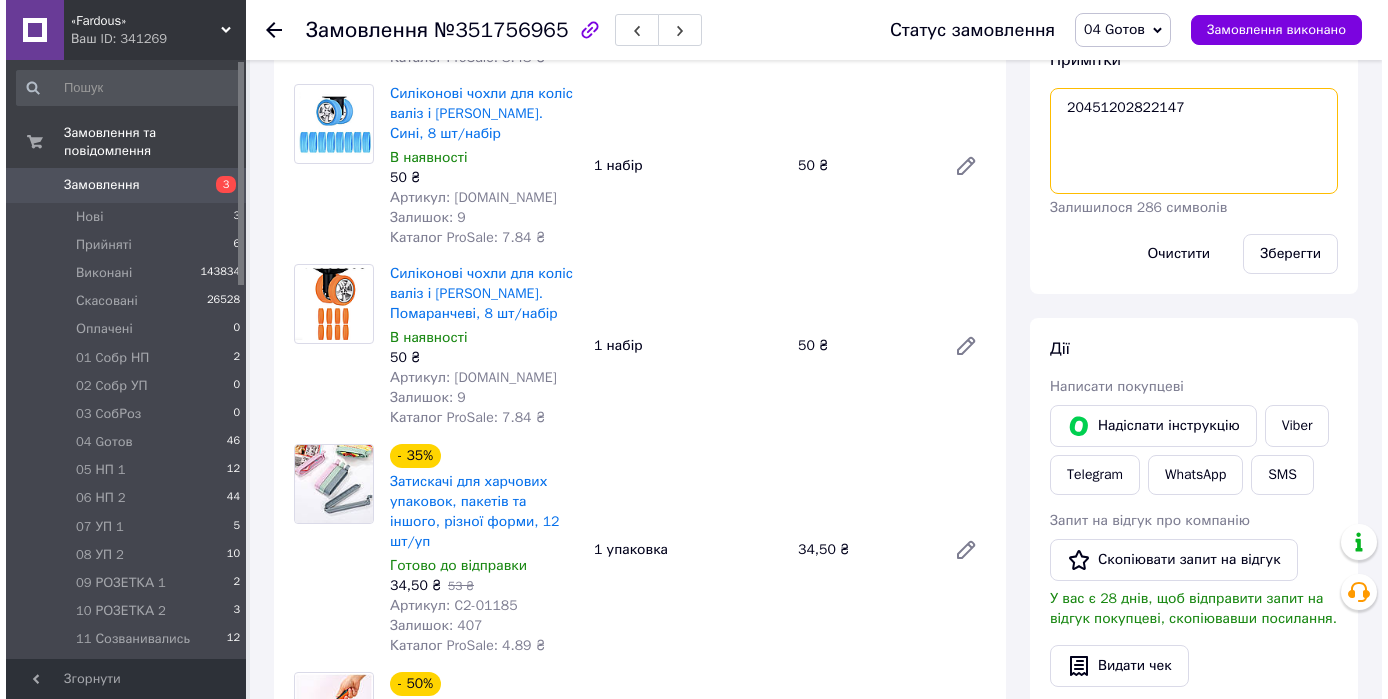 scroll, scrollTop: 1128, scrollLeft: 0, axis: vertical 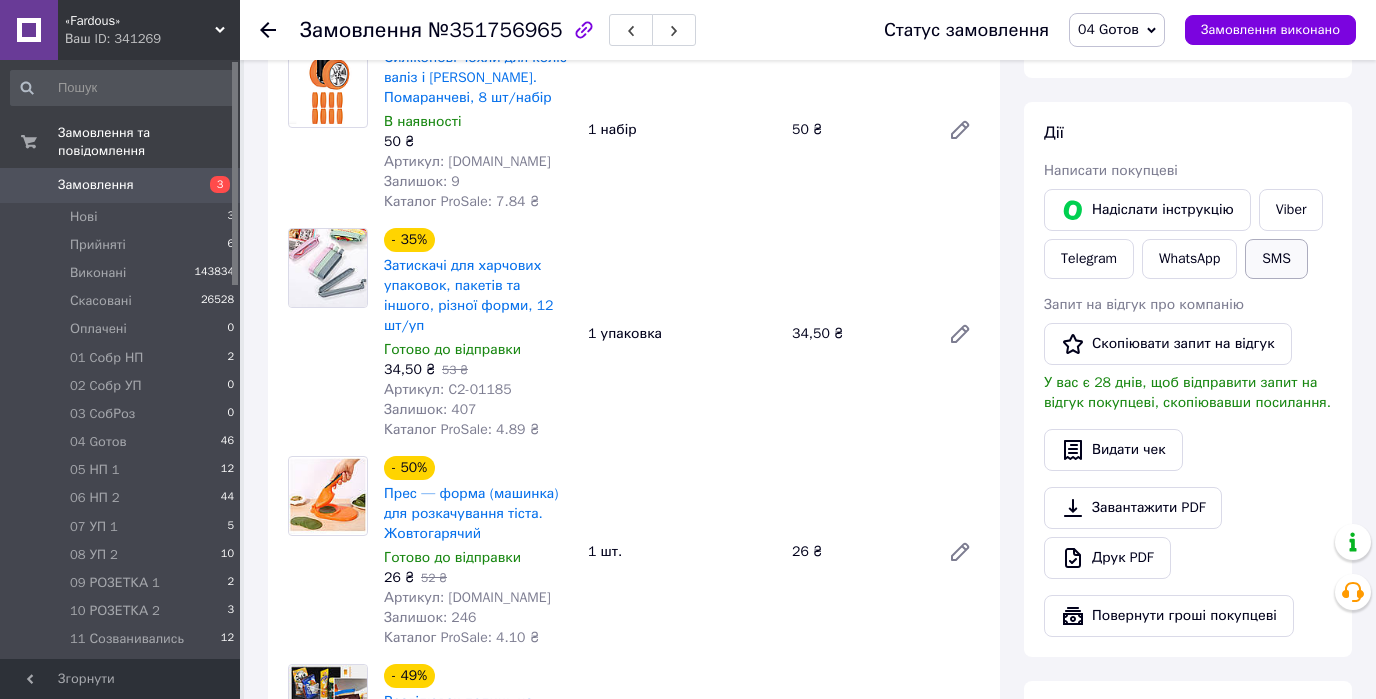 click on "SMS" at bounding box center [1276, 259] 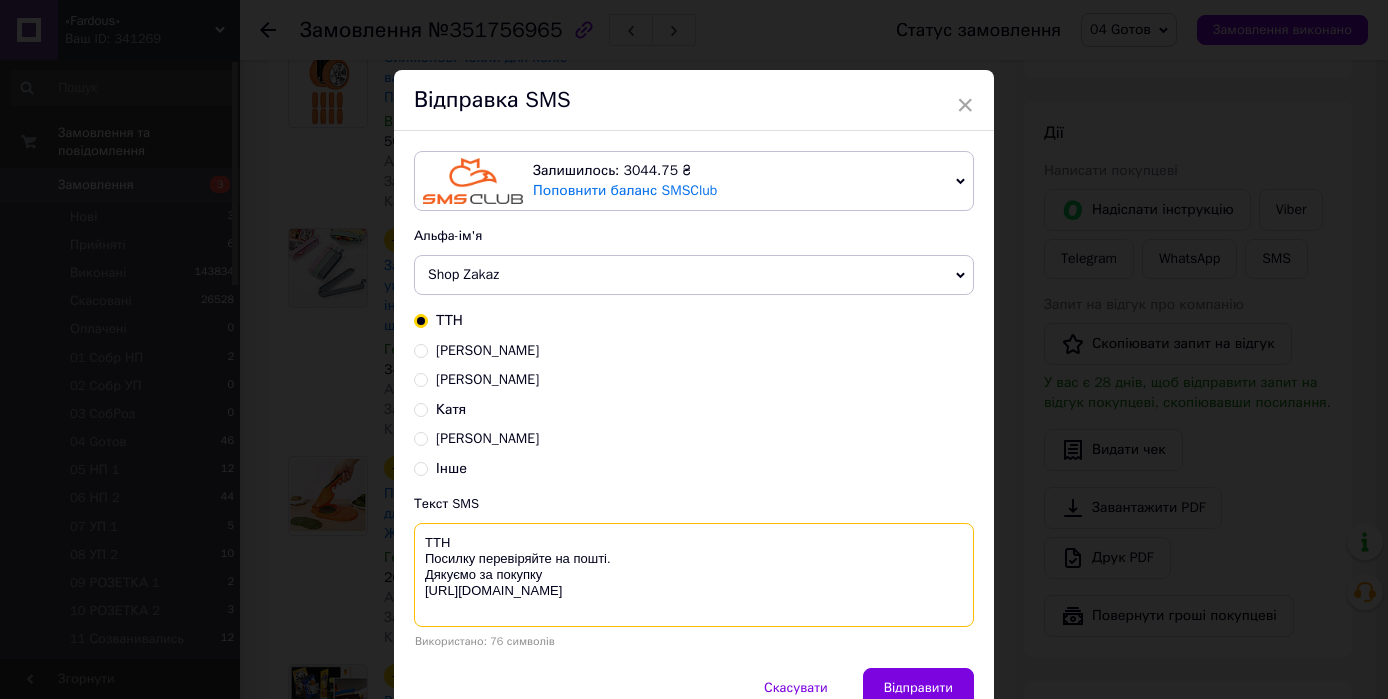 paste on "20451202822147" 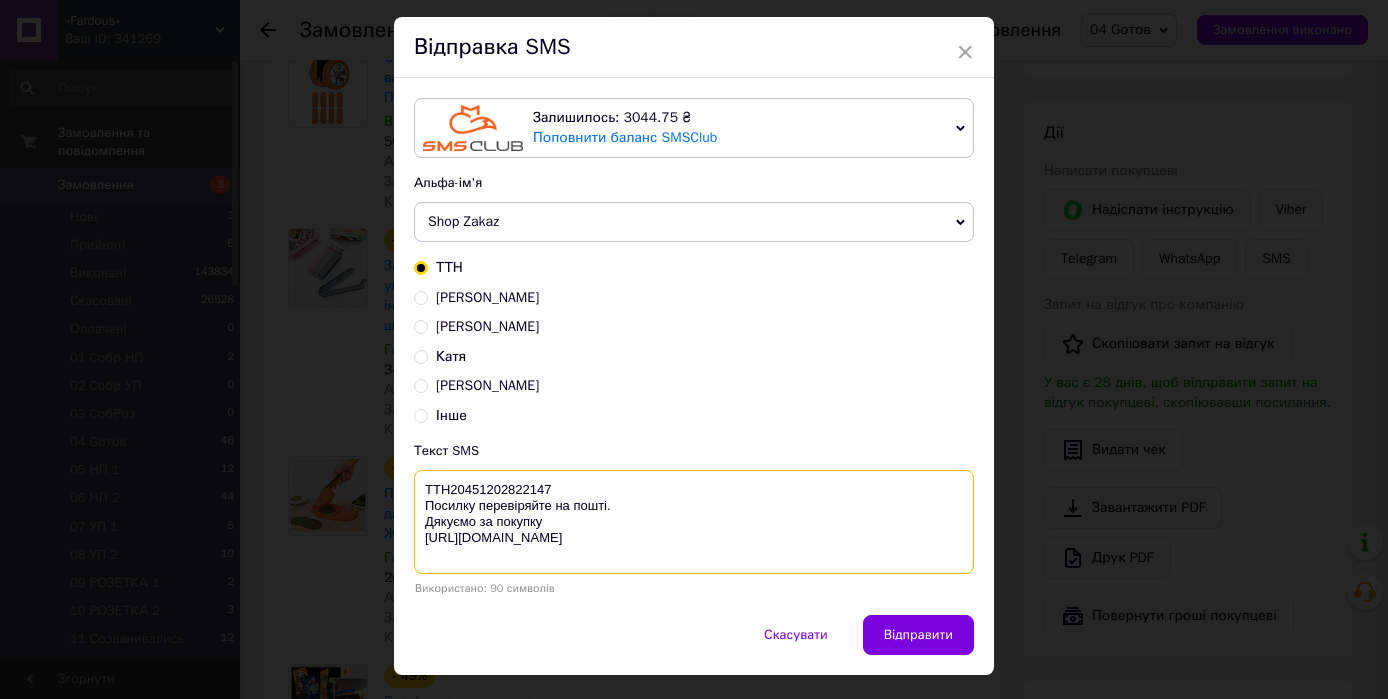 scroll, scrollTop: 96, scrollLeft: 0, axis: vertical 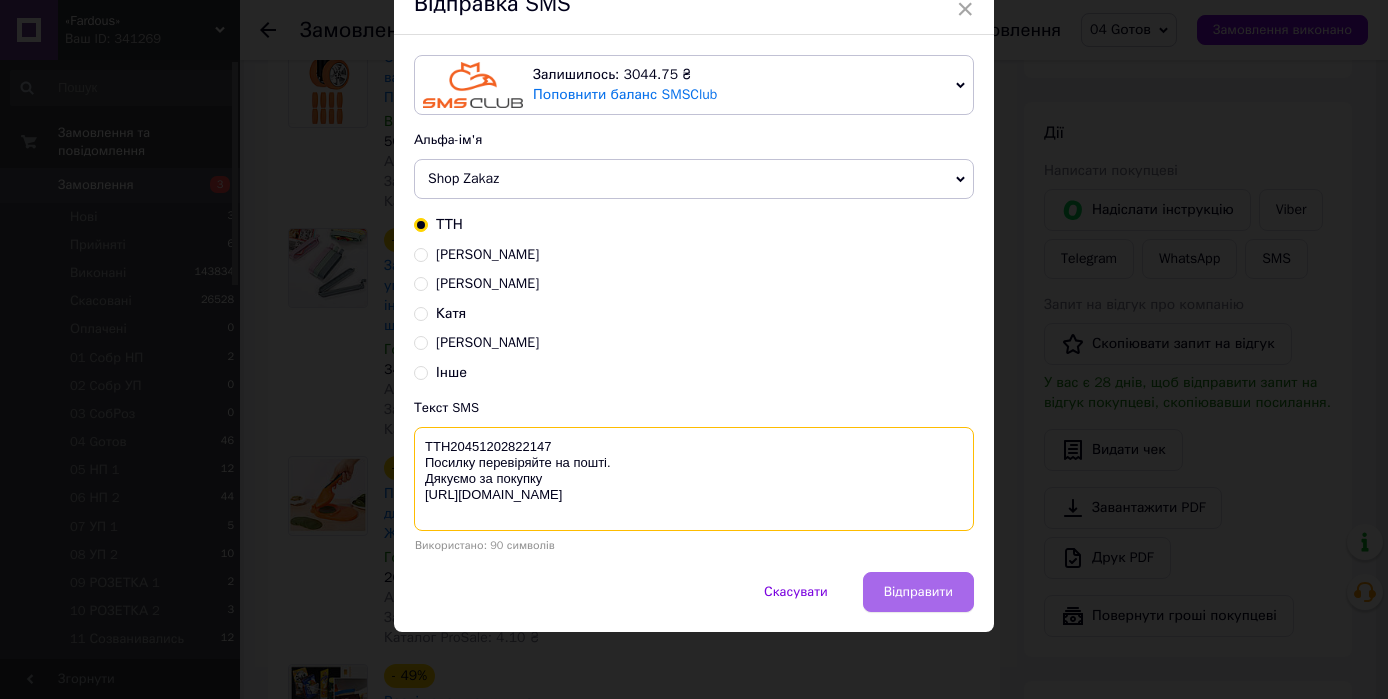 type on "ТТН20451202822147
Посилку перевіряйте на пошті.
Дякуємо за покупку
https://fardous.com.ua/" 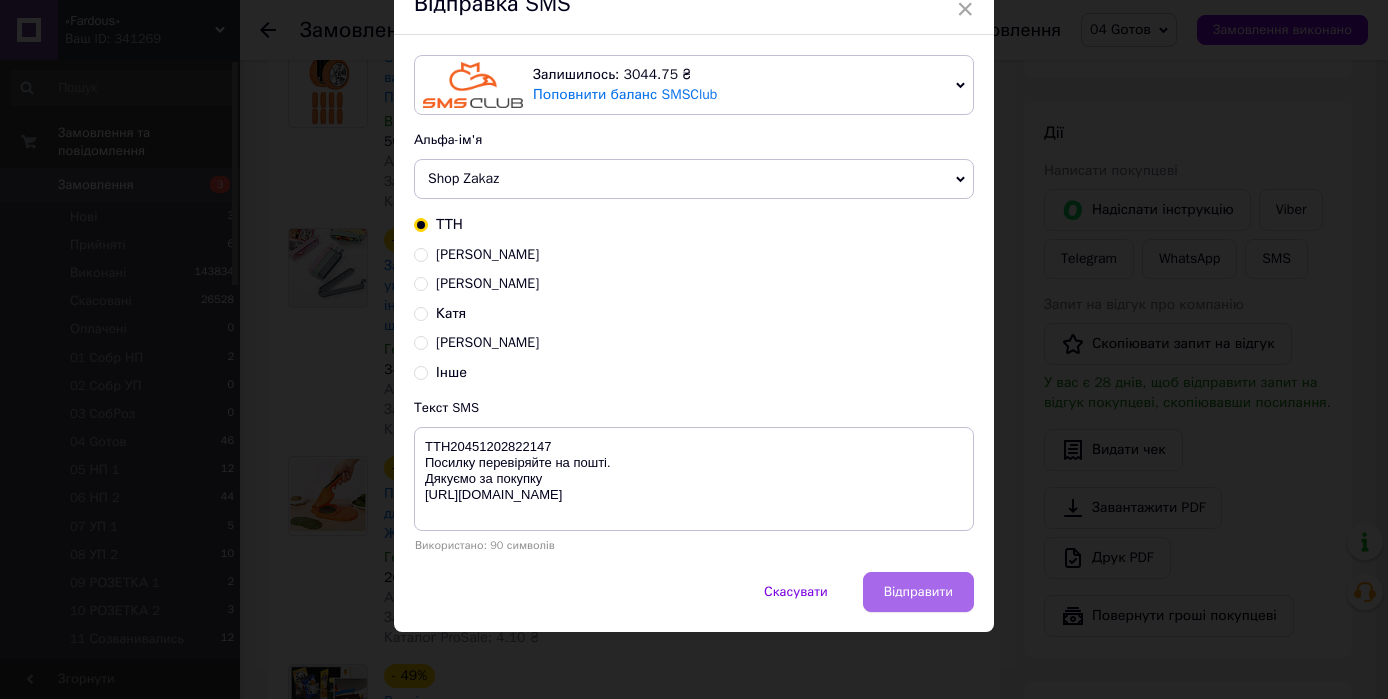 click on "Відправити" at bounding box center [918, 592] 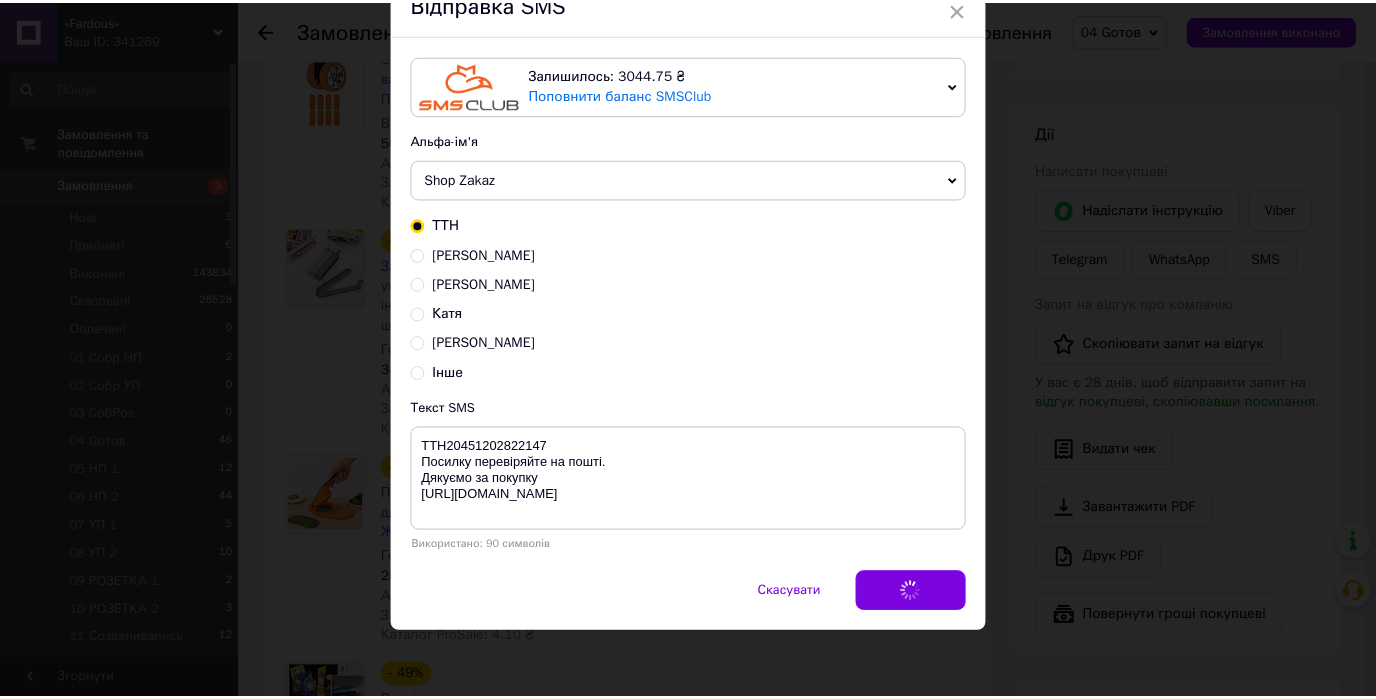 scroll, scrollTop: 0, scrollLeft: 0, axis: both 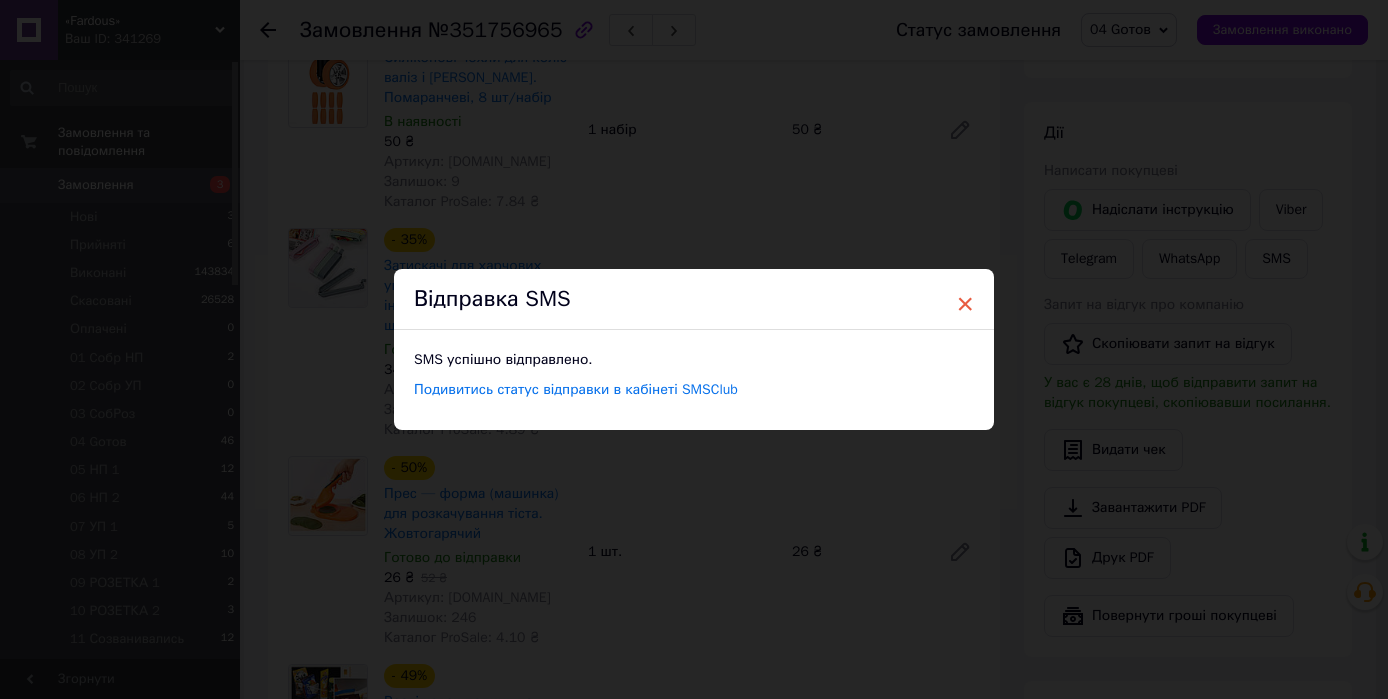 click on "×" at bounding box center [965, 304] 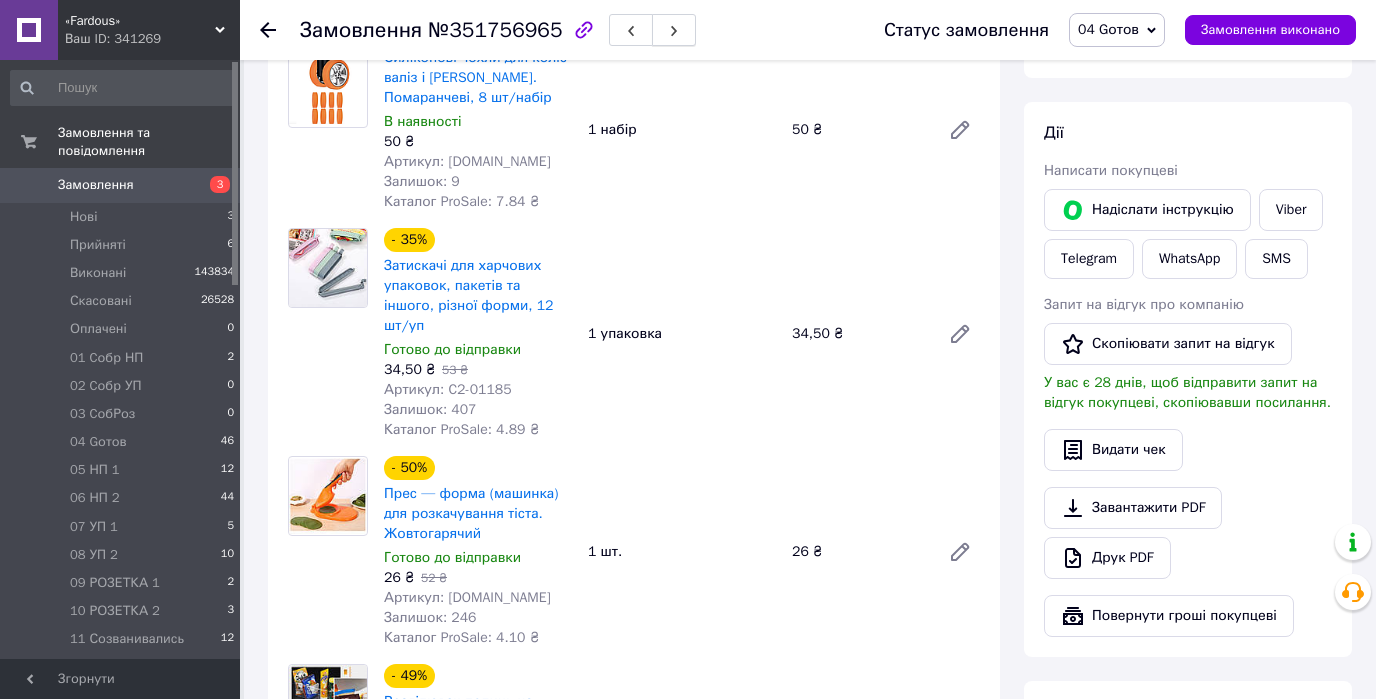 click 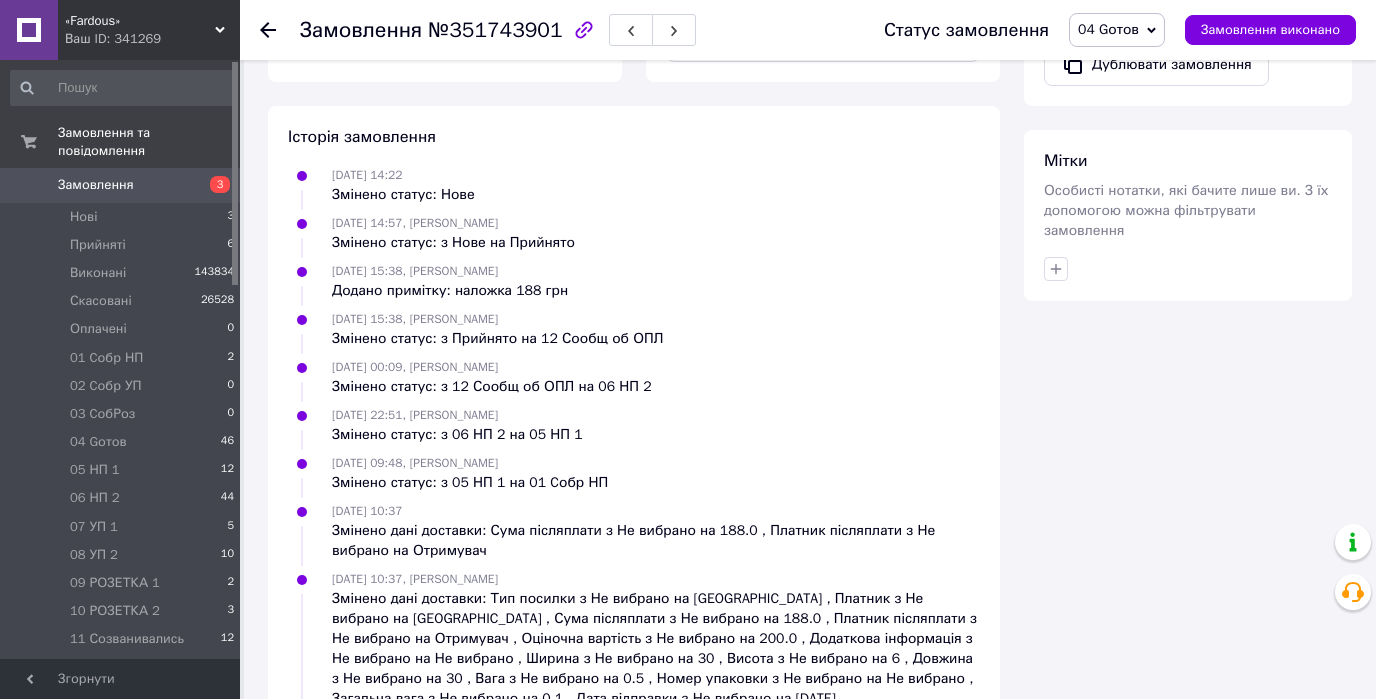 scroll, scrollTop: 1145, scrollLeft: 0, axis: vertical 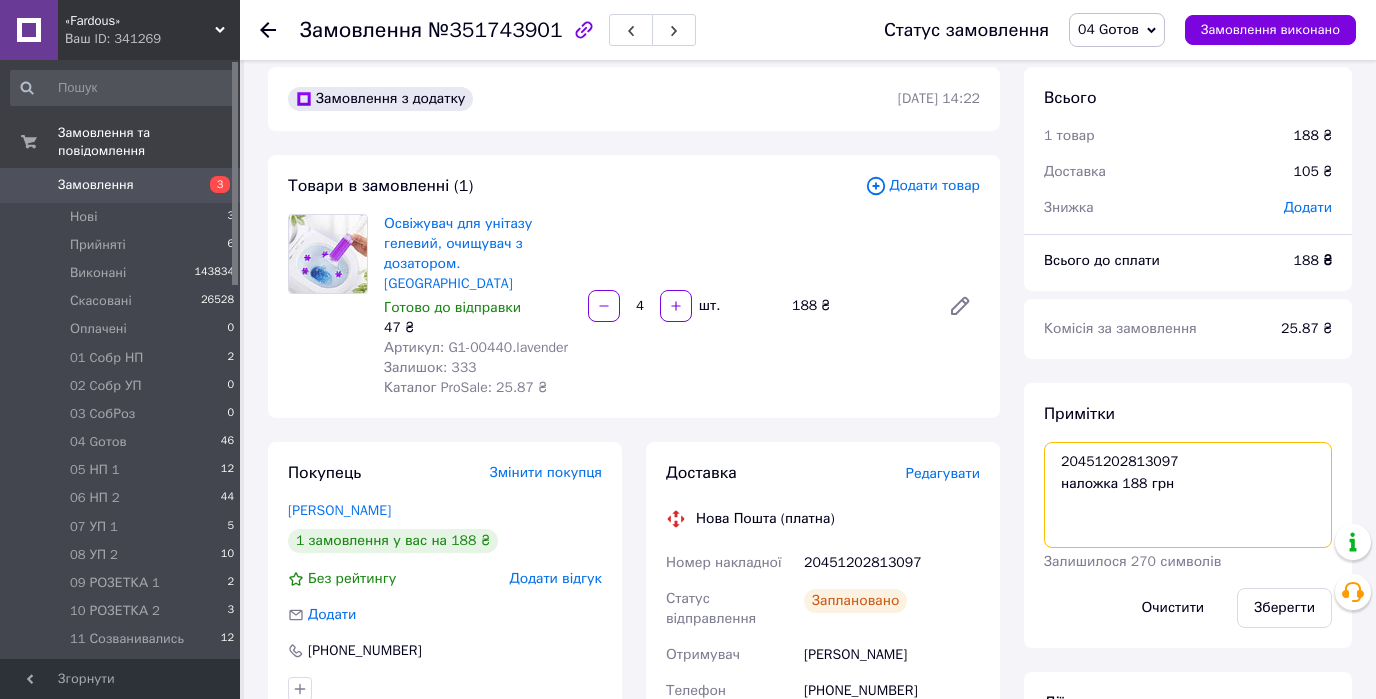 drag, startPoint x: 1199, startPoint y: 450, endPoint x: 1022, endPoint y: 454, distance: 177.0452 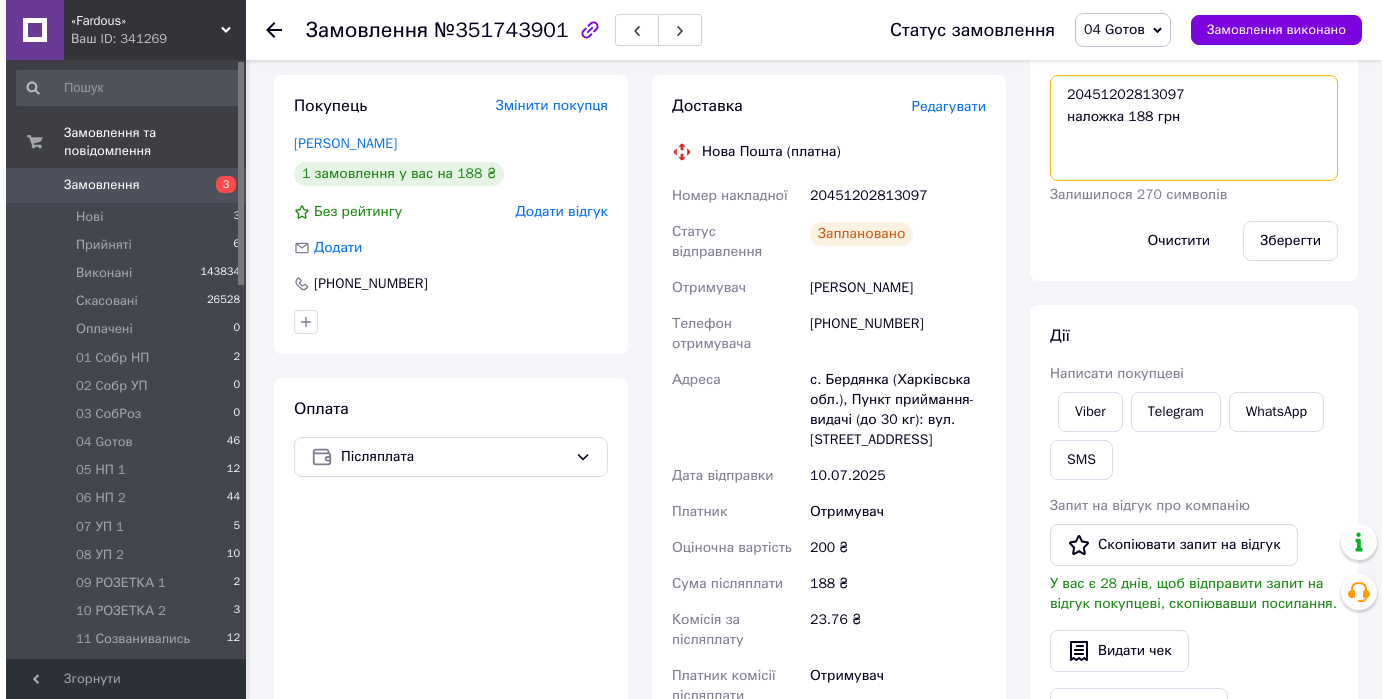 scroll, scrollTop: 417, scrollLeft: 0, axis: vertical 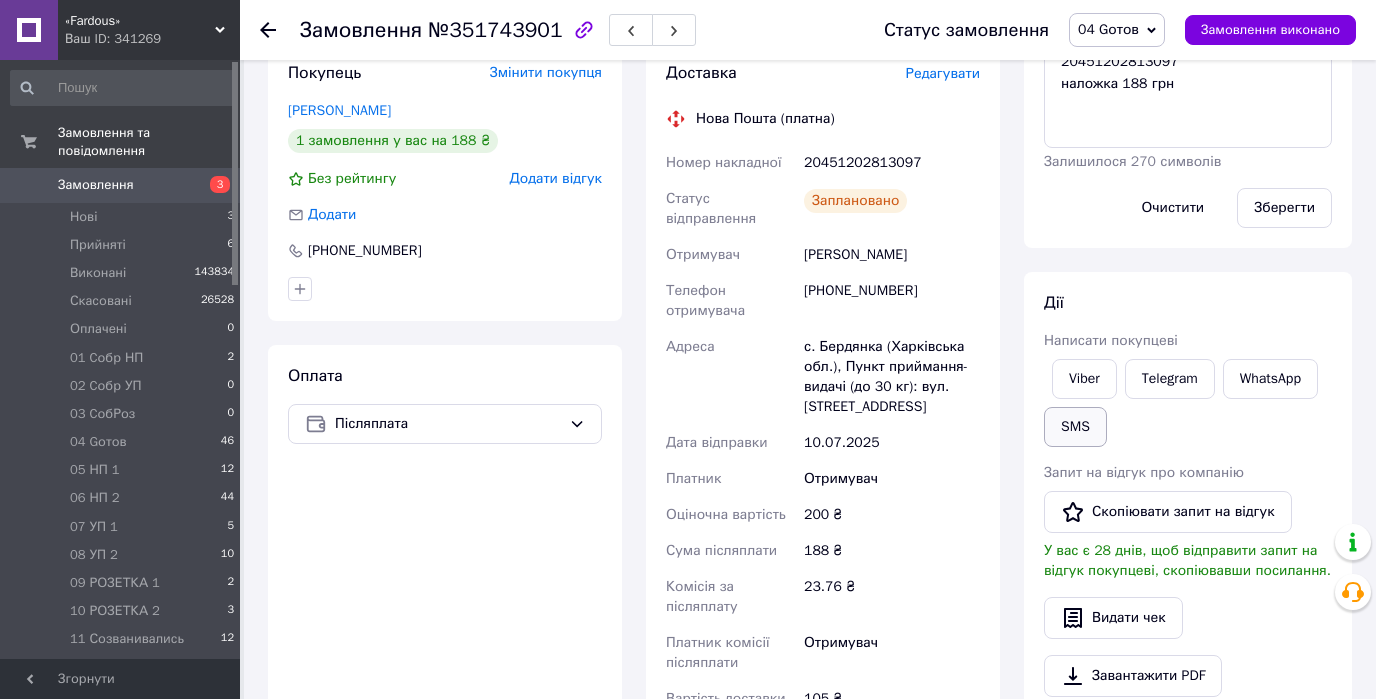 click on "SMS" at bounding box center (1075, 427) 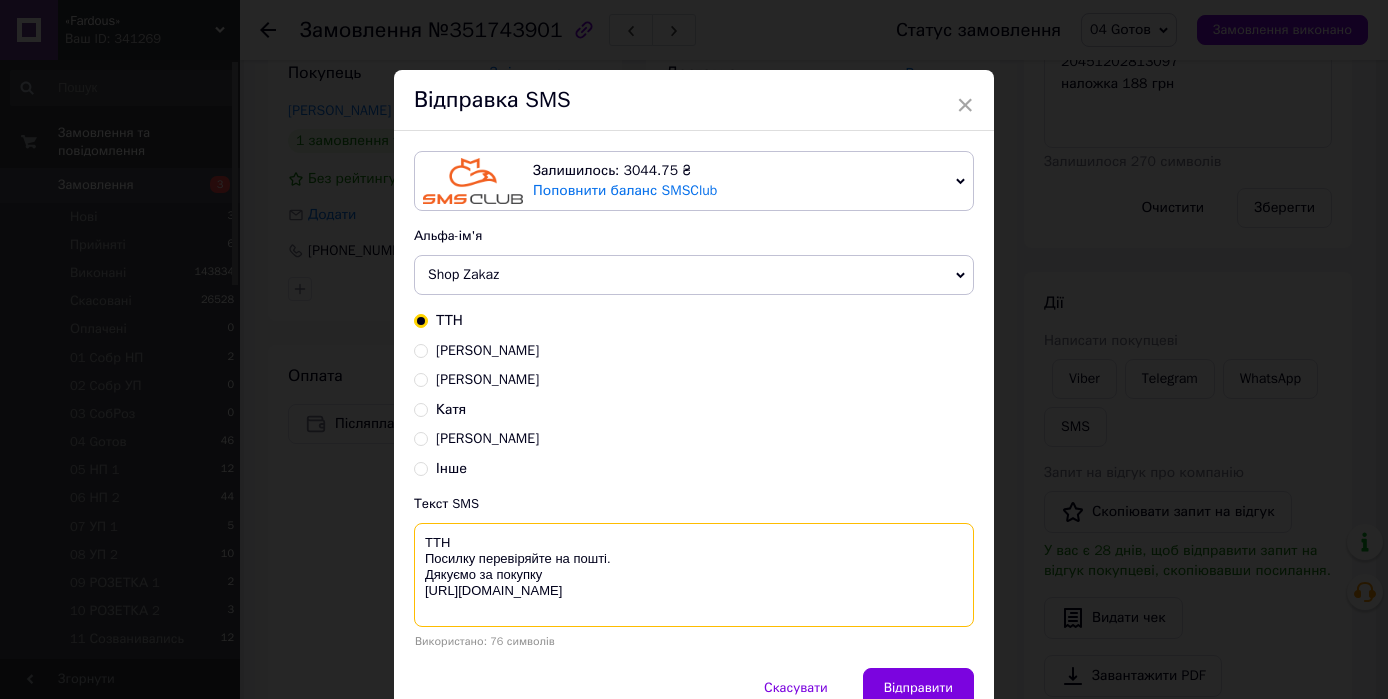 paste on "20451202813097" 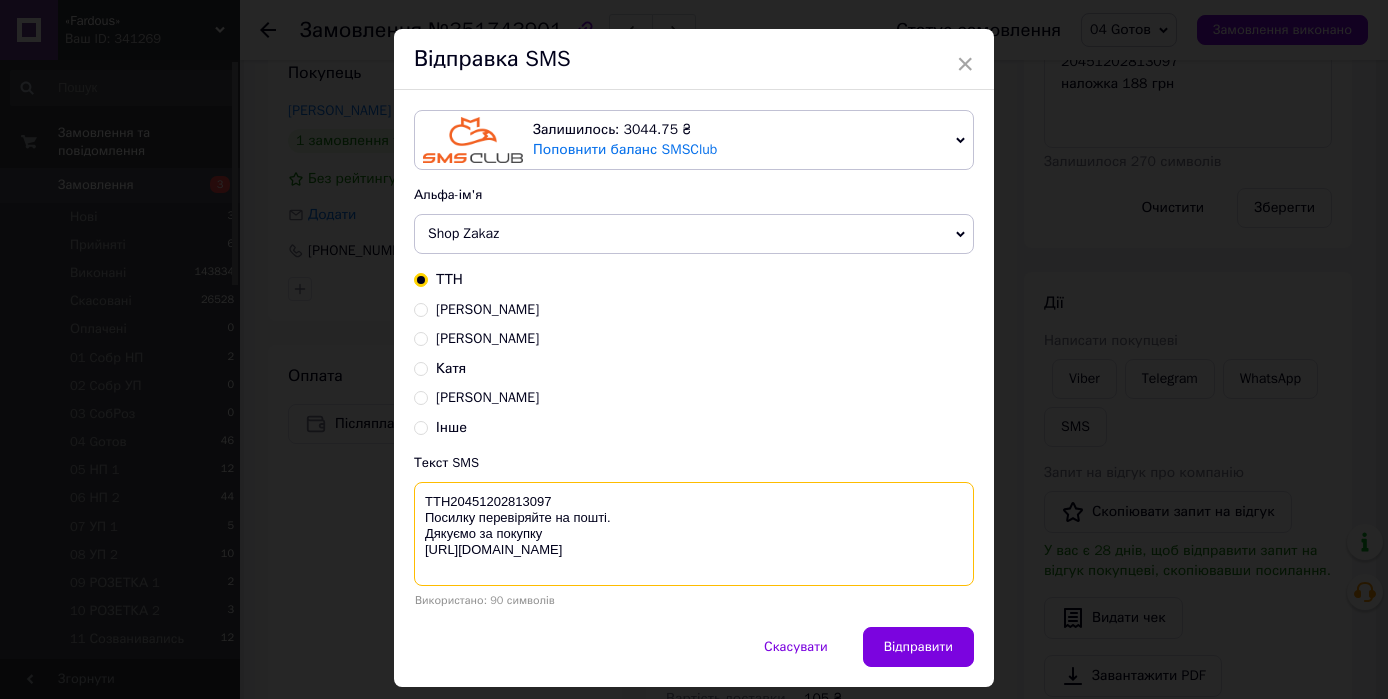 scroll, scrollTop: 96, scrollLeft: 0, axis: vertical 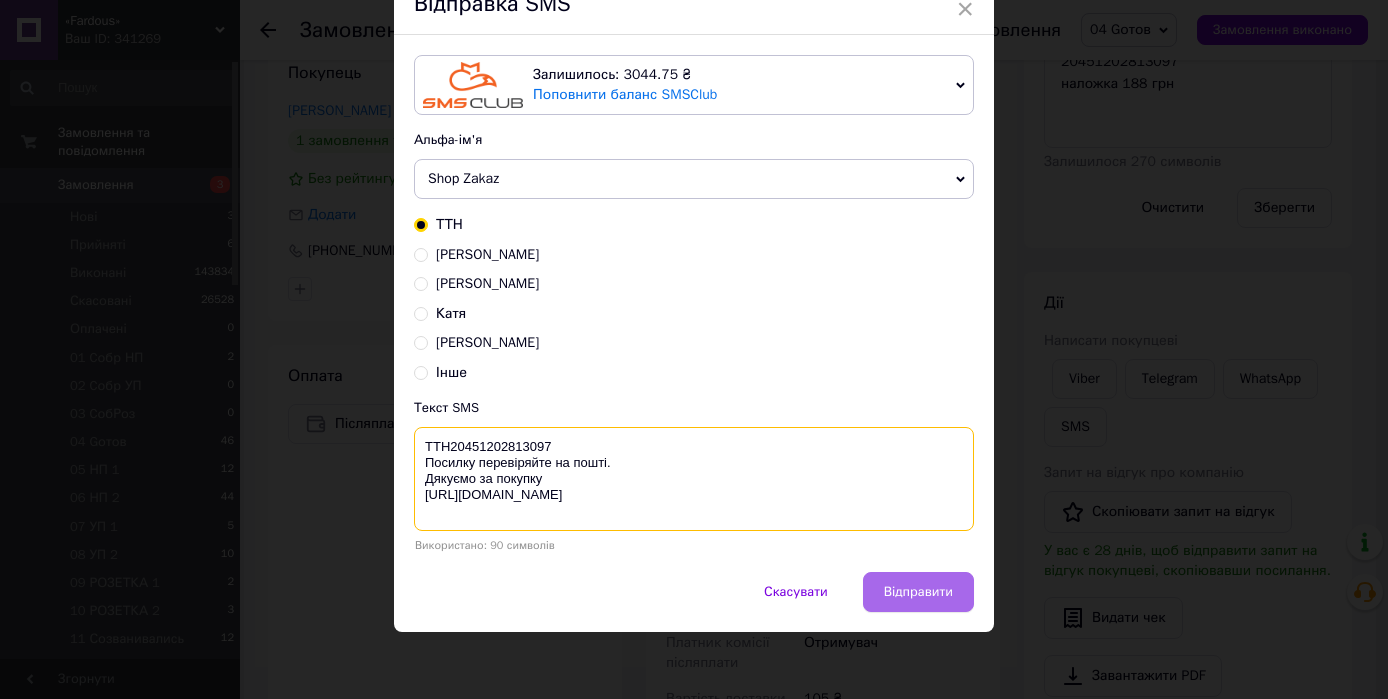type on "ТТН20451202813097
Посилку перевіряйте на пошті.
Дякуємо за покупку
https://fardous.com.ua/" 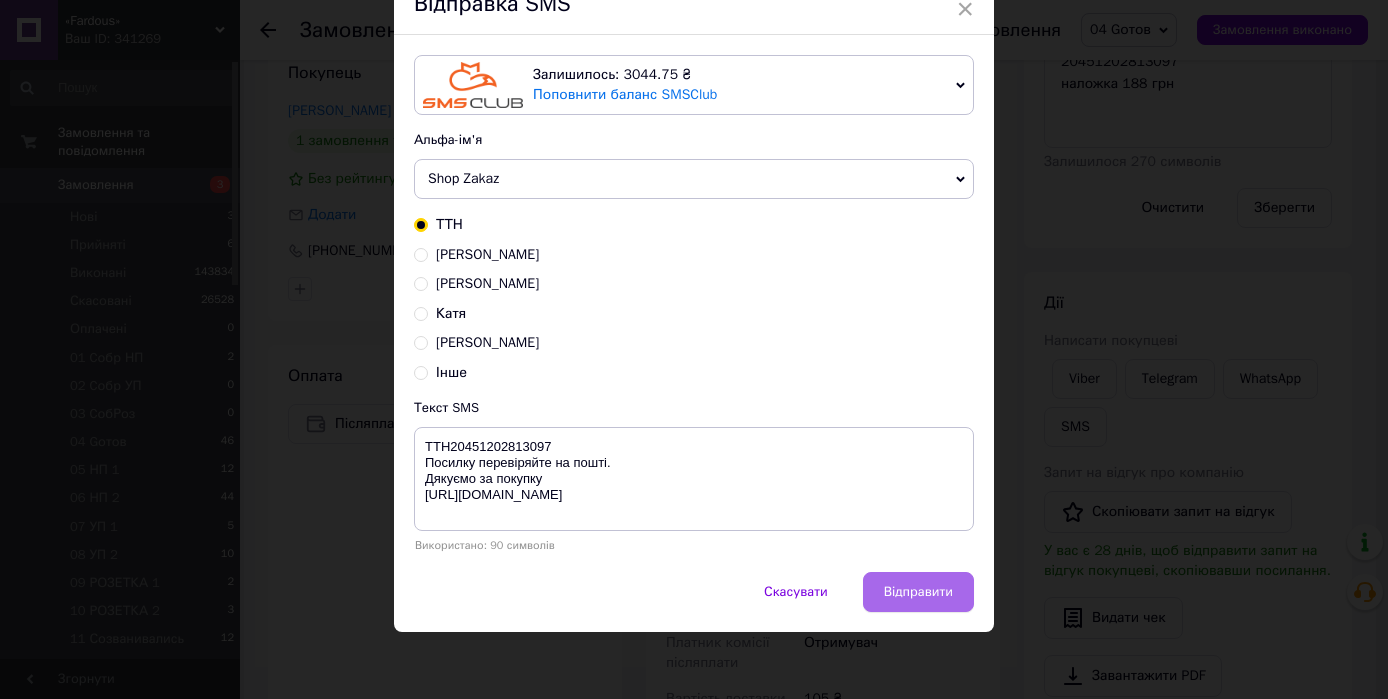 click on "Відправити" at bounding box center (918, 592) 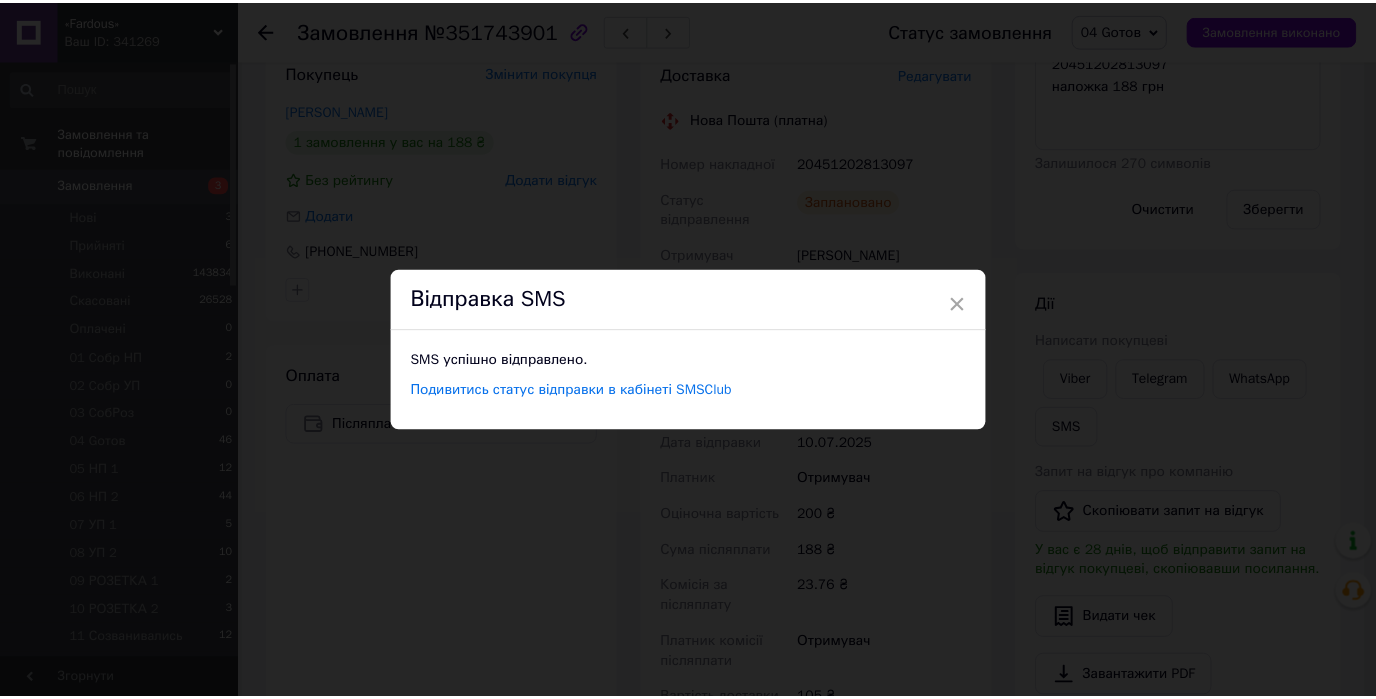 scroll, scrollTop: 0, scrollLeft: 0, axis: both 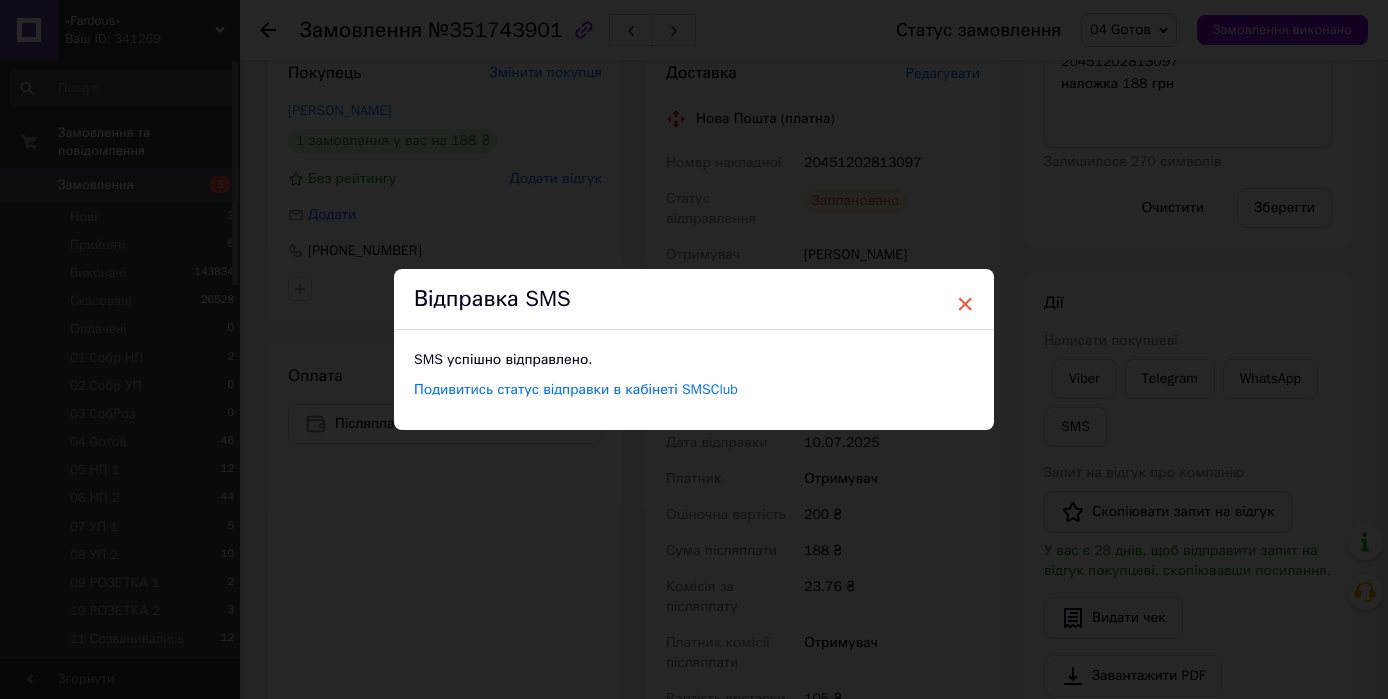 click on "×" at bounding box center (965, 304) 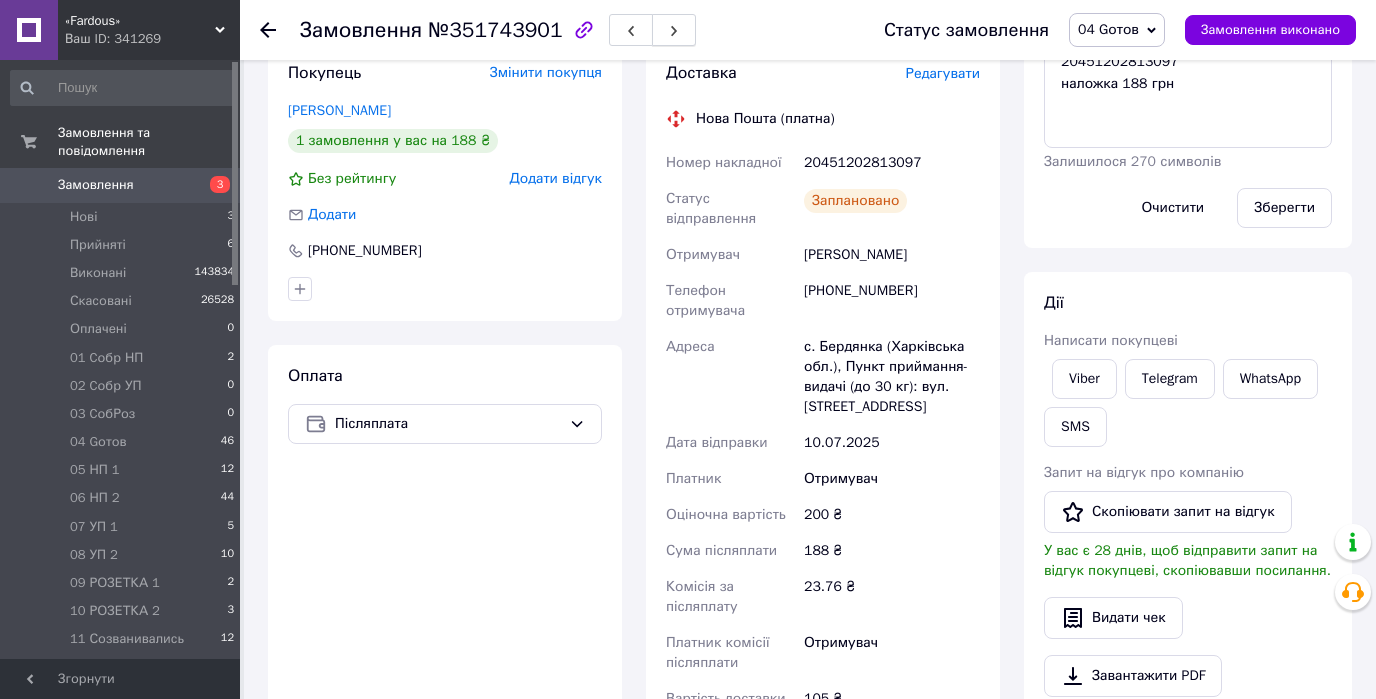 click 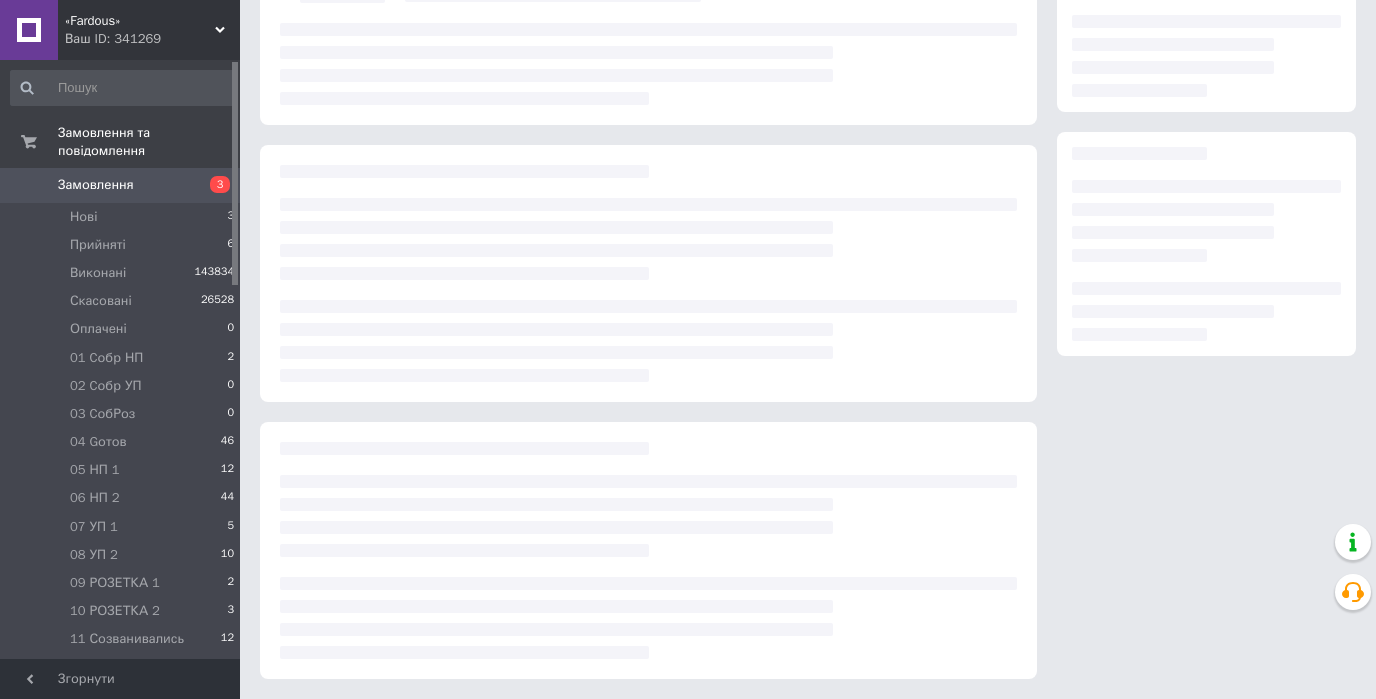 scroll, scrollTop: 417, scrollLeft: 0, axis: vertical 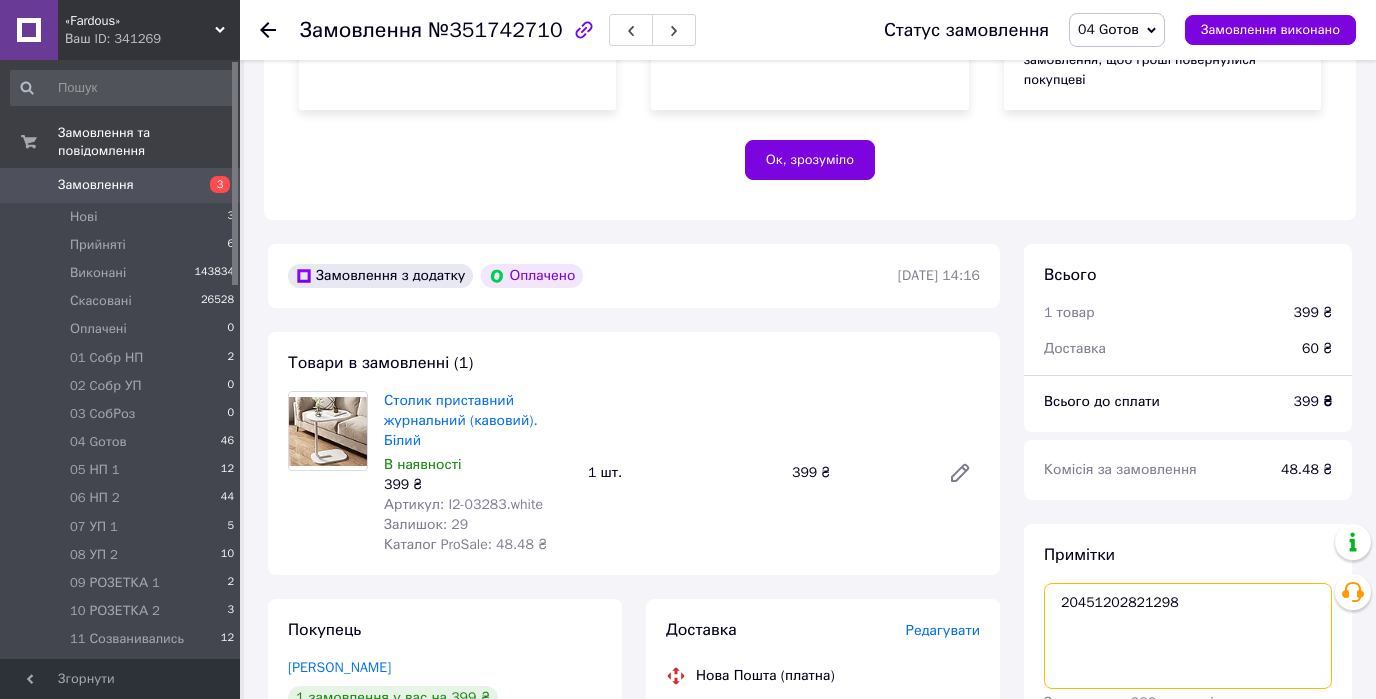 drag, startPoint x: 1180, startPoint y: 576, endPoint x: 1049, endPoint y: 580, distance: 131.06105 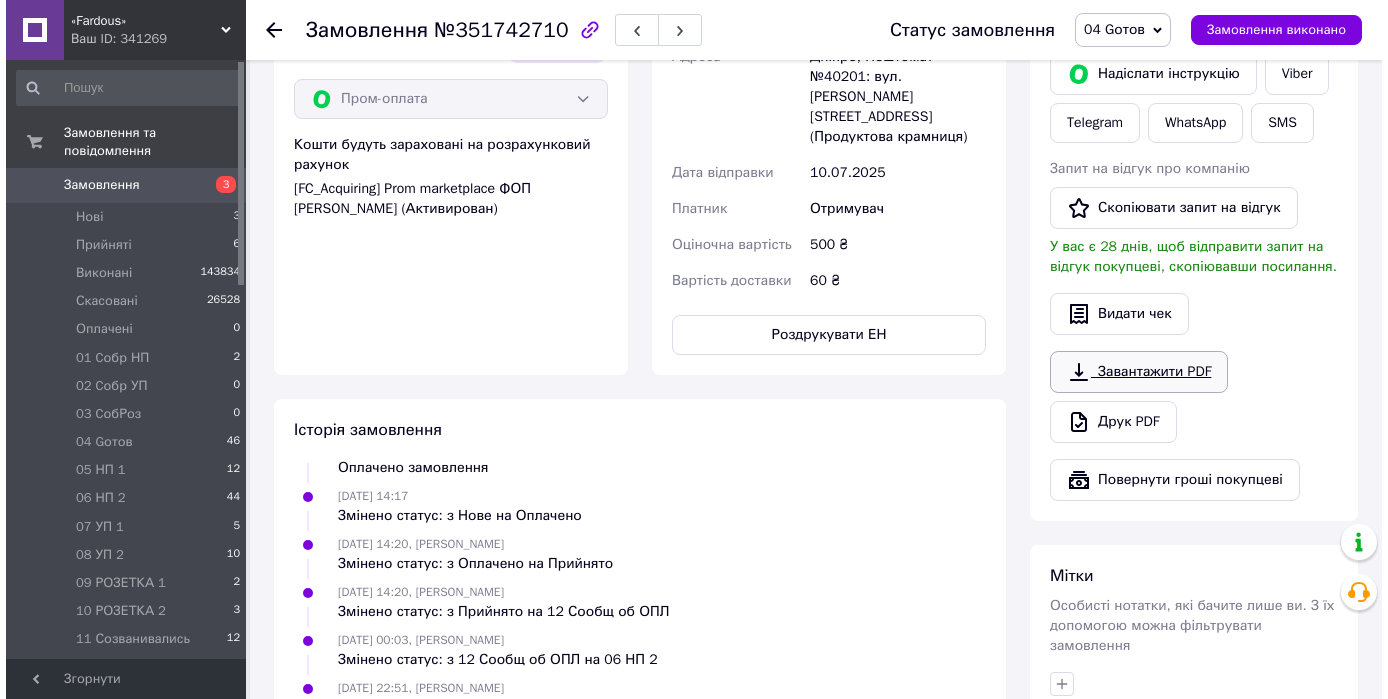 scroll, scrollTop: 1217, scrollLeft: 0, axis: vertical 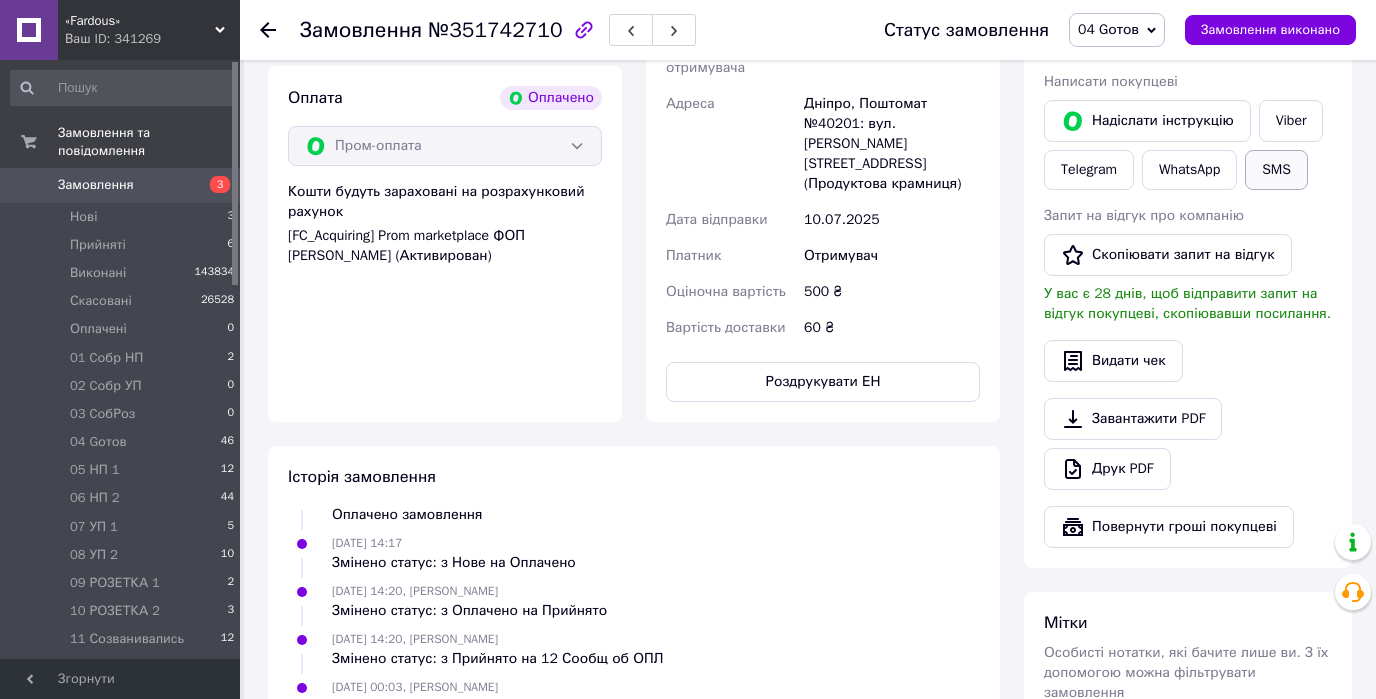 click on "SMS" at bounding box center [1276, 170] 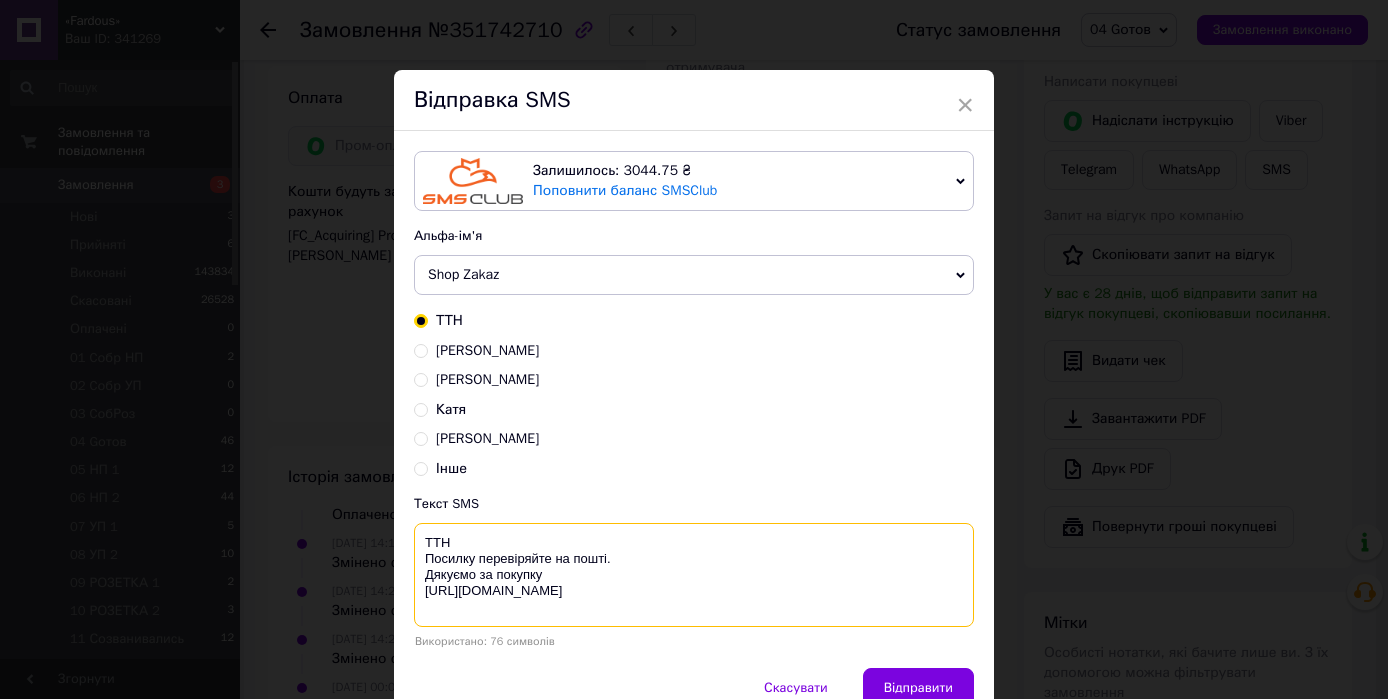 paste on "20451202821298" 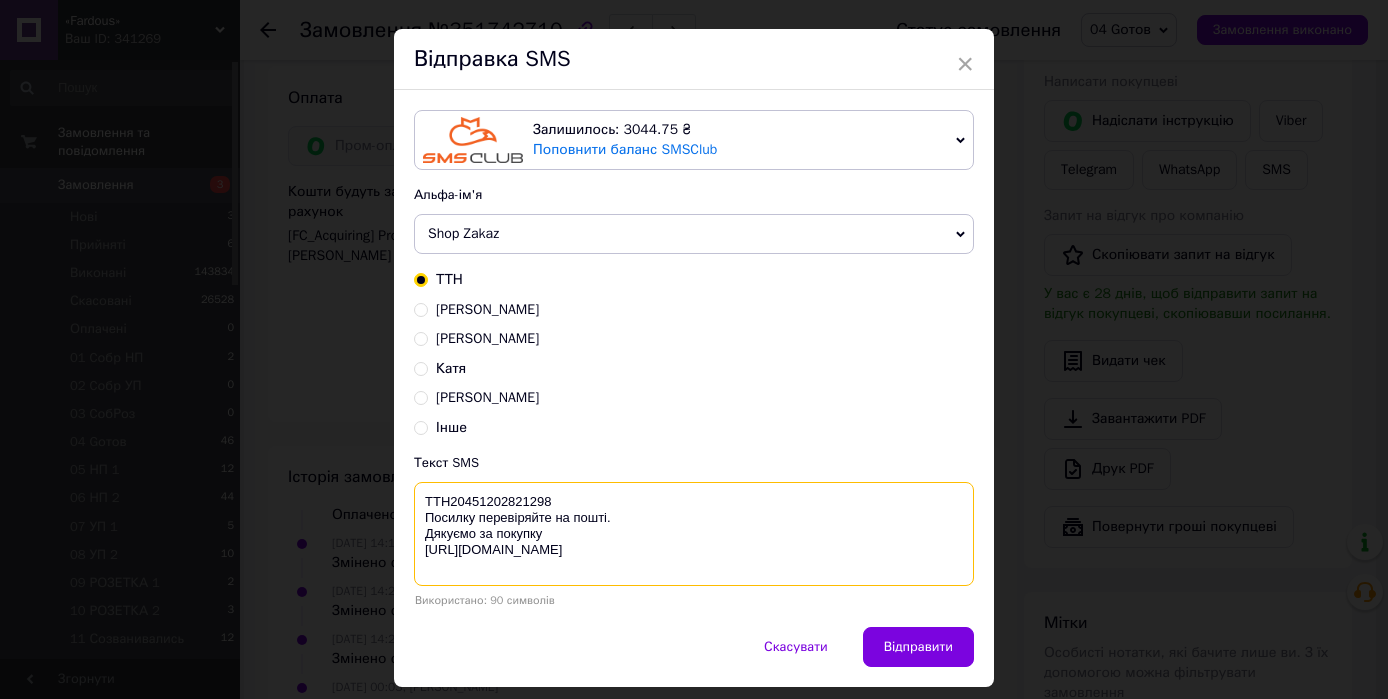 scroll, scrollTop: 96, scrollLeft: 0, axis: vertical 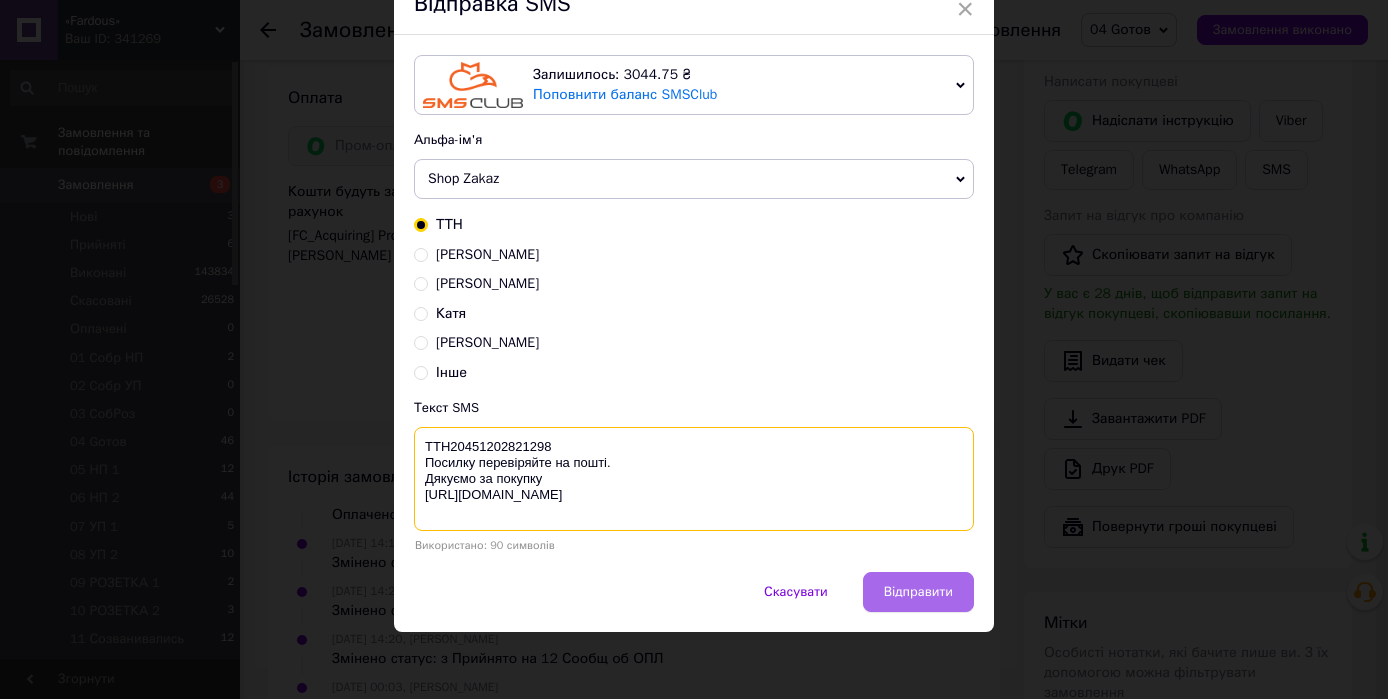 type on "ТТН20451202821298
Посилку перевіряйте на пошті.
Дякуємо за покупку
https://fardous.com.ua/" 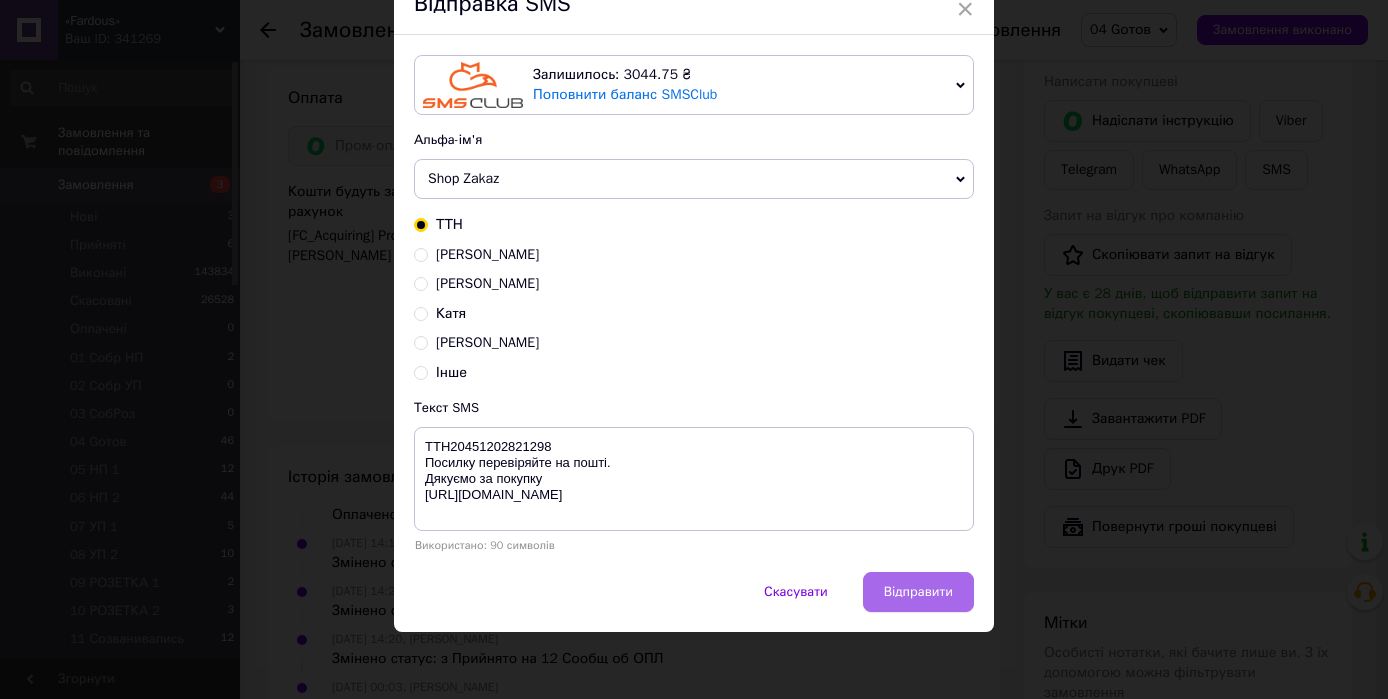 click on "Відправити" at bounding box center [918, 592] 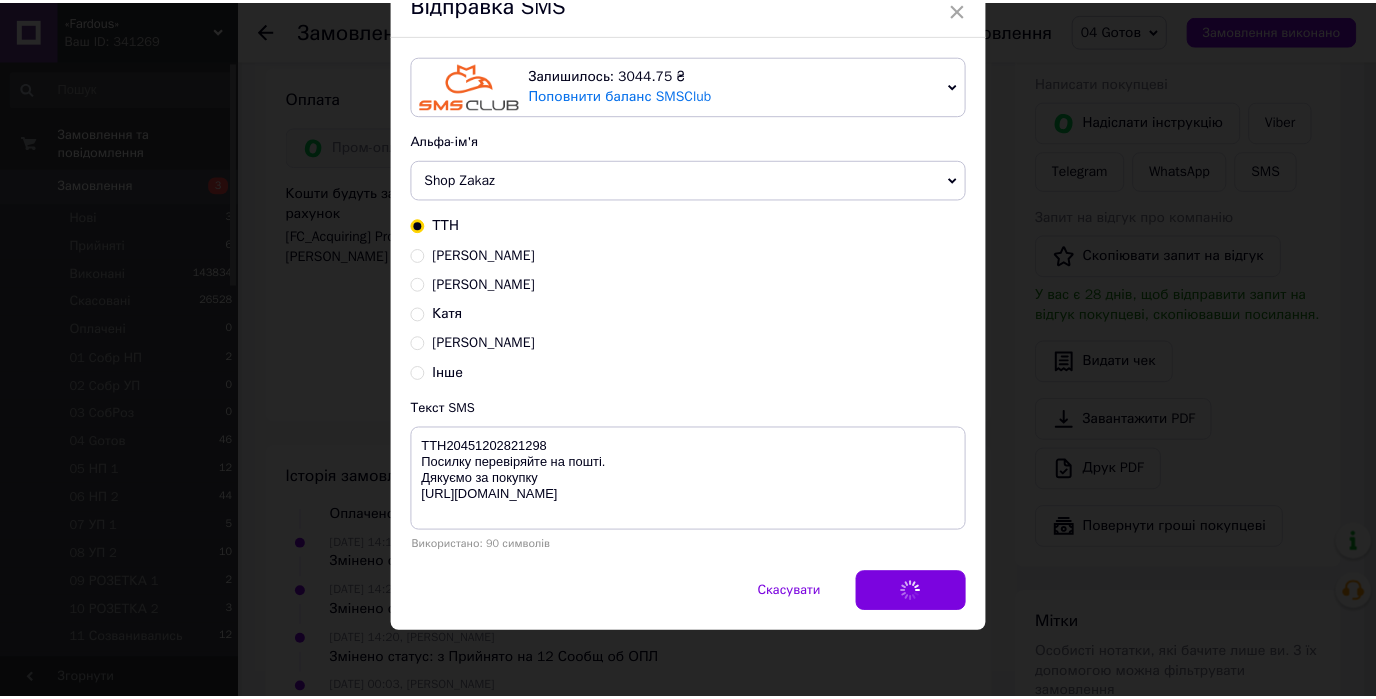 scroll, scrollTop: 0, scrollLeft: 0, axis: both 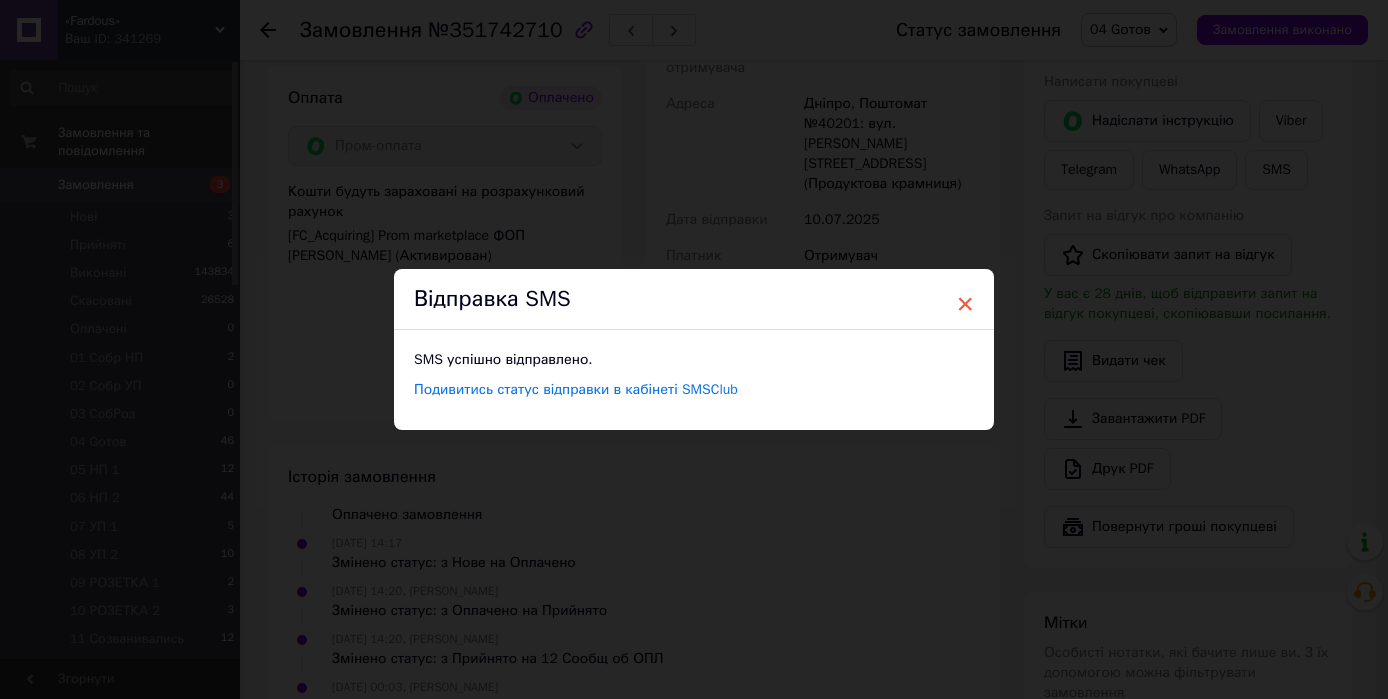 click on "×" at bounding box center (965, 304) 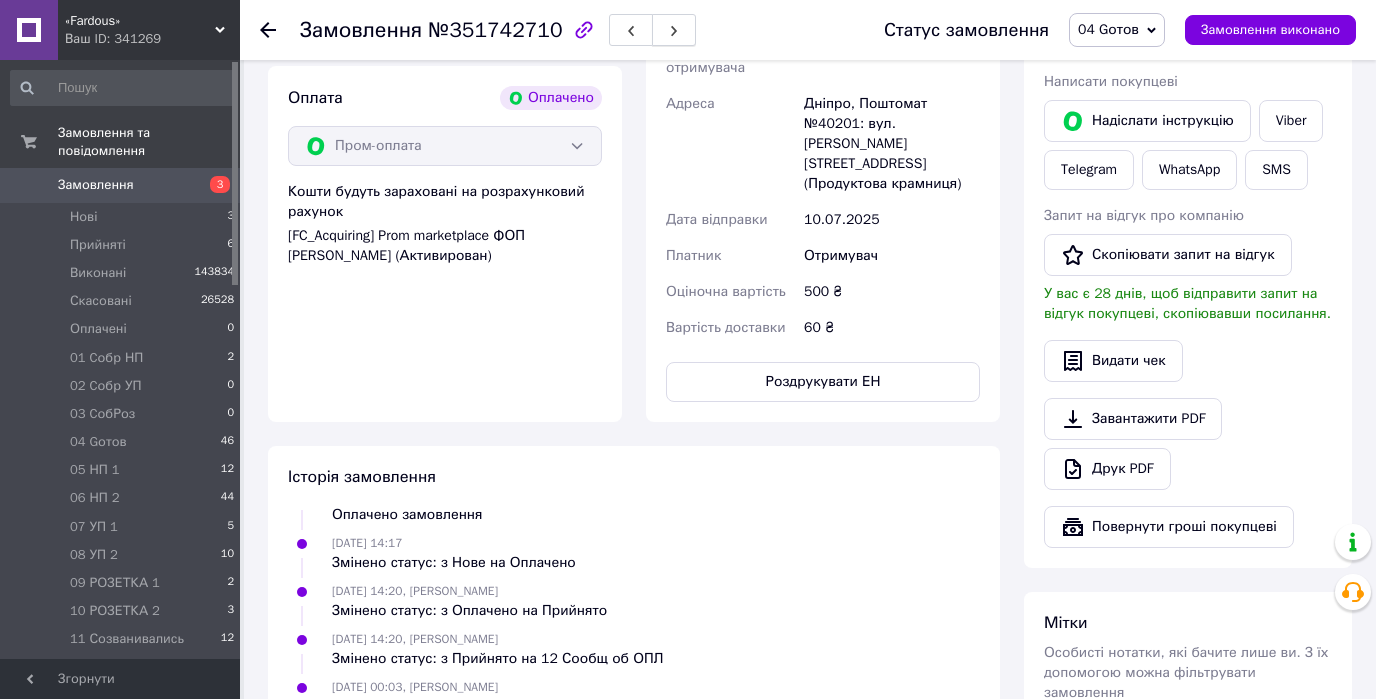 click 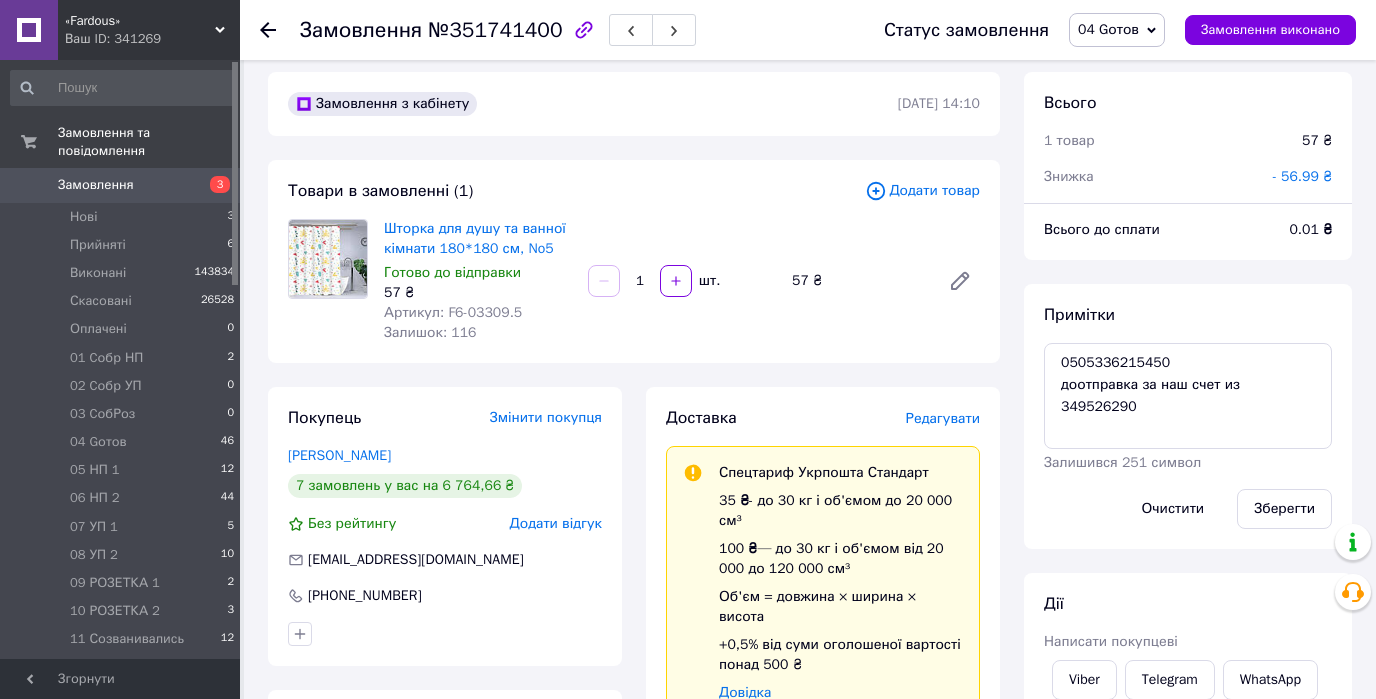 scroll, scrollTop: 0, scrollLeft: 0, axis: both 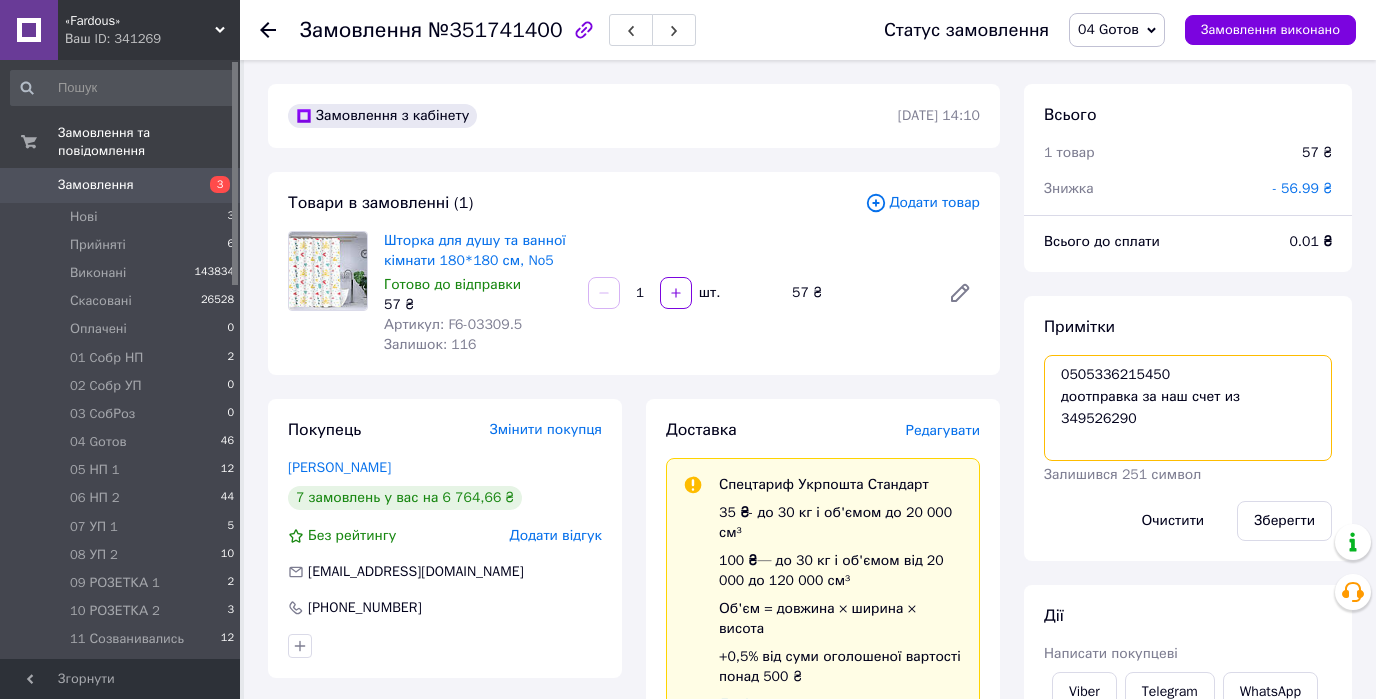 click on "Замовлення з кабінету 08.07.2025 | 14:10 Товари в замовленні (1) Додати товар Шторка для душу та ванної кімнати 180*180 см, No5 Готово до відправки 57 ₴ Артикул: F6-03309.5 Залишок: 116 1   шт. 57 ₴ Покупець Змінити покупця Анастасия Попова 7 замовлень у вас на 6 764,66 ₴ Без рейтингу   Додати відгук mechta_91@mail.ru +380631874149 Оплата Оплата на рахунок Доставка Редагувати Спецтариф Укрпошта Стандарт 35 ₴  - до 30 кг і об'ємом до 20 000 см³ 100 ₴  — до 30 кг і об'ємом від 20 000 до 120 000 см³ Об'єм = довжина × ширина × висота +0,5% від суми оголошеної вартості понад 500 ₴ Довідка Укрпошта (платна) Тариф Стандарт або" at bounding box center [810, 1012] 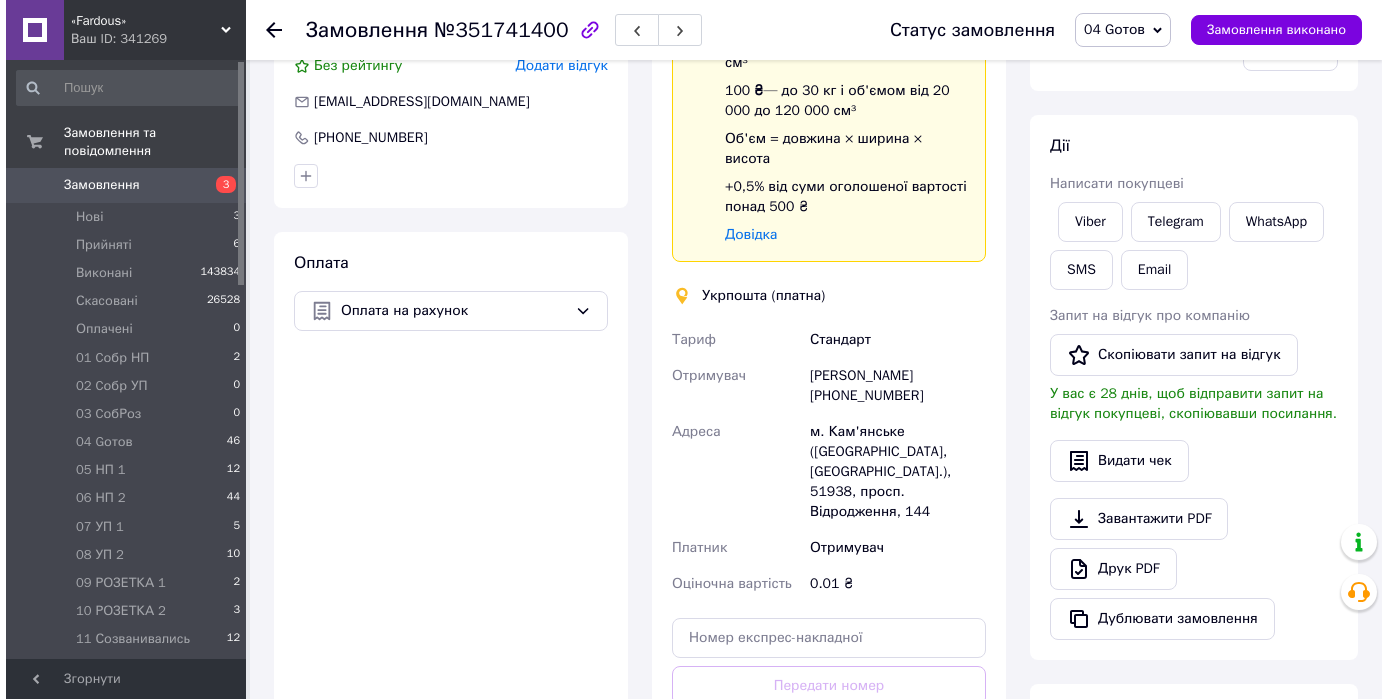 scroll, scrollTop: 480, scrollLeft: 0, axis: vertical 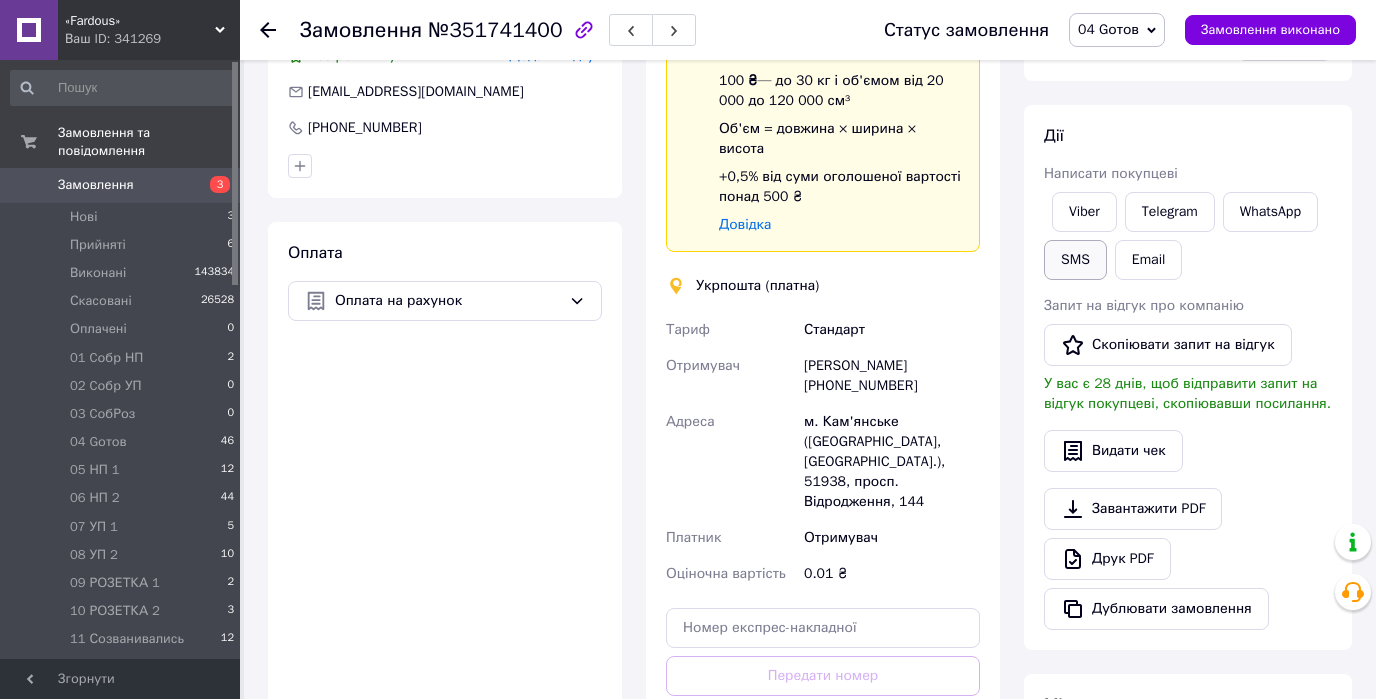 click on "SMS" at bounding box center [1075, 260] 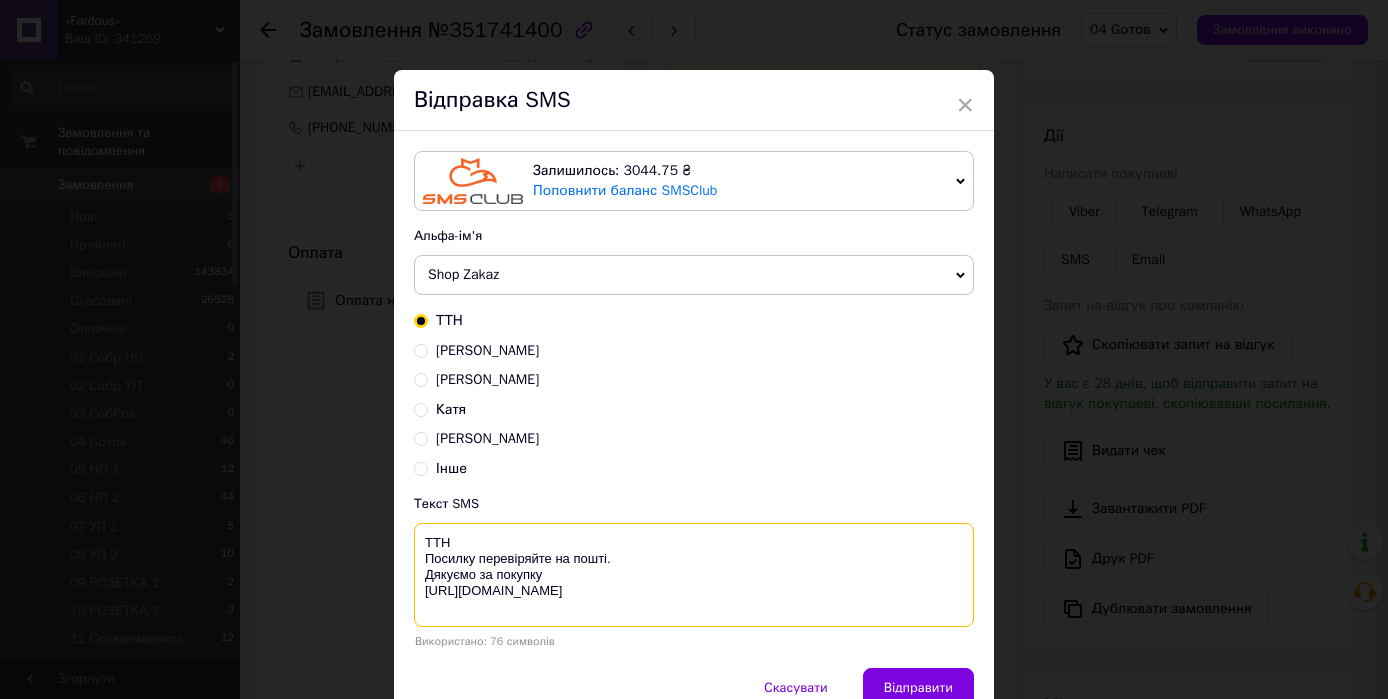 paste on "0505336215450" 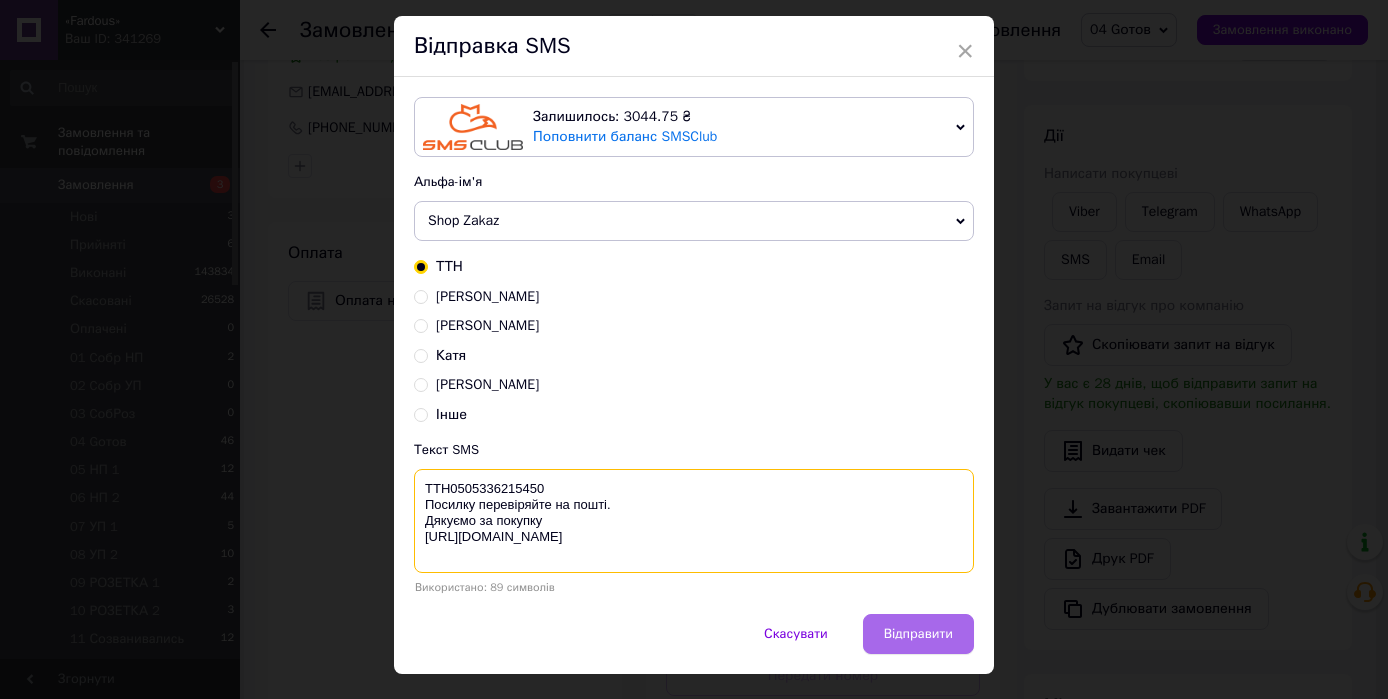 scroll, scrollTop: 96, scrollLeft: 0, axis: vertical 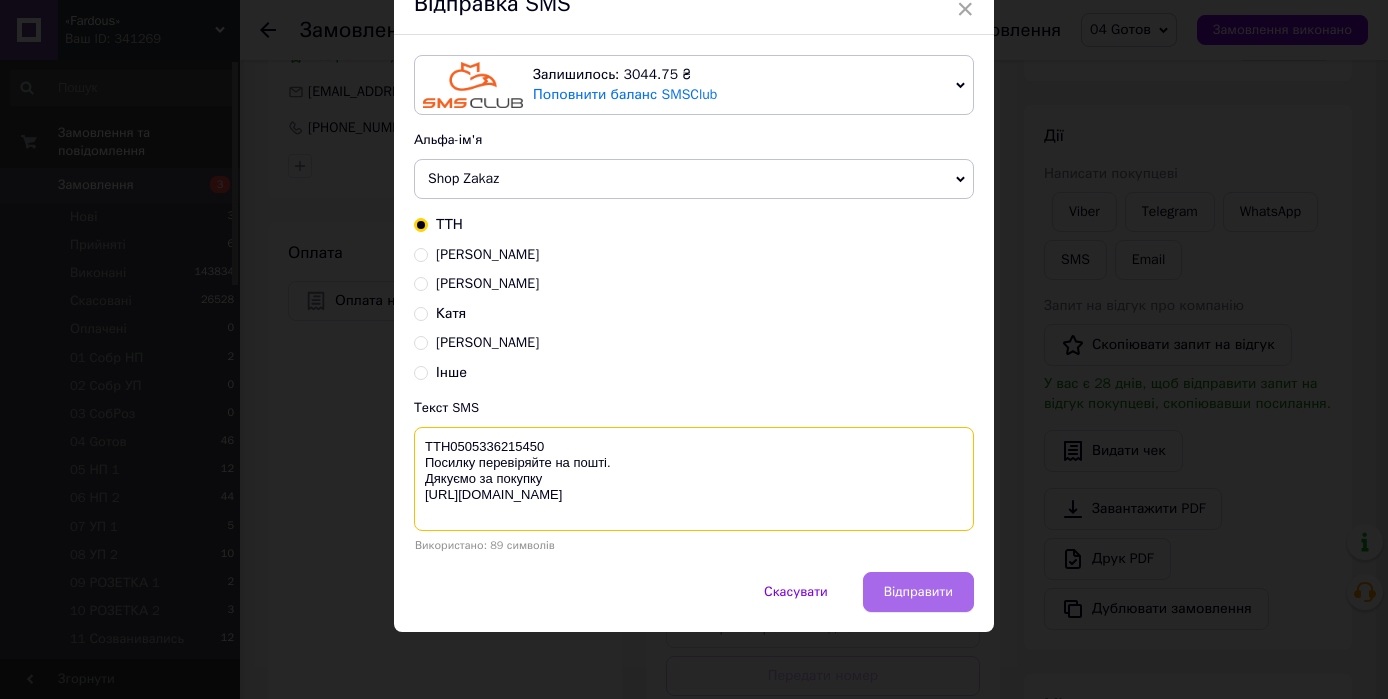 type on "ТТН0505336215450
Посилку перевіряйте на пошті.
Дякуємо за покупку
https://fardous.com.ua/" 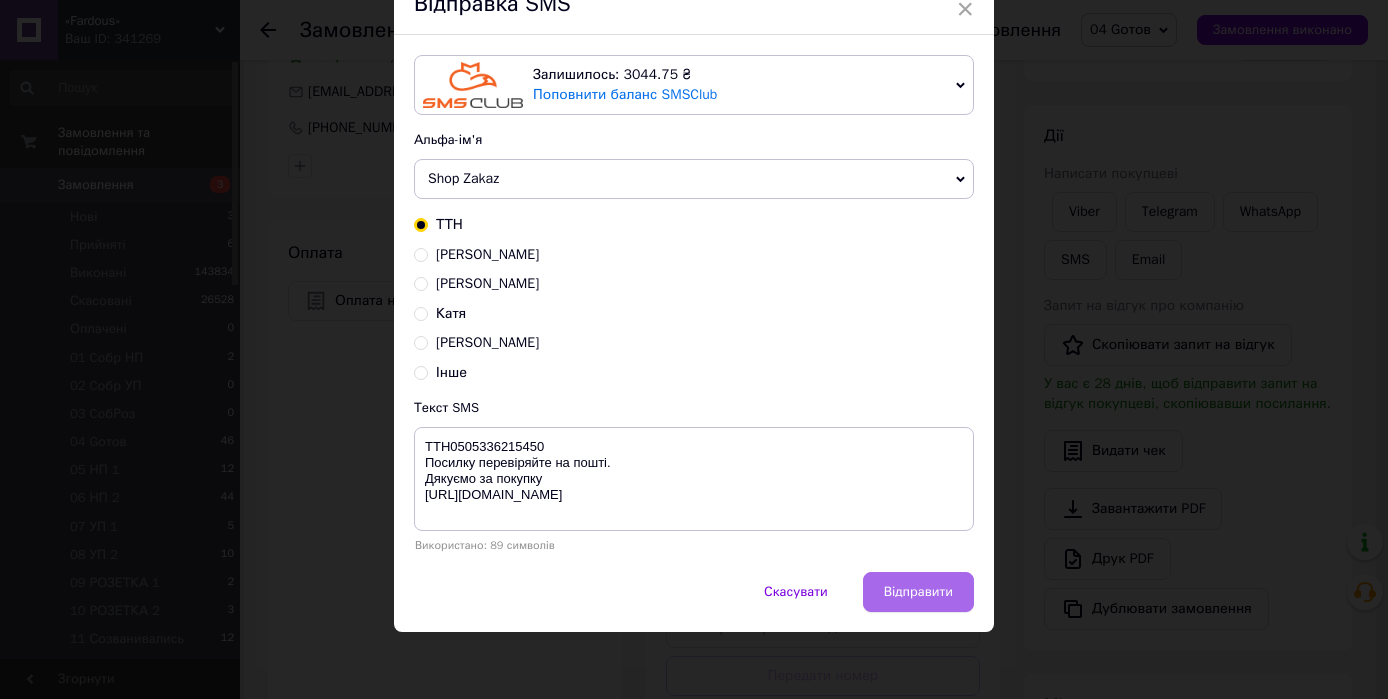 click on "Відправити" at bounding box center (918, 592) 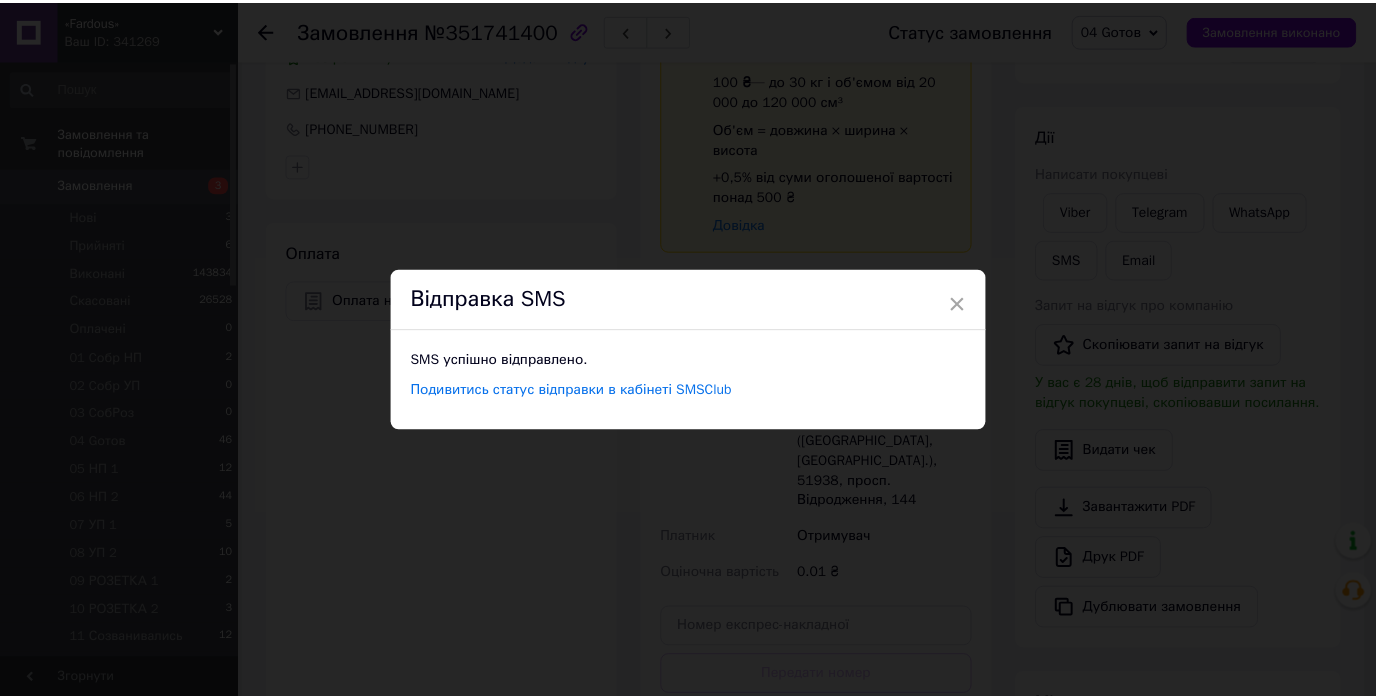 scroll, scrollTop: 0, scrollLeft: 0, axis: both 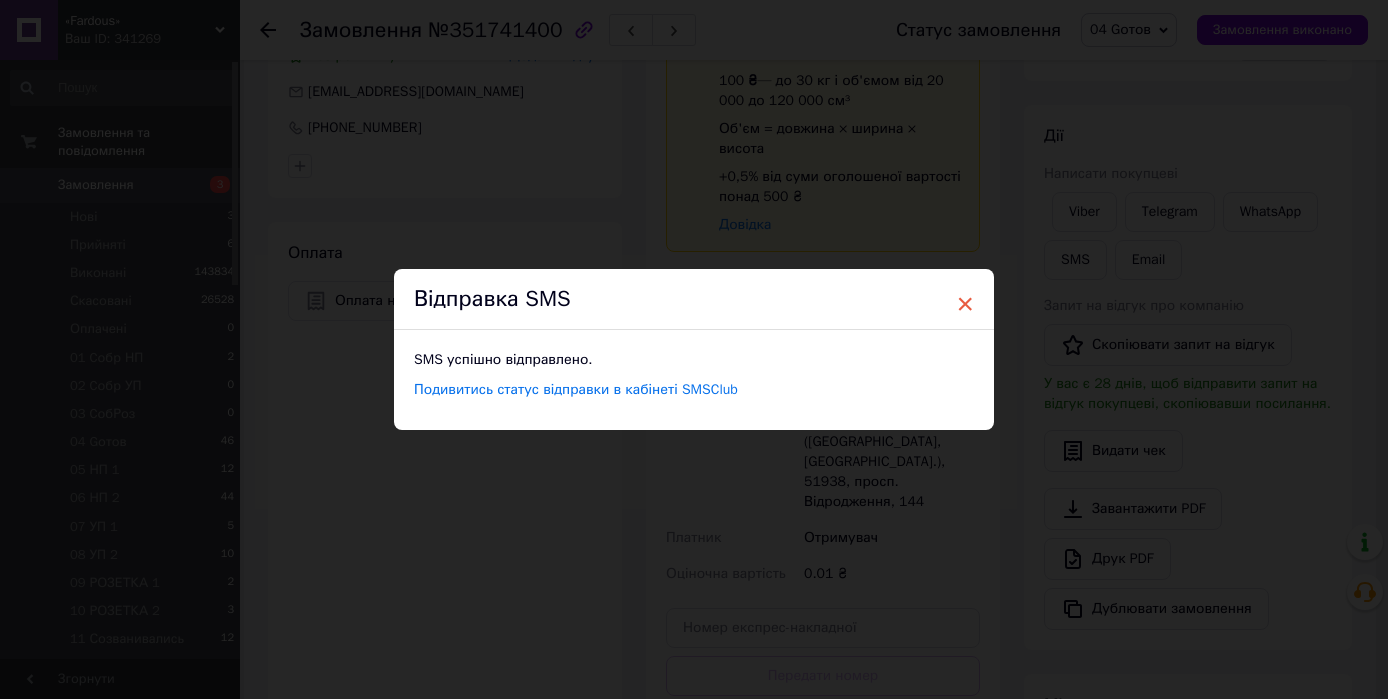 click on "×" at bounding box center [965, 304] 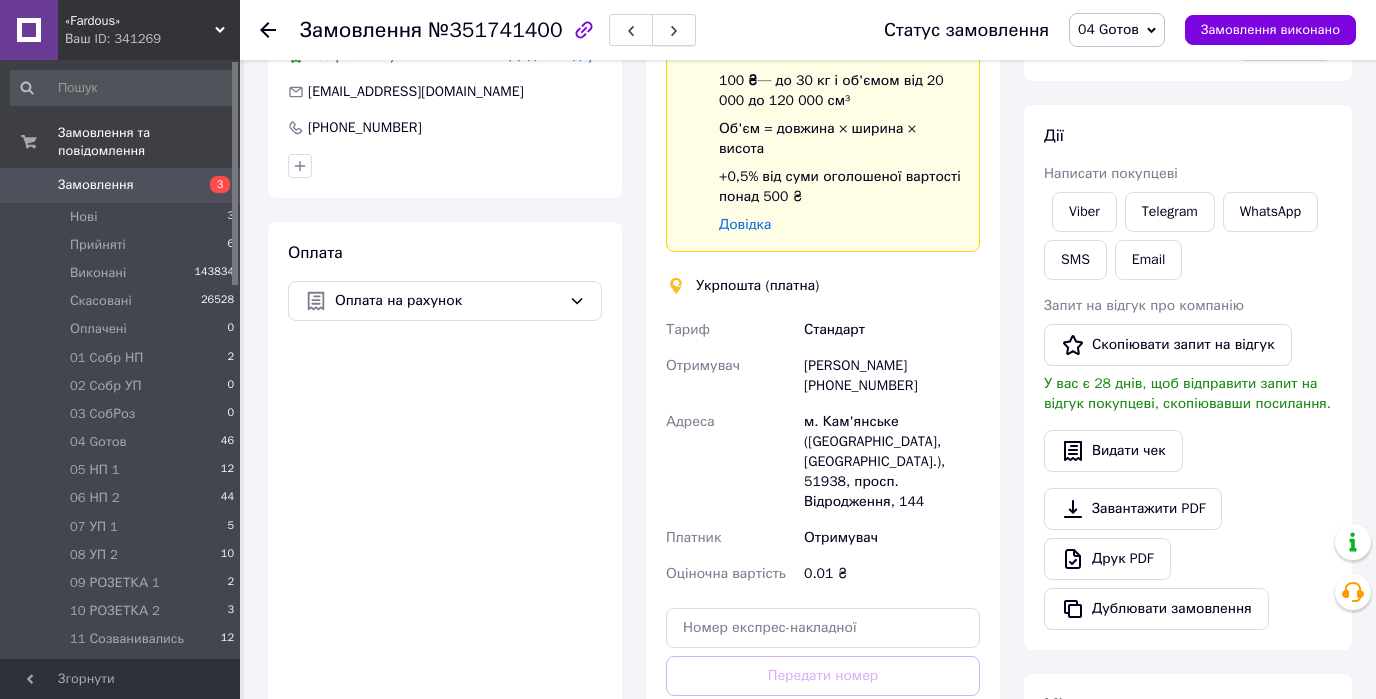 click 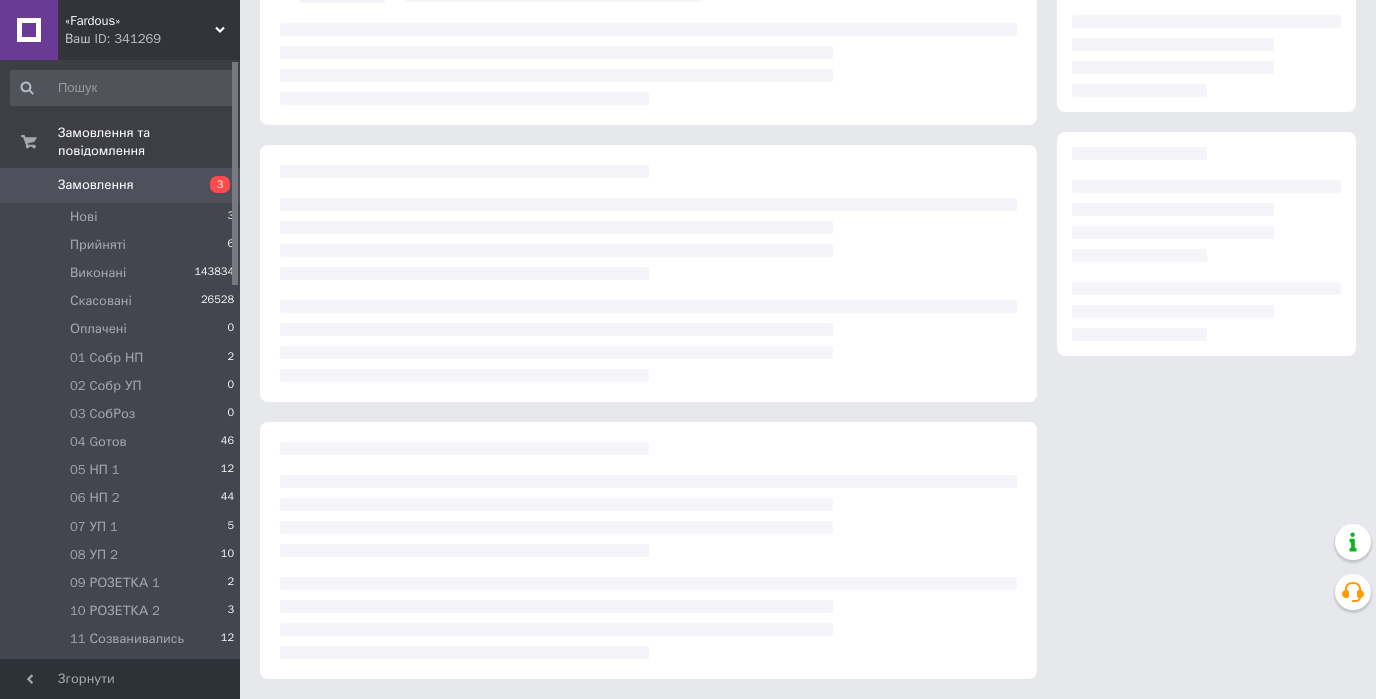 scroll, scrollTop: 480, scrollLeft: 0, axis: vertical 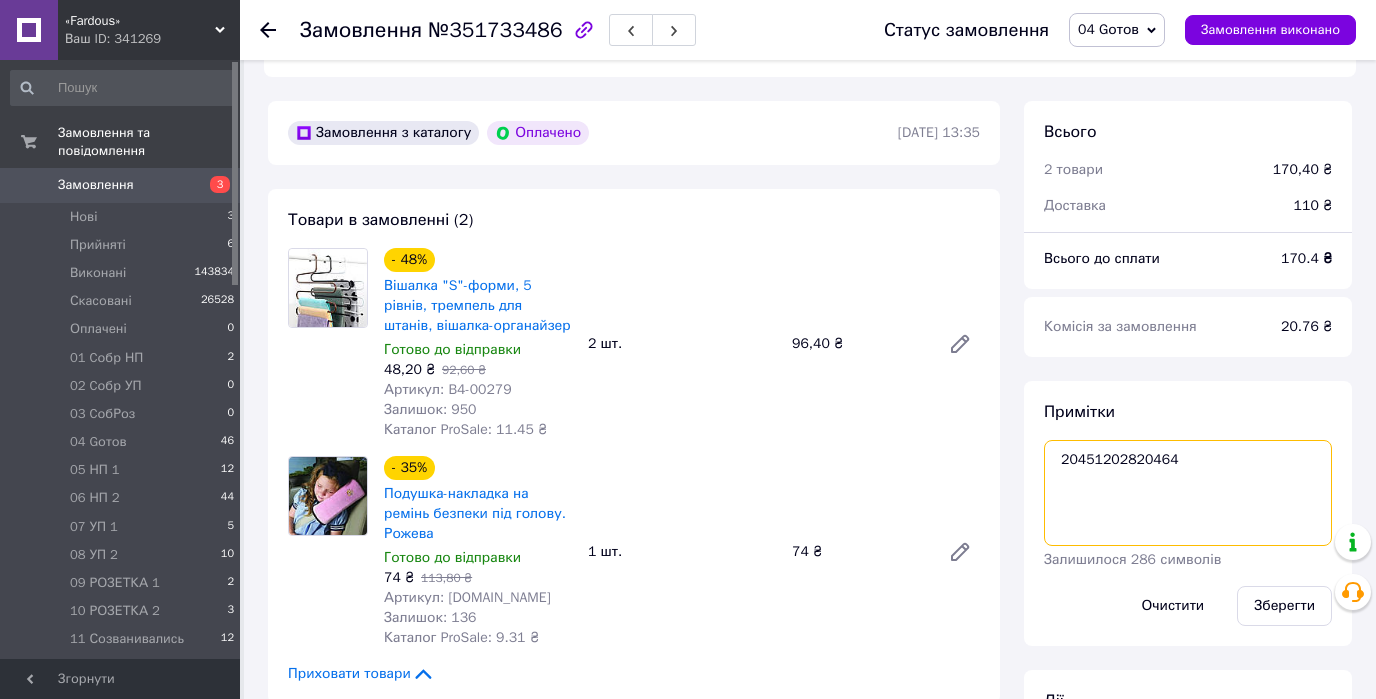 drag, startPoint x: 1178, startPoint y: 437, endPoint x: 1052, endPoint y: 442, distance: 126.09917 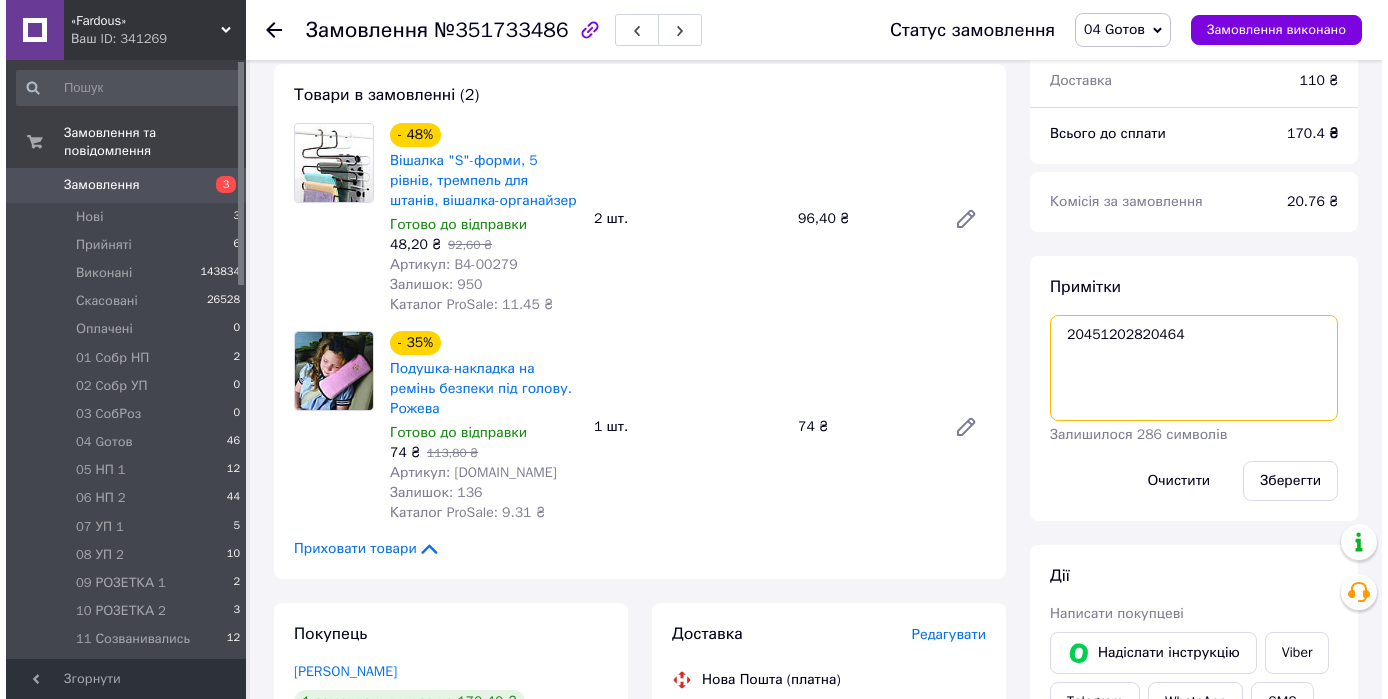 scroll, scrollTop: 960, scrollLeft: 0, axis: vertical 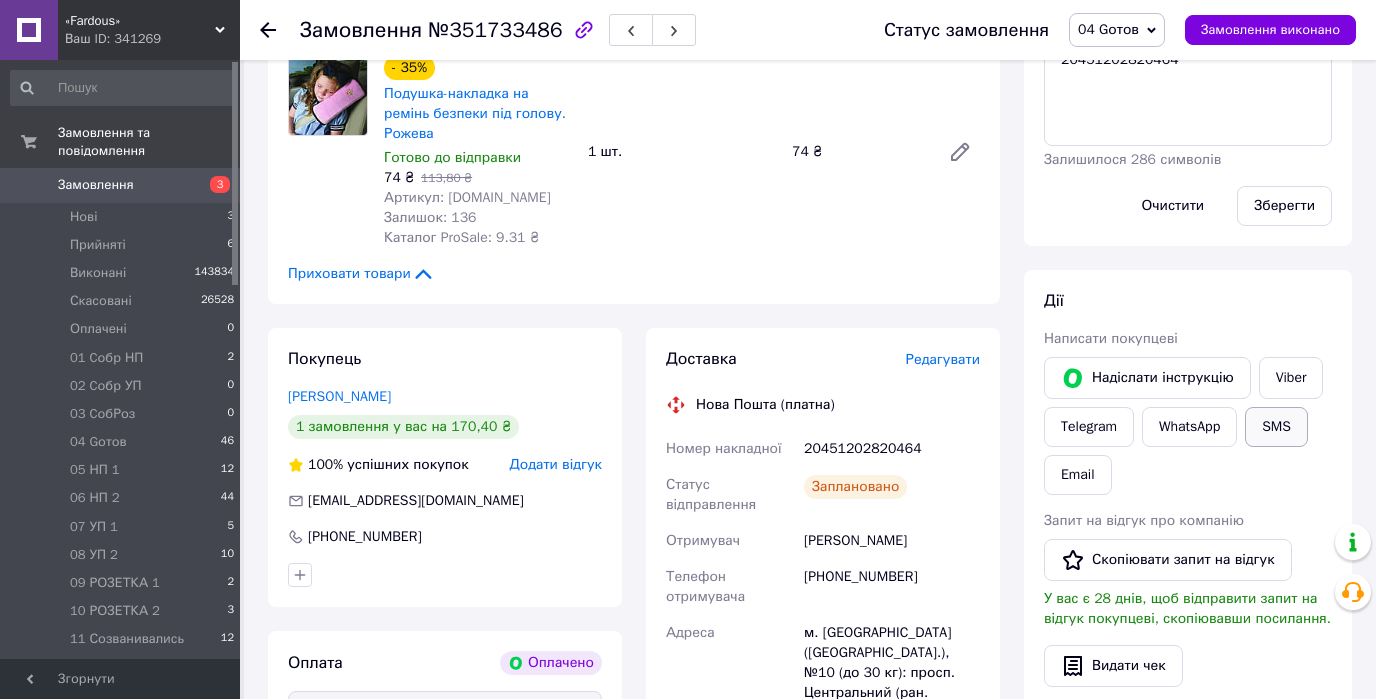 click on "SMS" at bounding box center [1276, 427] 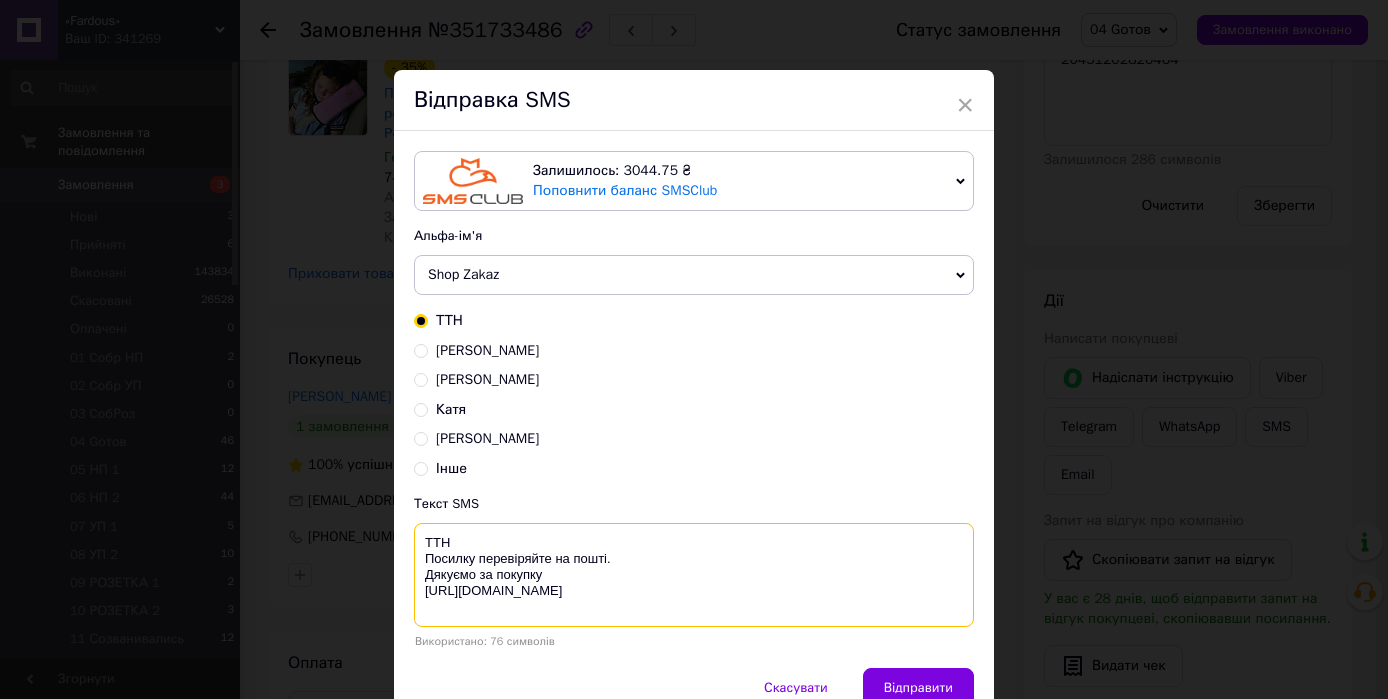 paste on "20451202820464" 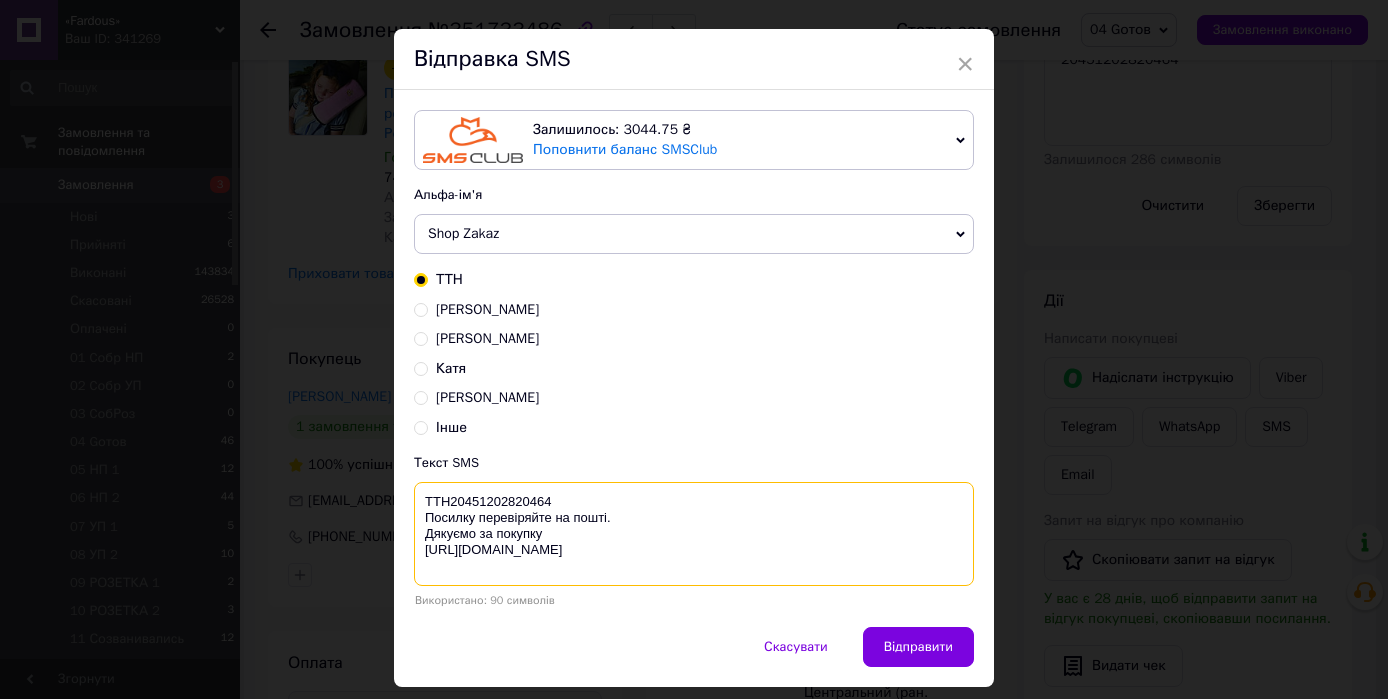 scroll, scrollTop: 96, scrollLeft: 0, axis: vertical 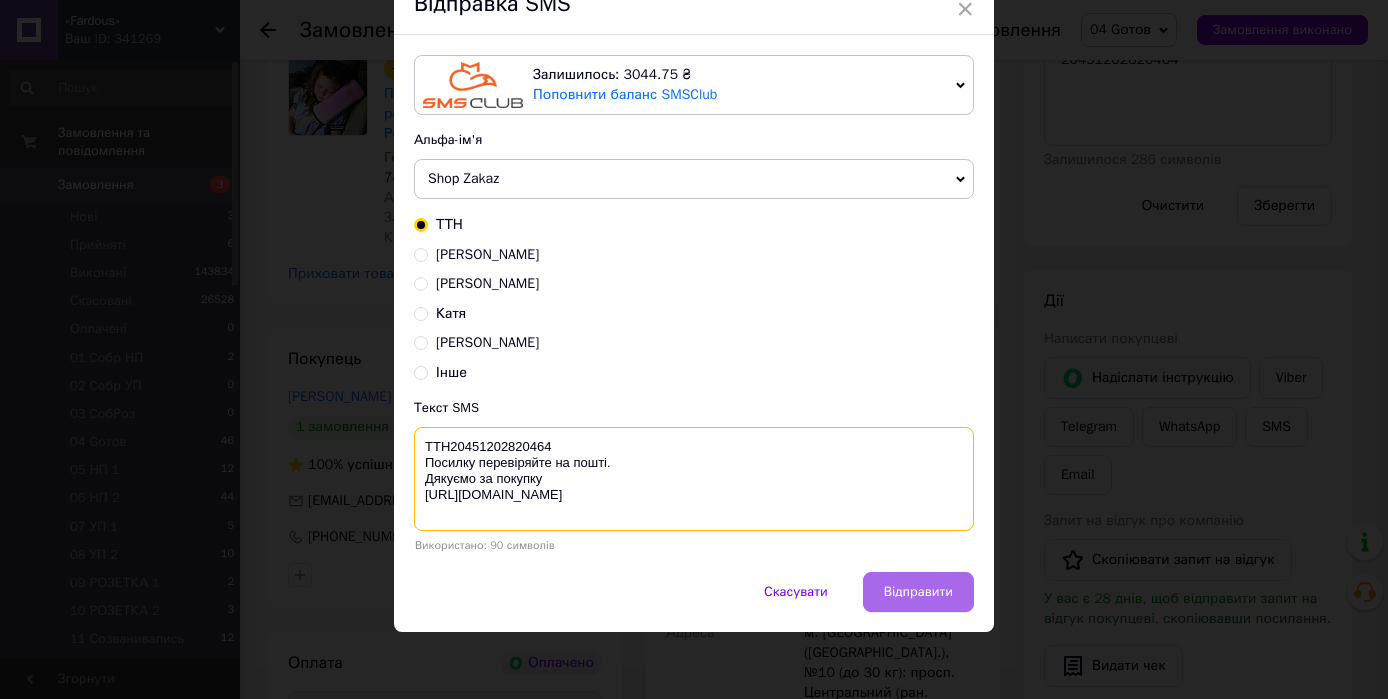 type on "ТТН20451202820464
Посилку перевіряйте на пошті.
Дякуємо за покупку
https://fardous.com.ua/" 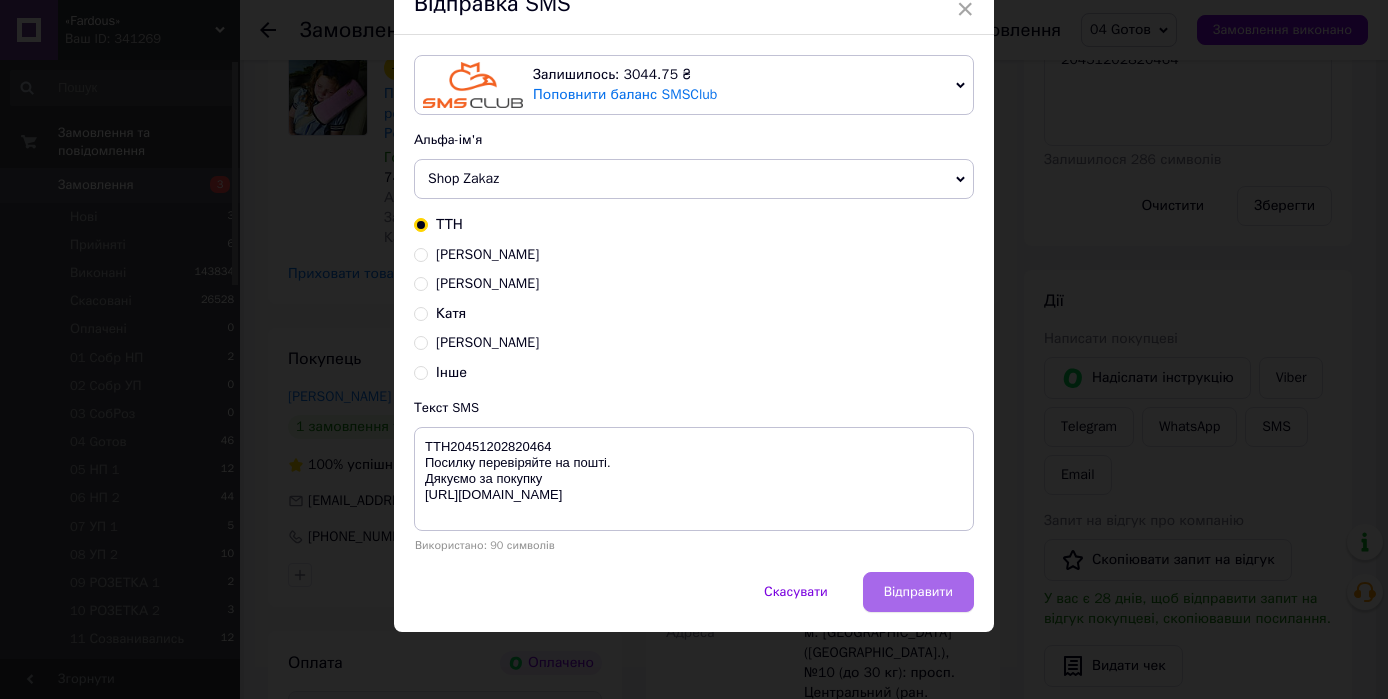 click on "Відправити" at bounding box center (918, 592) 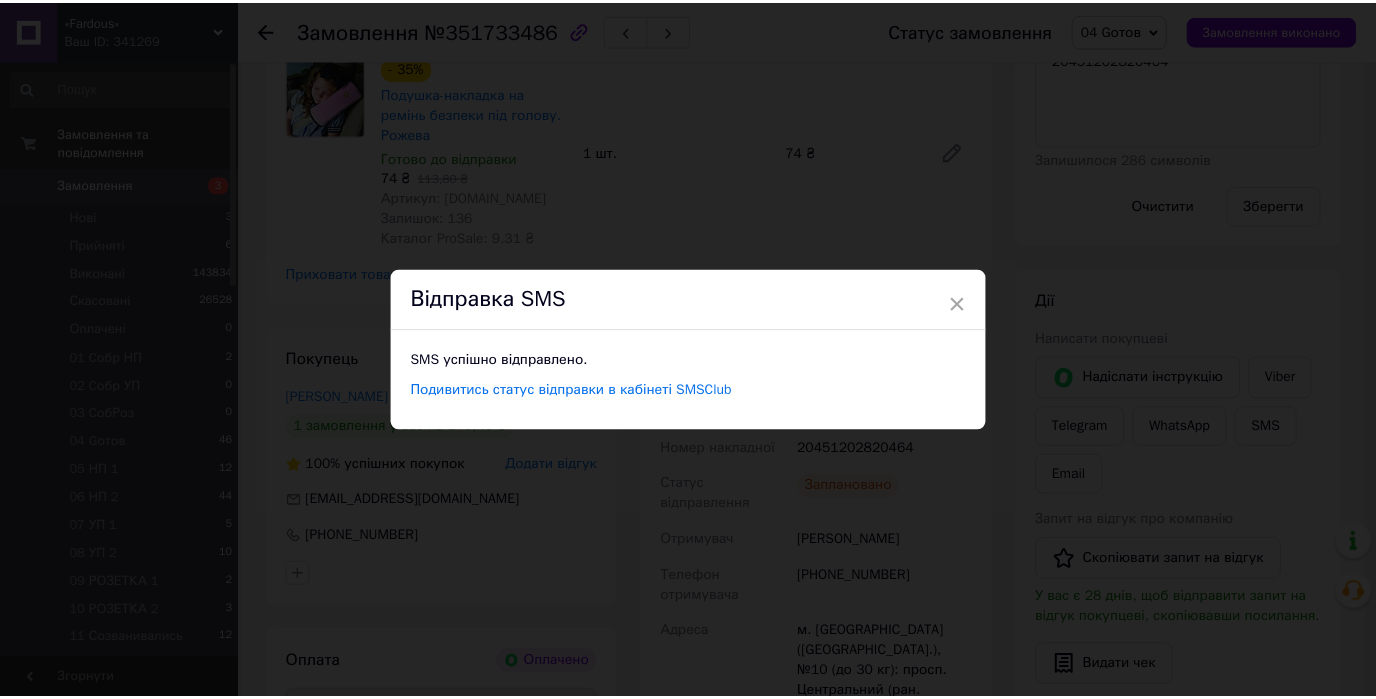 scroll, scrollTop: 0, scrollLeft: 0, axis: both 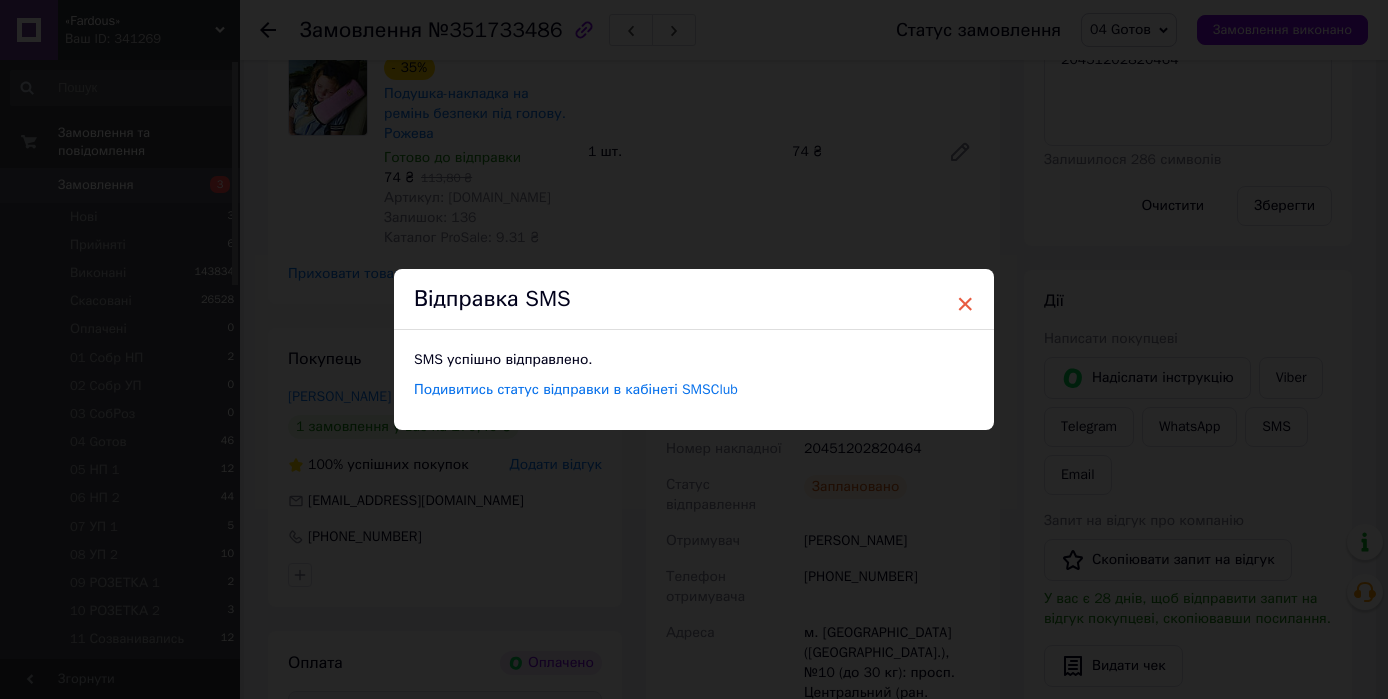 click on "×" at bounding box center [965, 304] 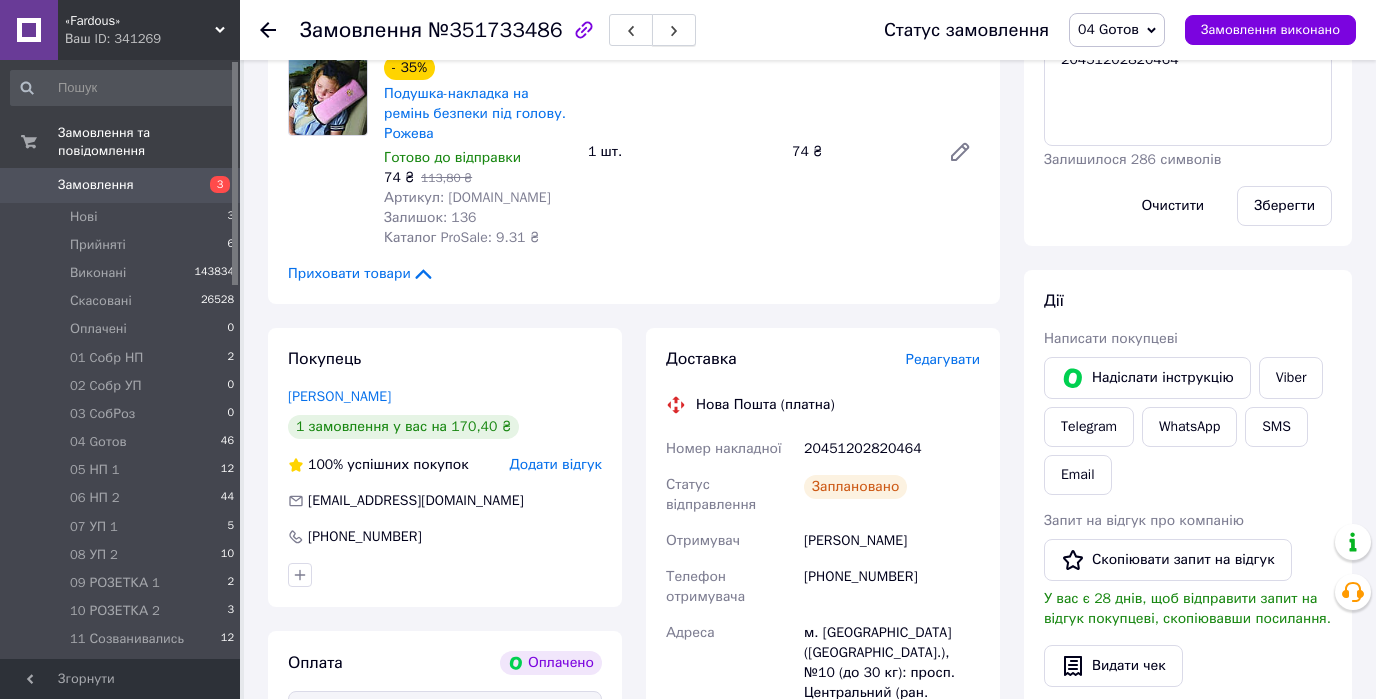 click 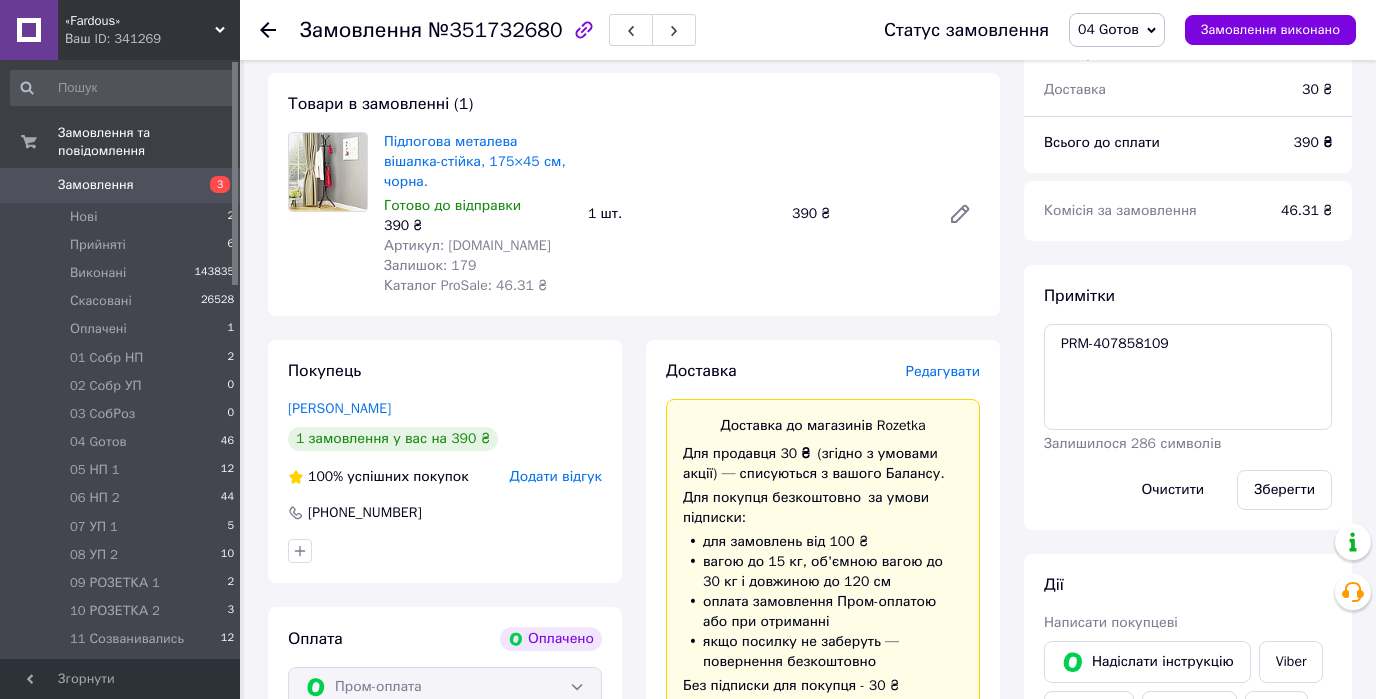 scroll, scrollTop: 480, scrollLeft: 0, axis: vertical 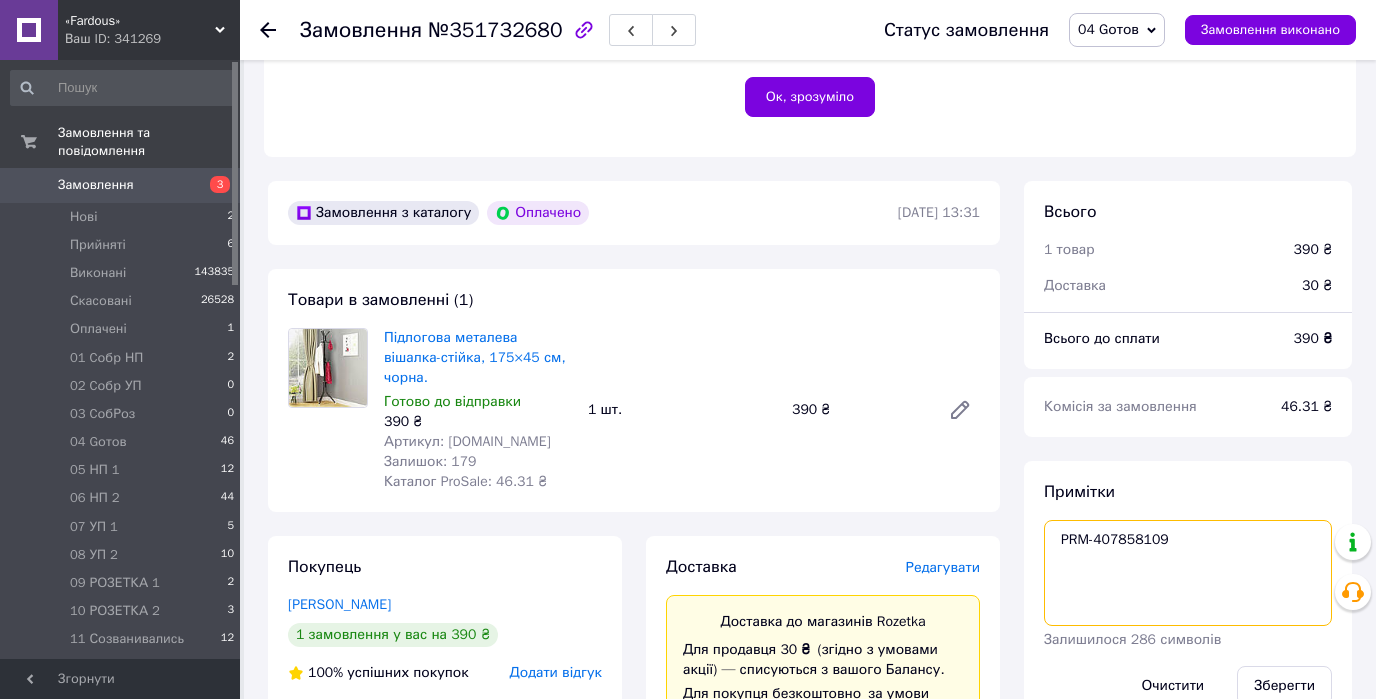 drag, startPoint x: 1176, startPoint y: 522, endPoint x: 1084, endPoint y: 522, distance: 92 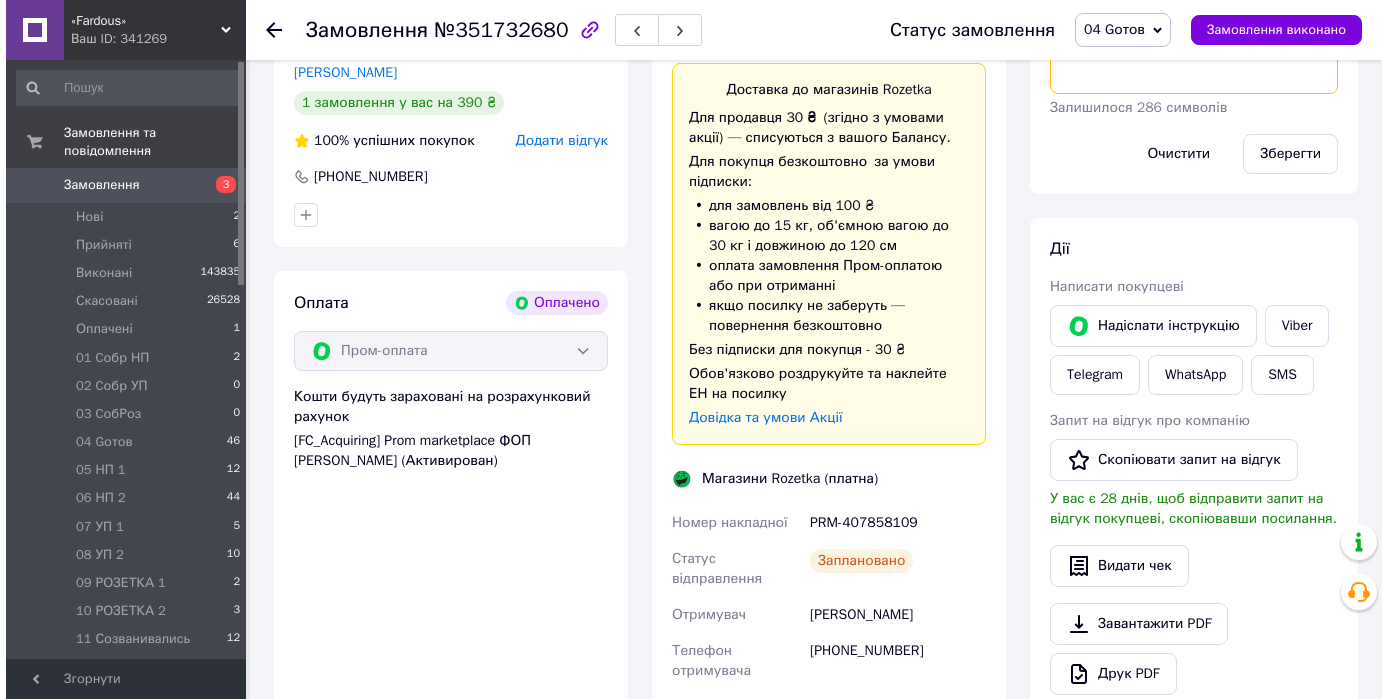 scroll, scrollTop: 1120, scrollLeft: 0, axis: vertical 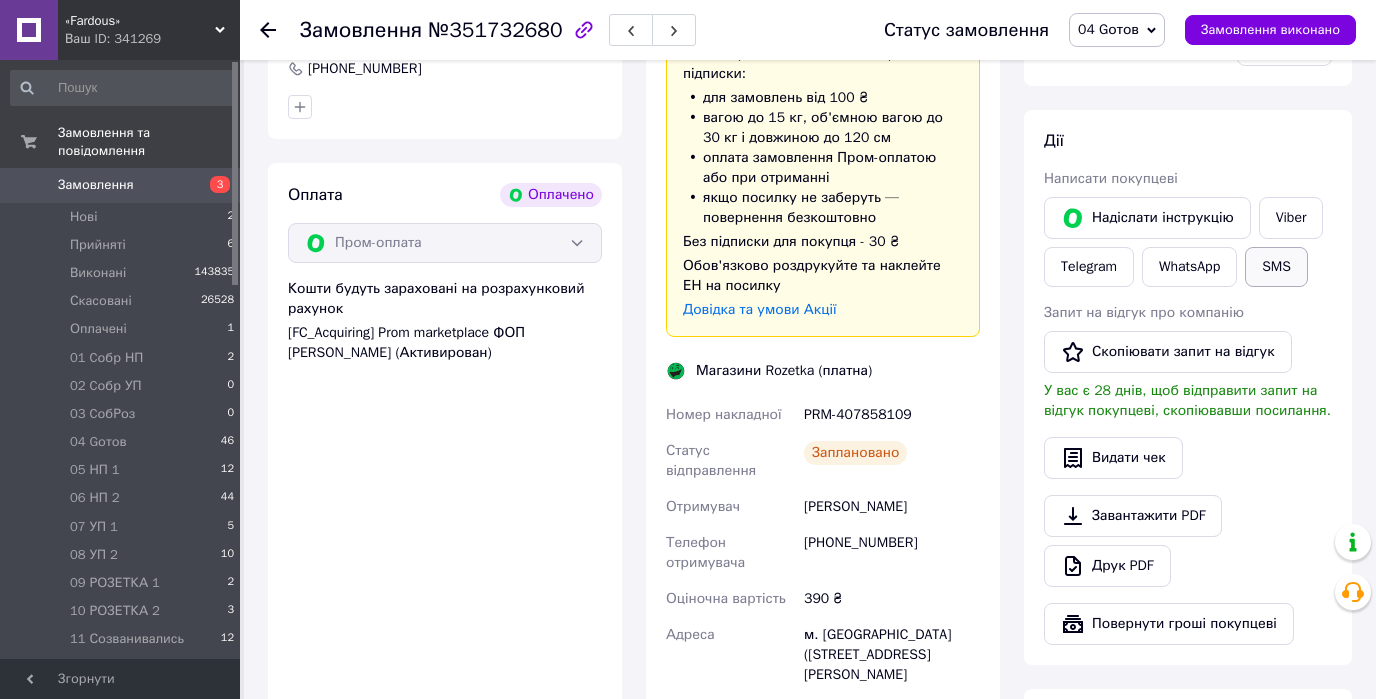 click on "SMS" at bounding box center [1276, 267] 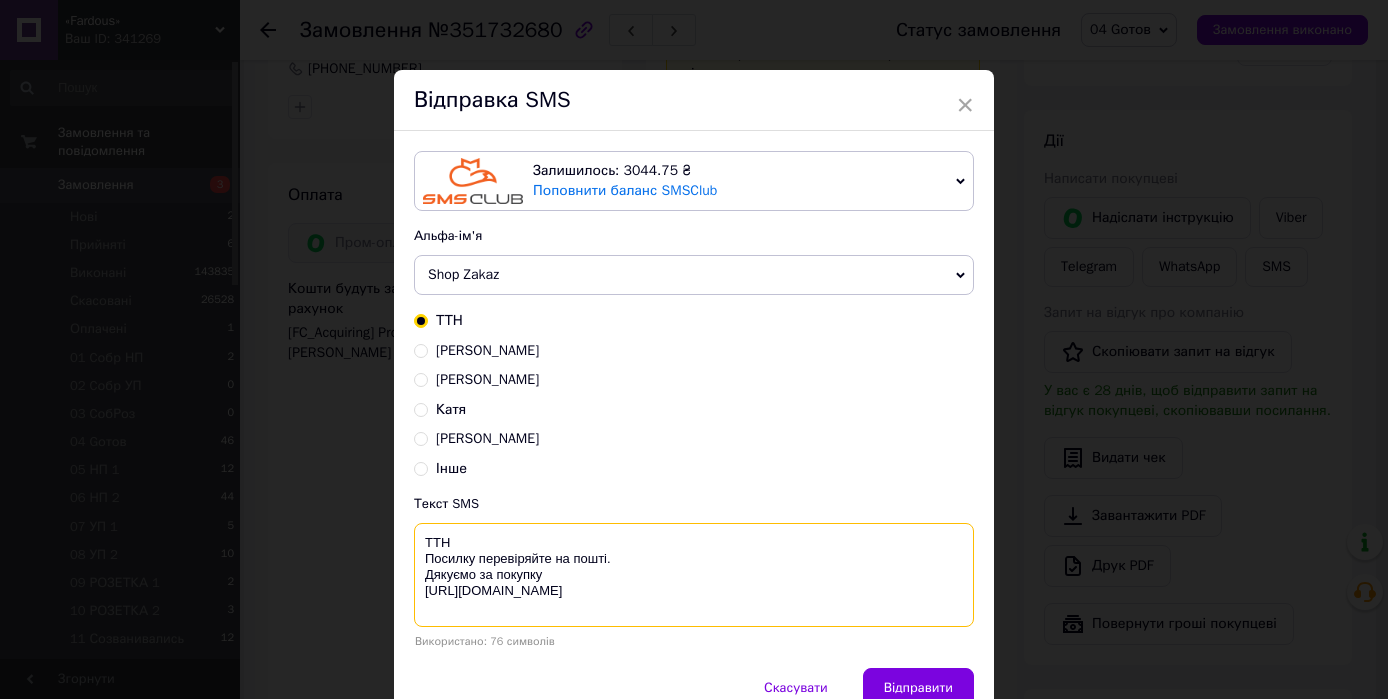 paste on "PRM-407858109" 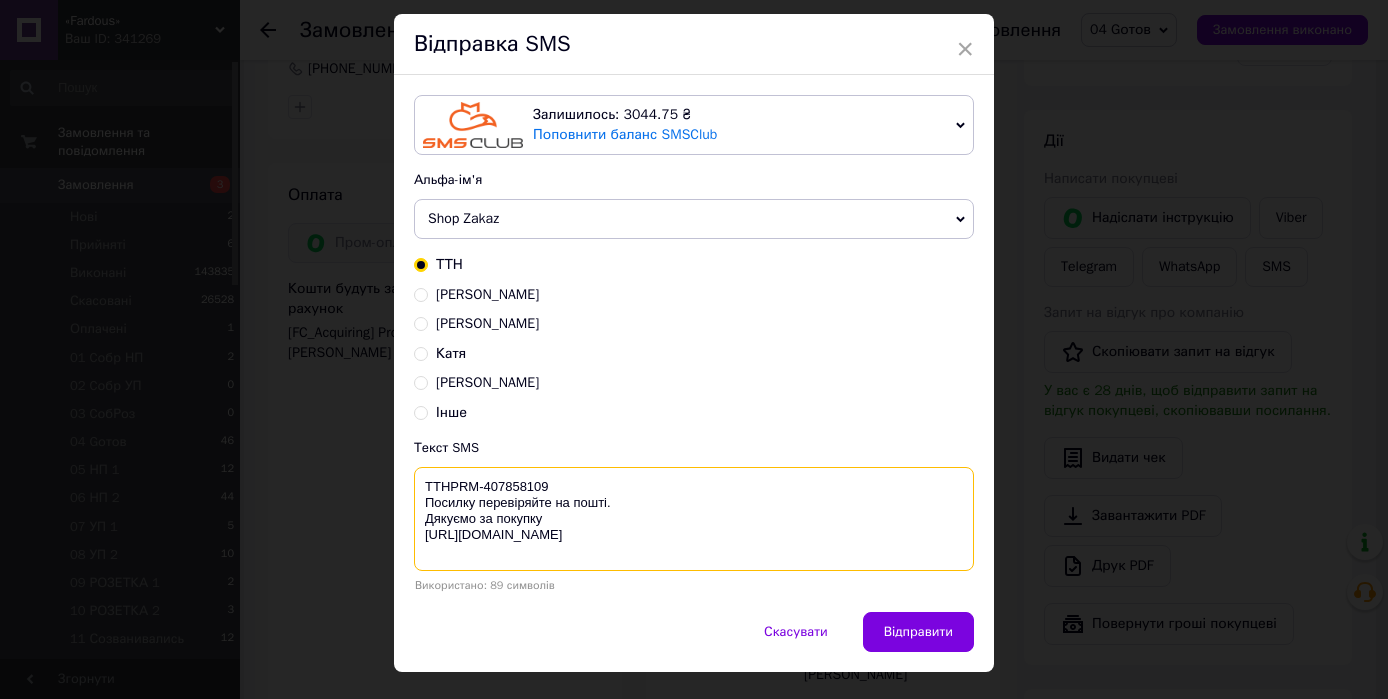 scroll, scrollTop: 96, scrollLeft: 0, axis: vertical 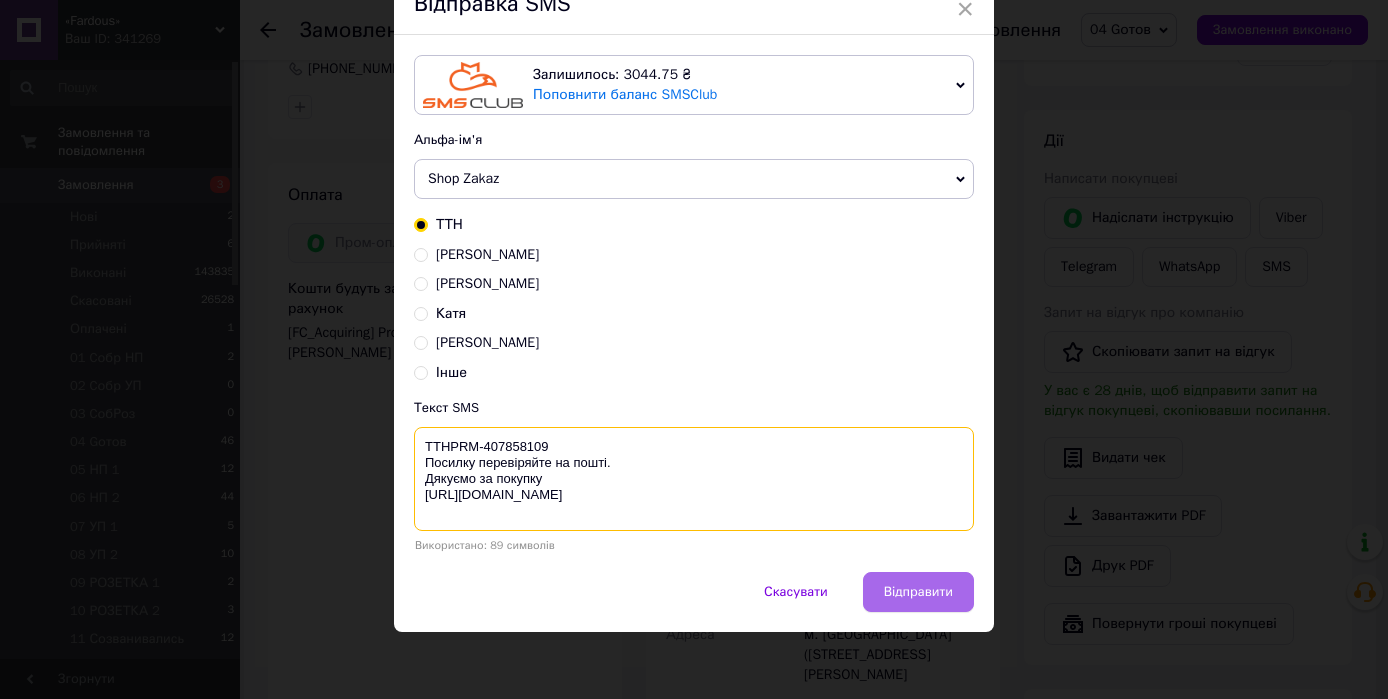 type on "ТТНPRM-407858109
Посилку перевіряйте на пошті.
Дякуємо за покупку
https://fardous.com.ua/" 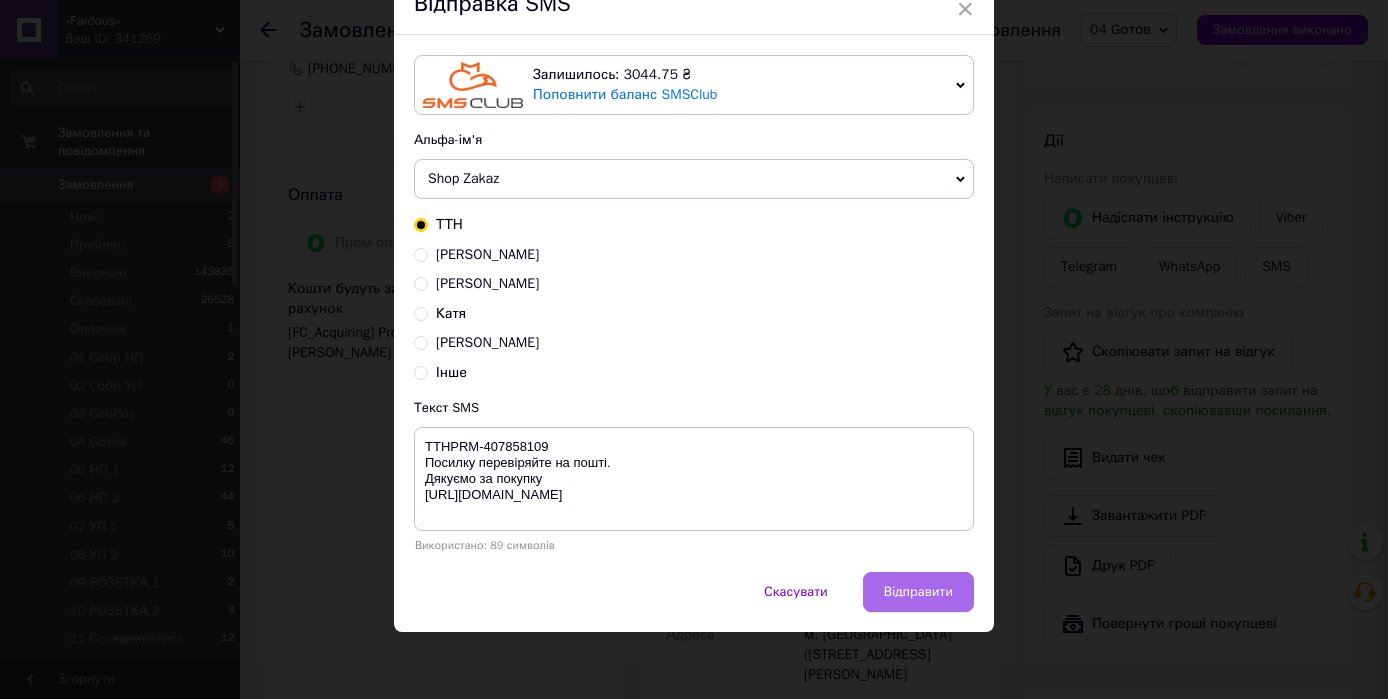 click on "Відправити" at bounding box center [918, 592] 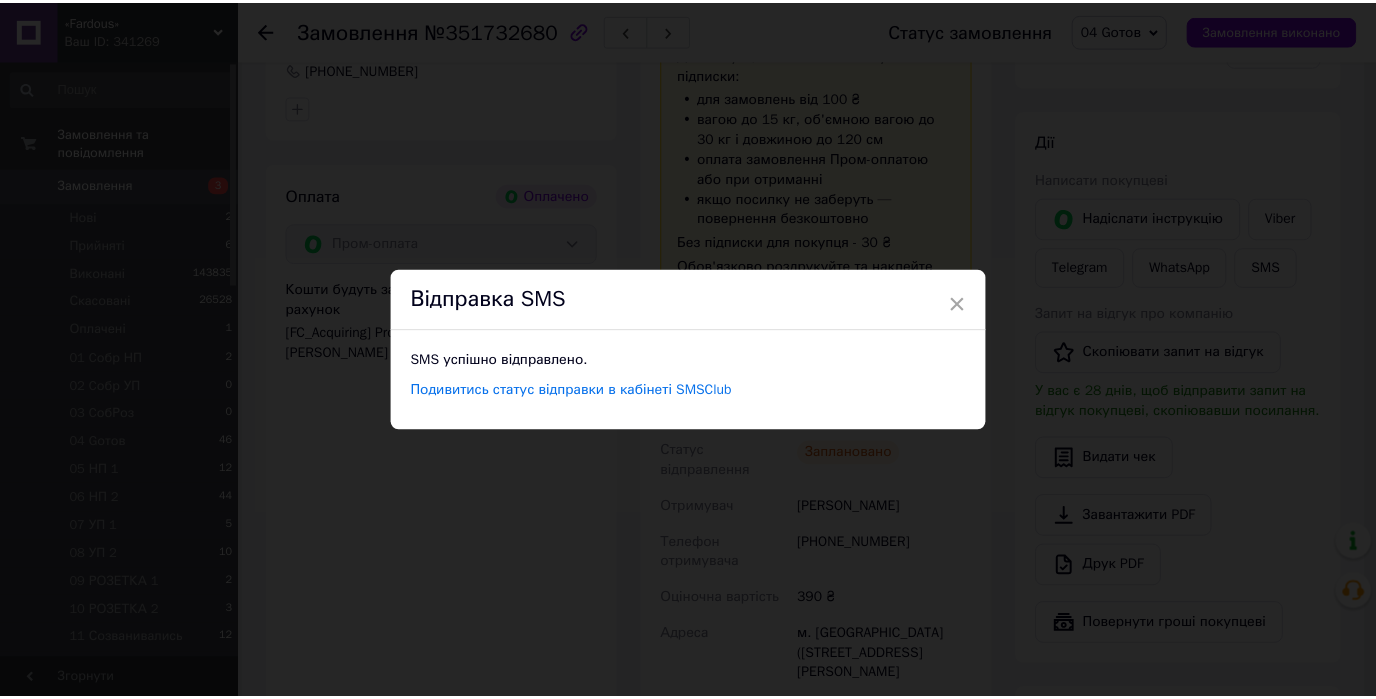 scroll, scrollTop: 0, scrollLeft: 0, axis: both 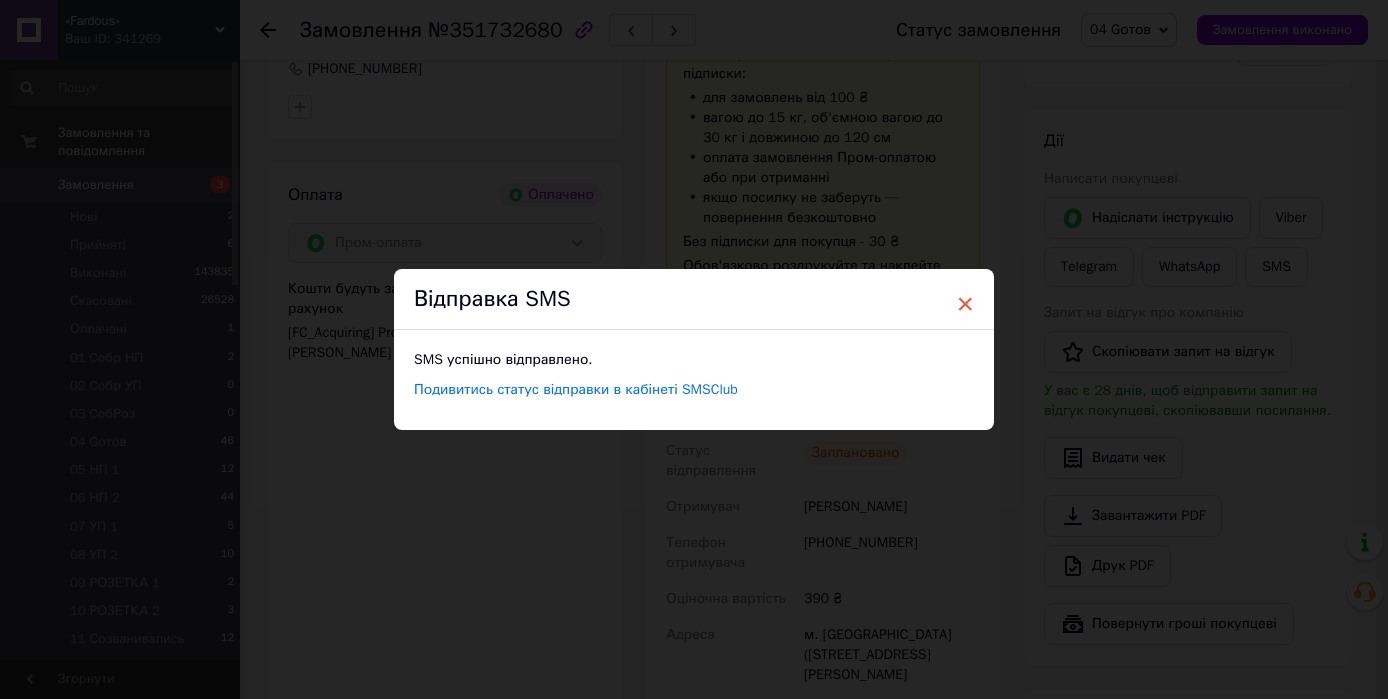 click on "×" at bounding box center (965, 304) 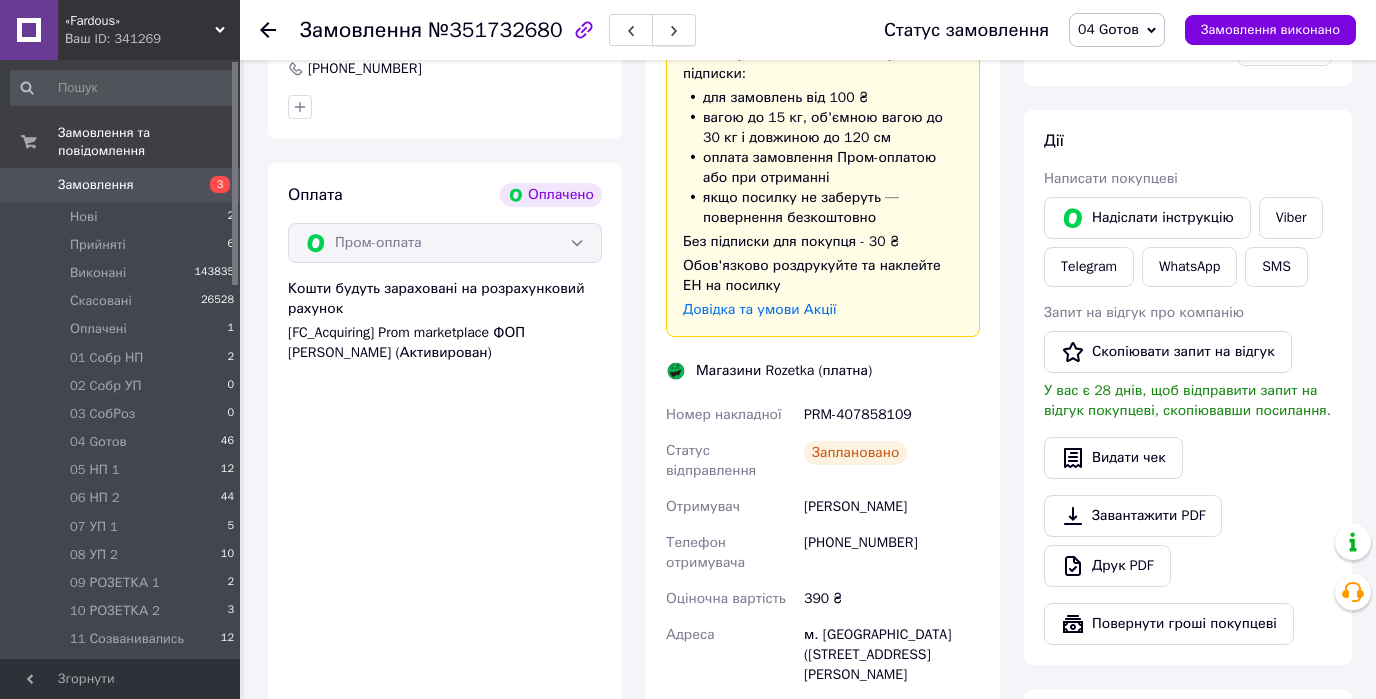 click 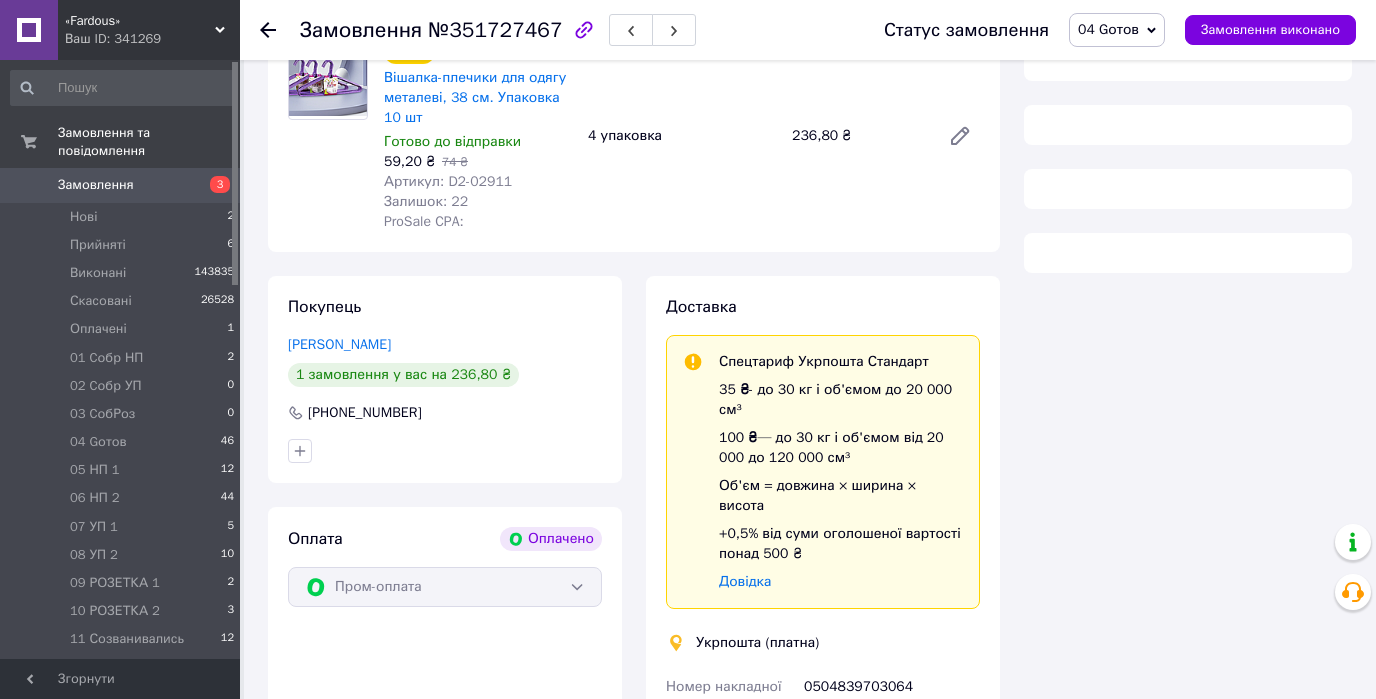 scroll, scrollTop: 1120, scrollLeft: 0, axis: vertical 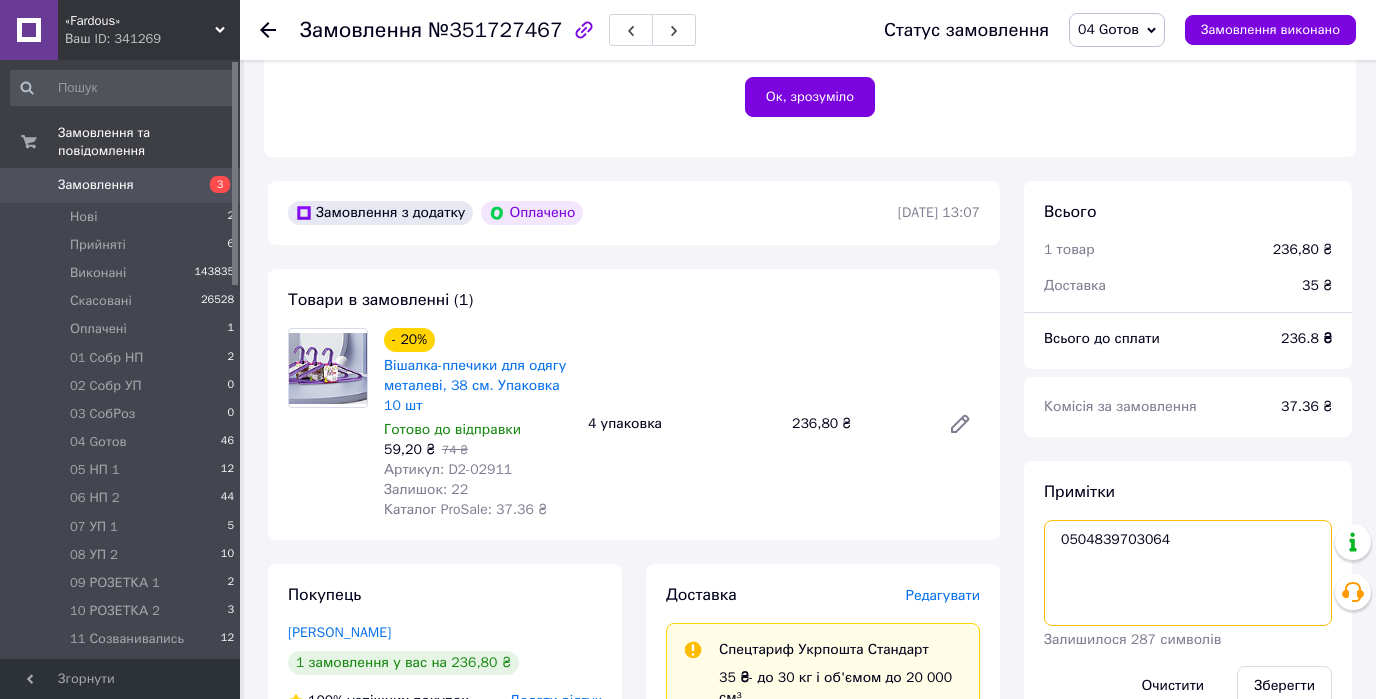 drag, startPoint x: 1163, startPoint y: 514, endPoint x: 1021, endPoint y: 515, distance: 142.00352 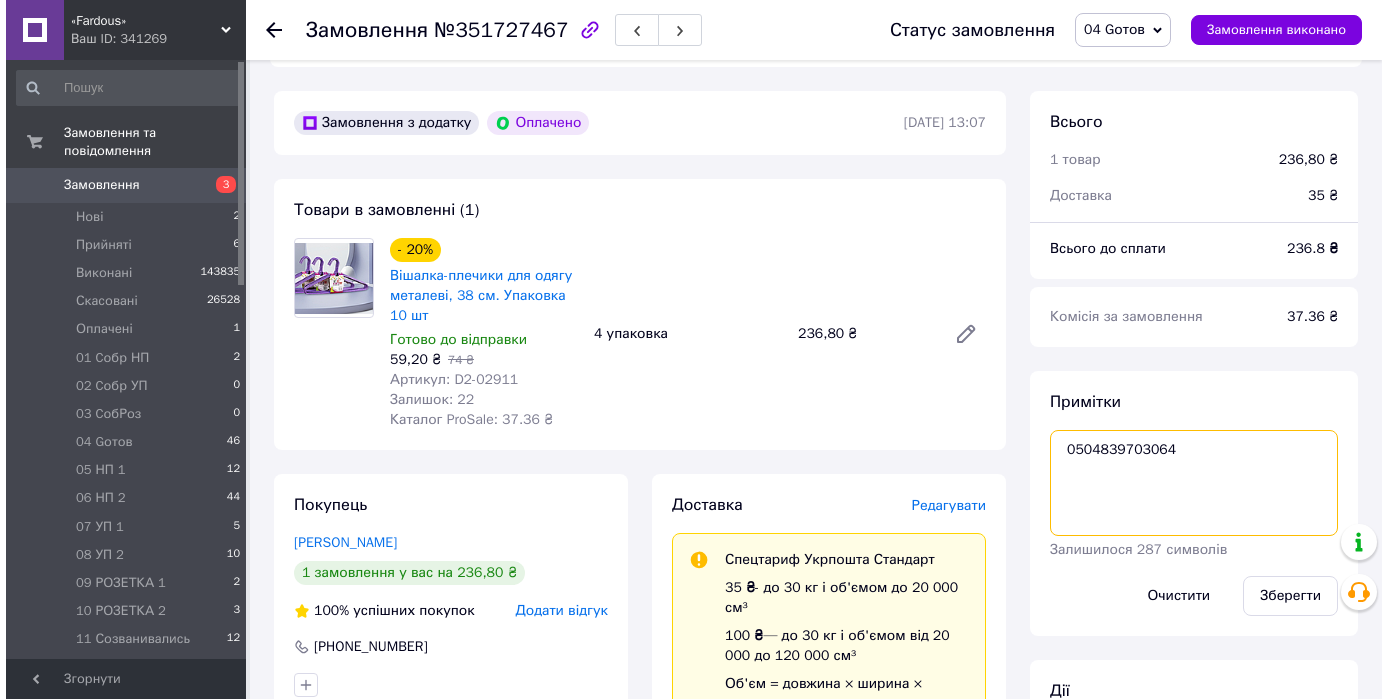 scroll, scrollTop: 960, scrollLeft: 0, axis: vertical 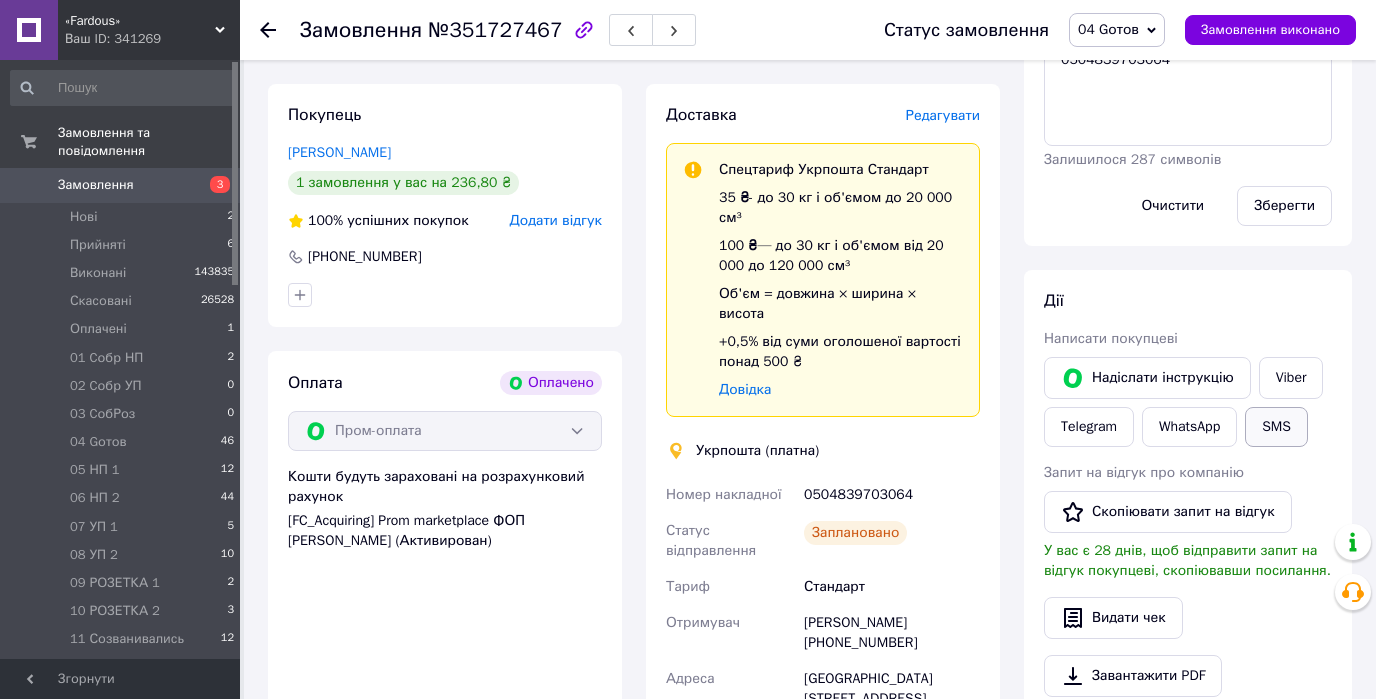 click on "SMS" at bounding box center (1276, 427) 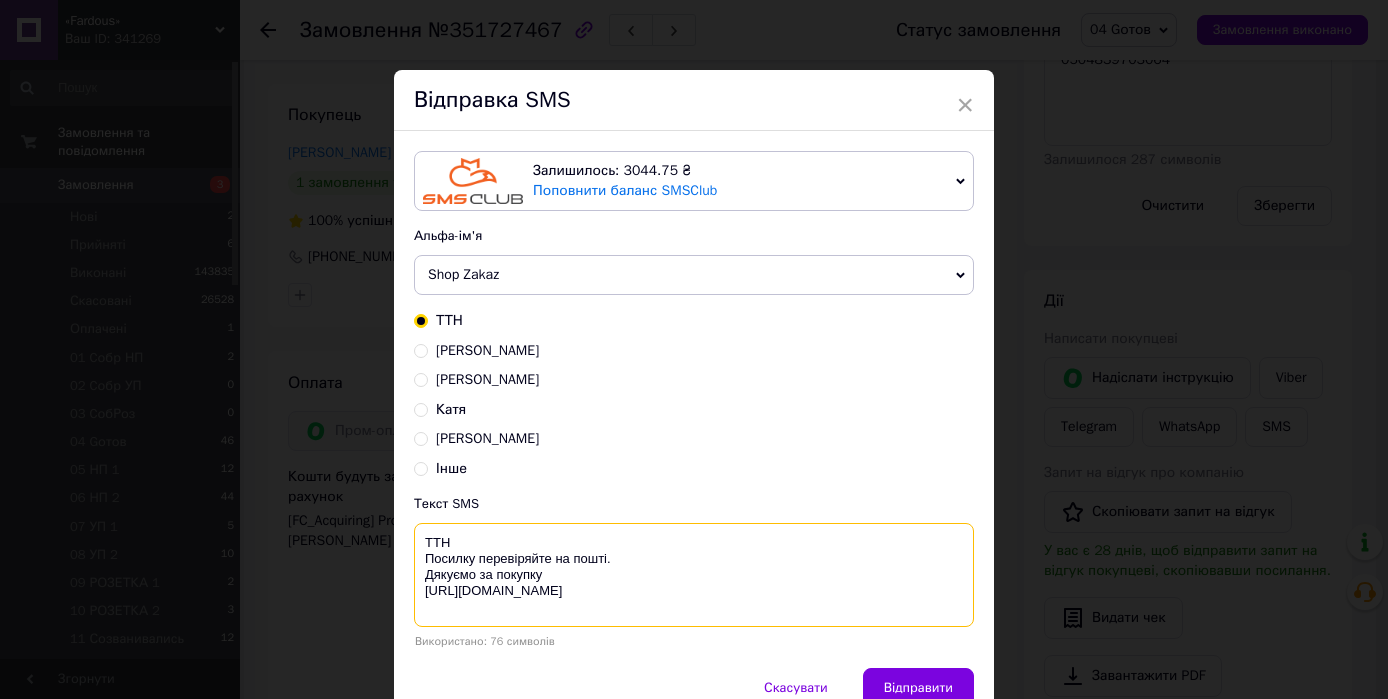 paste on "0504839703064" 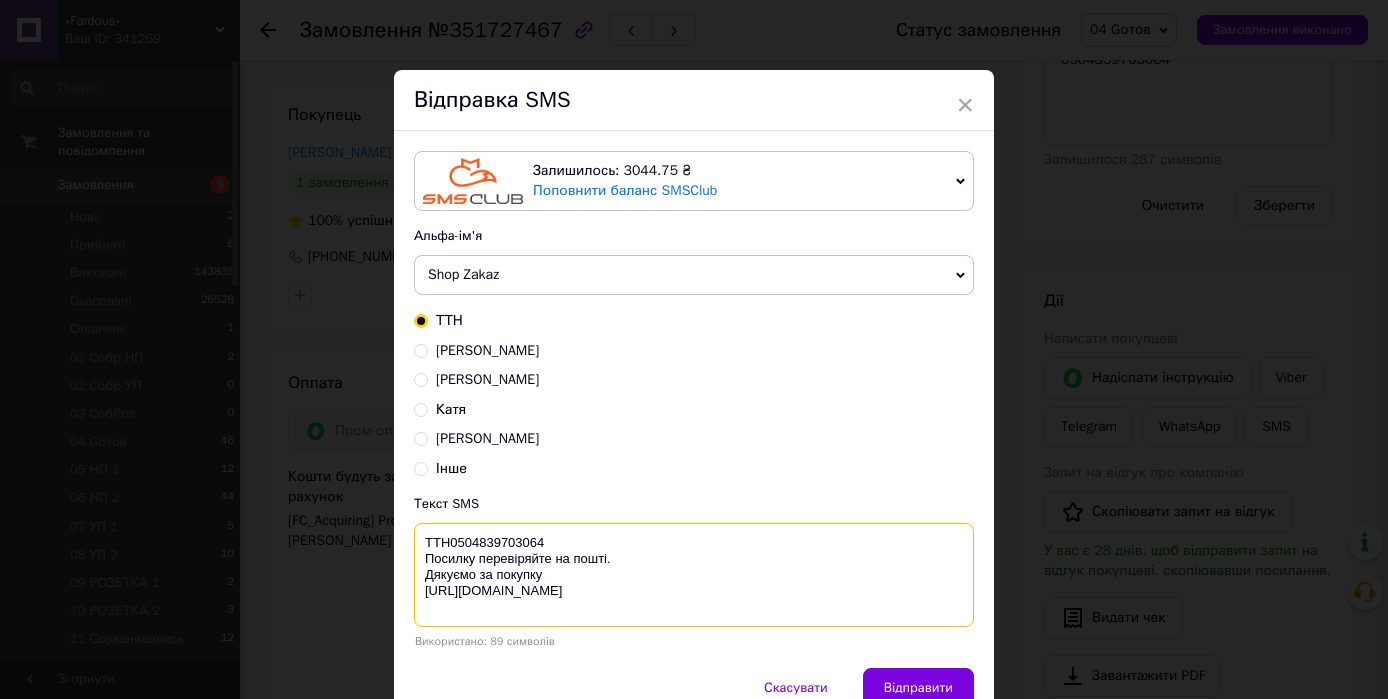 scroll, scrollTop: 96, scrollLeft: 0, axis: vertical 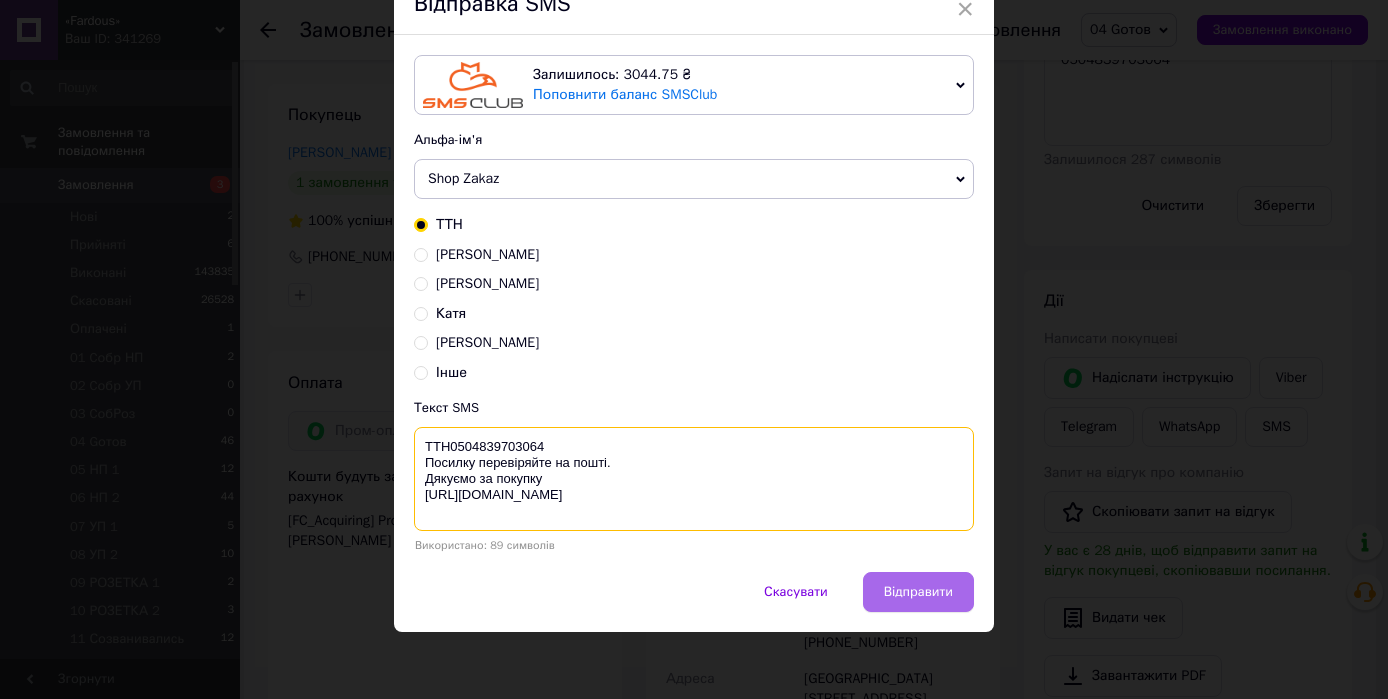 type on "ТТН0504839703064
Посилку перевіряйте на пошті.
Дякуємо за покупку
https://fardous.com.ua/" 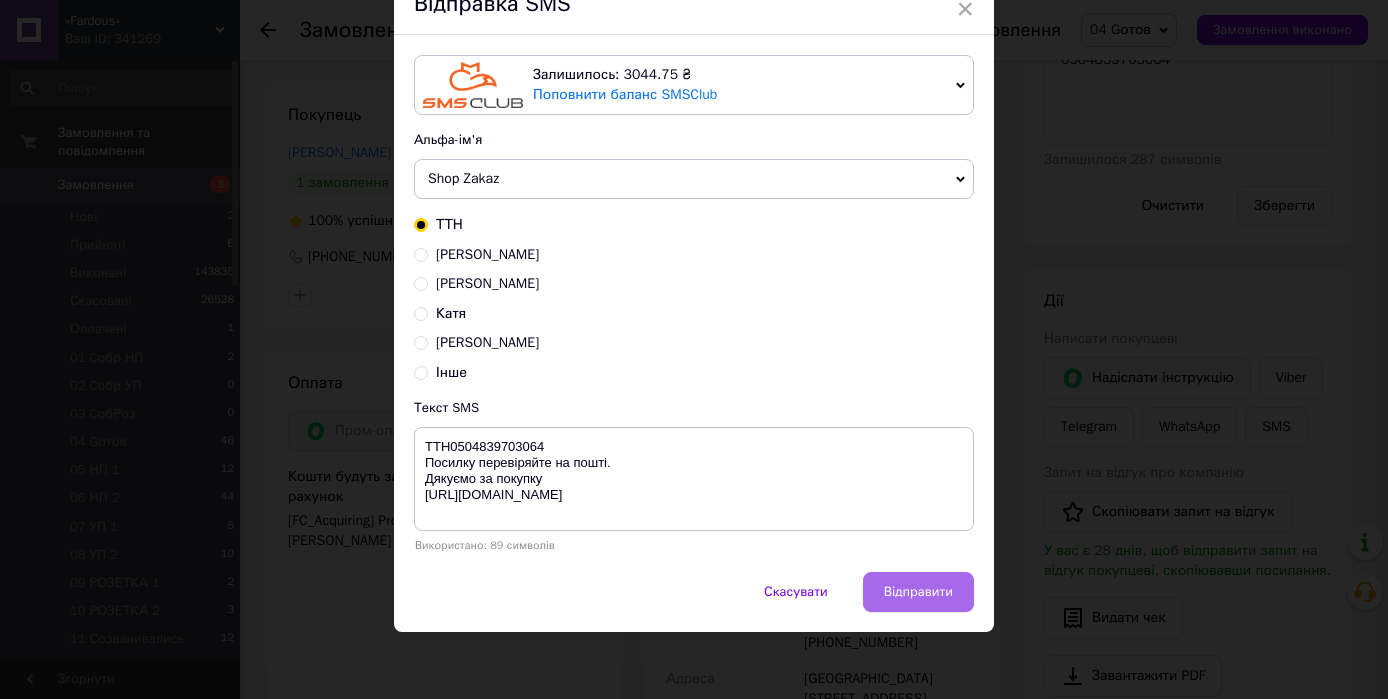 click on "Відправити" at bounding box center [918, 592] 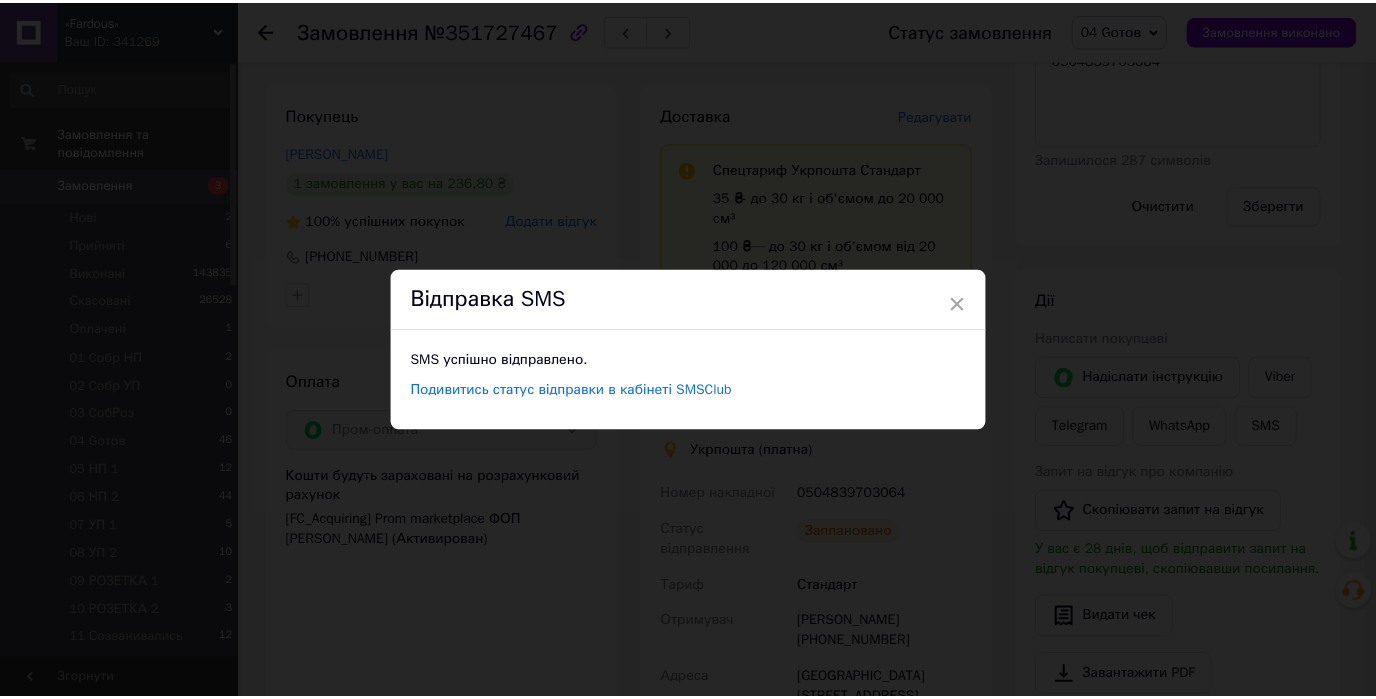 scroll, scrollTop: 0, scrollLeft: 0, axis: both 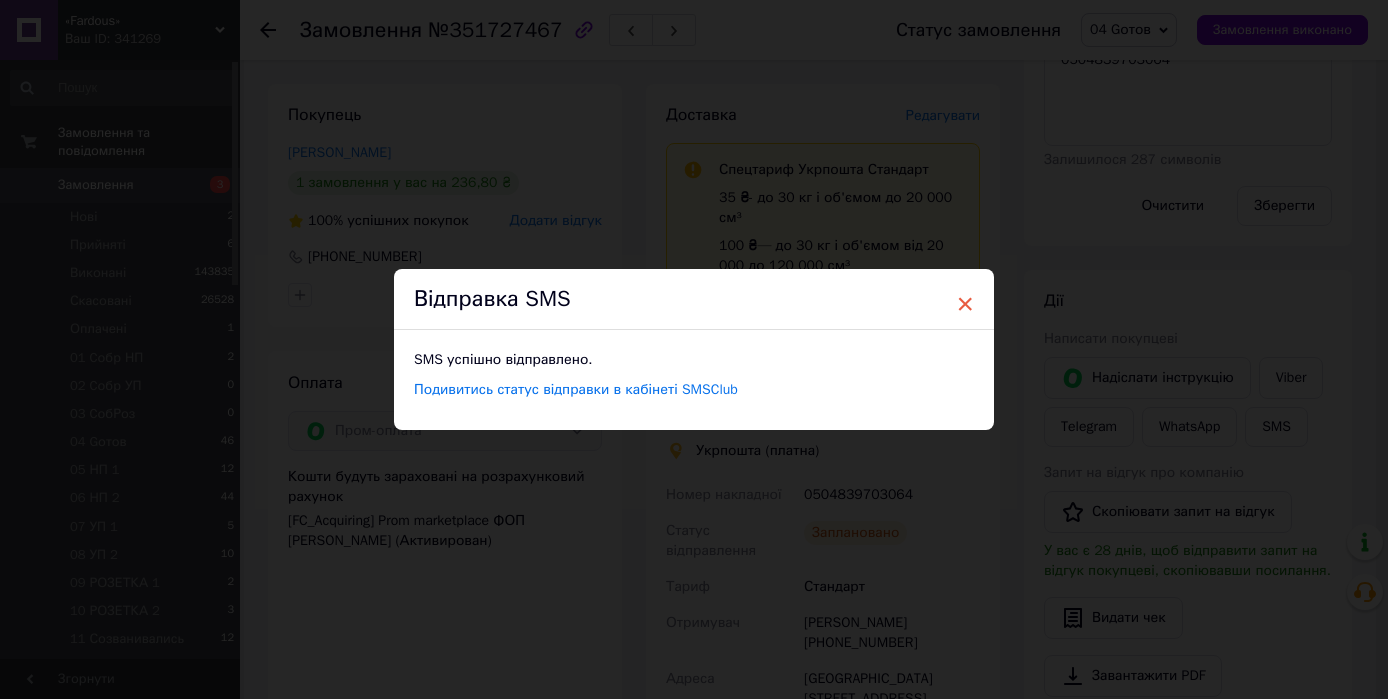 click on "×" at bounding box center (965, 304) 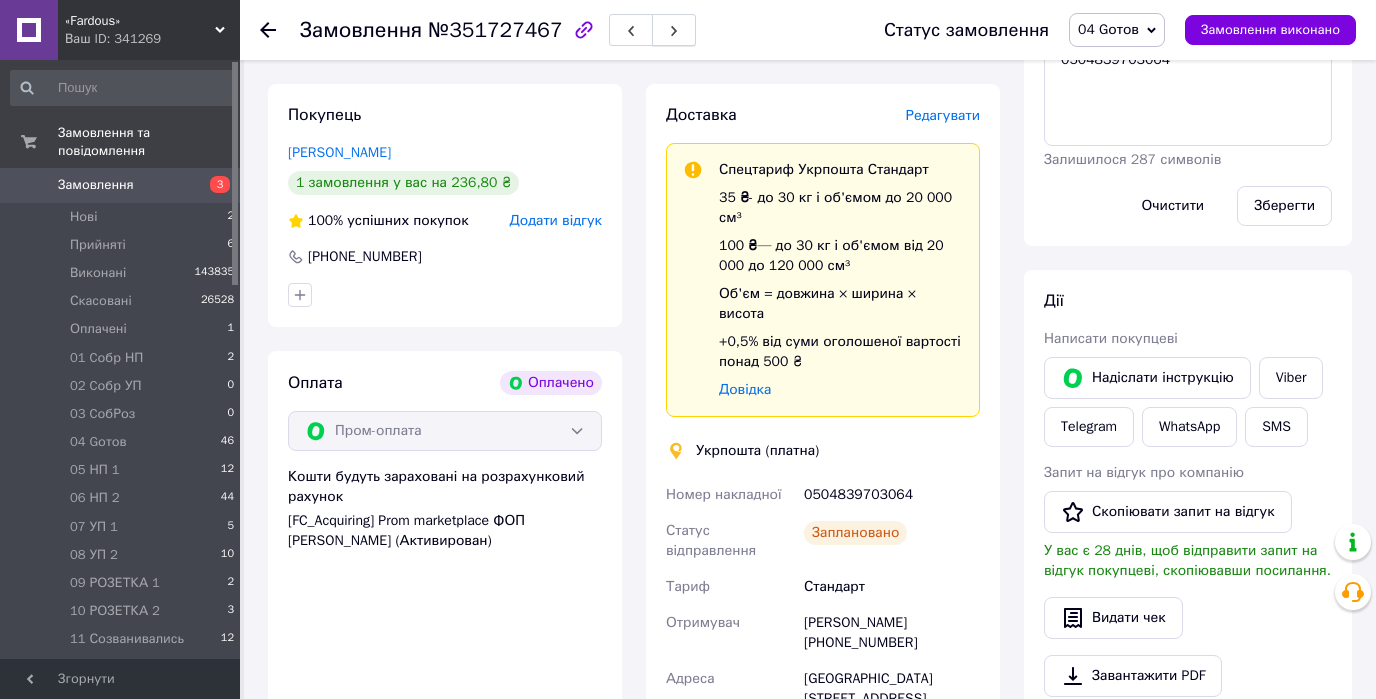 click 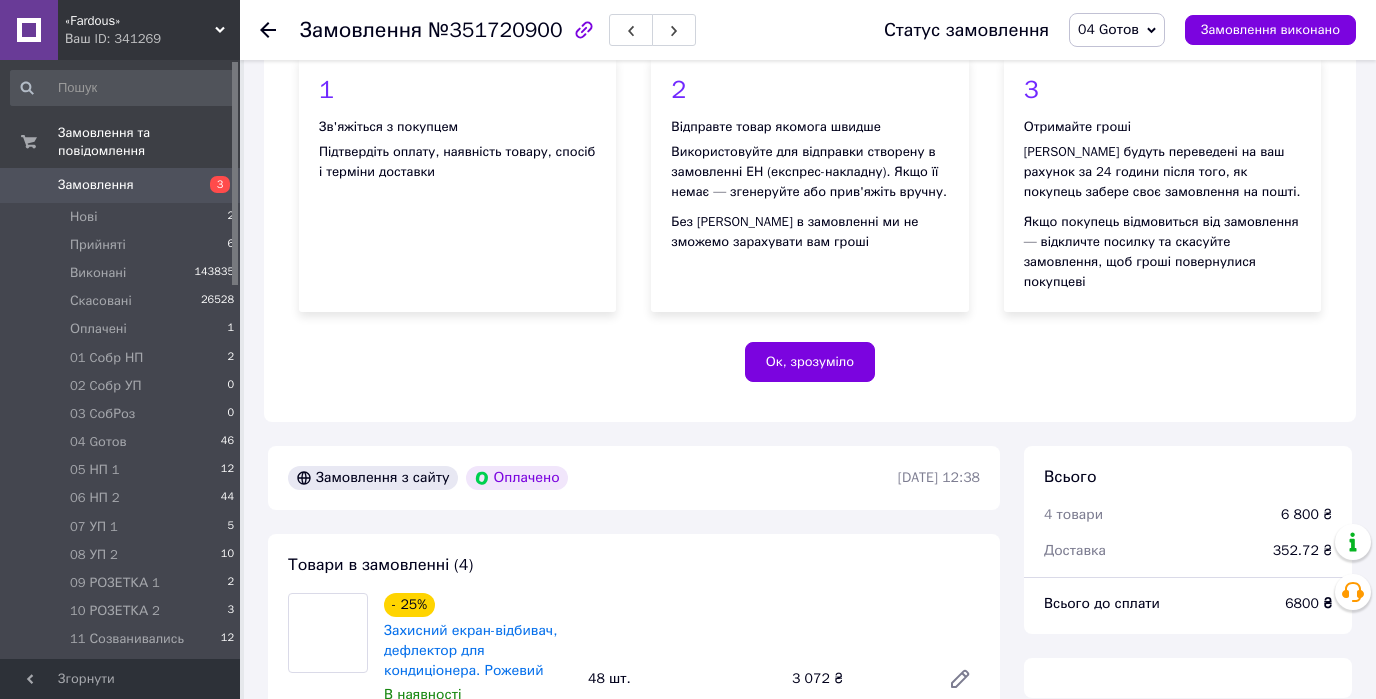 scroll, scrollTop: 960, scrollLeft: 0, axis: vertical 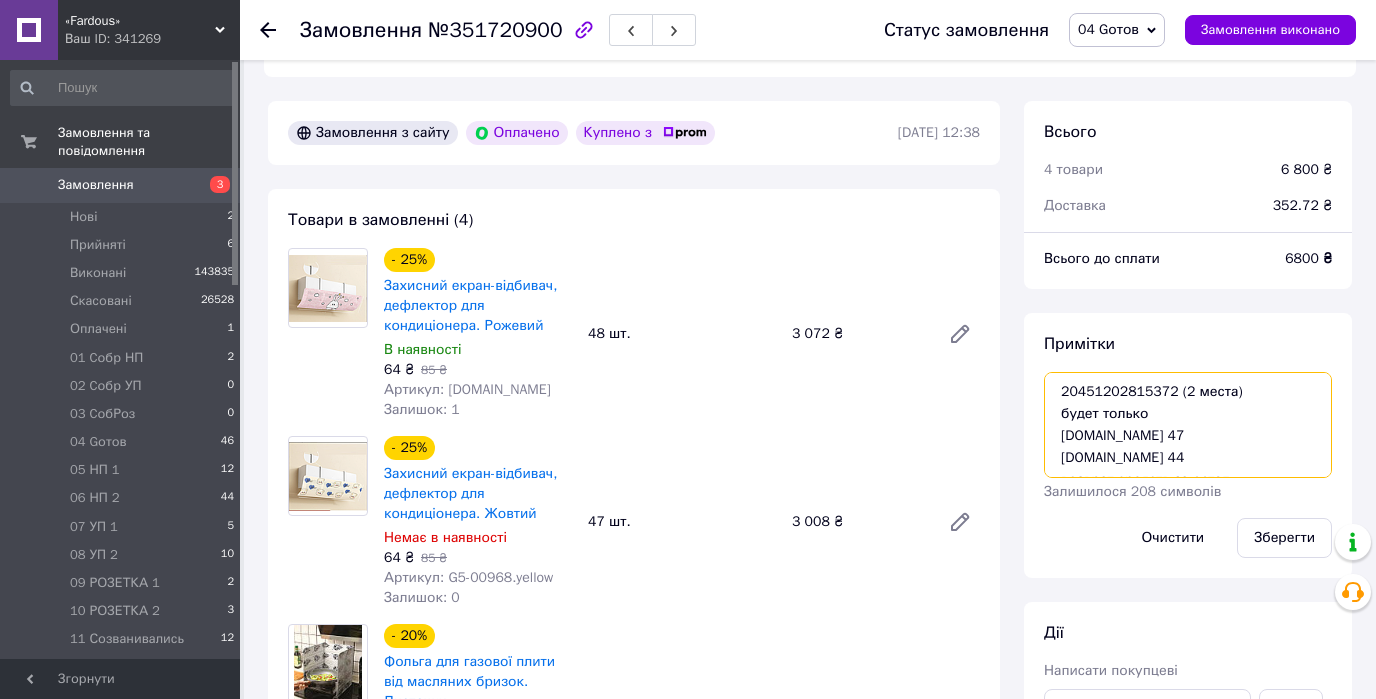drag, startPoint x: 1240, startPoint y: 377, endPoint x: 1050, endPoint y: 376, distance: 190.00262 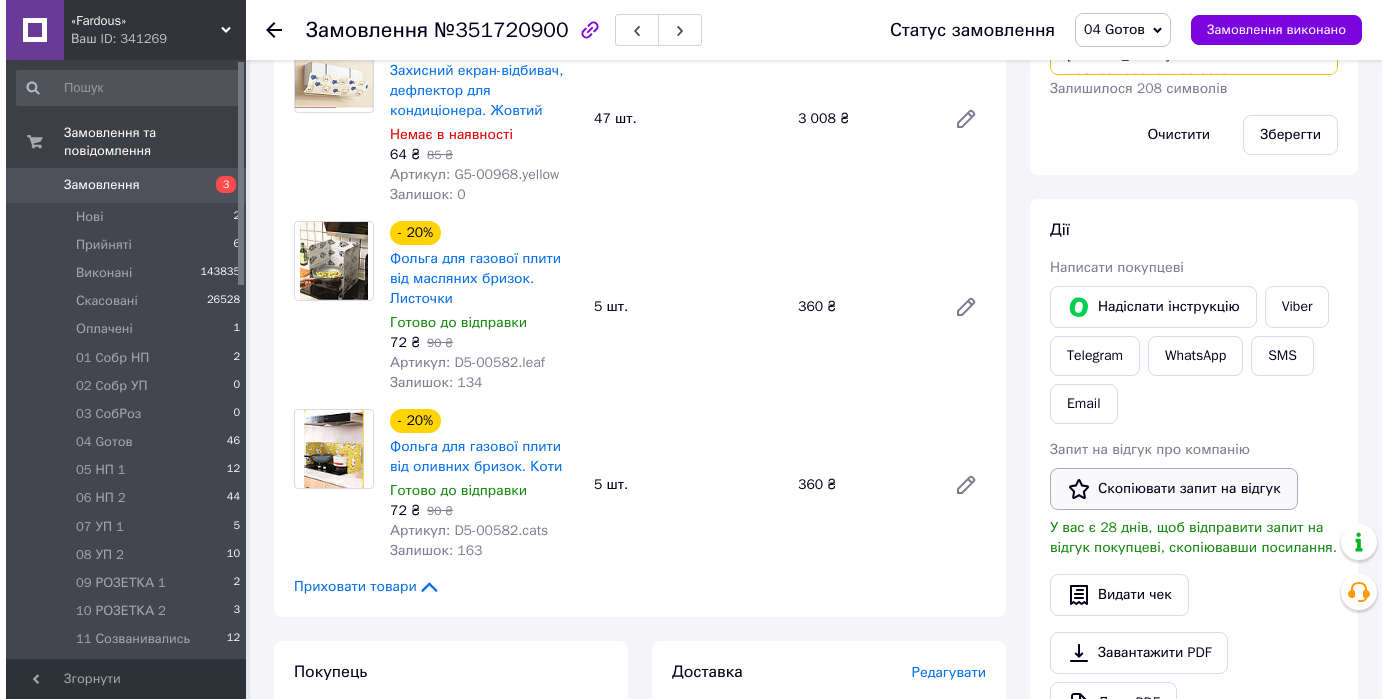 scroll, scrollTop: 960, scrollLeft: 0, axis: vertical 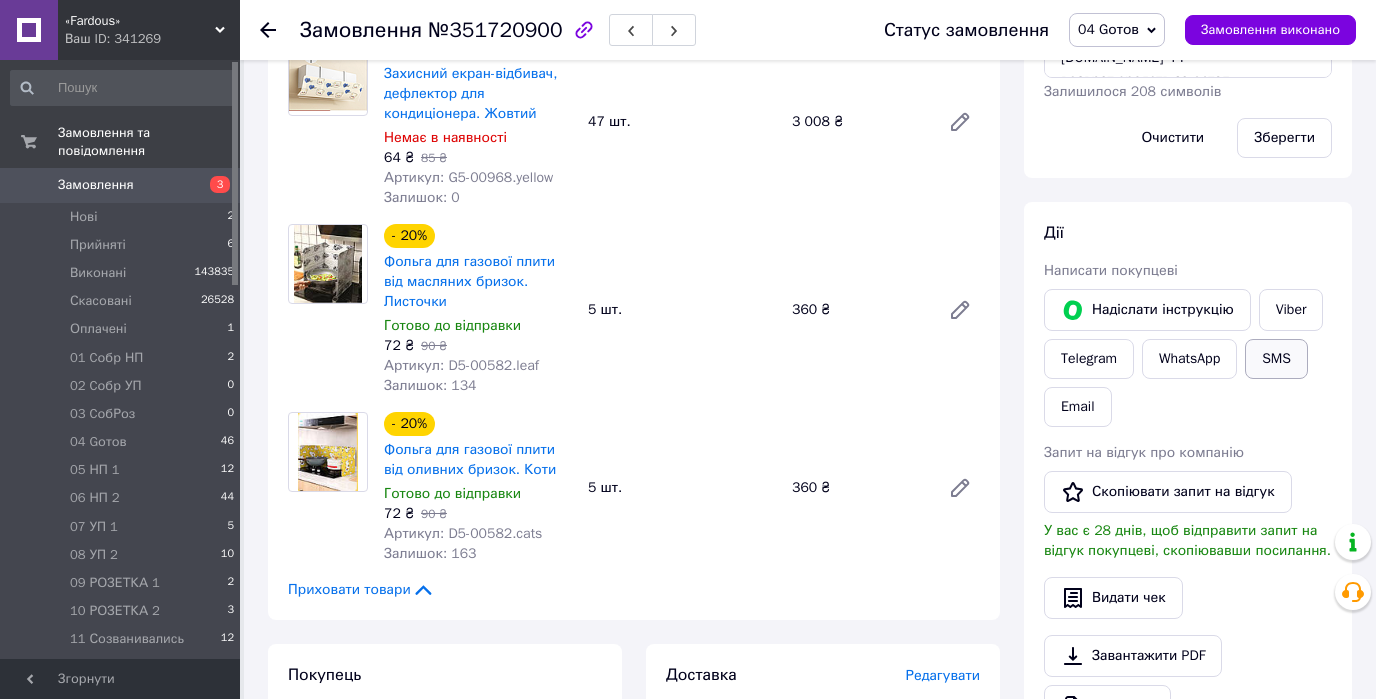 click on "SMS" at bounding box center [1276, 359] 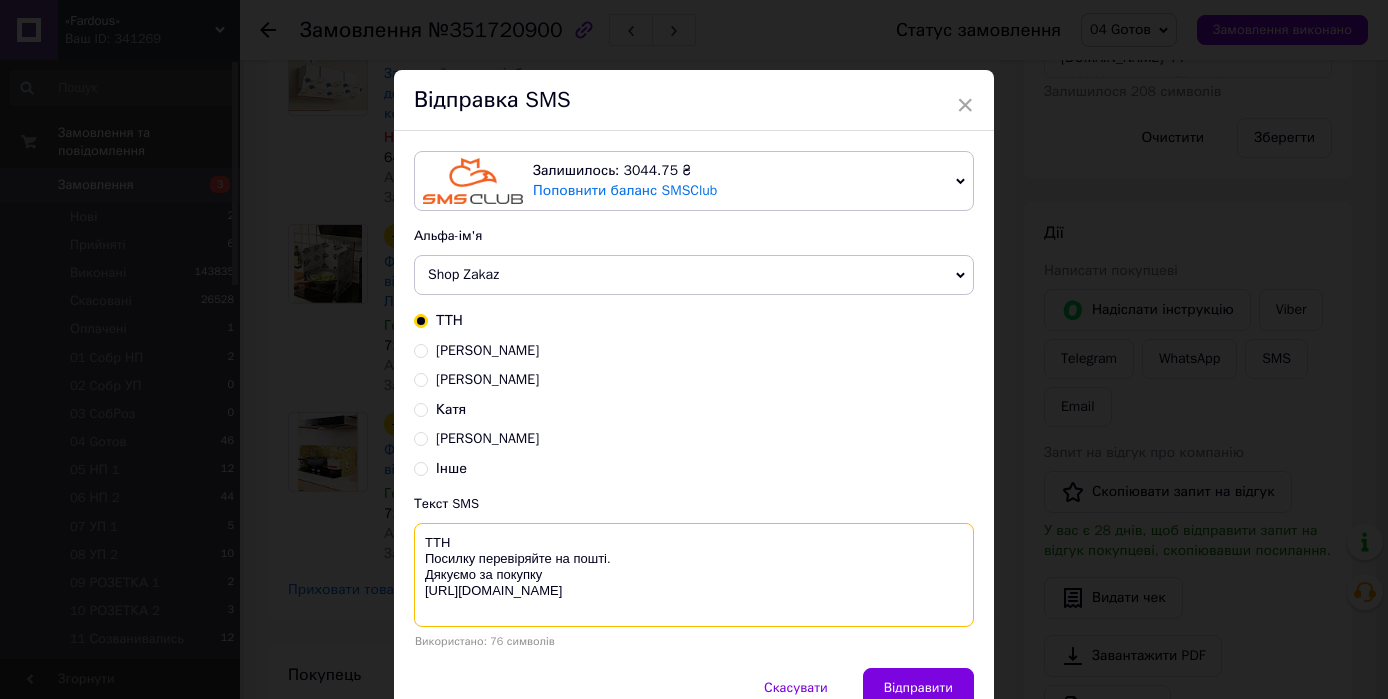 paste on "20451202815372 (2 места)" 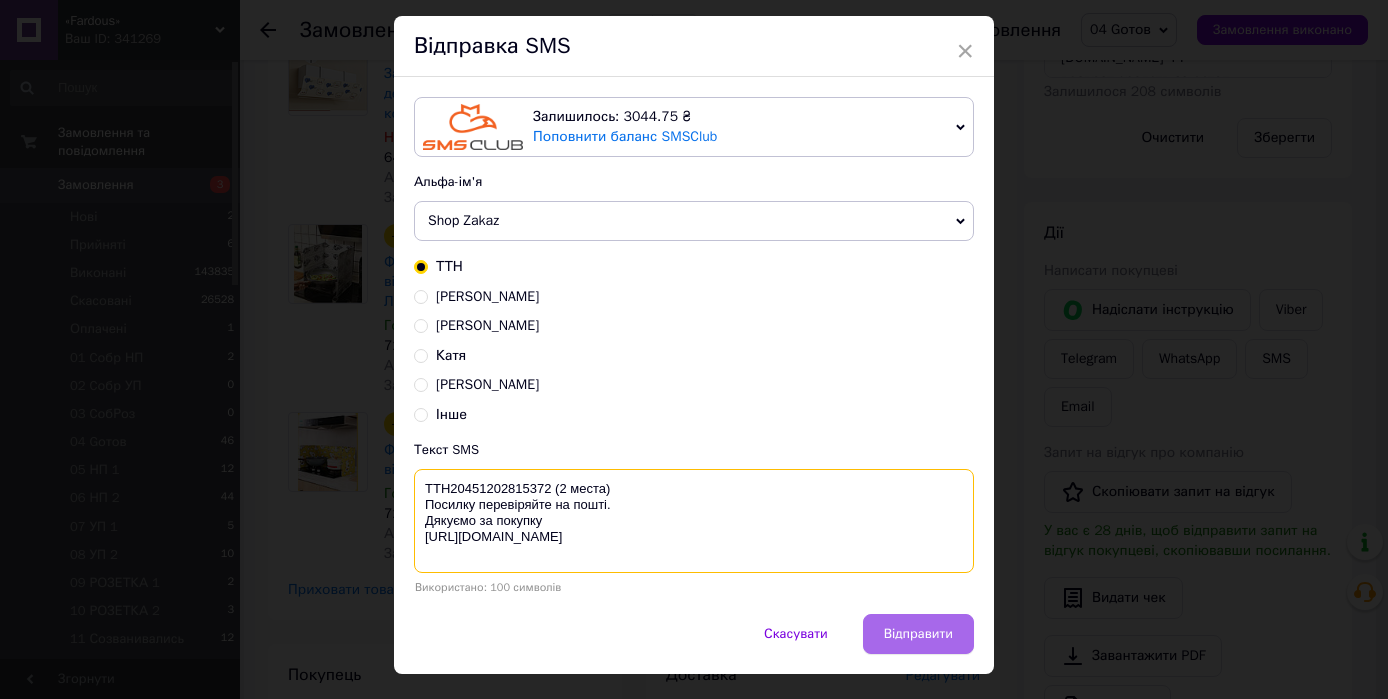 scroll, scrollTop: 96, scrollLeft: 0, axis: vertical 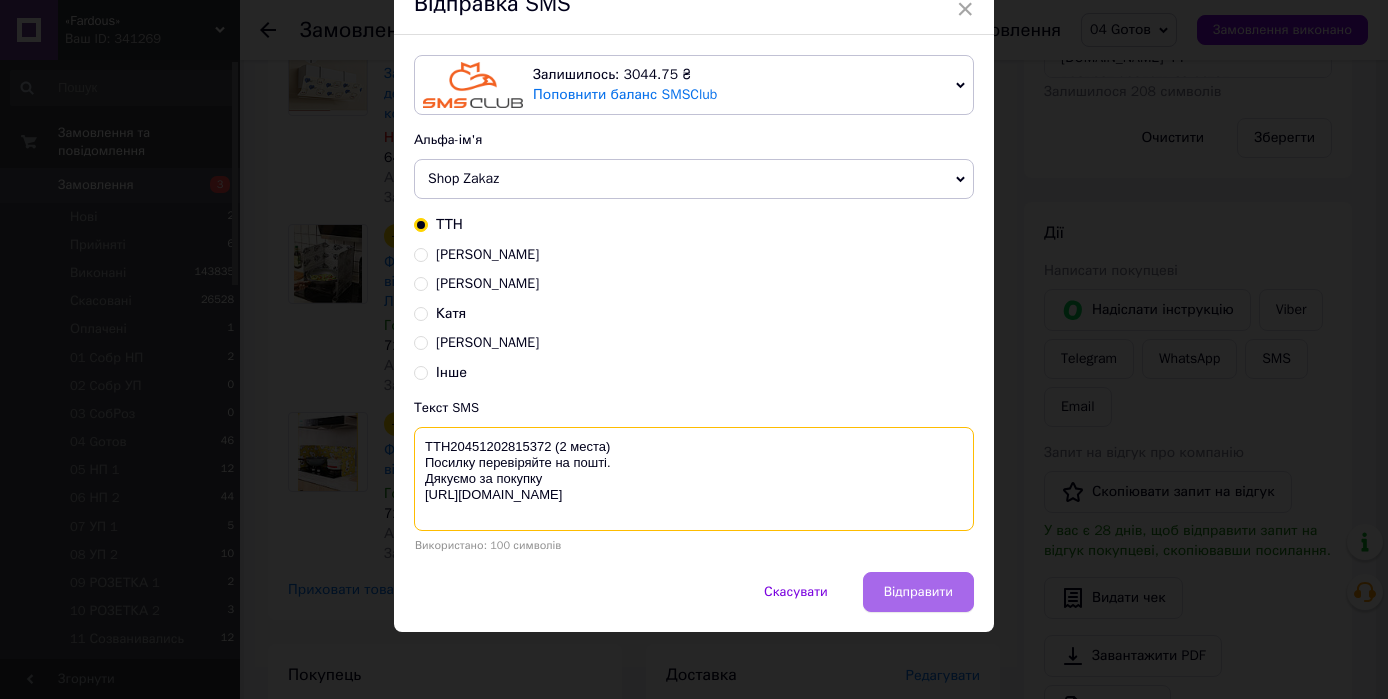 type on "ТТН20451202815372 (2 места)
Посилку перевіряйте на пошті.
Дякуємо за покупку
https://fardous.com.ua/" 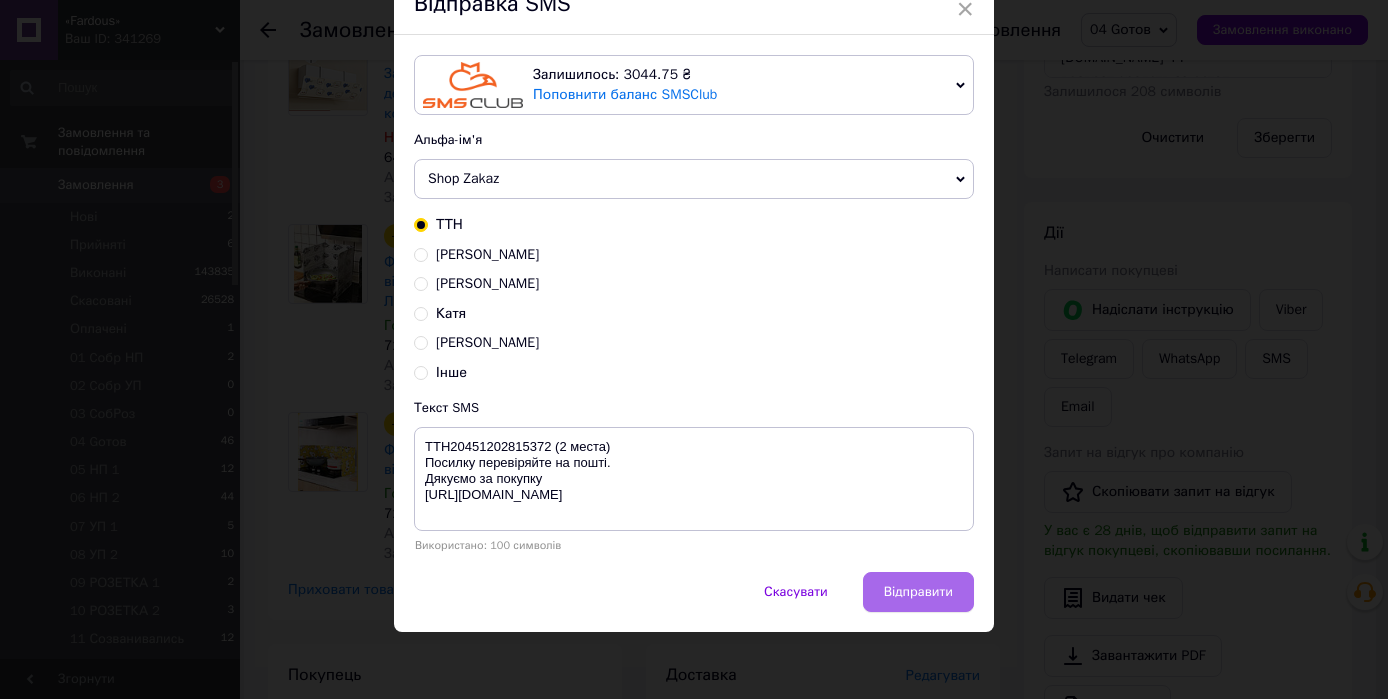 click on "Відправити" at bounding box center [918, 592] 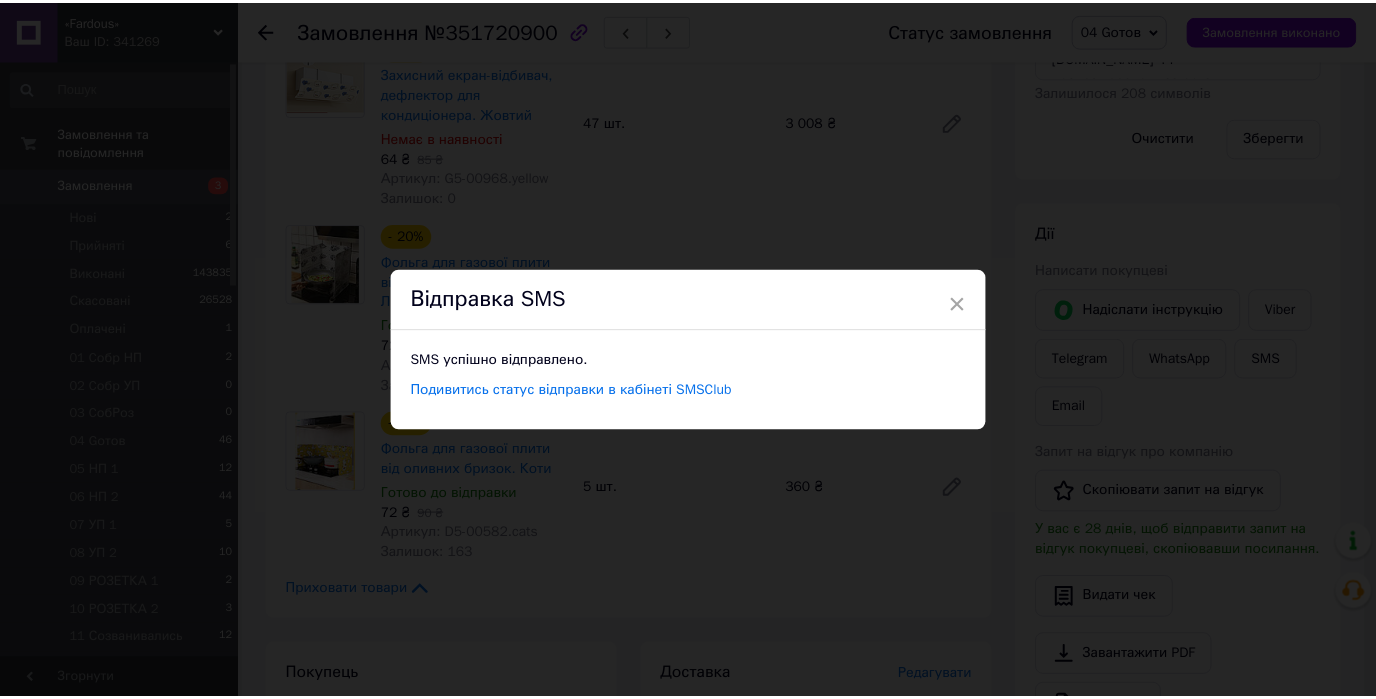 scroll, scrollTop: 0, scrollLeft: 0, axis: both 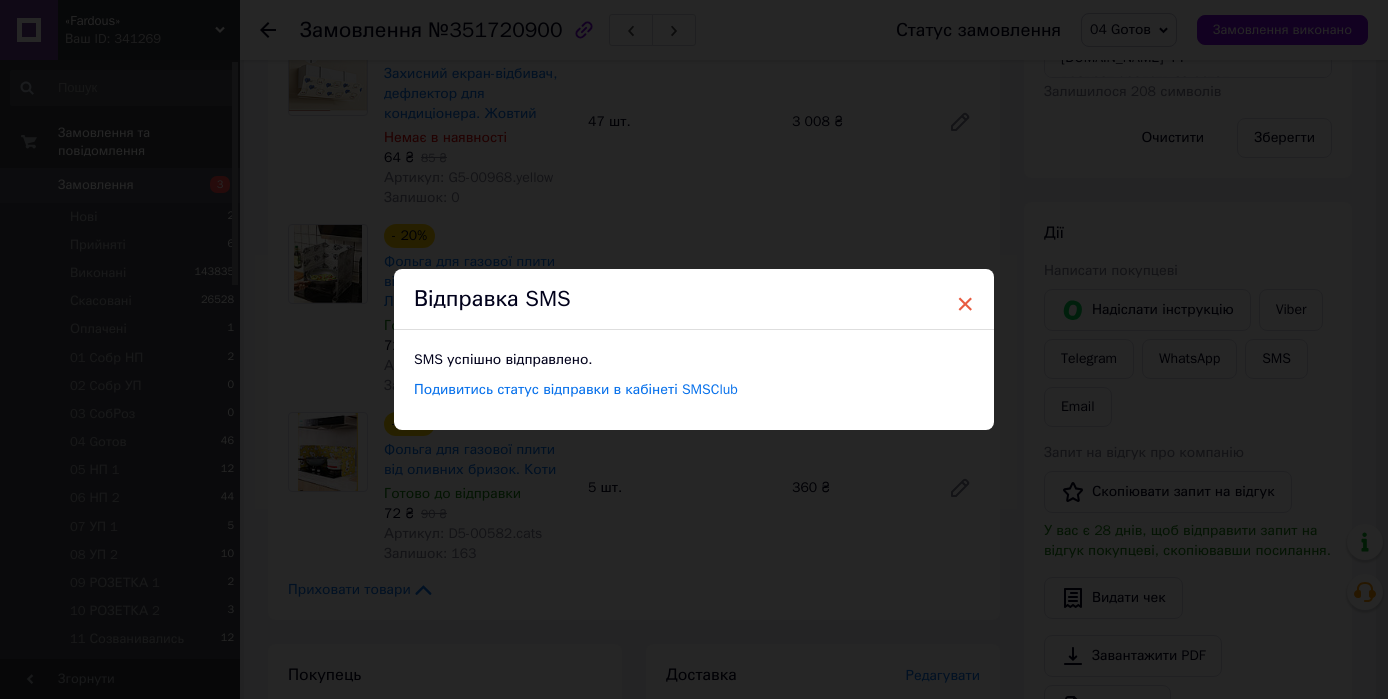 click on "×" at bounding box center (965, 304) 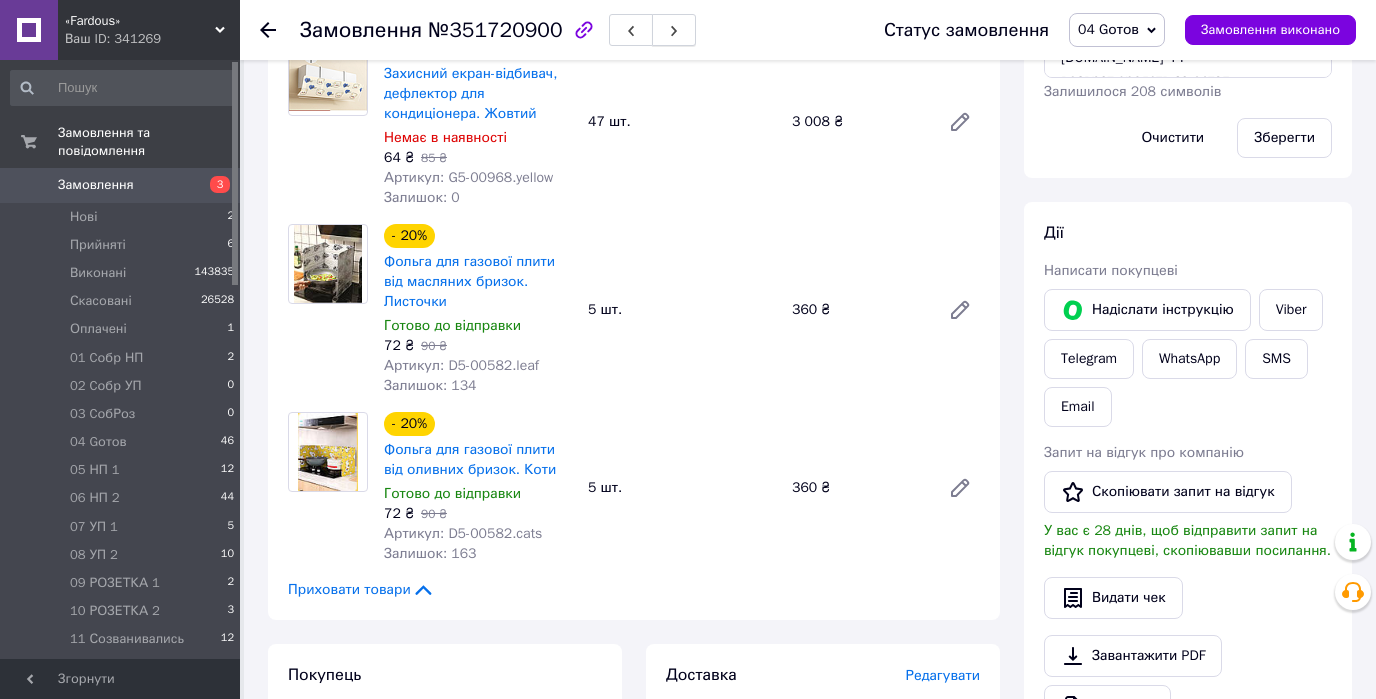 click 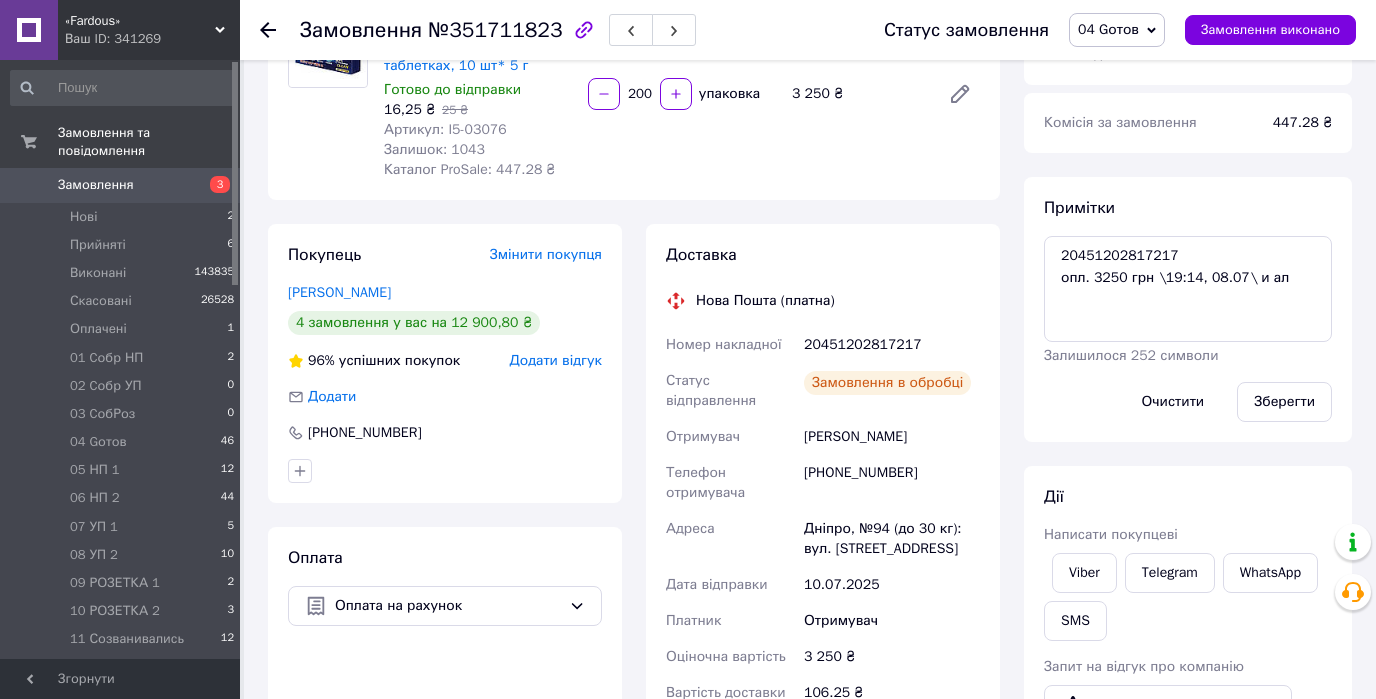 scroll, scrollTop: 960, scrollLeft: 0, axis: vertical 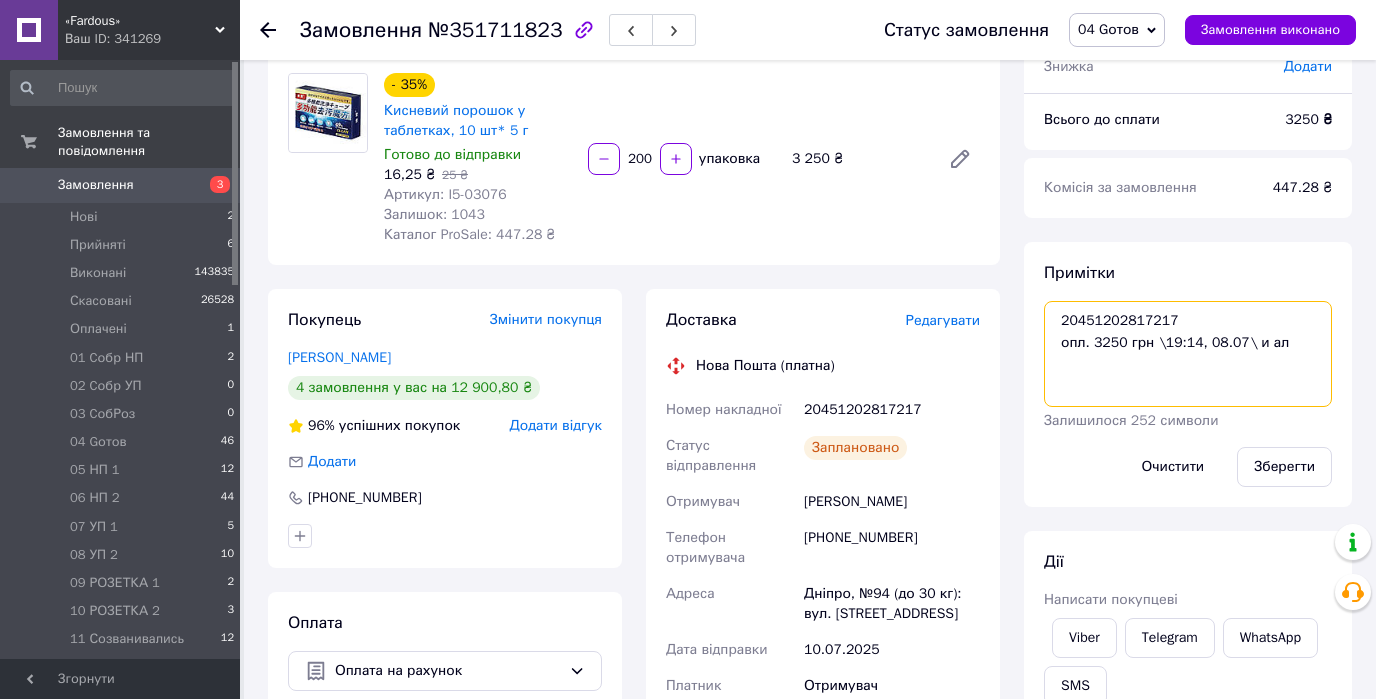 drag, startPoint x: 1185, startPoint y: 312, endPoint x: 1023, endPoint y: 311, distance: 162.00308 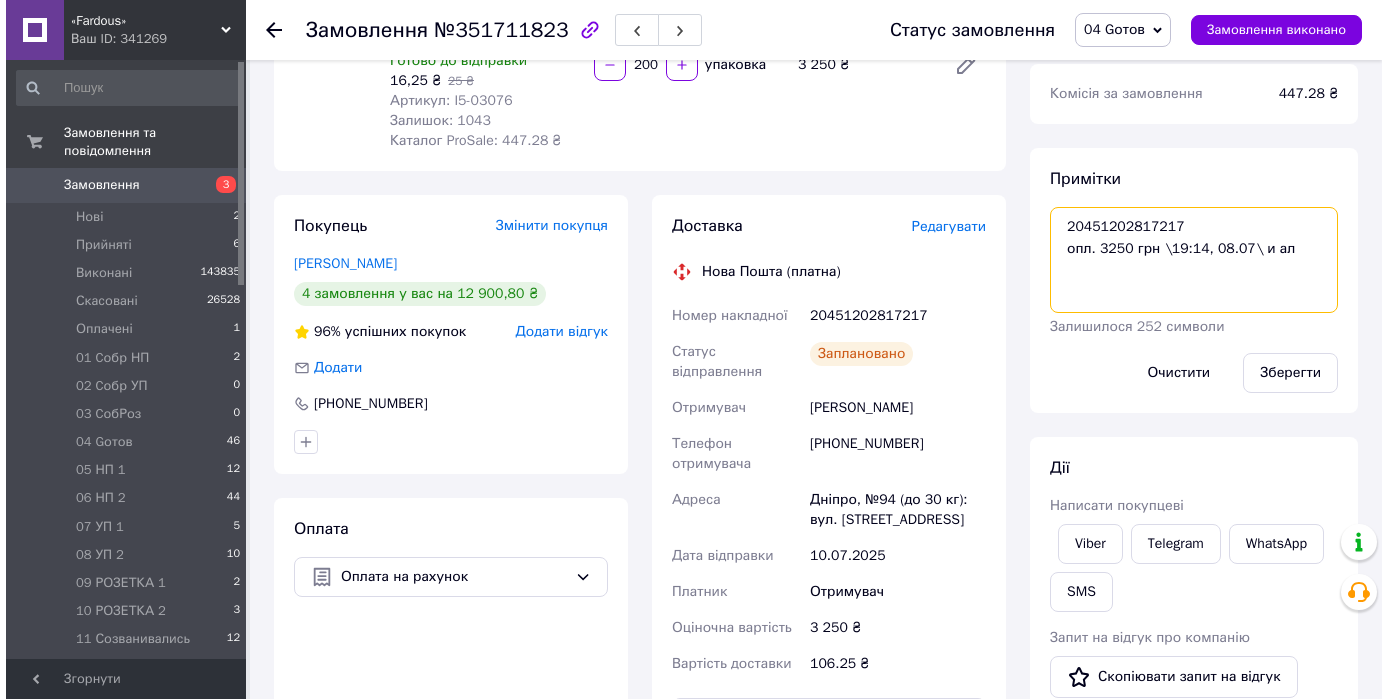 scroll, scrollTop: 478, scrollLeft: 0, axis: vertical 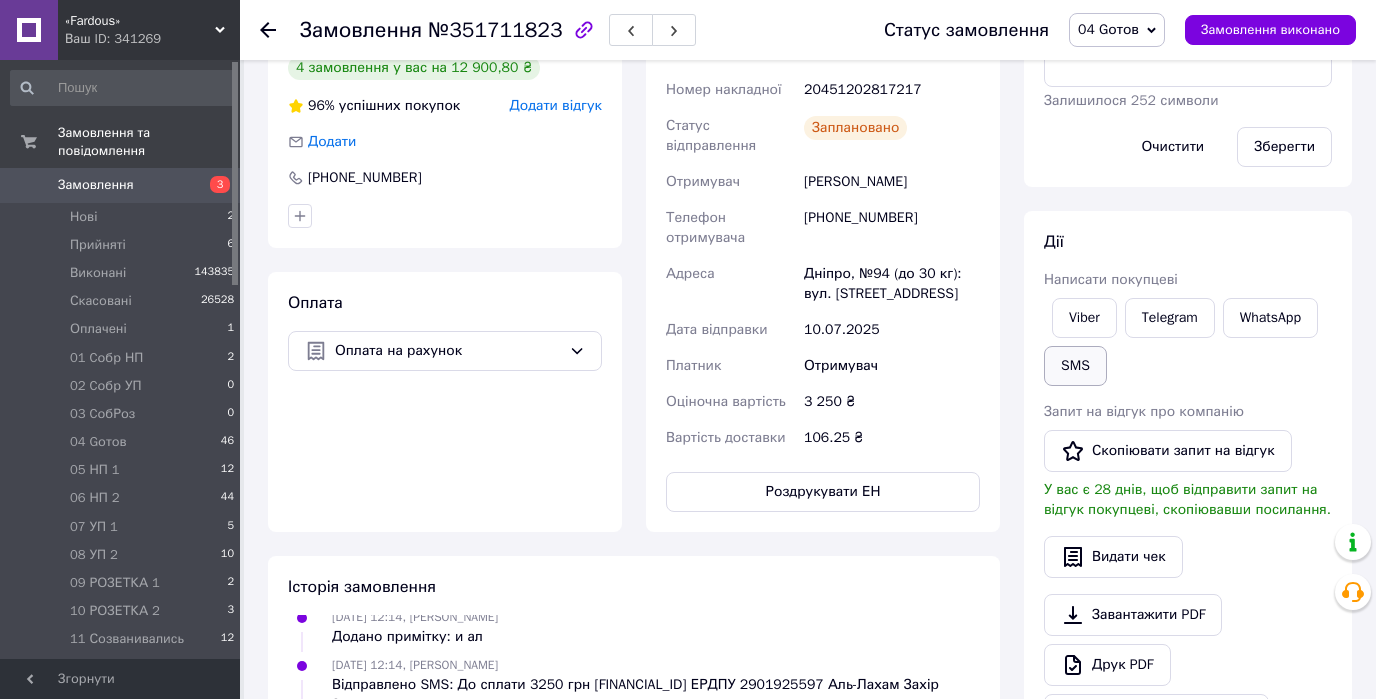 click on "SMS" at bounding box center (1075, 366) 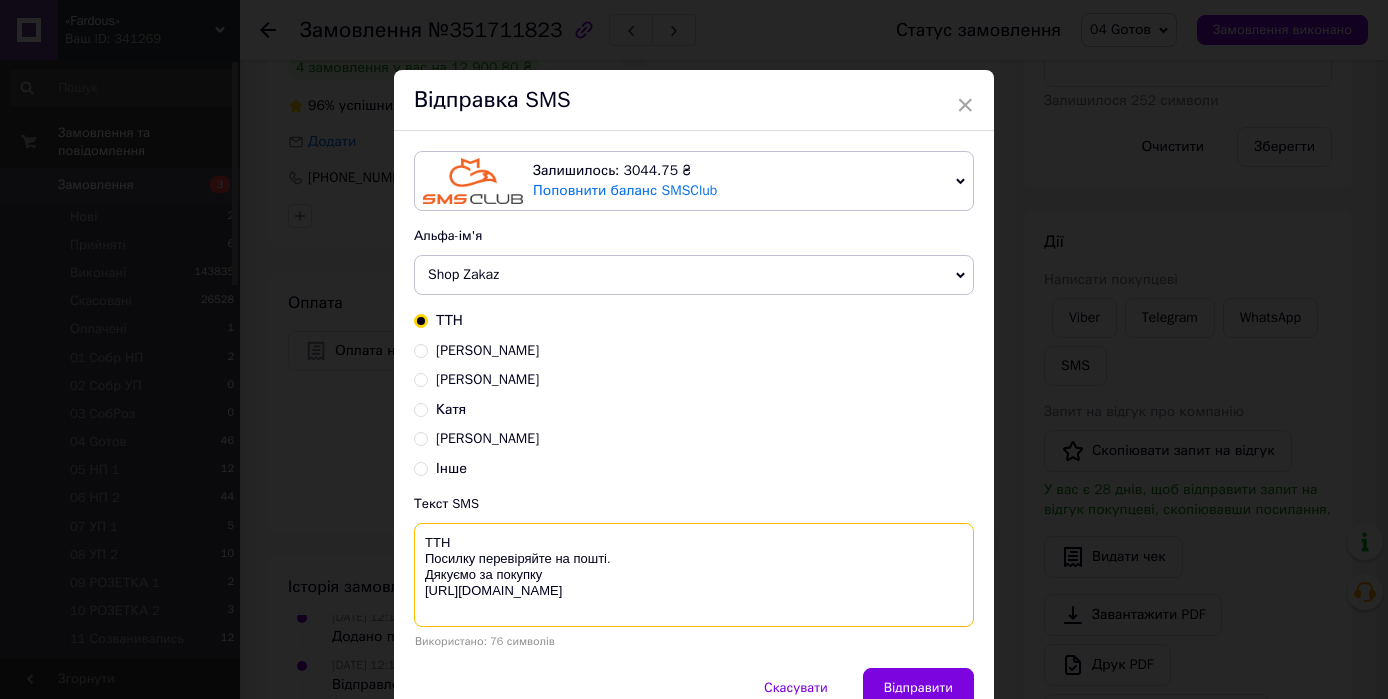 paste on "20451202817217" 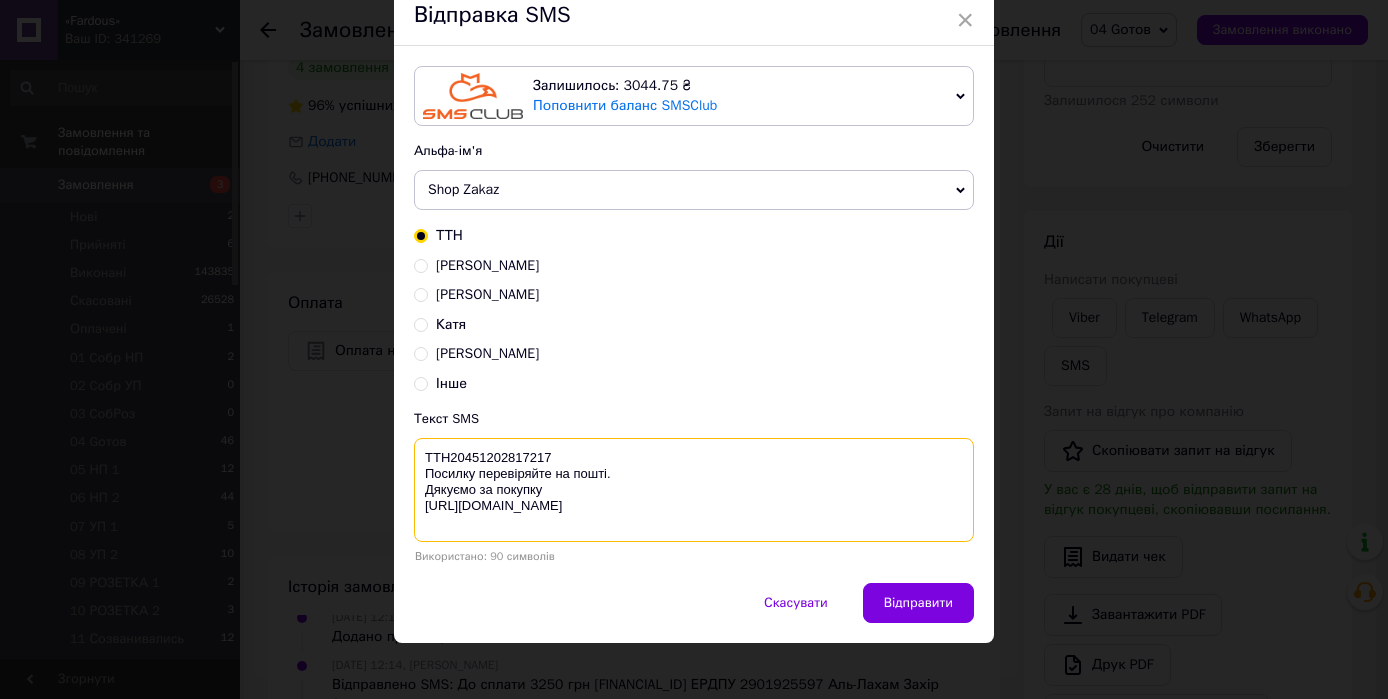 scroll, scrollTop: 96, scrollLeft: 0, axis: vertical 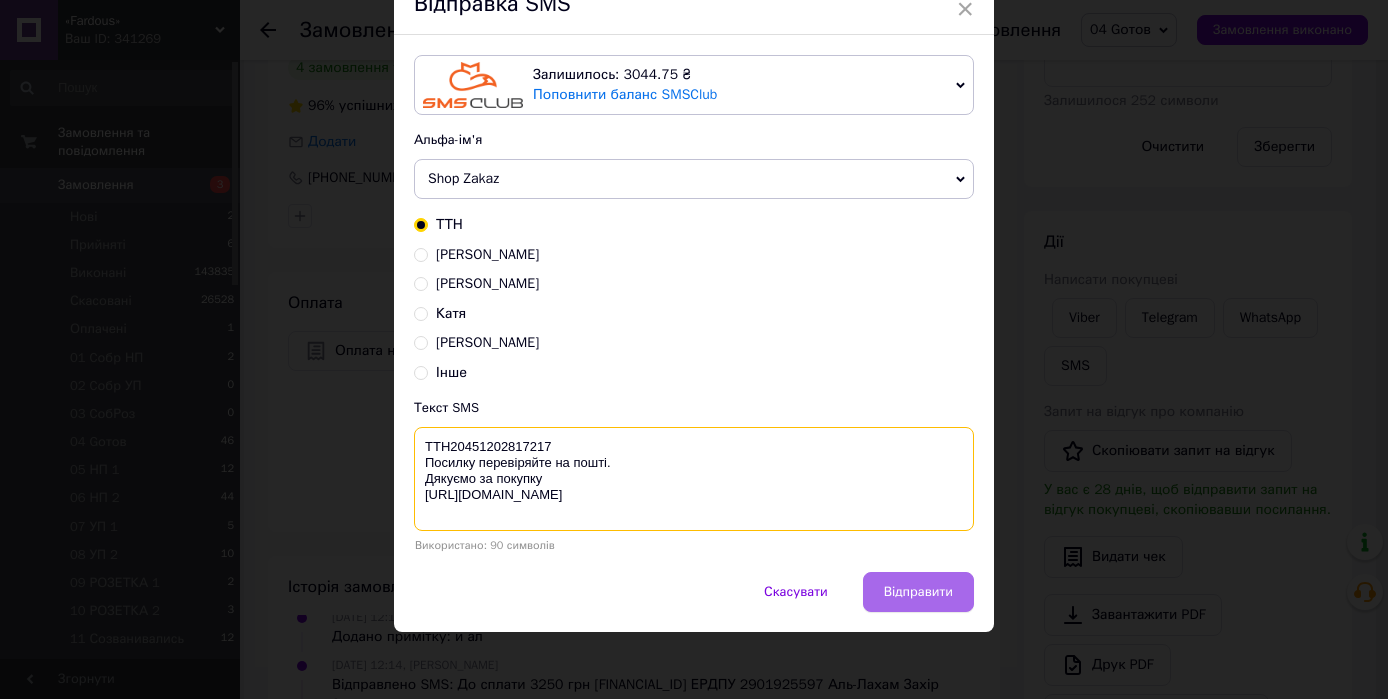 type on "ТТН20451202817217
Посилку перевіряйте на пошті.
Дякуємо за покупку
https://fardous.com.ua/" 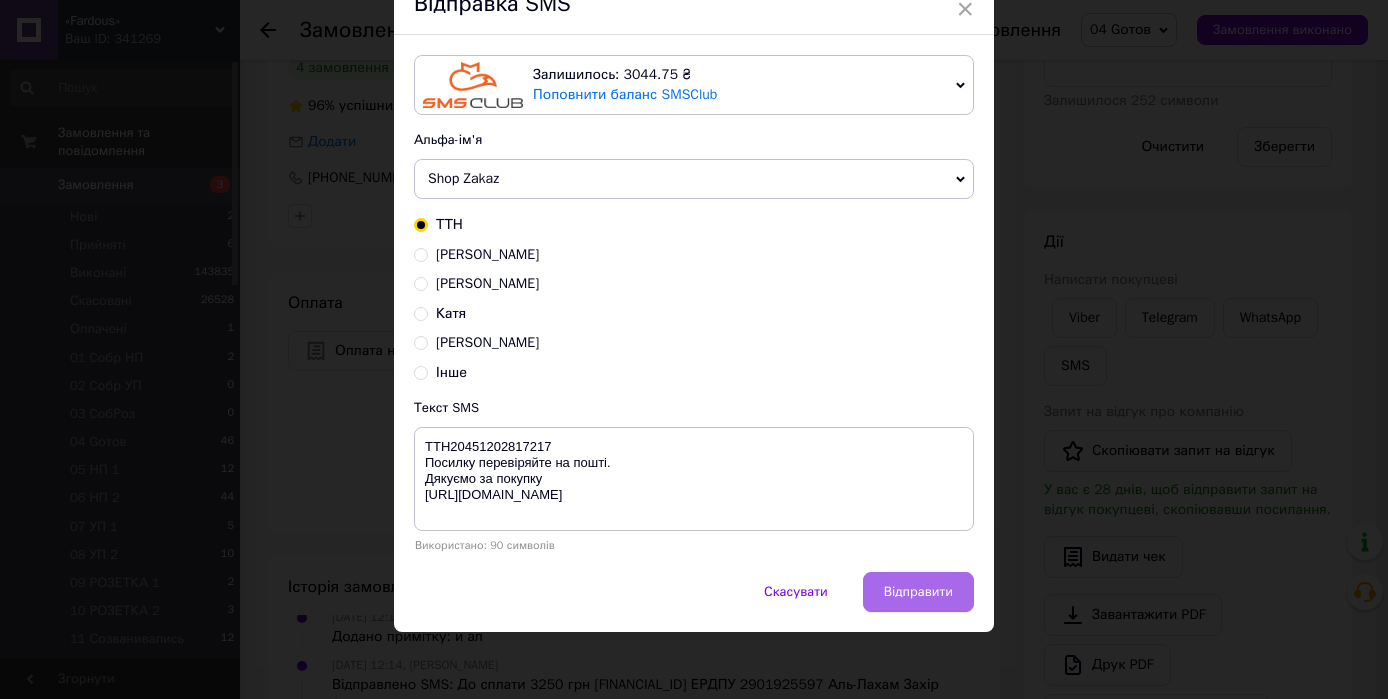 click on "Відправити" at bounding box center [918, 592] 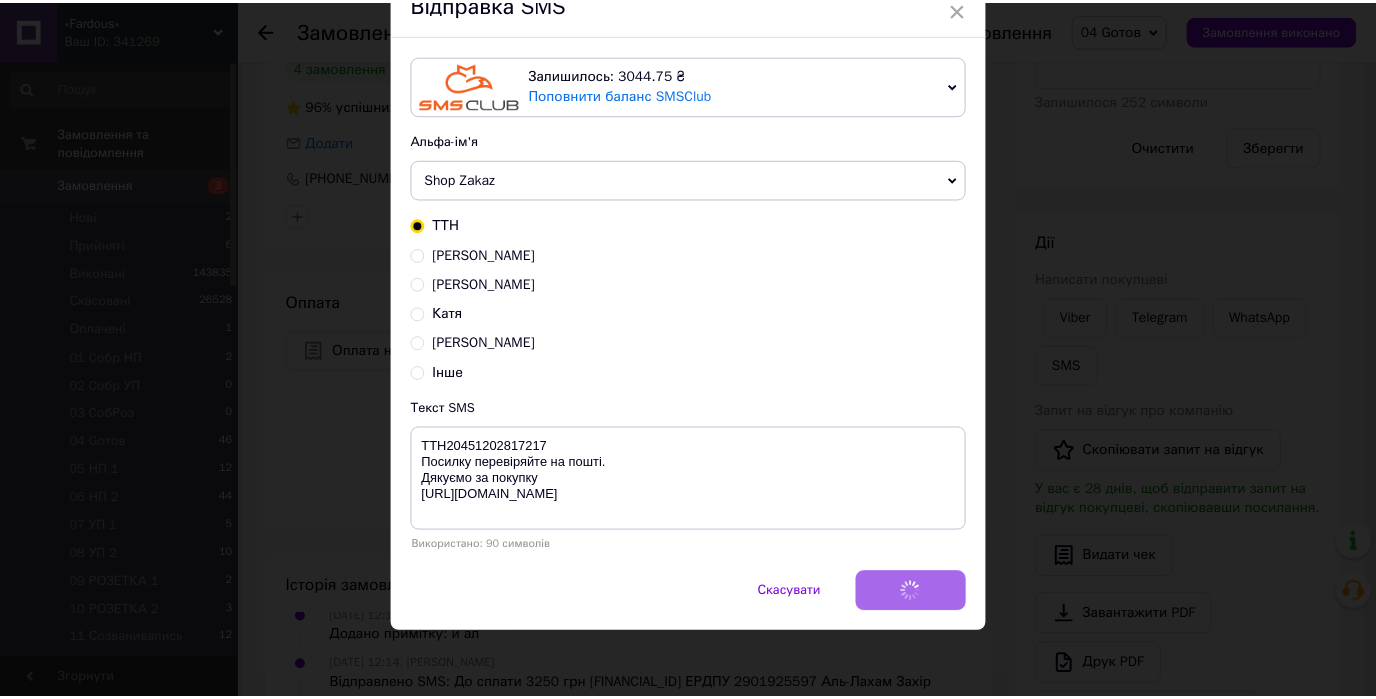 scroll, scrollTop: 0, scrollLeft: 0, axis: both 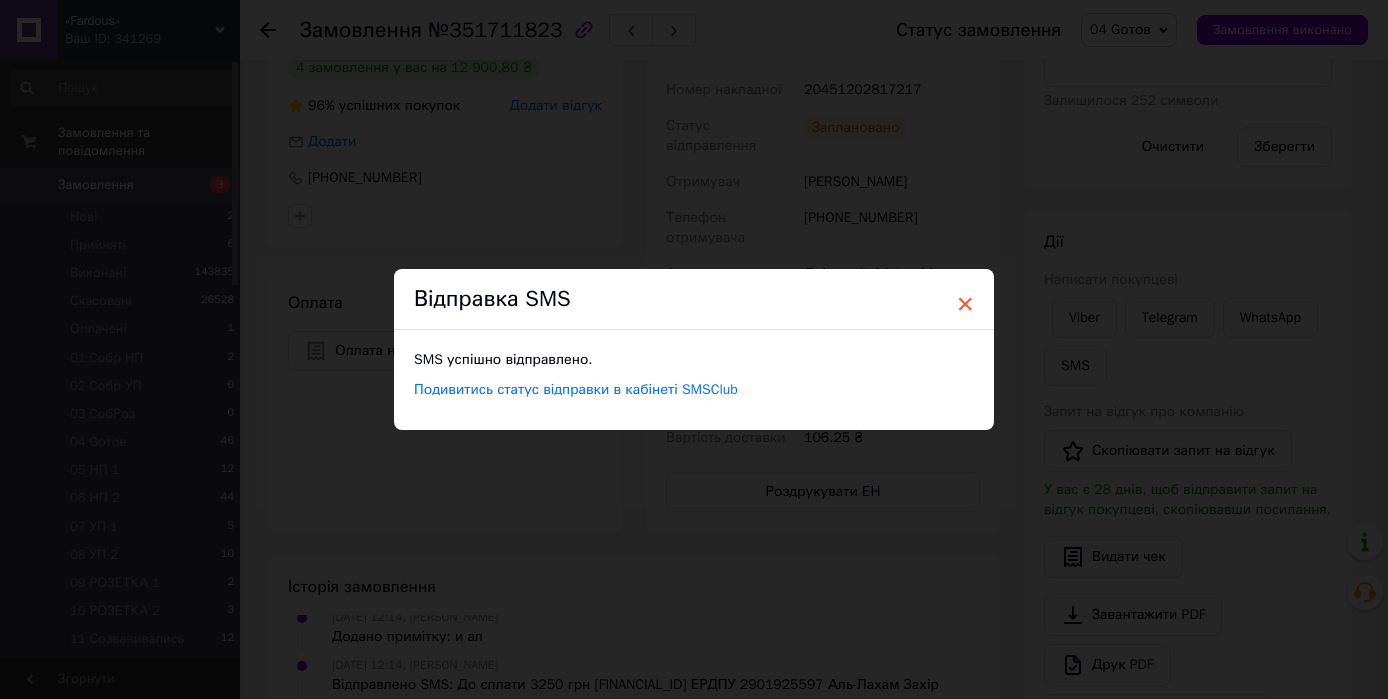 click on "×" at bounding box center (965, 304) 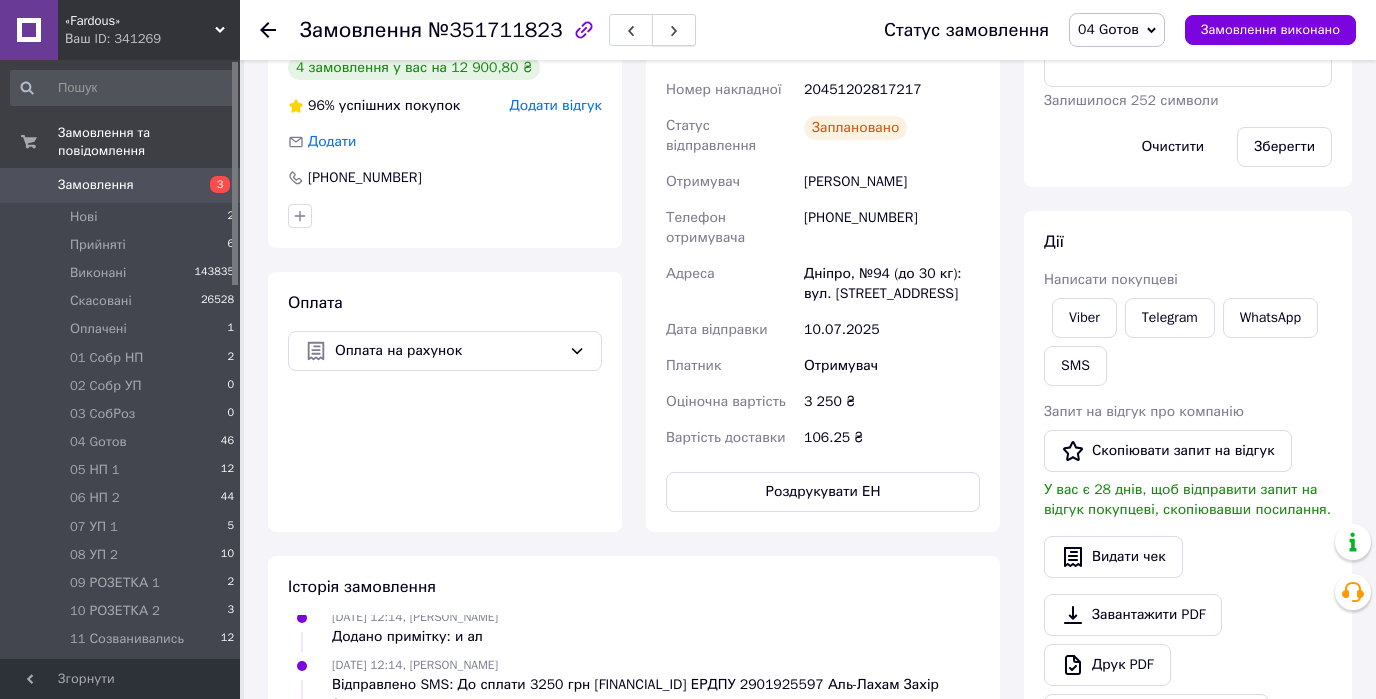 click 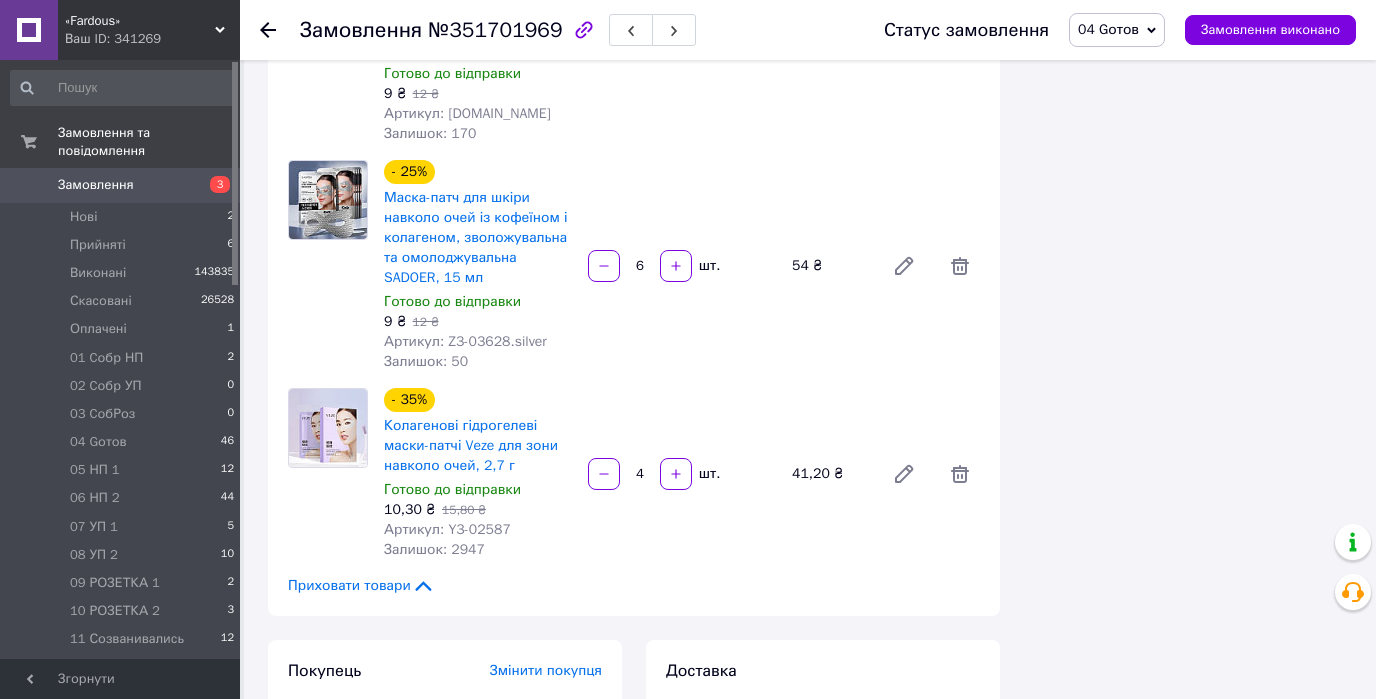 scroll, scrollTop: 1154, scrollLeft: 0, axis: vertical 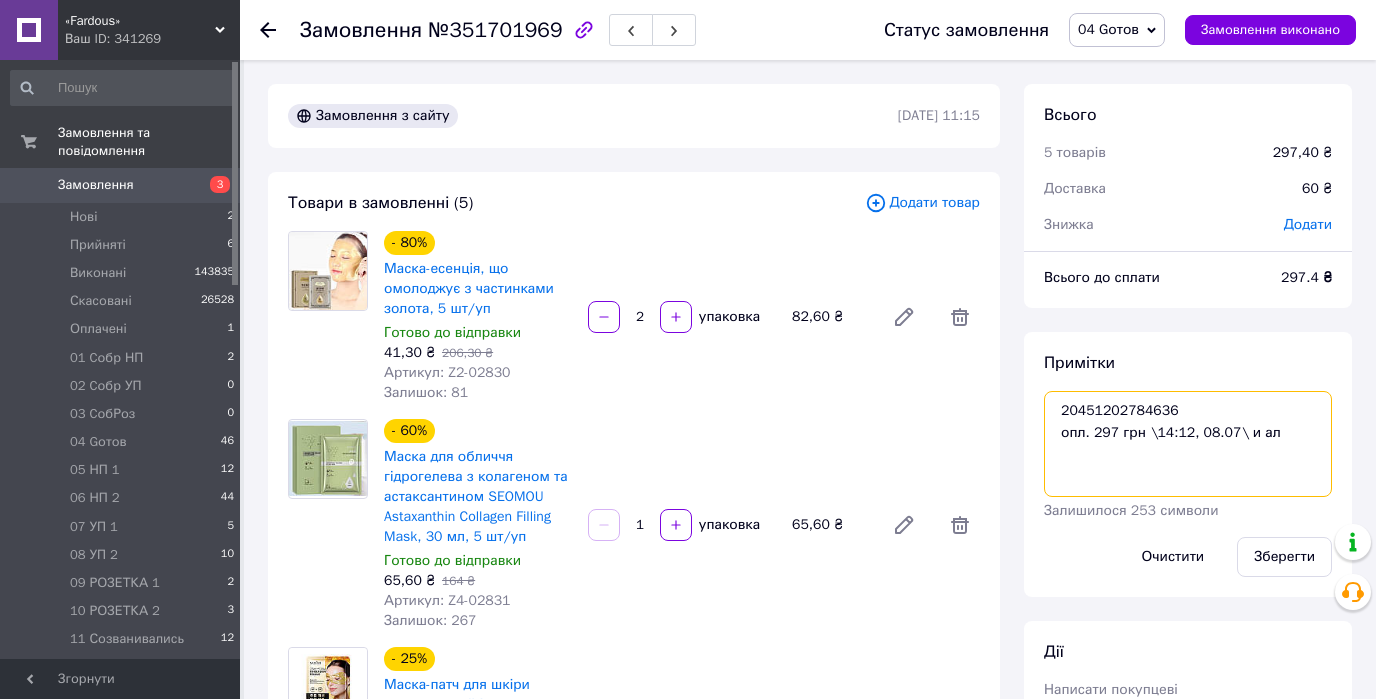 drag, startPoint x: 1180, startPoint y: 404, endPoint x: 1025, endPoint y: 405, distance: 155.00322 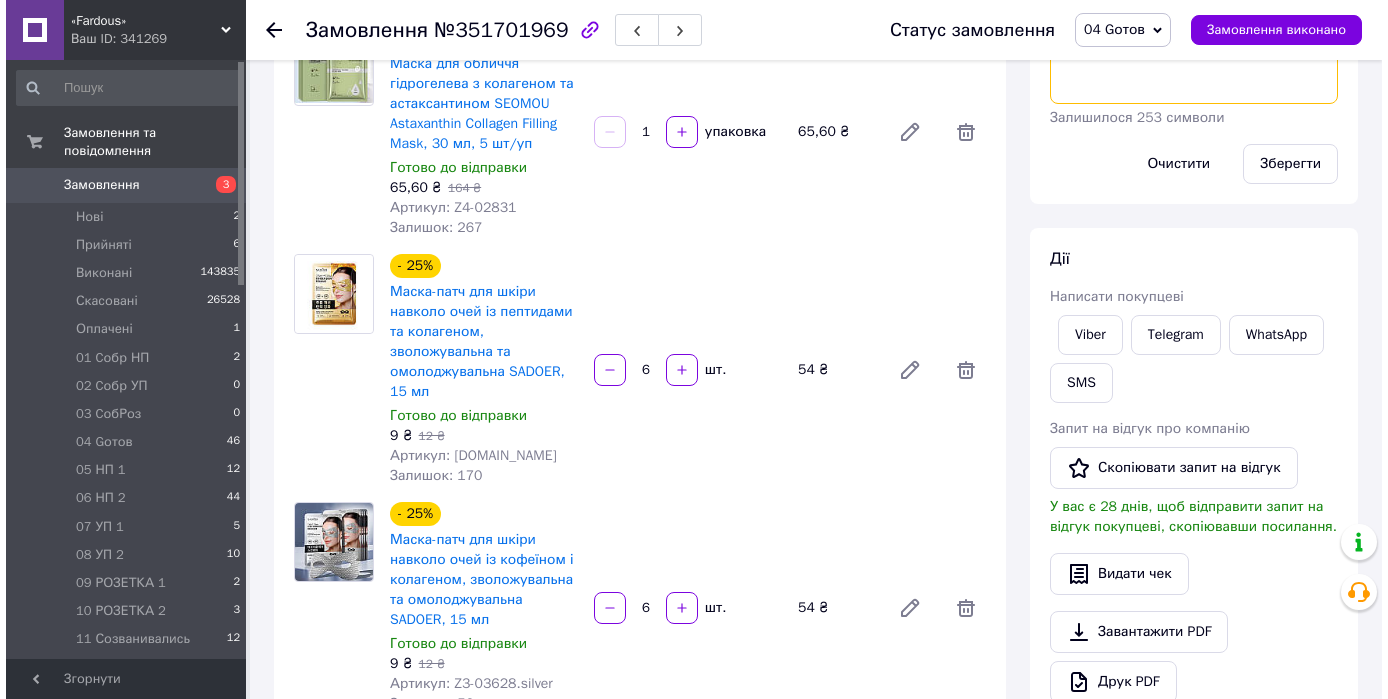 scroll, scrollTop: 400, scrollLeft: 0, axis: vertical 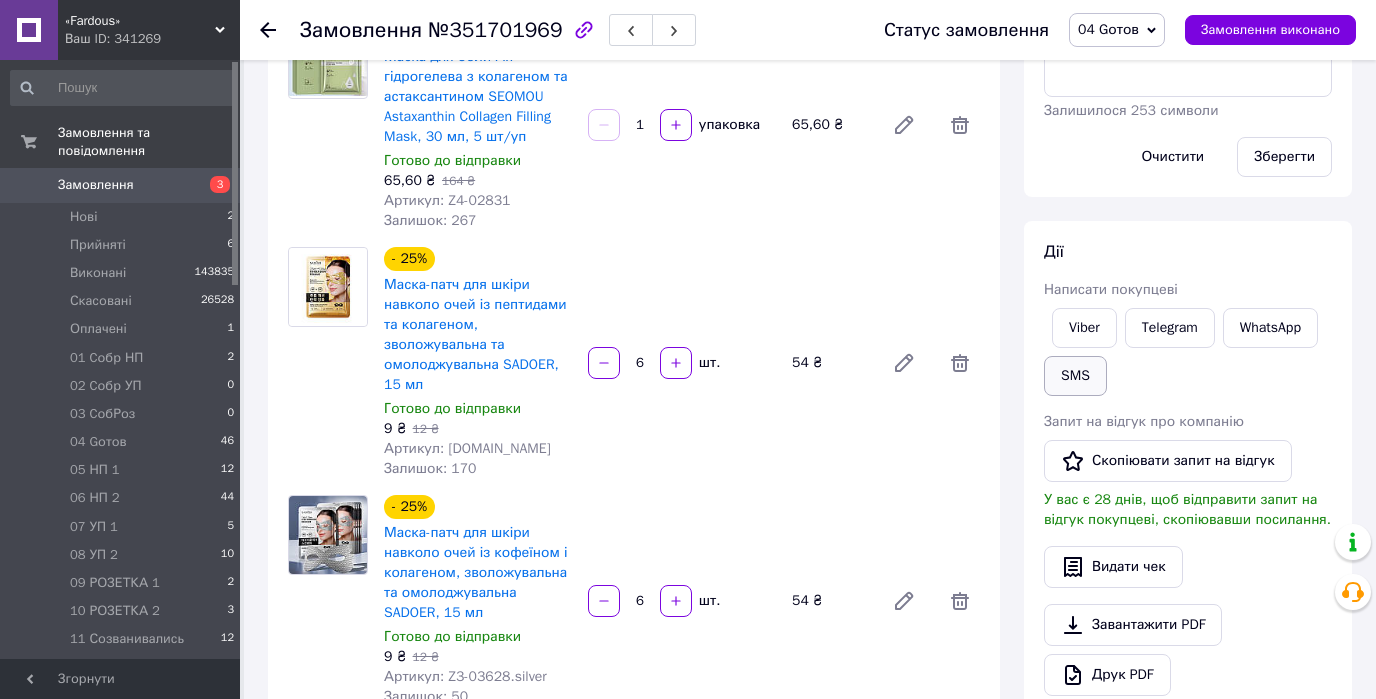 click on "SMS" at bounding box center [1075, 376] 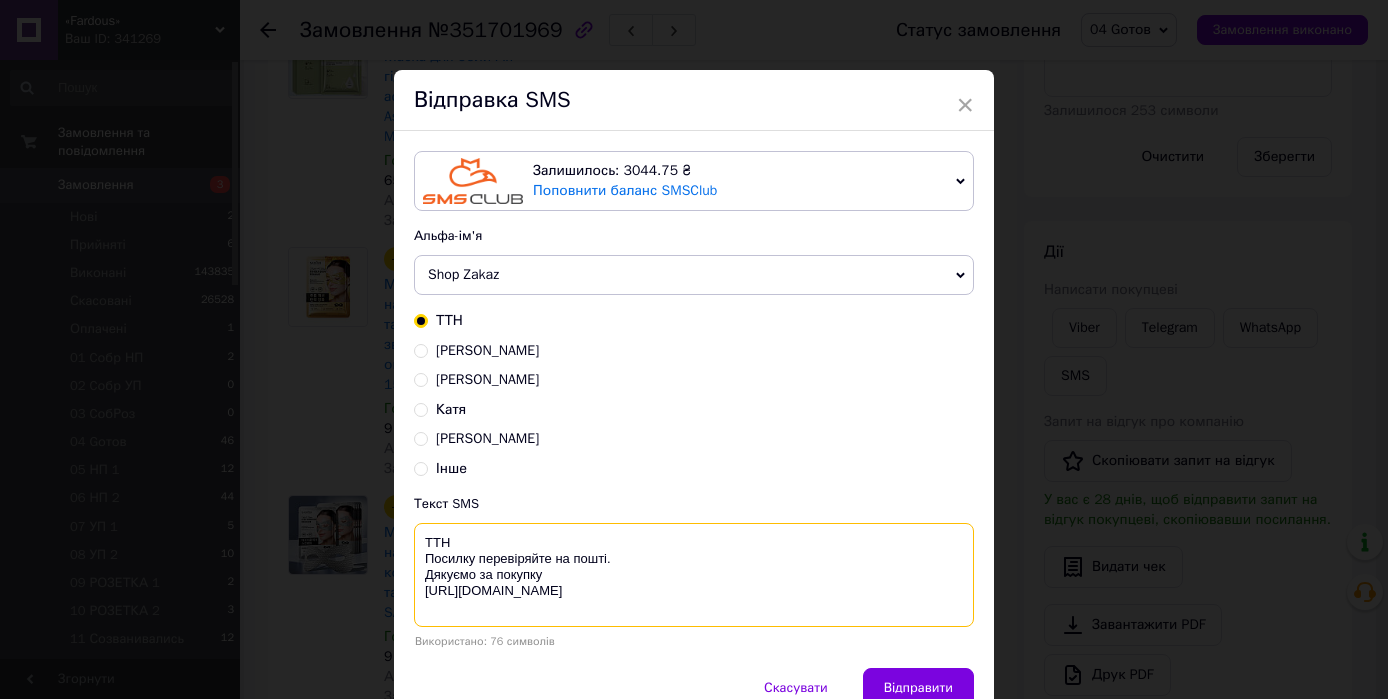paste on "20451202784636" 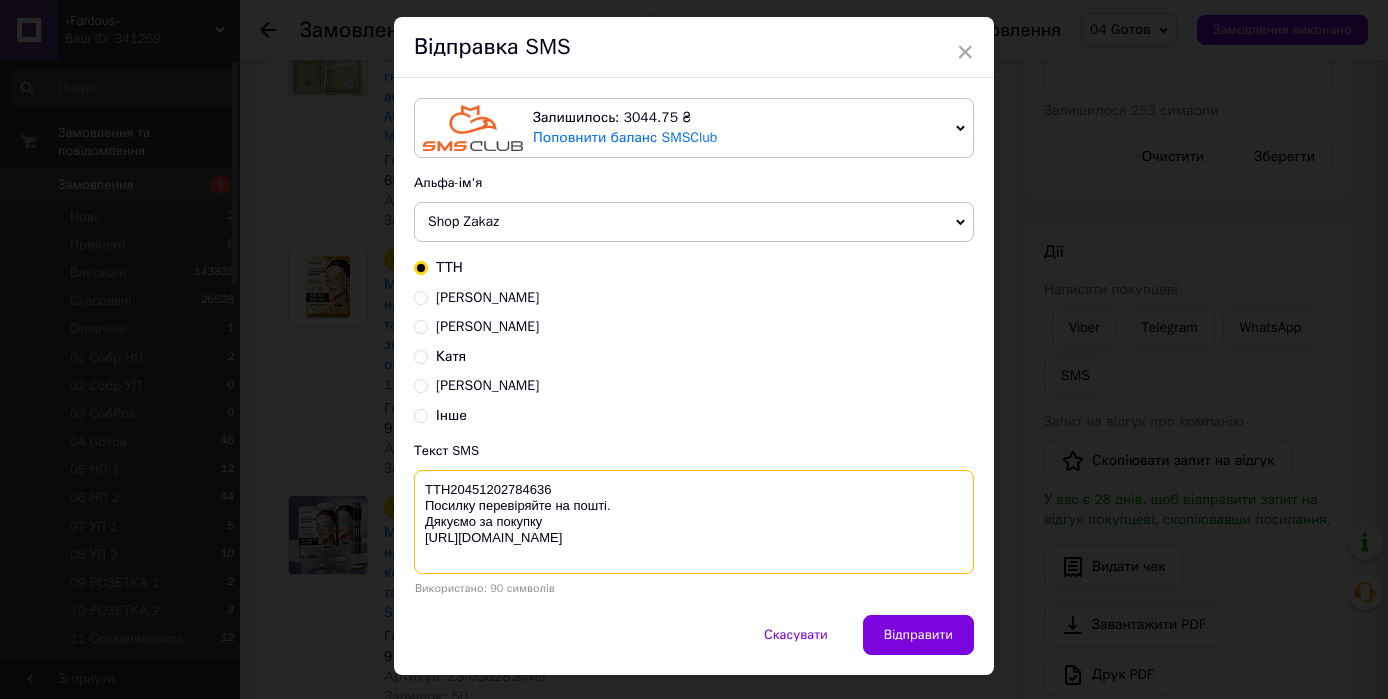 scroll, scrollTop: 96, scrollLeft: 0, axis: vertical 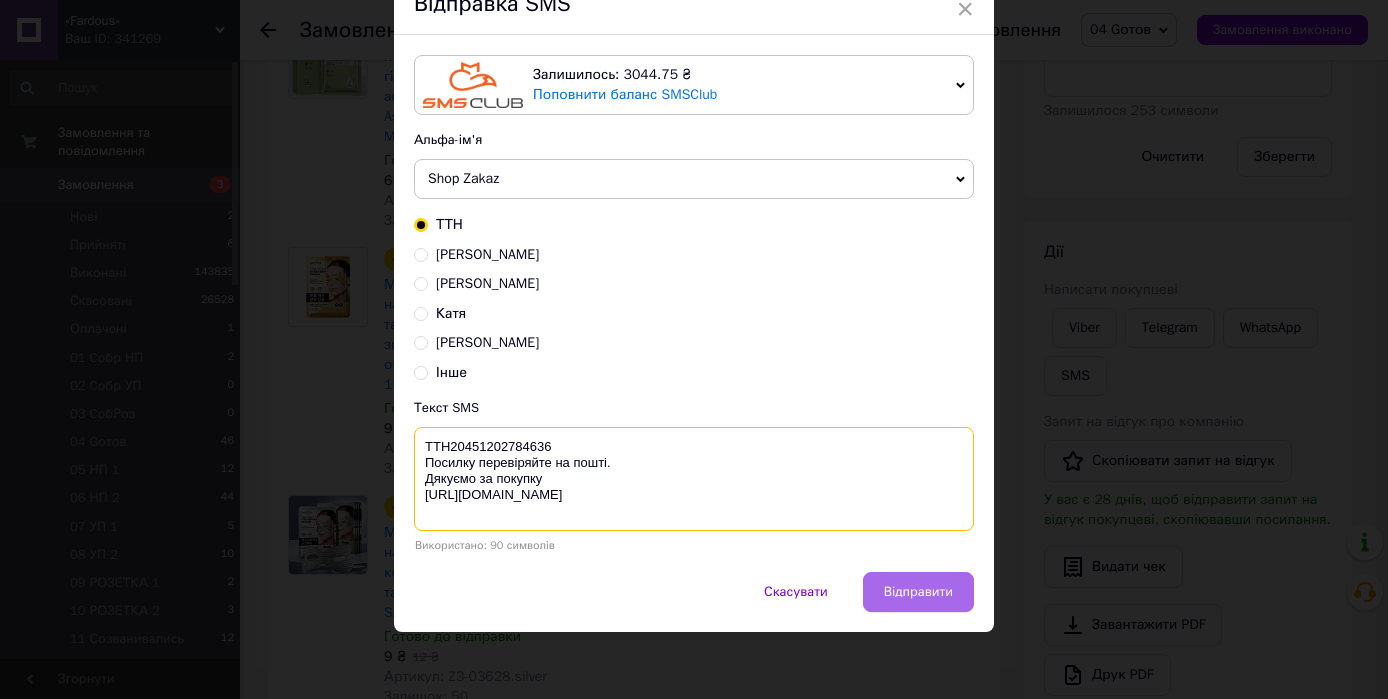 type on "ТТН20451202784636
Посилку перевіряйте на пошті.
Дякуємо за покупку
https://fardous.com.ua/" 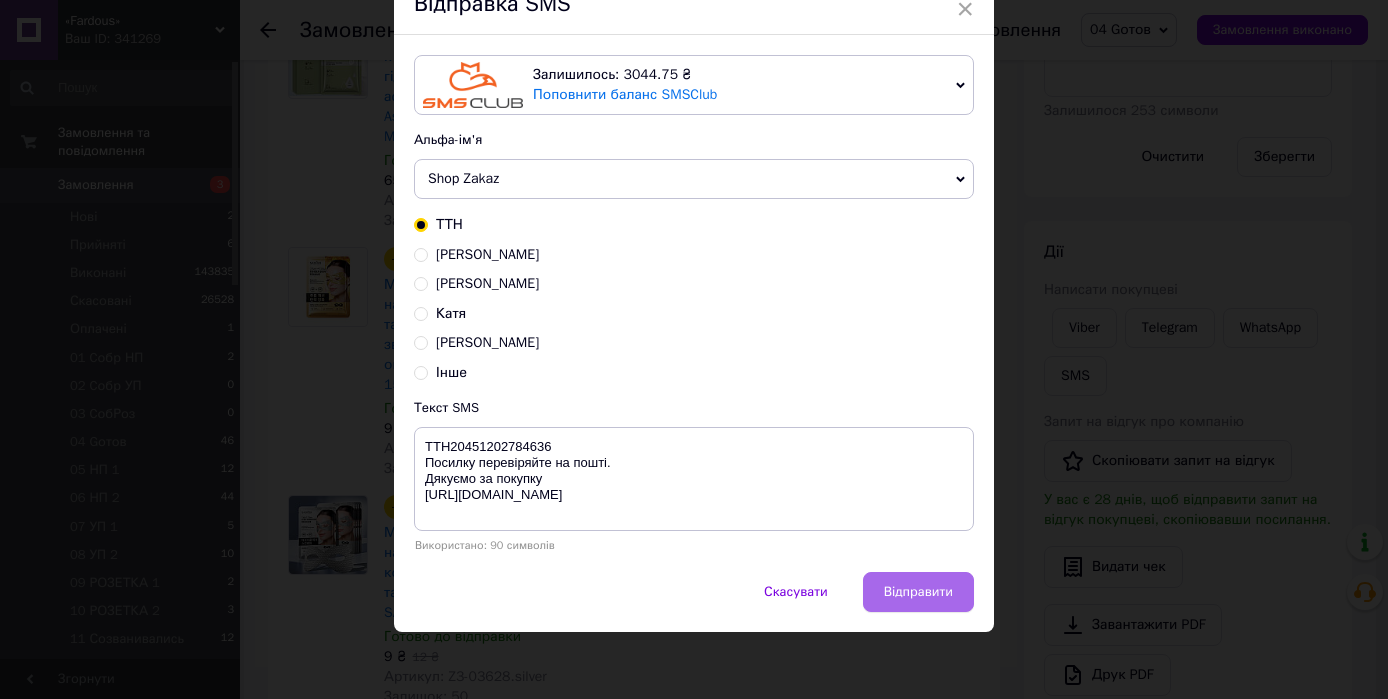click on "Відправити" at bounding box center (918, 592) 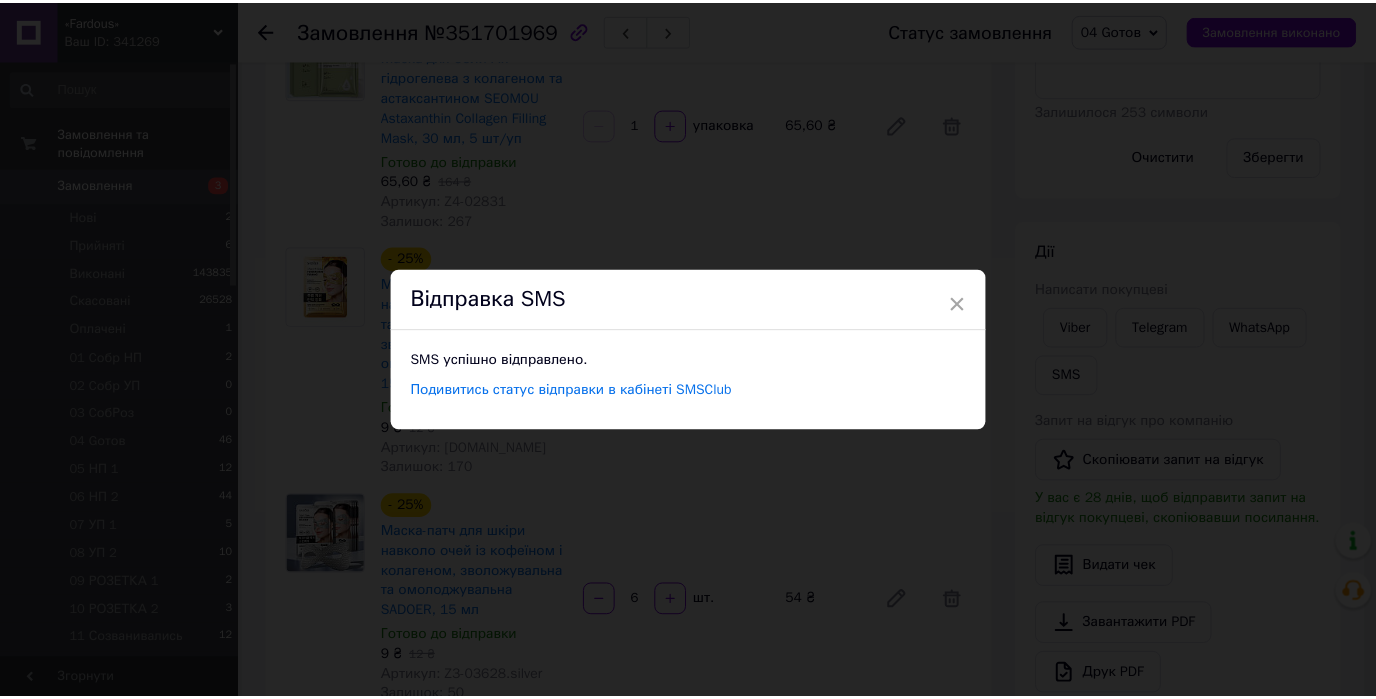 scroll, scrollTop: 0, scrollLeft: 0, axis: both 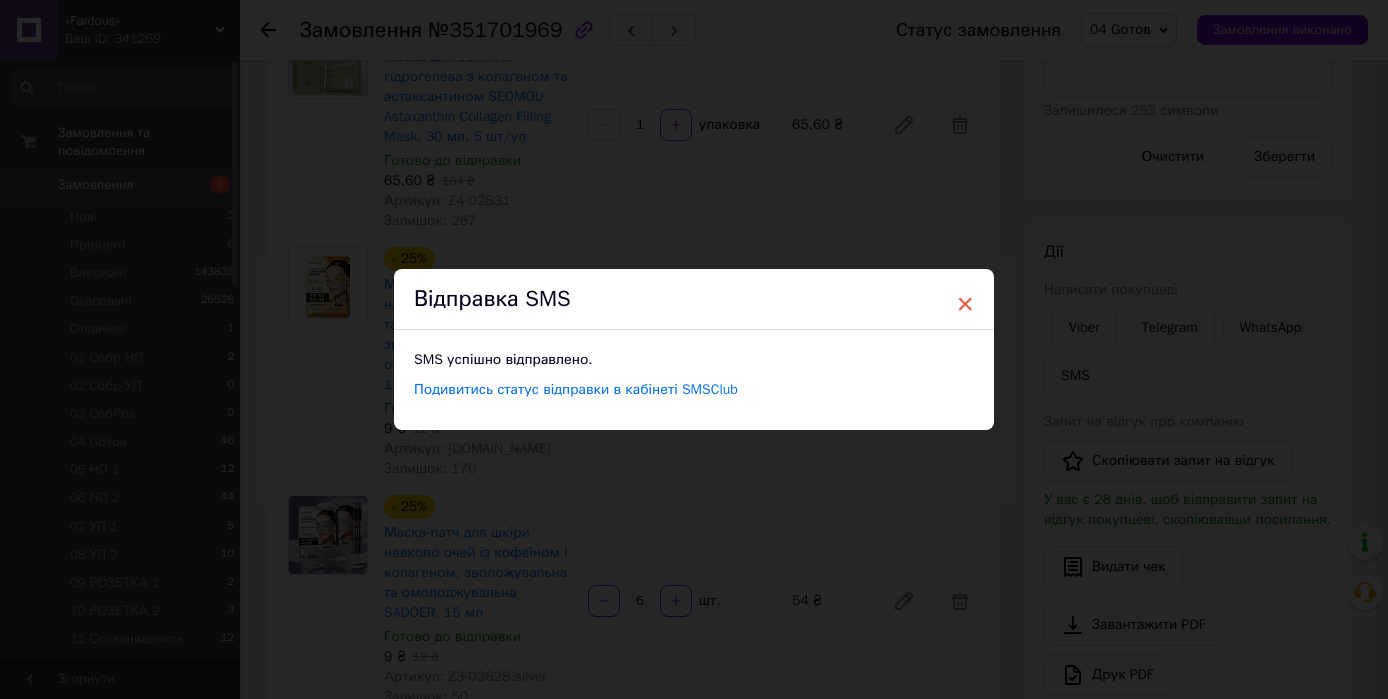 click on "×" at bounding box center (965, 304) 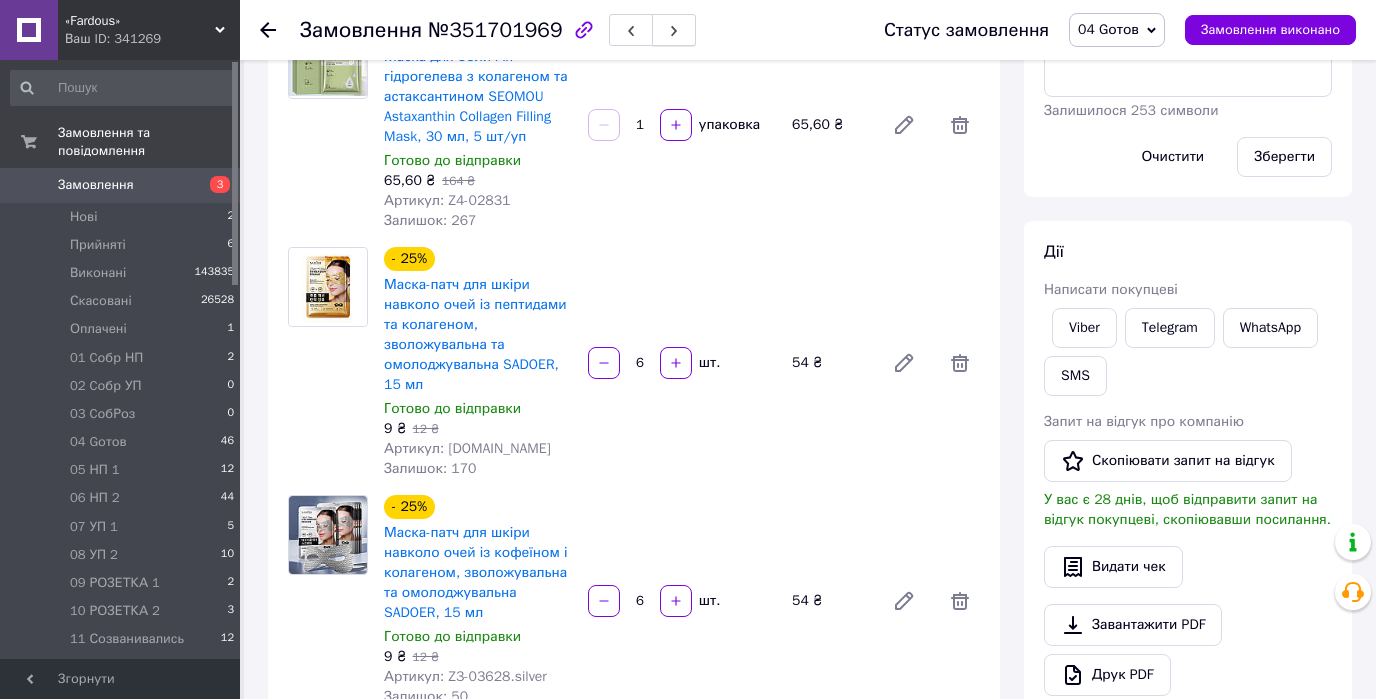 click 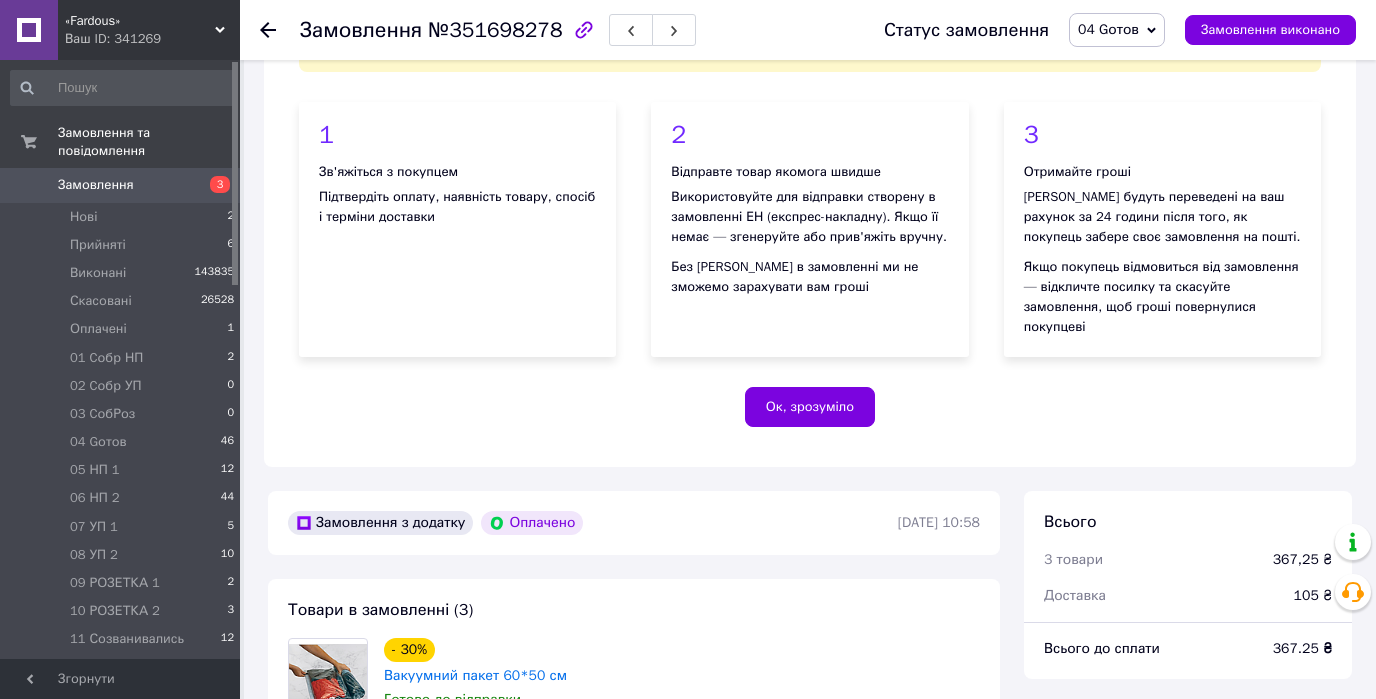 scroll, scrollTop: 400, scrollLeft: 0, axis: vertical 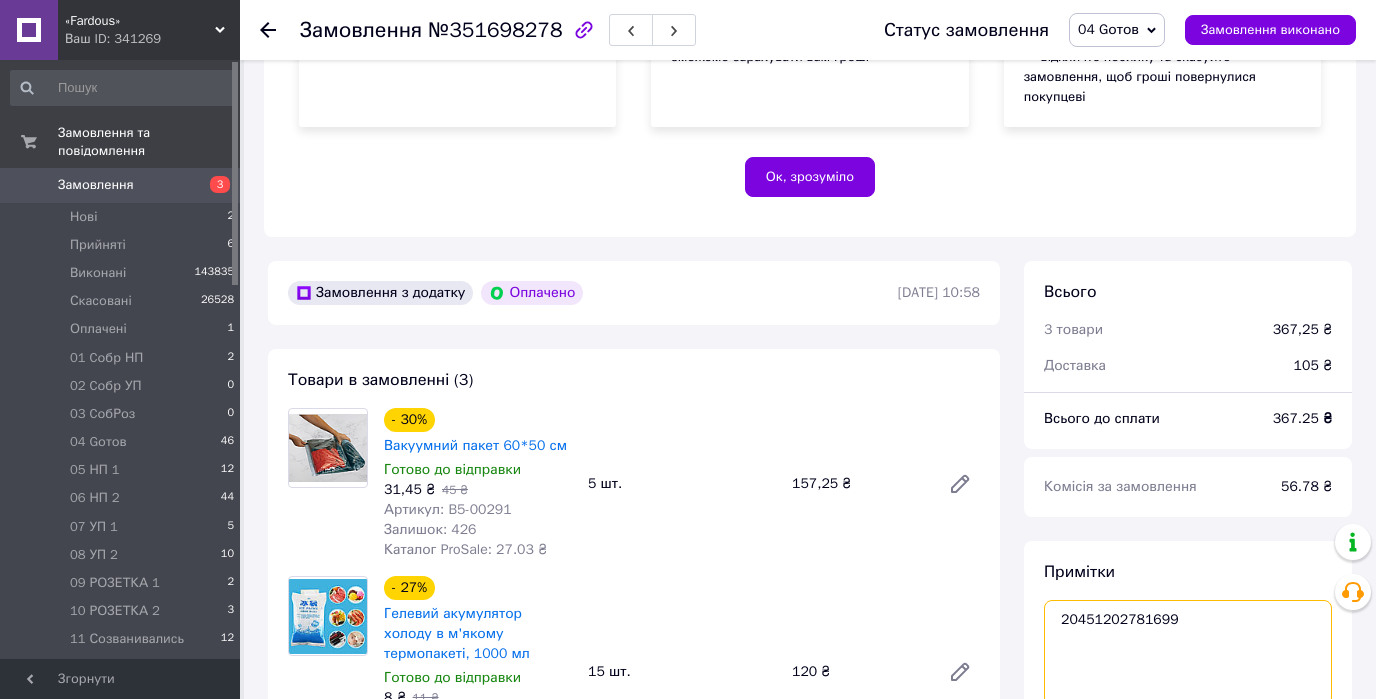 drag, startPoint x: 1171, startPoint y: 604, endPoint x: 1050, endPoint y: 604, distance: 121 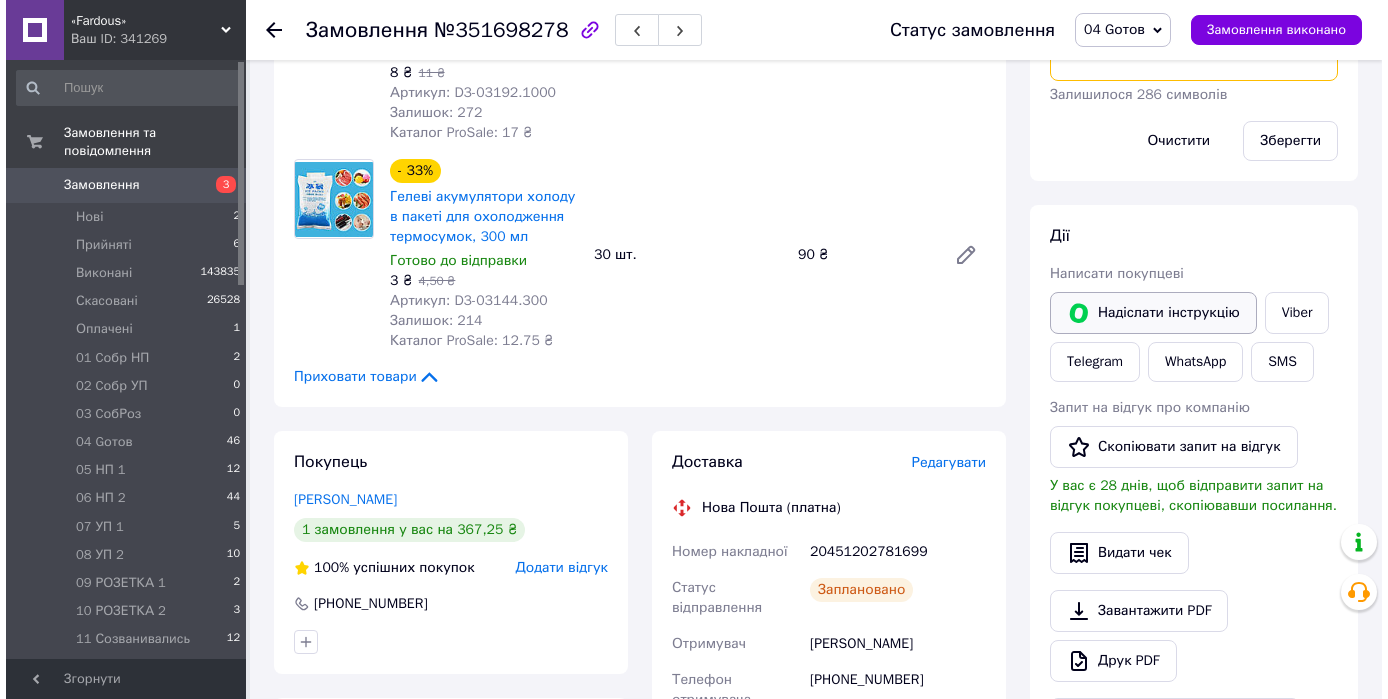 scroll, scrollTop: 1280, scrollLeft: 0, axis: vertical 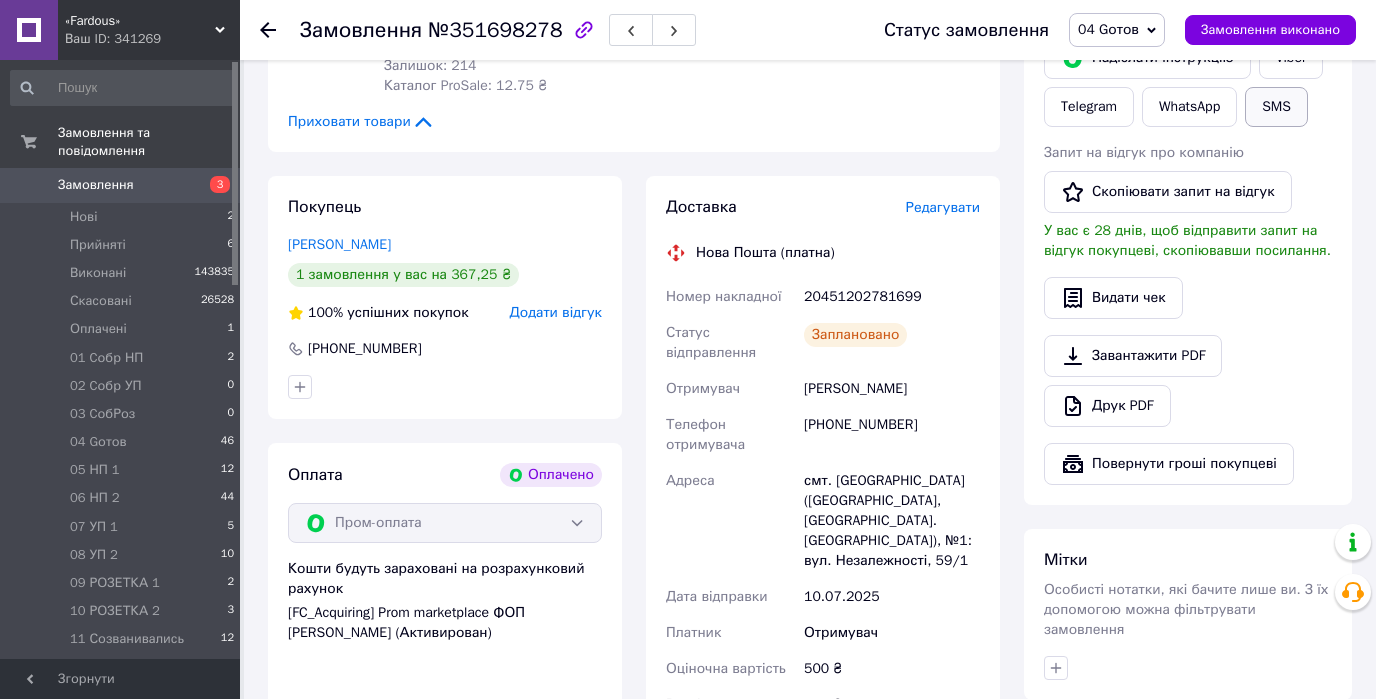 click on "SMS" at bounding box center [1276, 107] 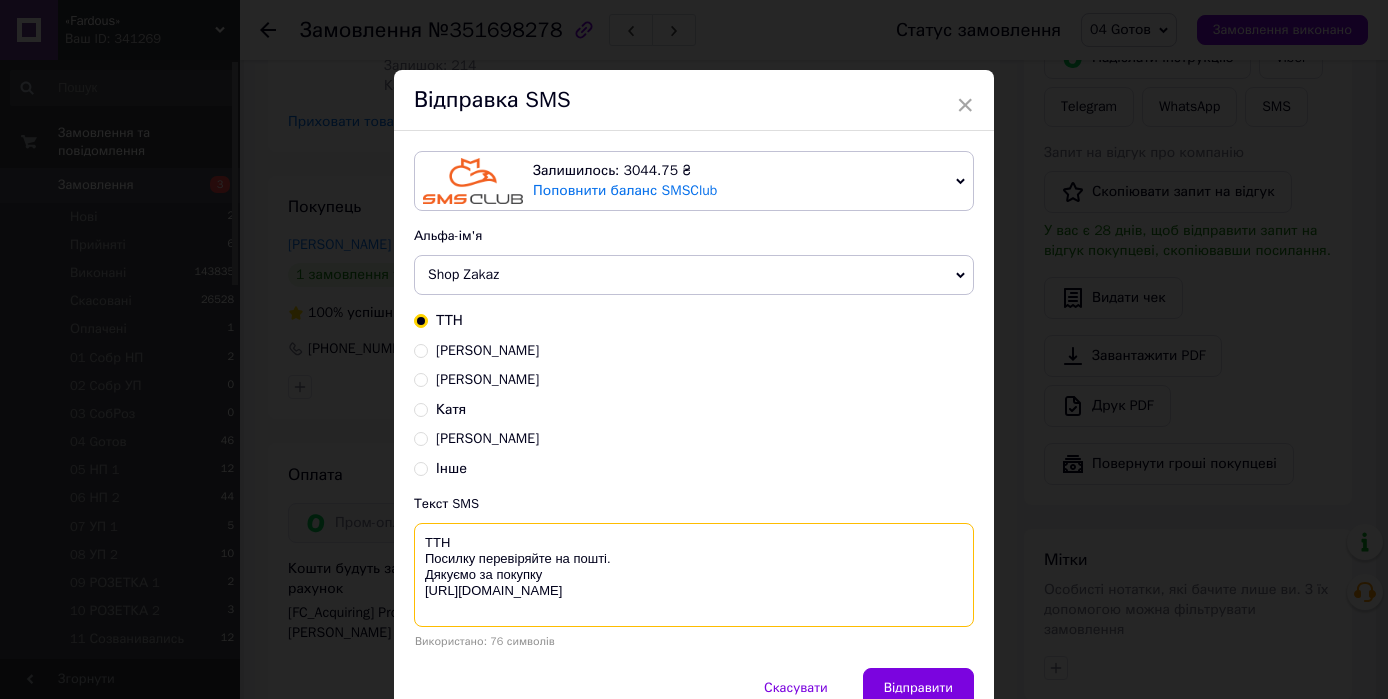 paste on "20451202781699" 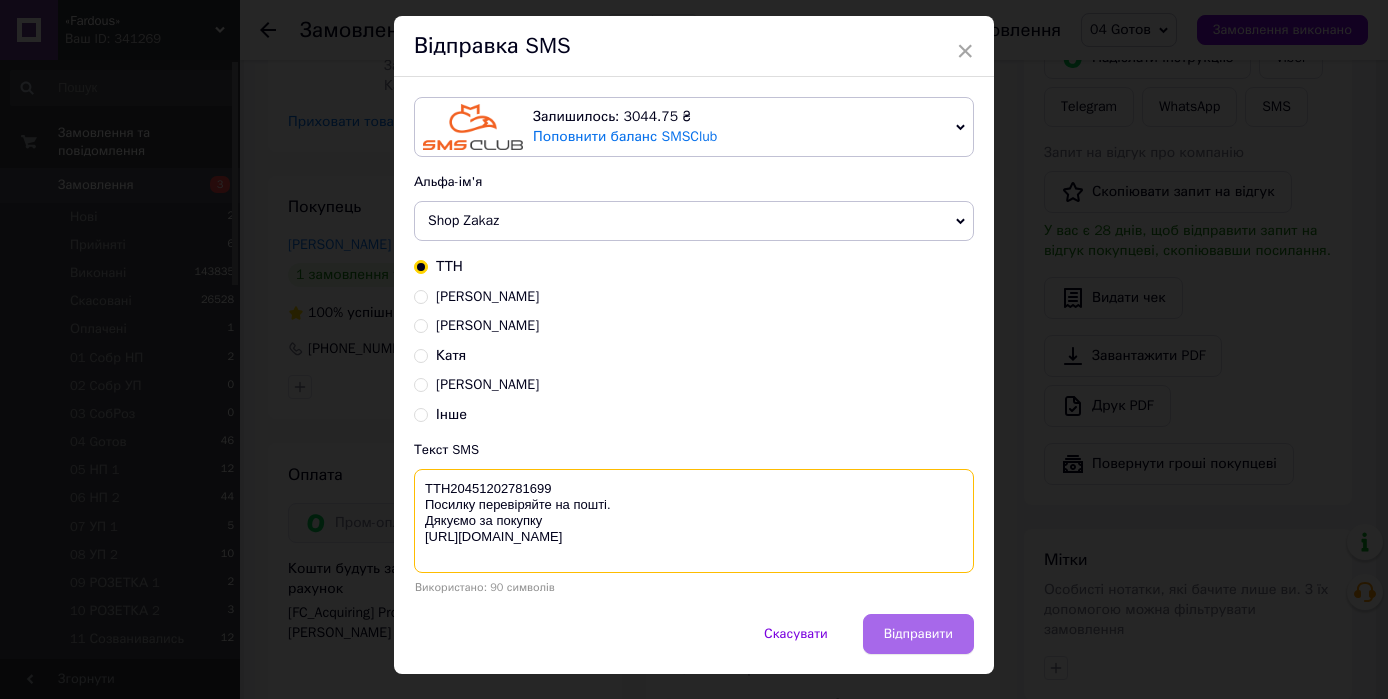 scroll, scrollTop: 96, scrollLeft: 0, axis: vertical 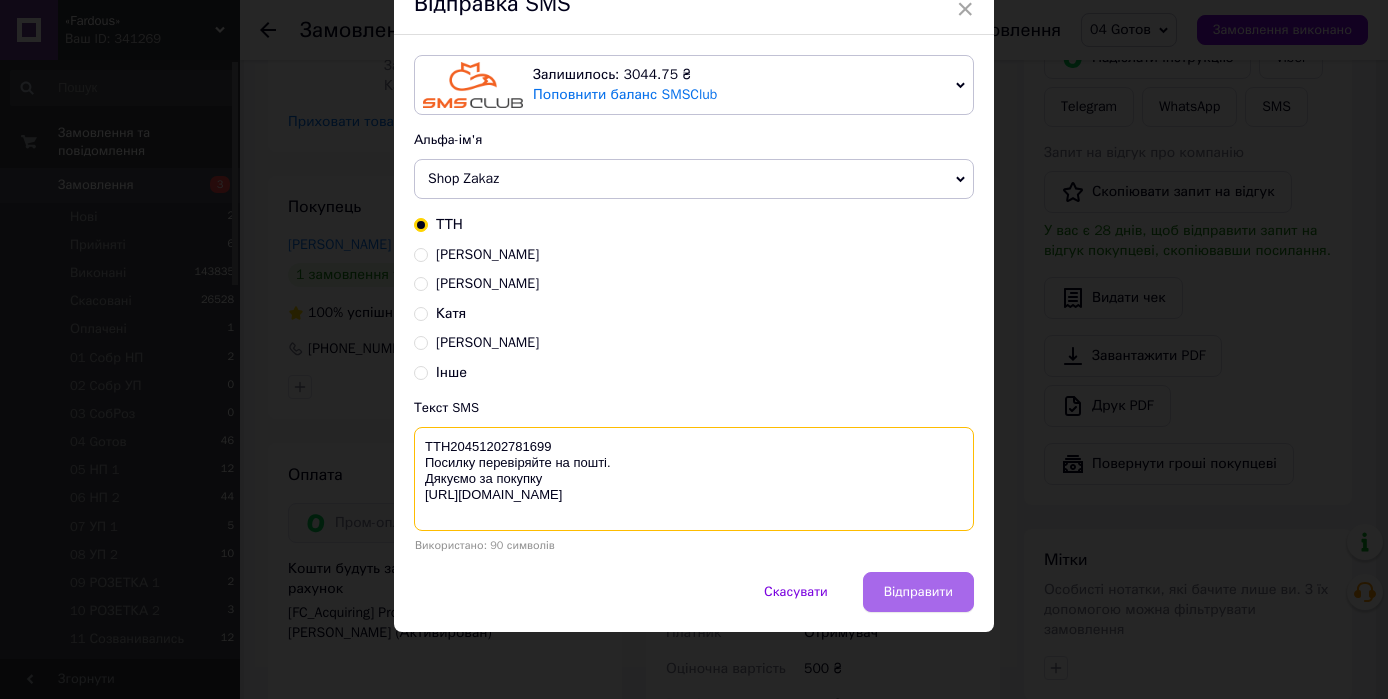 type on "ТТН20451202781699
Посилку перевіряйте на пошті.
Дякуємо за покупку
https://fardous.com.ua/" 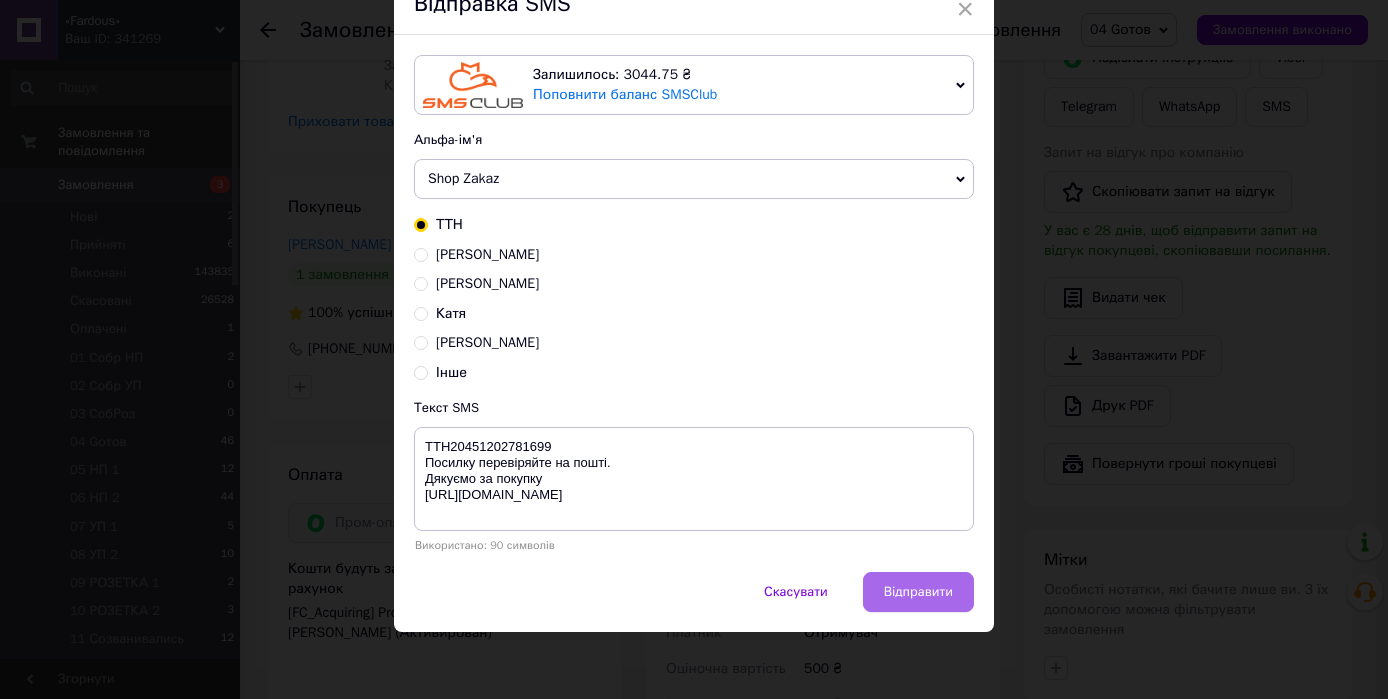 click on "Відправити" at bounding box center [918, 592] 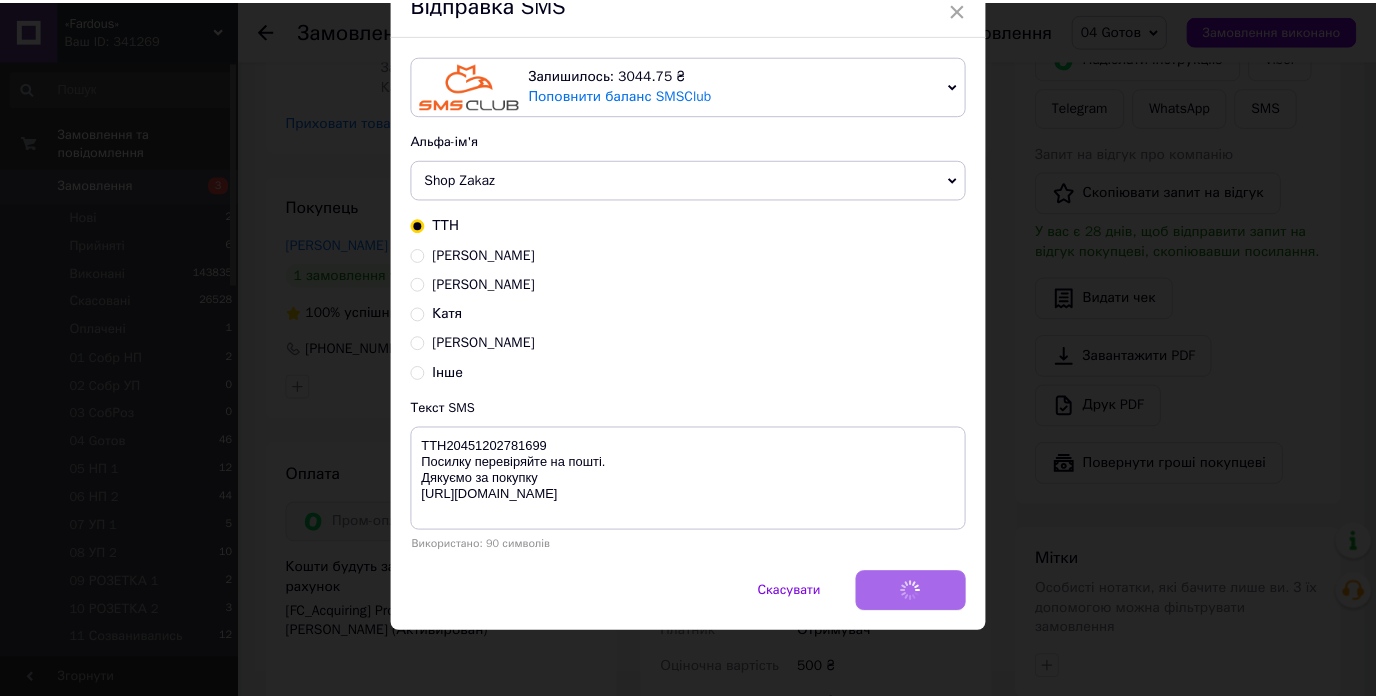 scroll, scrollTop: 0, scrollLeft: 0, axis: both 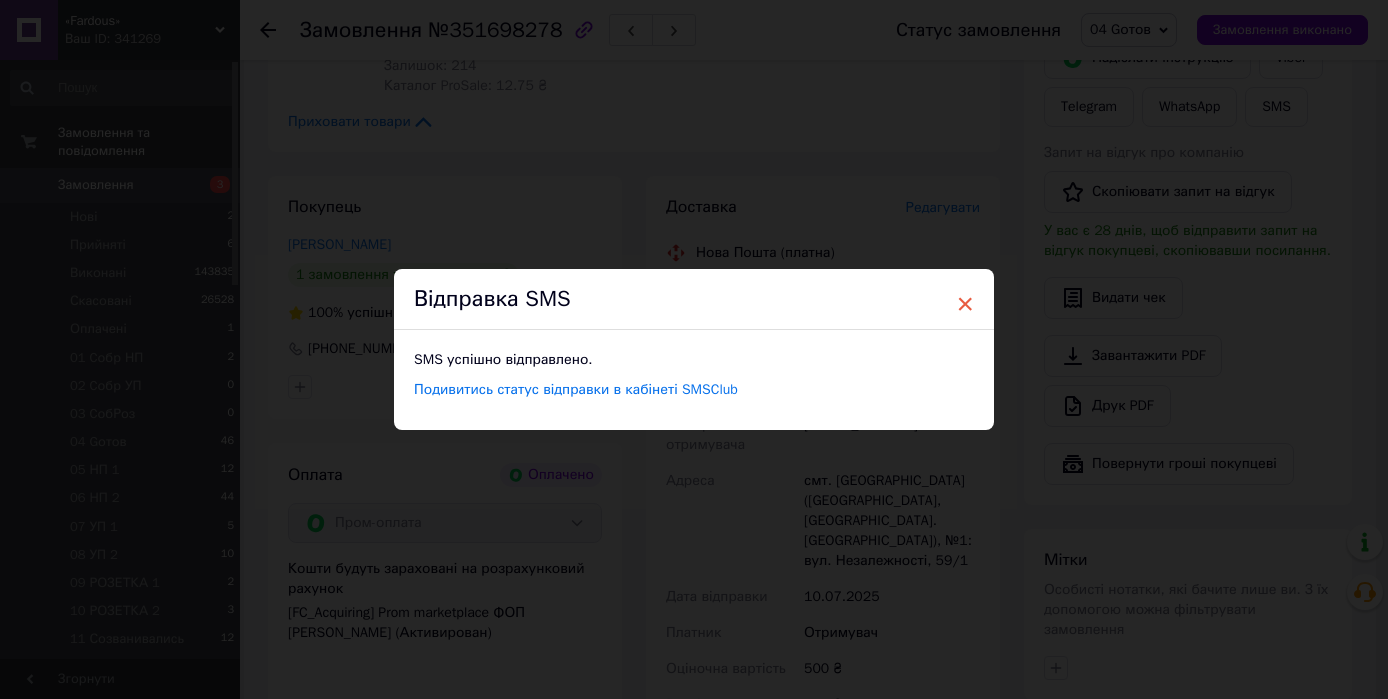 click on "×" at bounding box center (965, 304) 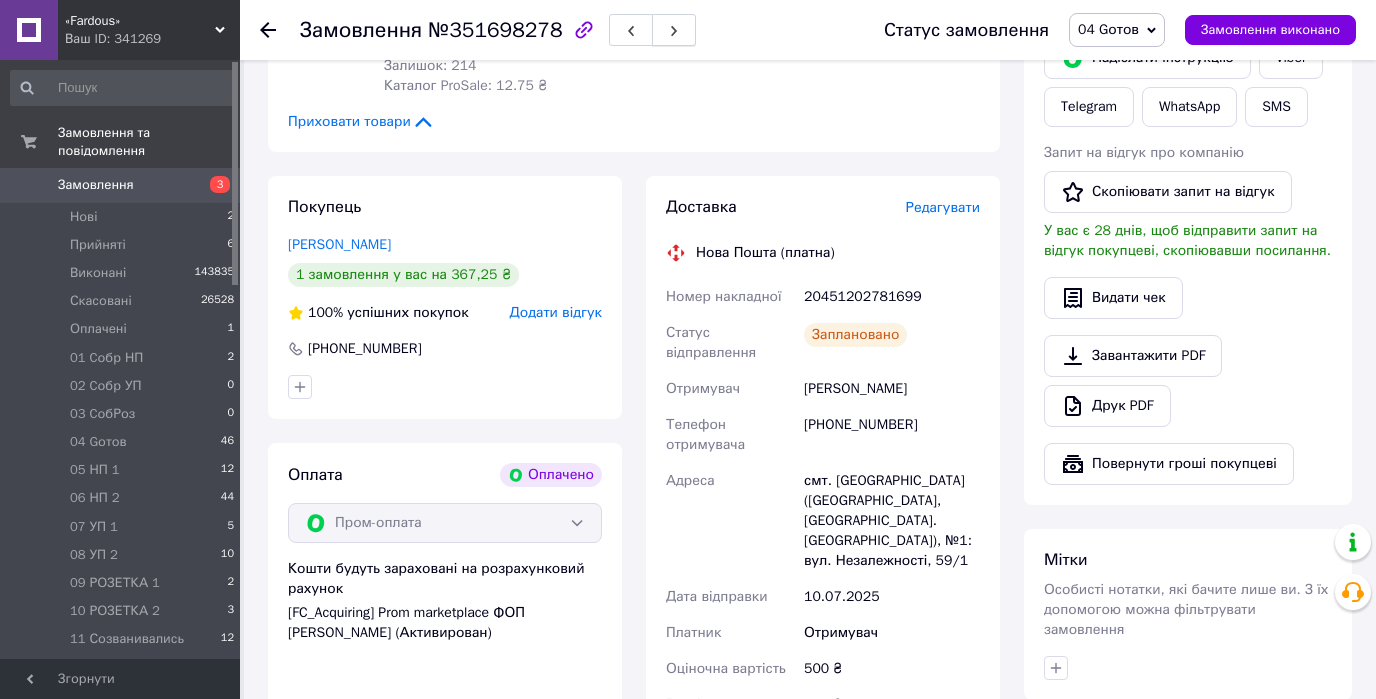 click 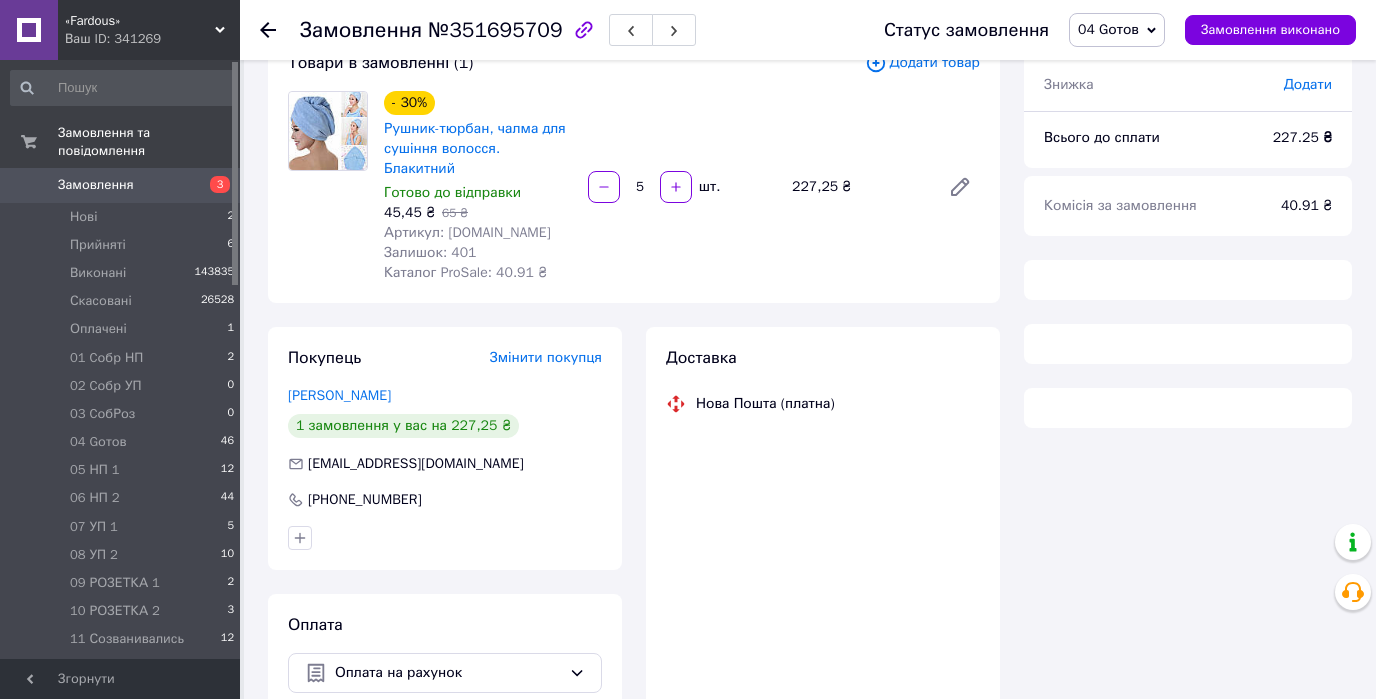 scroll, scrollTop: 0, scrollLeft: 0, axis: both 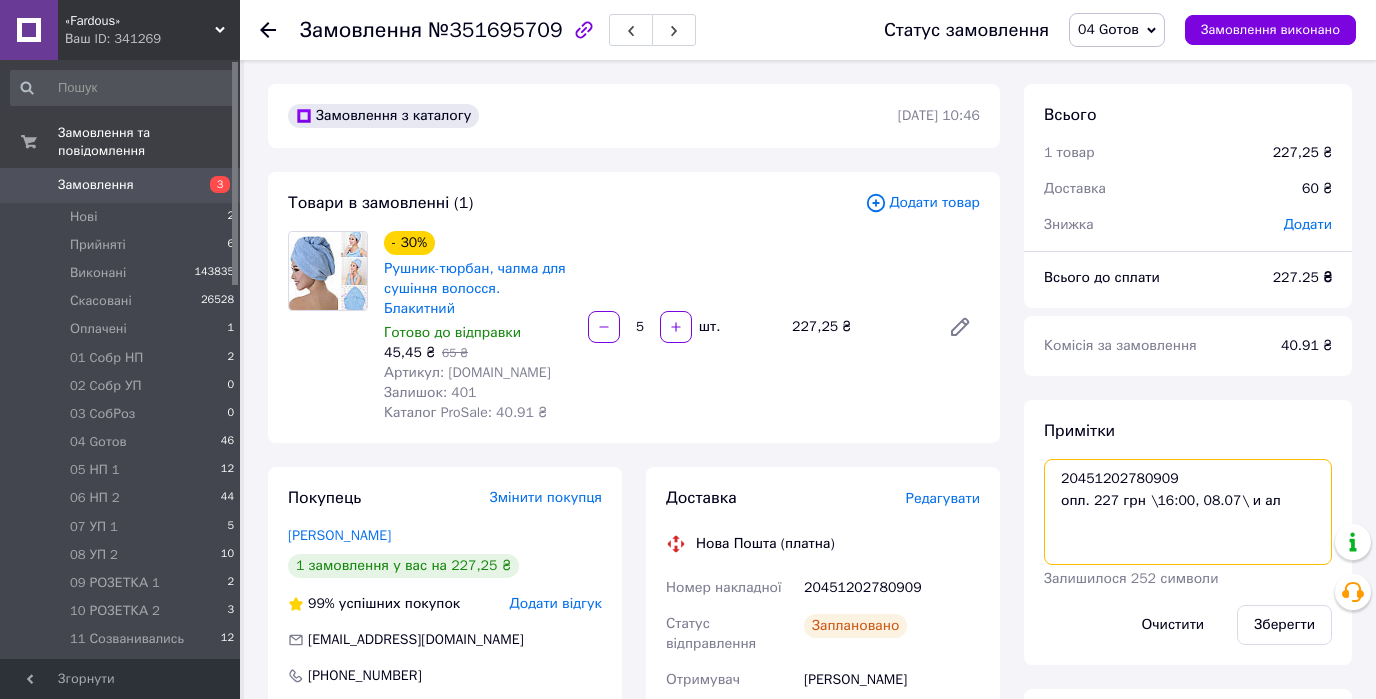drag, startPoint x: 1212, startPoint y: 476, endPoint x: 1048, endPoint y: 480, distance: 164.04877 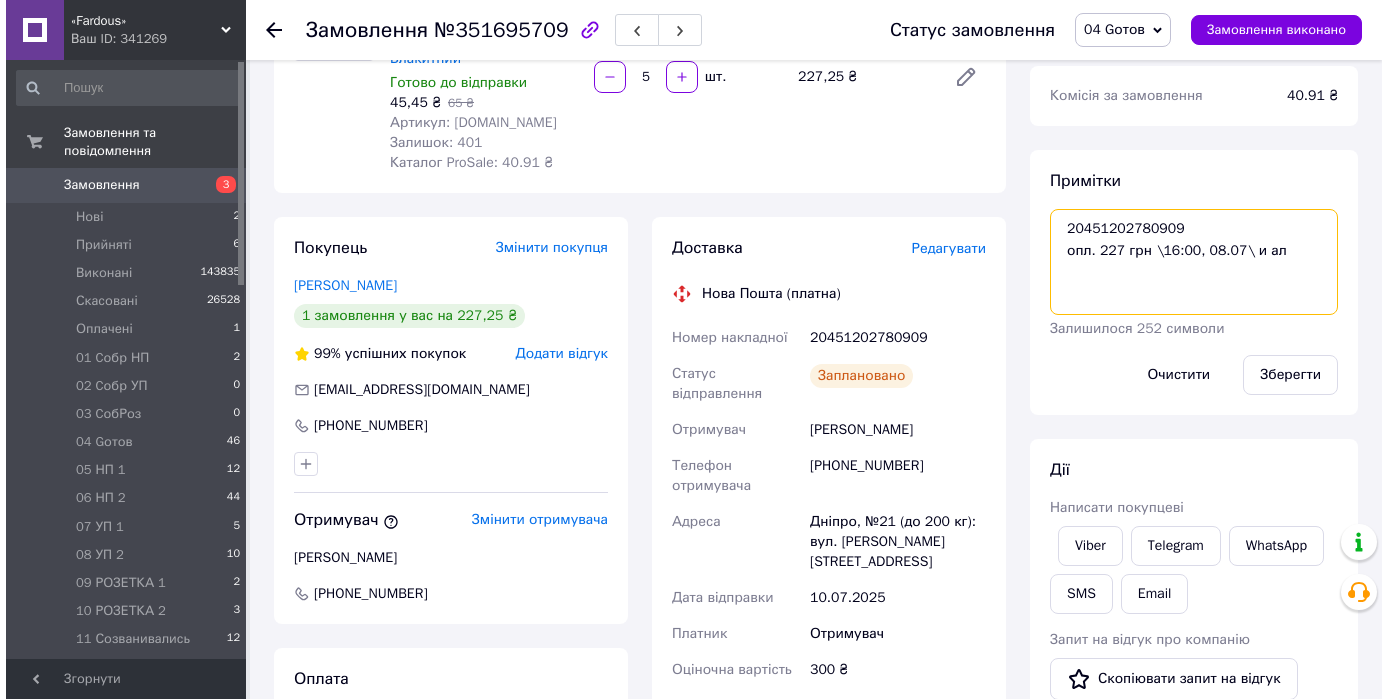 scroll, scrollTop: 400, scrollLeft: 0, axis: vertical 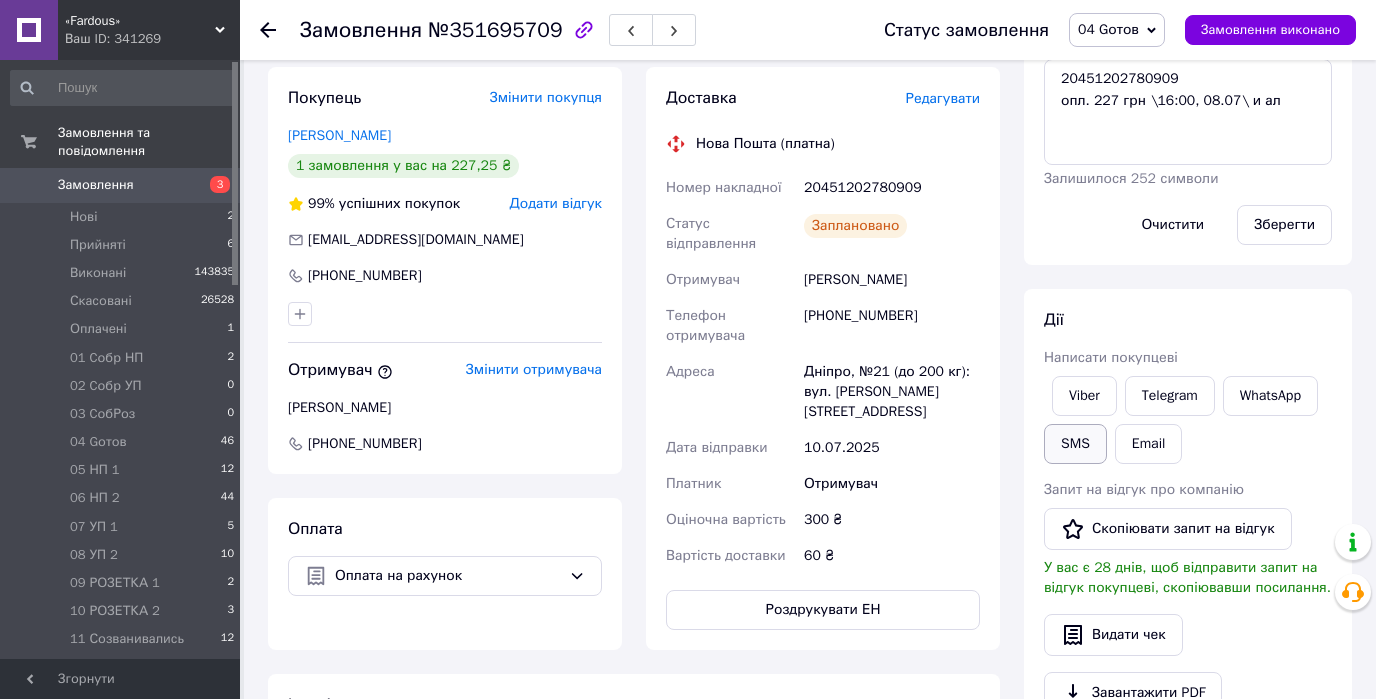 click on "SMS" at bounding box center (1075, 444) 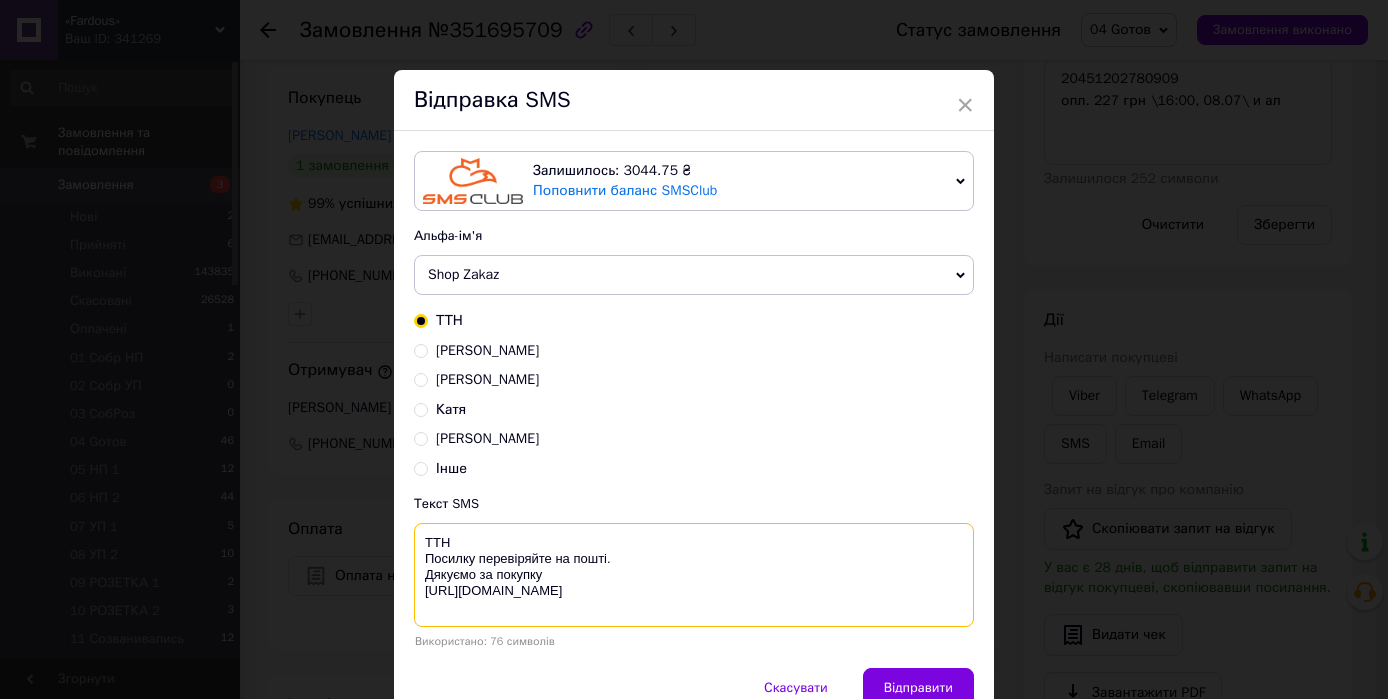 paste on "20451202780909" 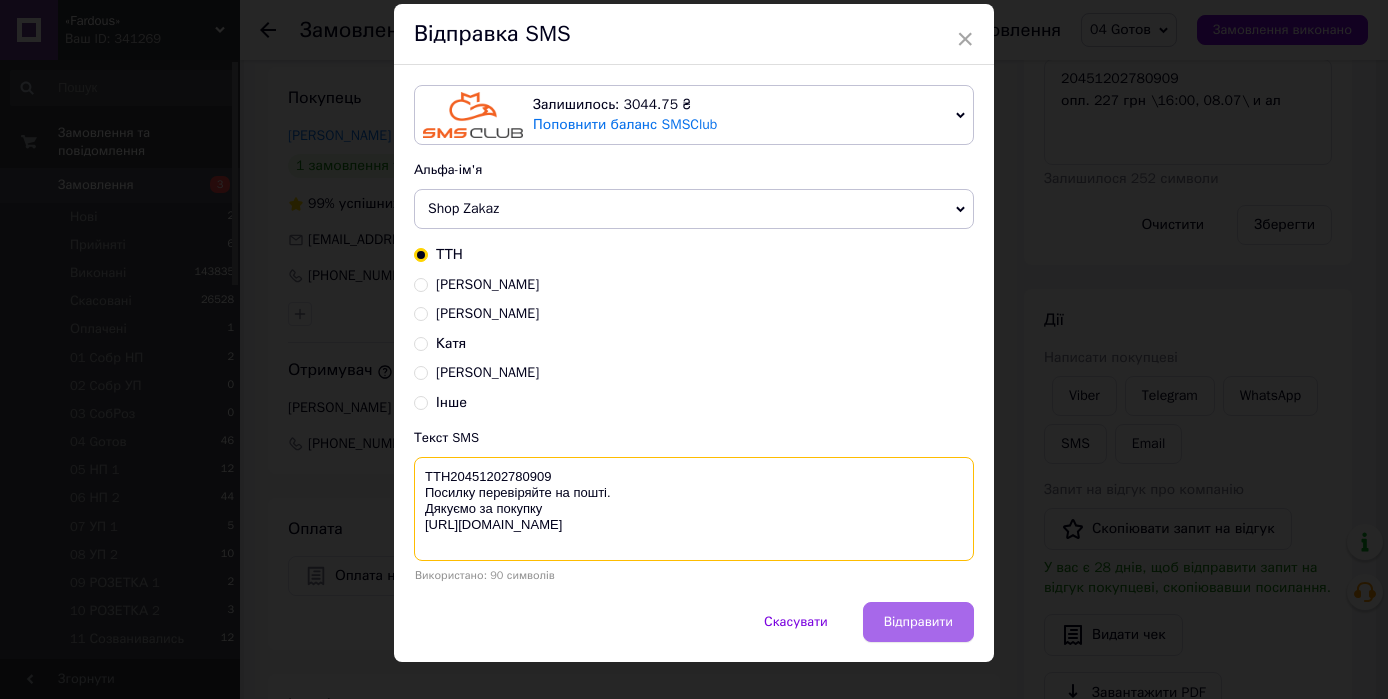 scroll, scrollTop: 96, scrollLeft: 0, axis: vertical 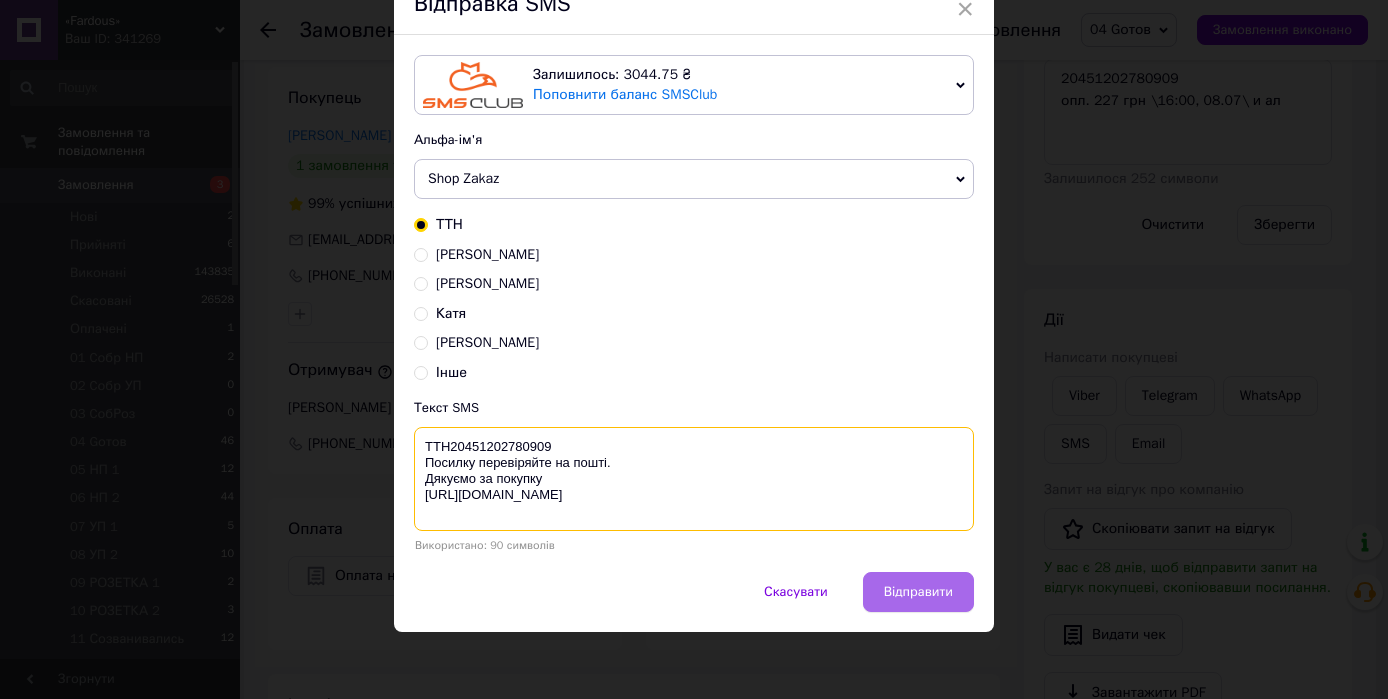 type on "ТТН20451202780909
Посилку перевіряйте на пошті.
Дякуємо за покупку
https://fardous.com.ua/" 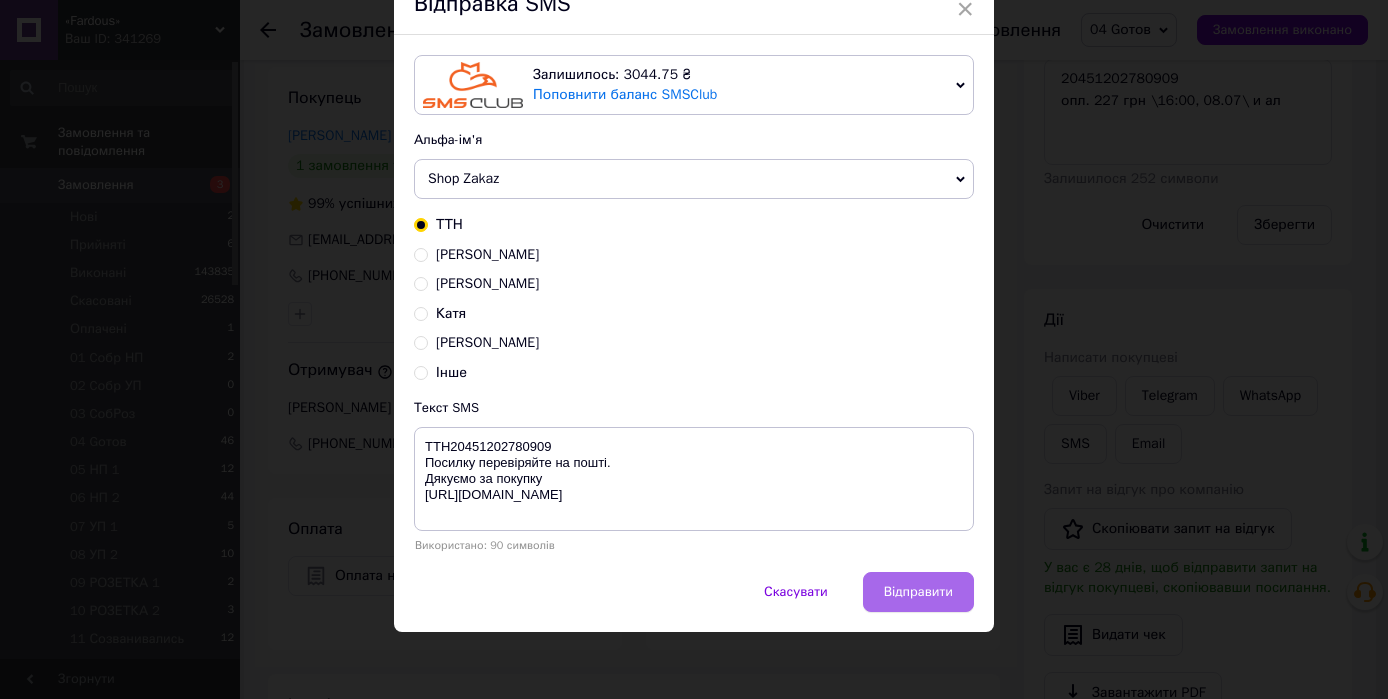 click on "Відправити" at bounding box center (918, 592) 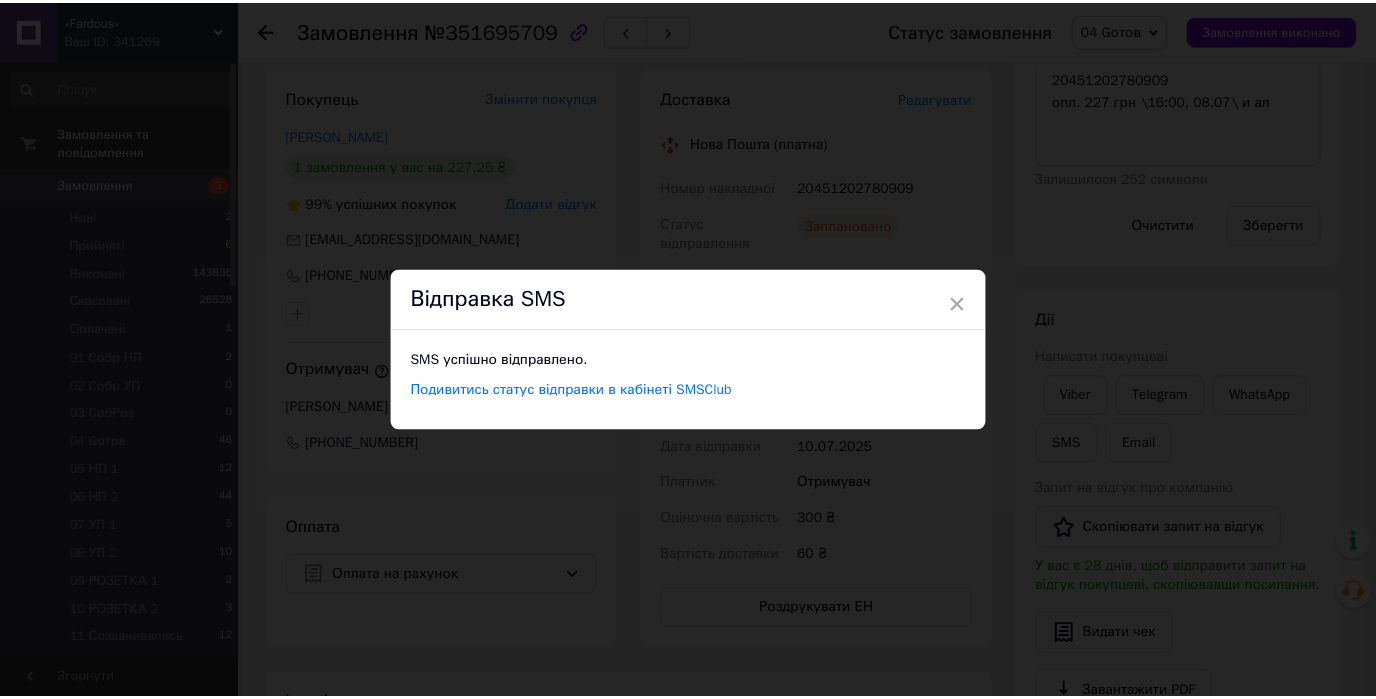 scroll, scrollTop: 0, scrollLeft: 0, axis: both 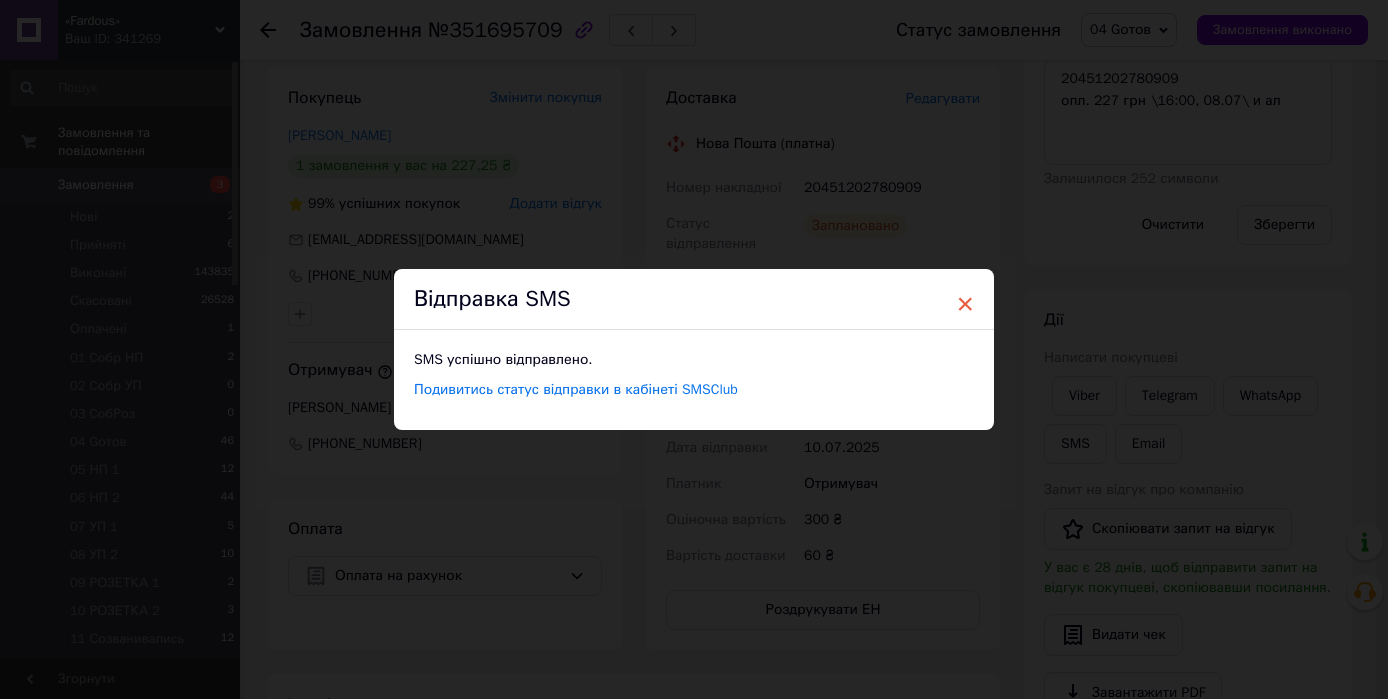 click on "×" at bounding box center (965, 304) 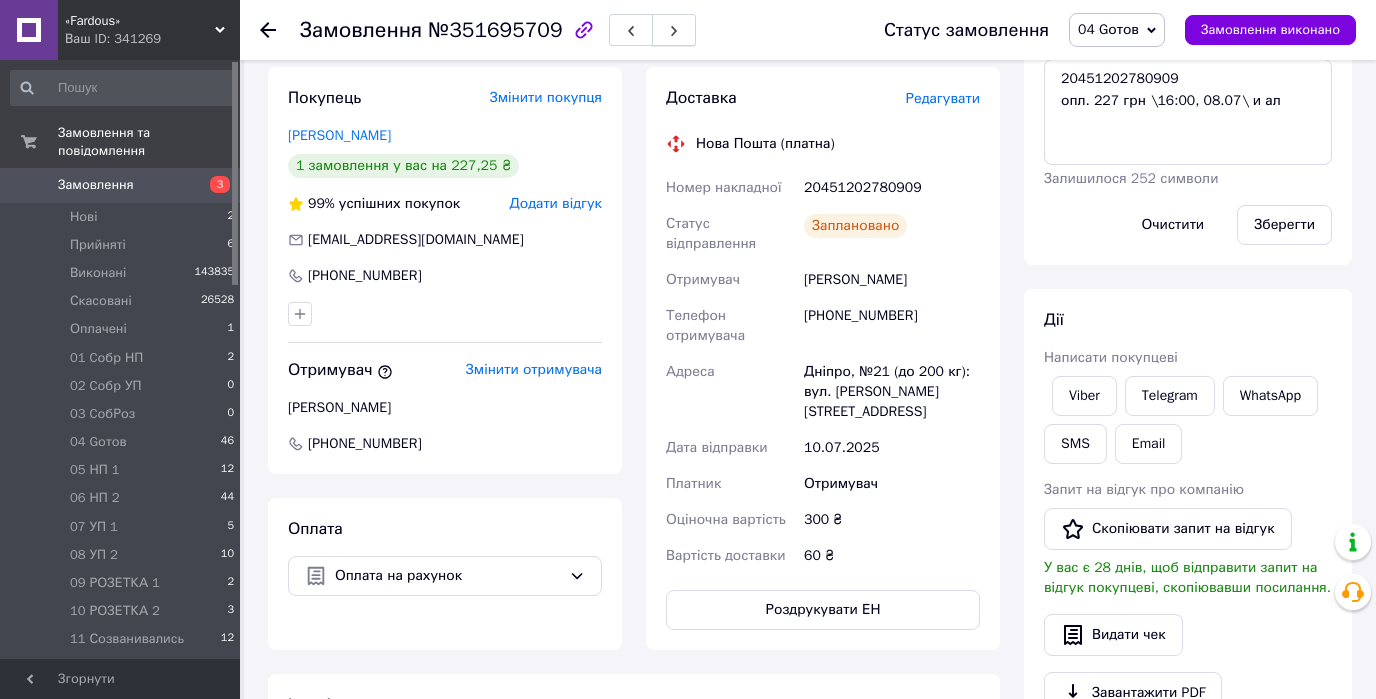 click 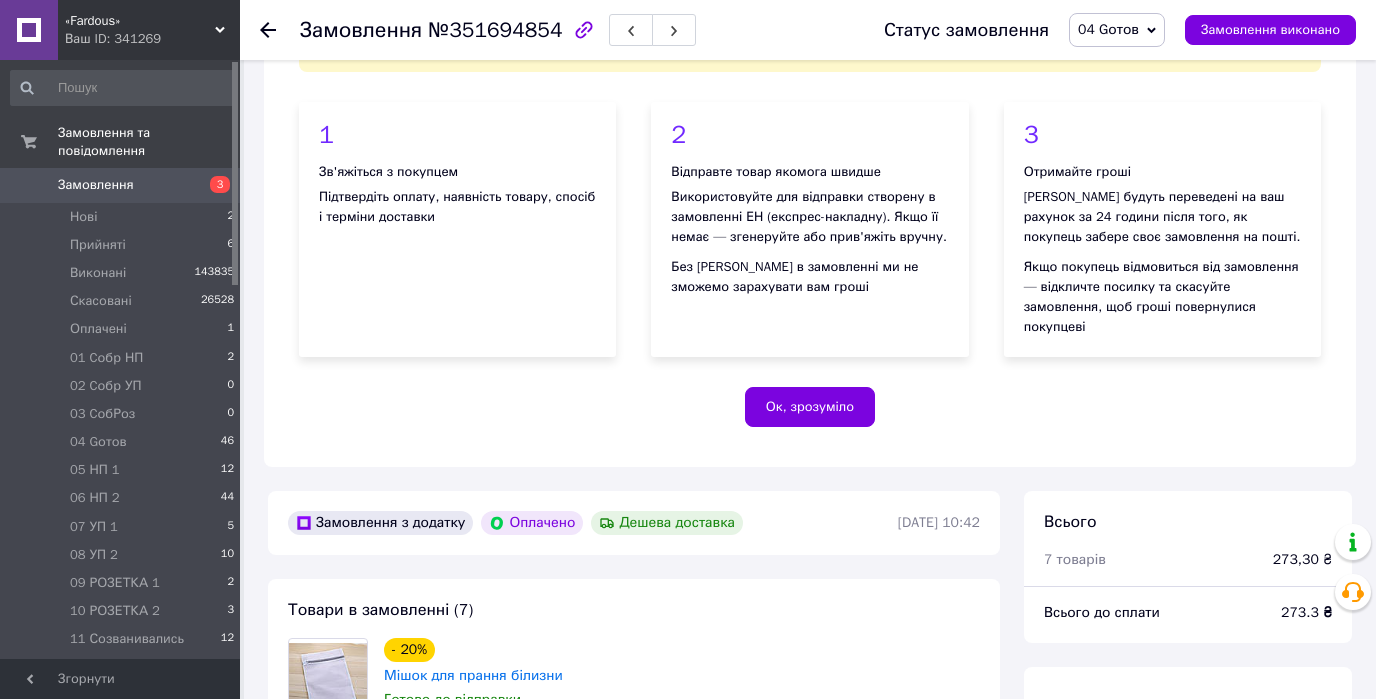 scroll, scrollTop: 400, scrollLeft: 0, axis: vertical 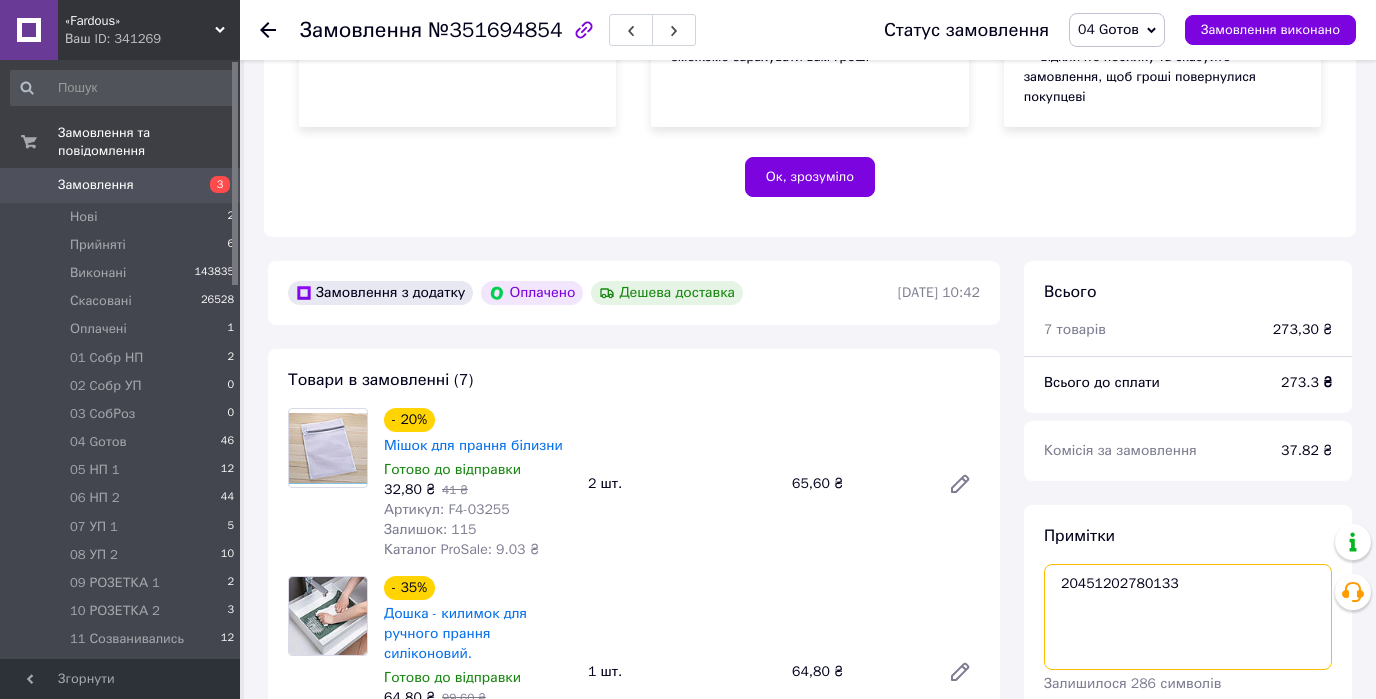 drag, startPoint x: 1198, startPoint y: 567, endPoint x: 1016, endPoint y: 567, distance: 182 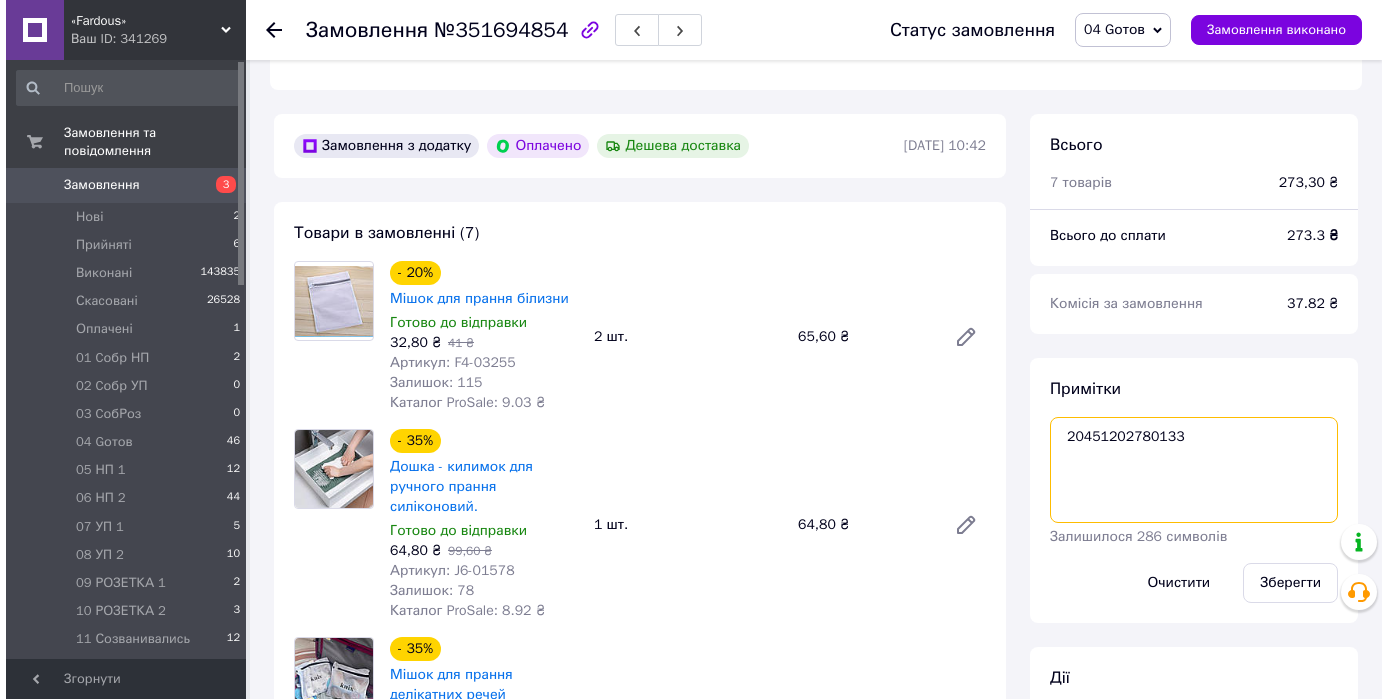 scroll, scrollTop: 880, scrollLeft: 0, axis: vertical 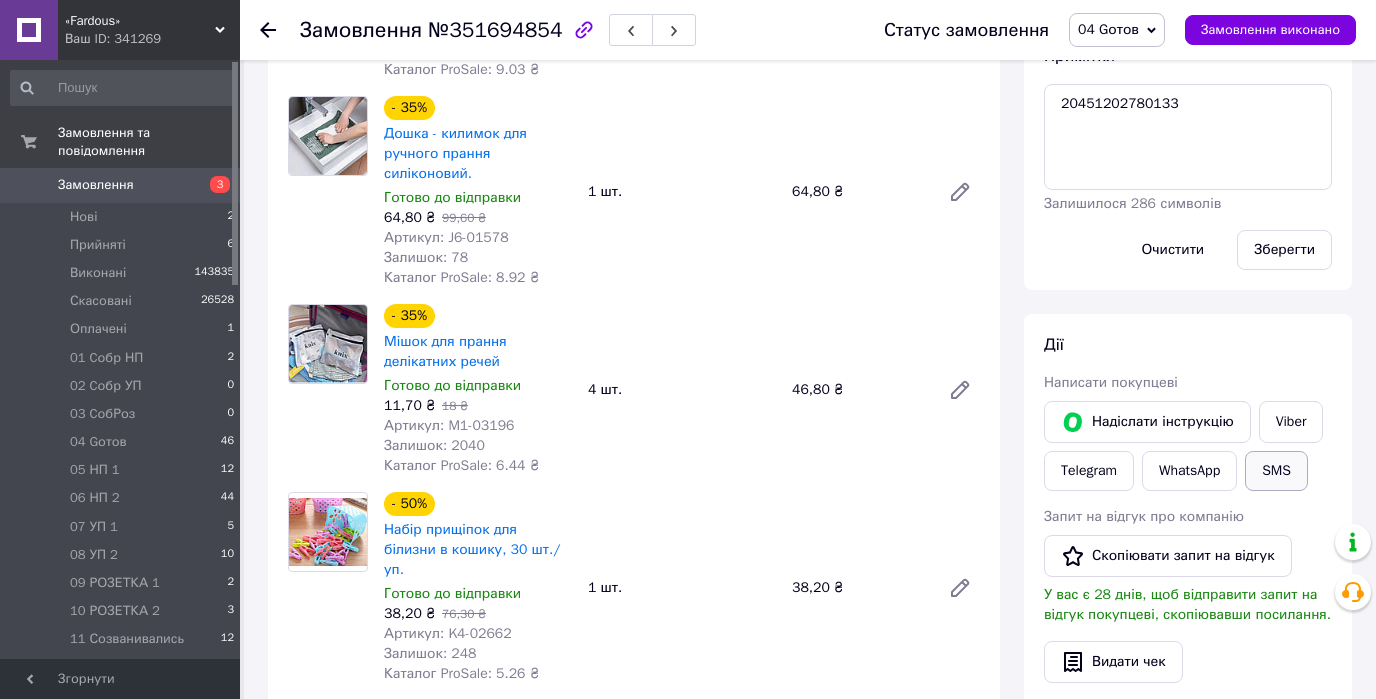 click on "SMS" at bounding box center [1276, 471] 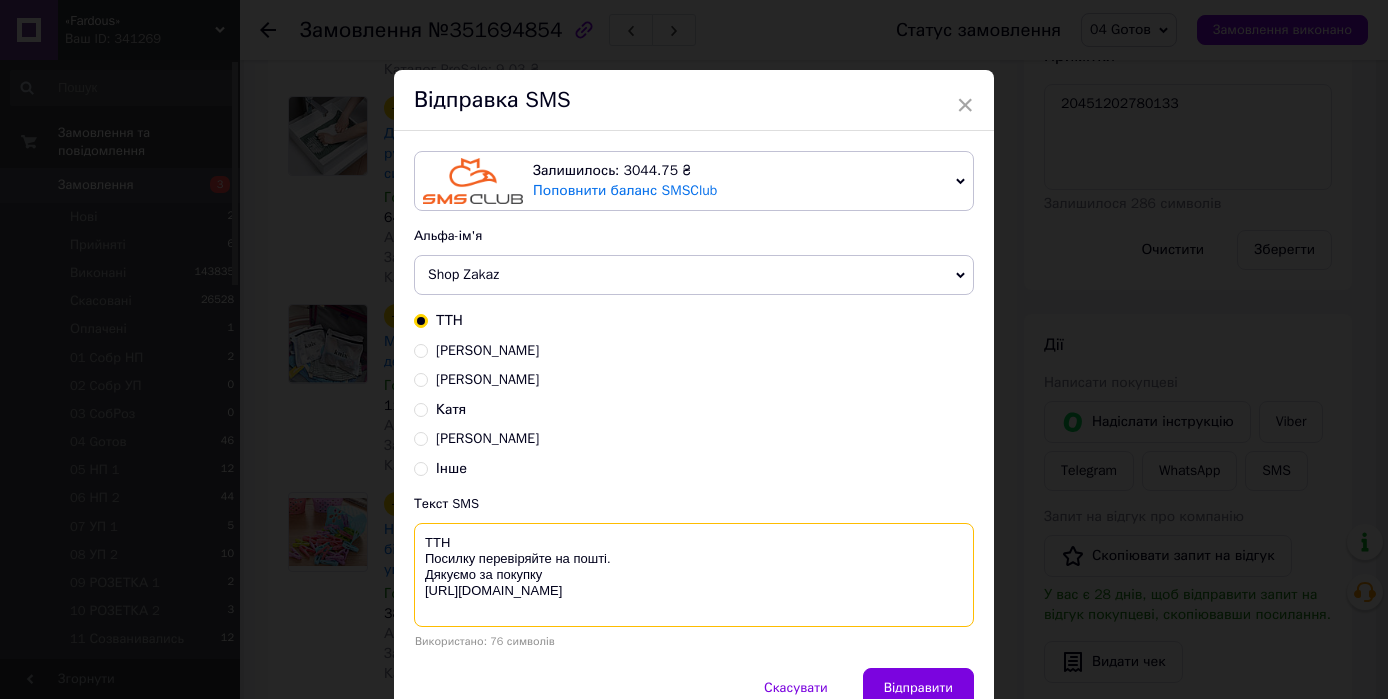 paste on "20451202780133" 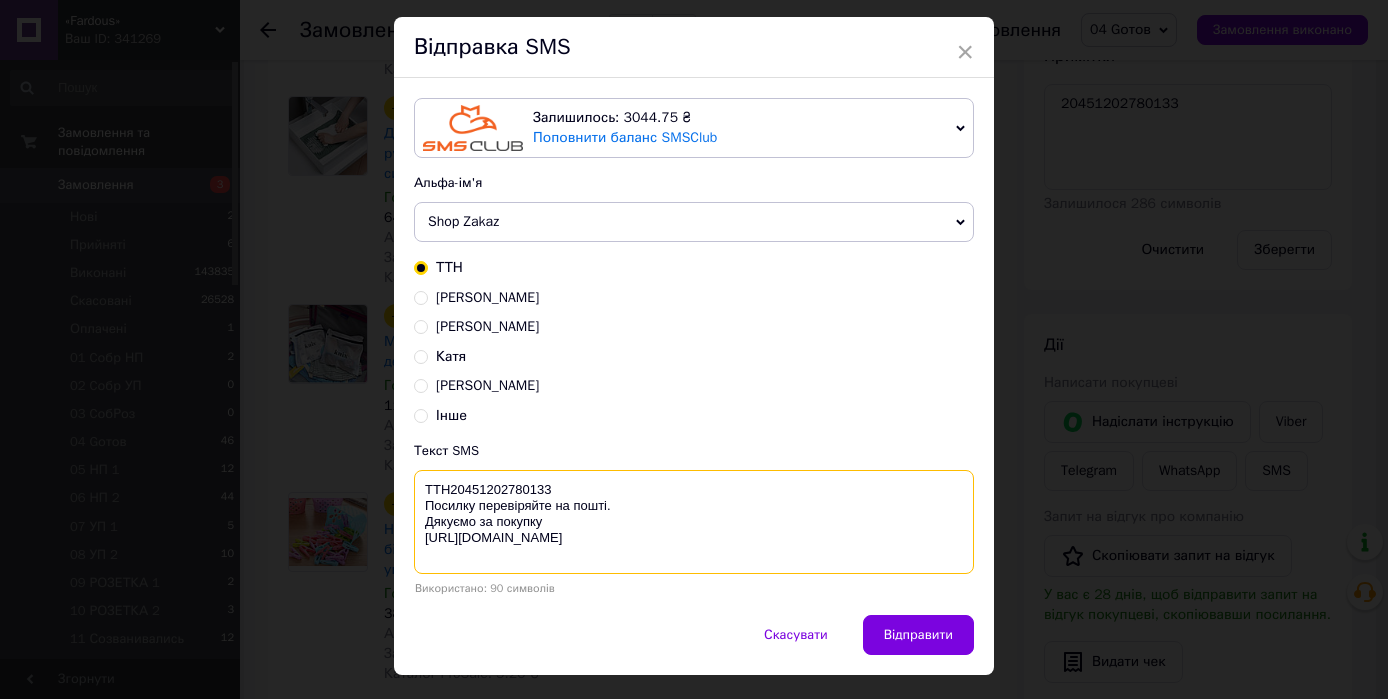 scroll, scrollTop: 96, scrollLeft: 0, axis: vertical 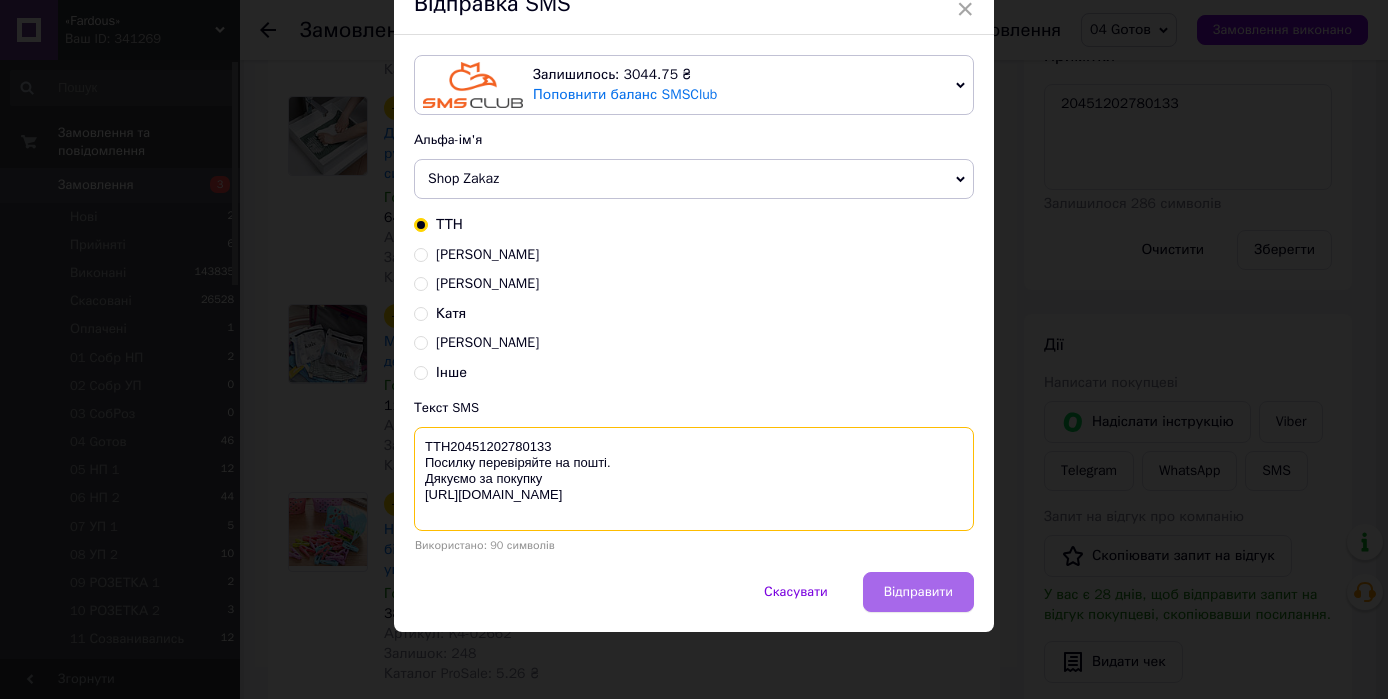 type on "ТТН20451202780133
Посилку перевіряйте на пошті.
Дякуємо за покупку
https://fardous.com.ua/" 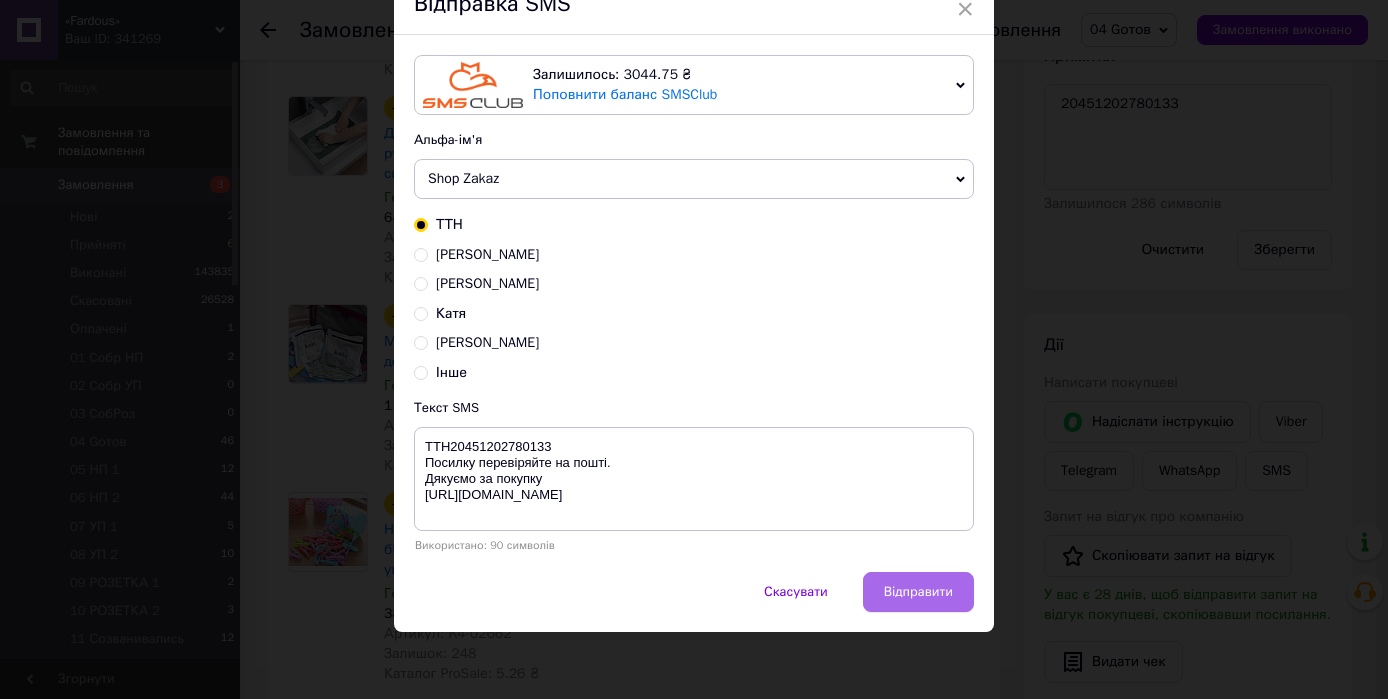 click on "Відправити" at bounding box center (918, 592) 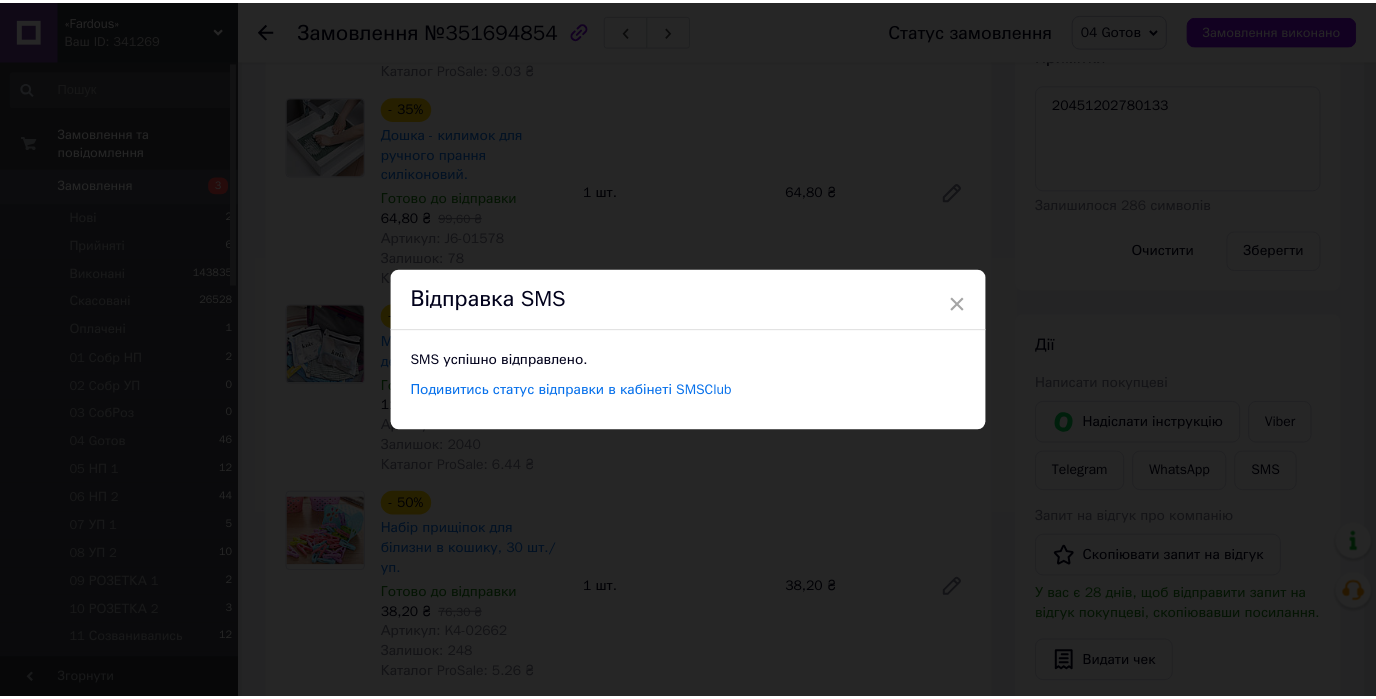 scroll, scrollTop: 0, scrollLeft: 0, axis: both 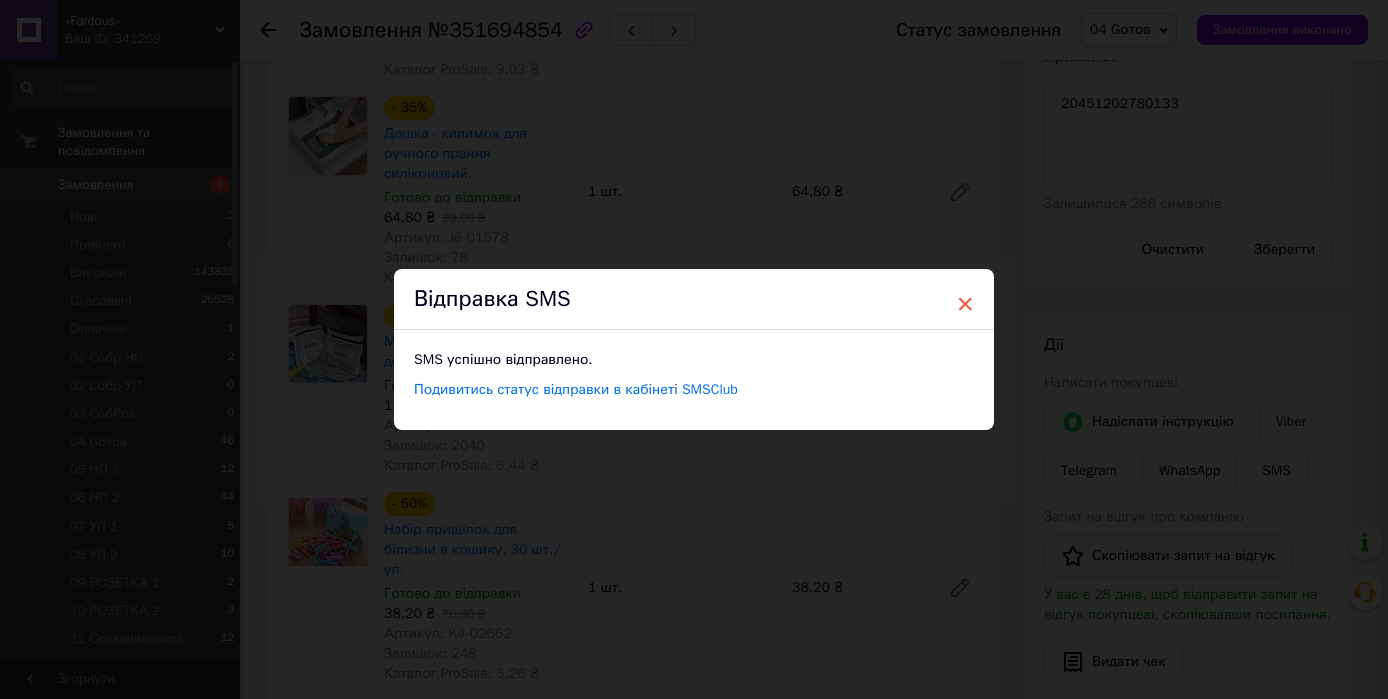 click on "×" at bounding box center [965, 304] 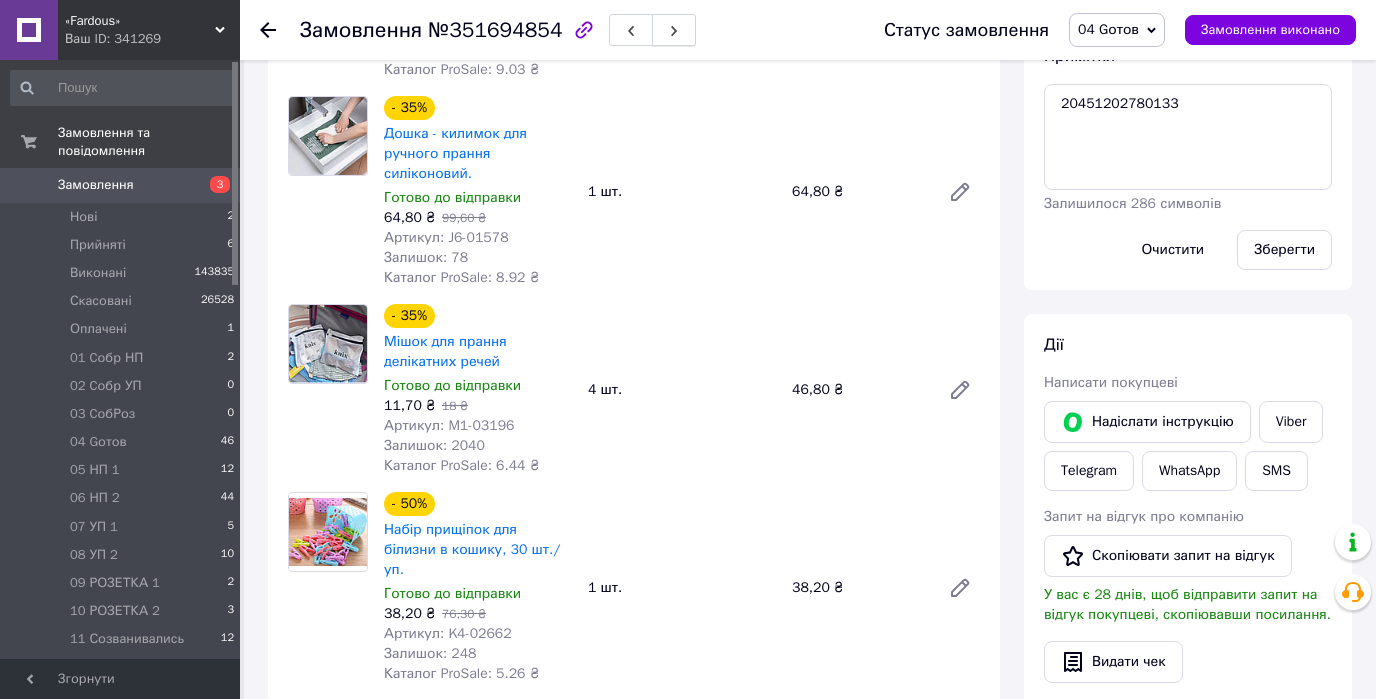 click 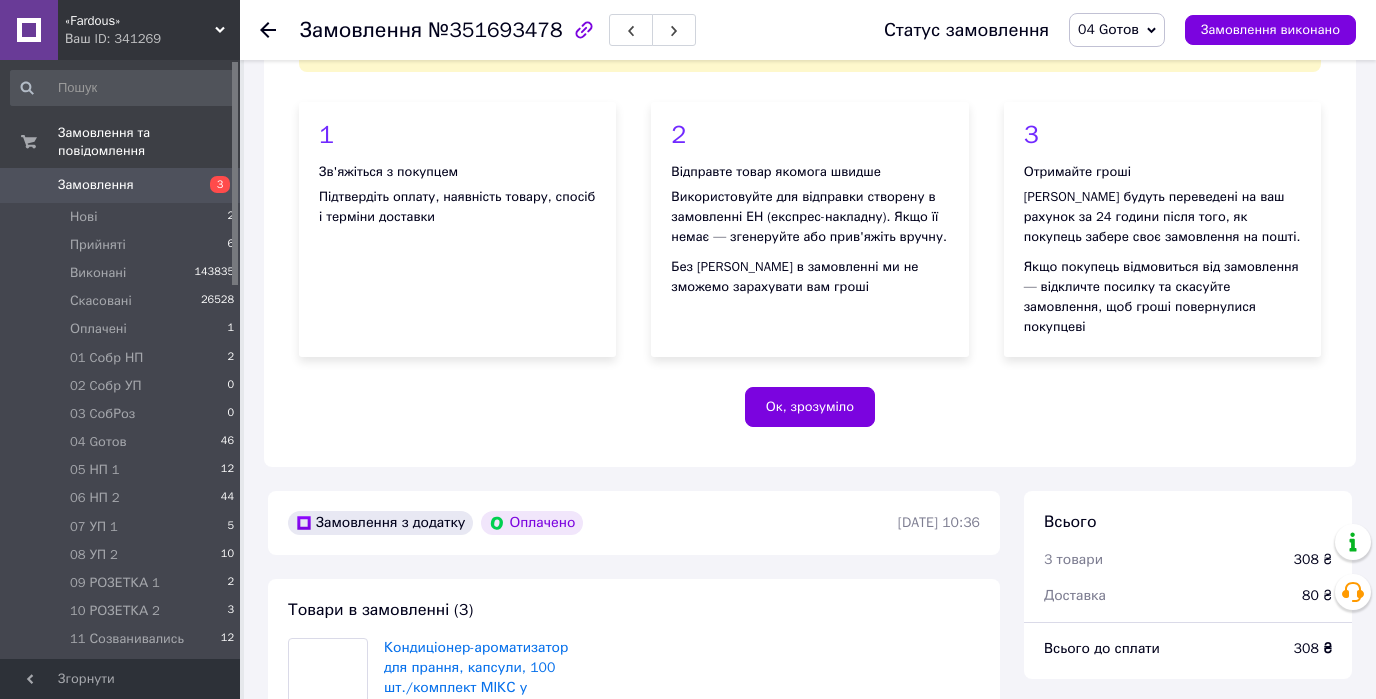 scroll, scrollTop: 880, scrollLeft: 0, axis: vertical 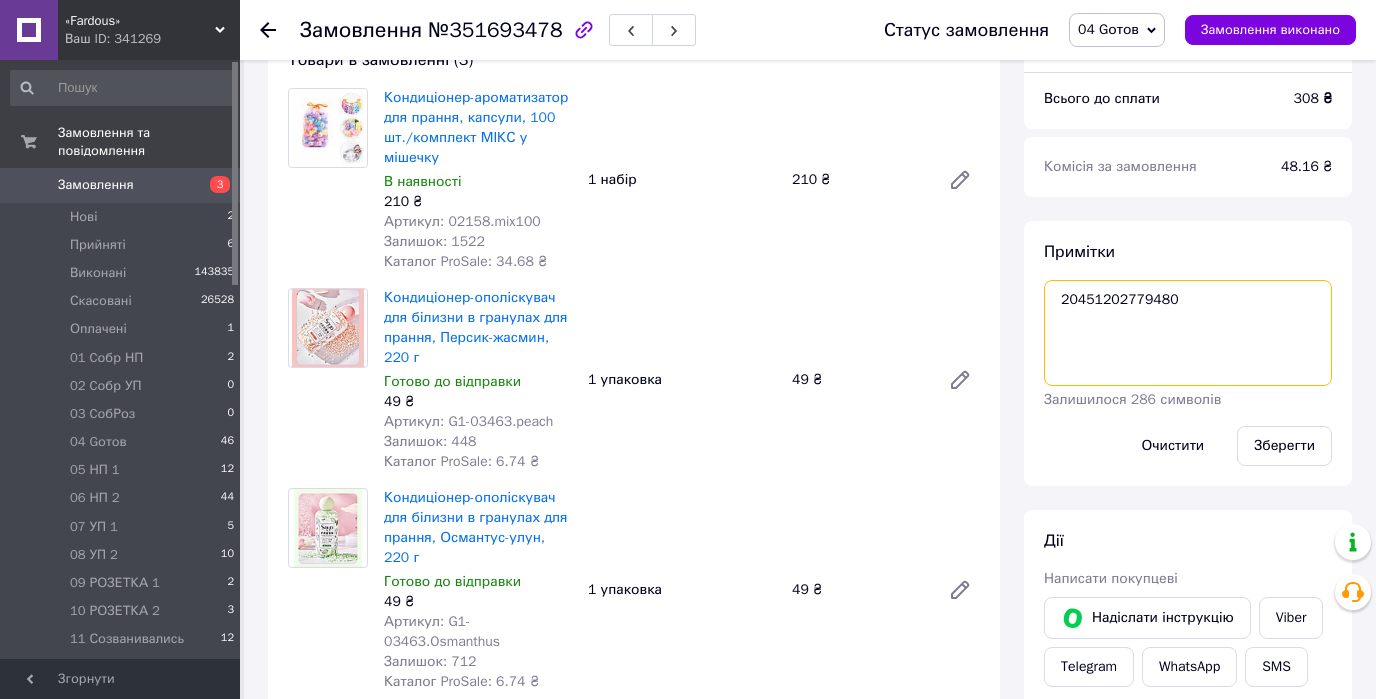 drag, startPoint x: 1193, startPoint y: 280, endPoint x: 1040, endPoint y: 282, distance: 153.01308 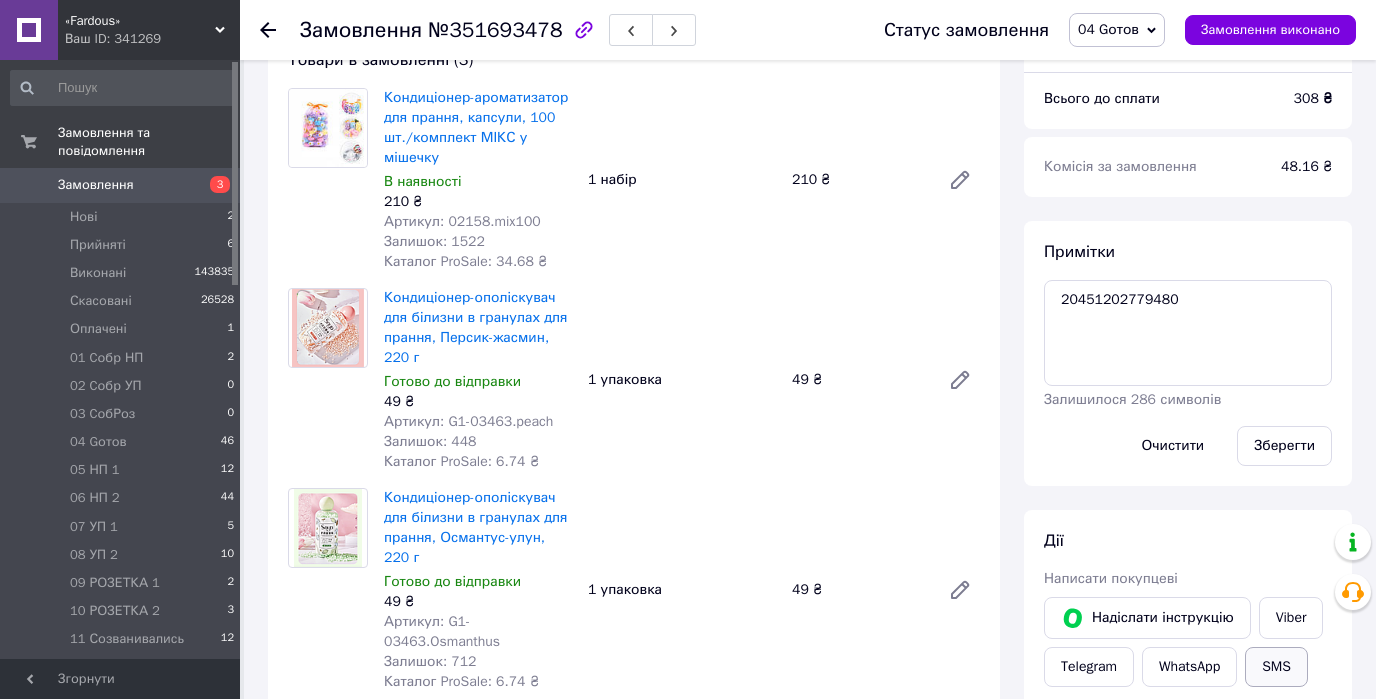click on "SMS" at bounding box center (1276, 667) 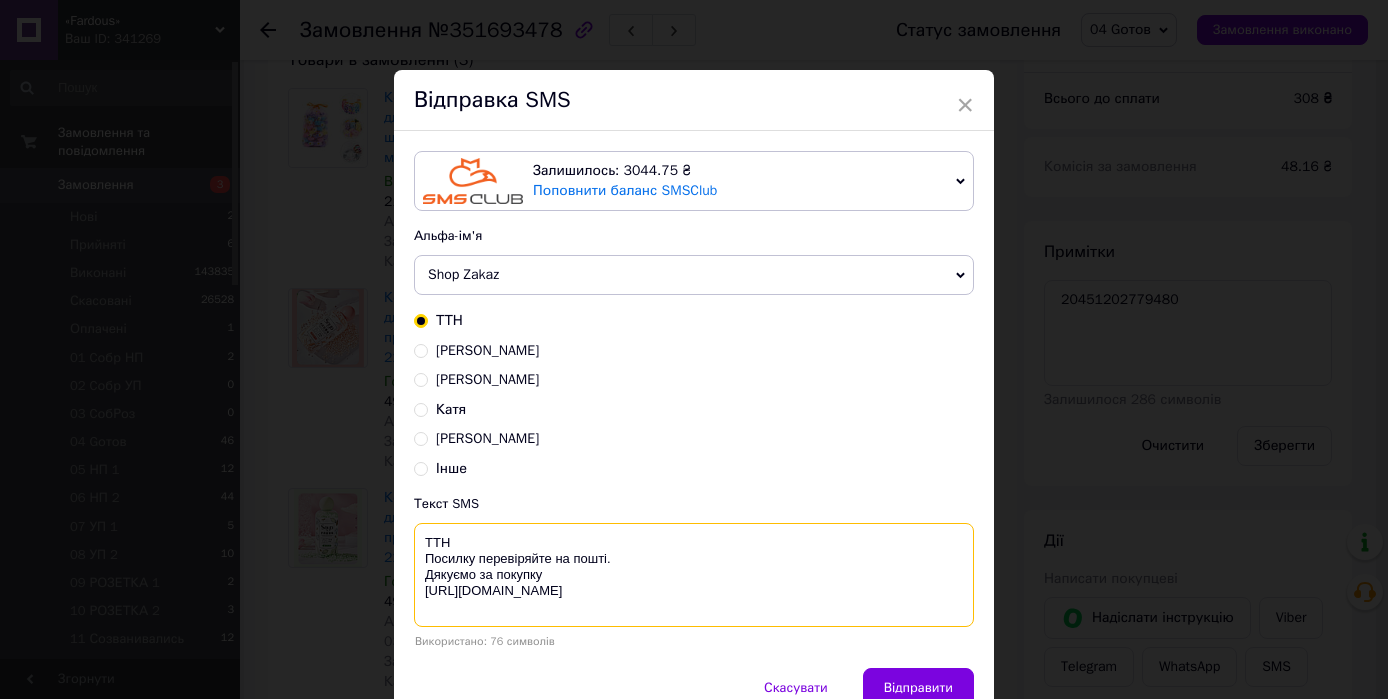 paste on "20451202779480" 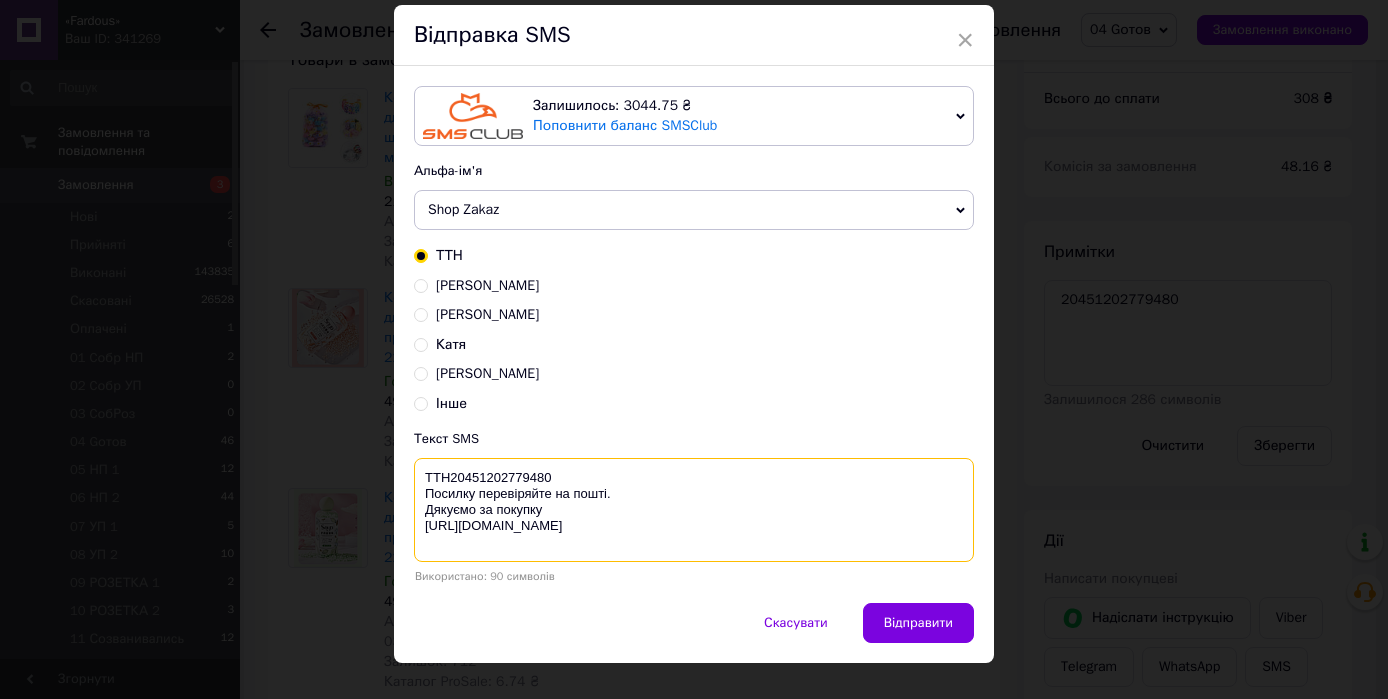 scroll, scrollTop: 96, scrollLeft: 0, axis: vertical 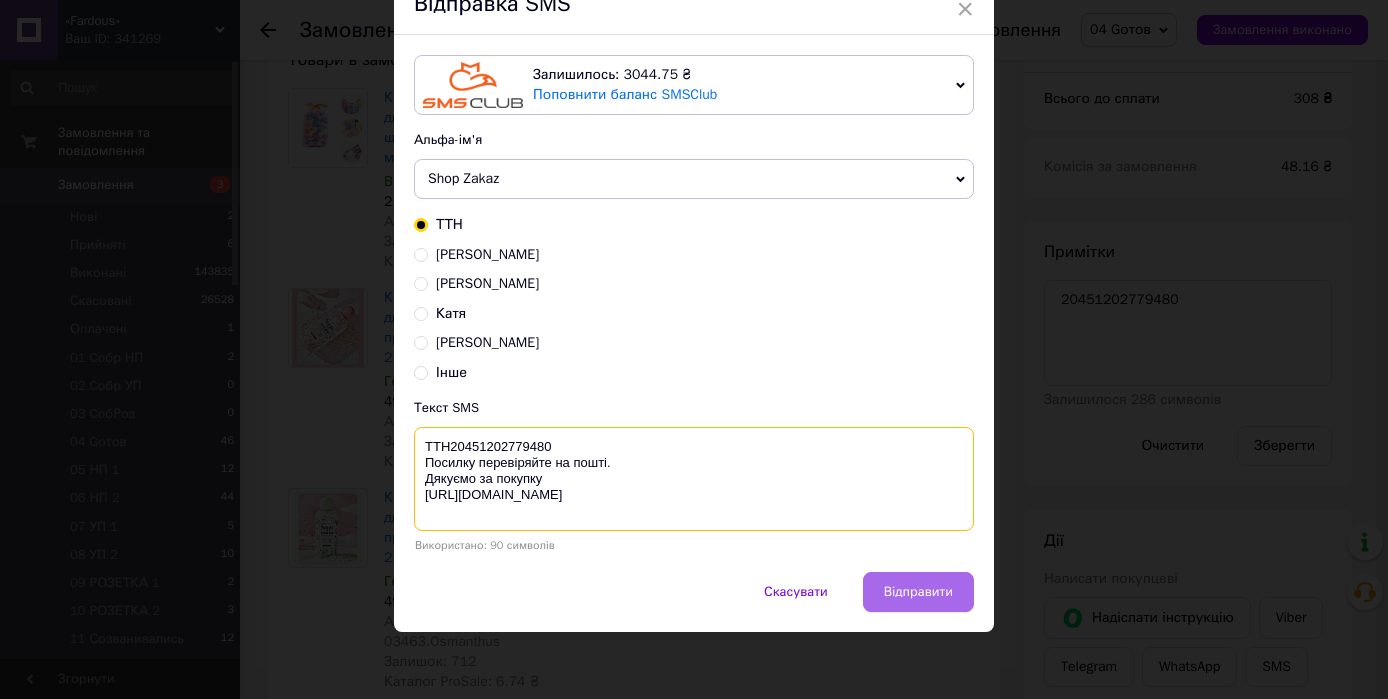 type on "ТТН20451202779480
Посилку перевіряйте на пошті.
Дякуємо за покупку
https://fardous.com.ua/" 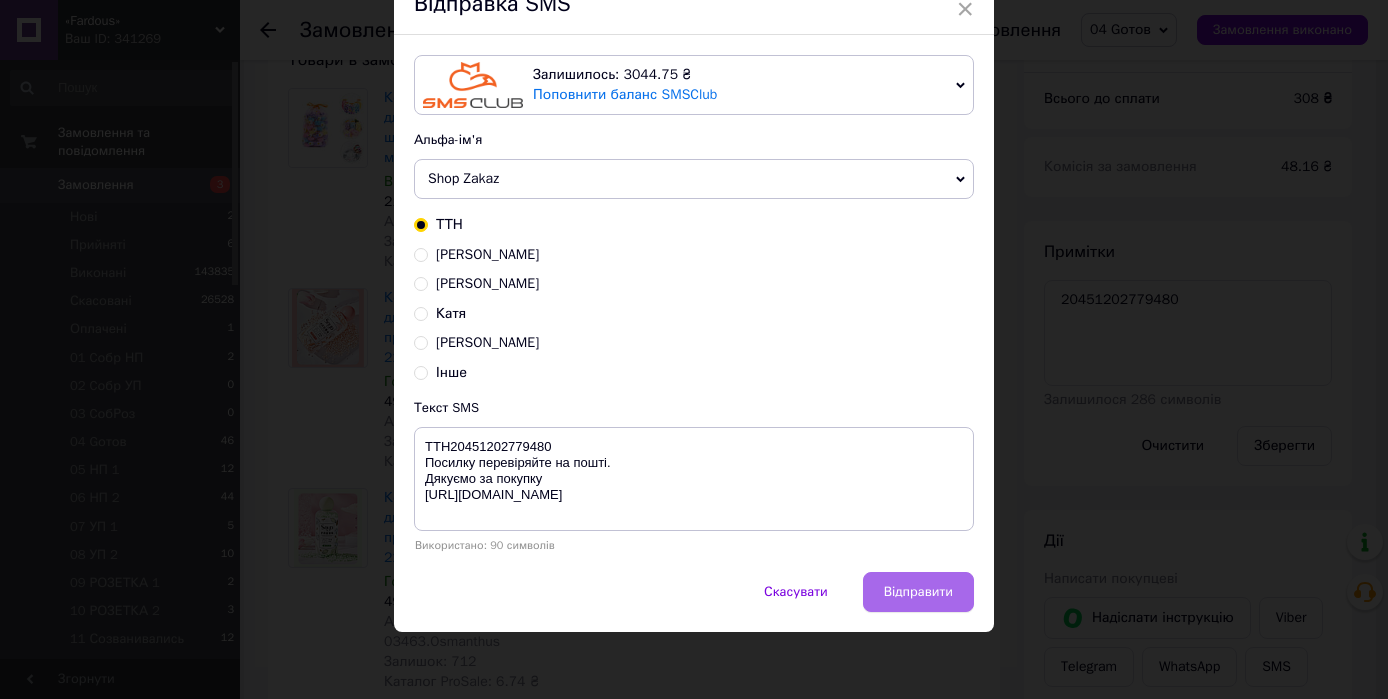 click on "Відправити" at bounding box center (918, 592) 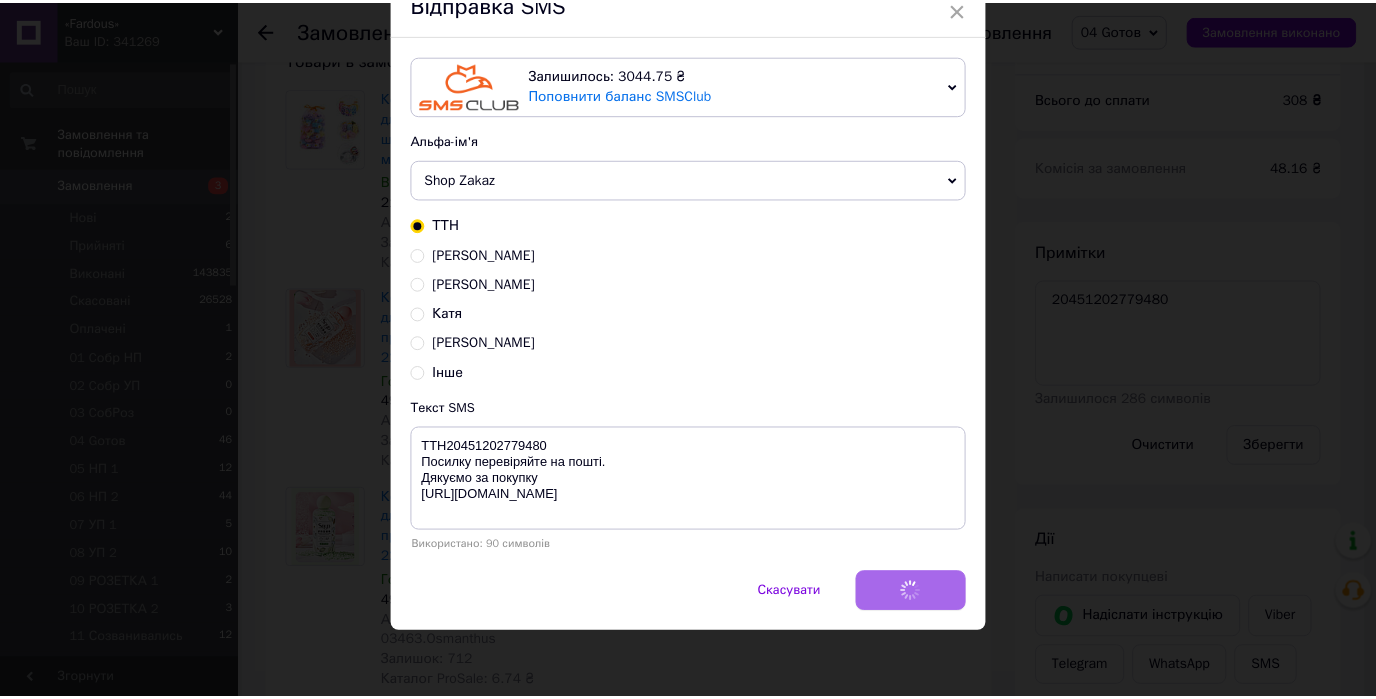 scroll, scrollTop: 0, scrollLeft: 0, axis: both 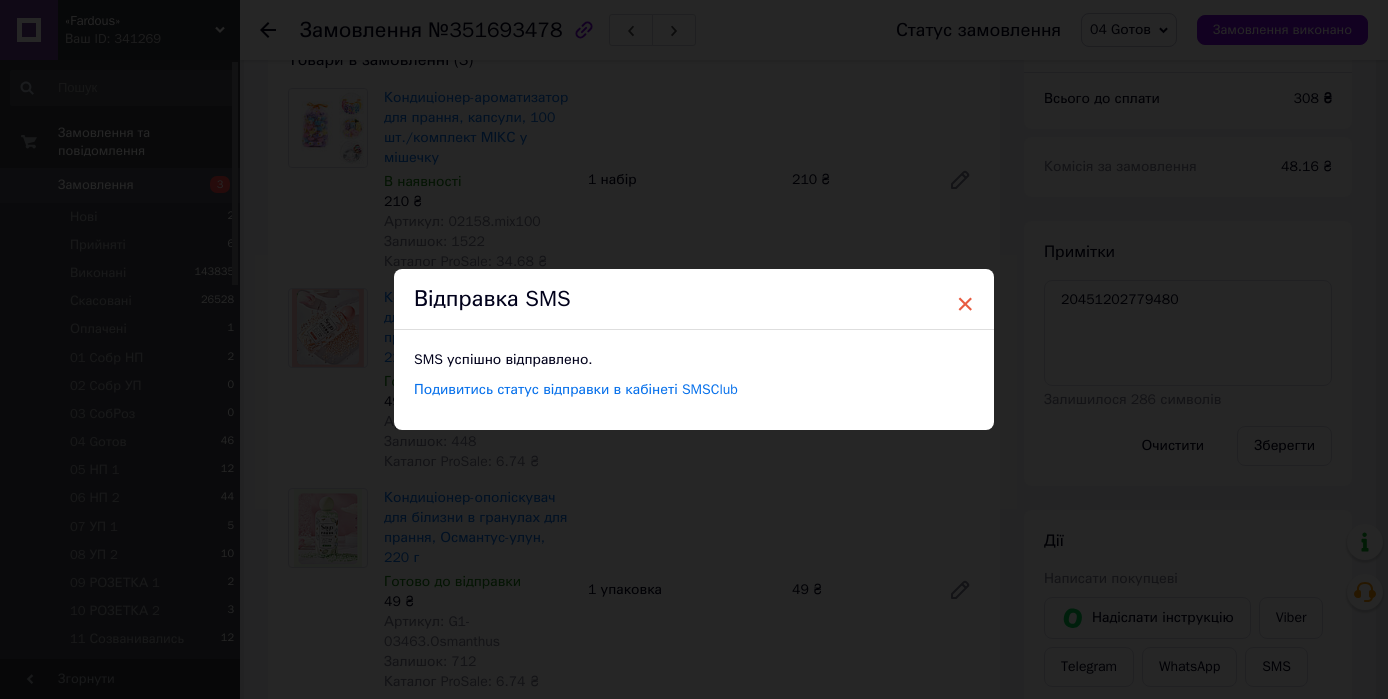 click on "×" at bounding box center (965, 304) 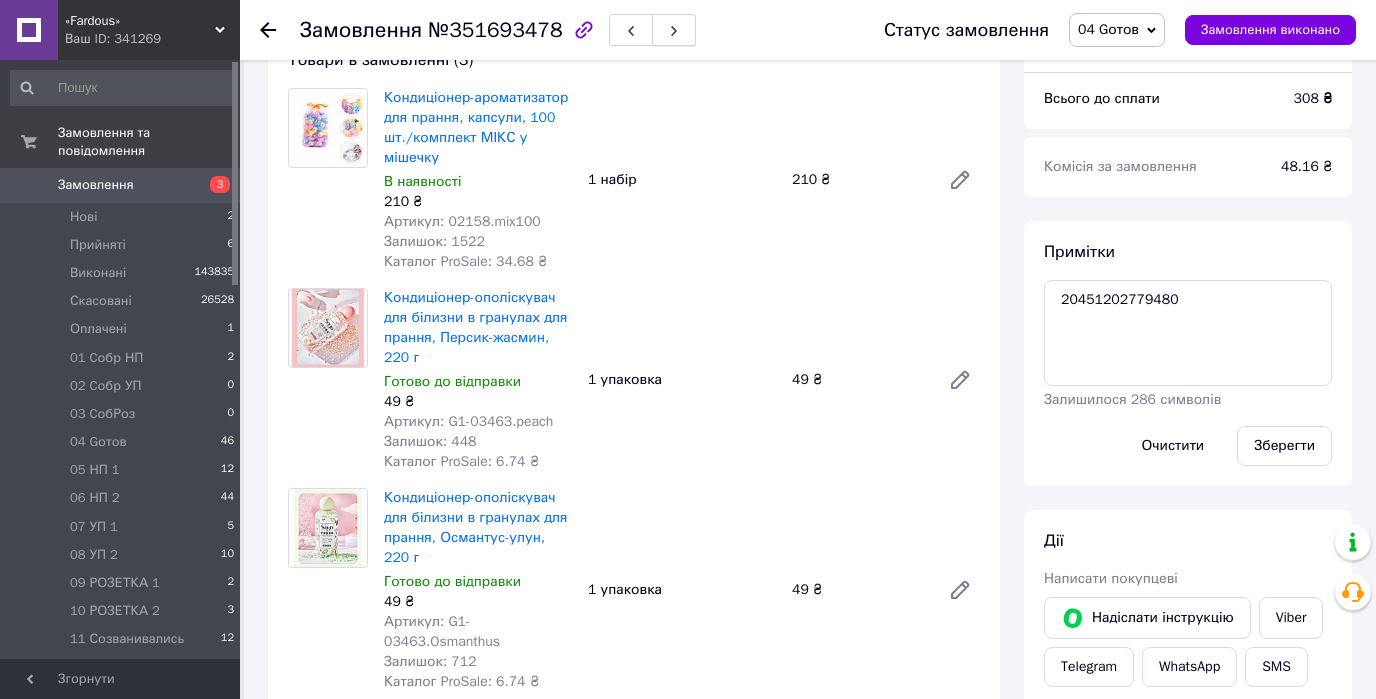 click 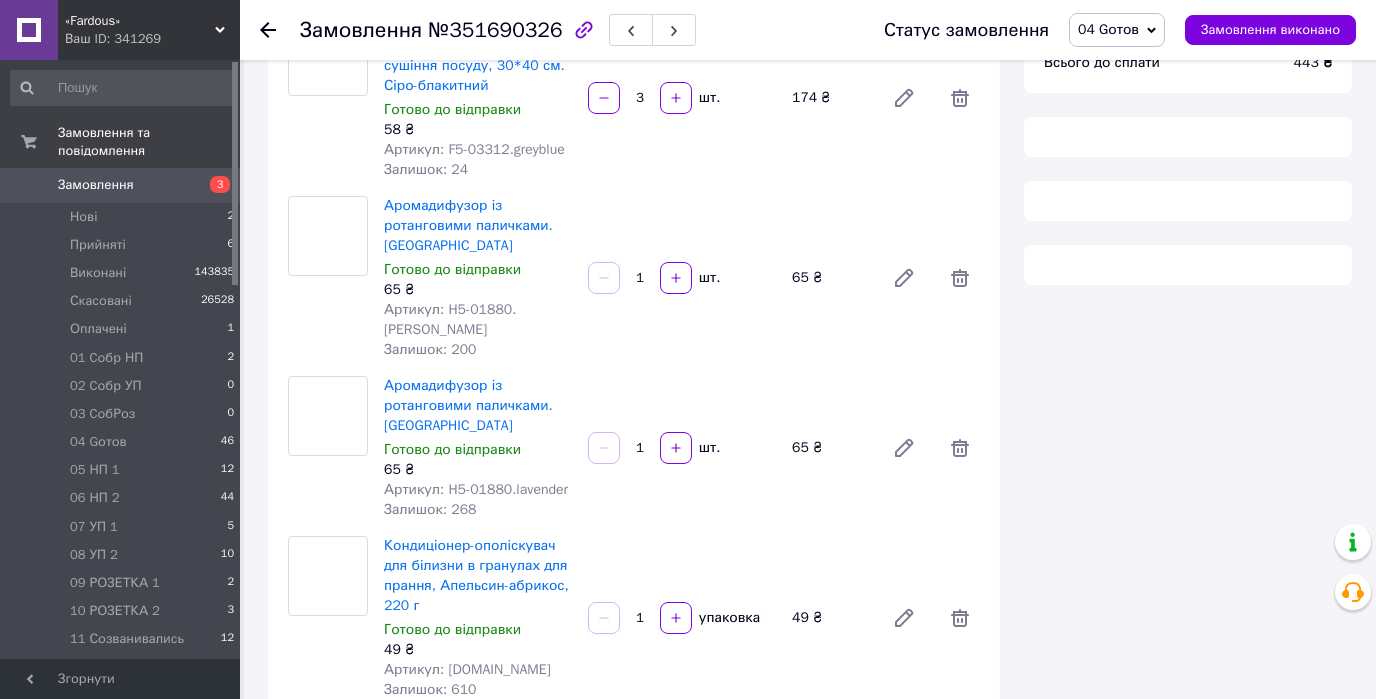 scroll, scrollTop: 720, scrollLeft: 0, axis: vertical 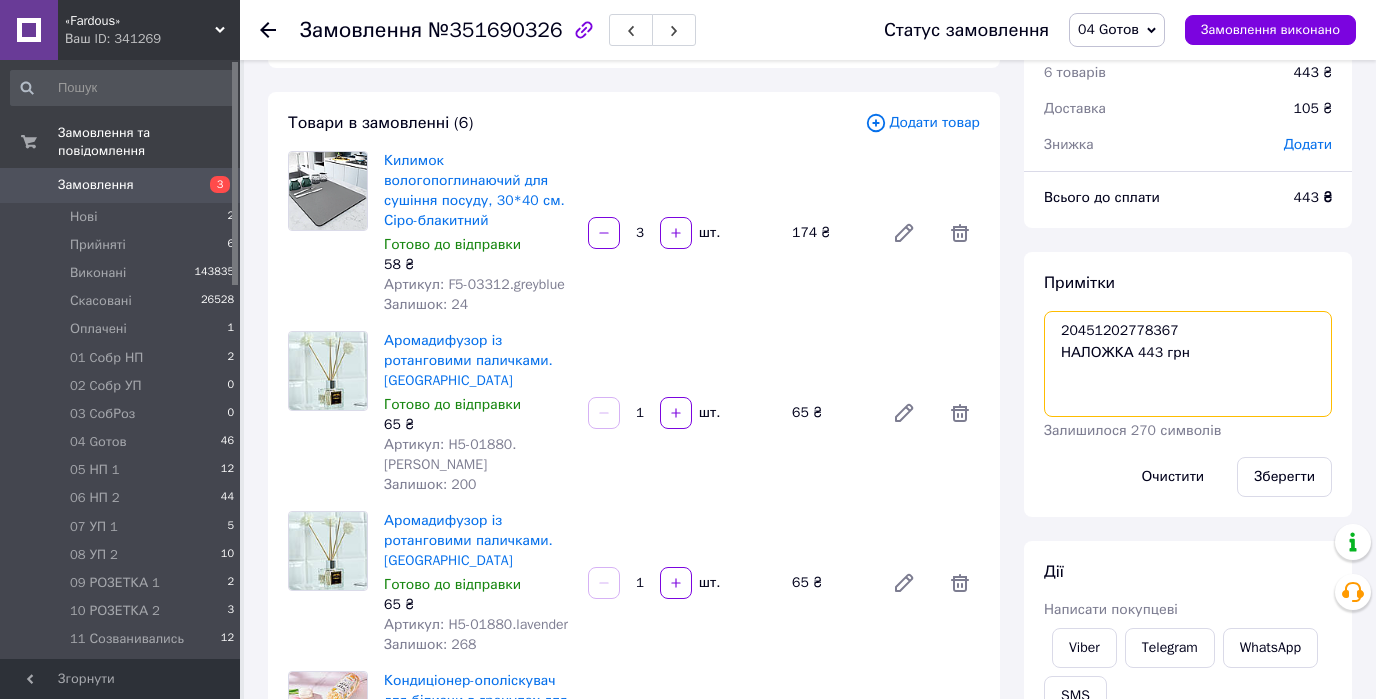 drag, startPoint x: 1177, startPoint y: 324, endPoint x: 1041, endPoint y: 324, distance: 136 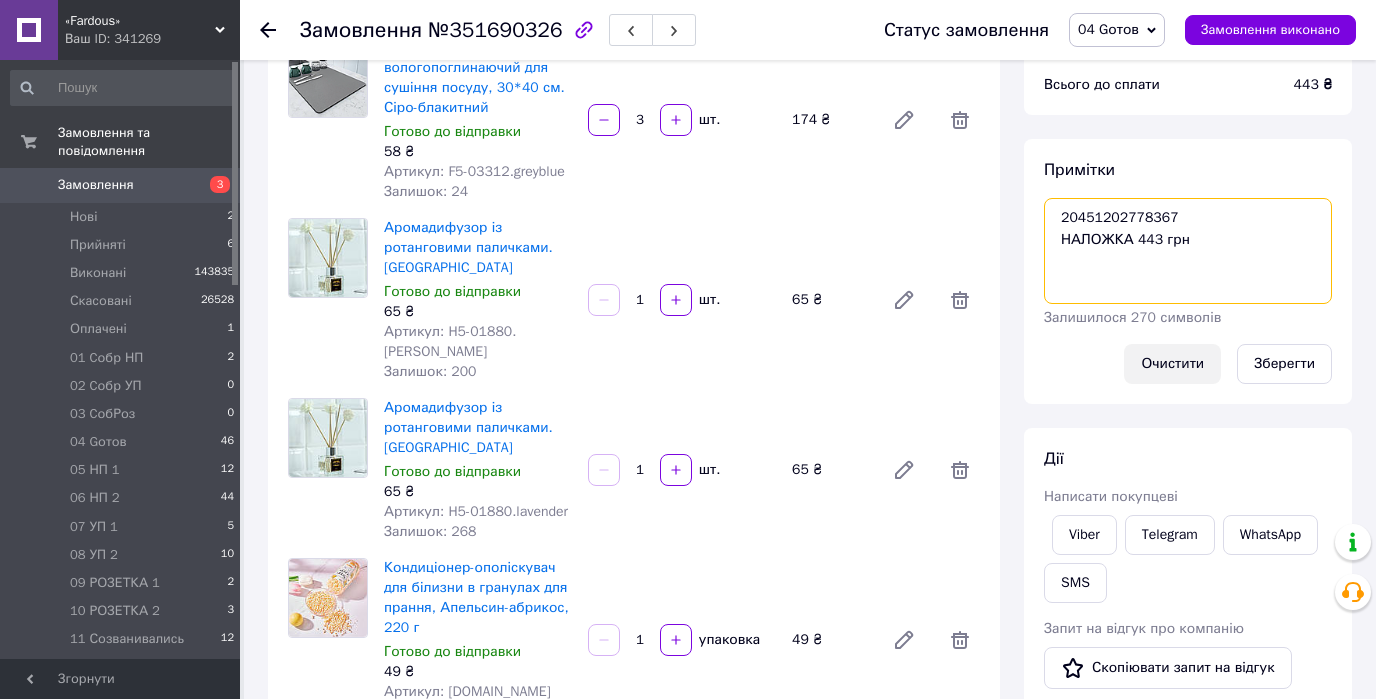 scroll, scrollTop: 400, scrollLeft: 0, axis: vertical 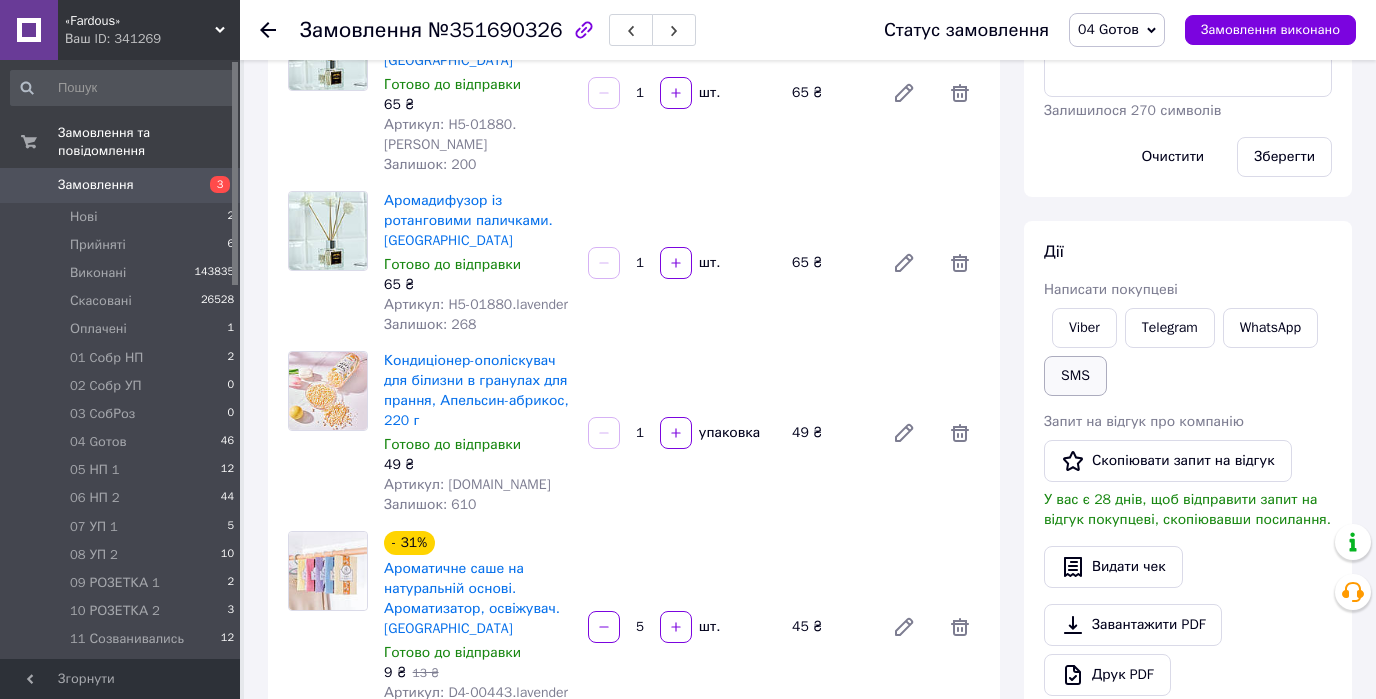 click on "SMS" at bounding box center [1075, 376] 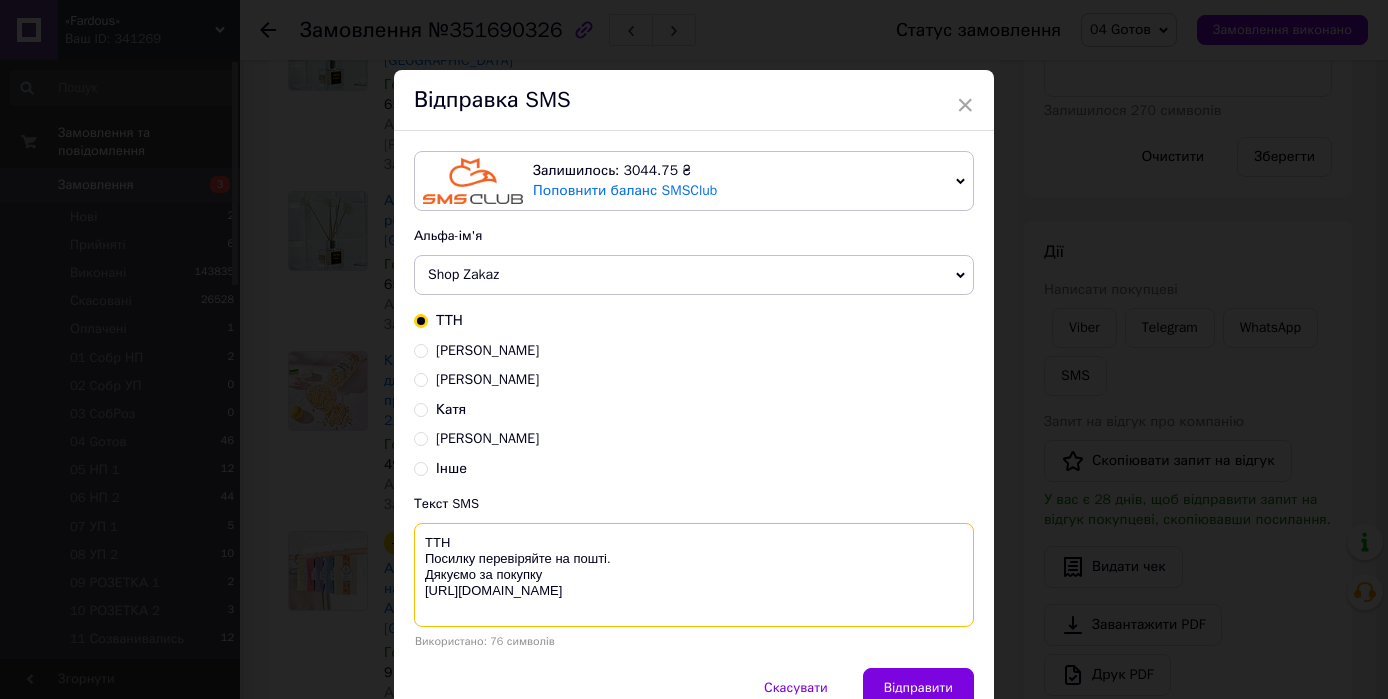 paste on "20451202778367" 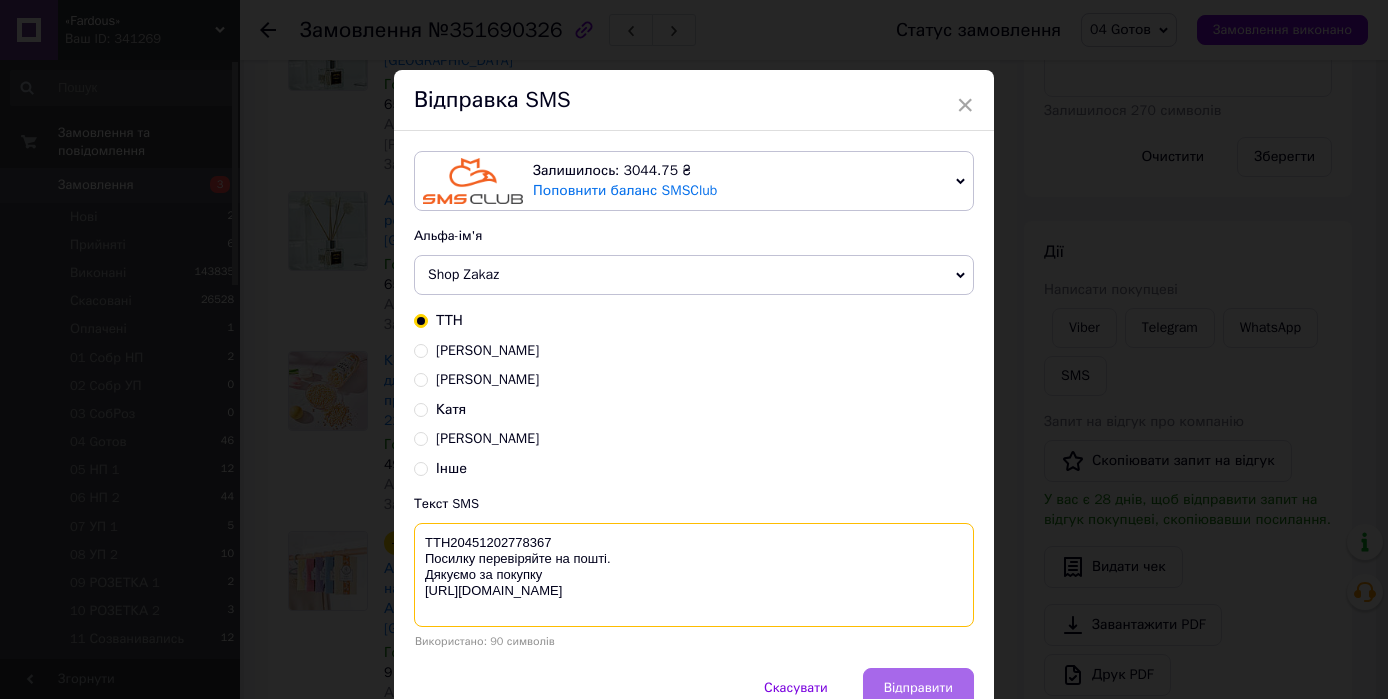 type on "ТТН20451202778367
Посилку перевіряйте на пошті.
Дякуємо за покупку
https://fardous.com.ua/" 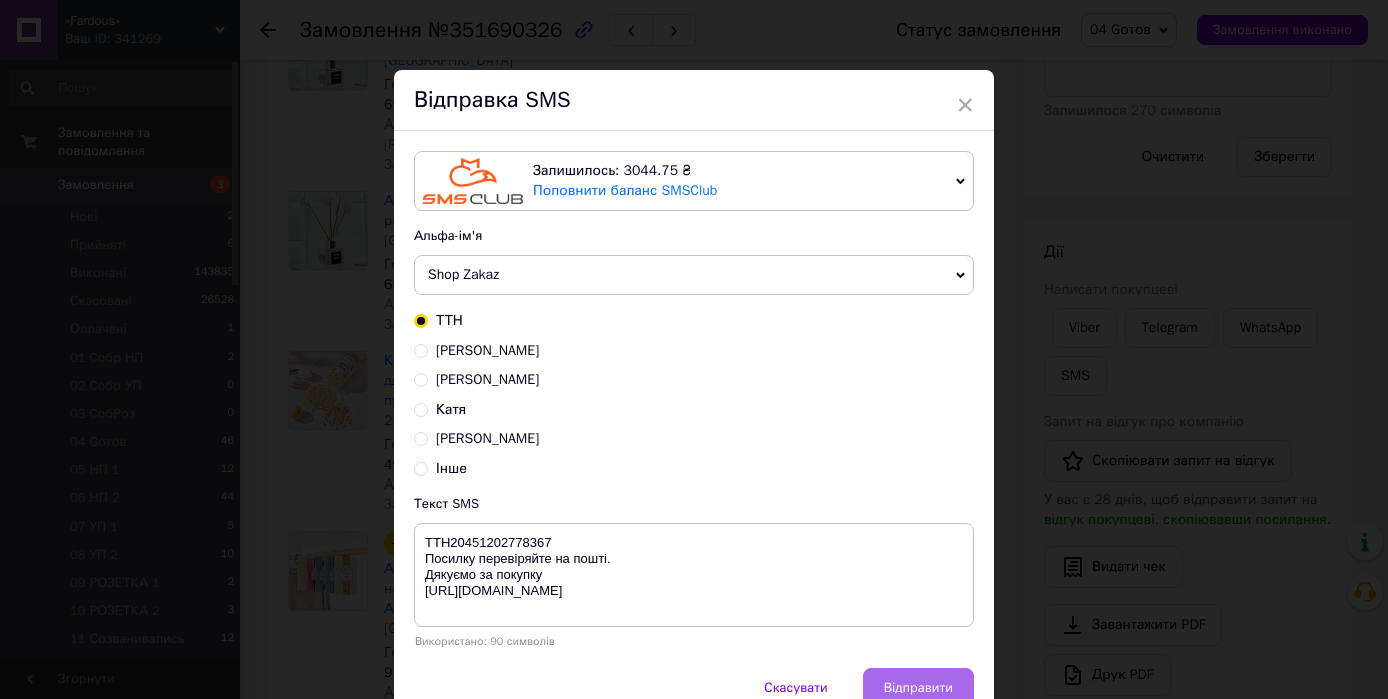 click on "Відправити" at bounding box center (918, 688) 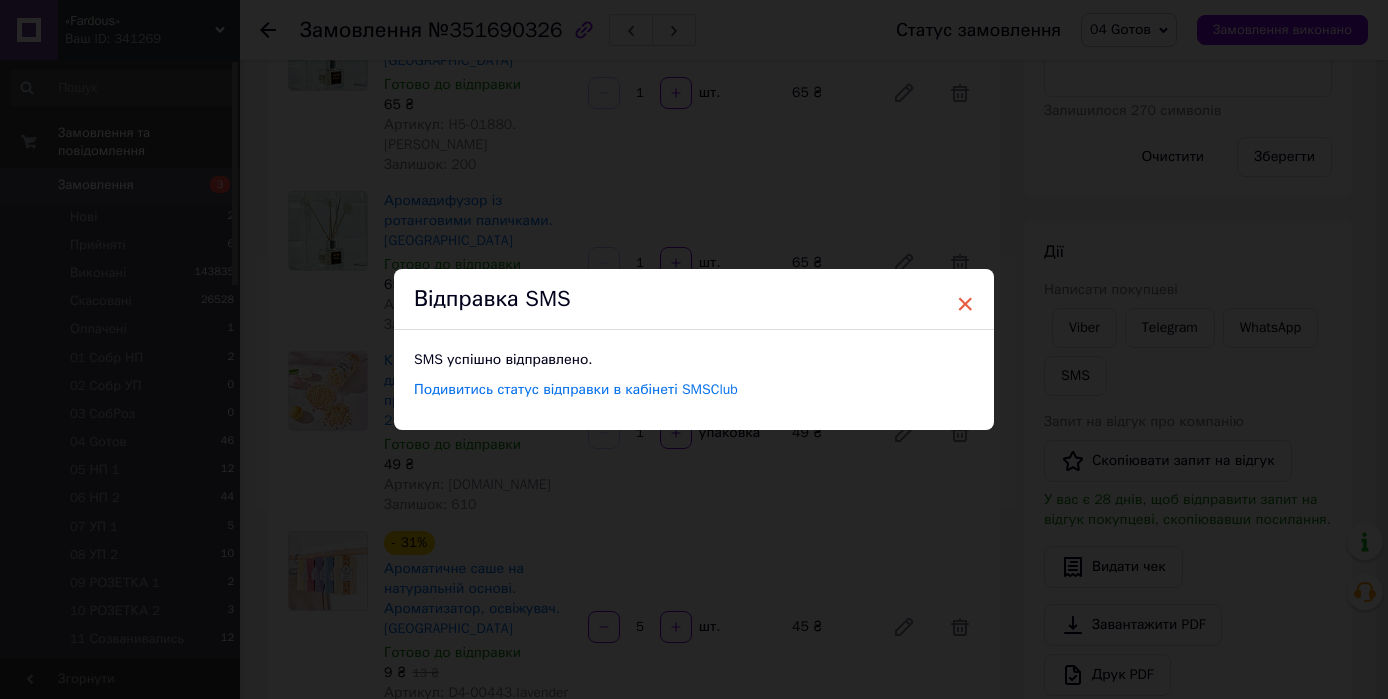 click on "×" at bounding box center (965, 304) 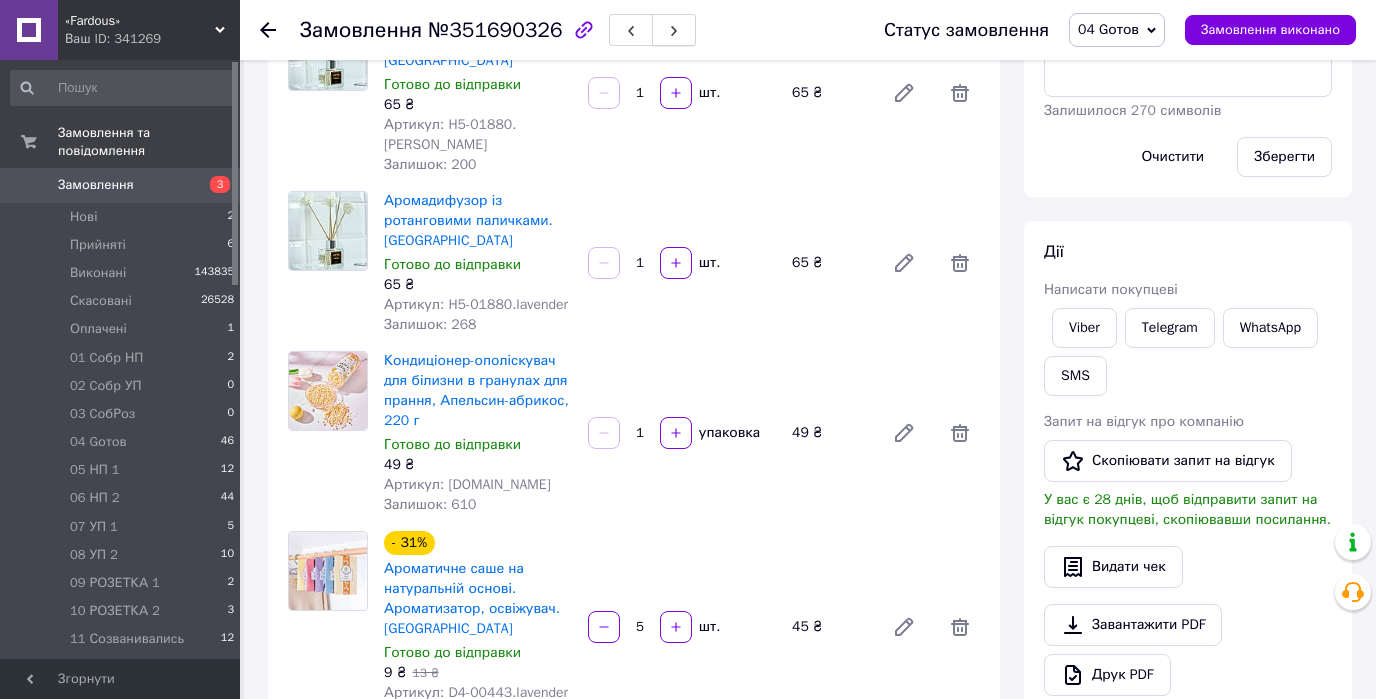 click 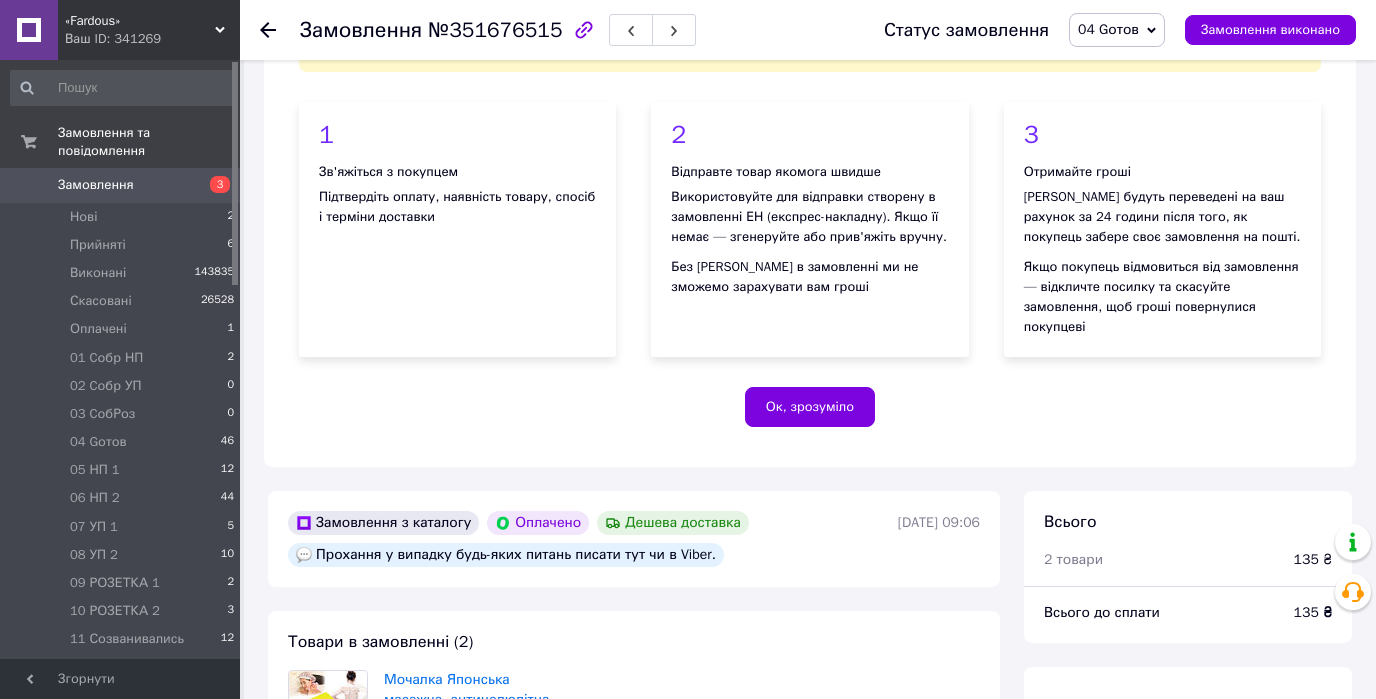 scroll, scrollTop: 400, scrollLeft: 0, axis: vertical 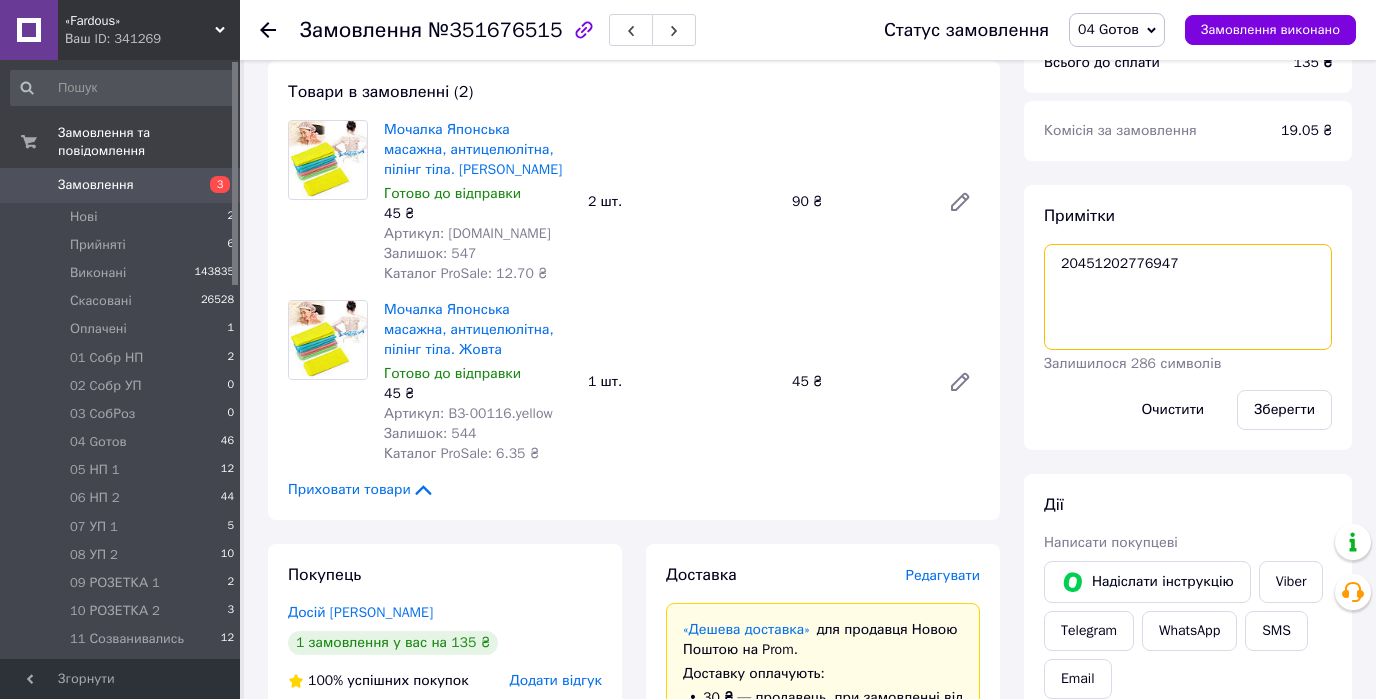 drag, startPoint x: 1142, startPoint y: 245, endPoint x: 1053, endPoint y: 245, distance: 89 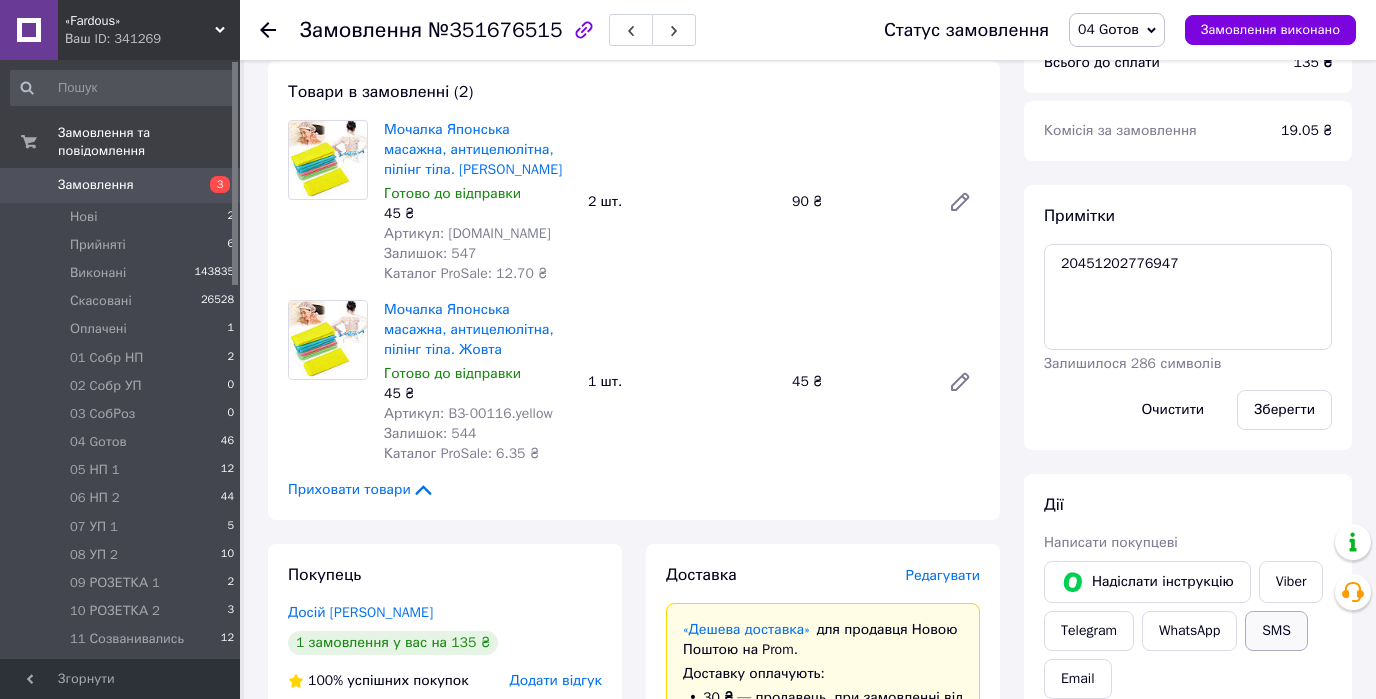 click on "SMS" at bounding box center [1276, 631] 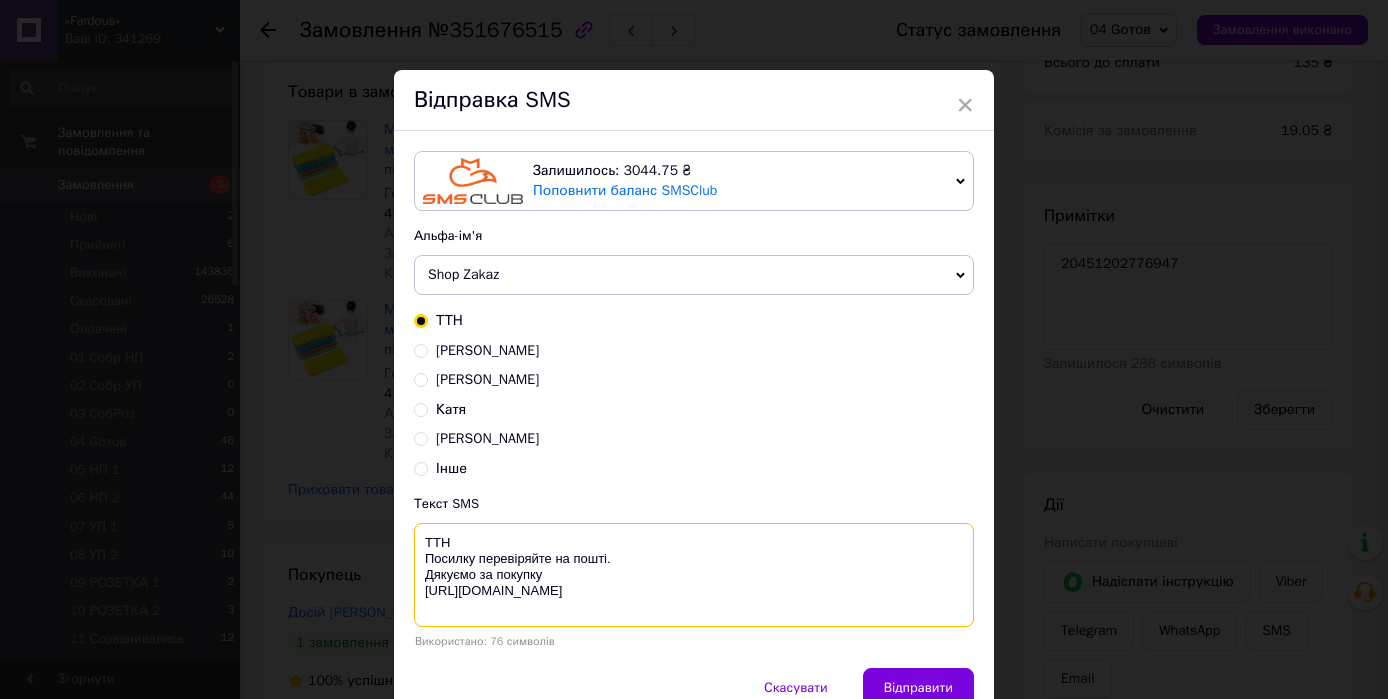 paste on "20451202776947" 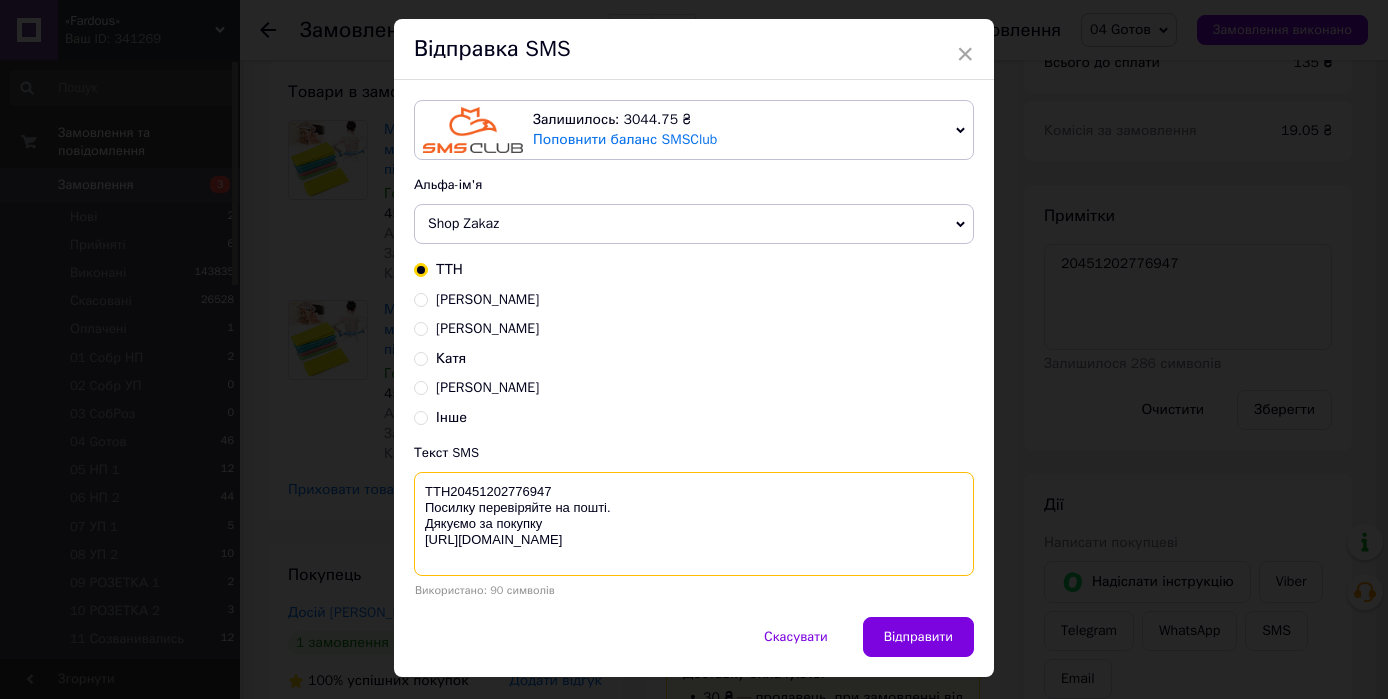 scroll, scrollTop: 96, scrollLeft: 0, axis: vertical 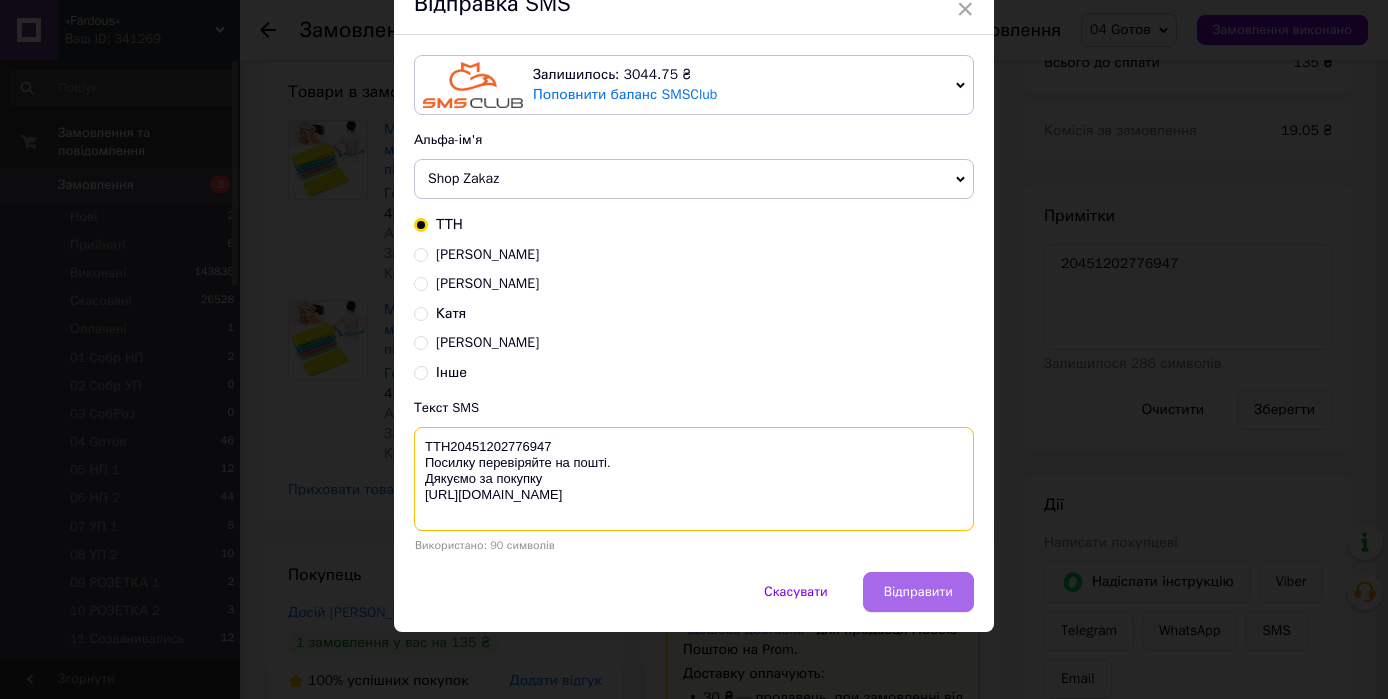 type on "ТТН20451202776947
Посилку перевіряйте на пошті.
Дякуємо за покупку
https://fardous.com.ua/" 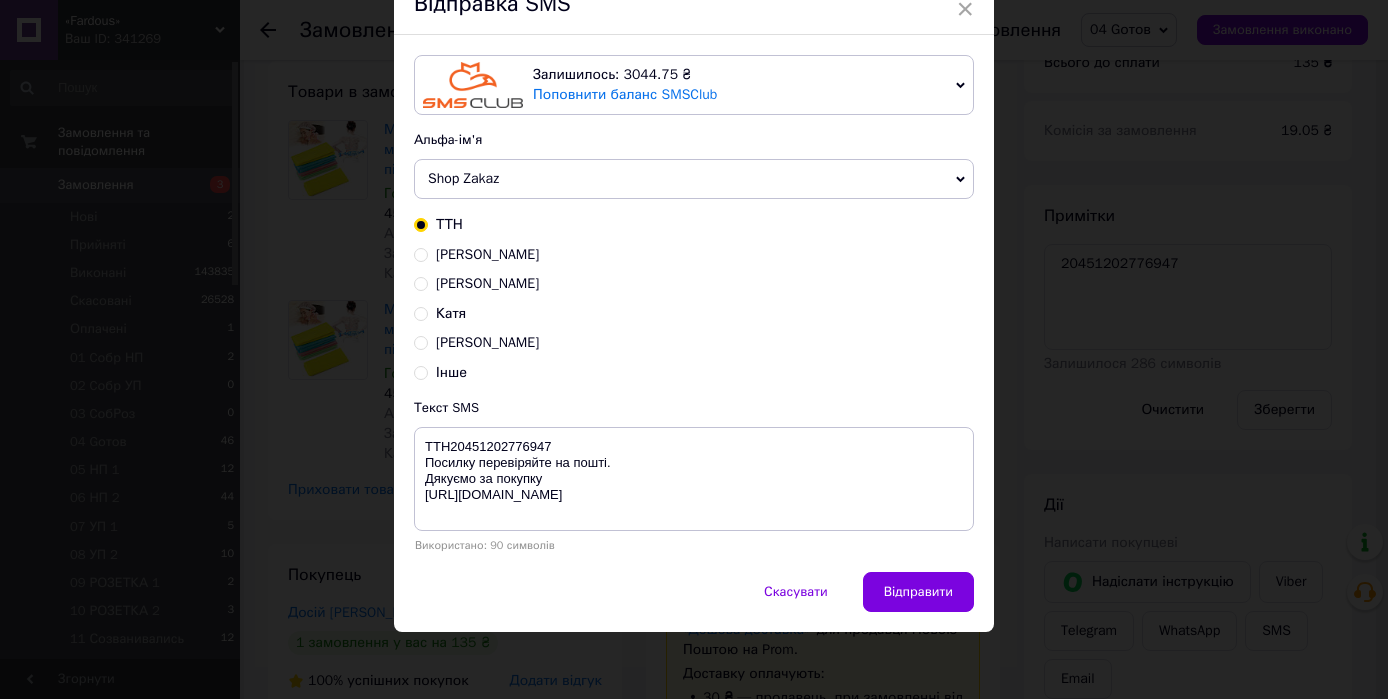 click on "Відправити" at bounding box center (918, 592) 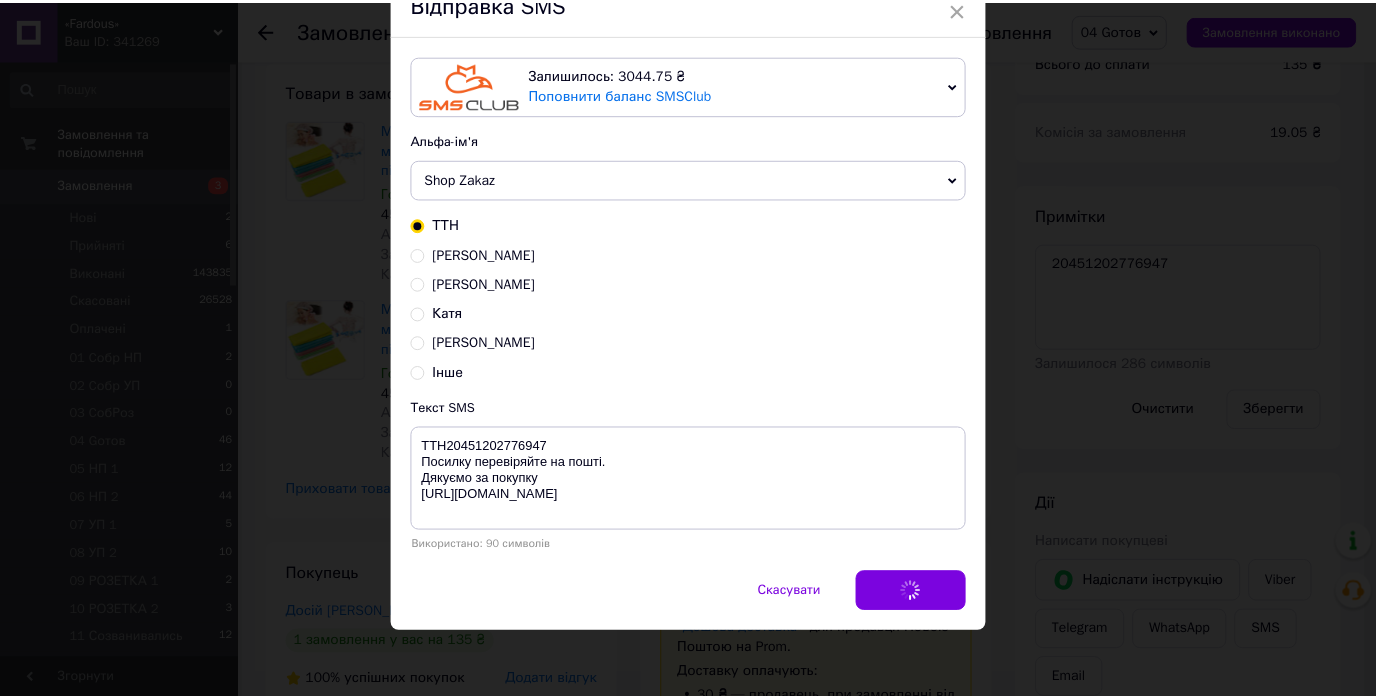 scroll, scrollTop: 0, scrollLeft: 0, axis: both 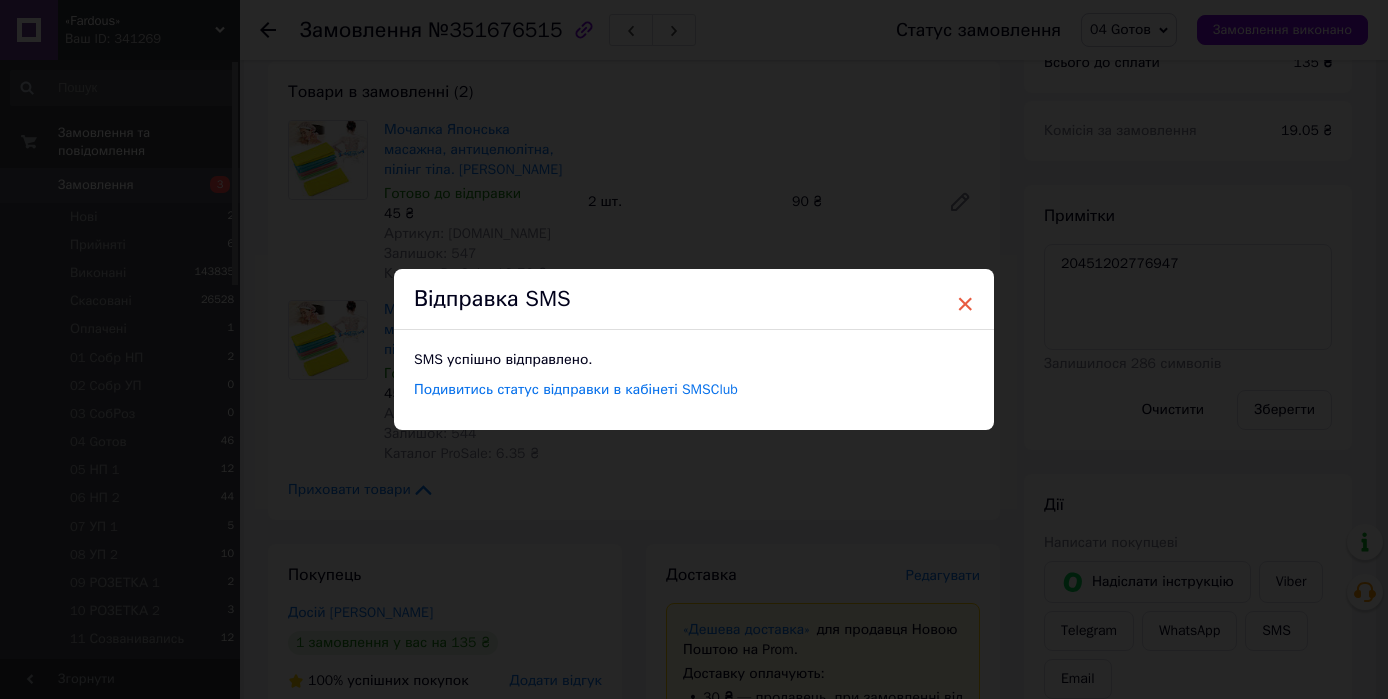 click on "×" at bounding box center [965, 304] 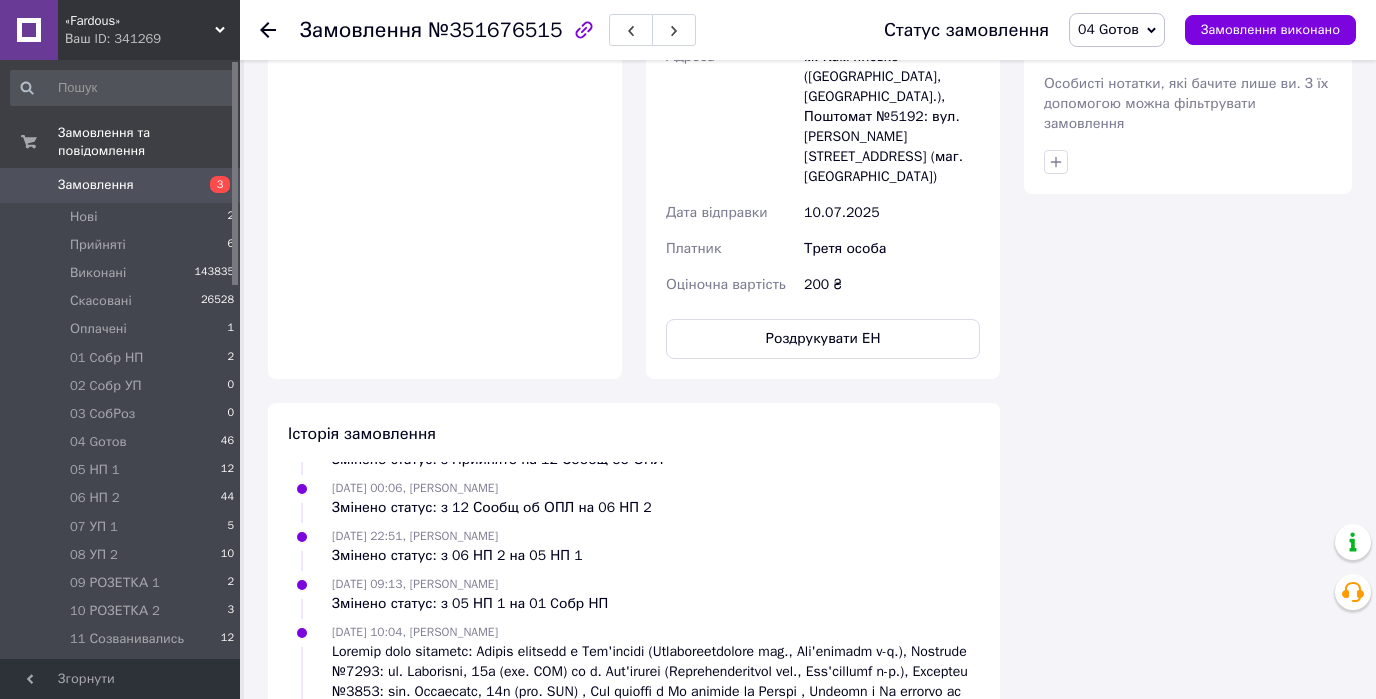 scroll, scrollTop: 2000, scrollLeft: 0, axis: vertical 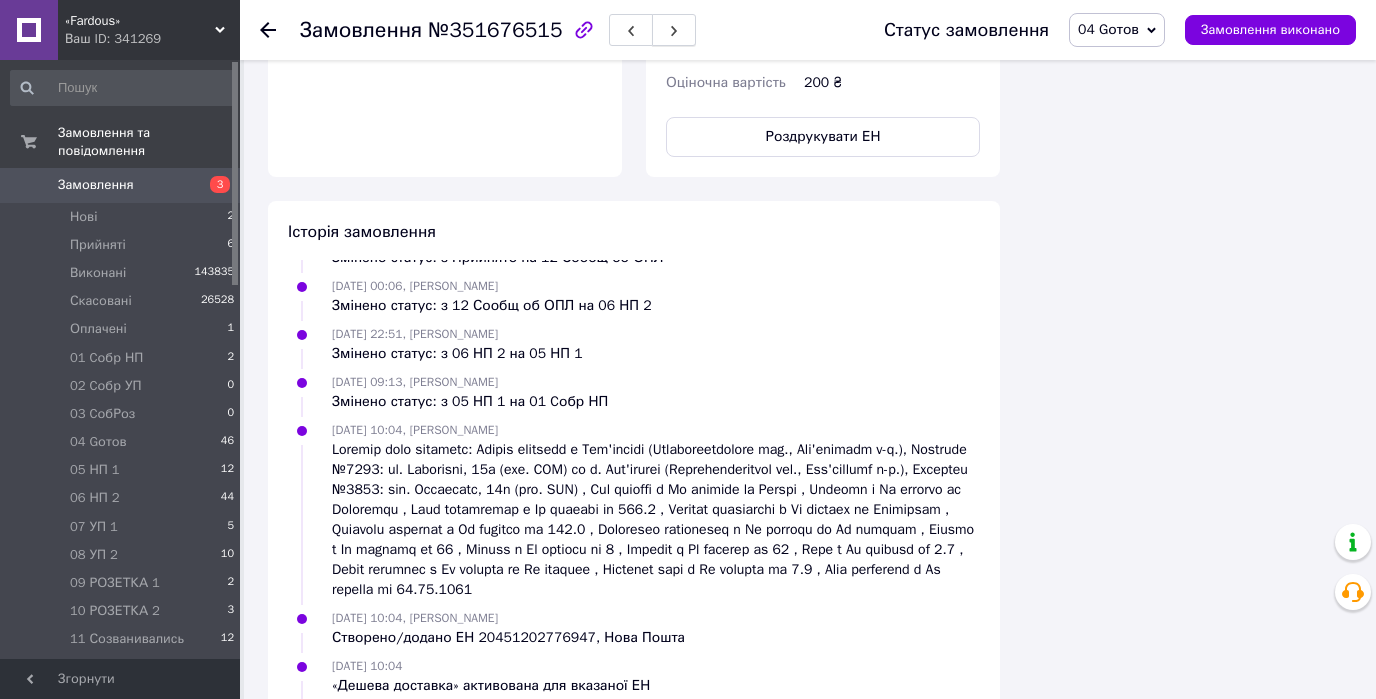 click 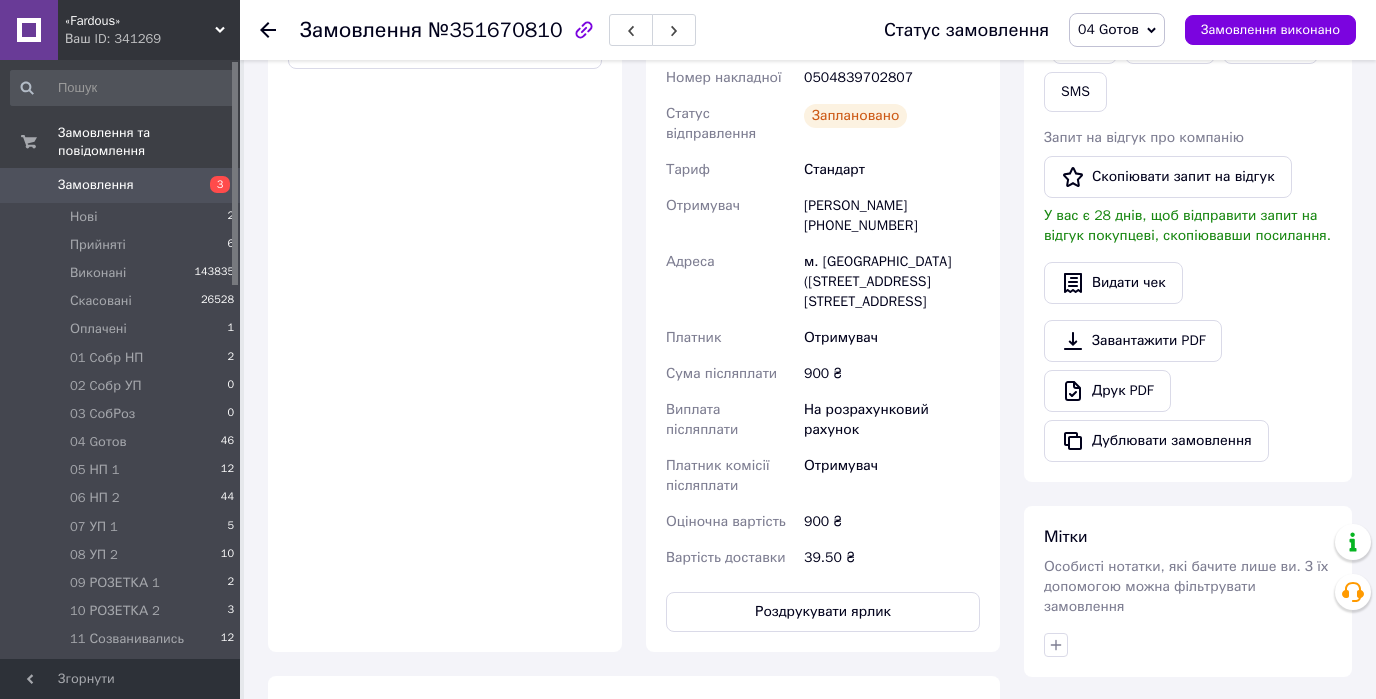 scroll, scrollTop: 1391, scrollLeft: 0, axis: vertical 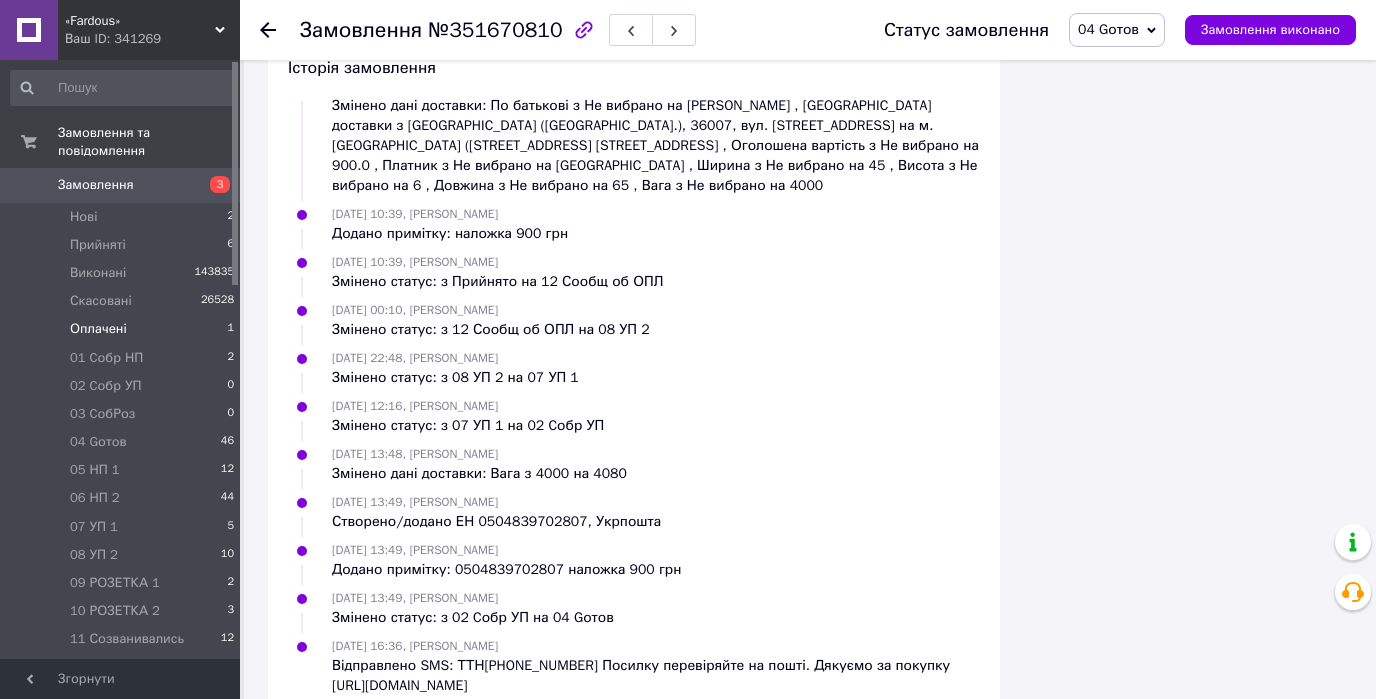click on "Оплачені" at bounding box center (98, 329) 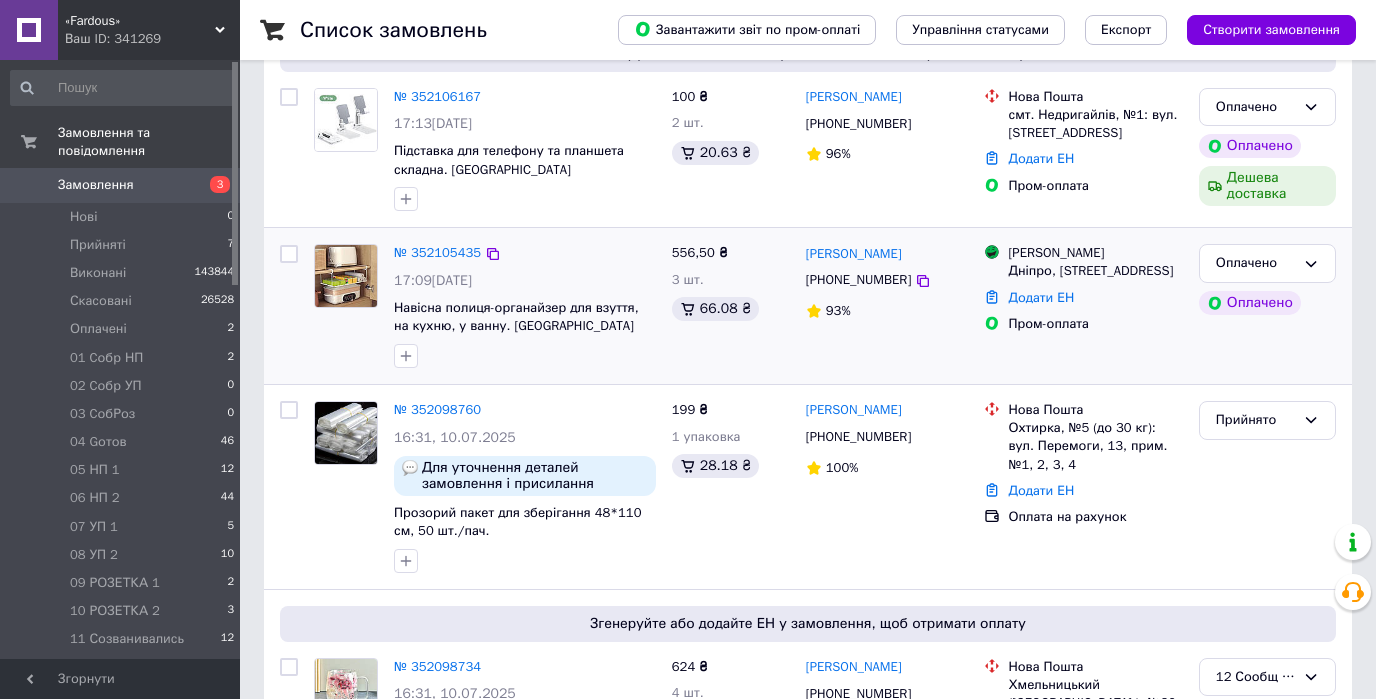 scroll, scrollTop: 240, scrollLeft: 0, axis: vertical 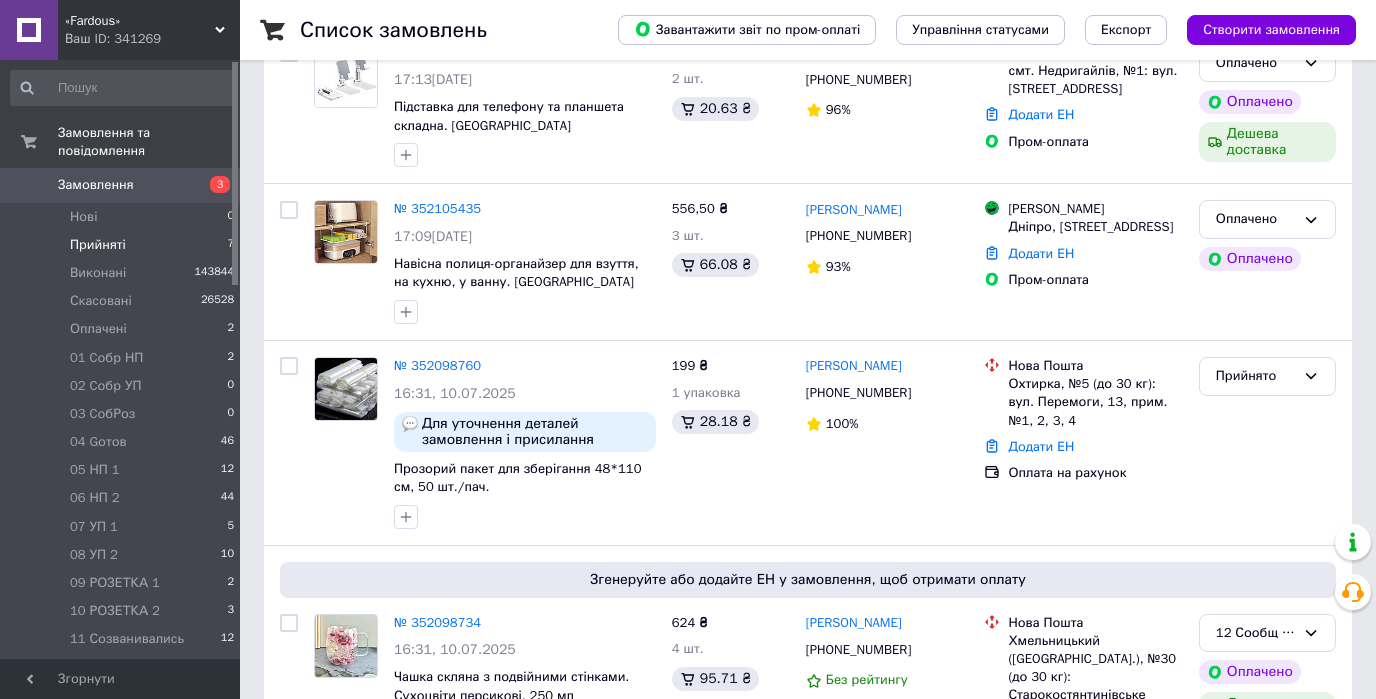 click on "Прийняті" at bounding box center (98, 245) 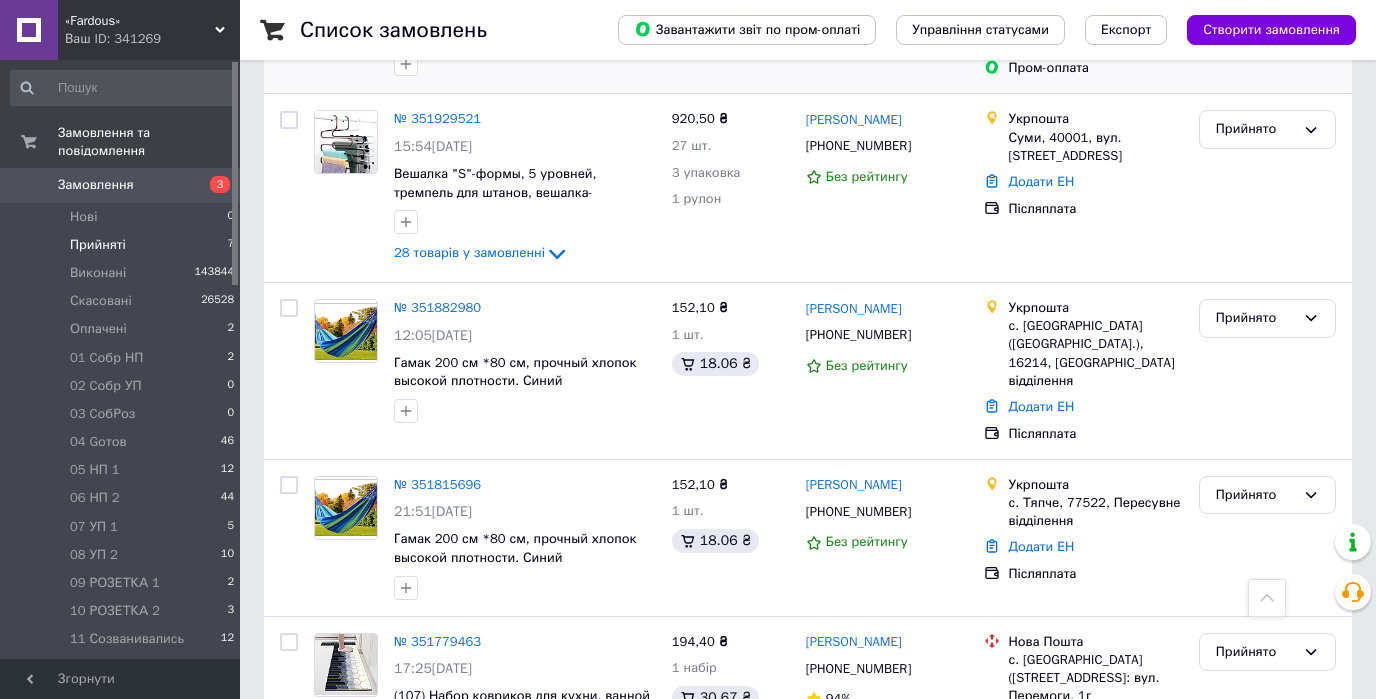 scroll, scrollTop: 823, scrollLeft: 0, axis: vertical 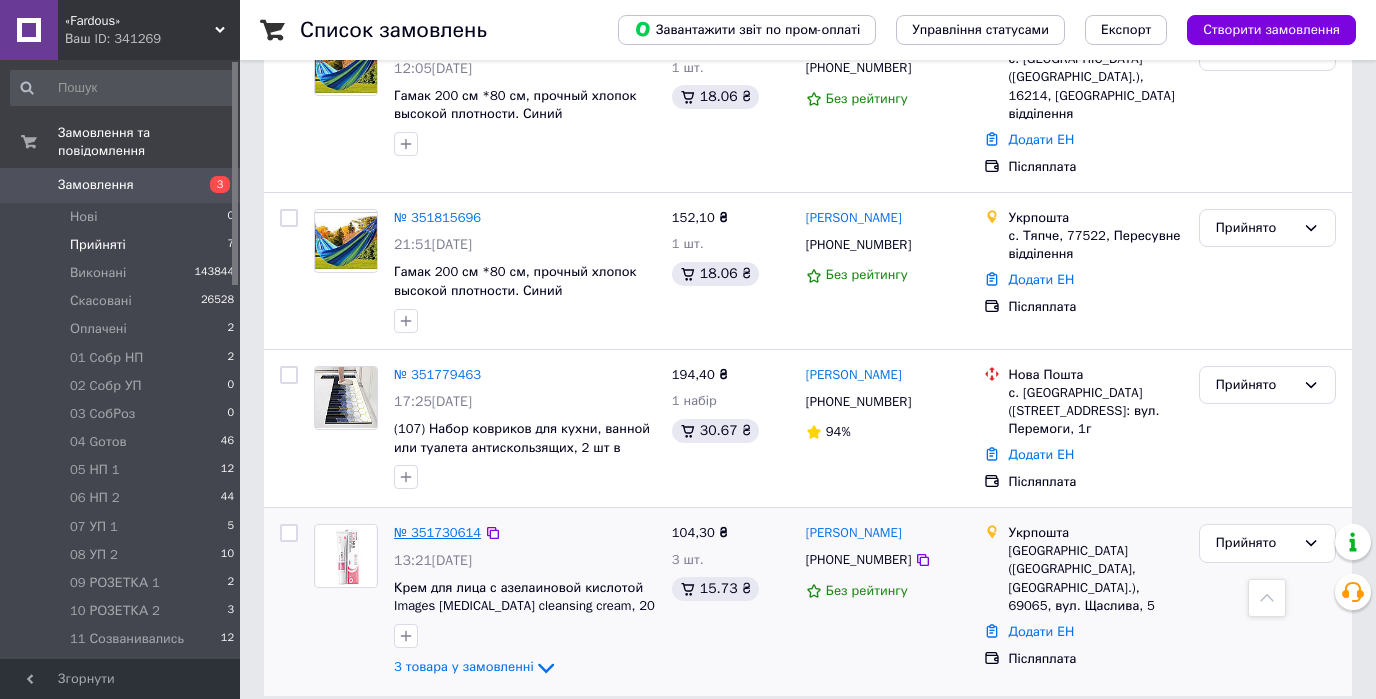 click on "№ 351730614" at bounding box center [437, 532] 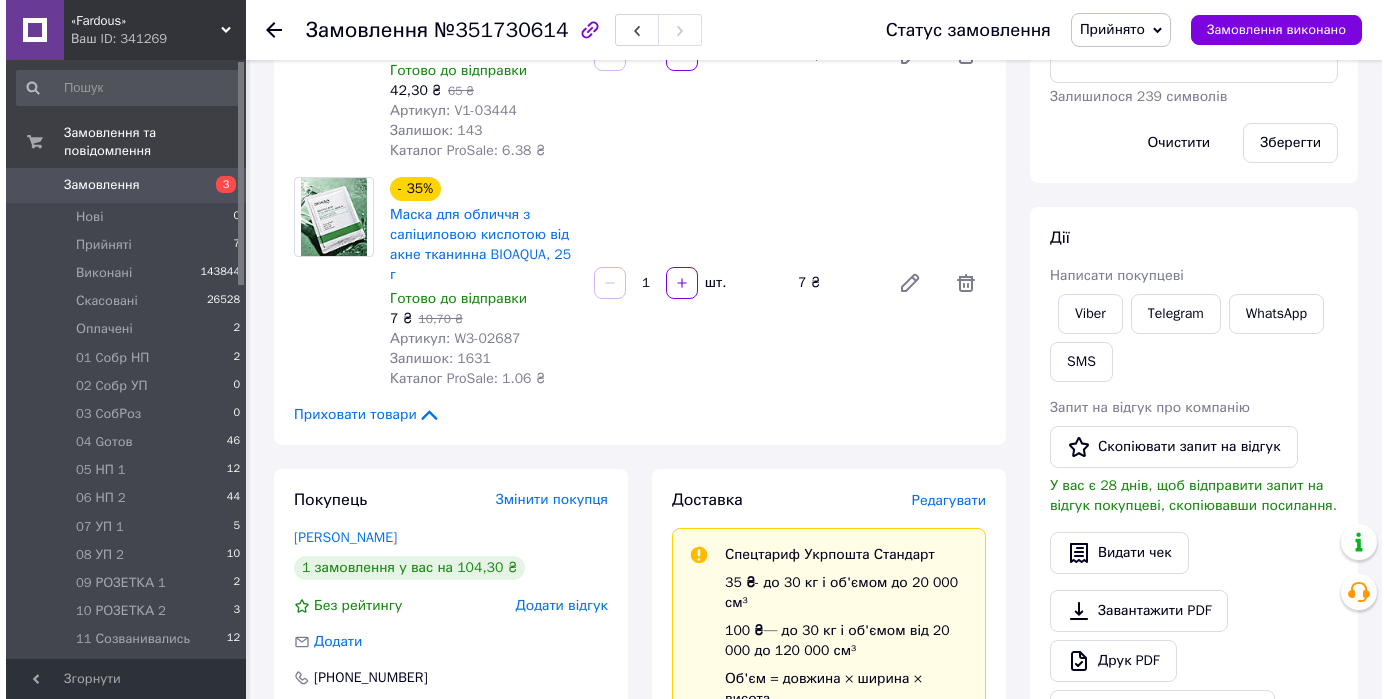 scroll, scrollTop: 263, scrollLeft: 0, axis: vertical 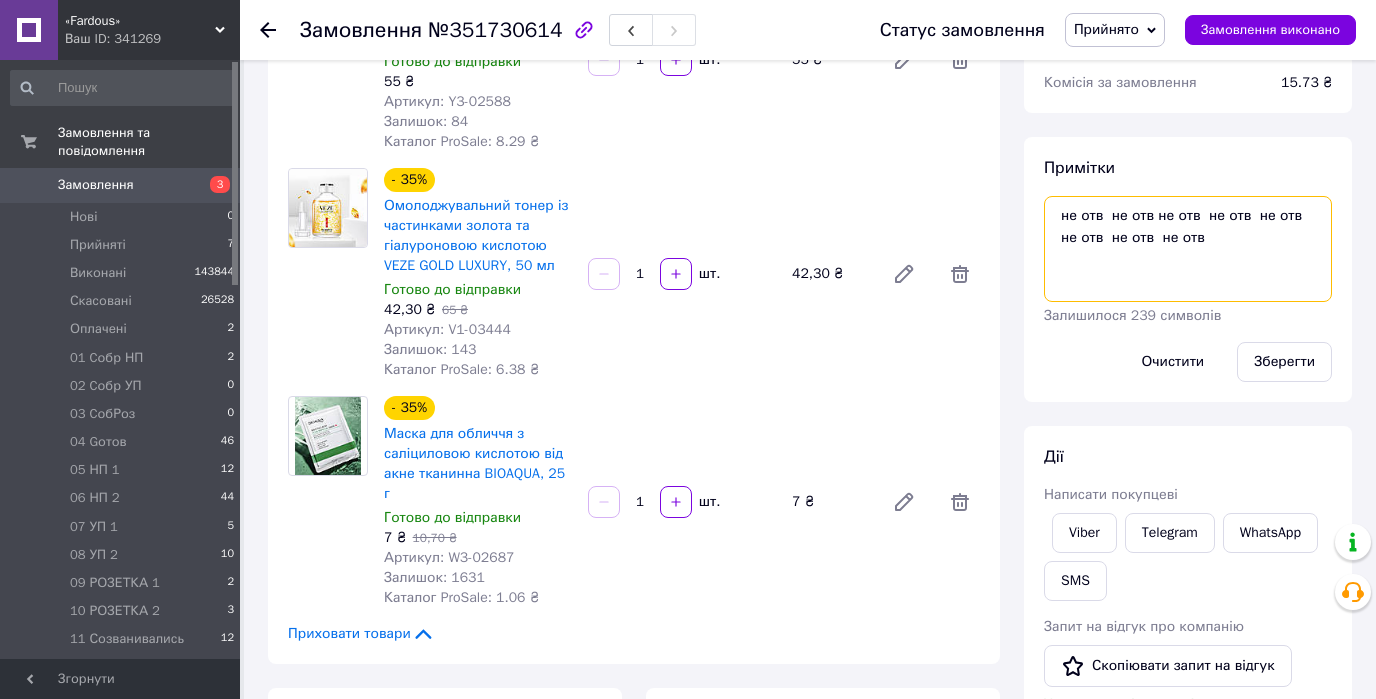 click on "не отв  не отв не отв  не отв  не отв  не отв  не отв  не отв" at bounding box center (1188, 249) 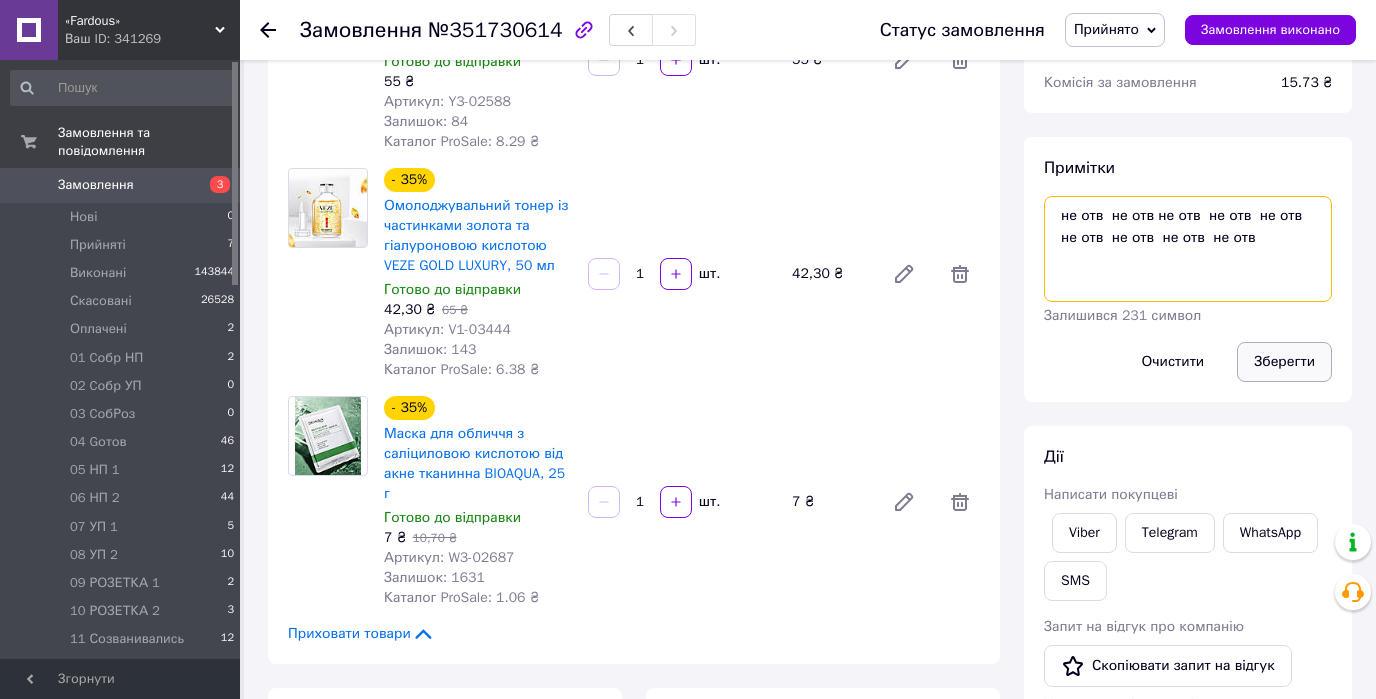 type on "не отв  не отв не отв  не отв  не отв  не отв  не отв  не отв  не отв" 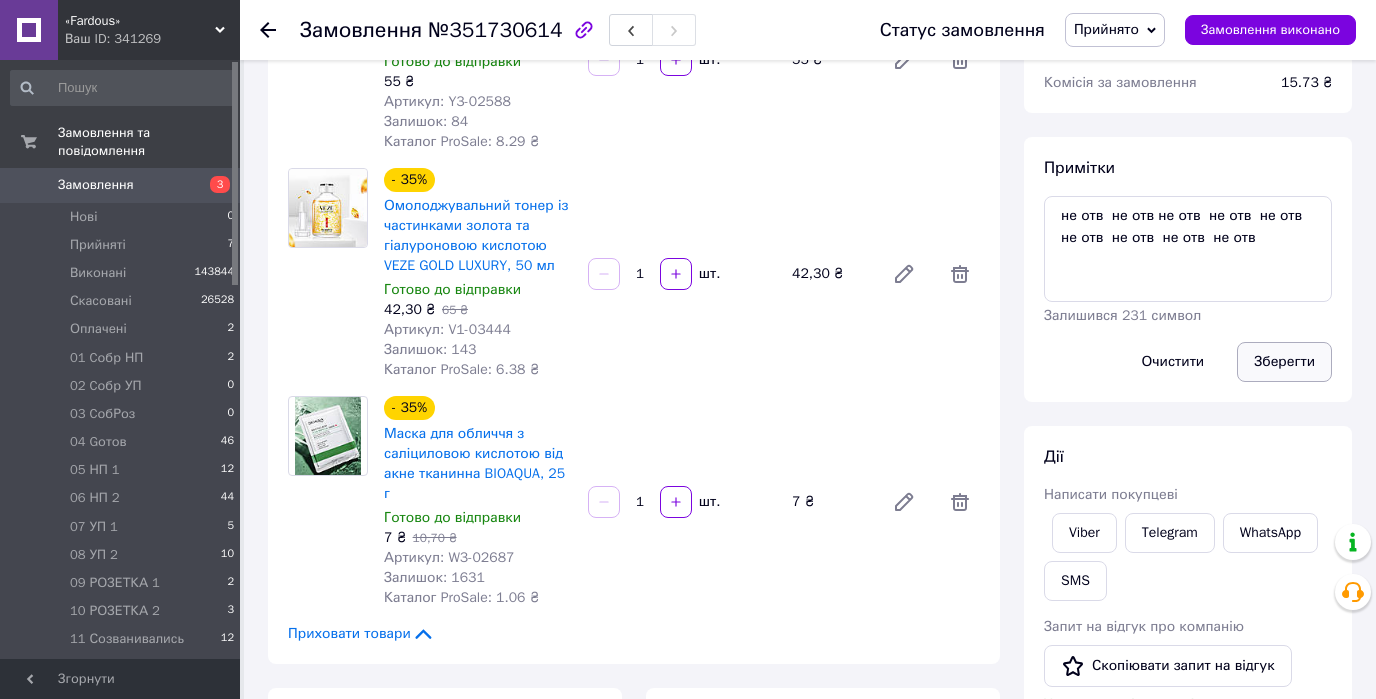 click on "Зберегти" at bounding box center (1284, 362) 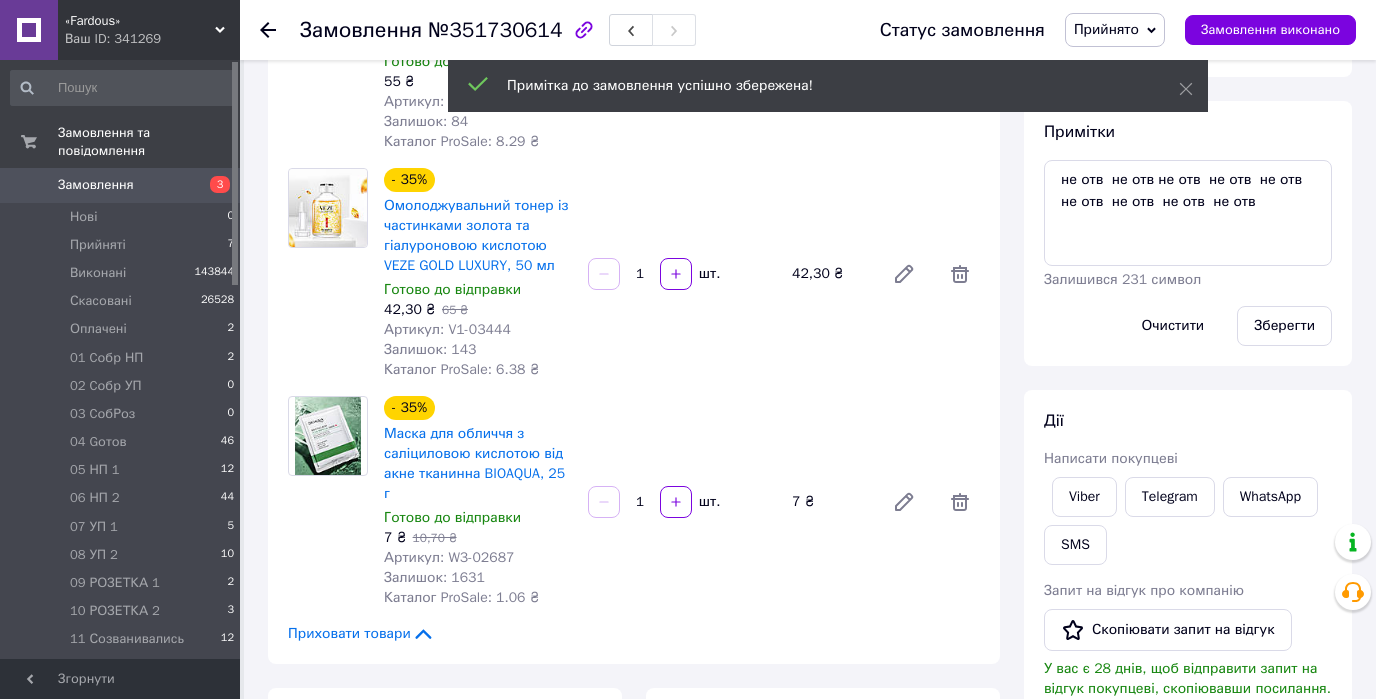 click 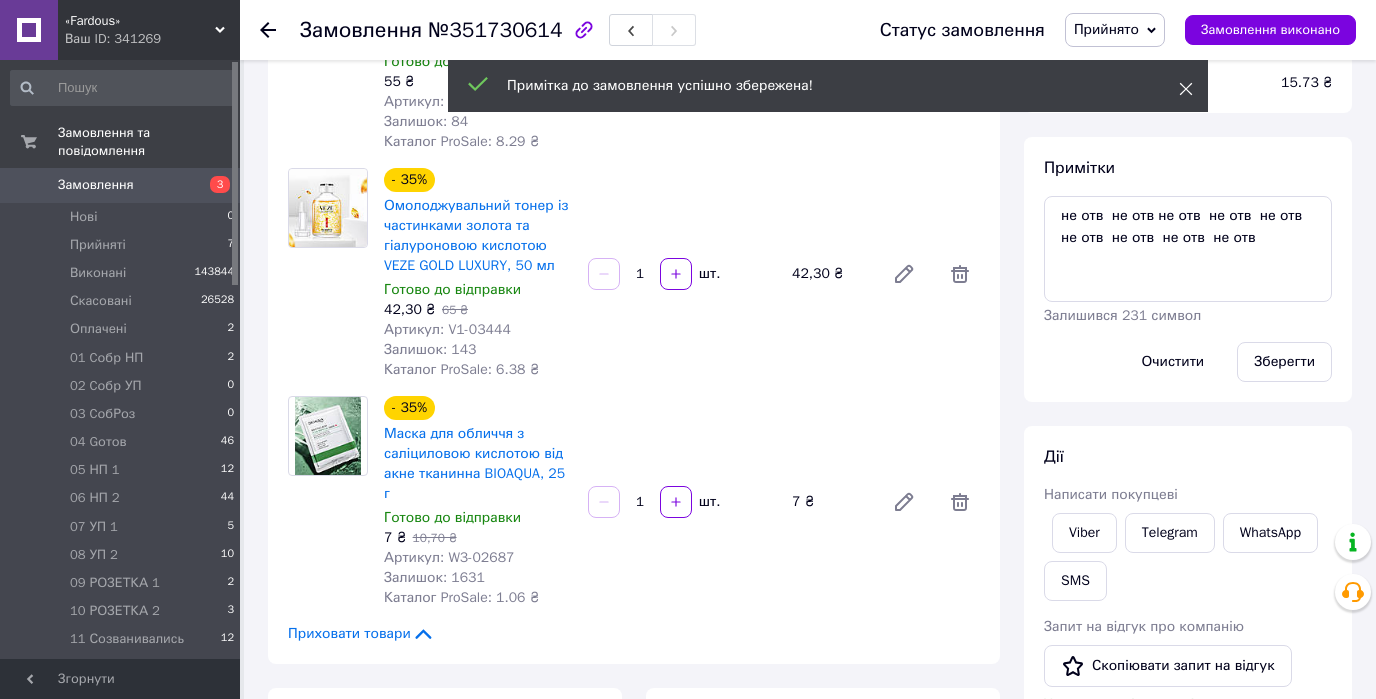 click 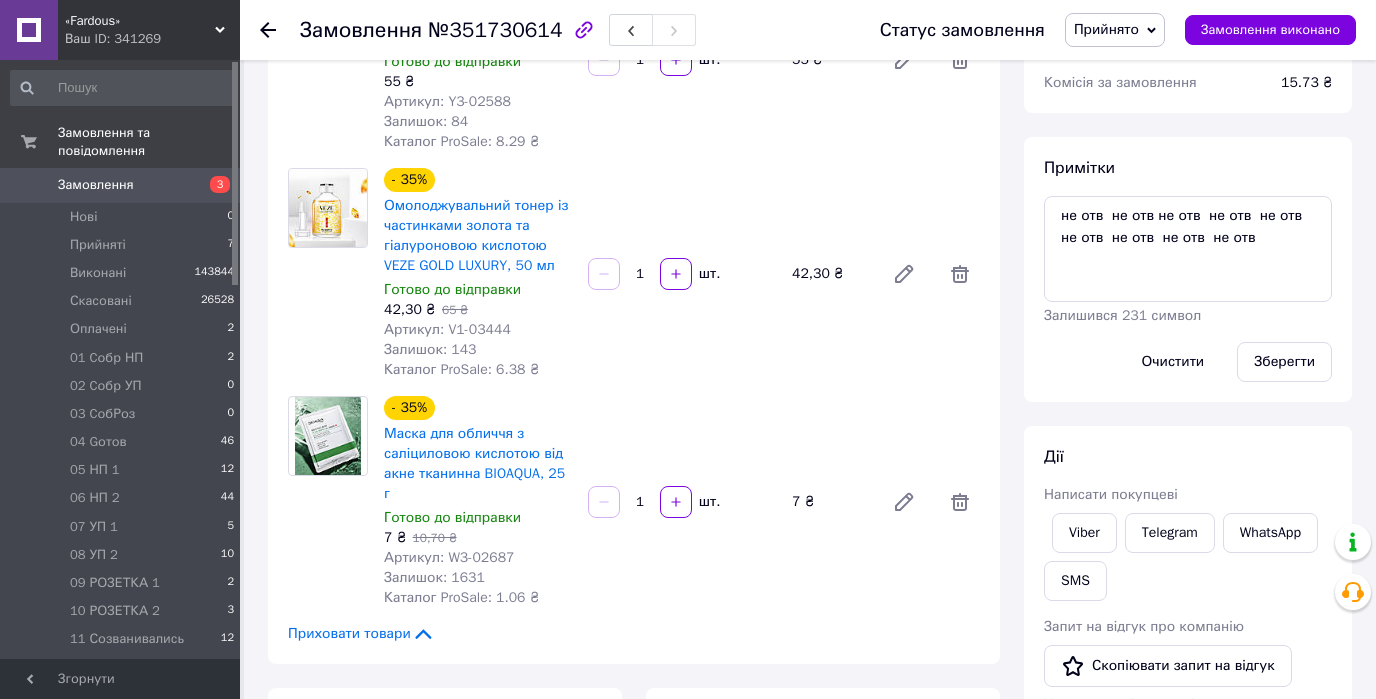 click on "Прийнято" at bounding box center [1115, 30] 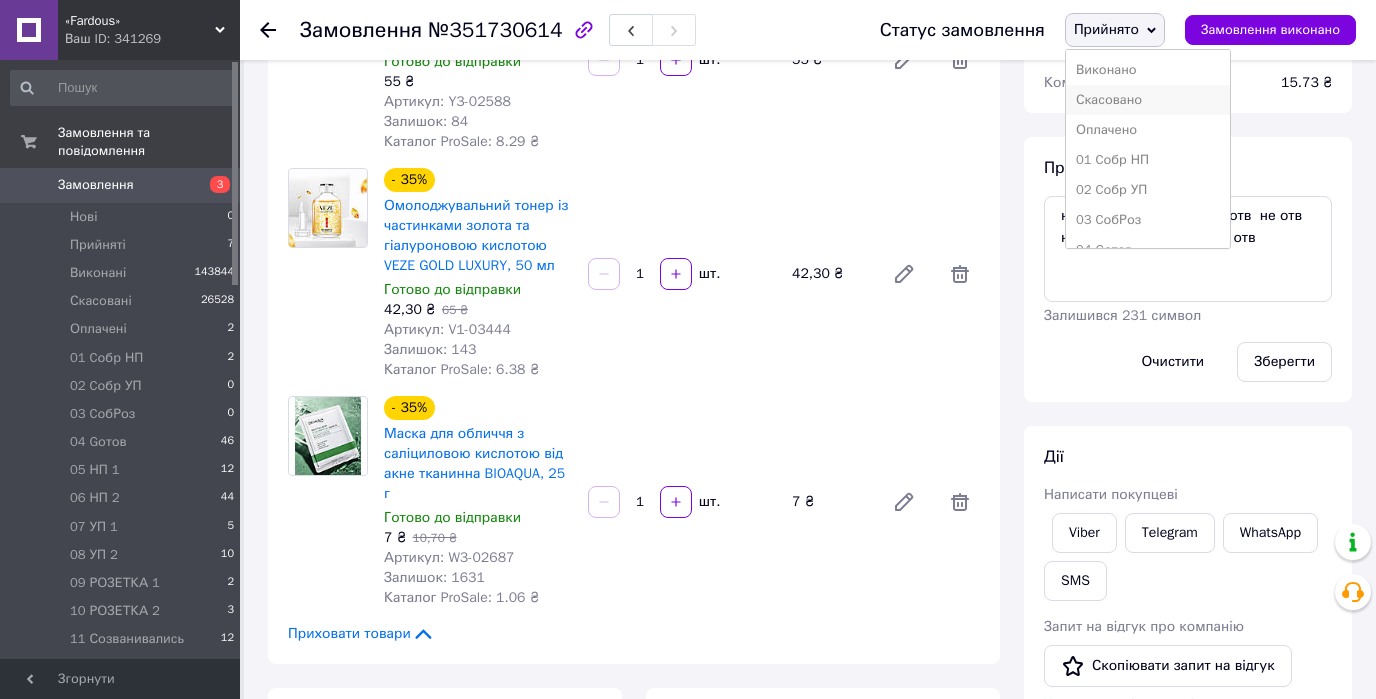 click on "Скасовано" at bounding box center (1148, 100) 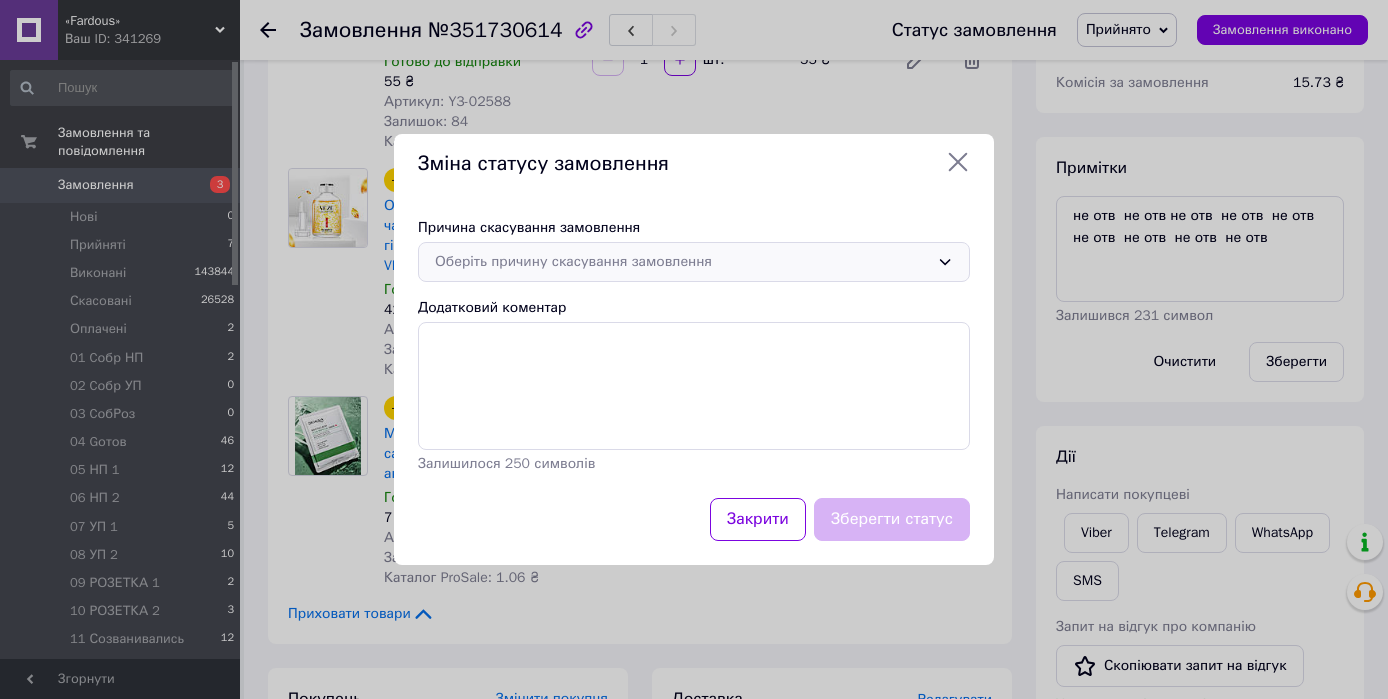 click on "Оберіть причину скасування замовлення" at bounding box center [682, 262] 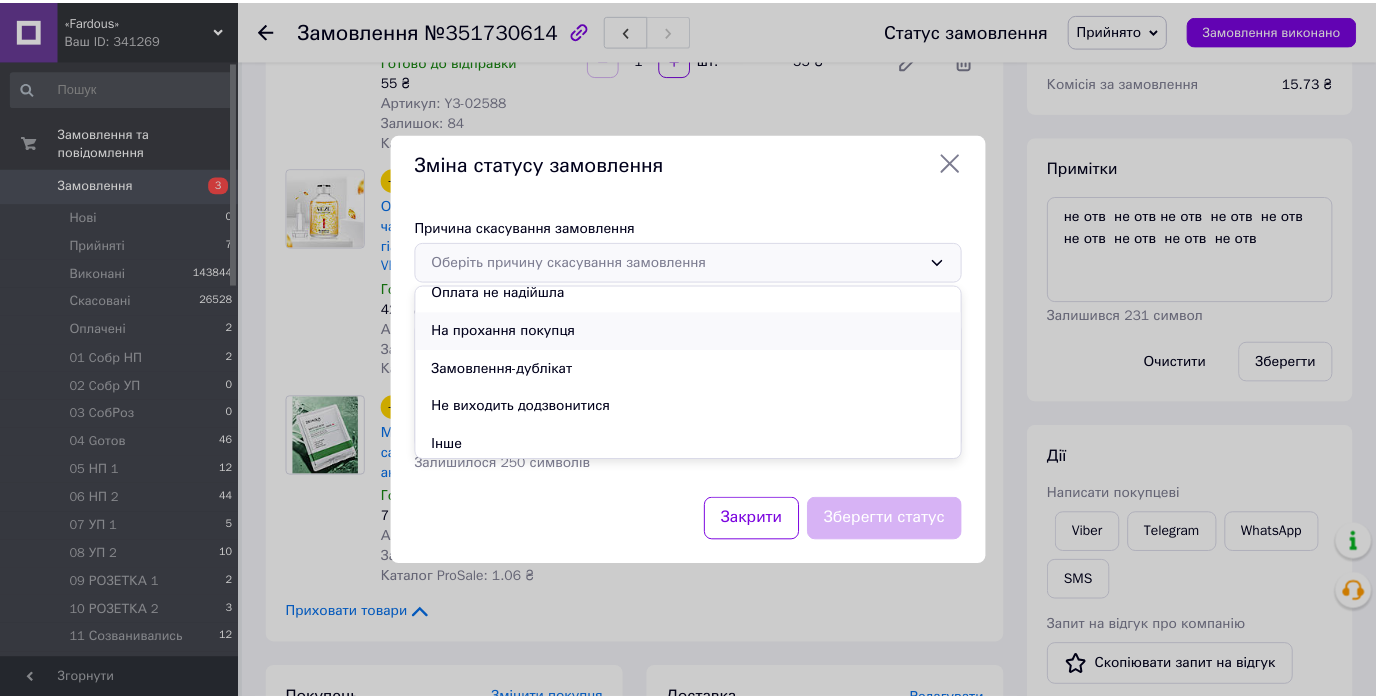 scroll, scrollTop: 93, scrollLeft: 0, axis: vertical 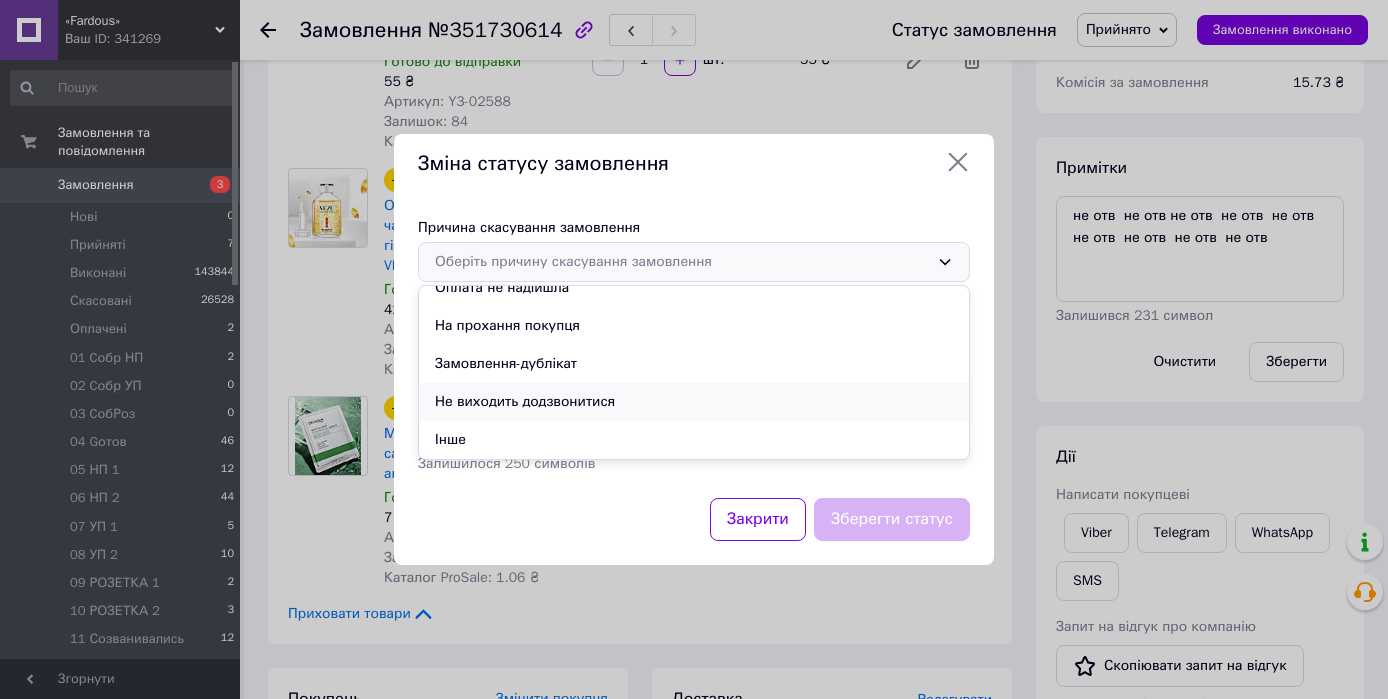 click on "Не виходить додзвонитися" at bounding box center [694, 402] 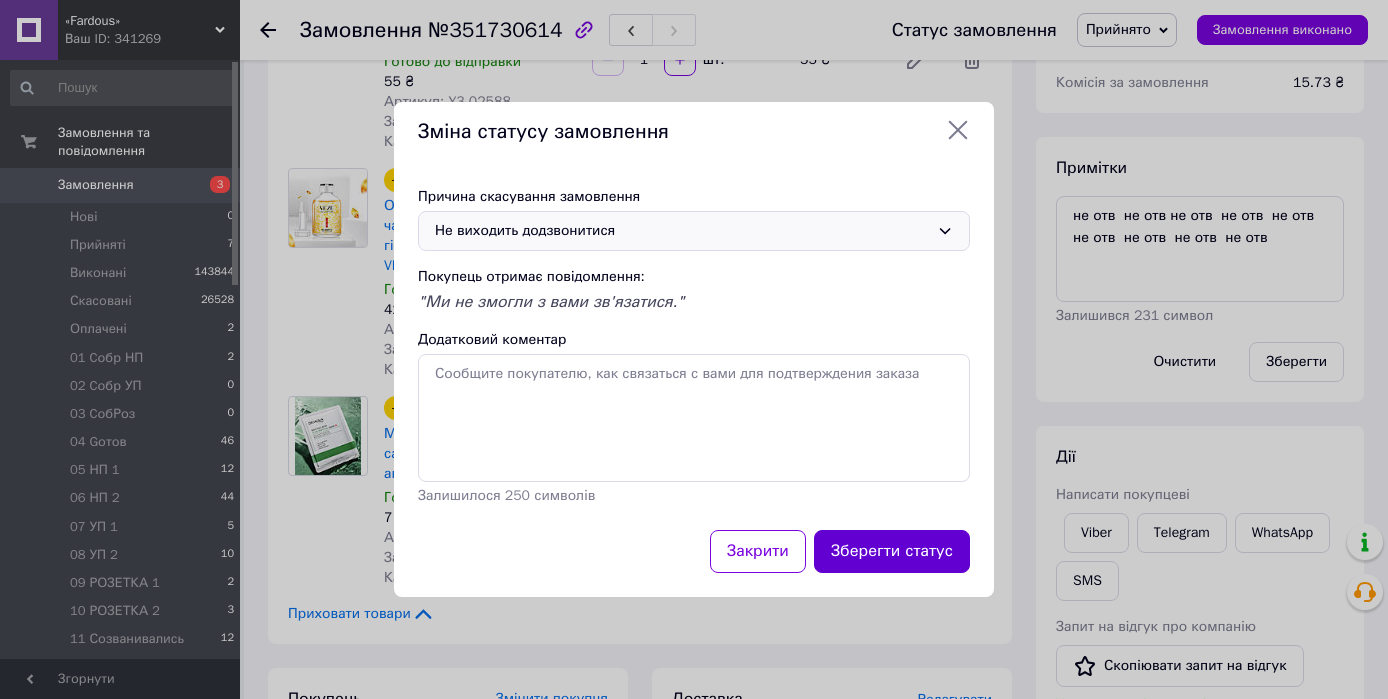 click on "Зберегти статус" at bounding box center [892, 551] 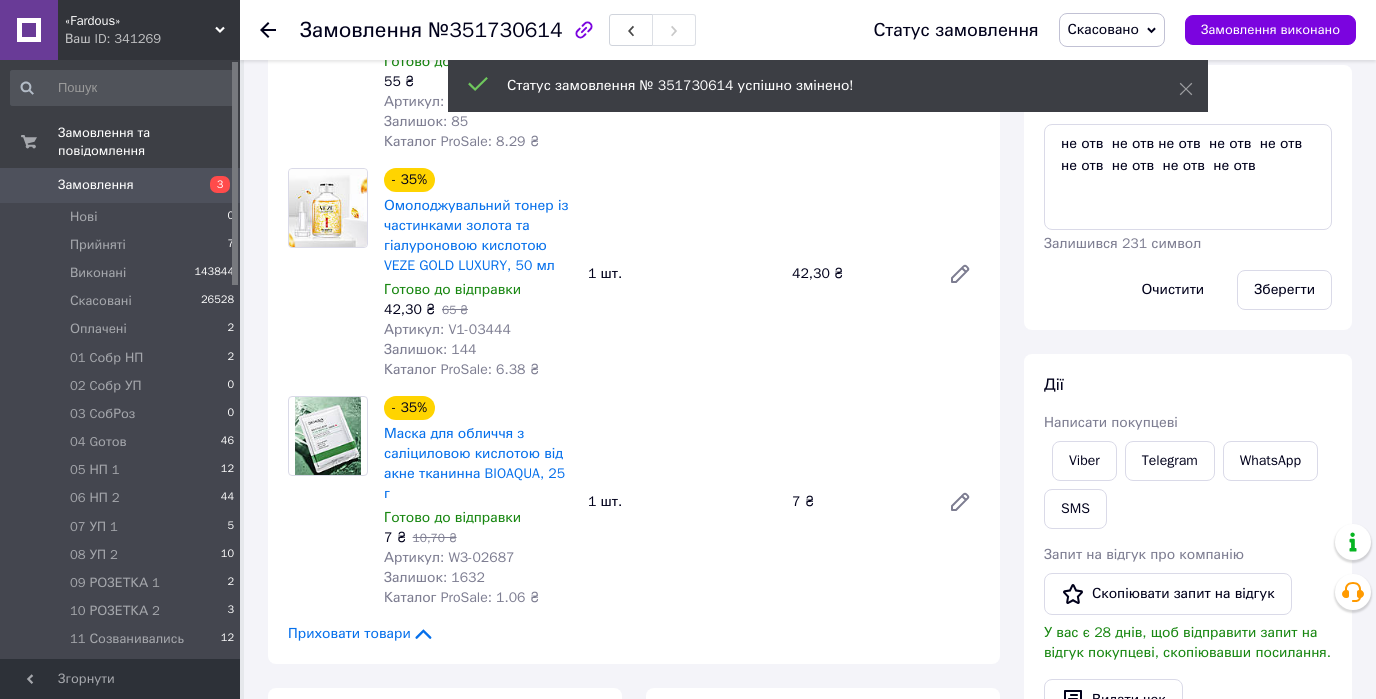 click 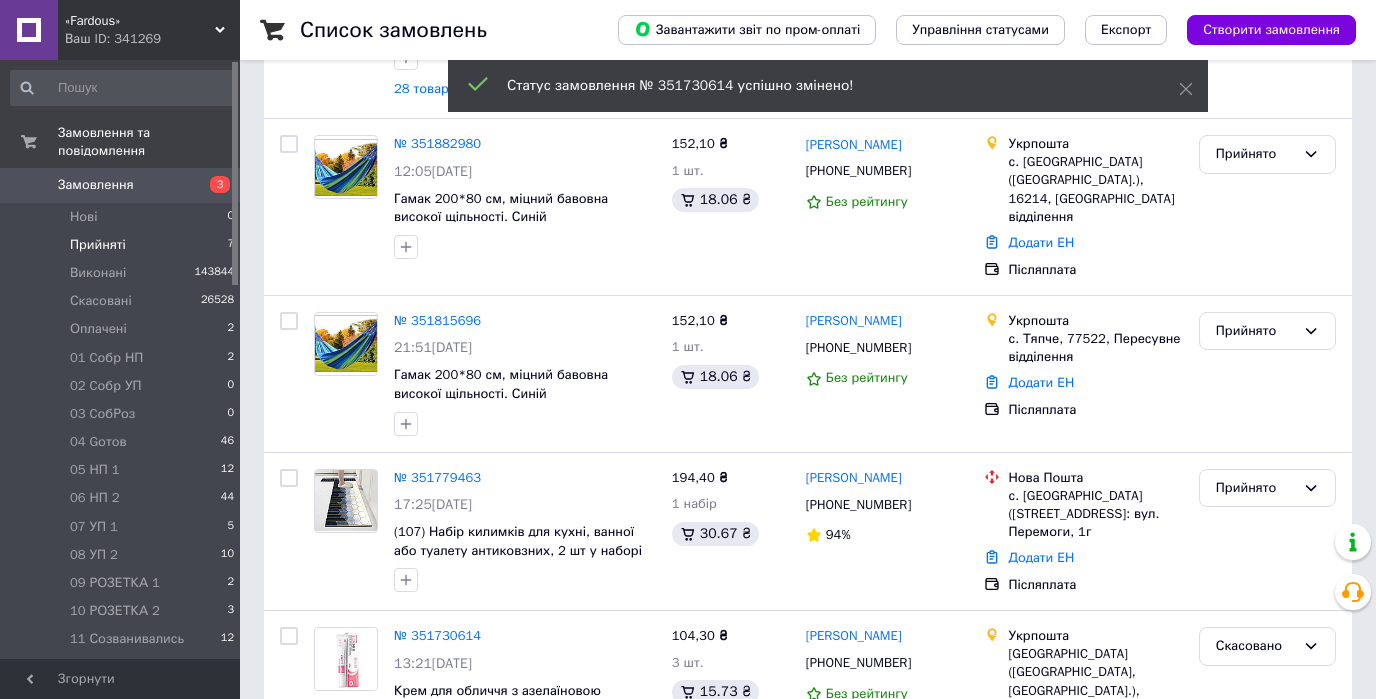 scroll, scrollTop: 823, scrollLeft: 0, axis: vertical 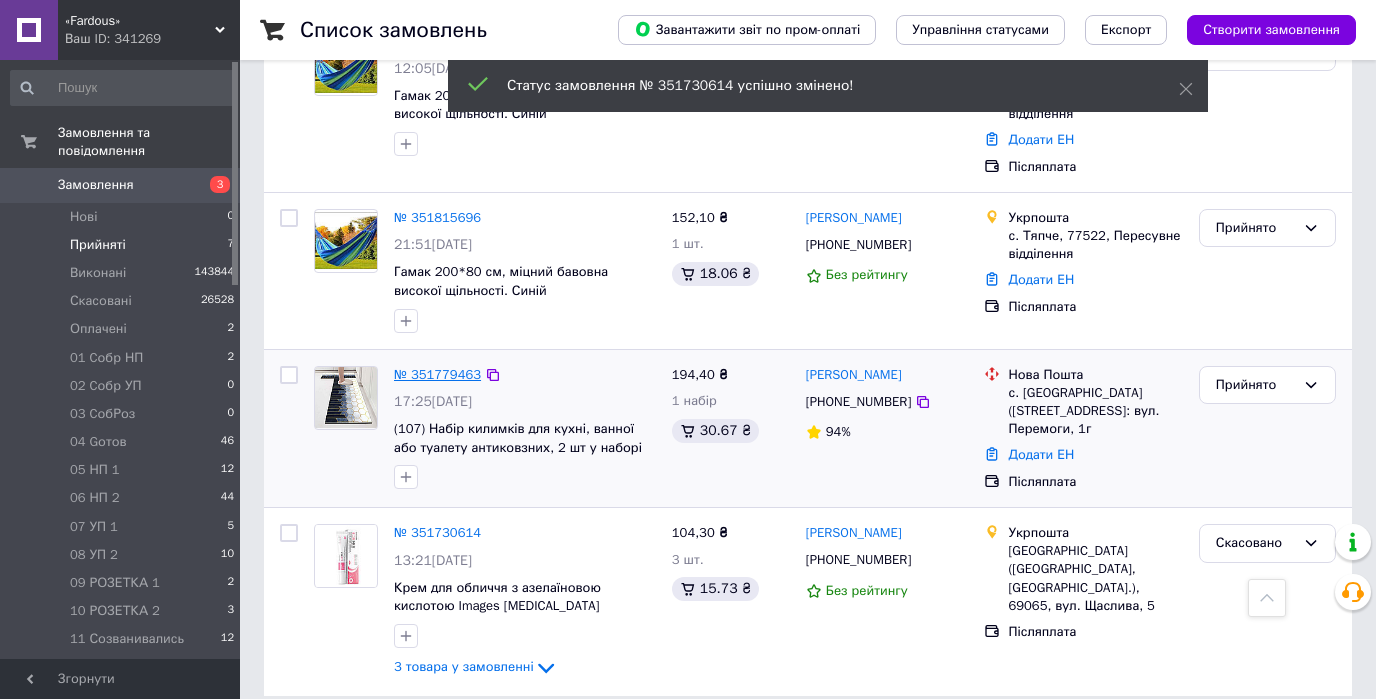 click on "№ 351779463" at bounding box center (437, 374) 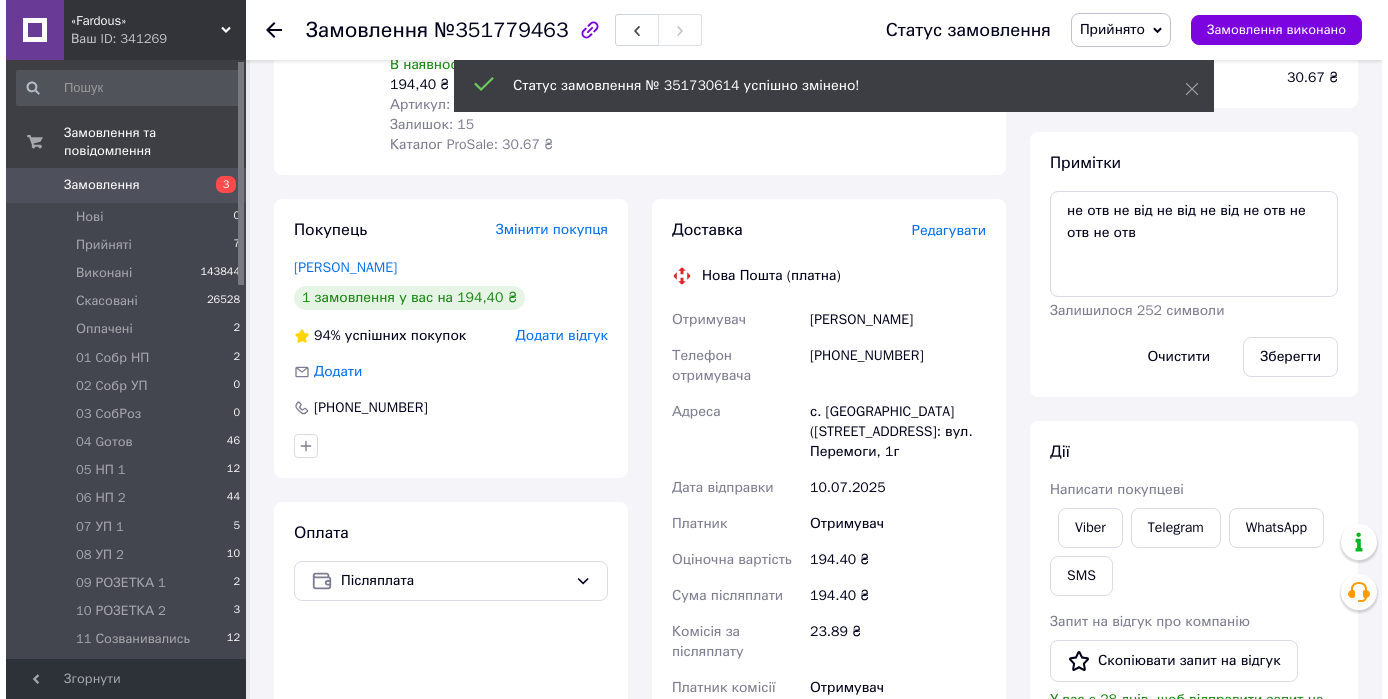 scroll, scrollTop: 185, scrollLeft: 0, axis: vertical 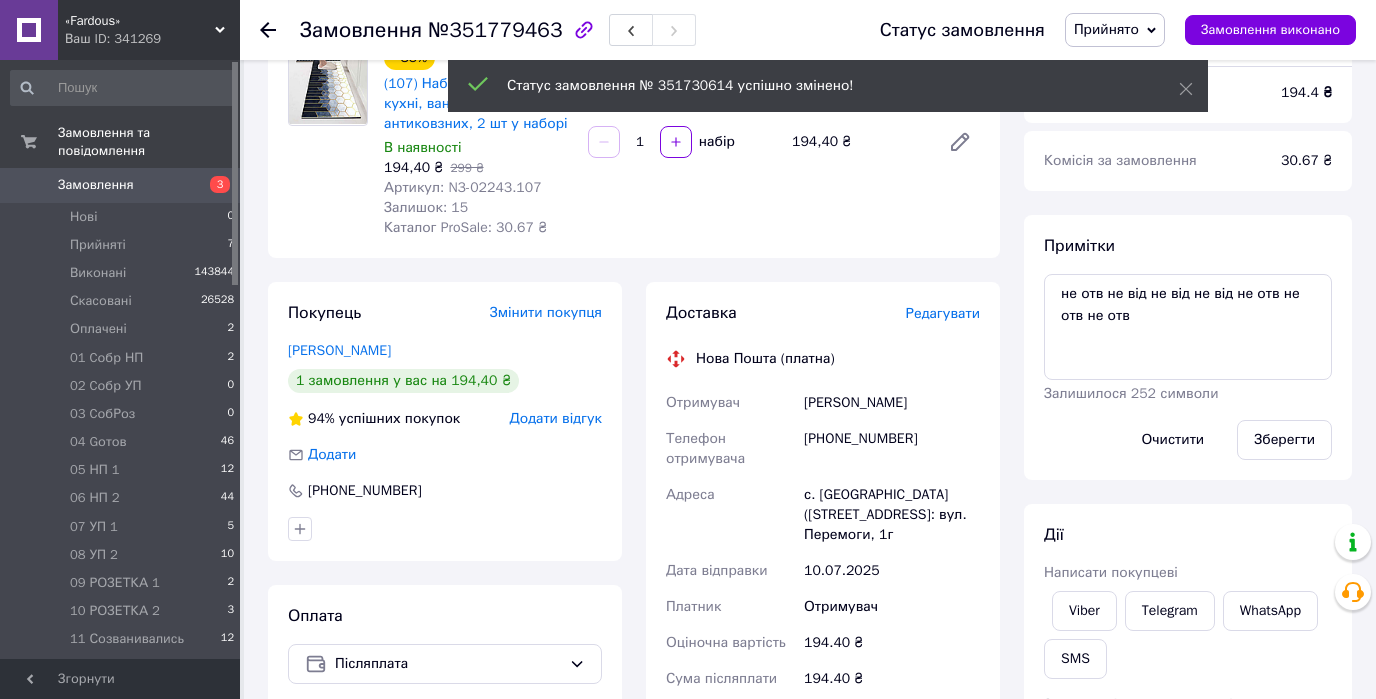 click 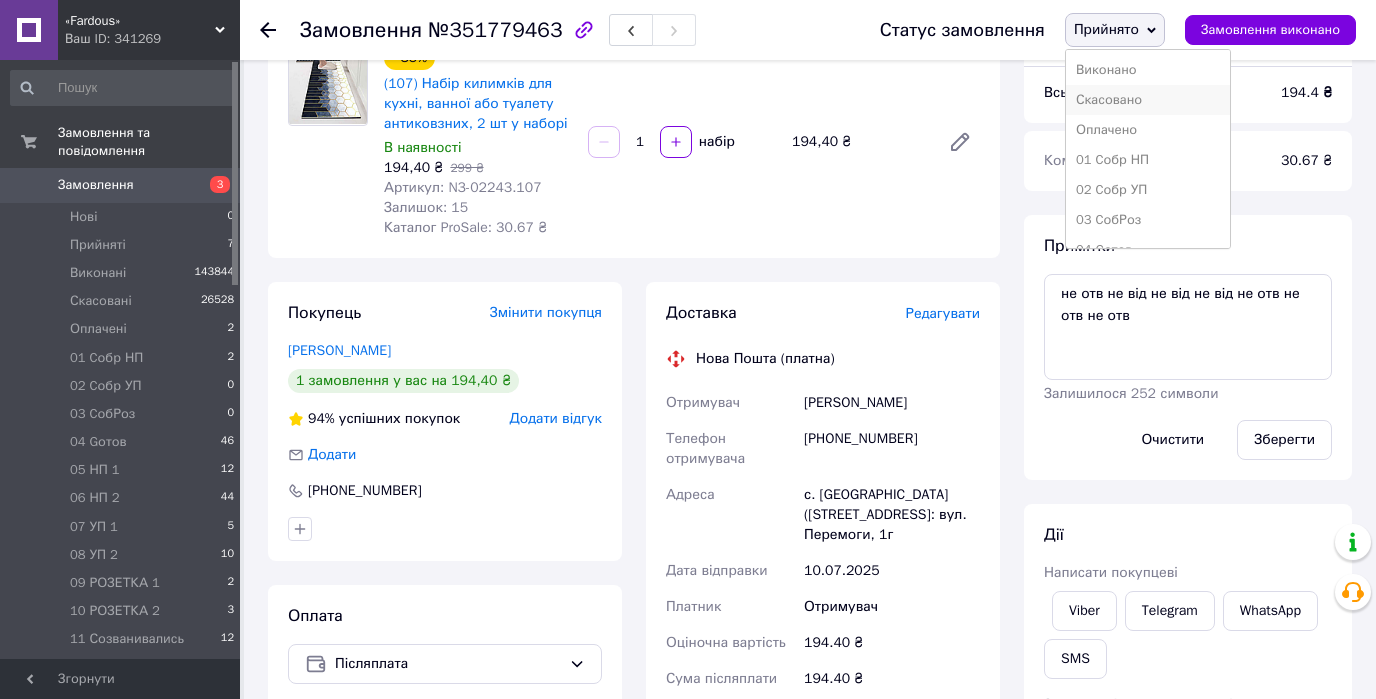 click on "Скасовано" at bounding box center [1148, 100] 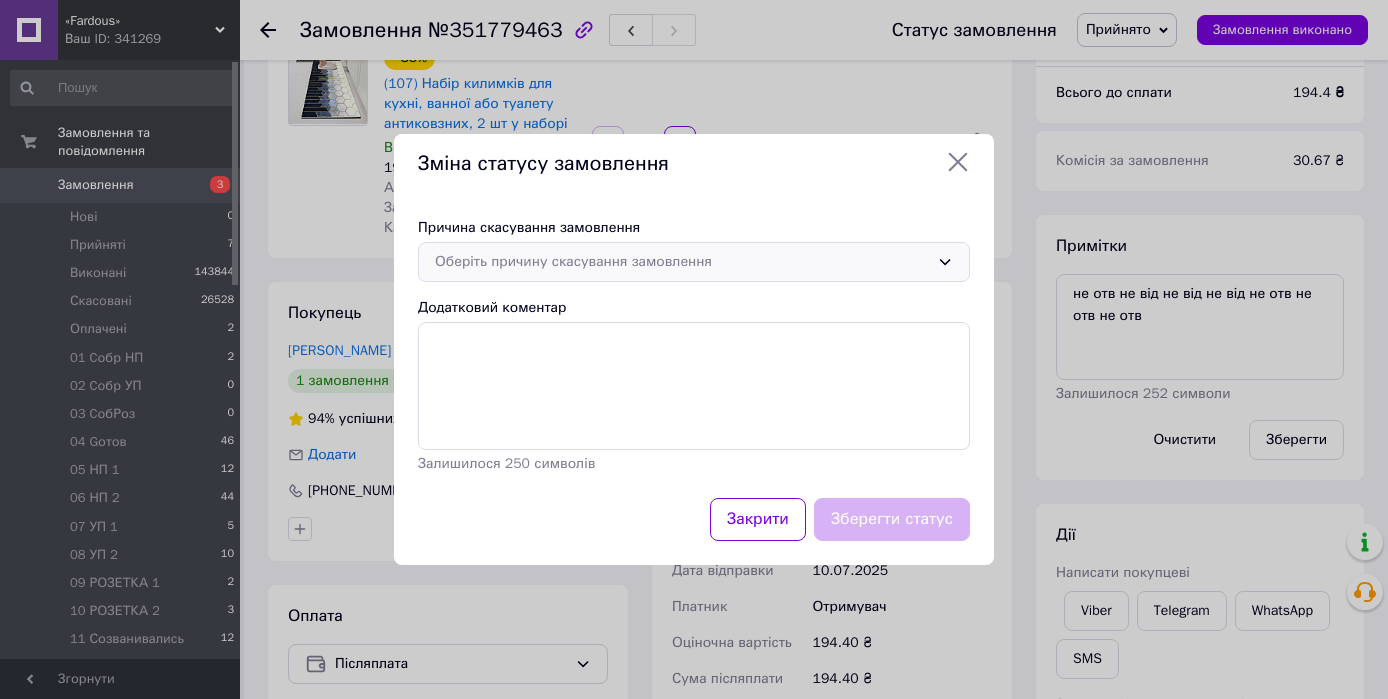 click on "Оберіть причину скасування замовлення" at bounding box center [682, 262] 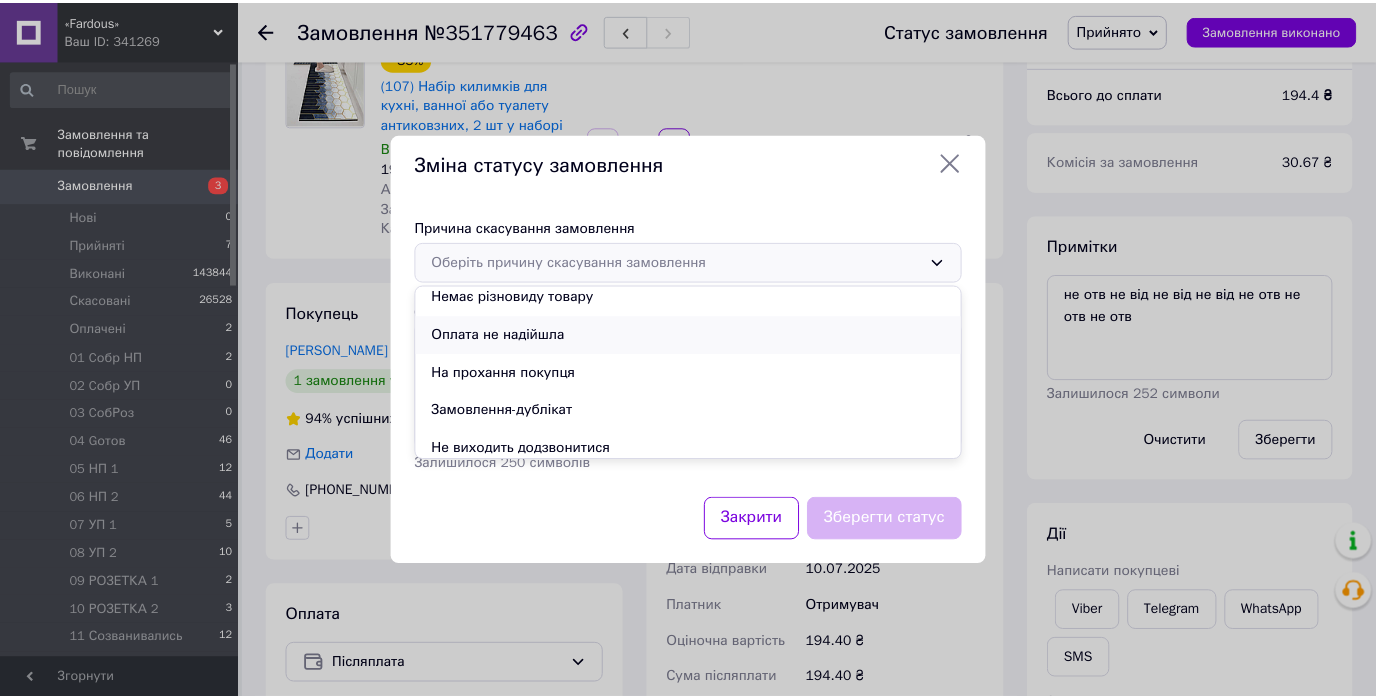 scroll, scrollTop: 93, scrollLeft: 0, axis: vertical 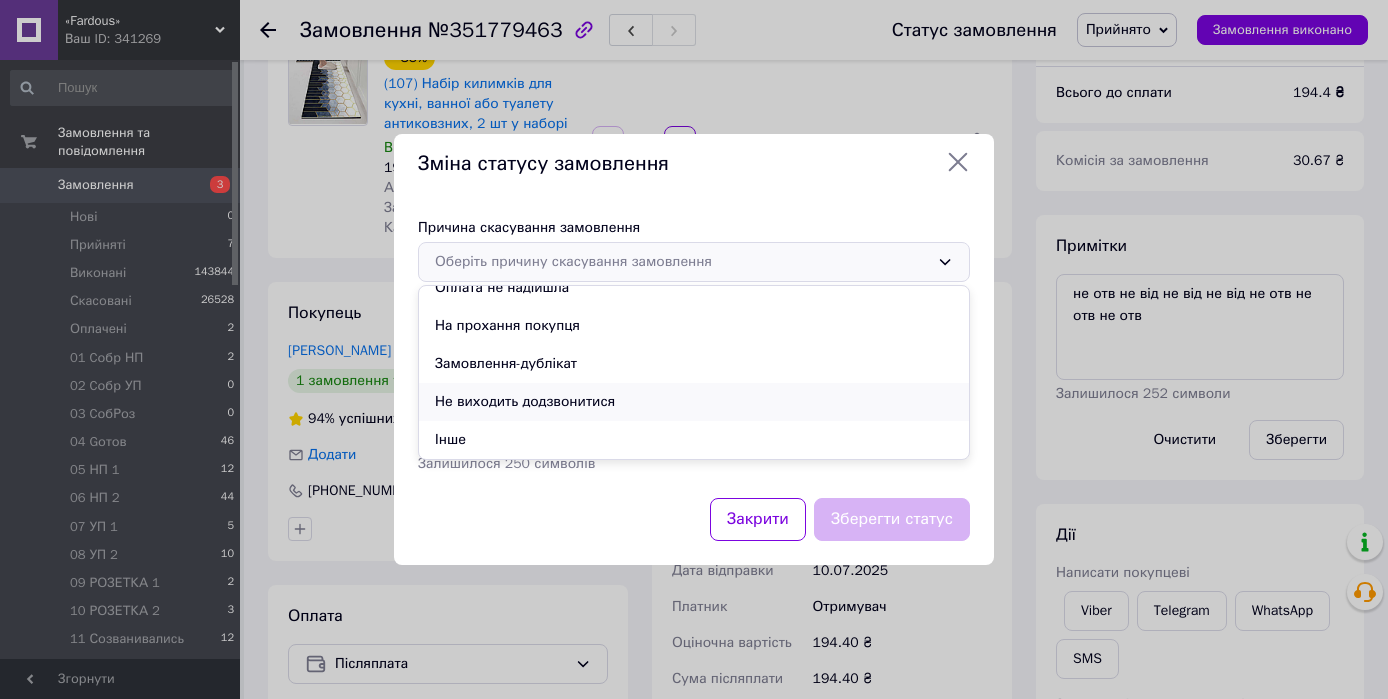click on "Не виходить додзвонитися" at bounding box center (694, 402) 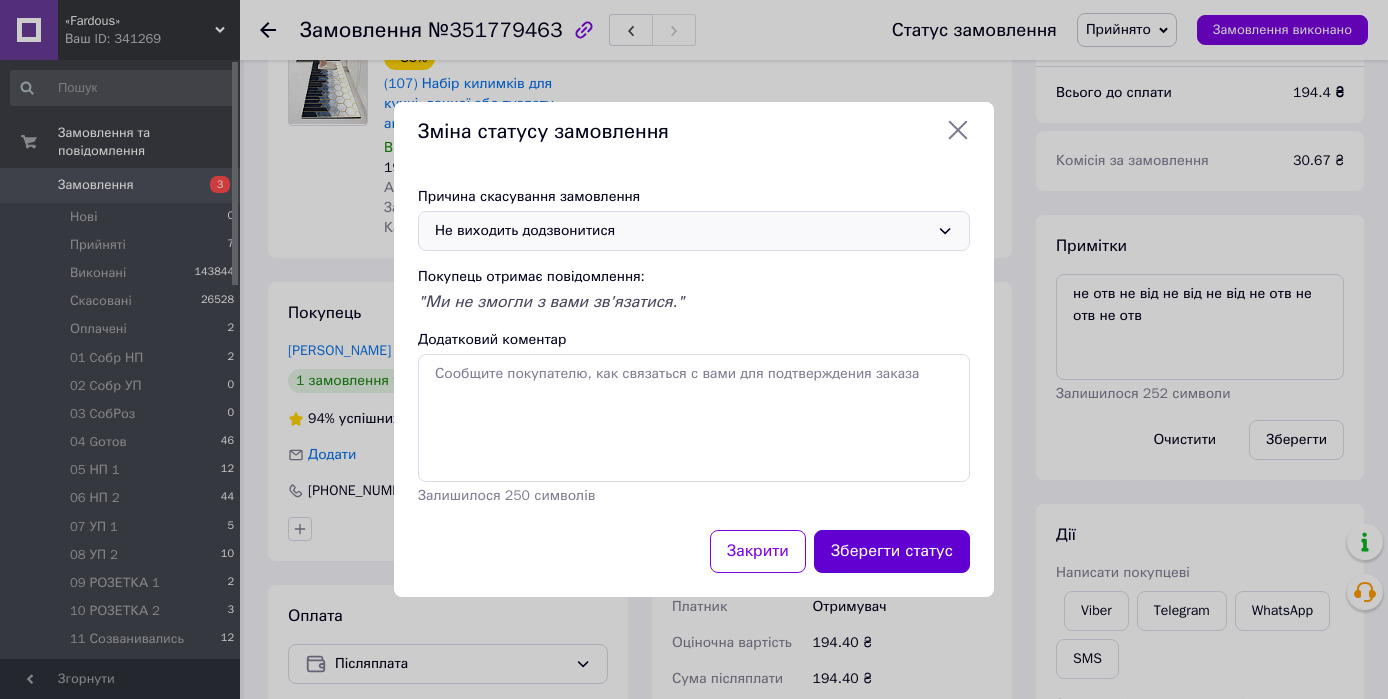 click on "Зберегти статус" at bounding box center (892, 551) 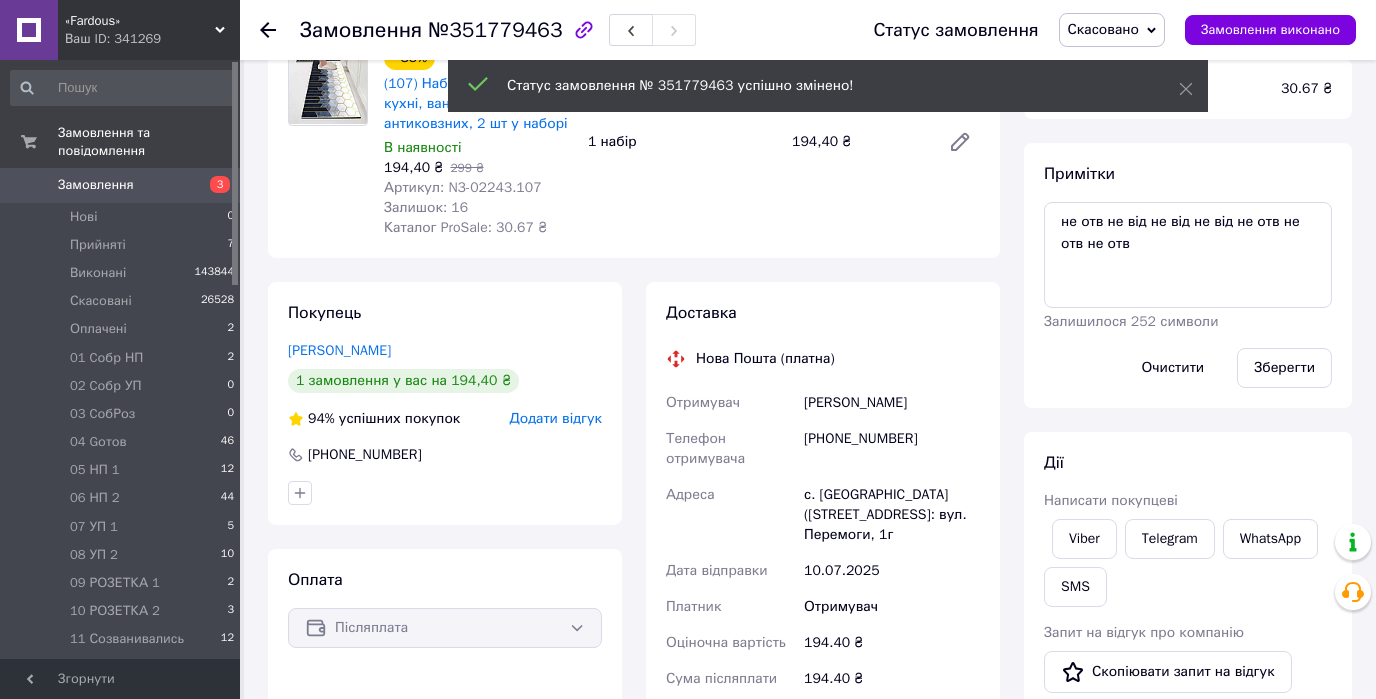 click 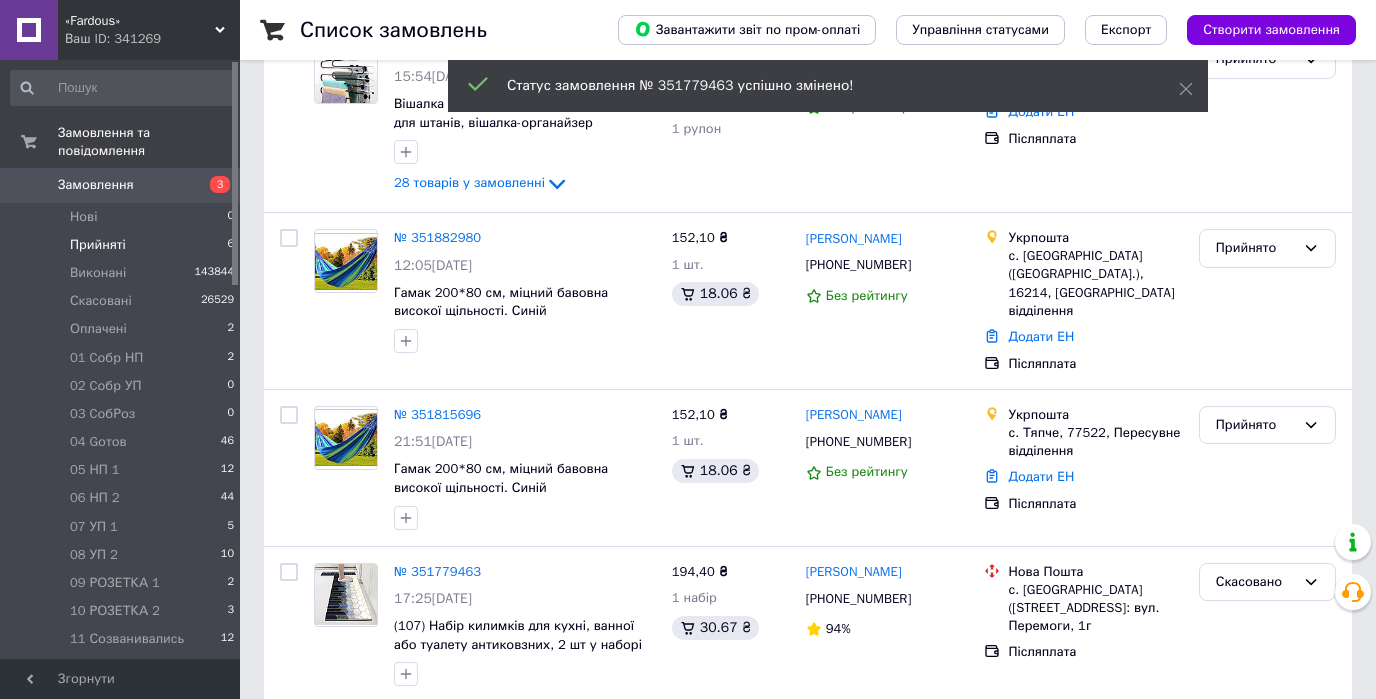 scroll, scrollTop: 640, scrollLeft: 0, axis: vertical 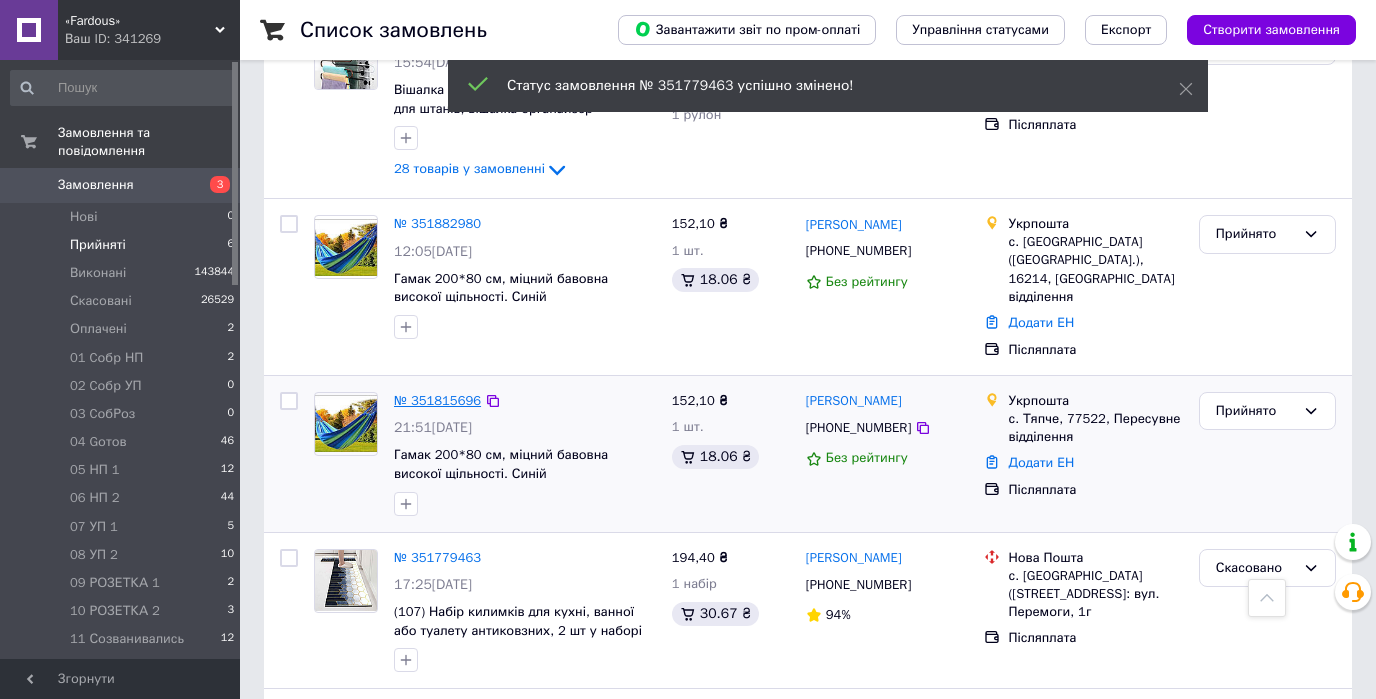 click on "№ 351815696" at bounding box center (437, 400) 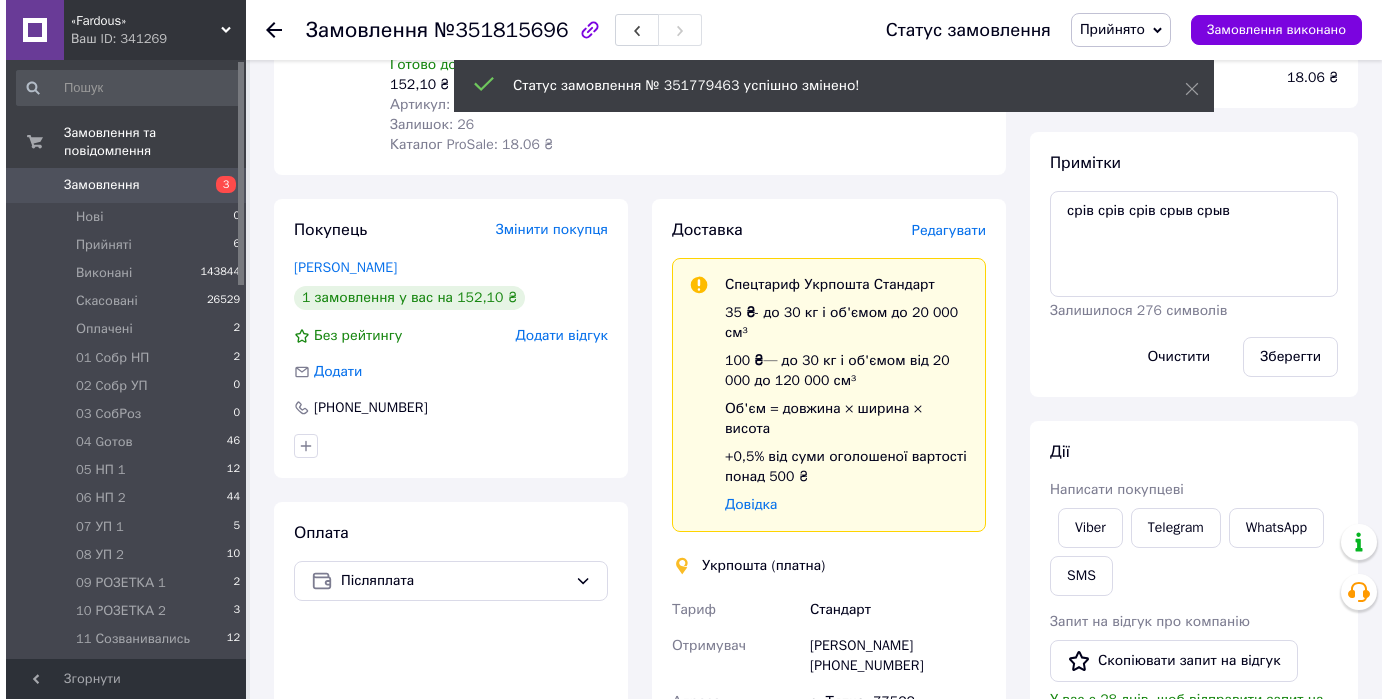 scroll, scrollTop: 240, scrollLeft: 0, axis: vertical 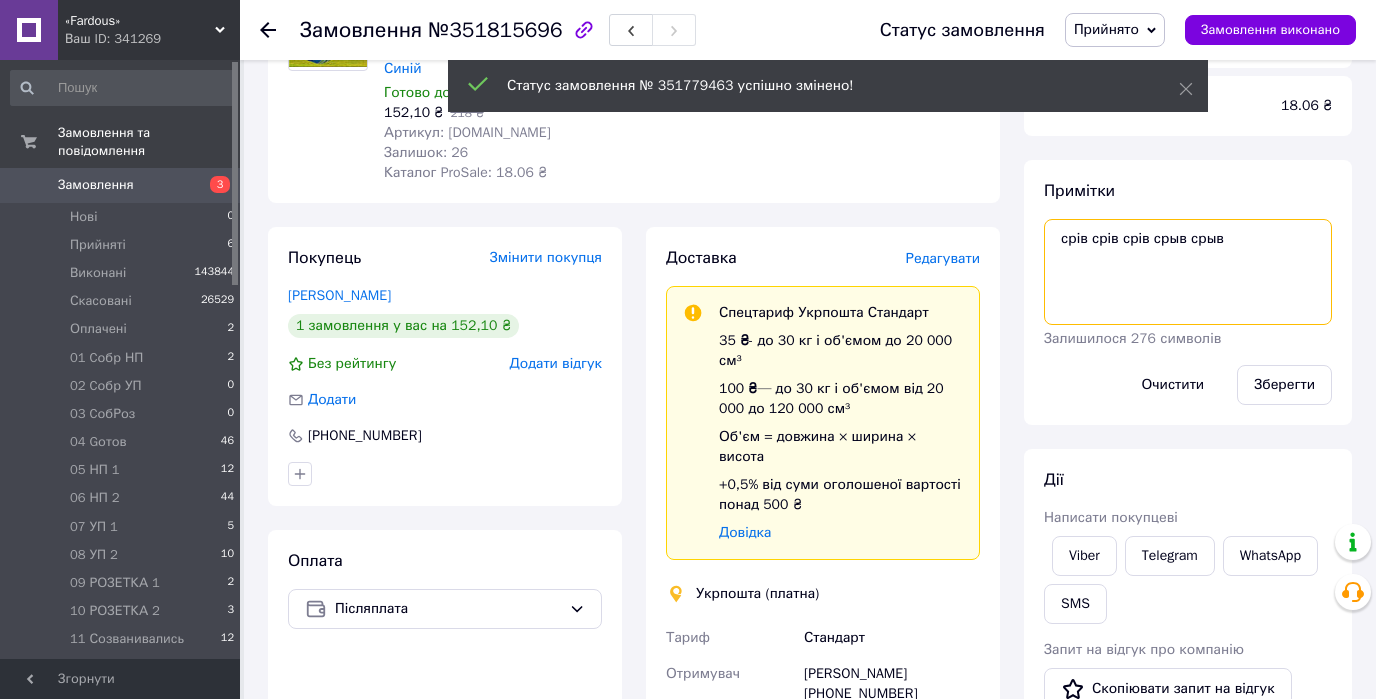 click on "срів срів срів срыв срыв" at bounding box center [1188, 272] 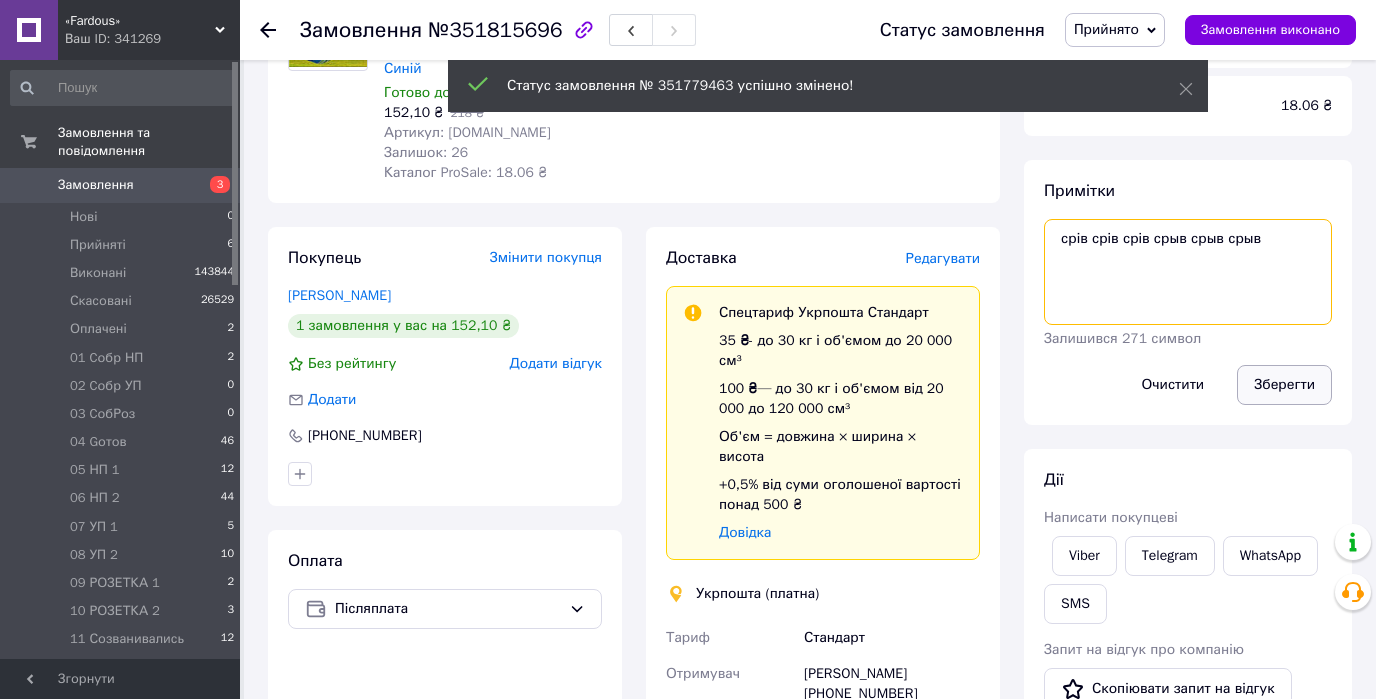 type on "срів срів срів срыв срыв срыв" 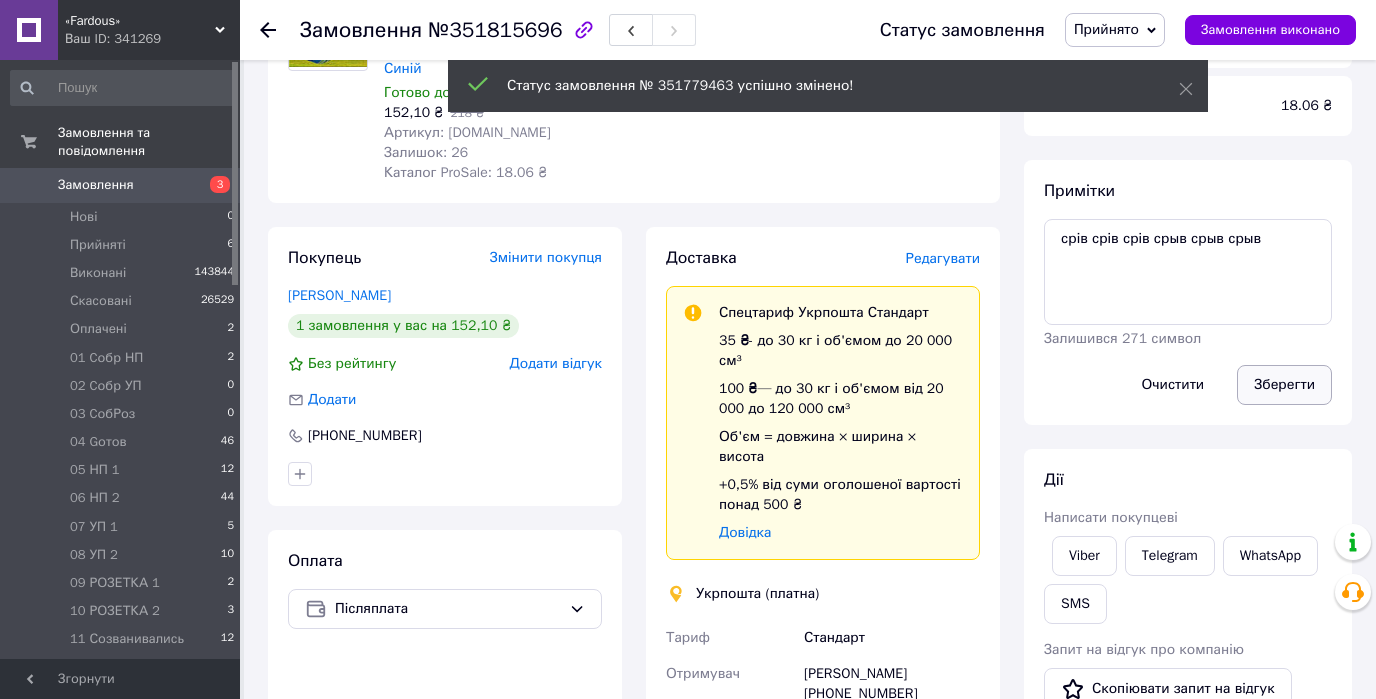click on "Зберегти" at bounding box center (1284, 385) 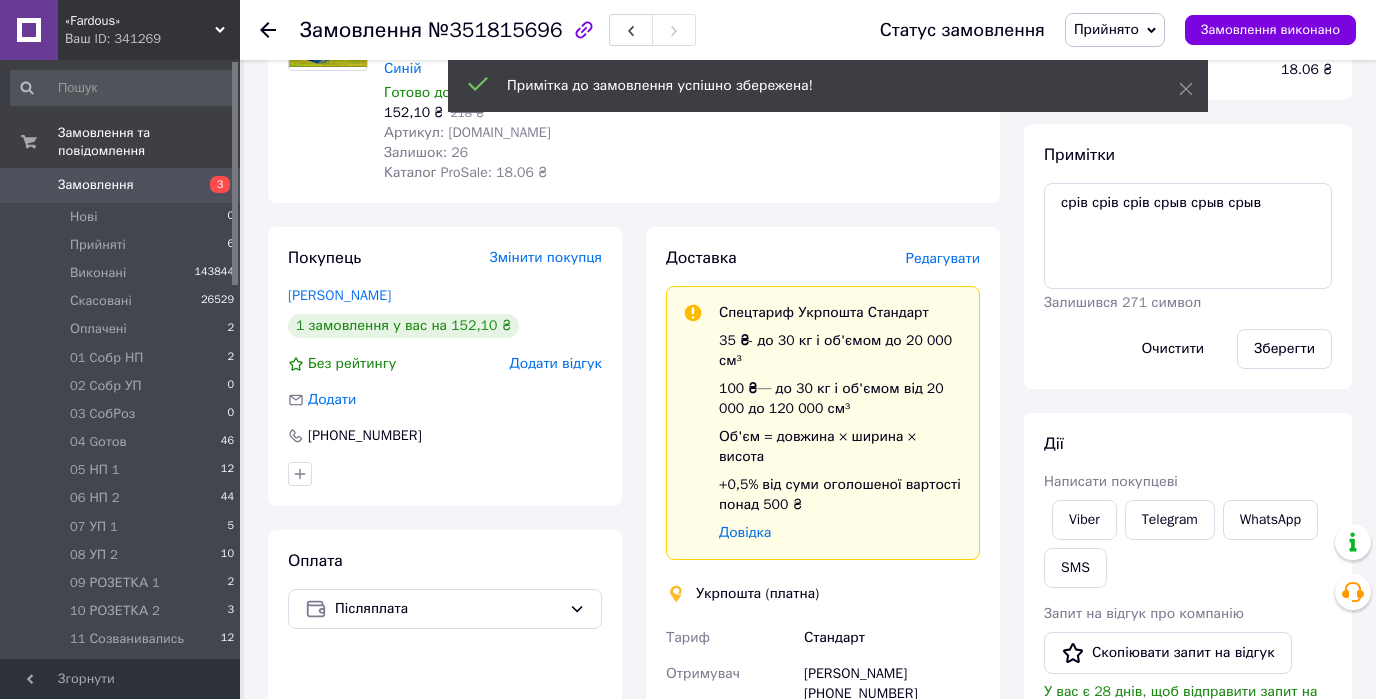 click 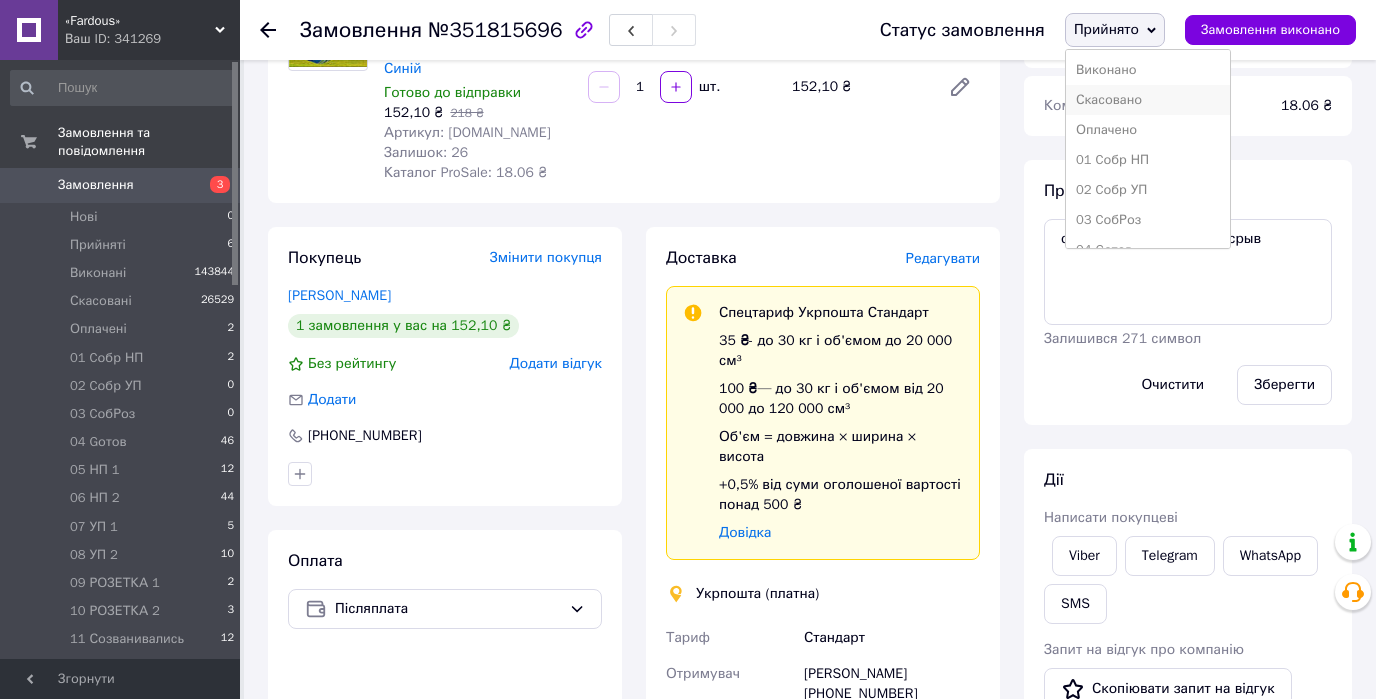 click on "Скасовано" at bounding box center [1148, 100] 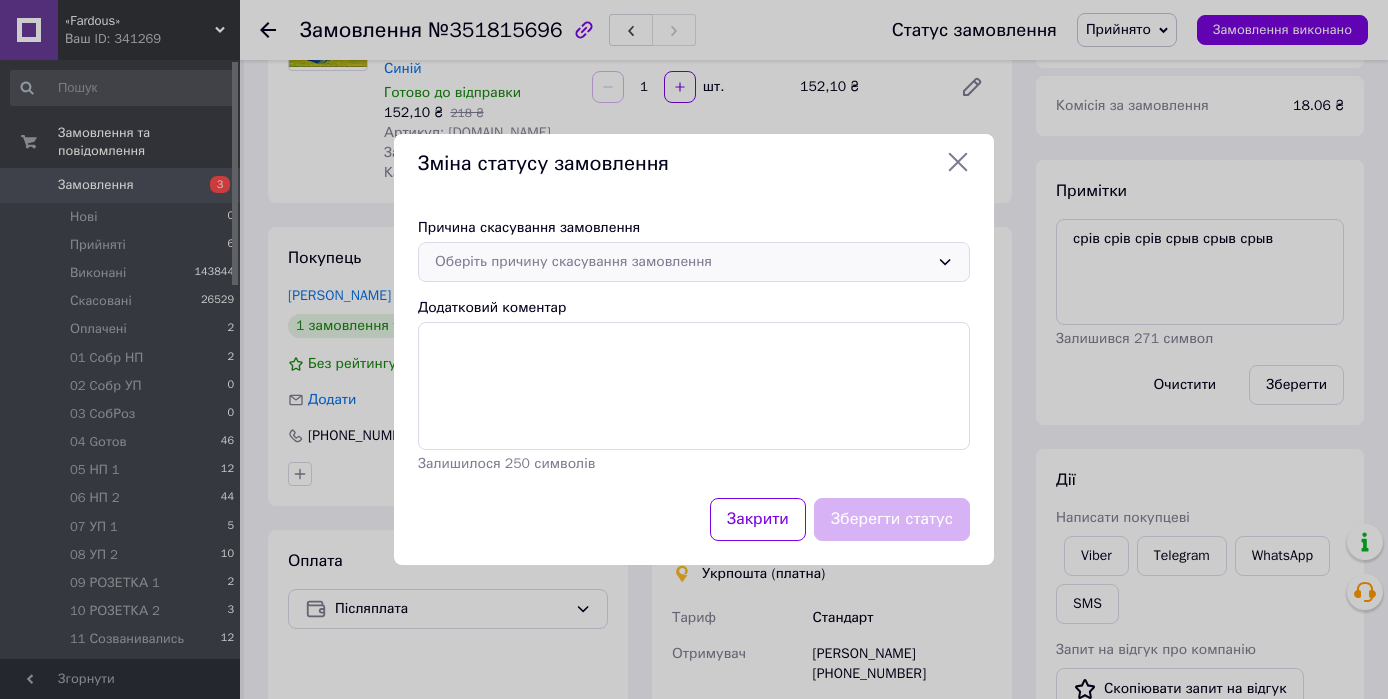 click 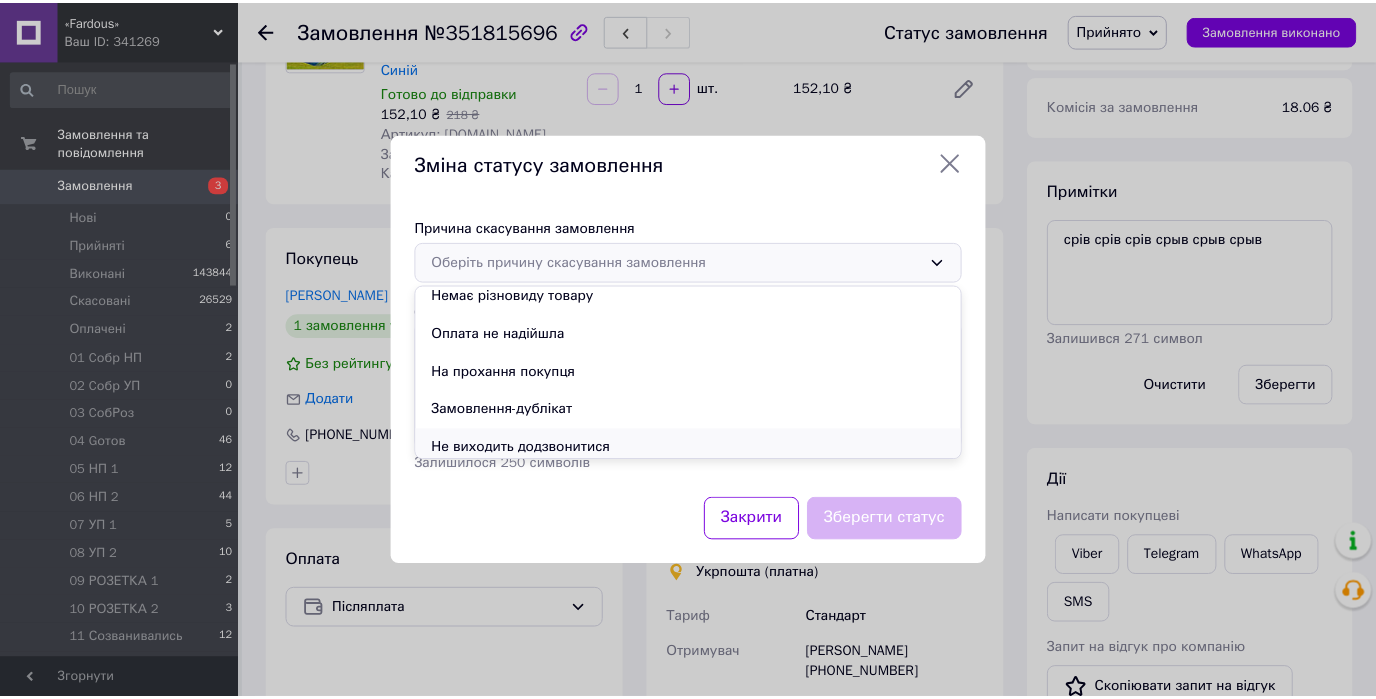scroll, scrollTop: 93, scrollLeft: 0, axis: vertical 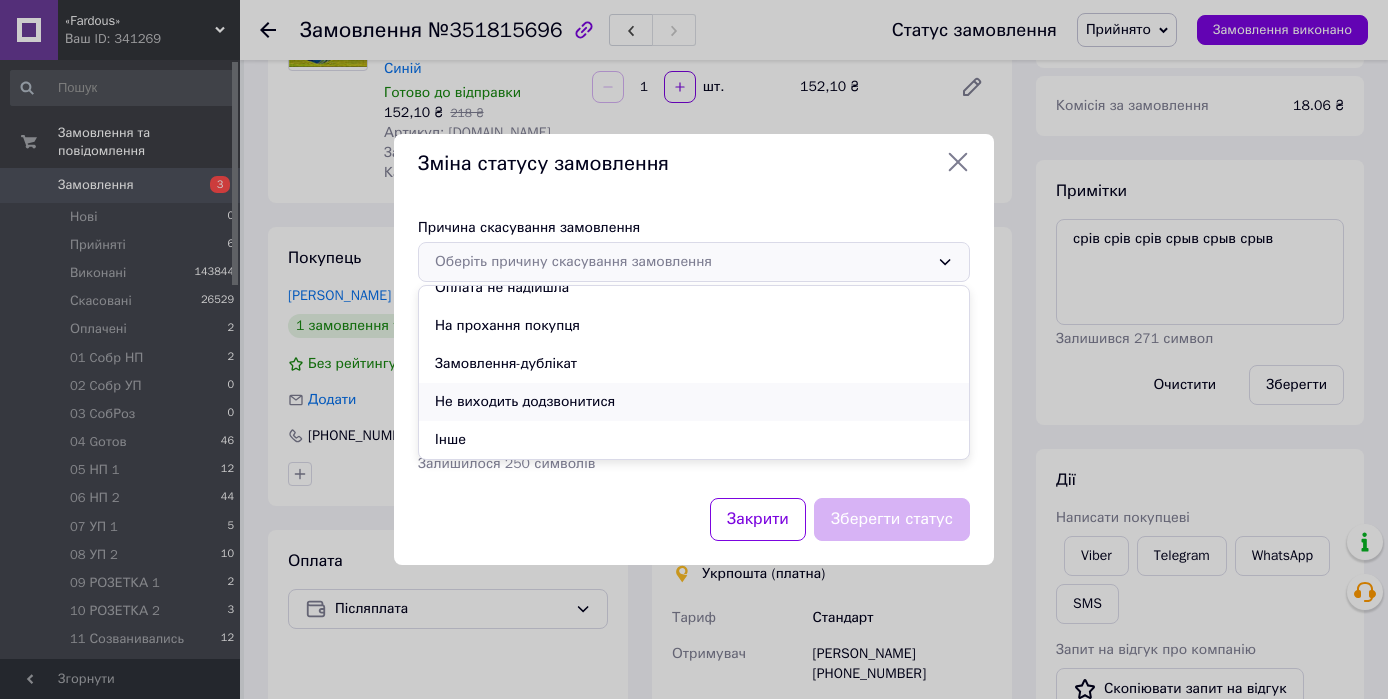 click on "Не виходить додзвонитися" at bounding box center [694, 402] 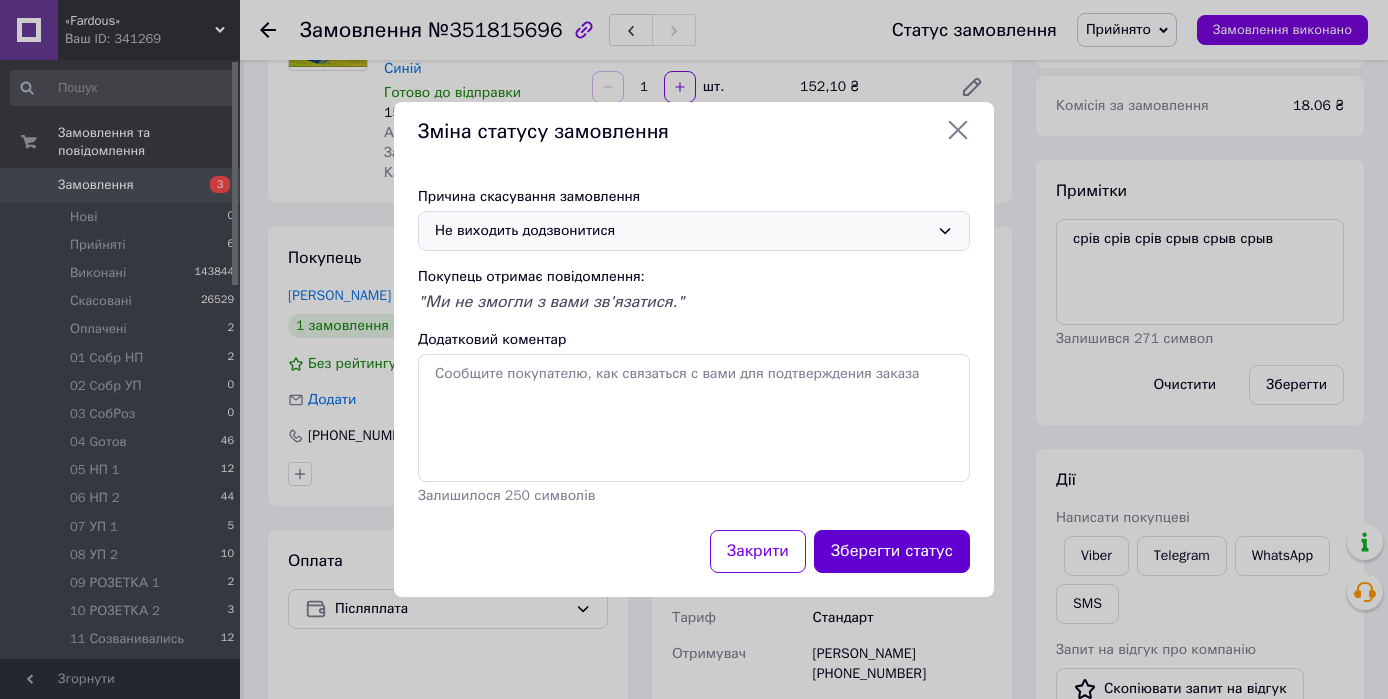click on "Зберегти статус" at bounding box center [892, 551] 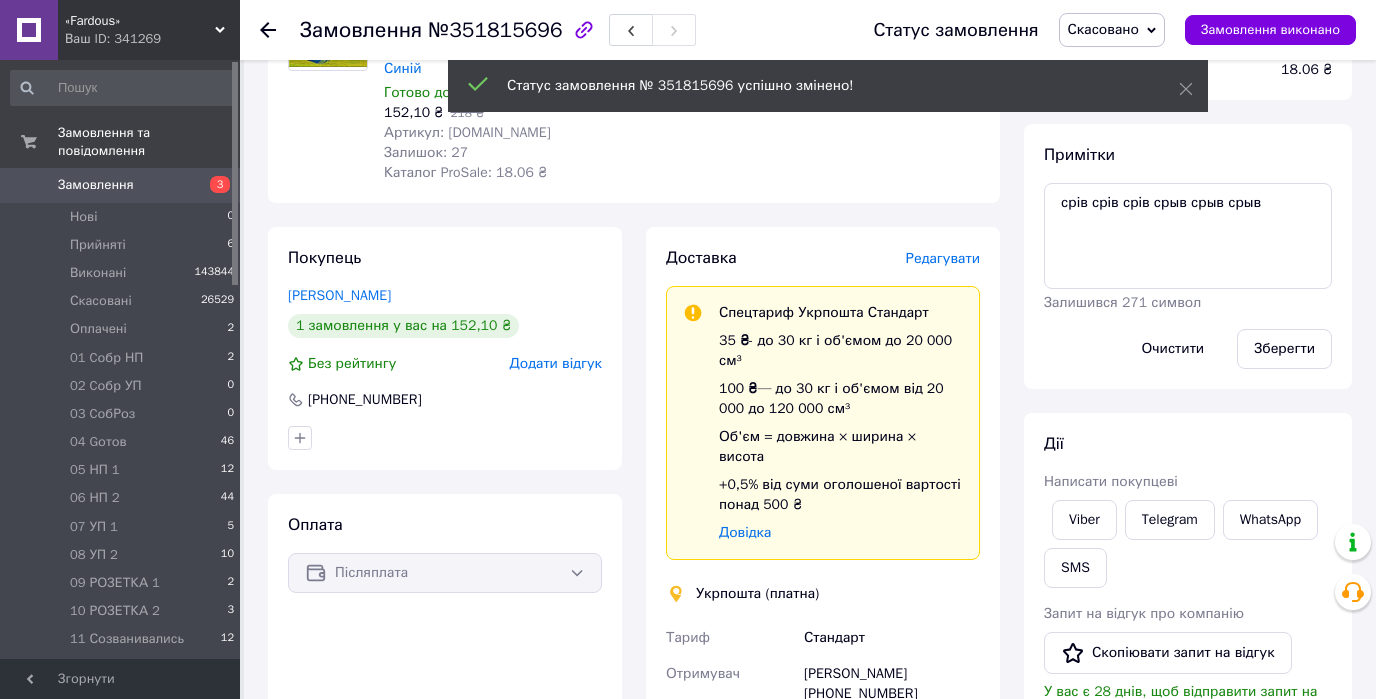click 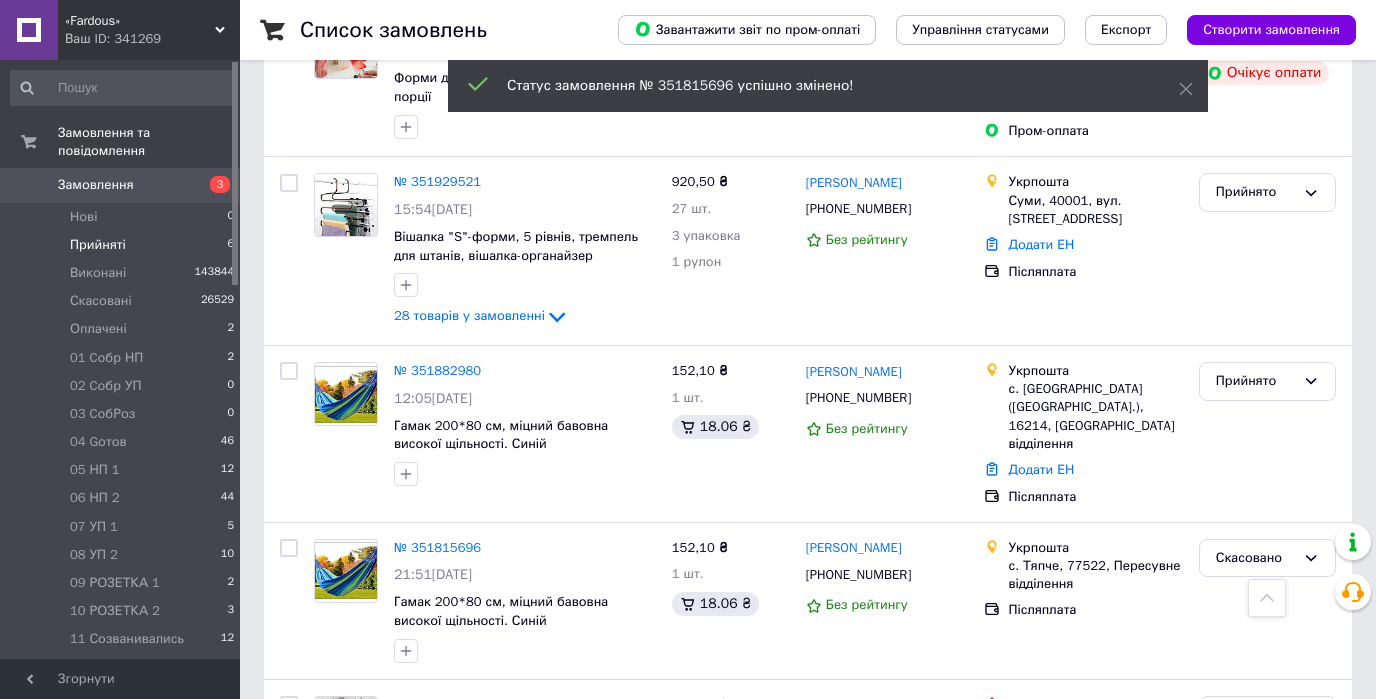 scroll, scrollTop: 472, scrollLeft: 0, axis: vertical 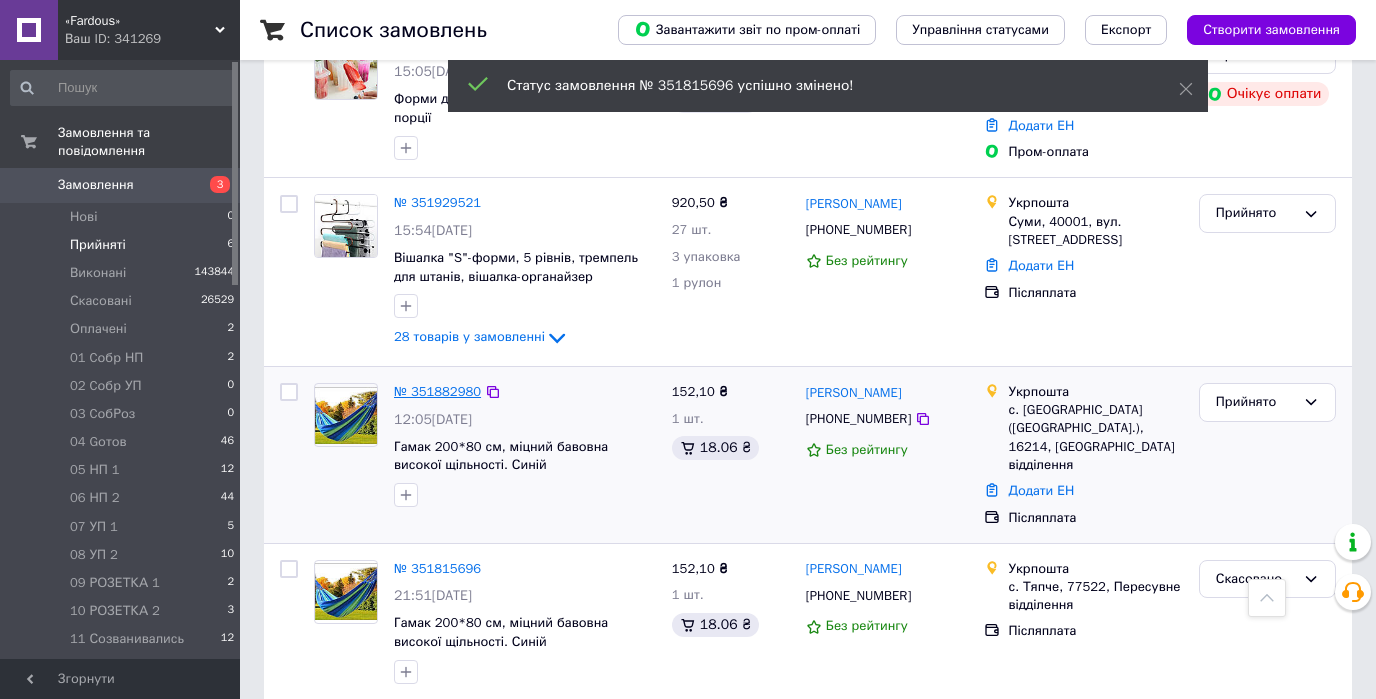 click on "№ 351882980" at bounding box center [437, 391] 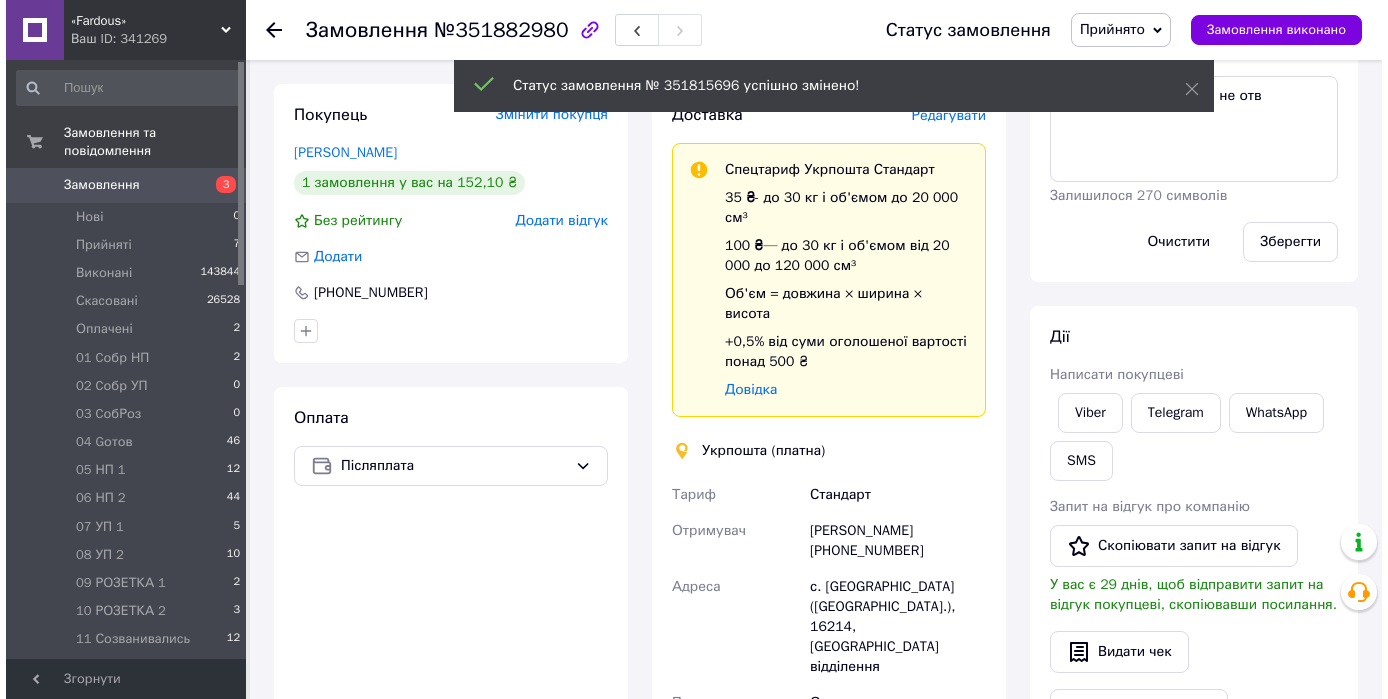scroll, scrollTop: 232, scrollLeft: 0, axis: vertical 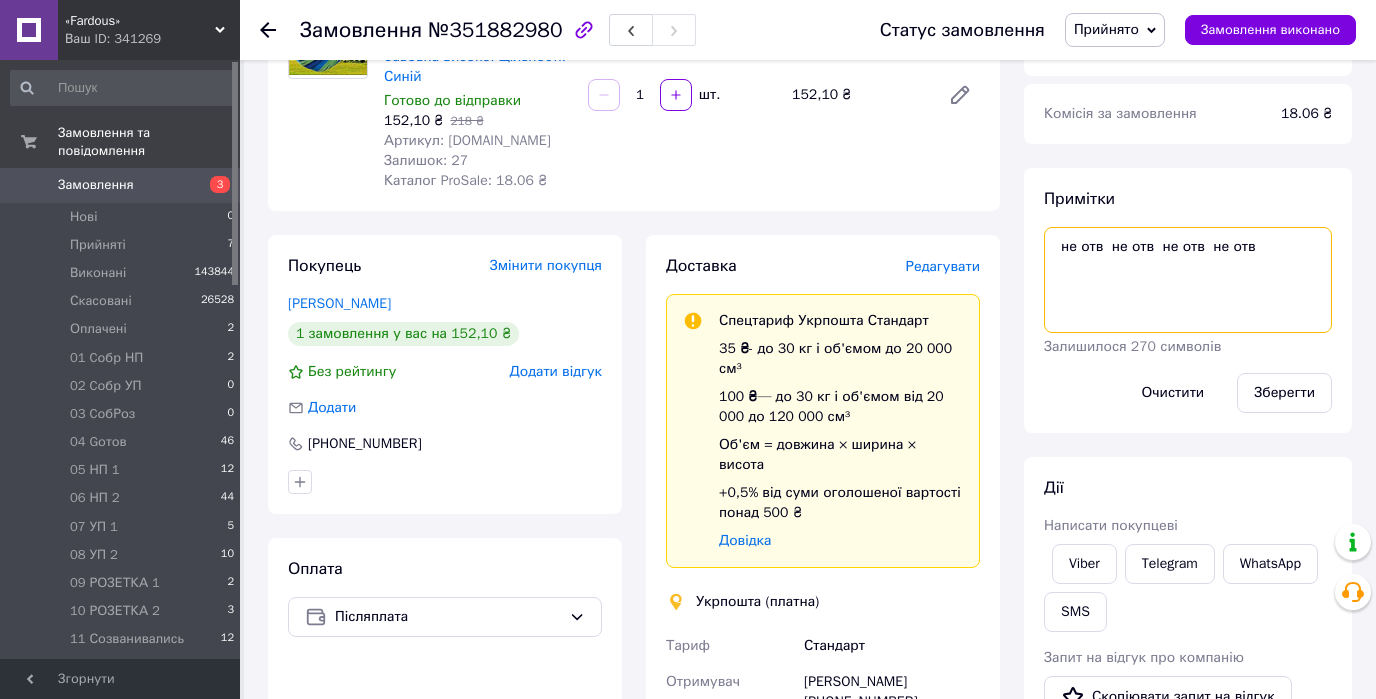 click on "не отв  не отв  не отв  не отв" at bounding box center (1188, 280) 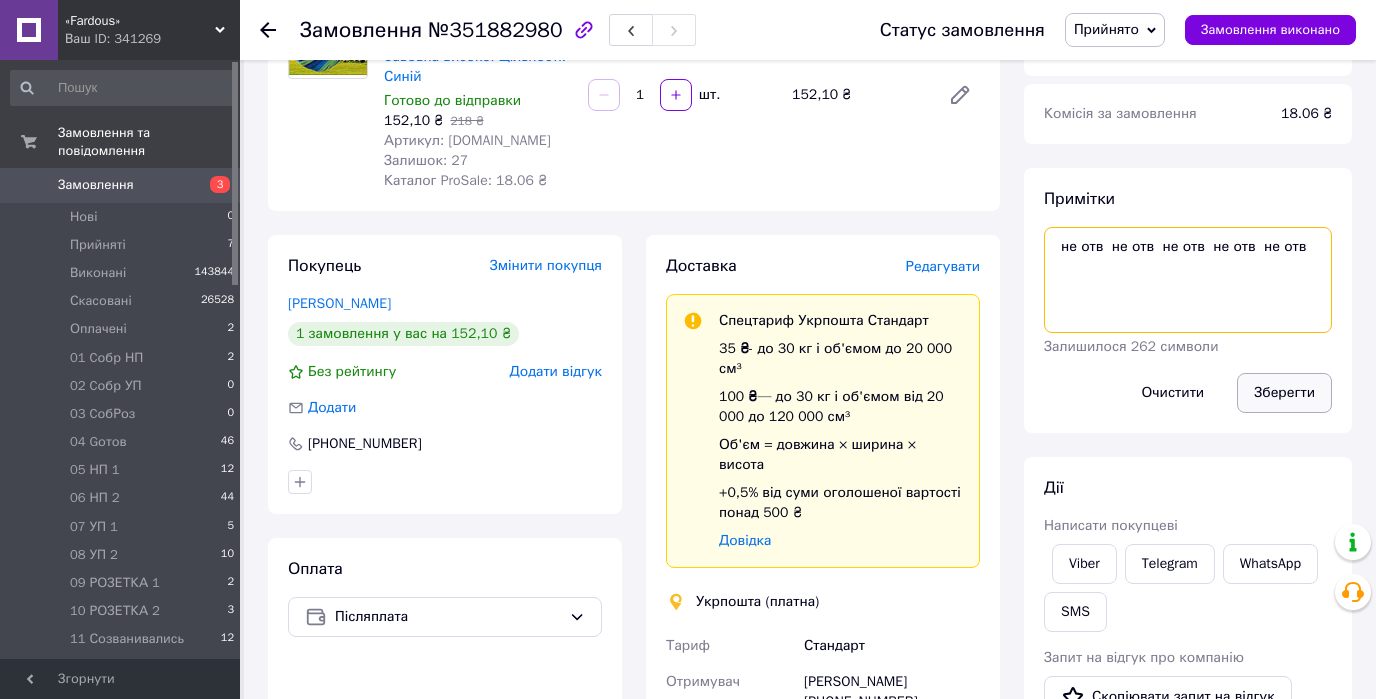 type on "не отв  не отв  не отв  не отв  не отв" 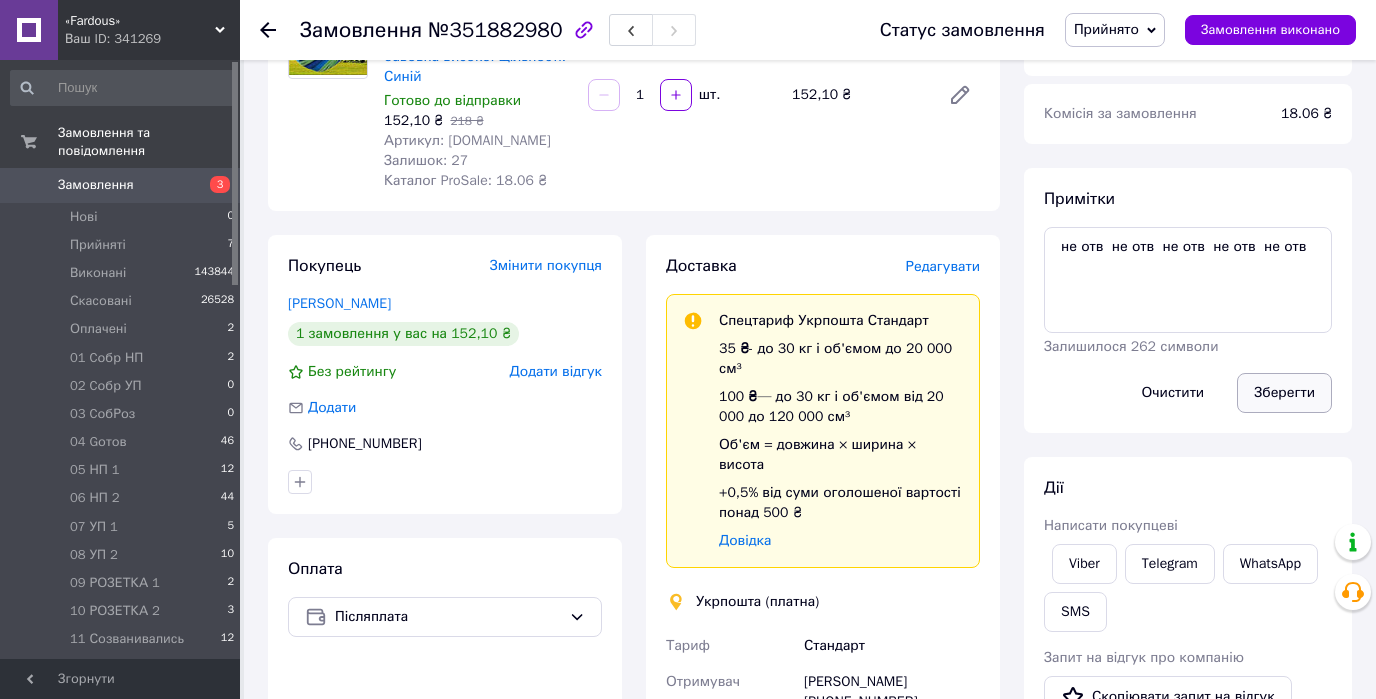 click on "Зберегти" at bounding box center (1284, 393) 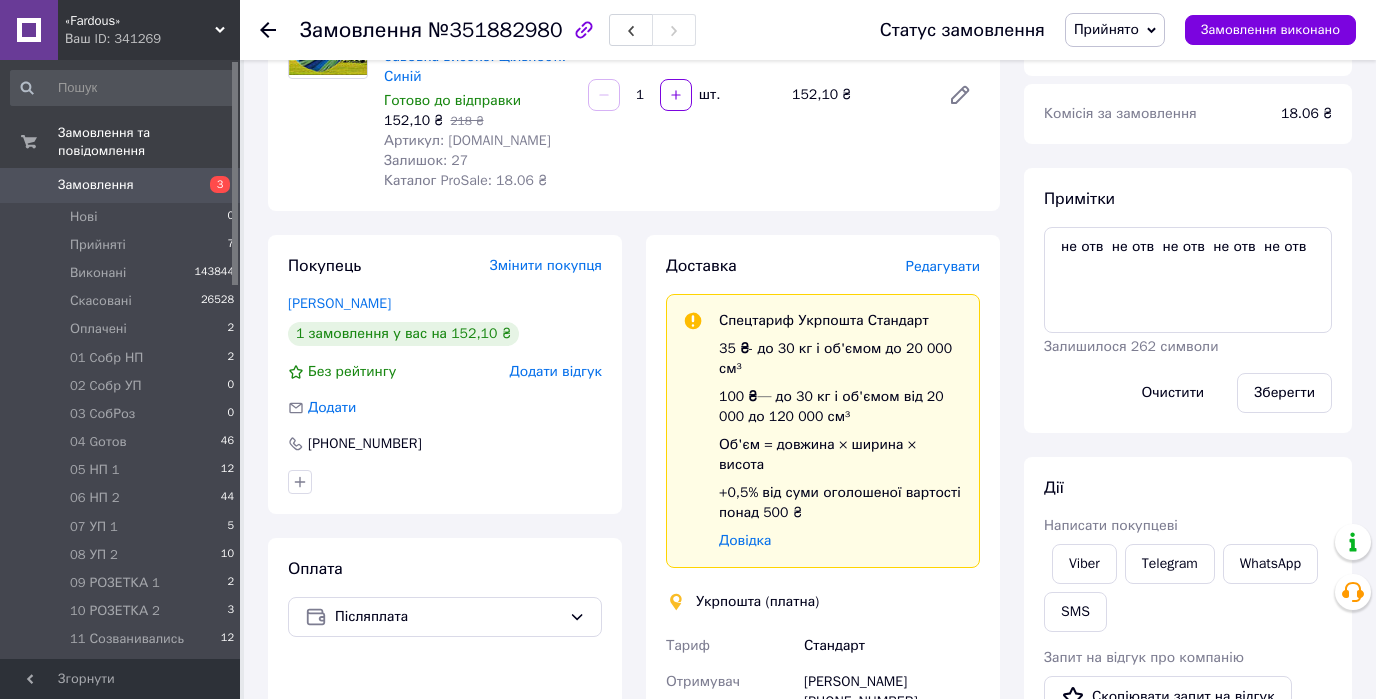 click 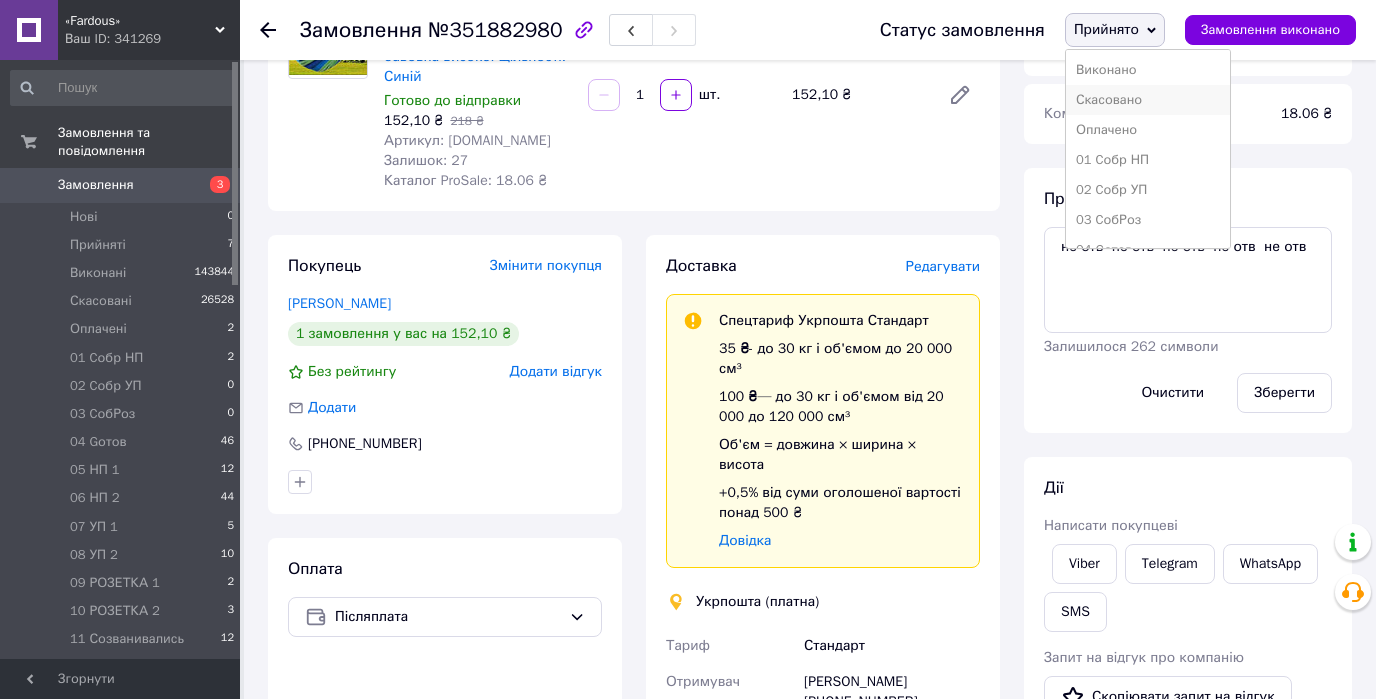 click on "Скасовано" at bounding box center (1148, 100) 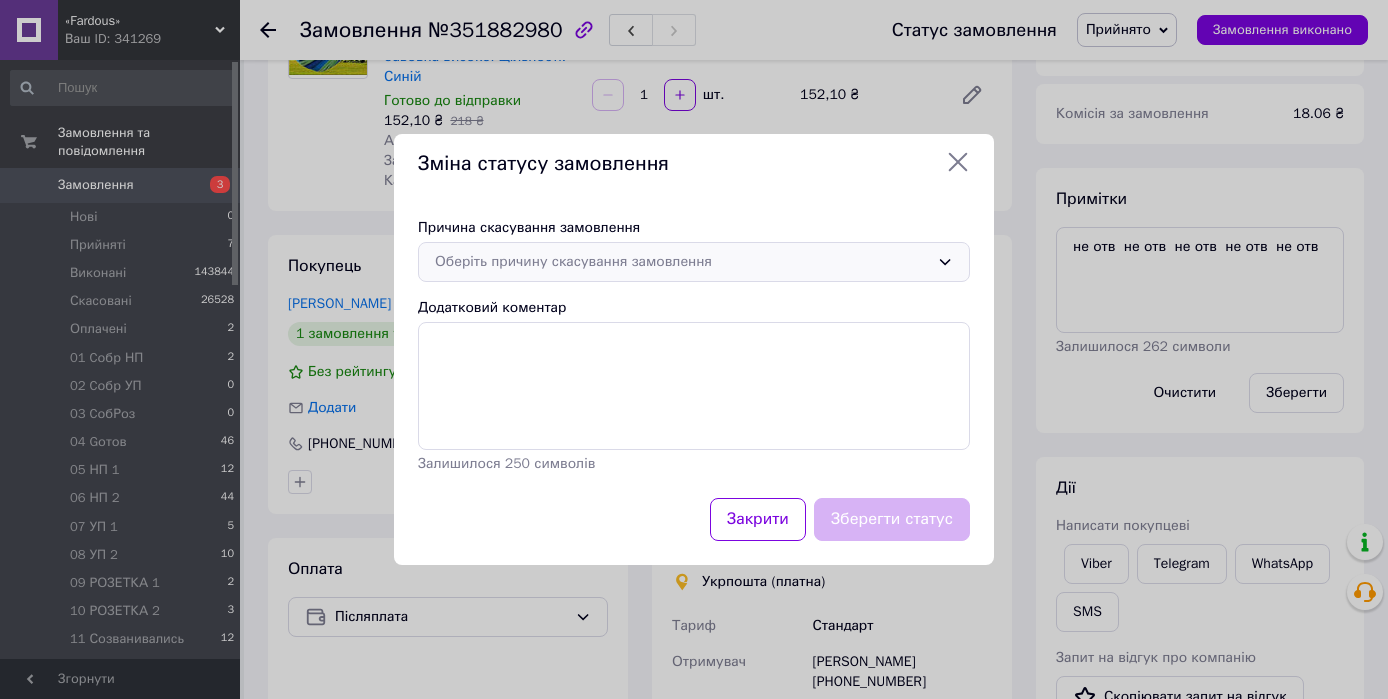 click 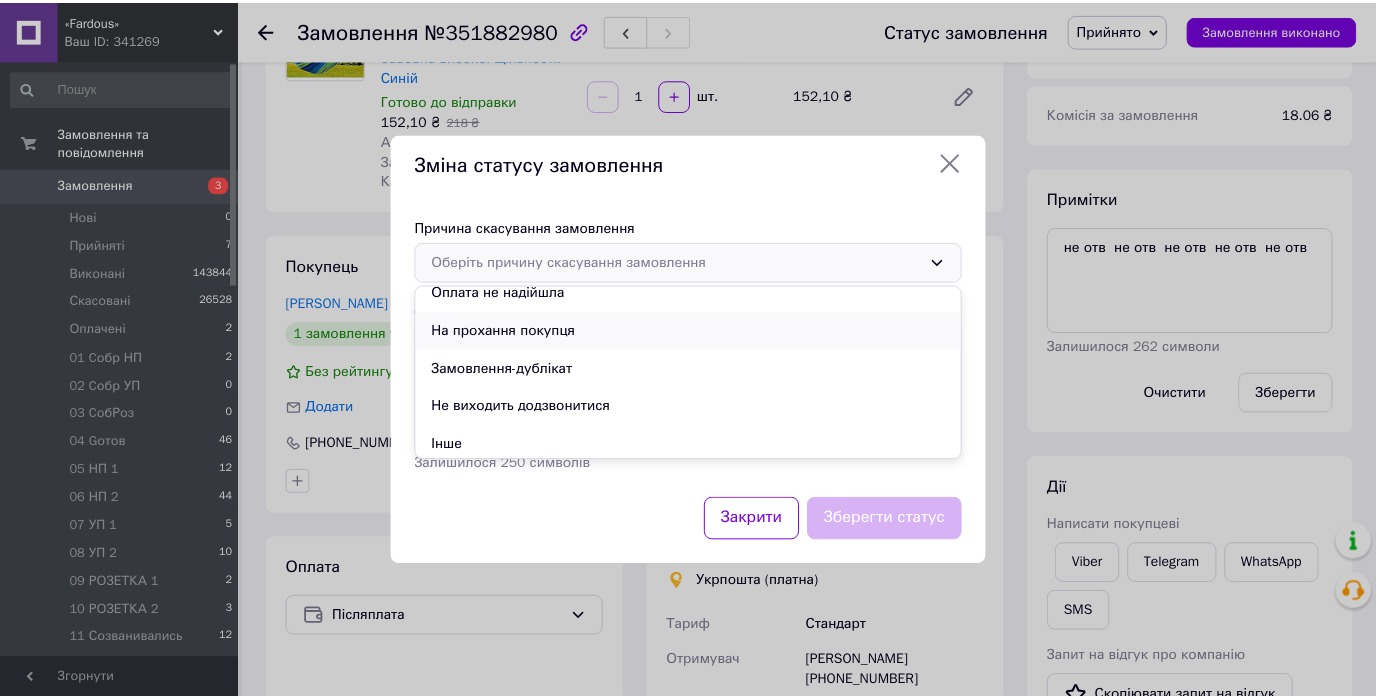 scroll, scrollTop: 93, scrollLeft: 0, axis: vertical 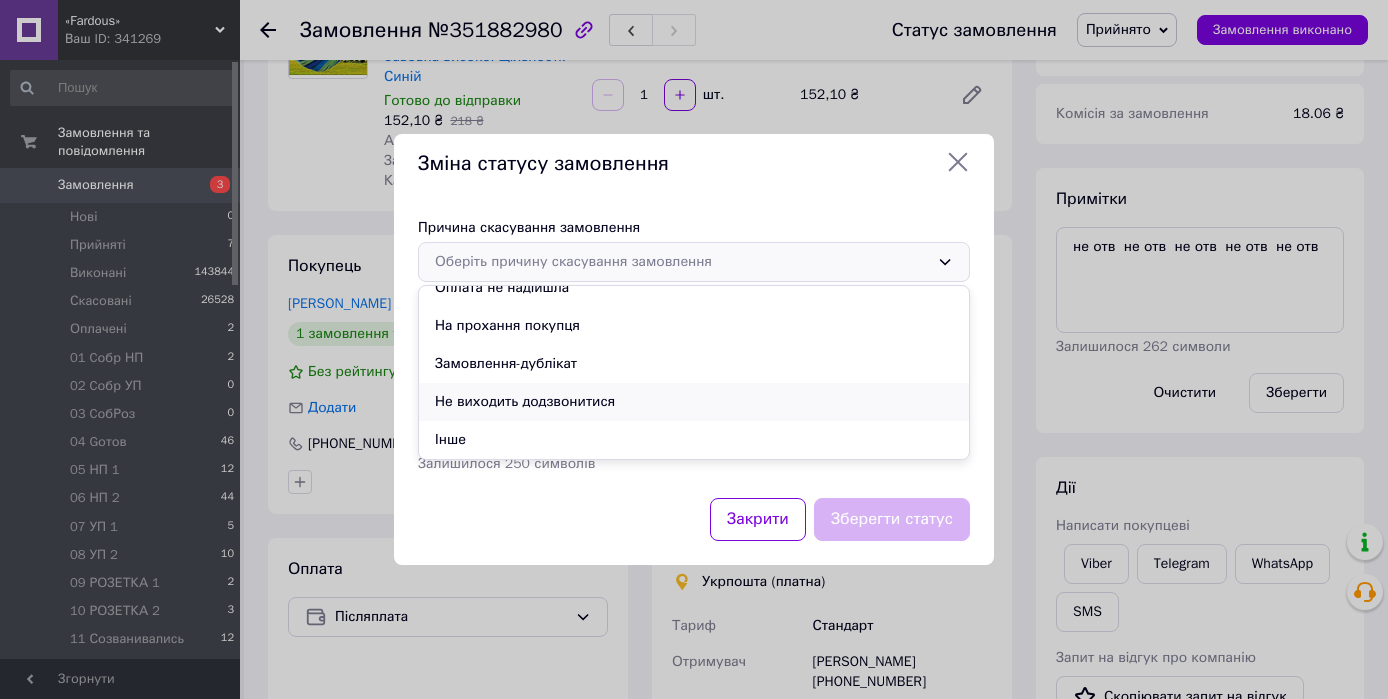 click on "Не виходить додзвонитися" at bounding box center (694, 402) 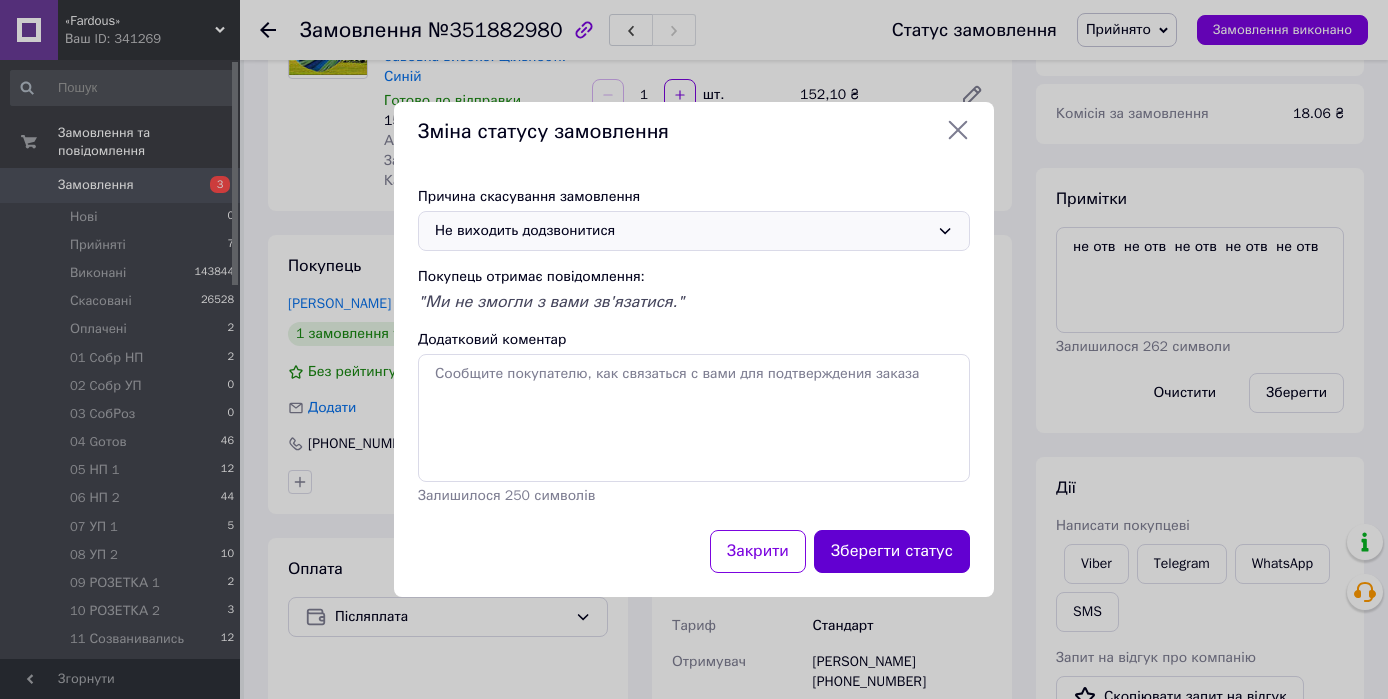click on "Зберегти статус" at bounding box center [892, 551] 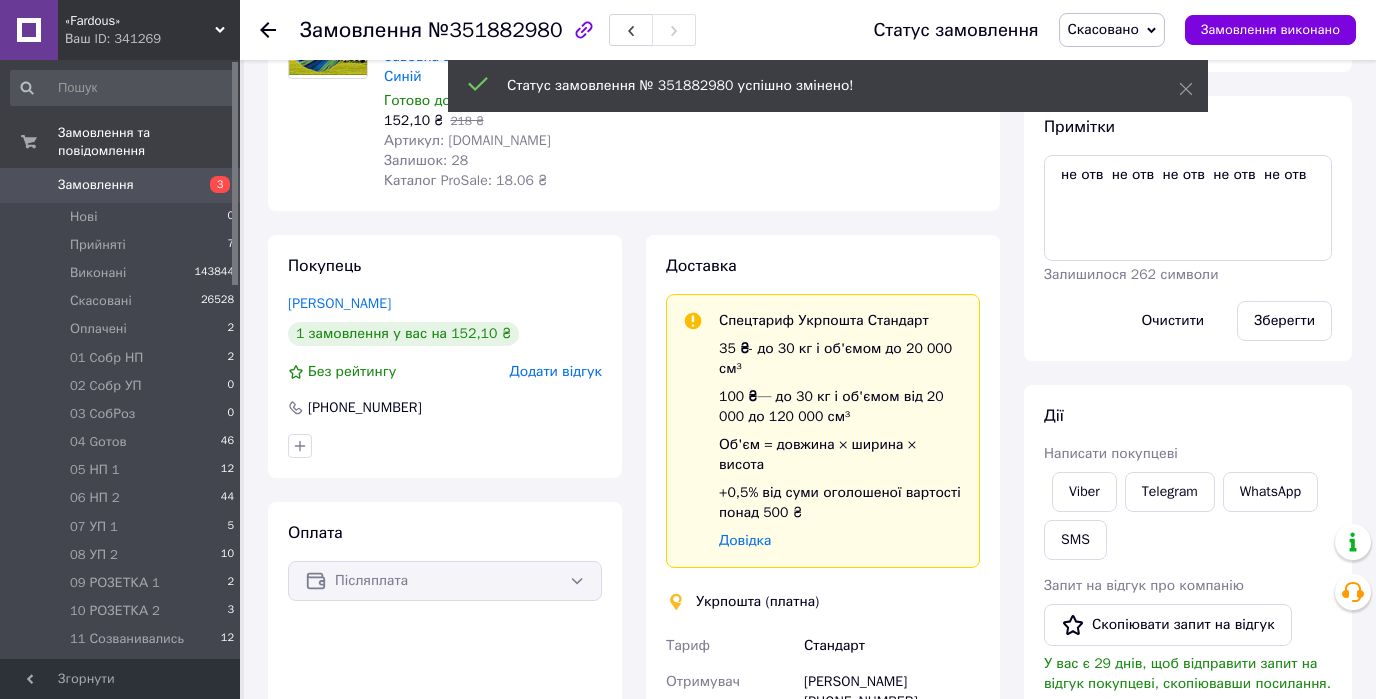 click 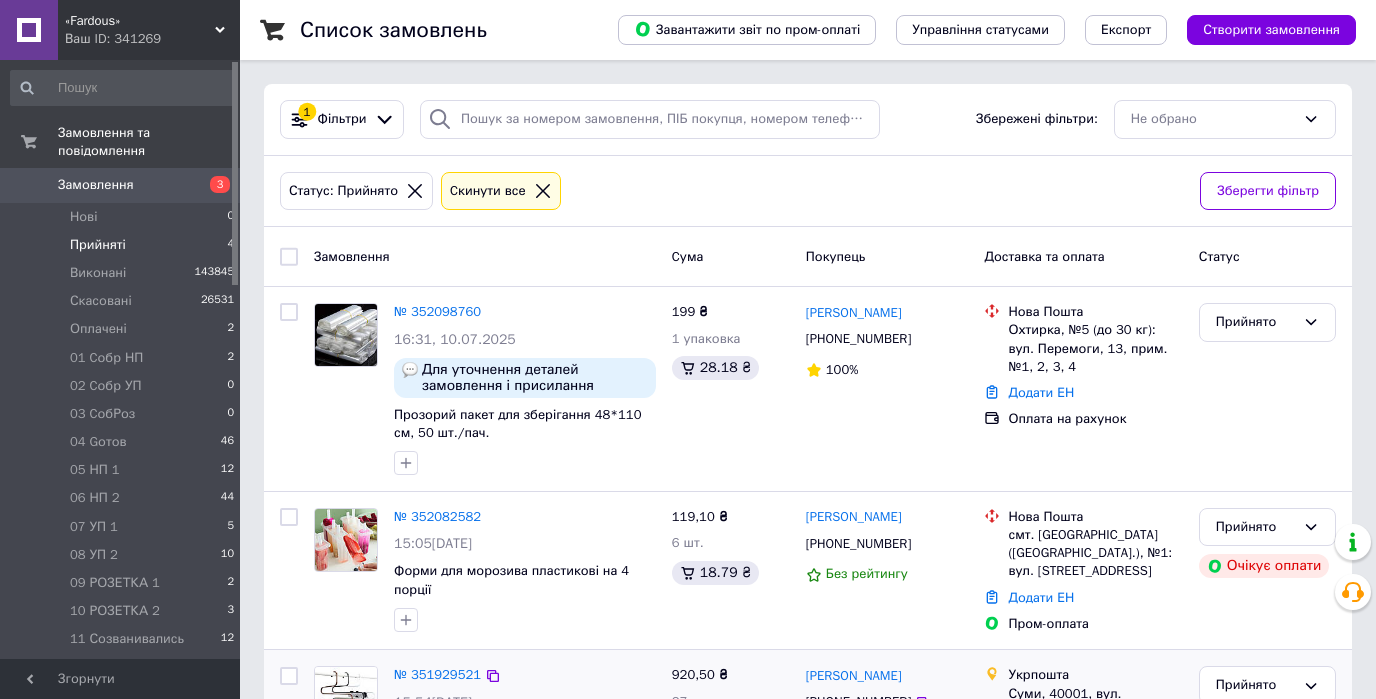 scroll, scrollTop: 240, scrollLeft: 0, axis: vertical 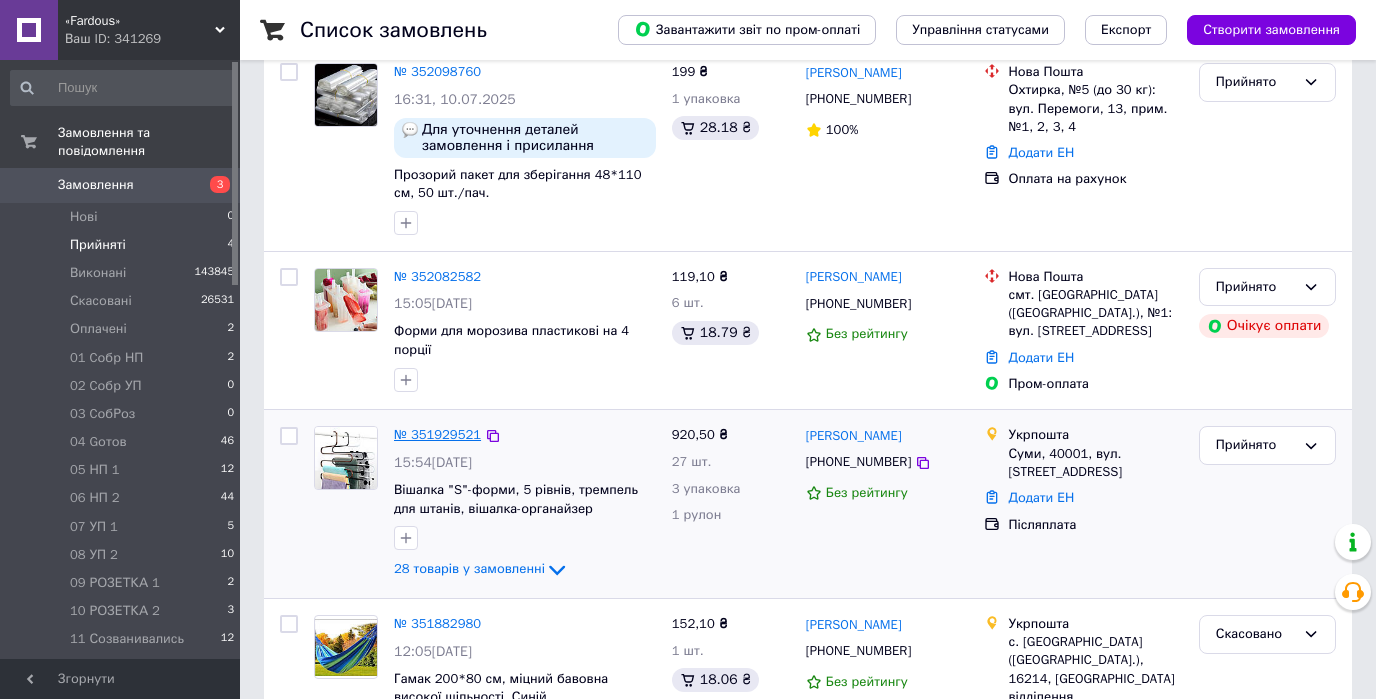 click on "№ 351929521" at bounding box center (437, 434) 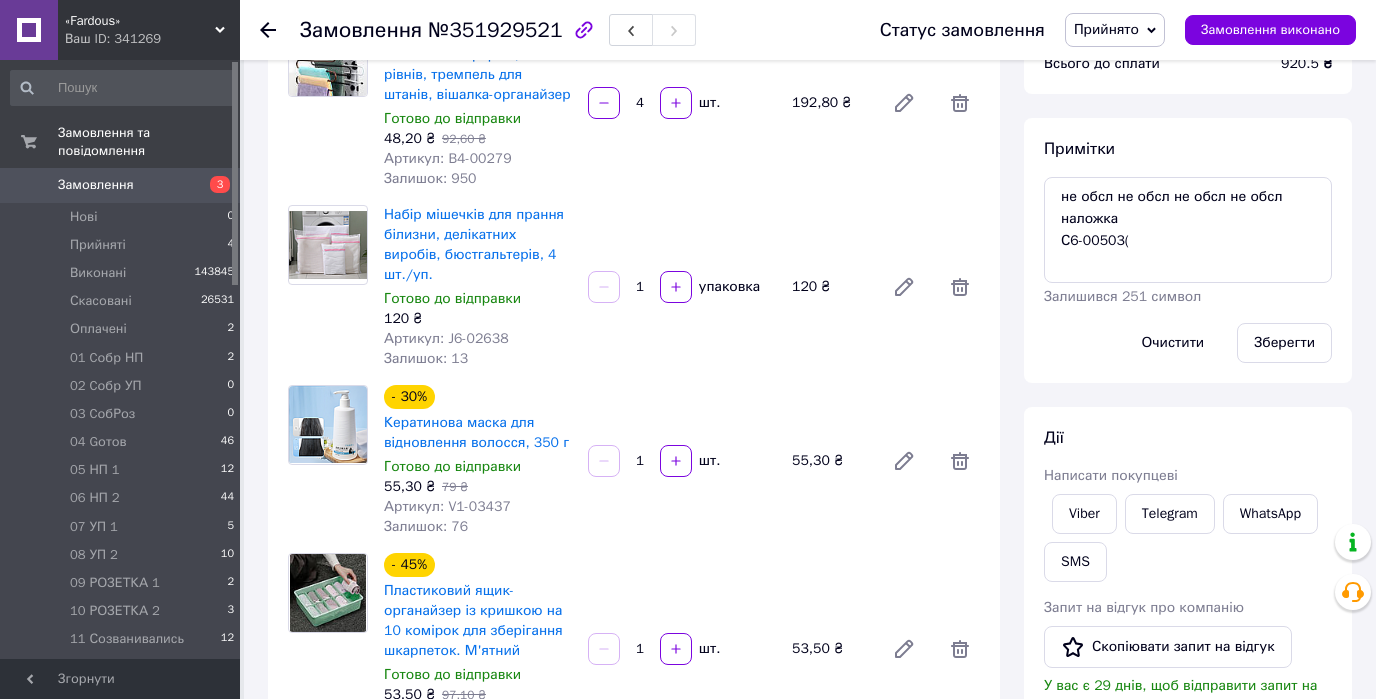 scroll, scrollTop: 80, scrollLeft: 0, axis: vertical 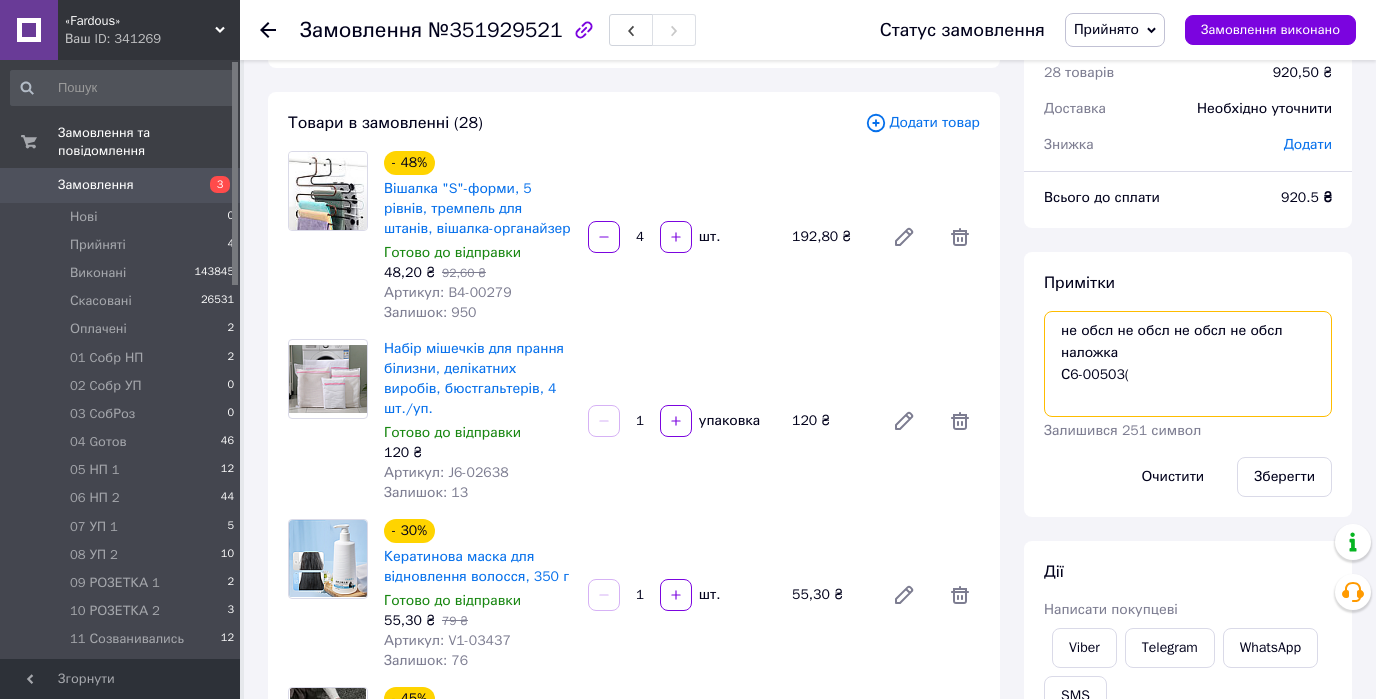 click on "не обсл не обсл не обсл не обсл
наложка
С6-00503(" at bounding box center (1188, 364) 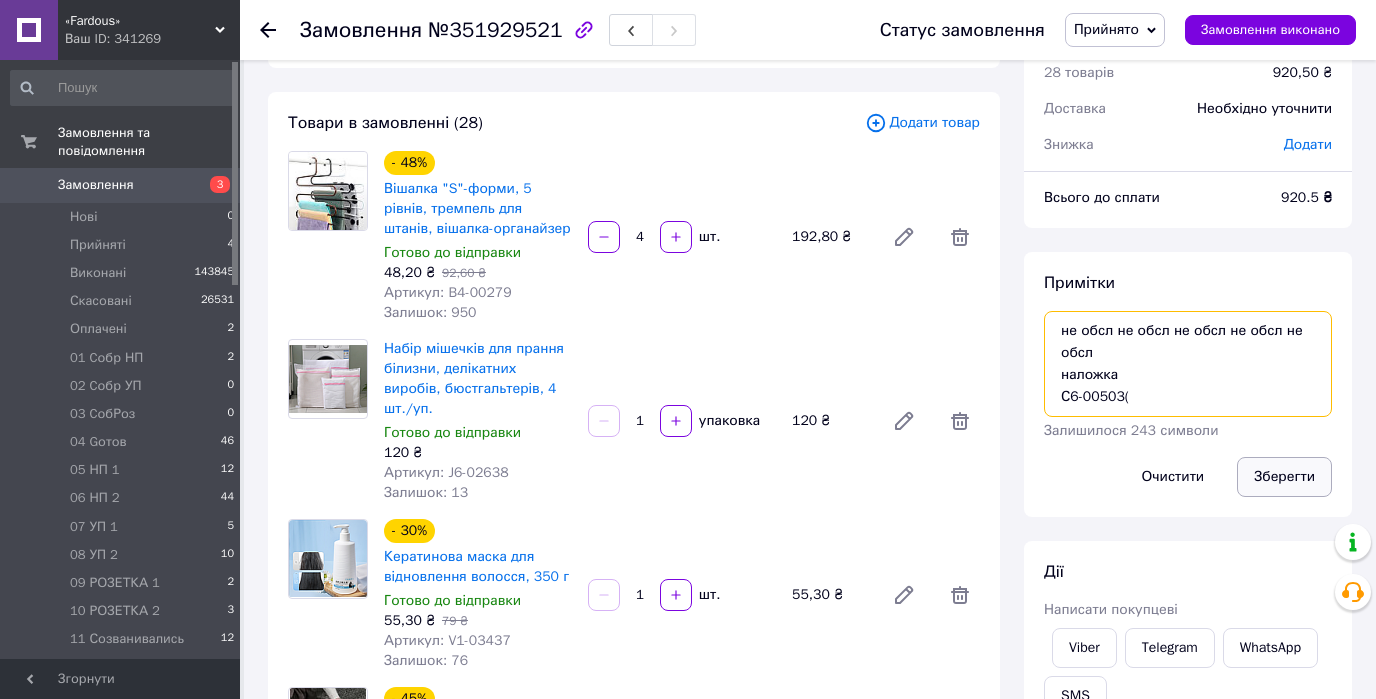 type on "не обсл не обсл не обсл не обсл не обсл
наложка
С6-00503(" 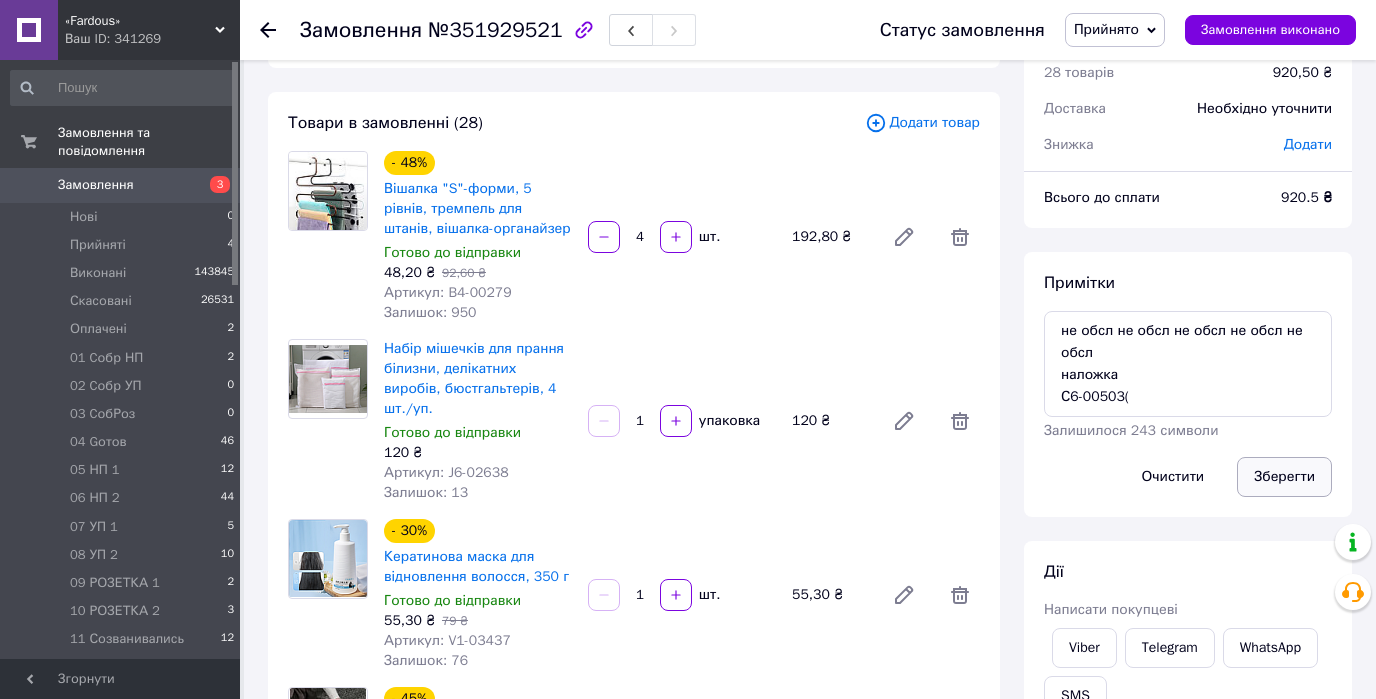 click on "Зберегти" at bounding box center [1284, 477] 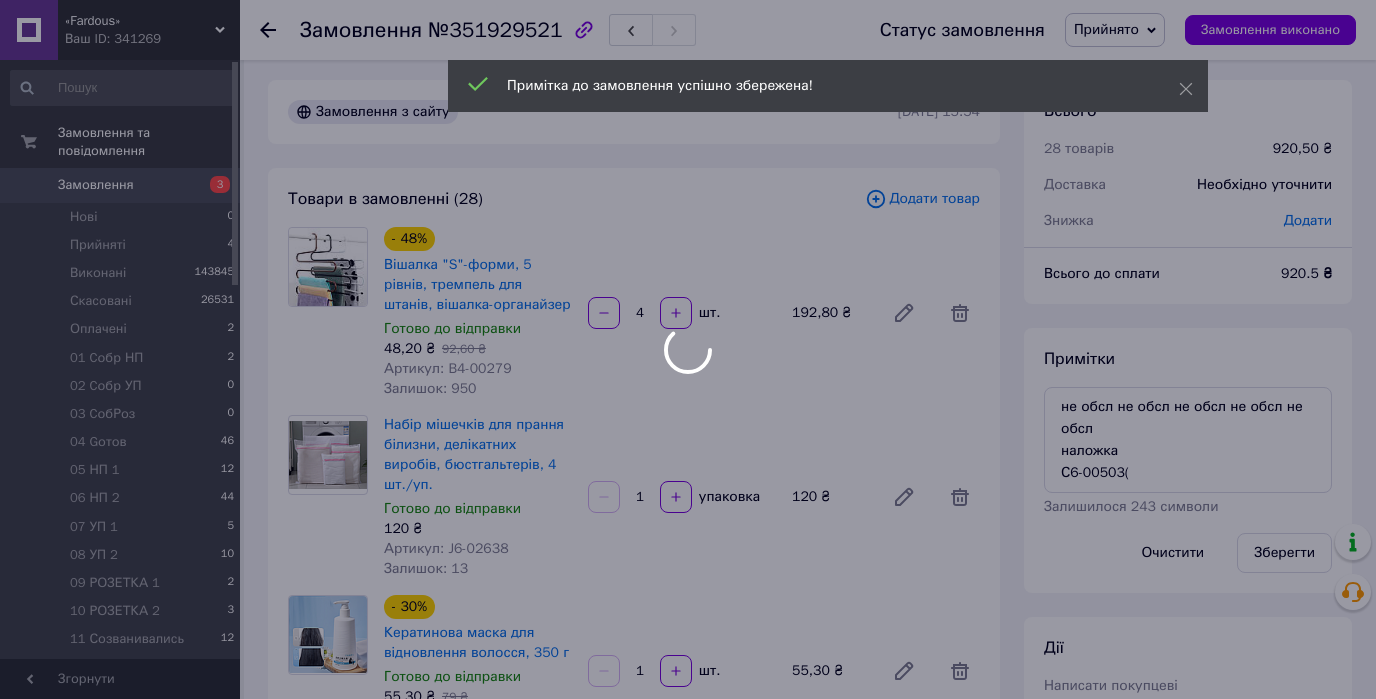 scroll, scrollTop: 0, scrollLeft: 0, axis: both 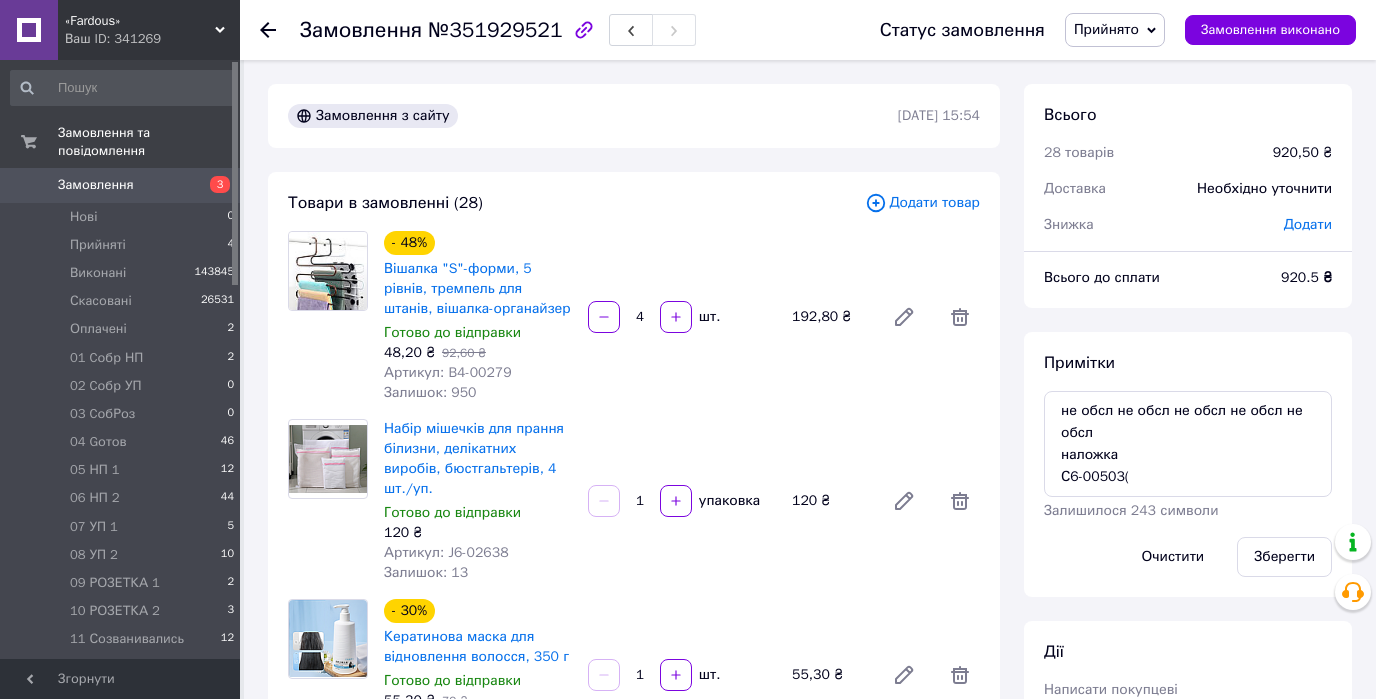 click 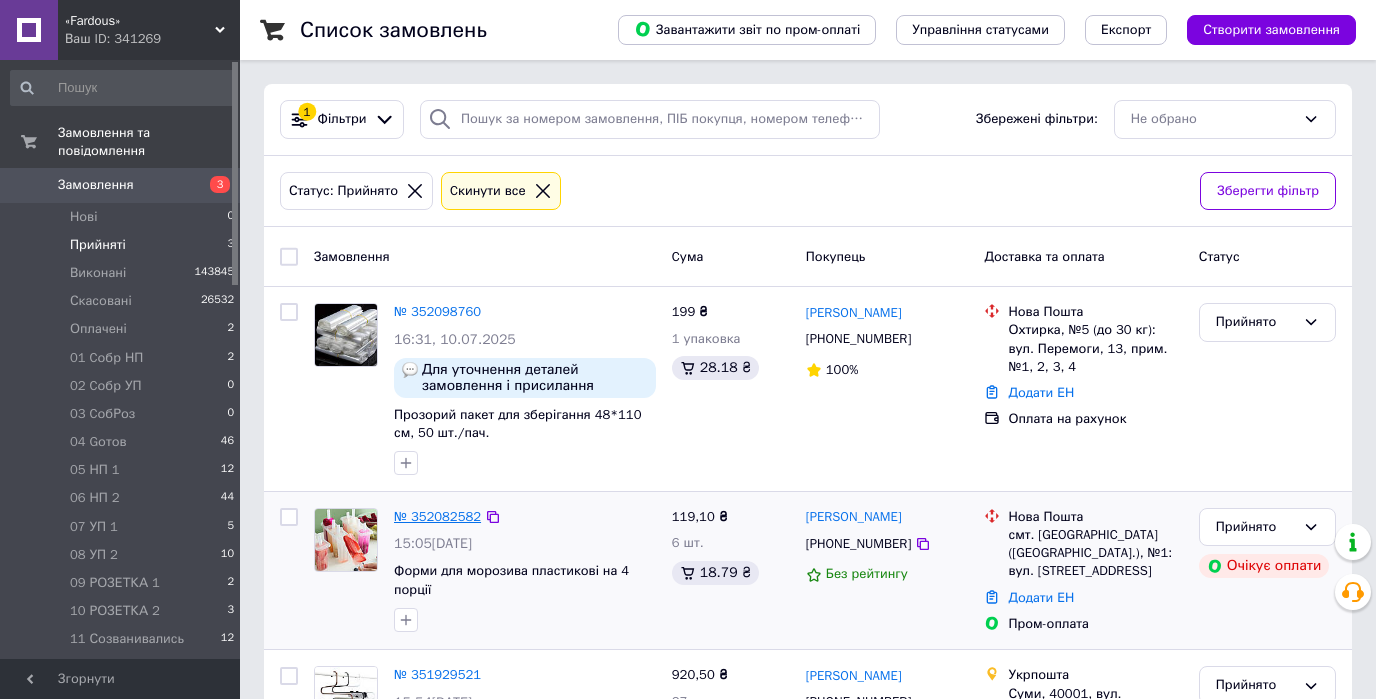 click on "№ 352082582" at bounding box center [437, 516] 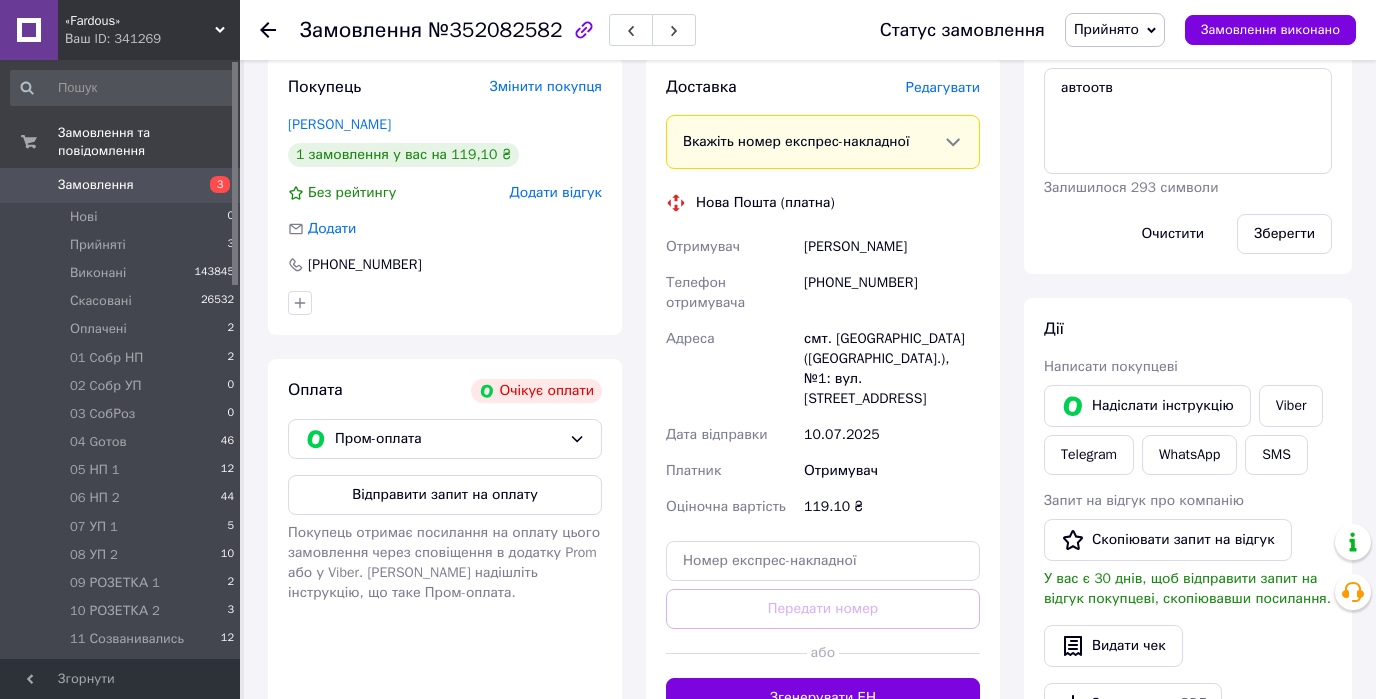 scroll, scrollTop: 400, scrollLeft: 0, axis: vertical 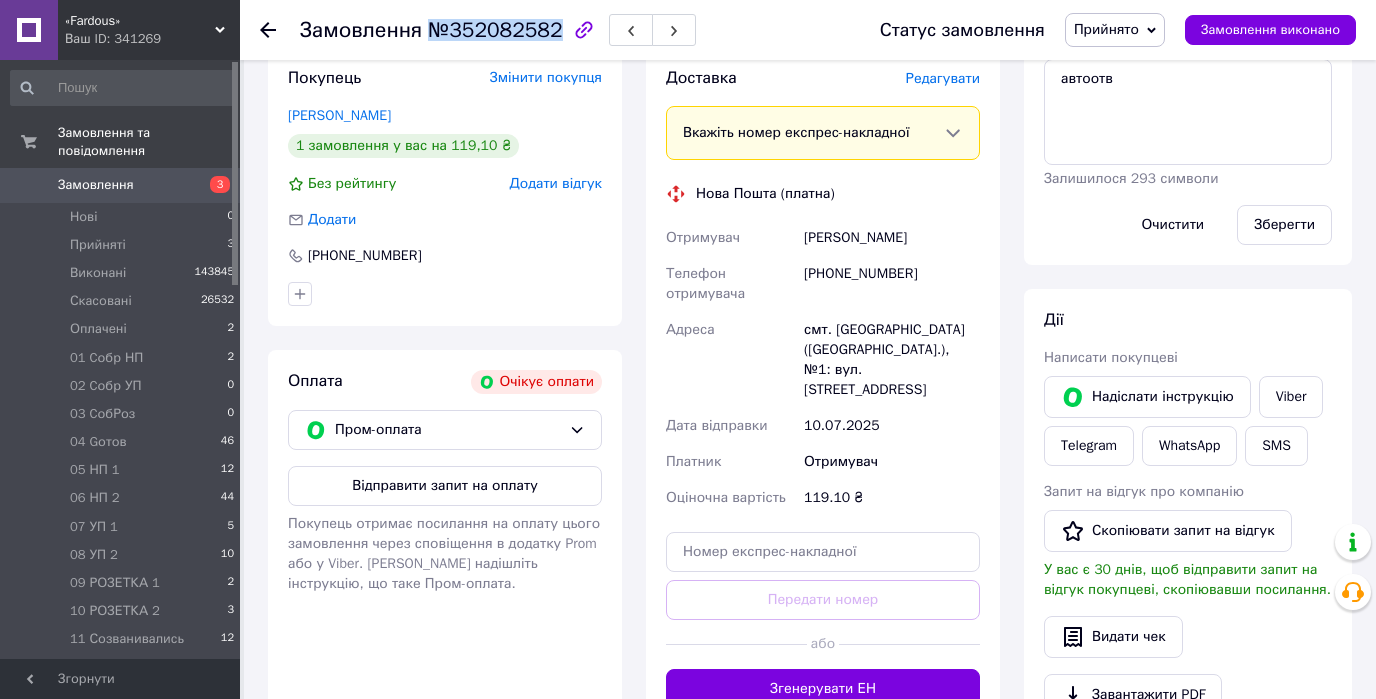drag, startPoint x: 426, startPoint y: 34, endPoint x: 546, endPoint y: 33, distance: 120.004166 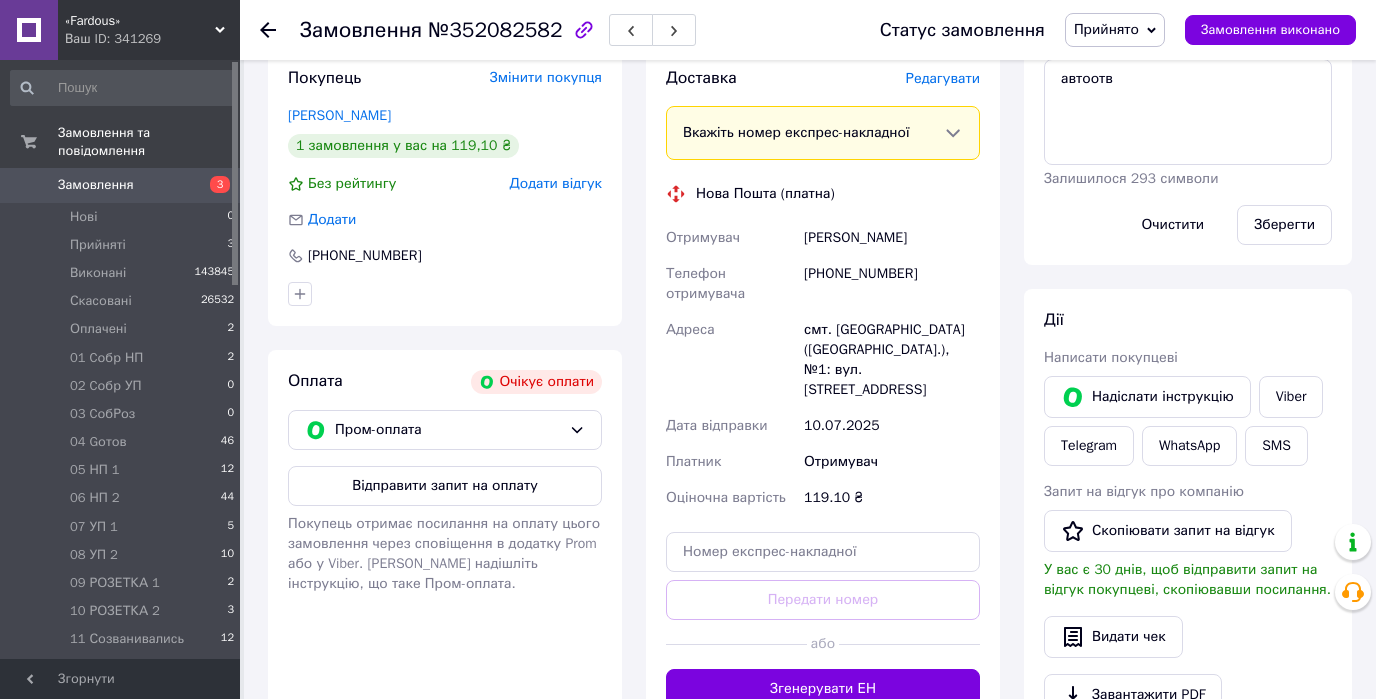 click on "Покупець Змінити покупця Мохор Яна 1 замовлення у вас на 119,10 ₴ Без рейтингу   Додати відгук Додати +380731360946" at bounding box center [445, 186] 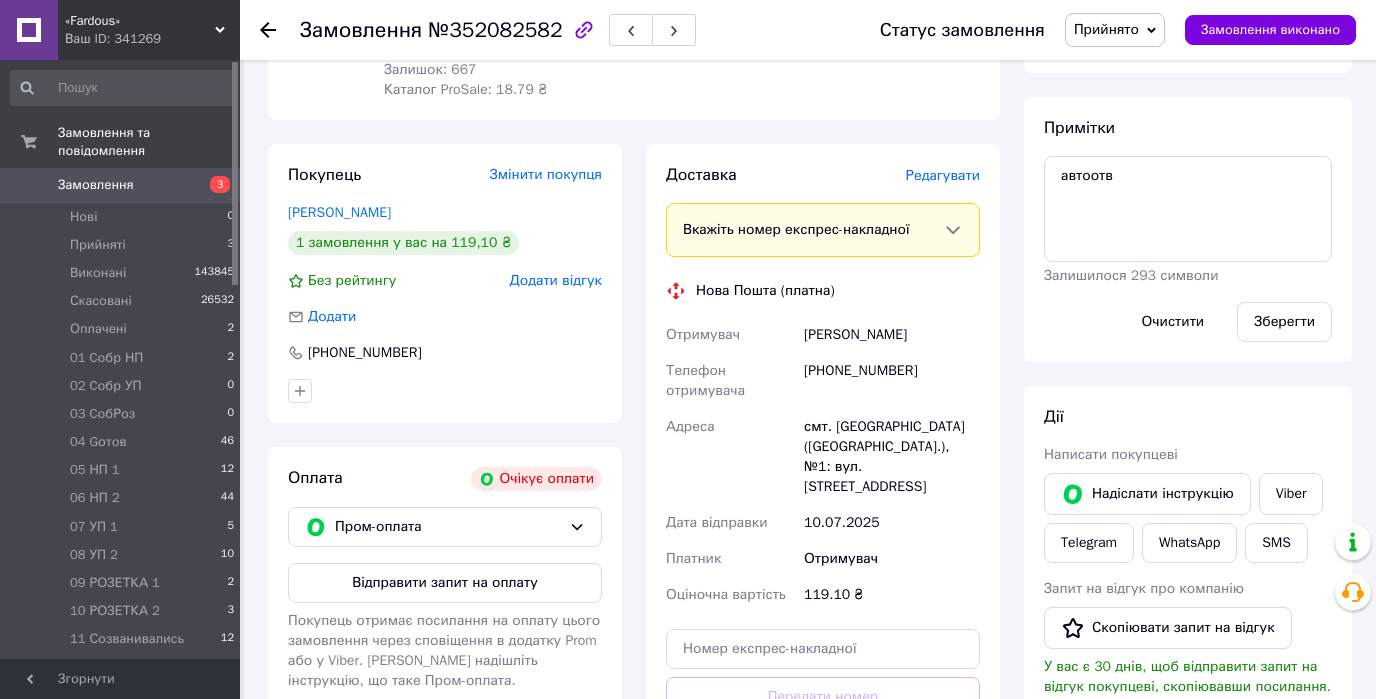 scroll, scrollTop: 283, scrollLeft: 0, axis: vertical 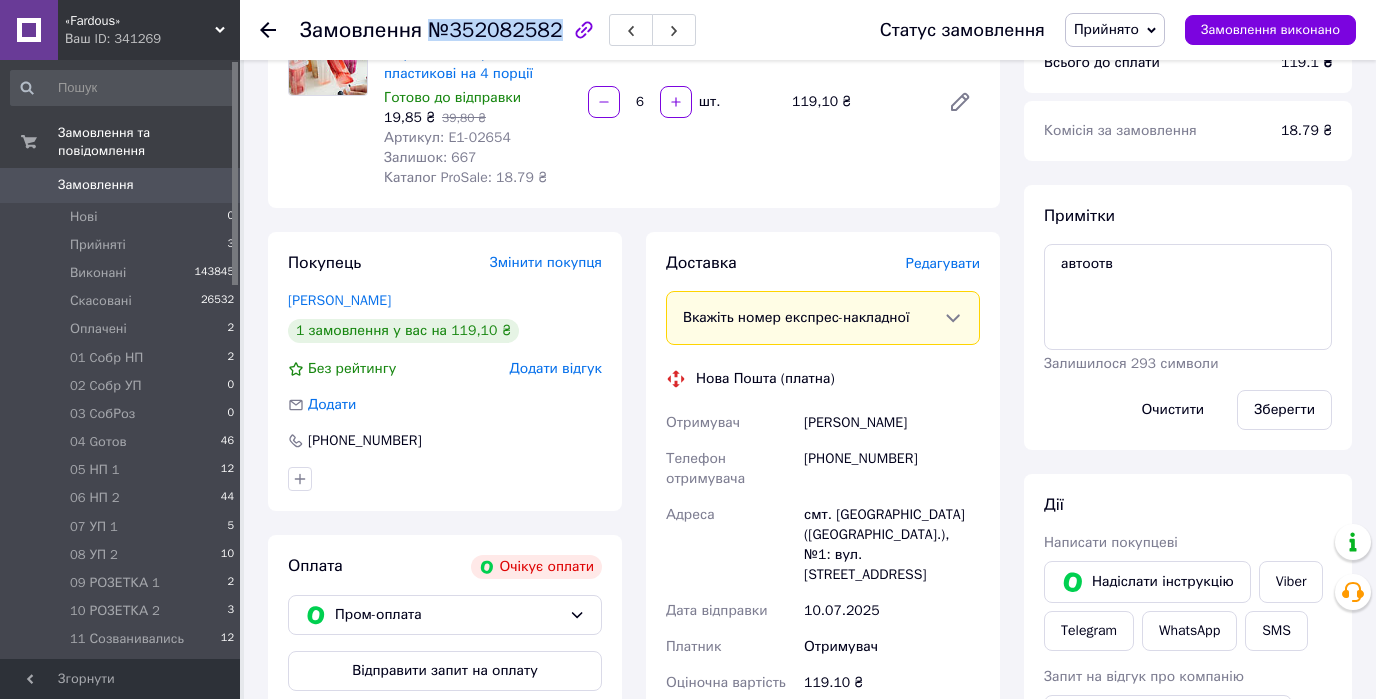 drag, startPoint x: 424, startPoint y: 31, endPoint x: 543, endPoint y: 31, distance: 119 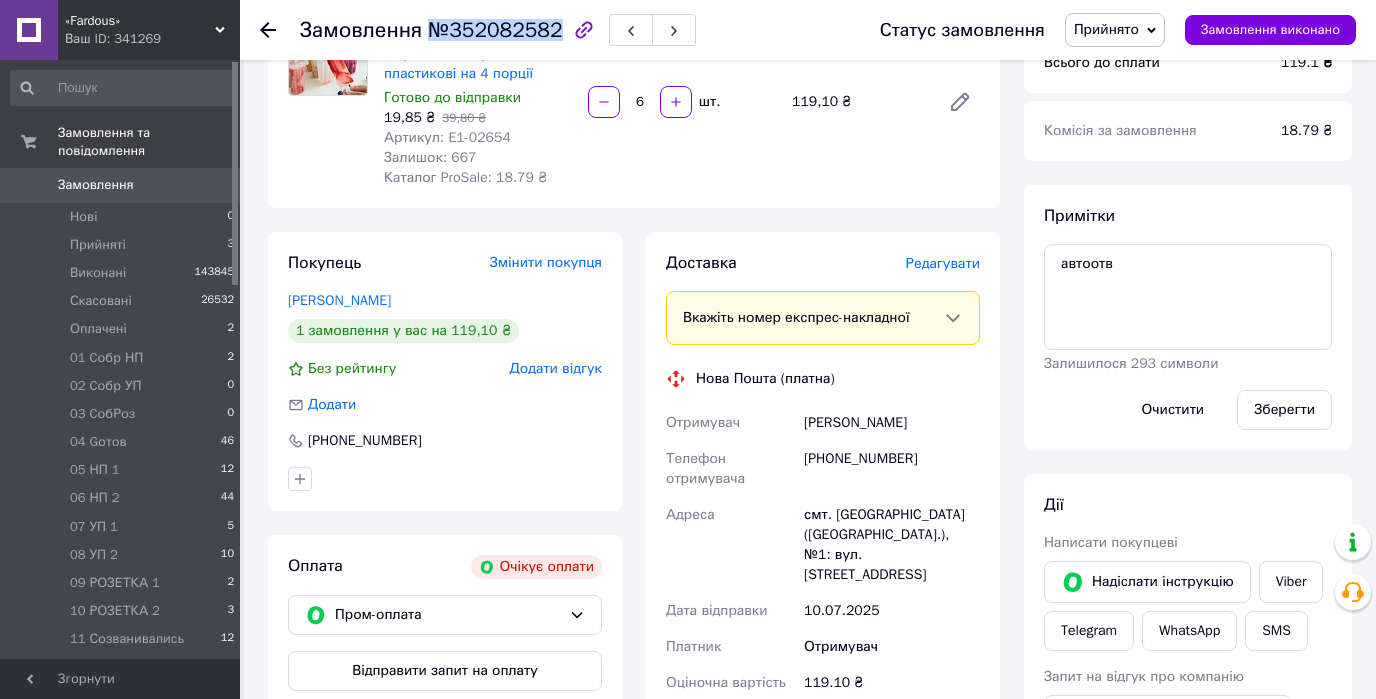 copy on "№352082582" 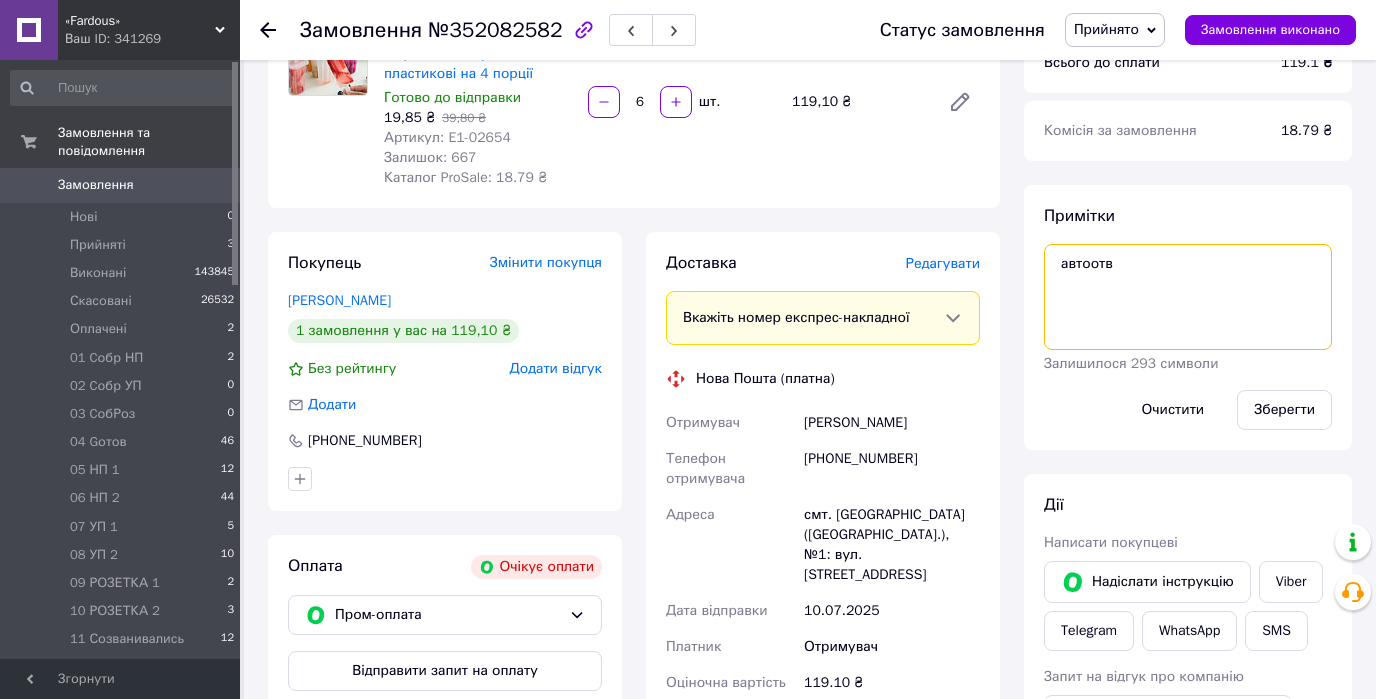drag, startPoint x: 1089, startPoint y: 260, endPoint x: 1060, endPoint y: 258, distance: 29.068884 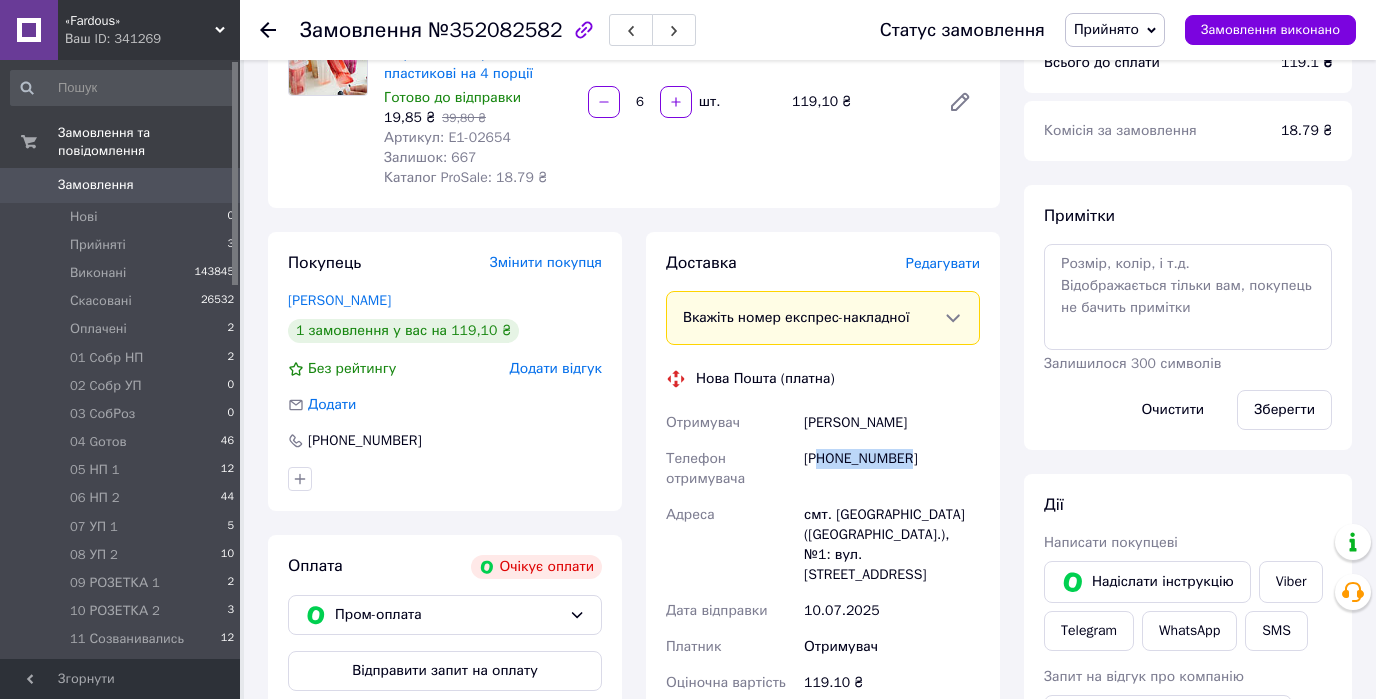 drag, startPoint x: 916, startPoint y: 452, endPoint x: 827, endPoint y: 463, distance: 89.6772 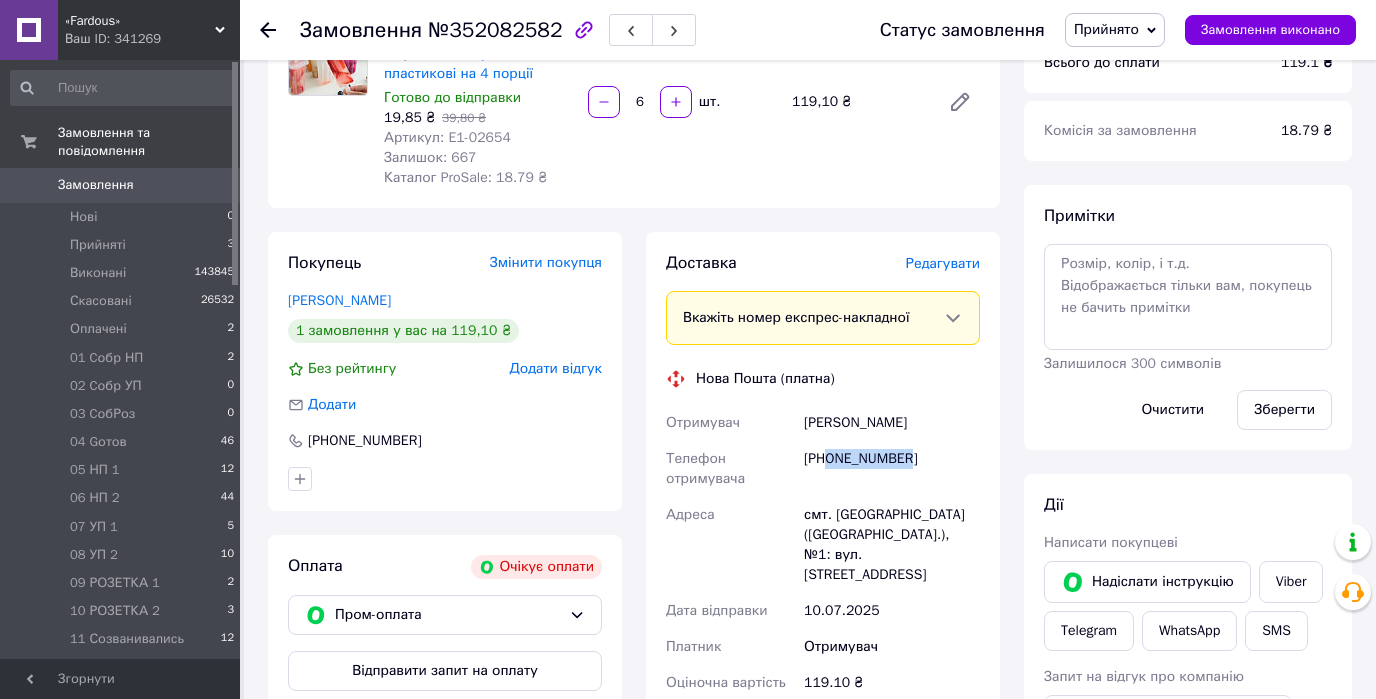copy on "0731360946" 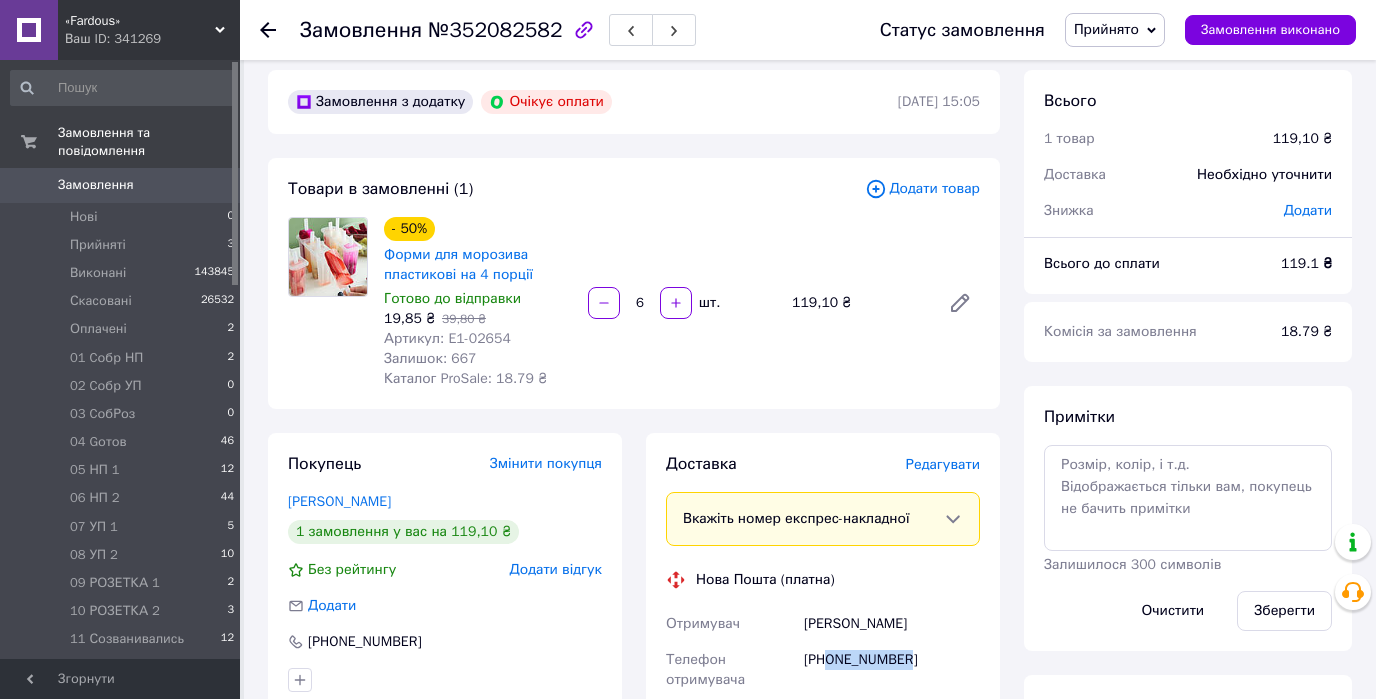 scroll, scrollTop: 0, scrollLeft: 0, axis: both 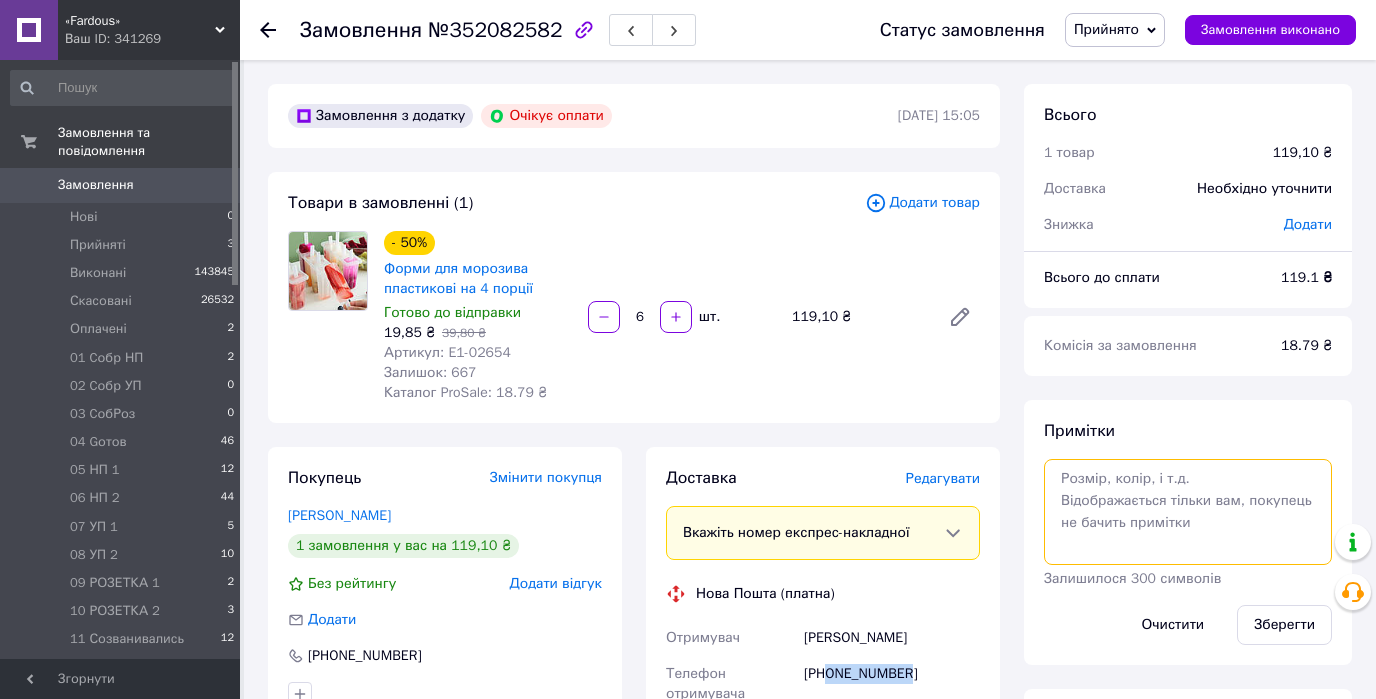 click at bounding box center (1188, 512) 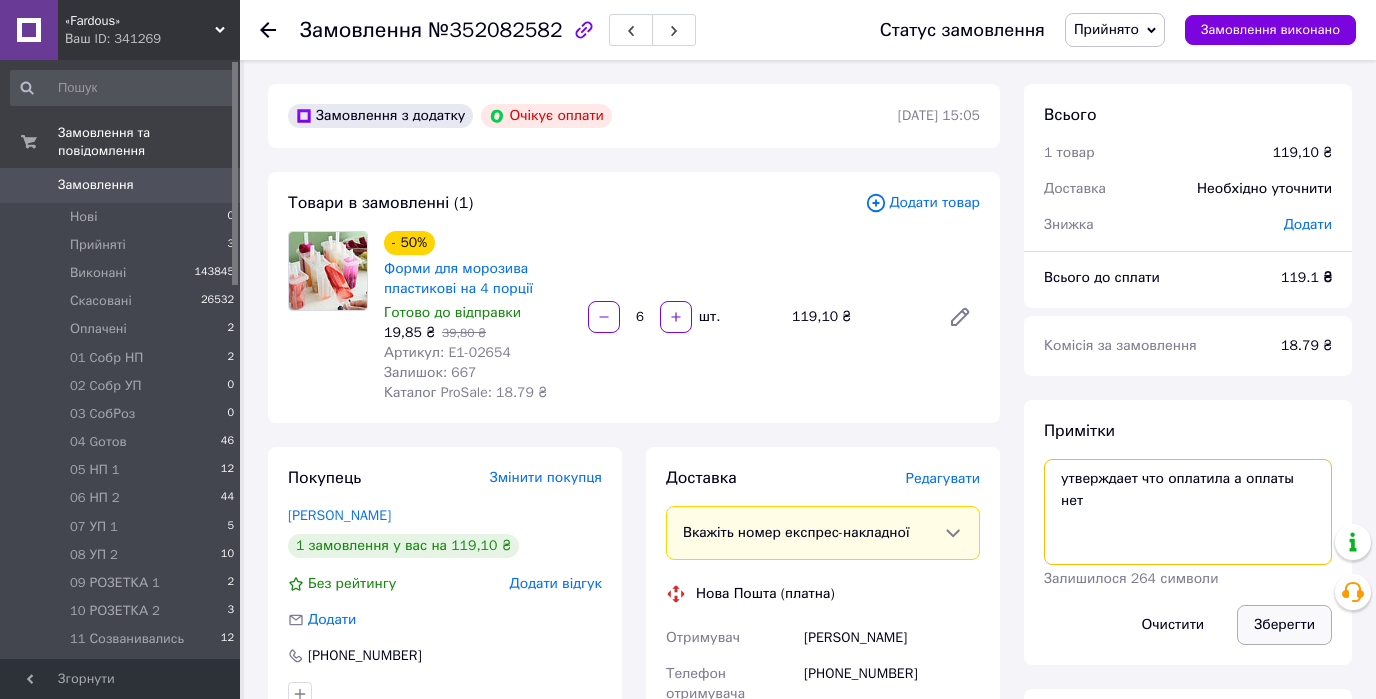 type on "утверждает что оплатила а оплаты нет" 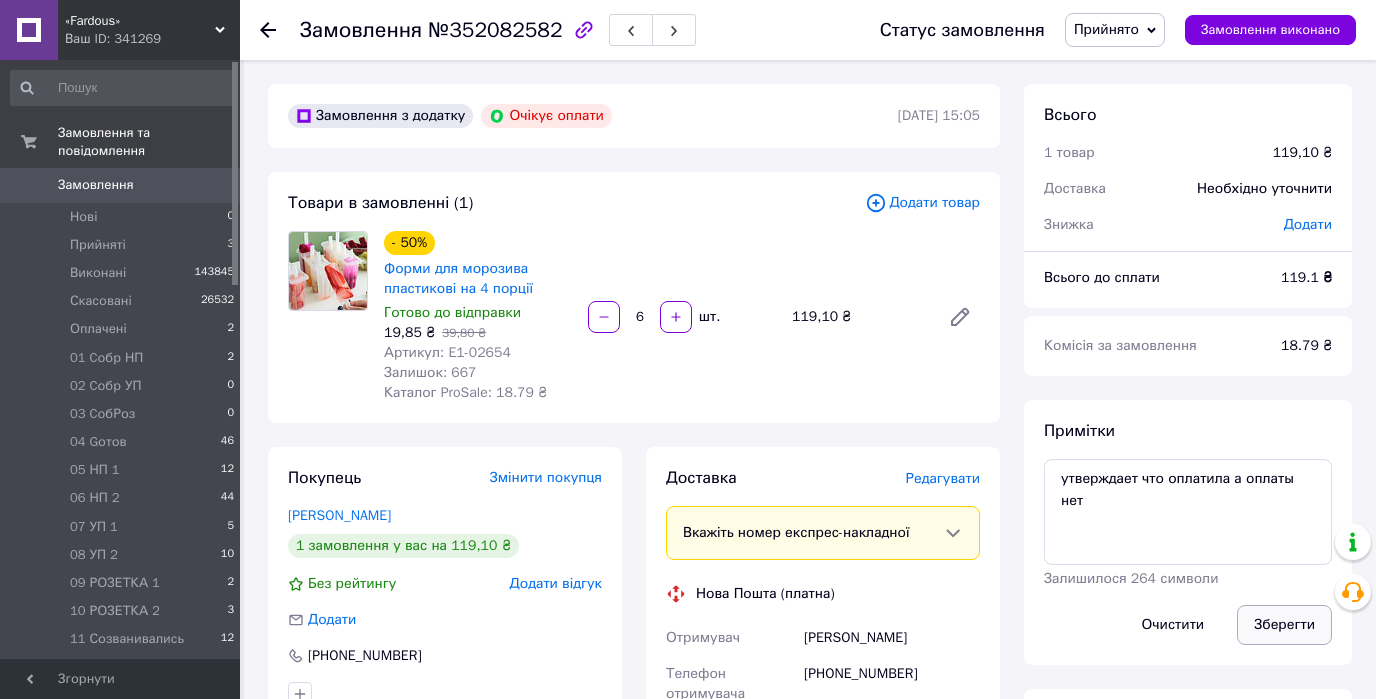 click on "Зберегти" at bounding box center [1284, 625] 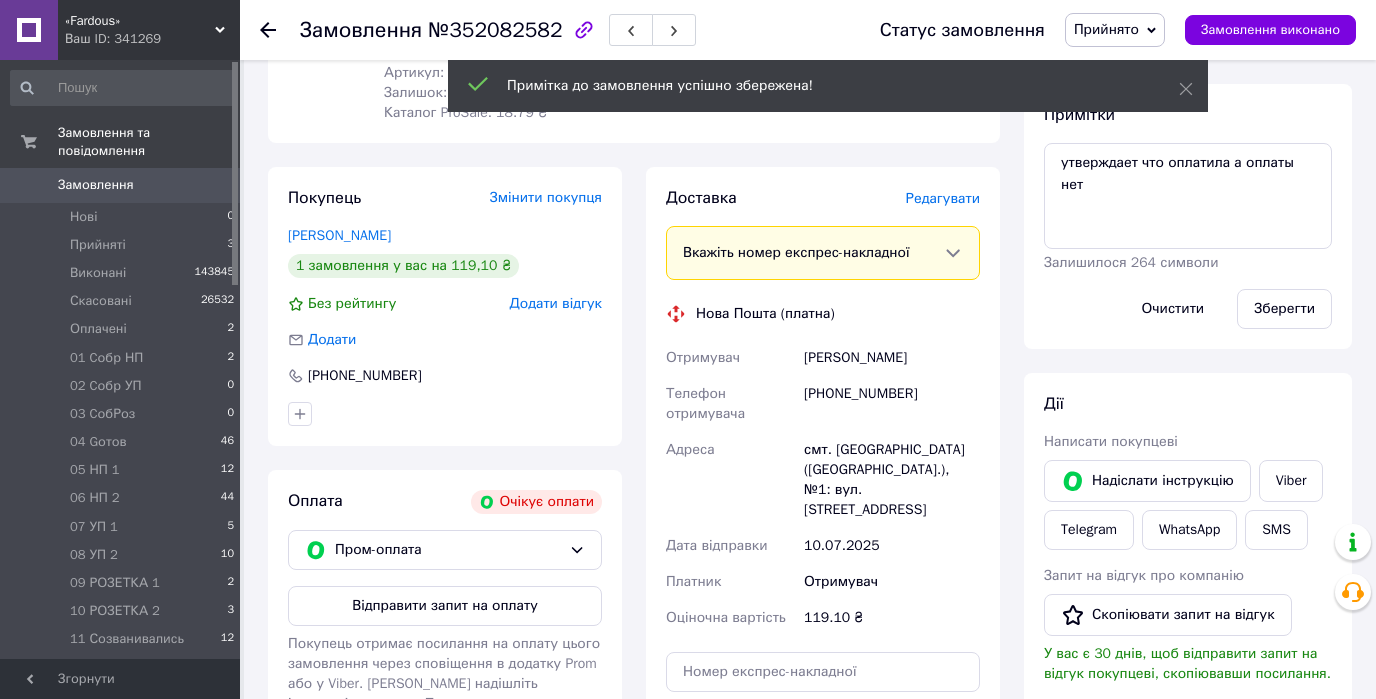 scroll, scrollTop: 320, scrollLeft: 0, axis: vertical 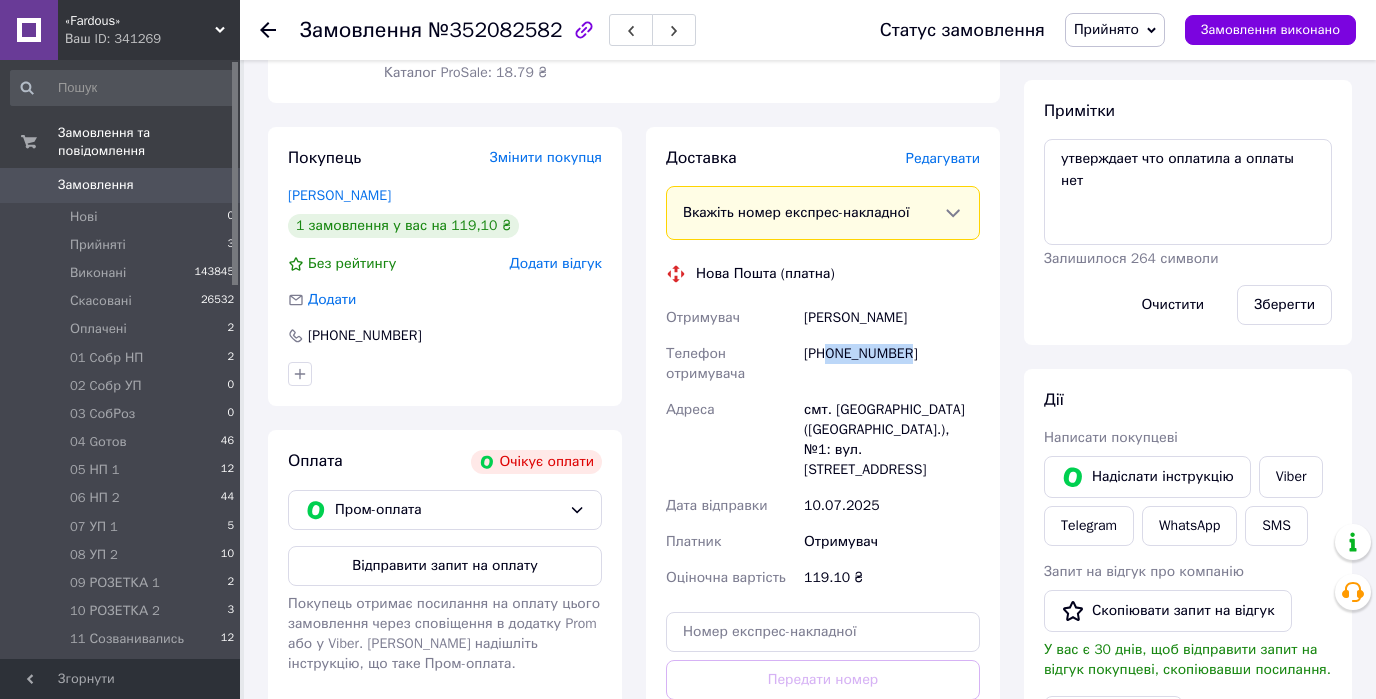 drag, startPoint x: 943, startPoint y: 353, endPoint x: 830, endPoint y: 361, distance: 113.28283 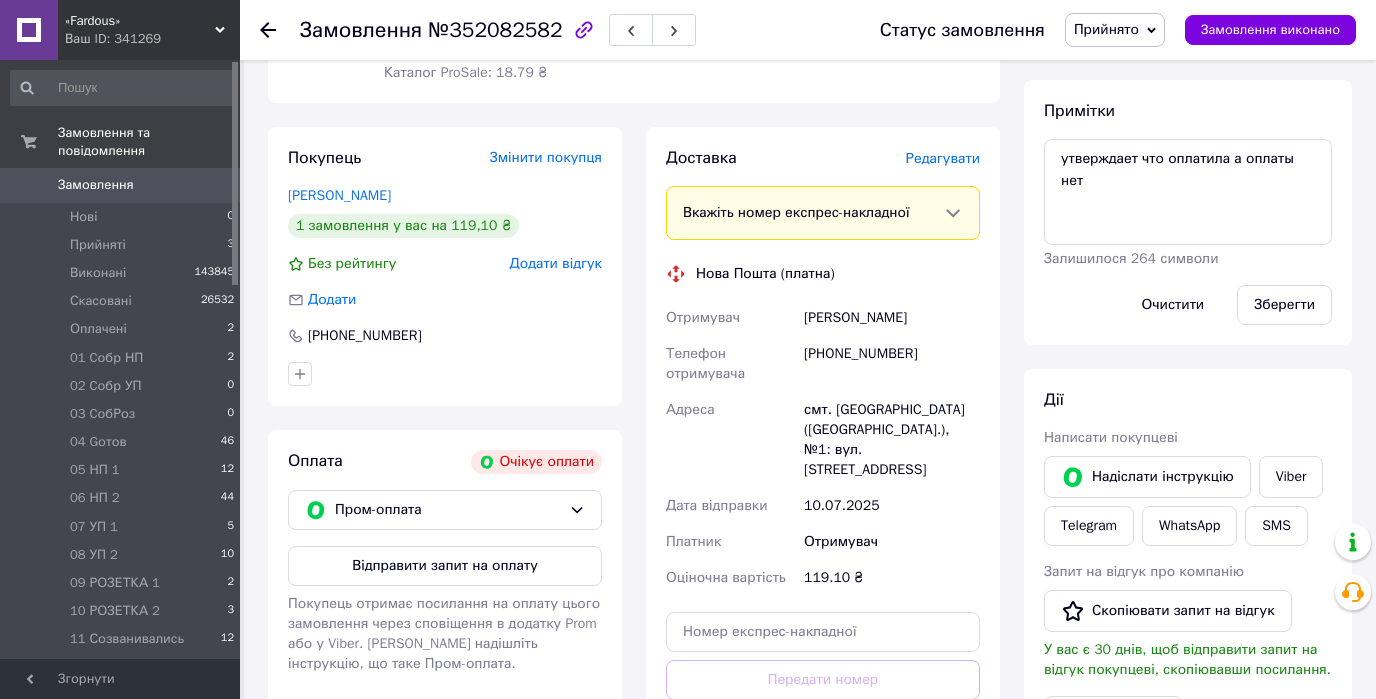 click 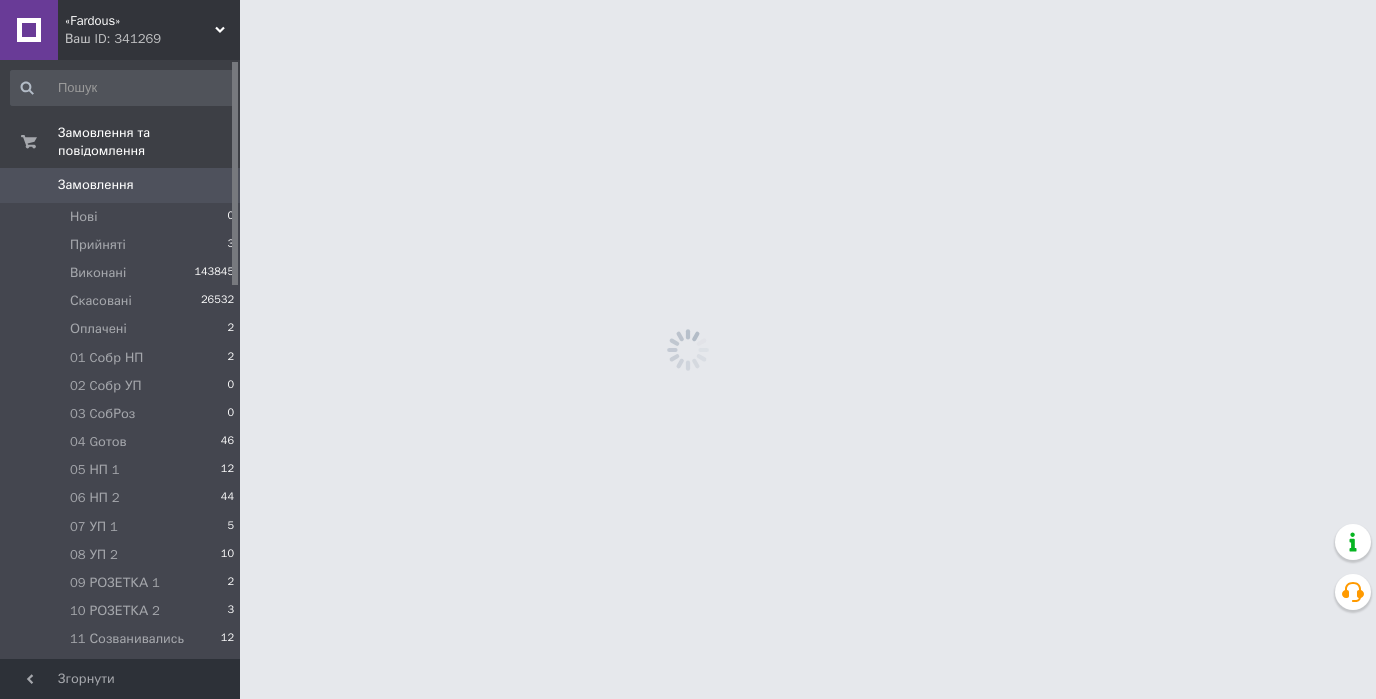 scroll, scrollTop: 0, scrollLeft: 0, axis: both 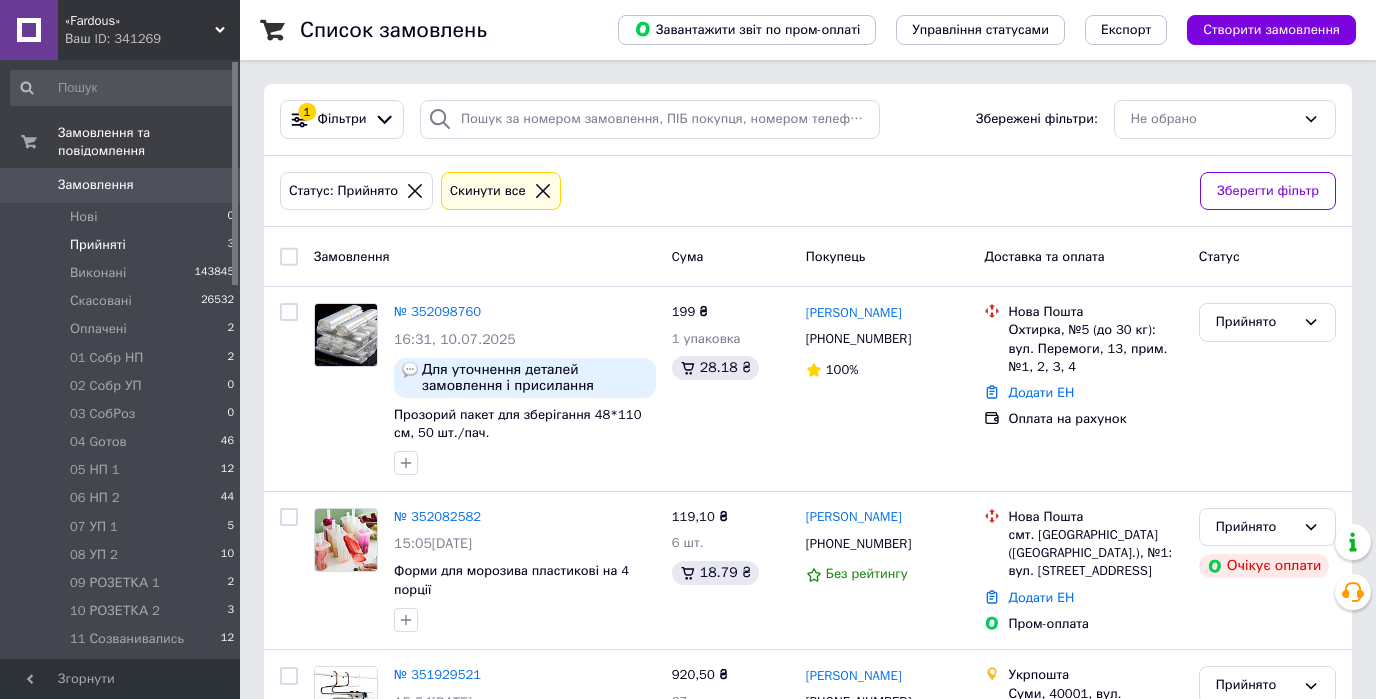click 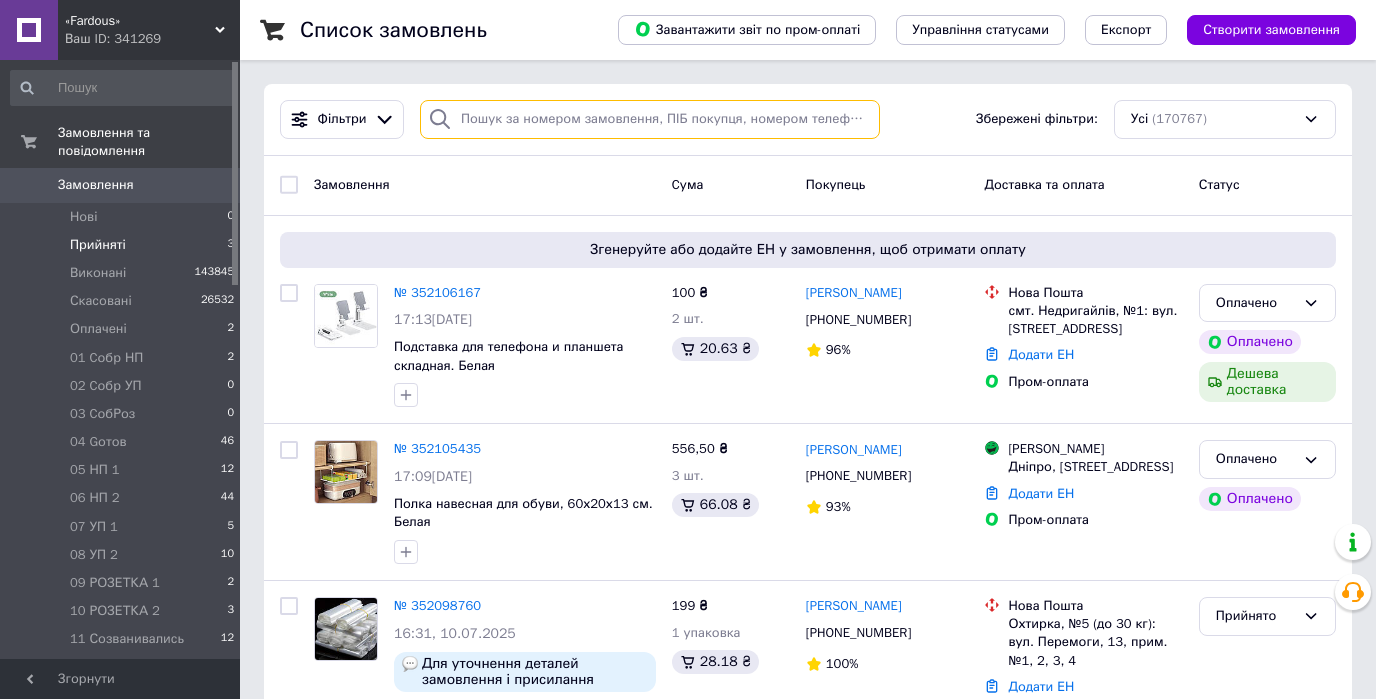 paste on "0731360946" 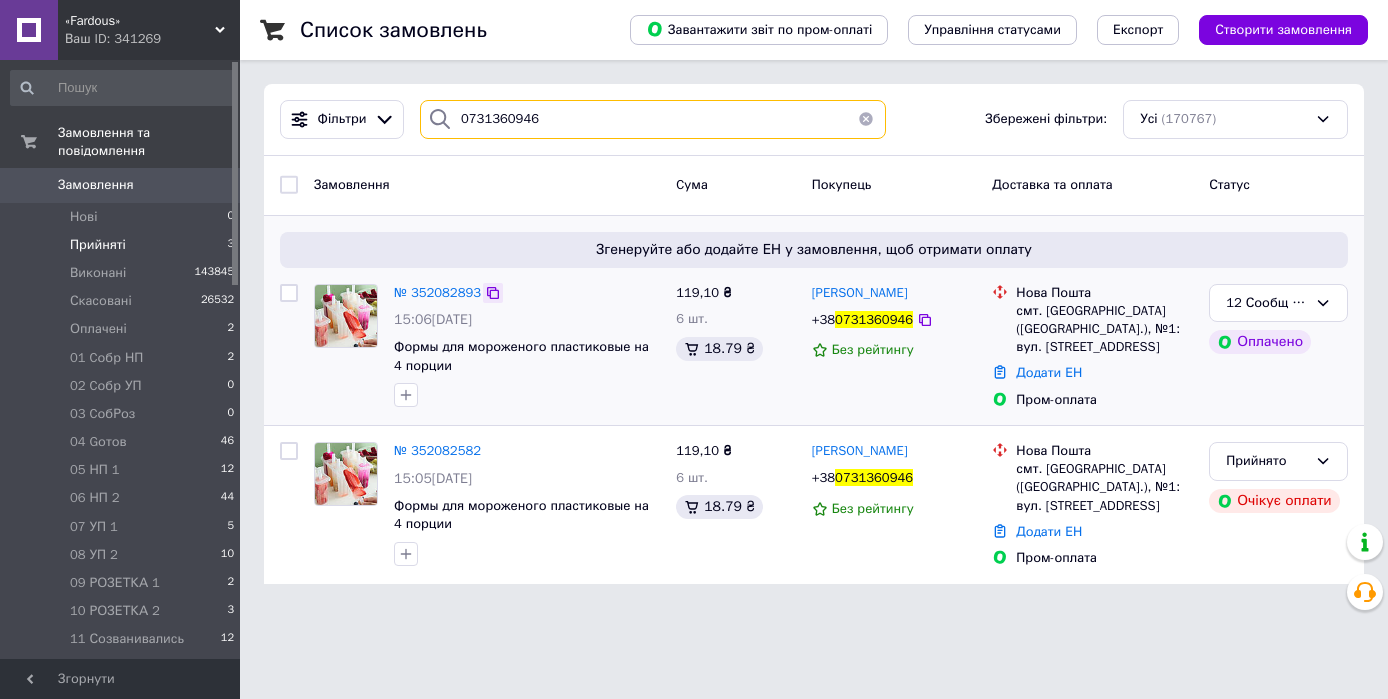 type on "0731360946" 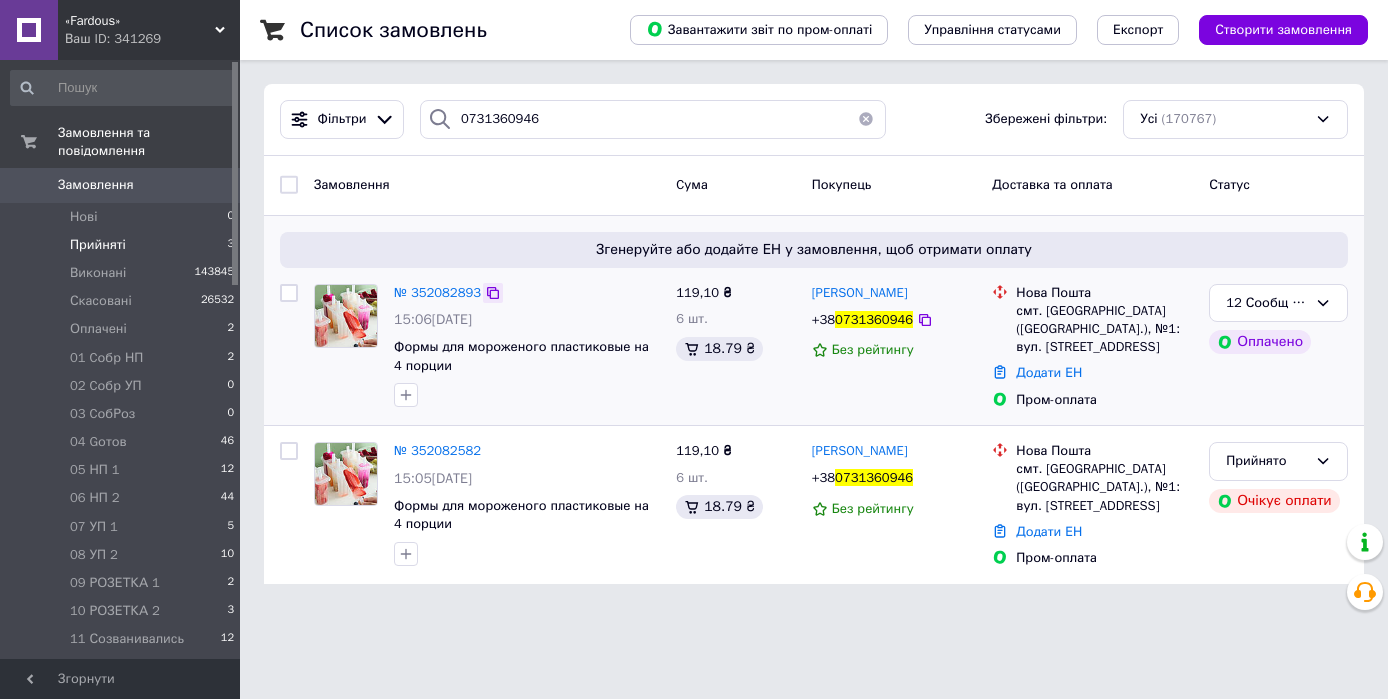click 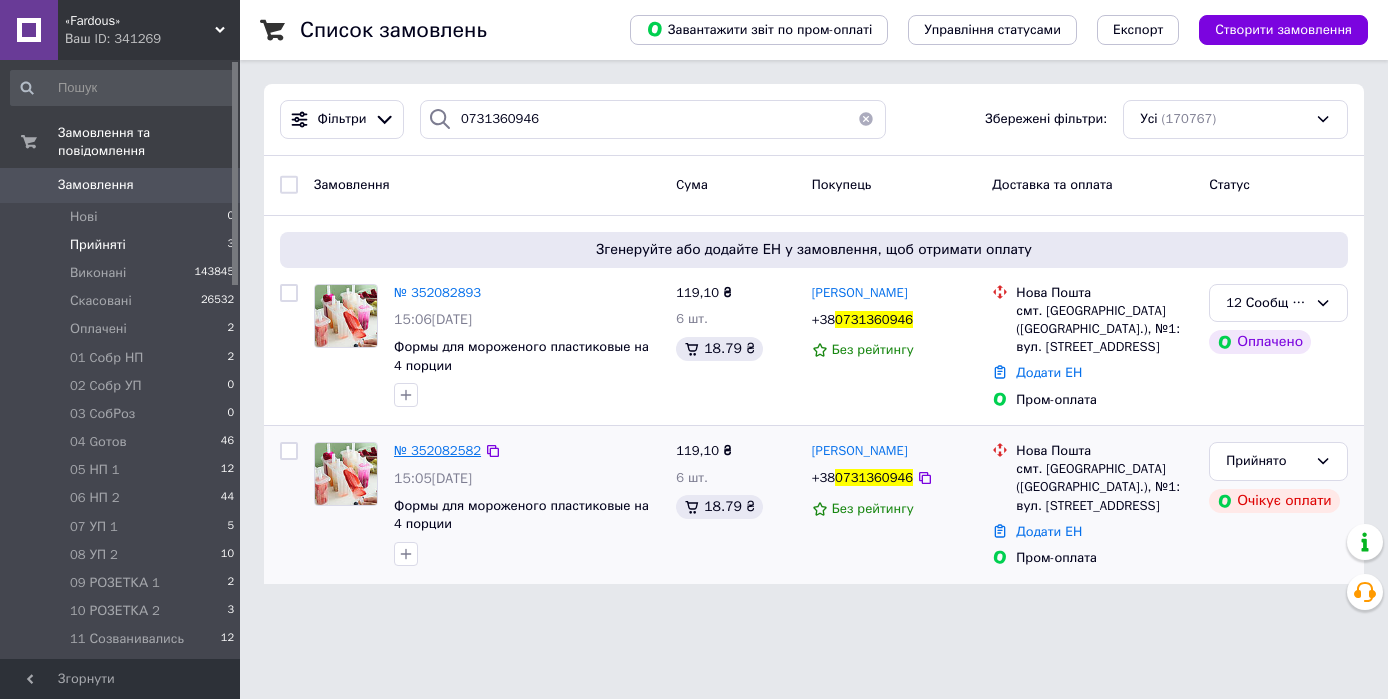 click on "№ 352082582" at bounding box center [437, 450] 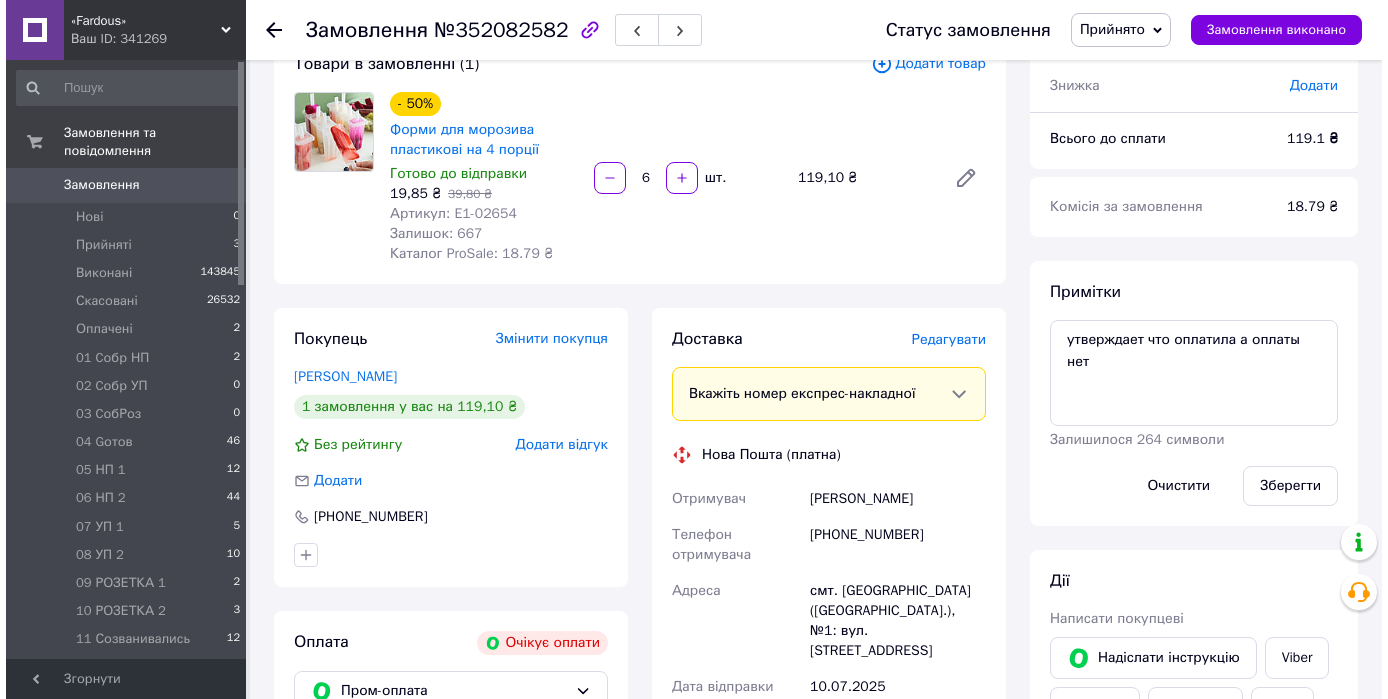scroll, scrollTop: 160, scrollLeft: 0, axis: vertical 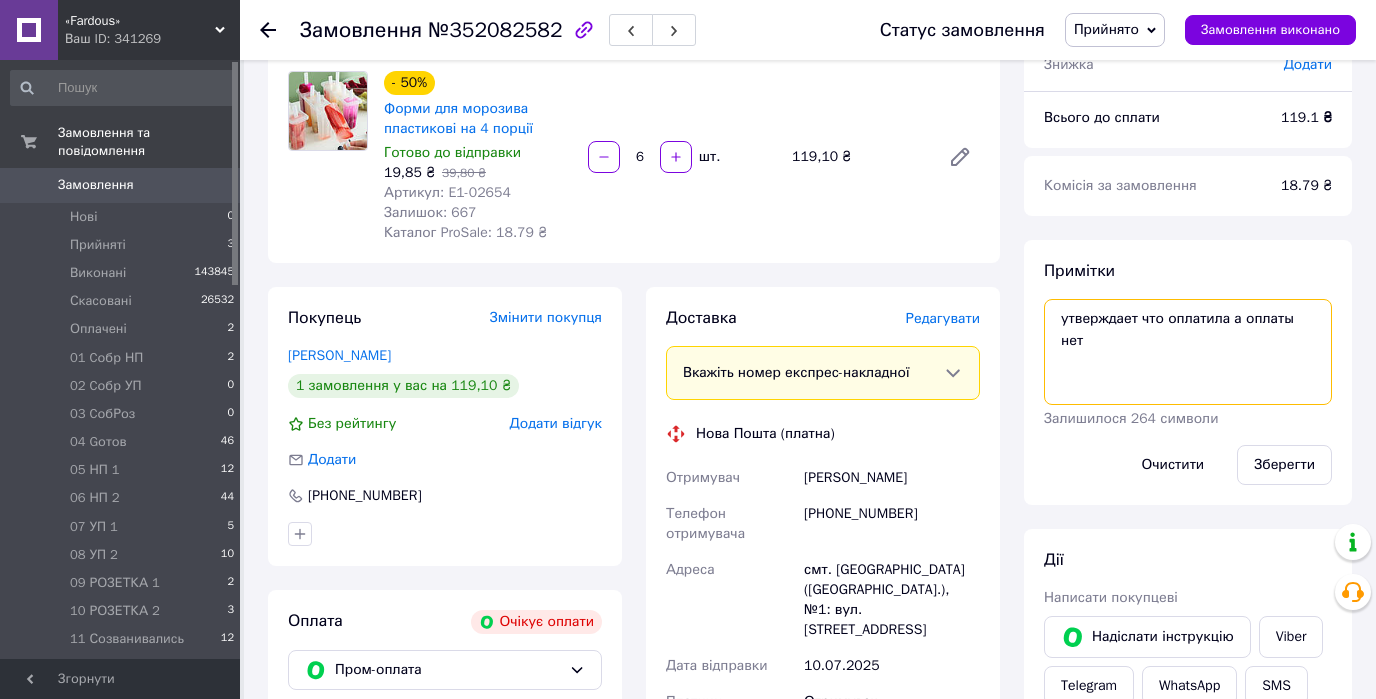 drag, startPoint x: 1308, startPoint y: 320, endPoint x: 972, endPoint y: 320, distance: 336 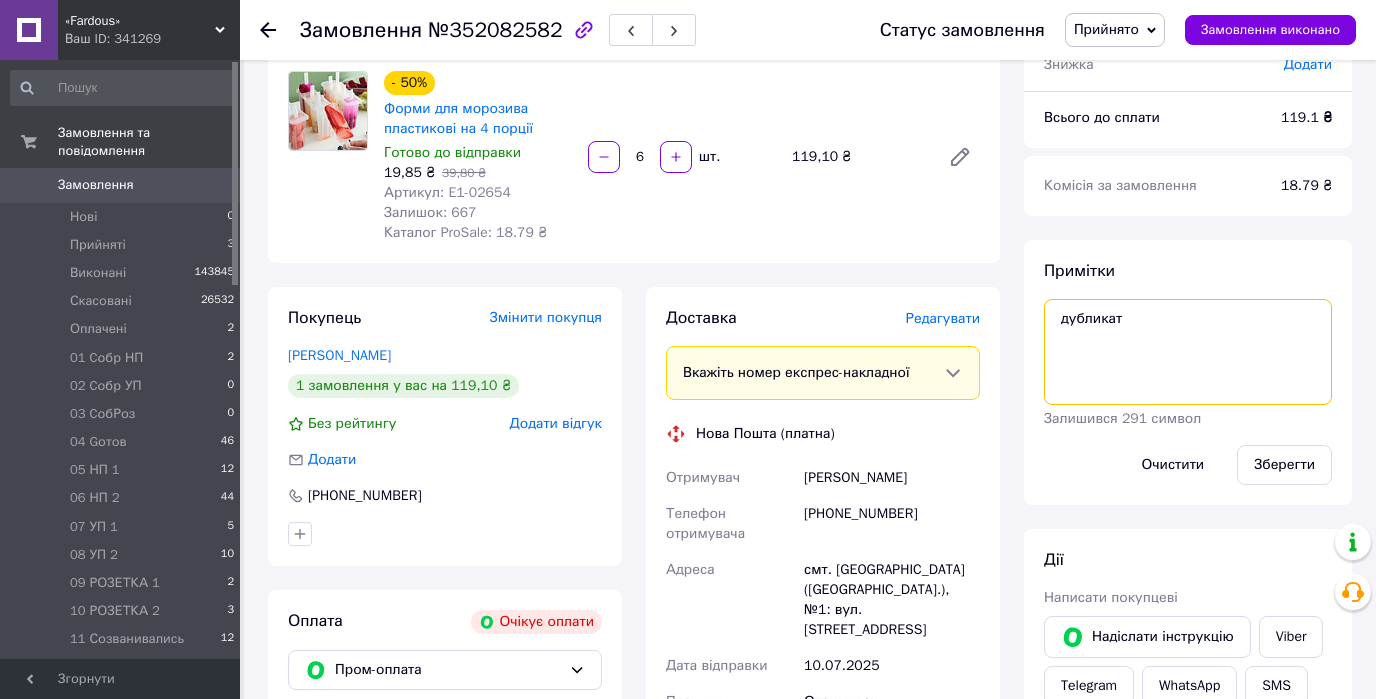 paste on "352082893" 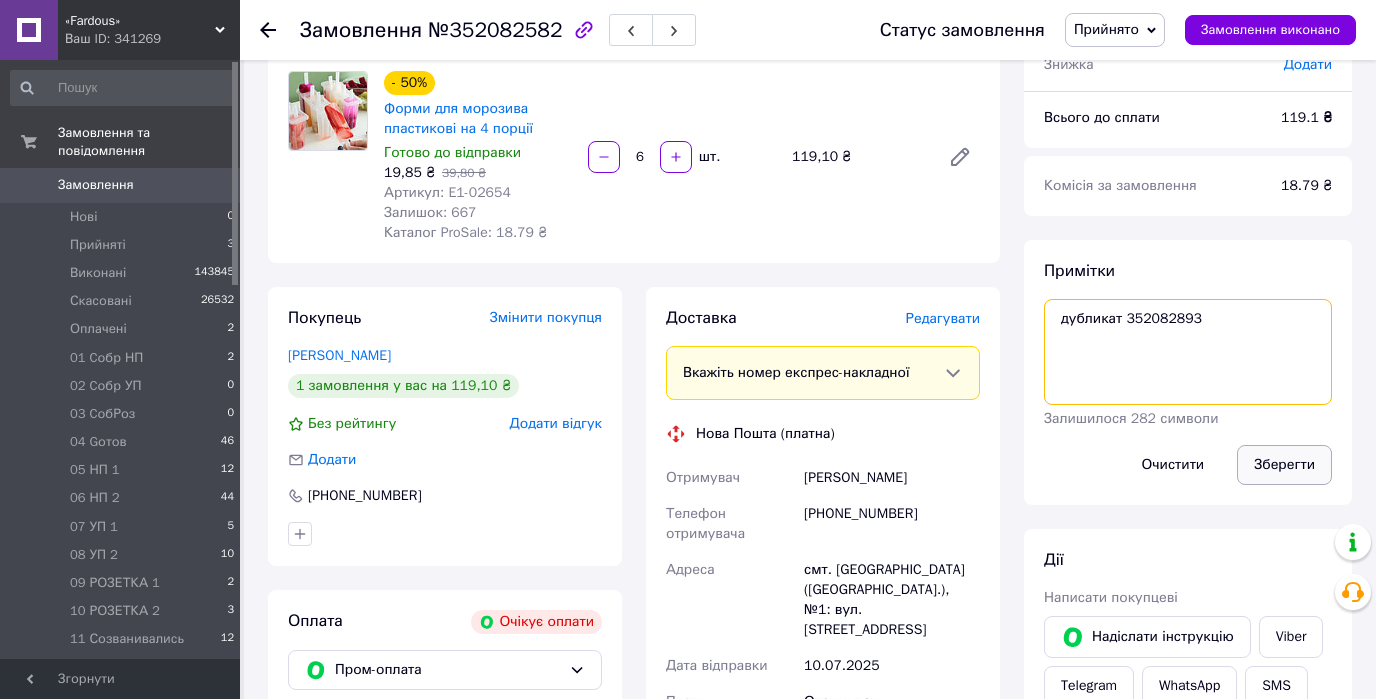 type on "дубликат 352082893" 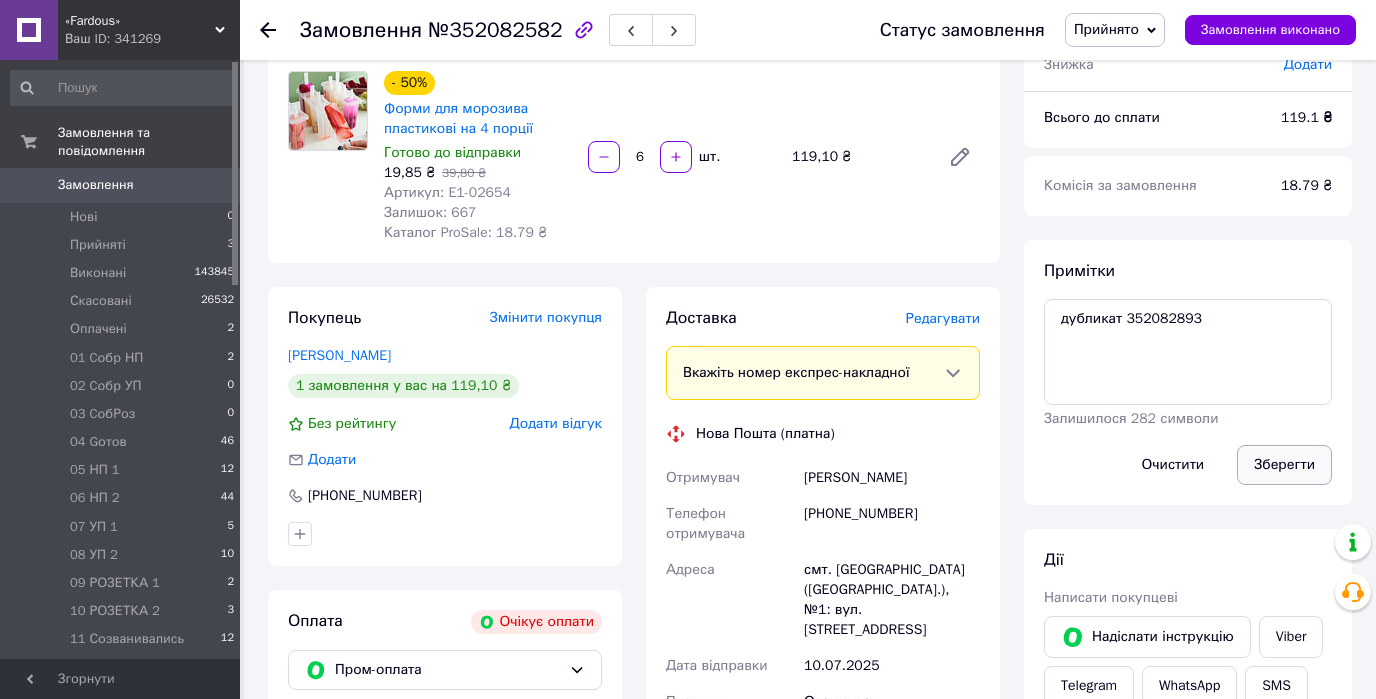 click on "Зберегти" at bounding box center (1284, 465) 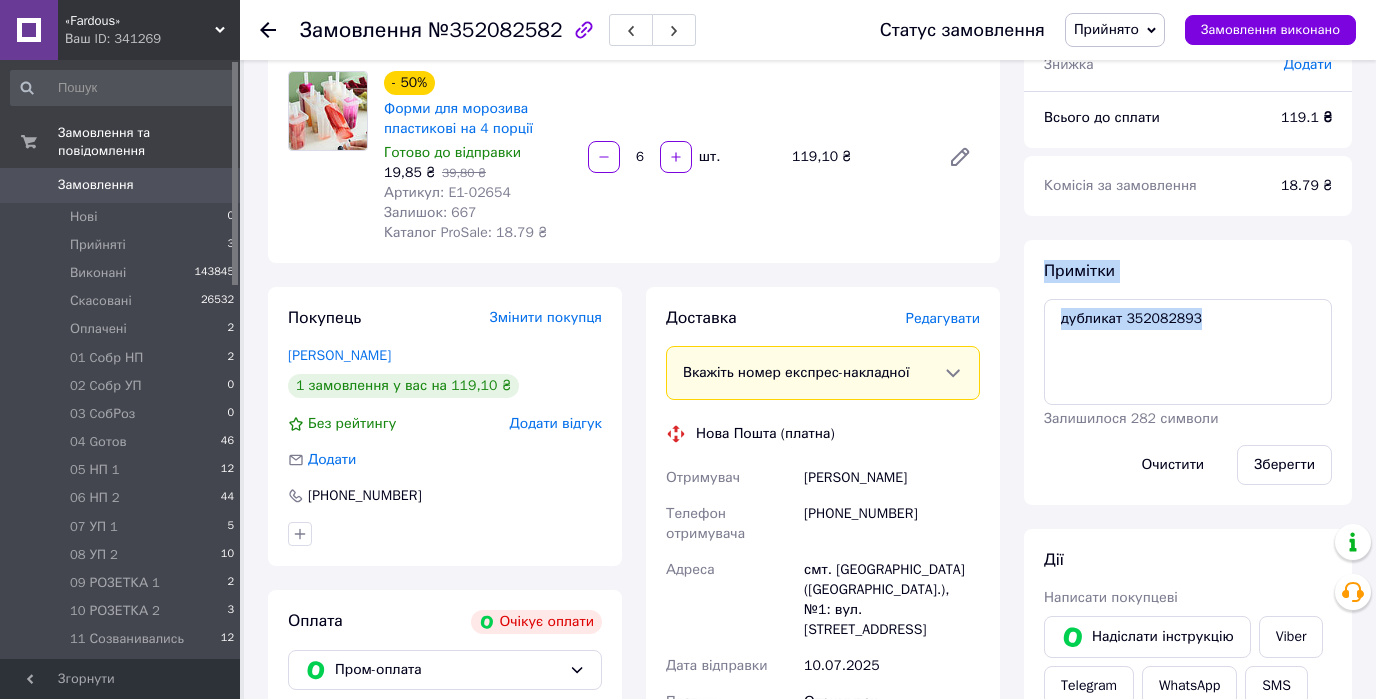 drag, startPoint x: 1186, startPoint y: 281, endPoint x: 1055, endPoint y: 332, distance: 140.57738 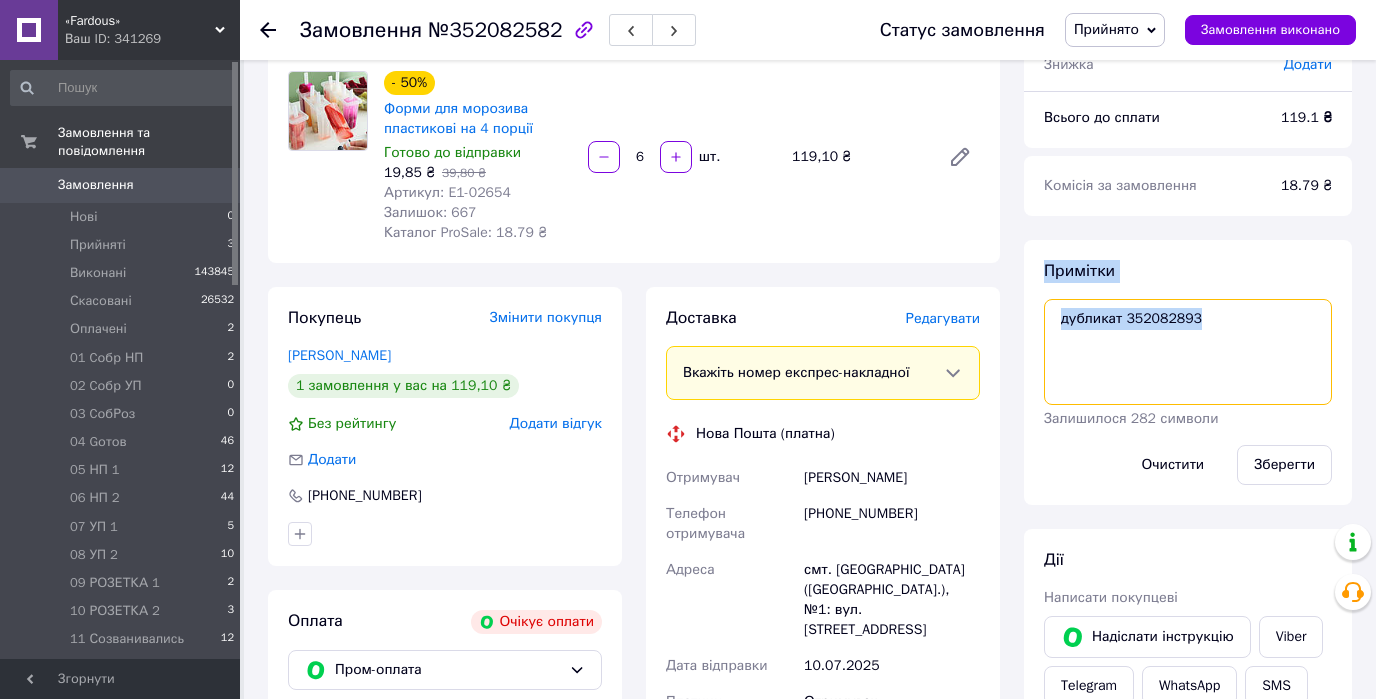 copy on "Примітки дубликат 352082893" 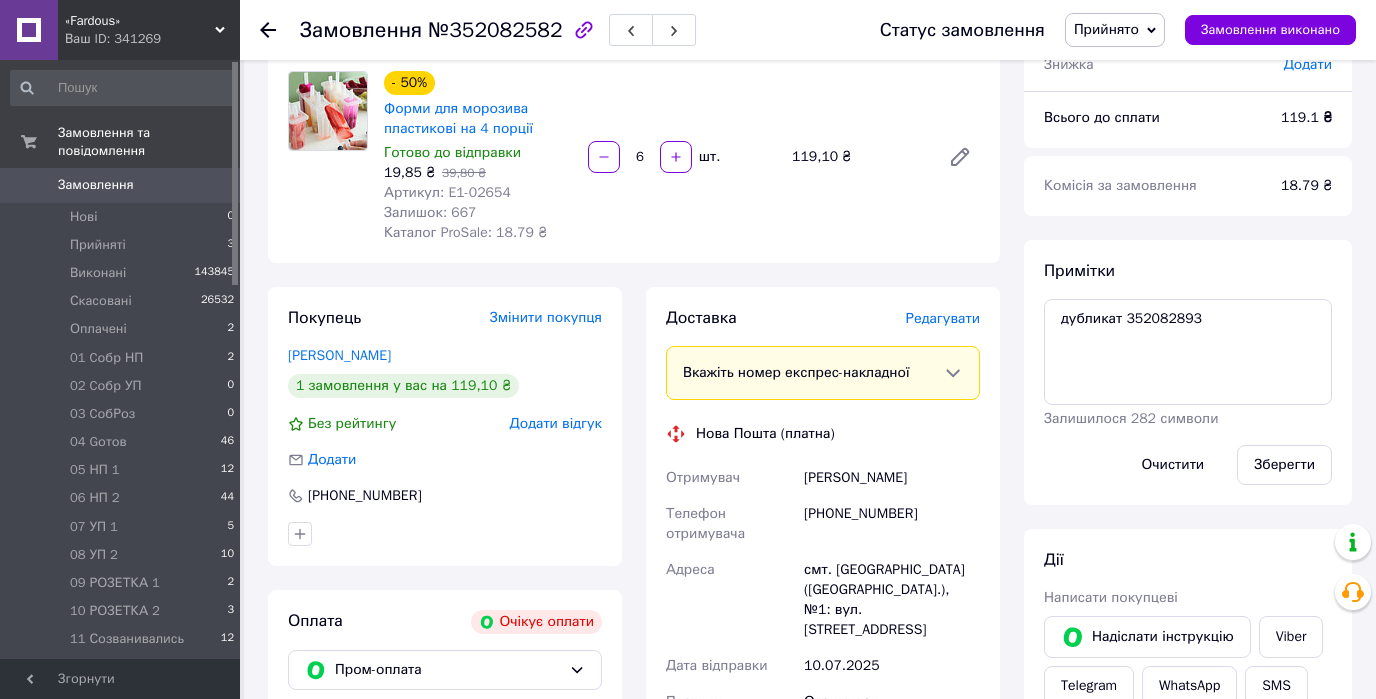 click 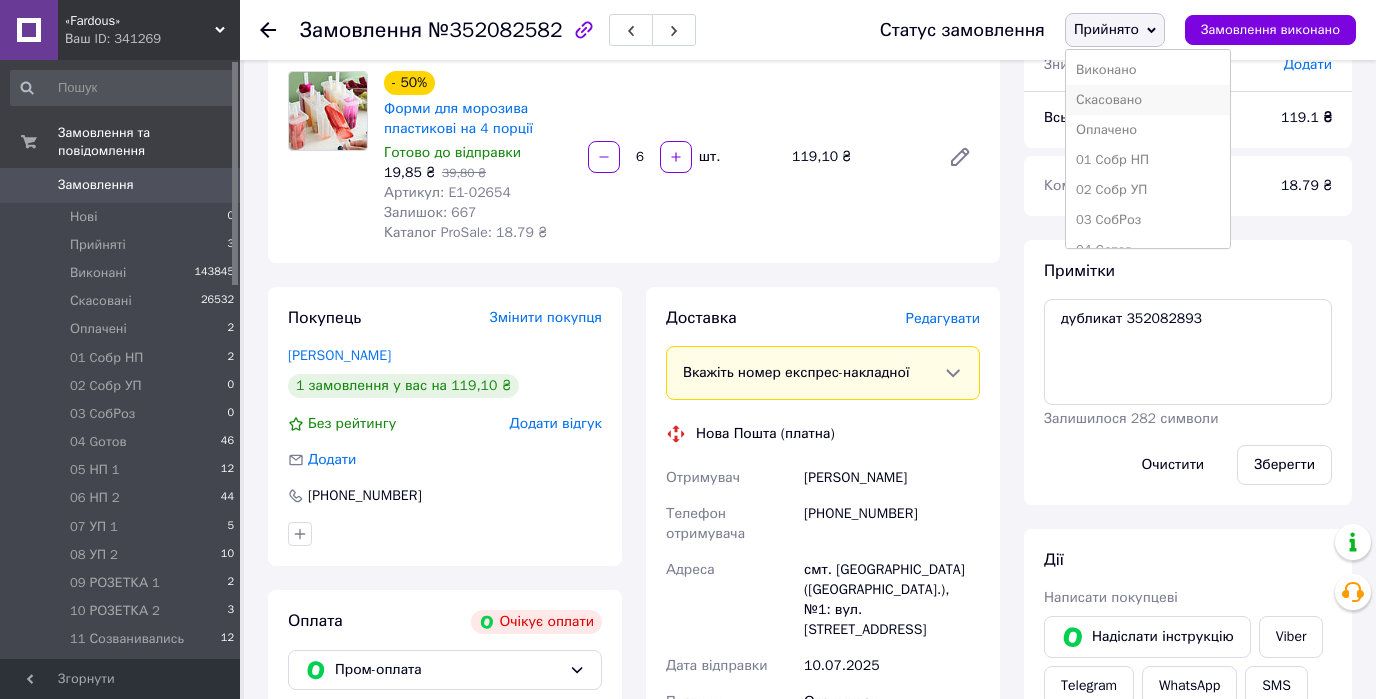 click on "Скасовано" at bounding box center [1148, 100] 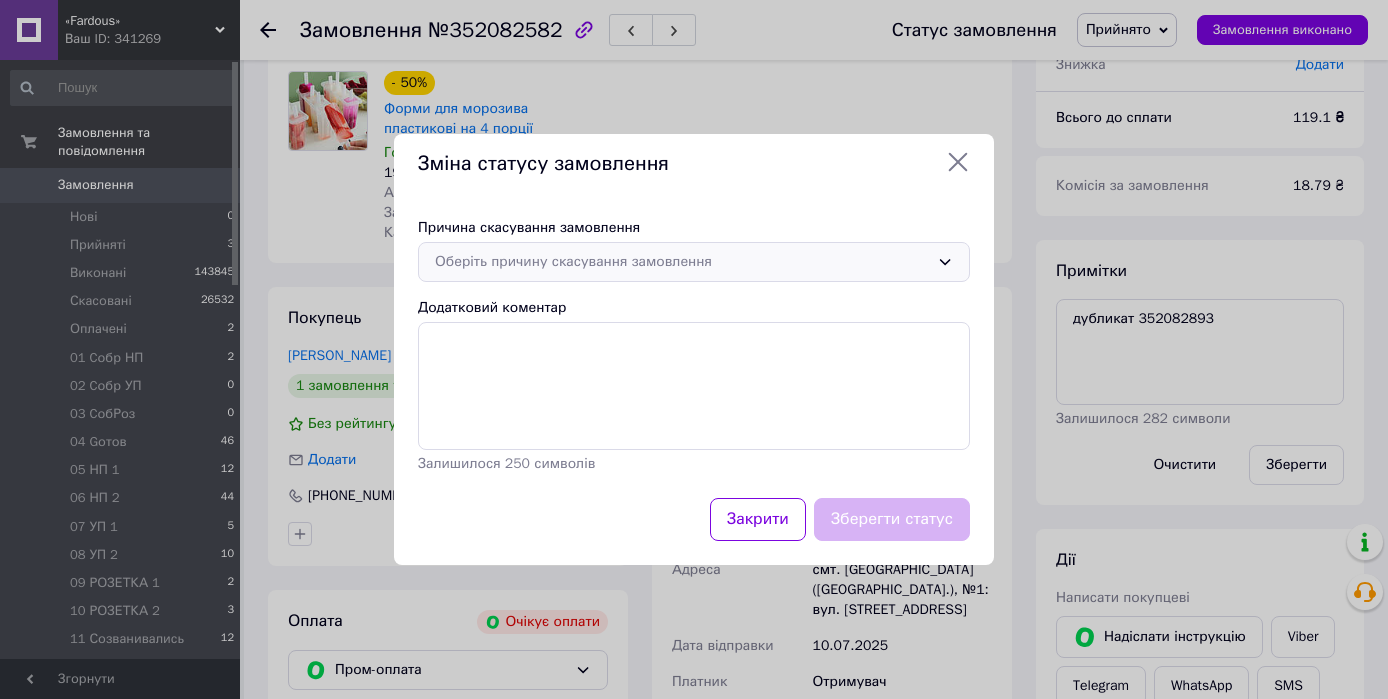 click 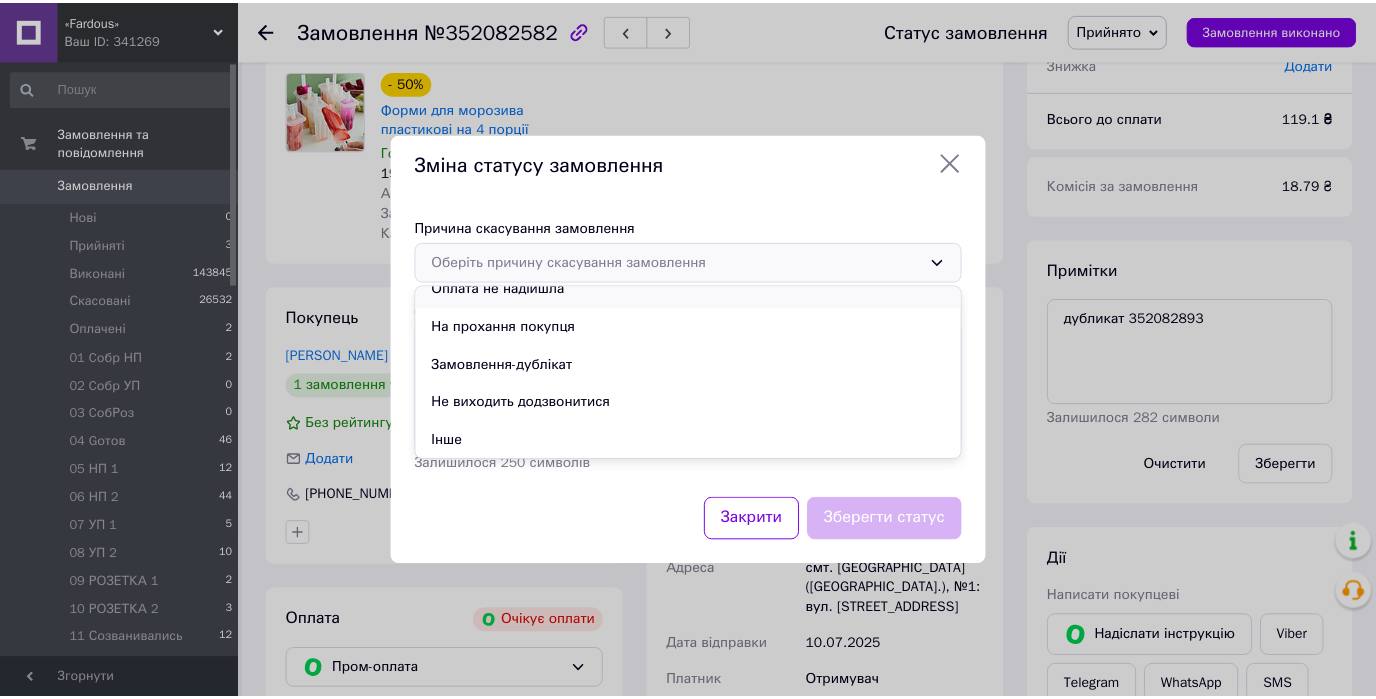 scroll, scrollTop: 93, scrollLeft: 0, axis: vertical 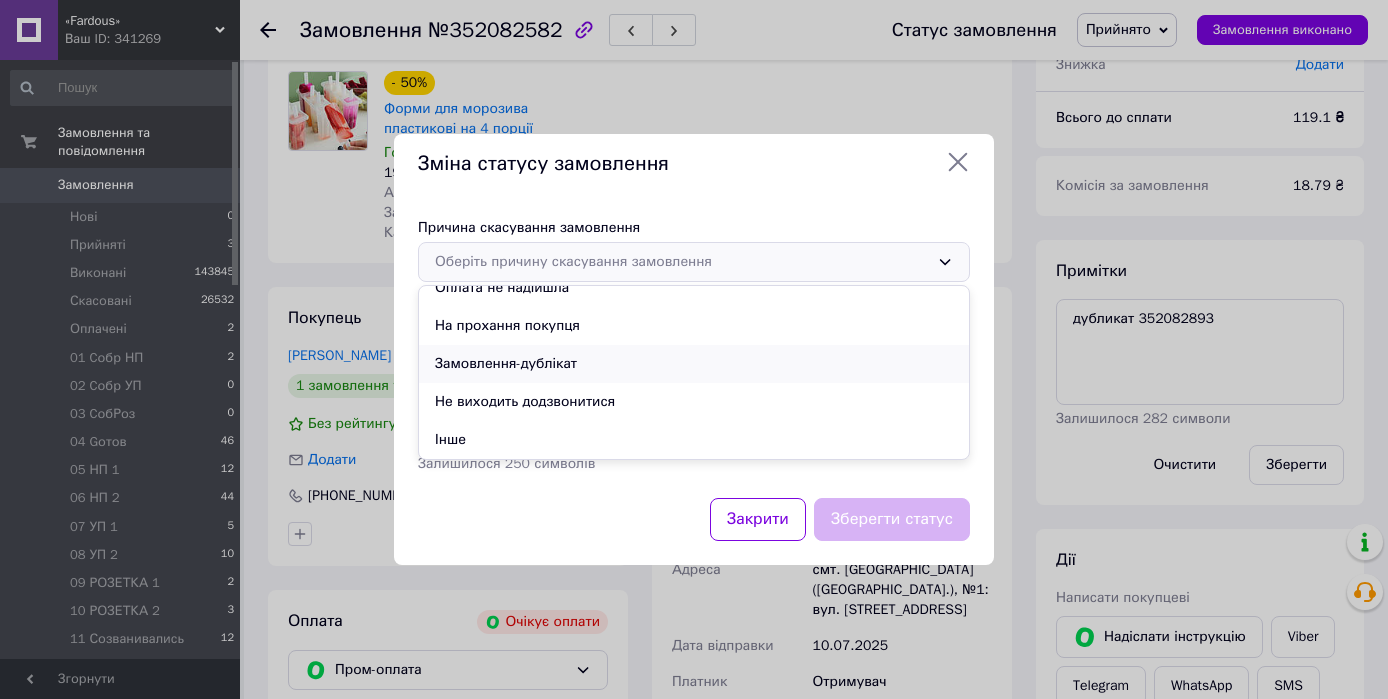 click on "Замовлення-дублікат" at bounding box center (694, 364) 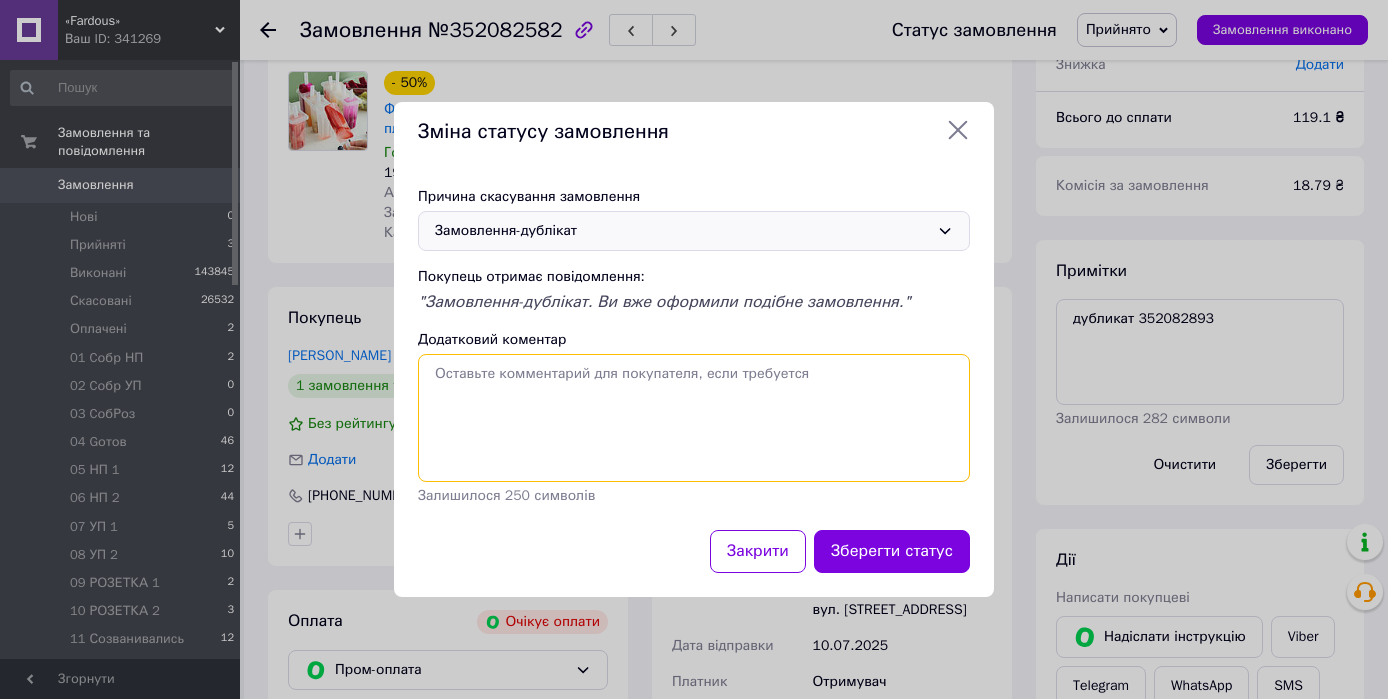 paste on "дубликат 352082893" 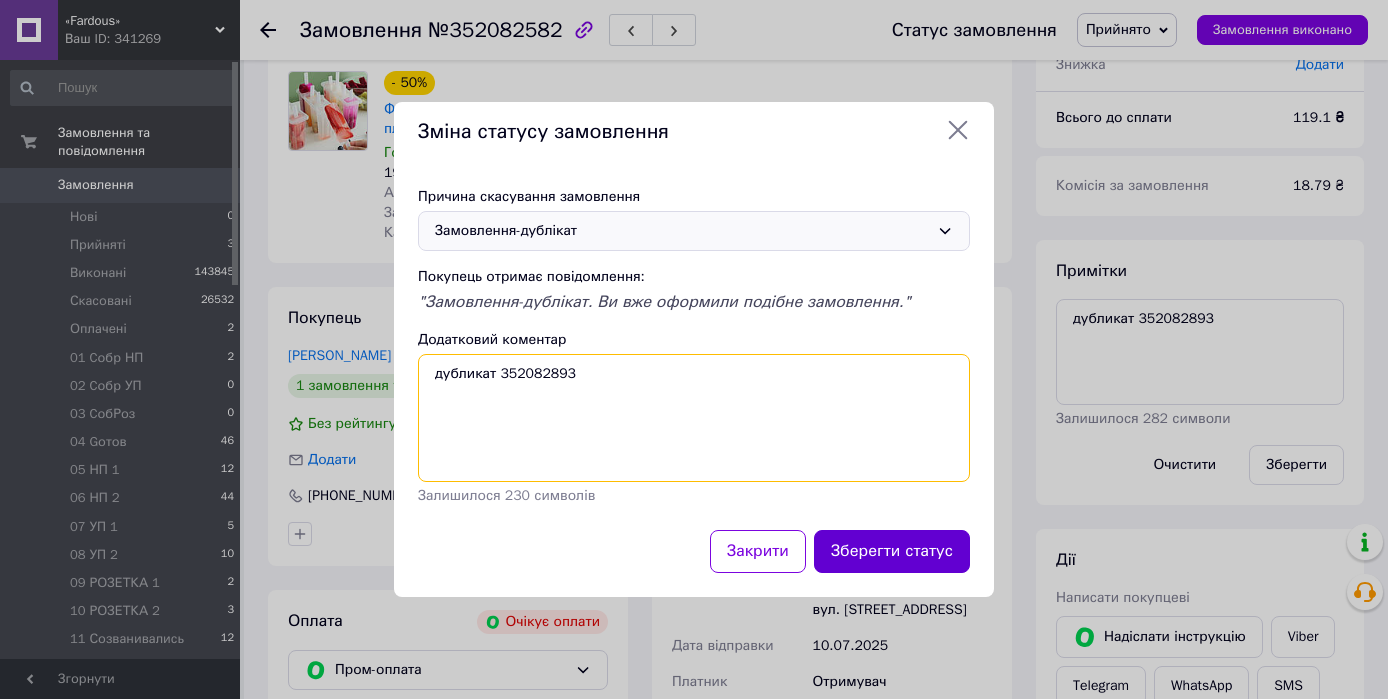 type on "дубликат 352082893" 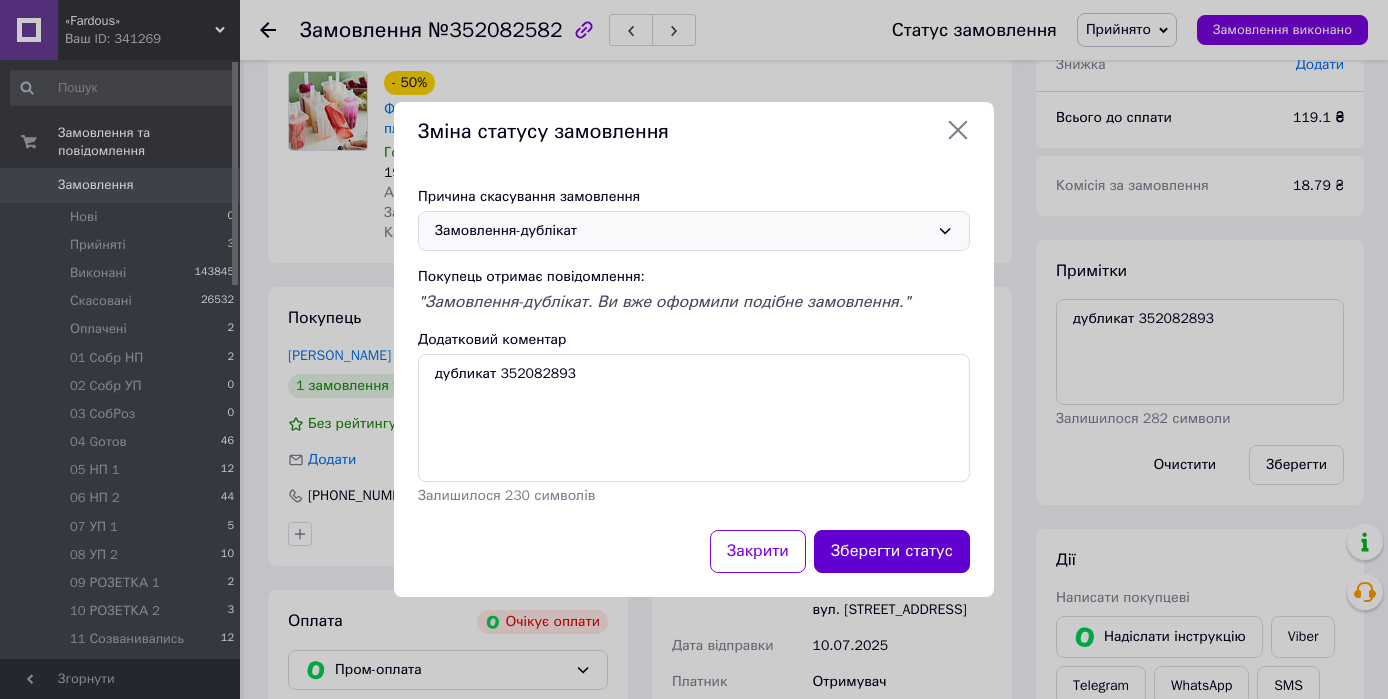 click on "Зберегти статус" at bounding box center [892, 551] 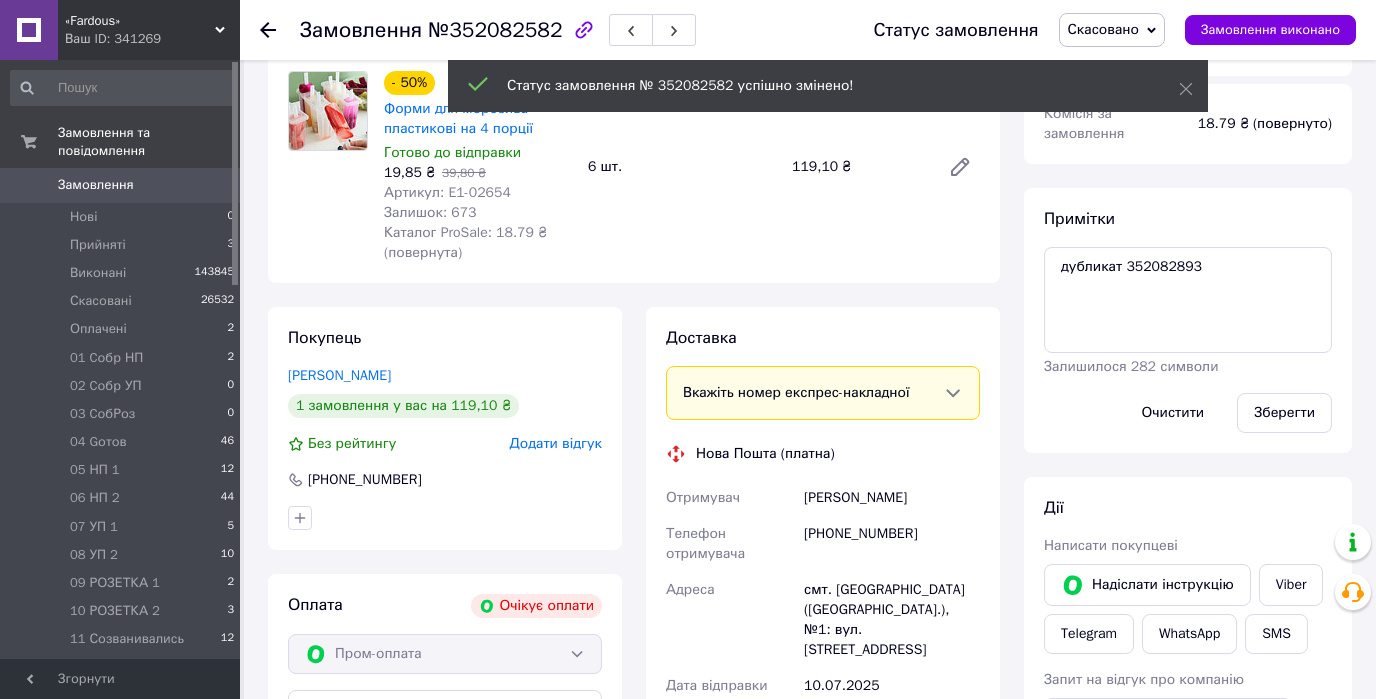 click 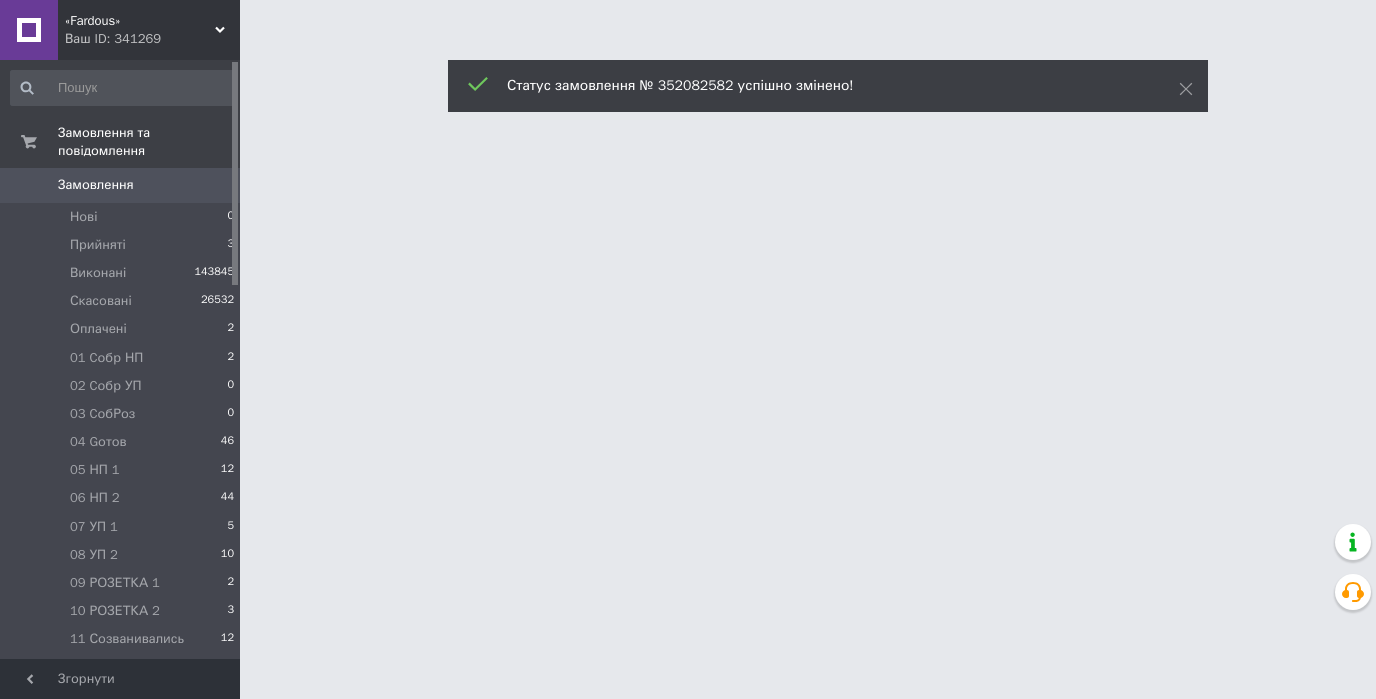 scroll, scrollTop: 0, scrollLeft: 0, axis: both 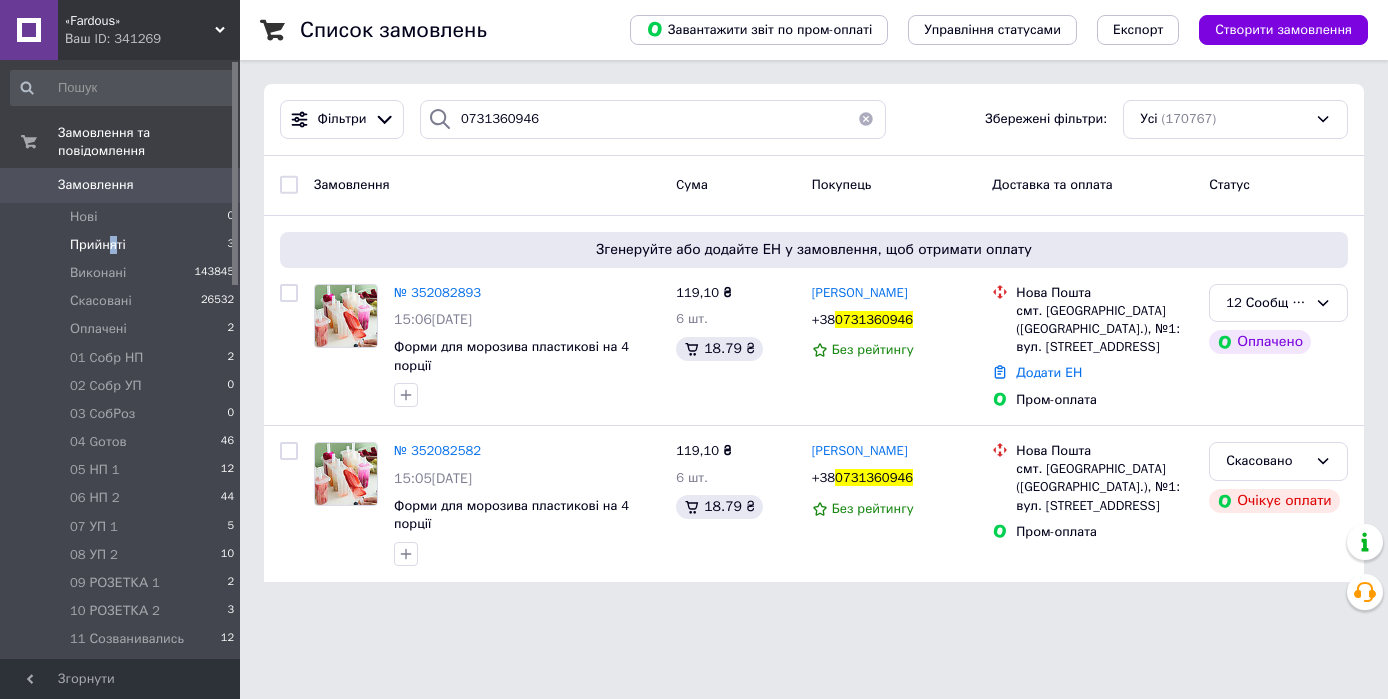 click on "Прийняті" at bounding box center [98, 245] 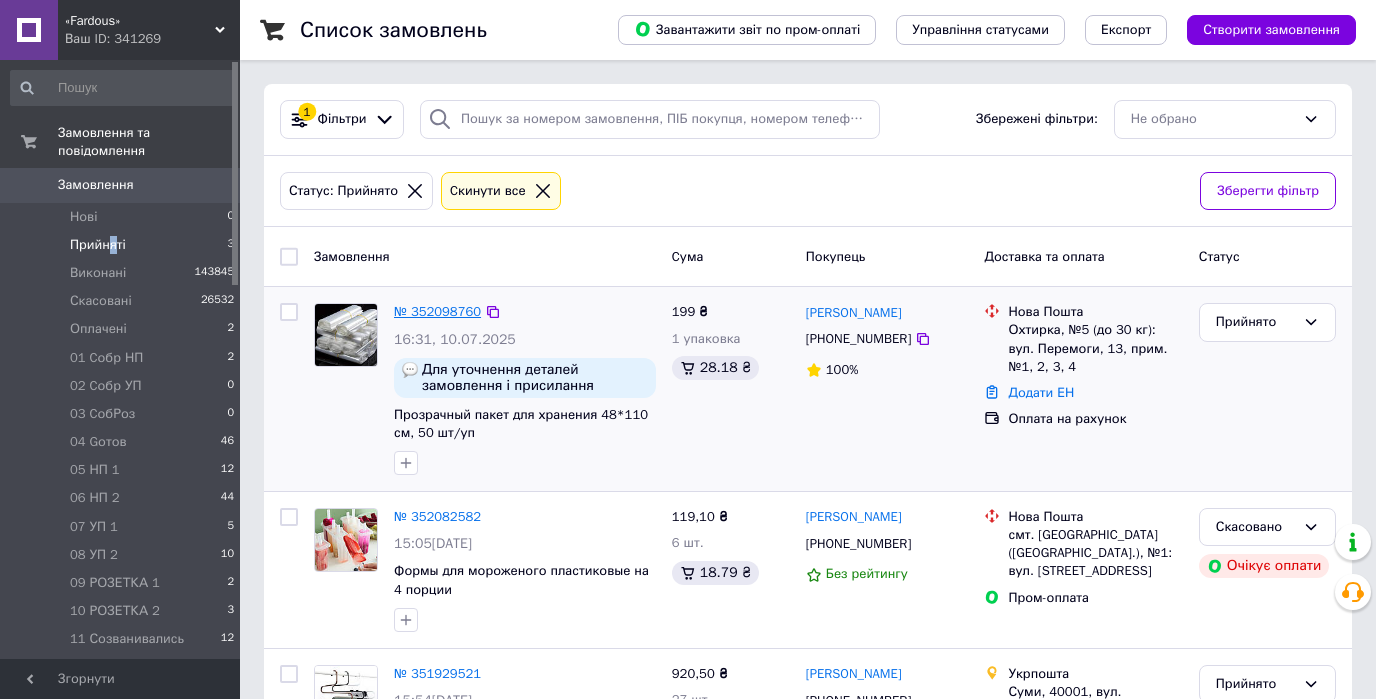click on "№ 352098760" at bounding box center [437, 311] 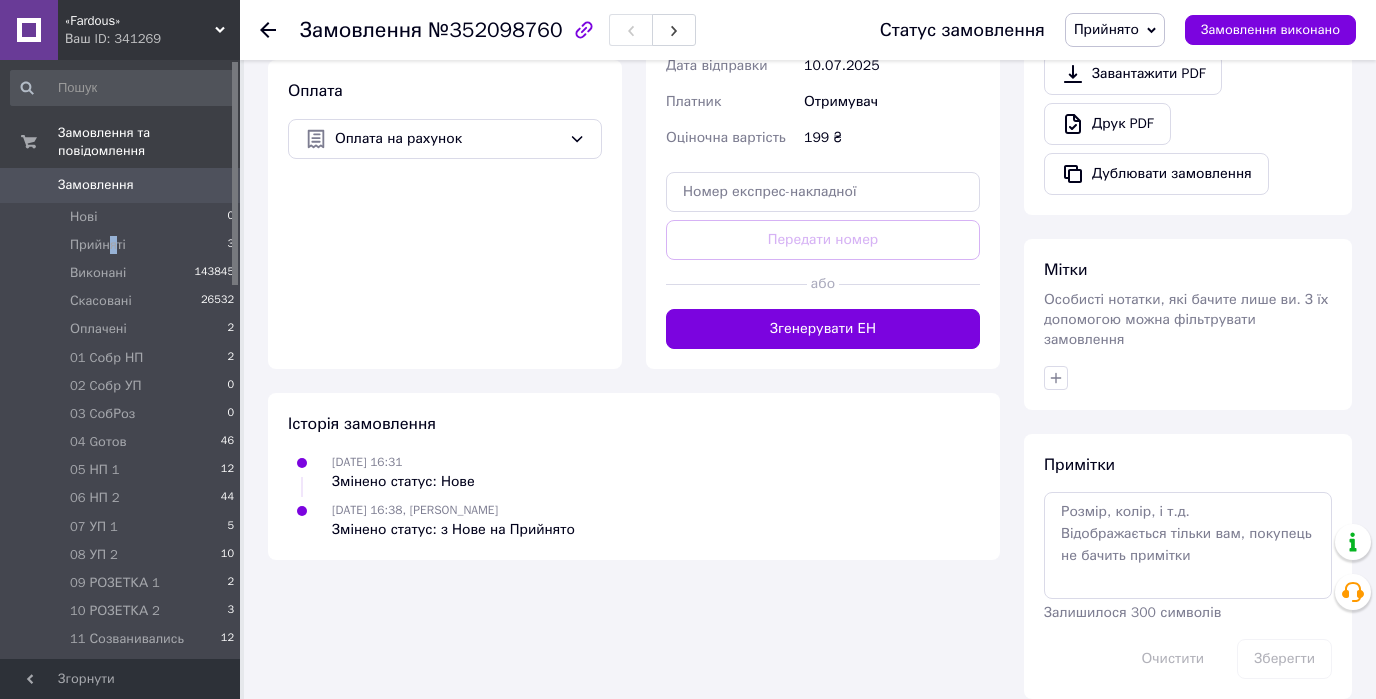scroll, scrollTop: 731, scrollLeft: 0, axis: vertical 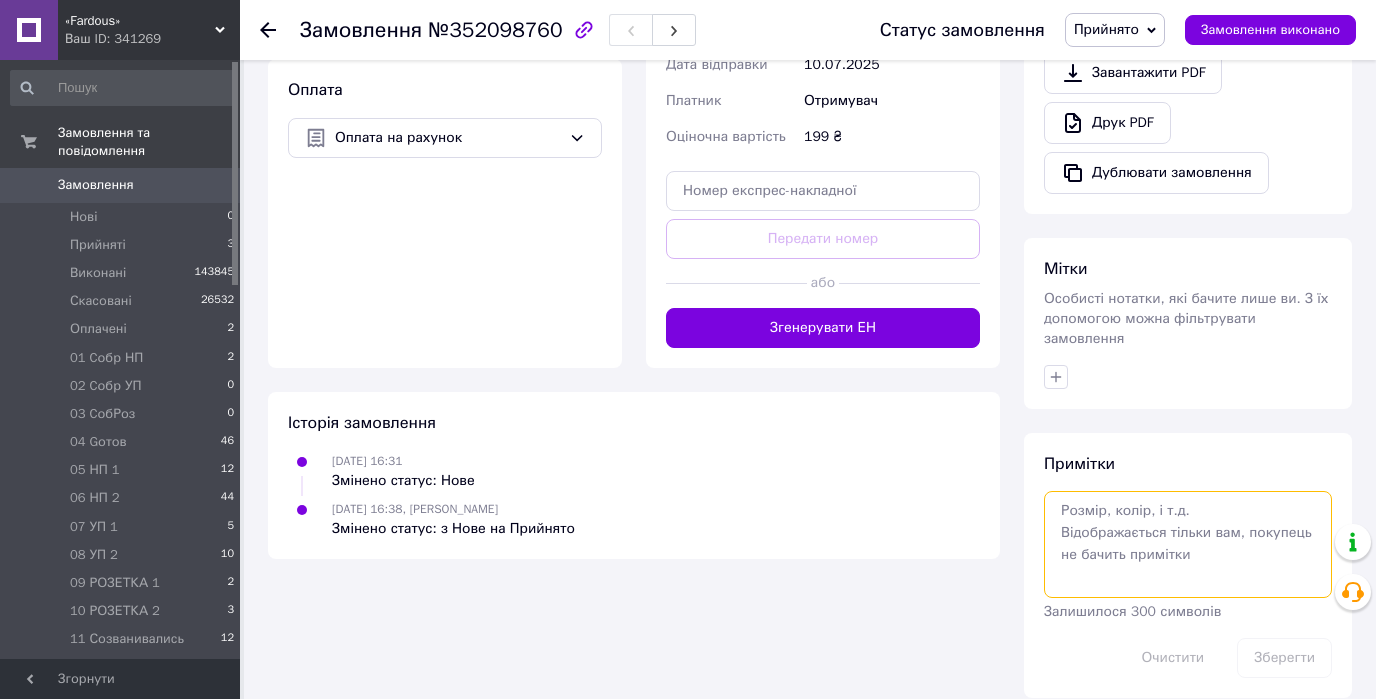 click at bounding box center [1188, 544] 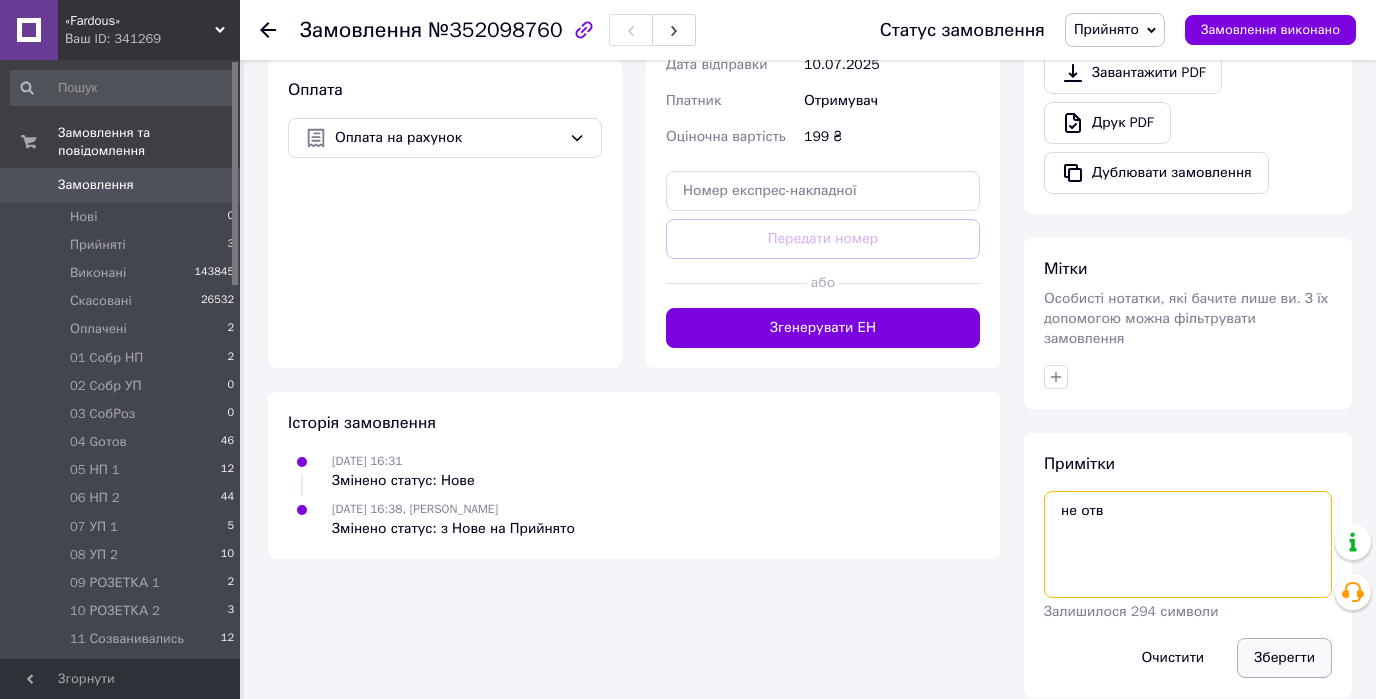type on "не отв" 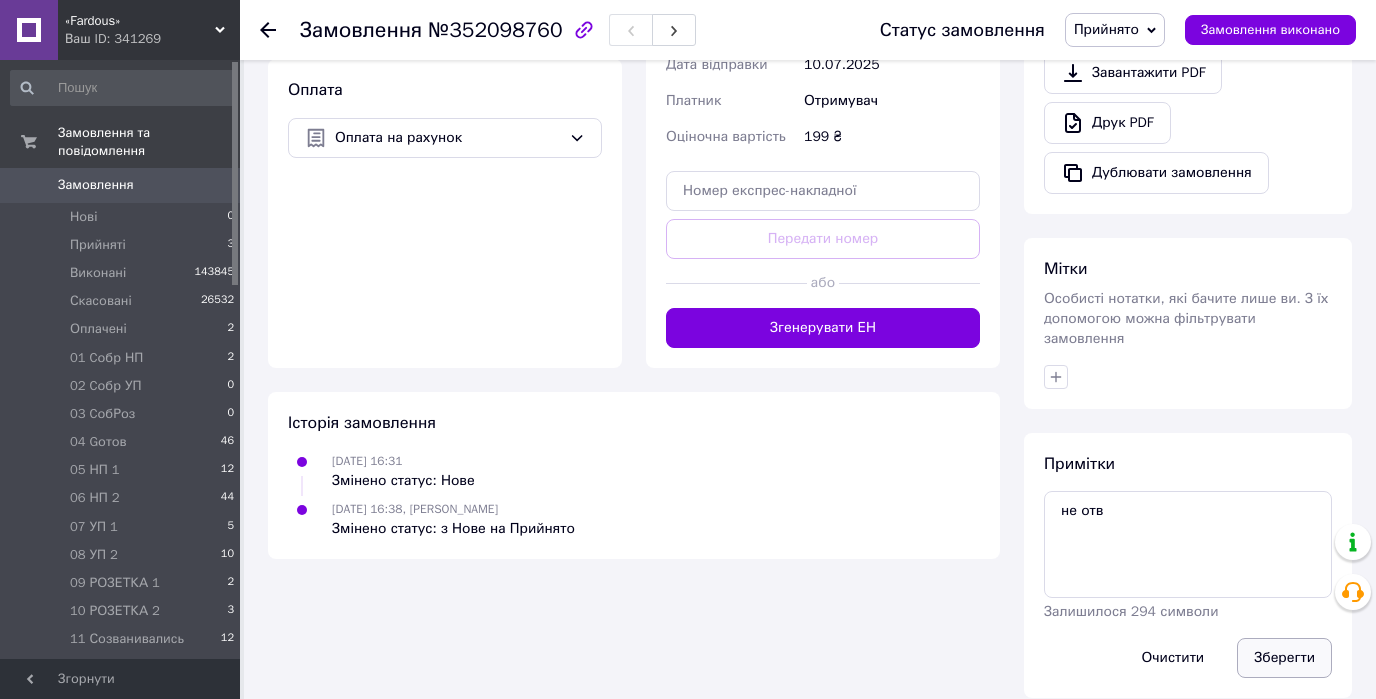 click on "Зберегти" at bounding box center [1284, 658] 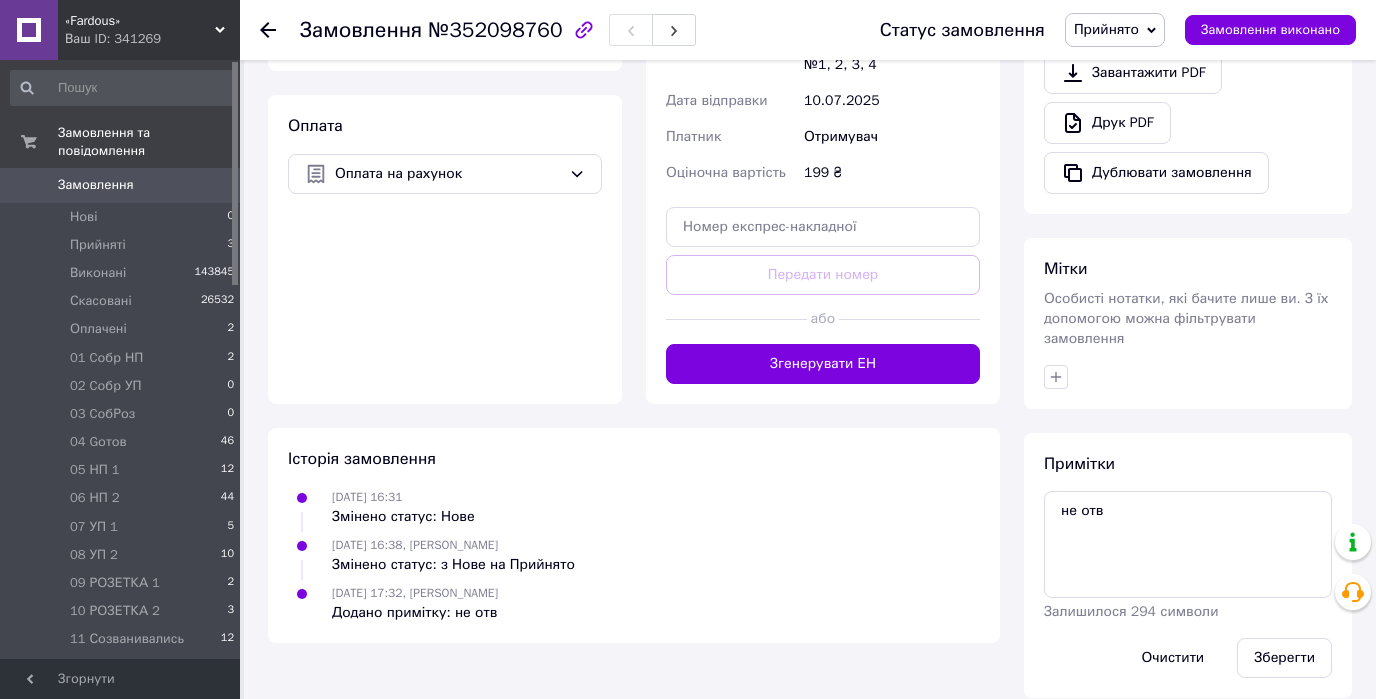 scroll, scrollTop: 731, scrollLeft: 0, axis: vertical 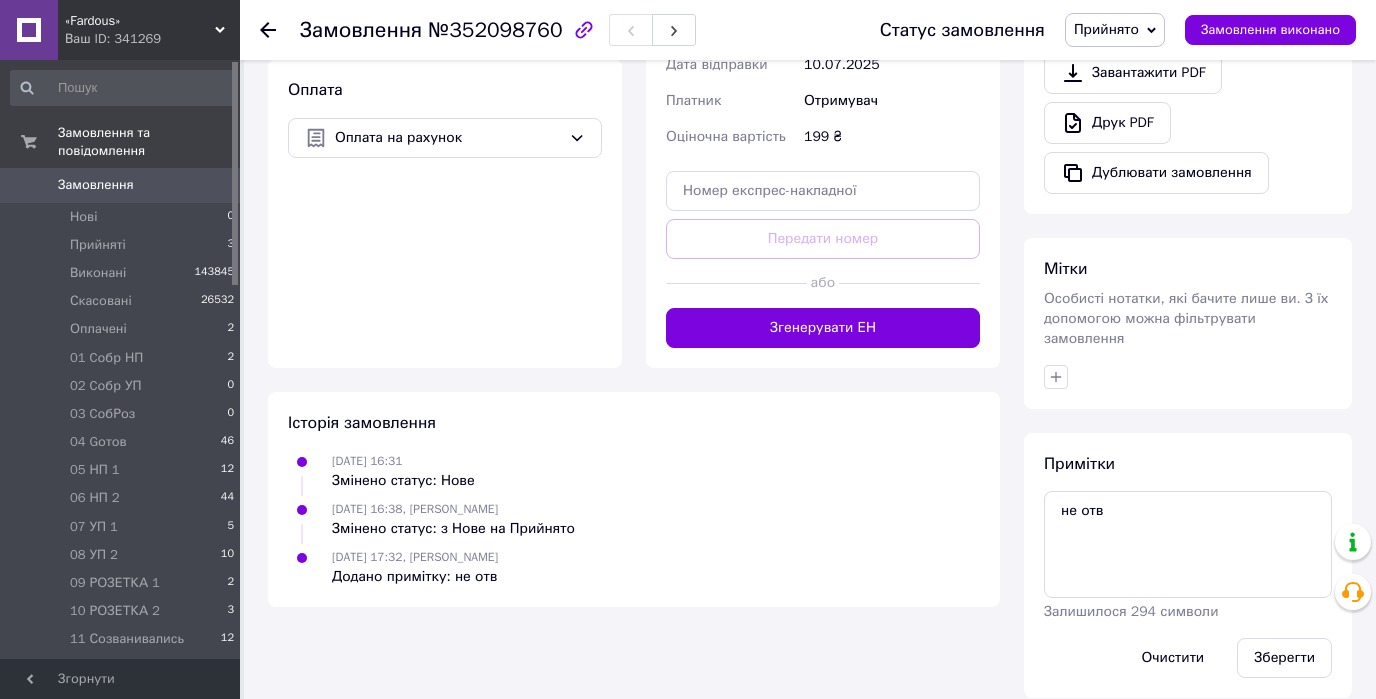 click on "Замовлення №352098760 Статус замовлення Прийнято Виконано Скасовано Оплачено 01 Cобр НП 02 Cобр УП 03 CобРоз 04 Gотов 05 НП 1 06 НП 2 07 УП 1 08 УП 2 09 РОЗЕТКА 1 10 РОЗЕТКА 2 11 Созванивались 12 Сообщ об ОПЛ 13 БУХ 1 14 НАЛОЖКА 15 Наложка ОПЛ 16 Problem 17 Возврат 18 Дропп / Самовывоз 19 Ожидающие 20 БУХ 2 21 Самовывоз 1 22 В работе БУХ3 БУХ4 Бух5 БУХ6 БУХ7 Замовлення виконано" at bounding box center [808, 30] 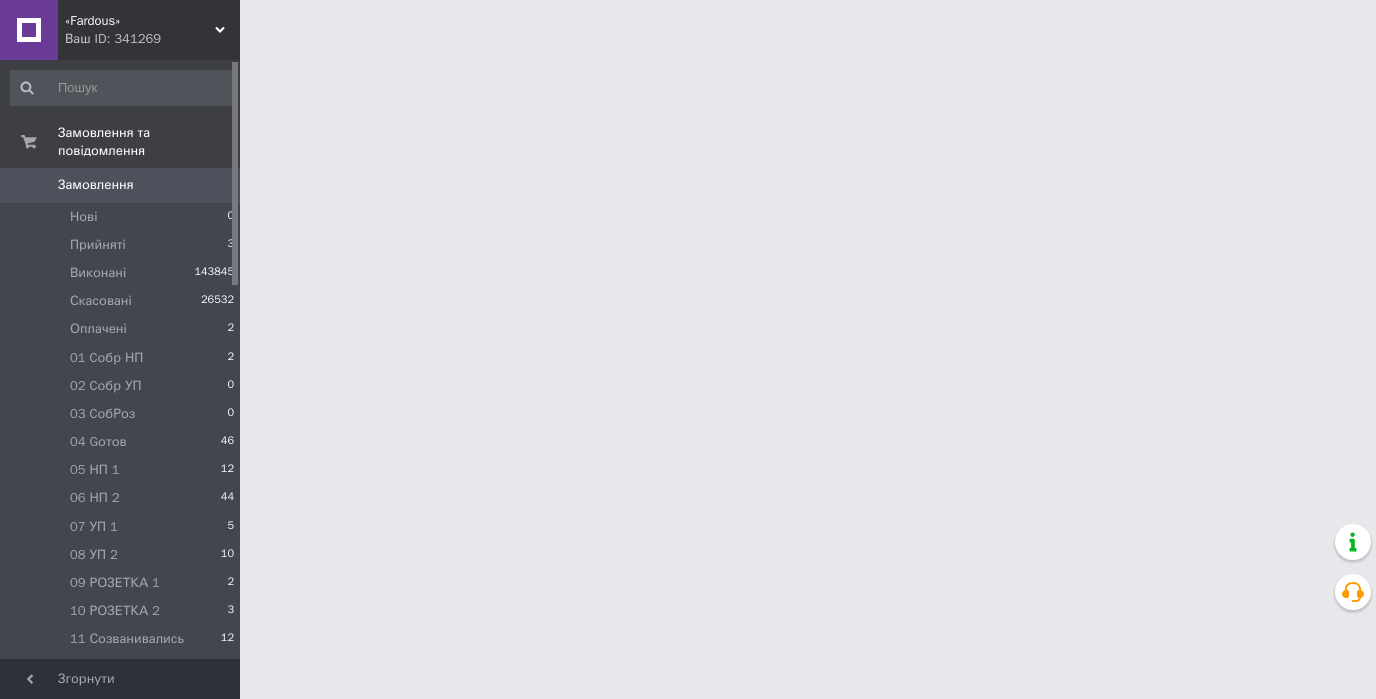 scroll, scrollTop: 0, scrollLeft: 0, axis: both 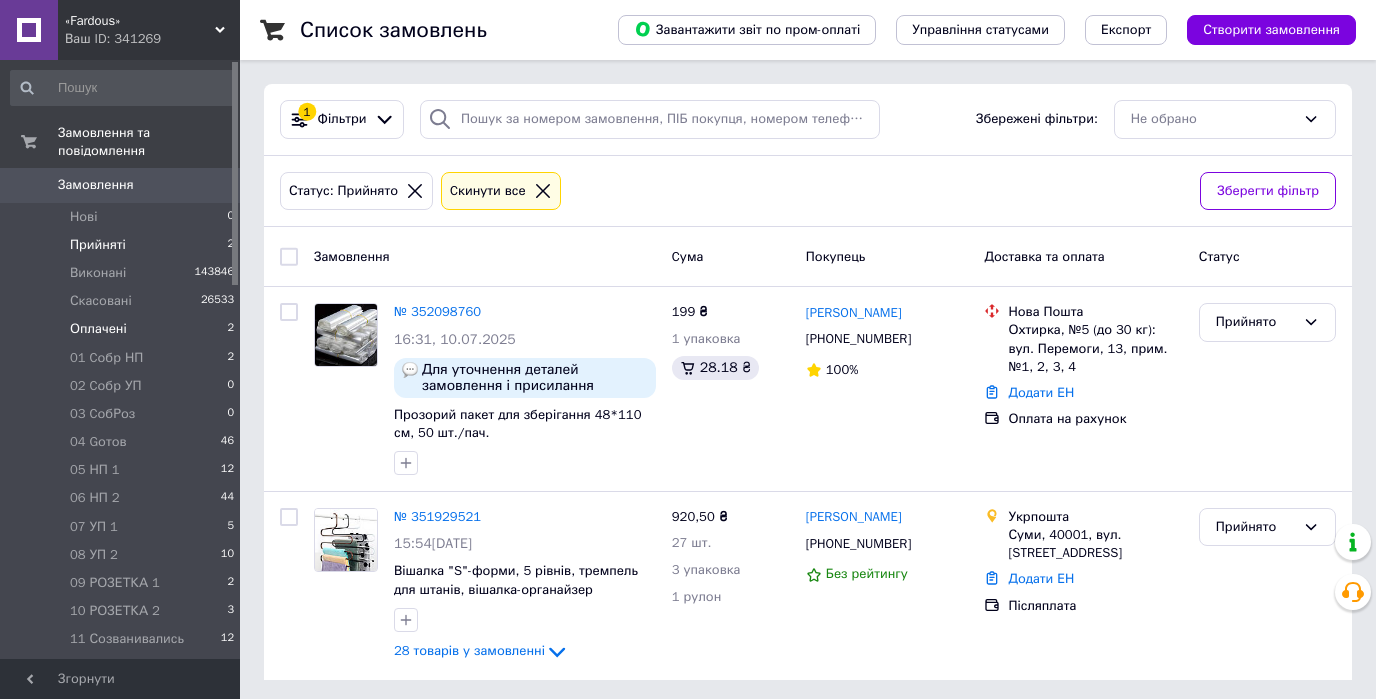 click on "Оплачені" at bounding box center [98, 329] 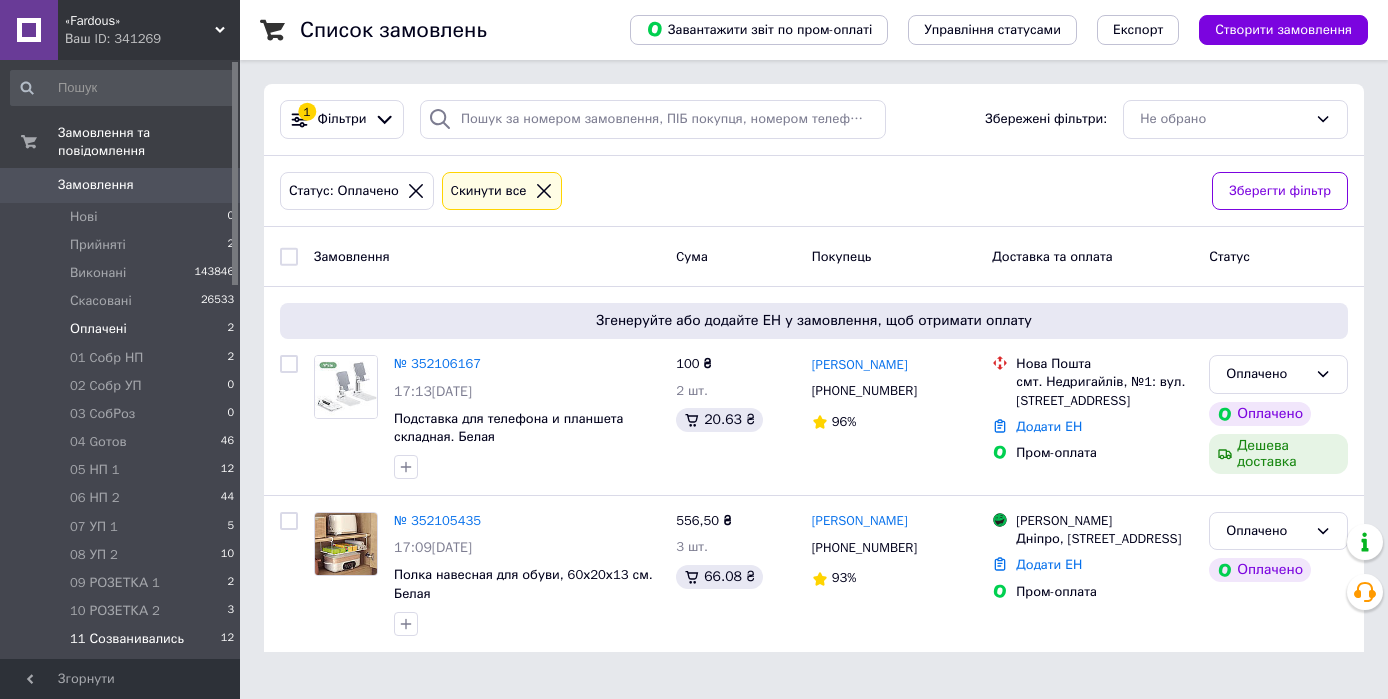 click on "11 Созванивались" at bounding box center (127, 639) 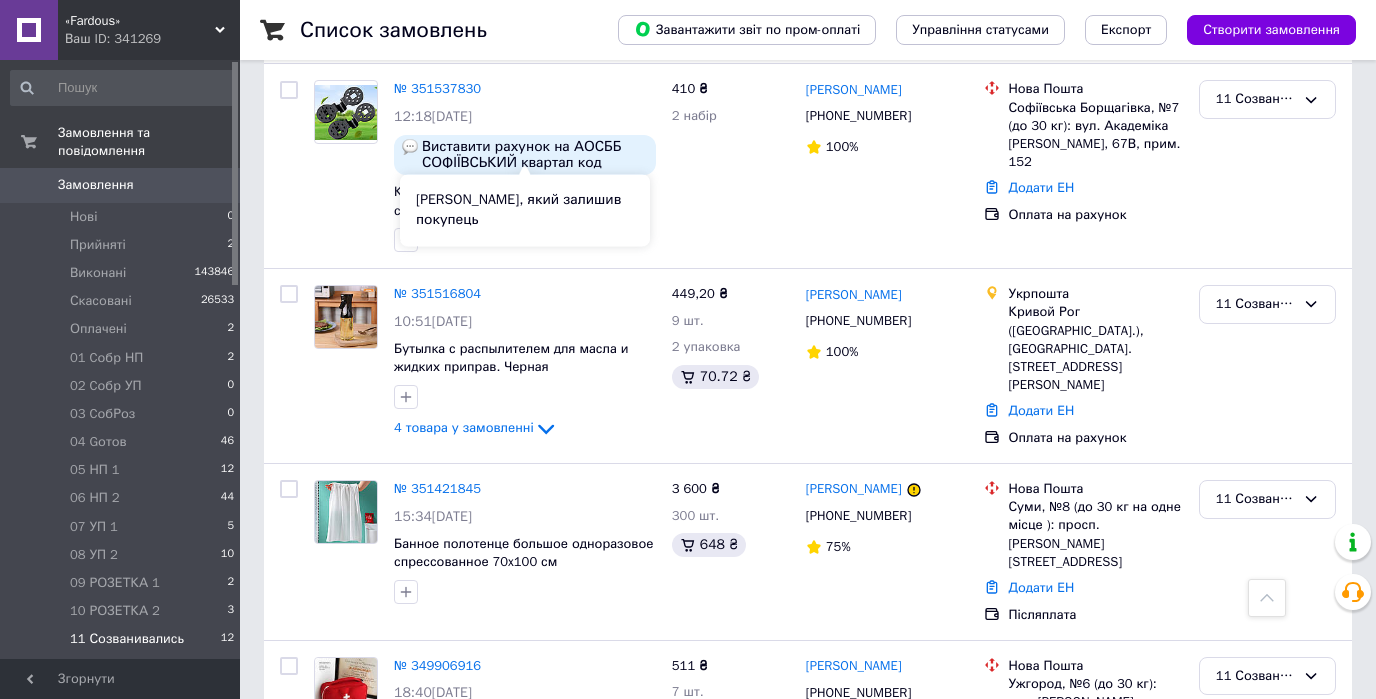 scroll, scrollTop: 1776, scrollLeft: 0, axis: vertical 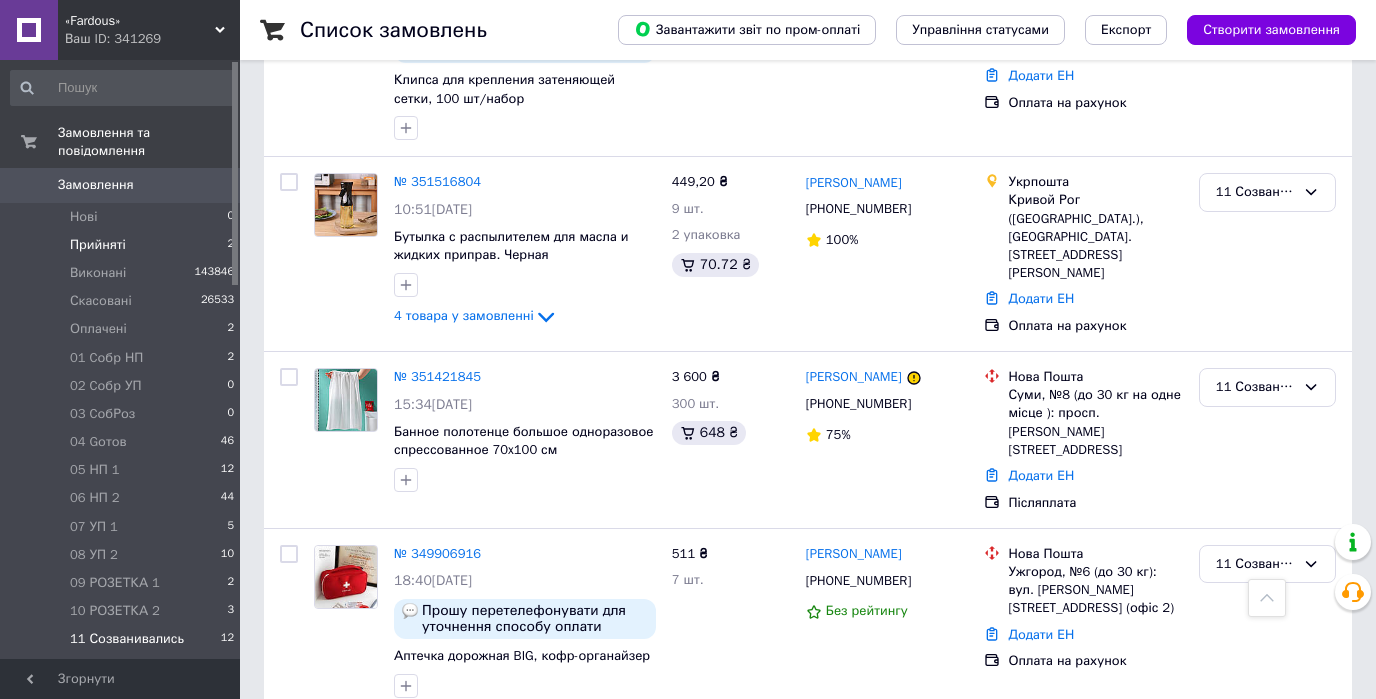 click on "Прийняті" at bounding box center [98, 245] 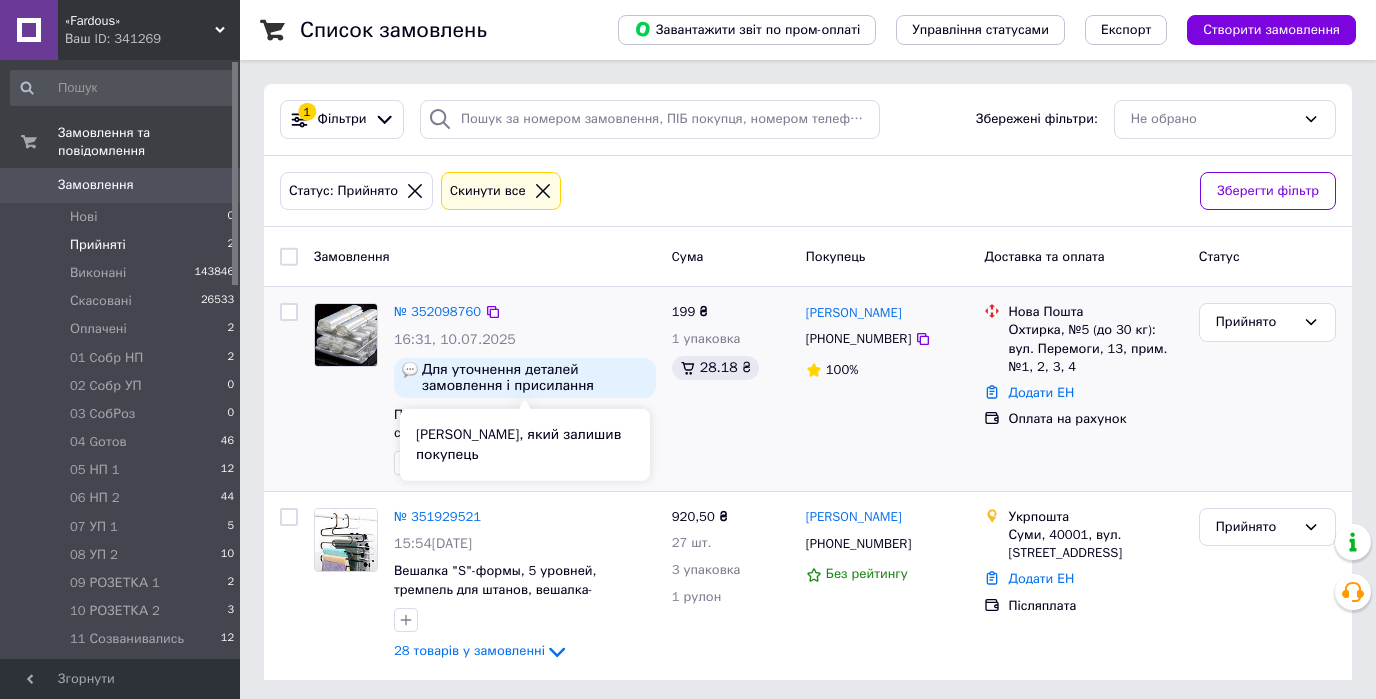 scroll, scrollTop: 3, scrollLeft: 0, axis: vertical 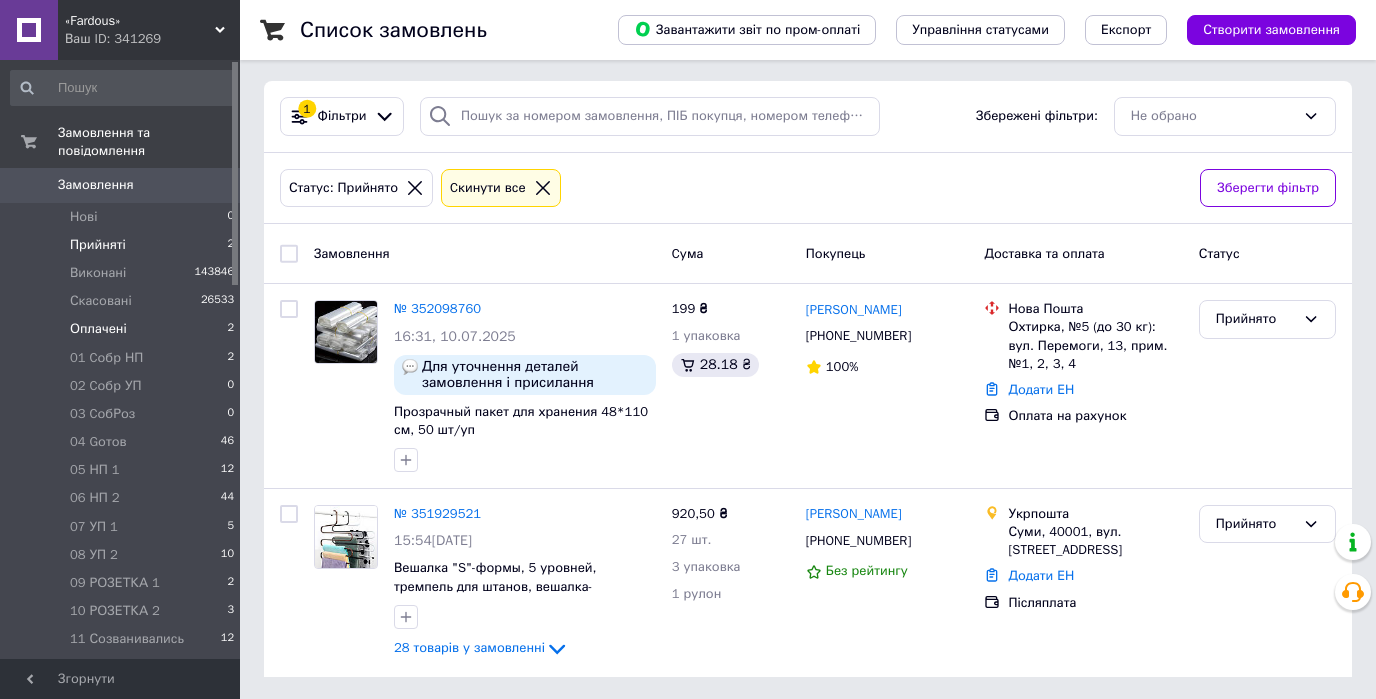 click on "Оплачені" at bounding box center [98, 329] 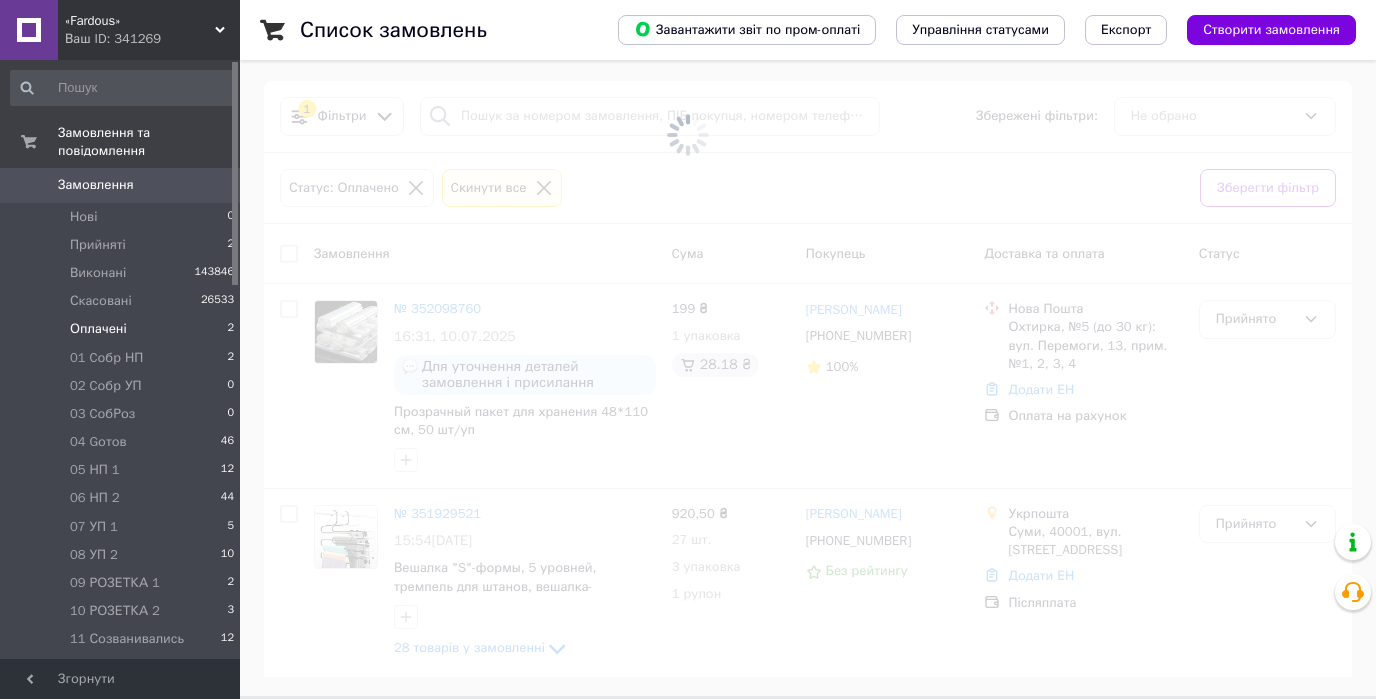 scroll, scrollTop: 0, scrollLeft: 0, axis: both 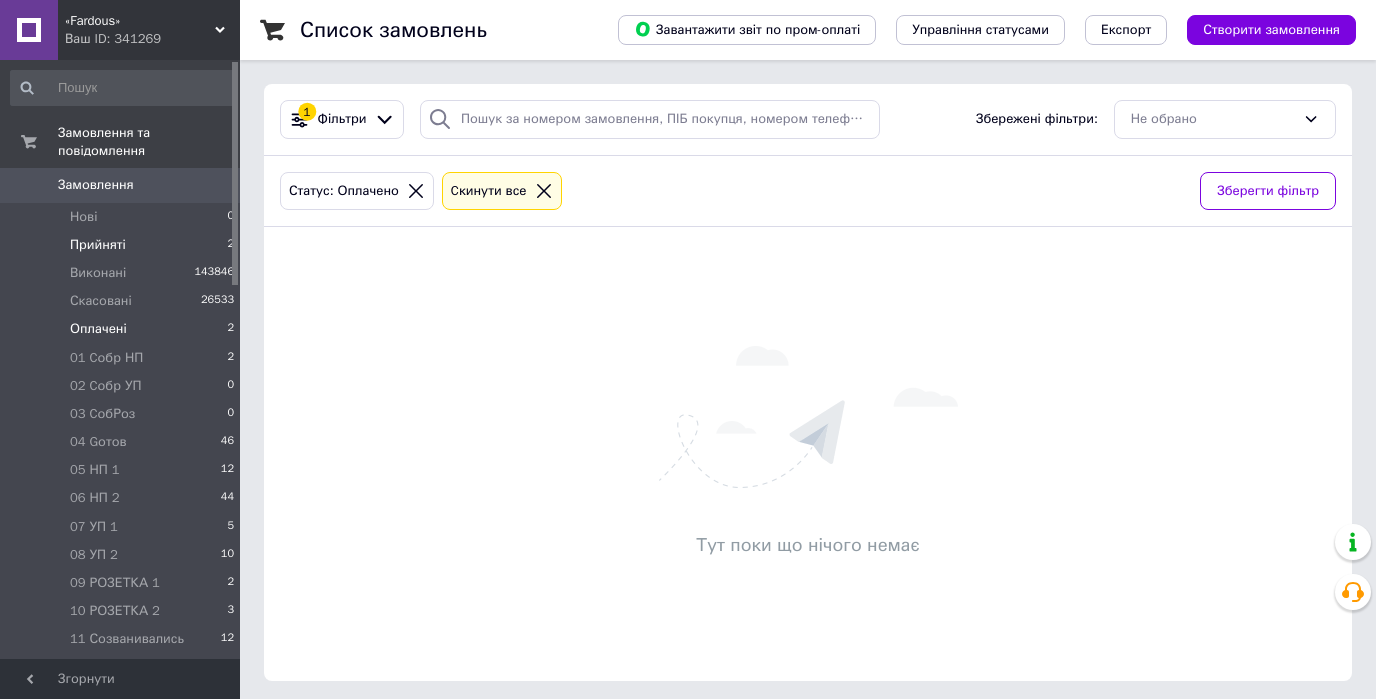 click on "Прийняті" at bounding box center (98, 245) 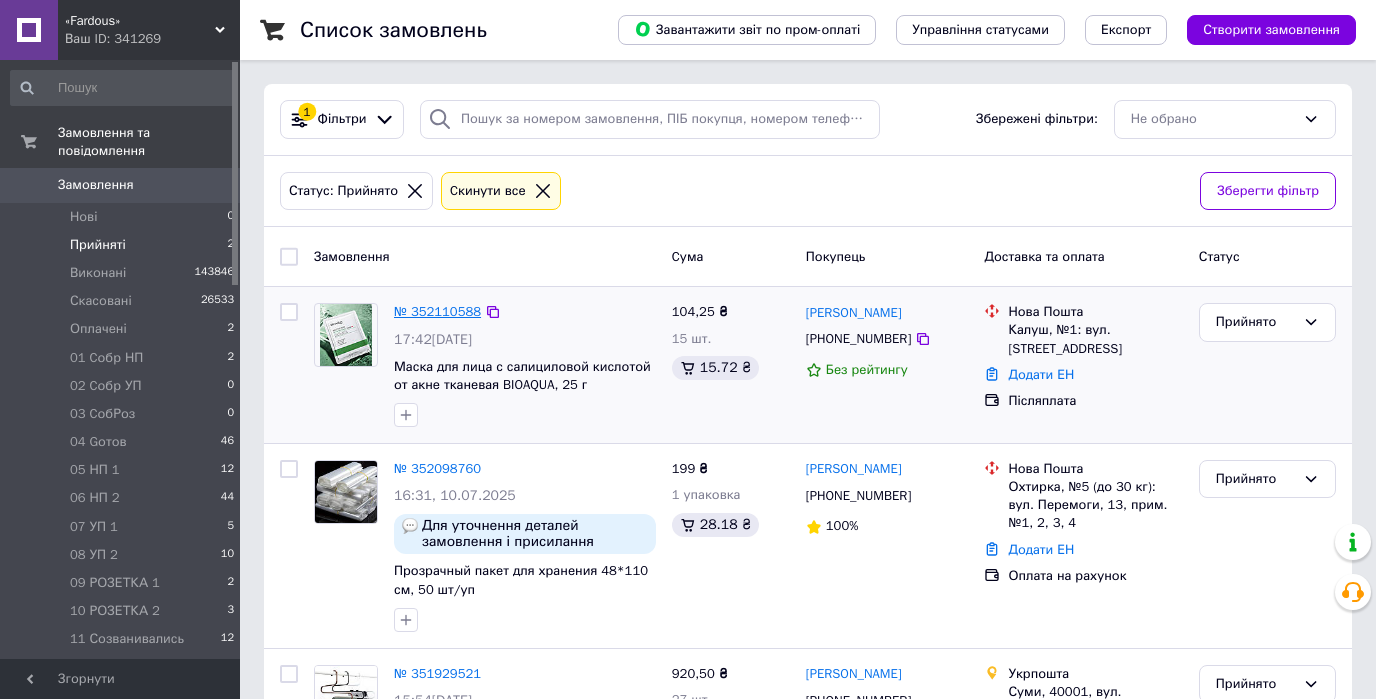 click on "№ 352110588" at bounding box center [437, 311] 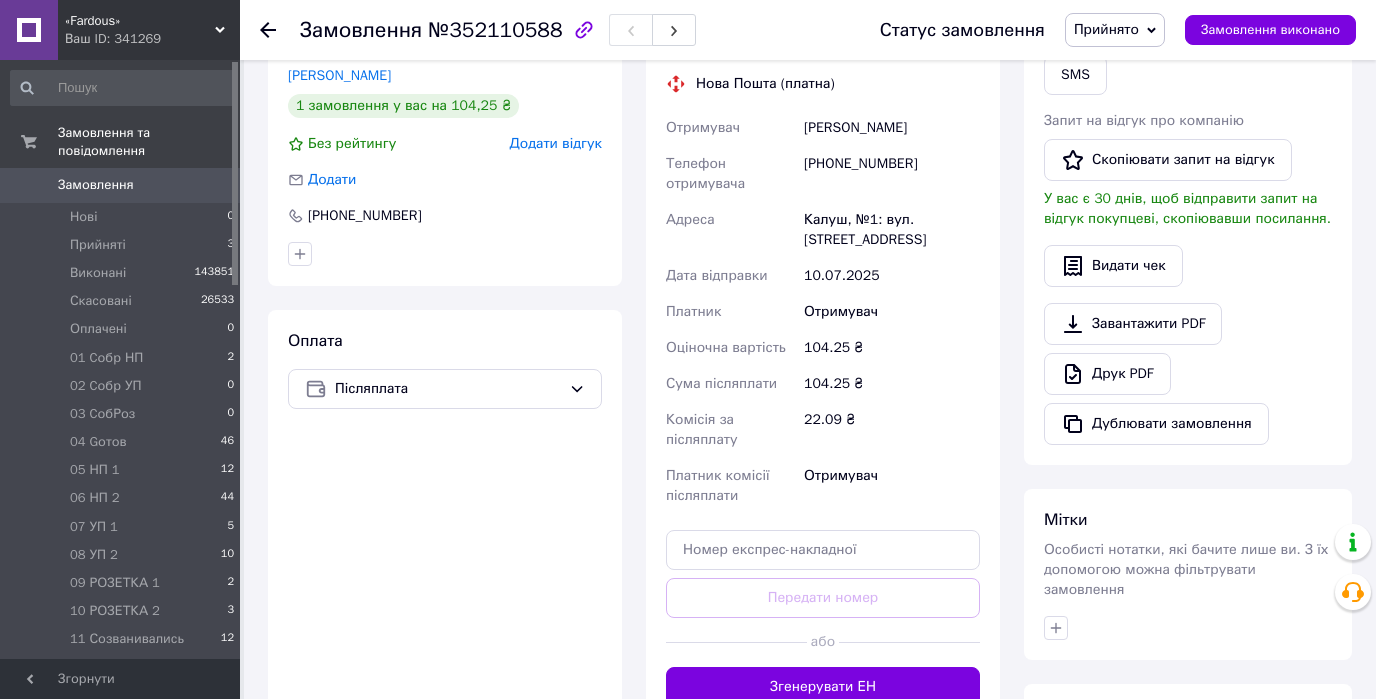 scroll, scrollTop: 731, scrollLeft: 0, axis: vertical 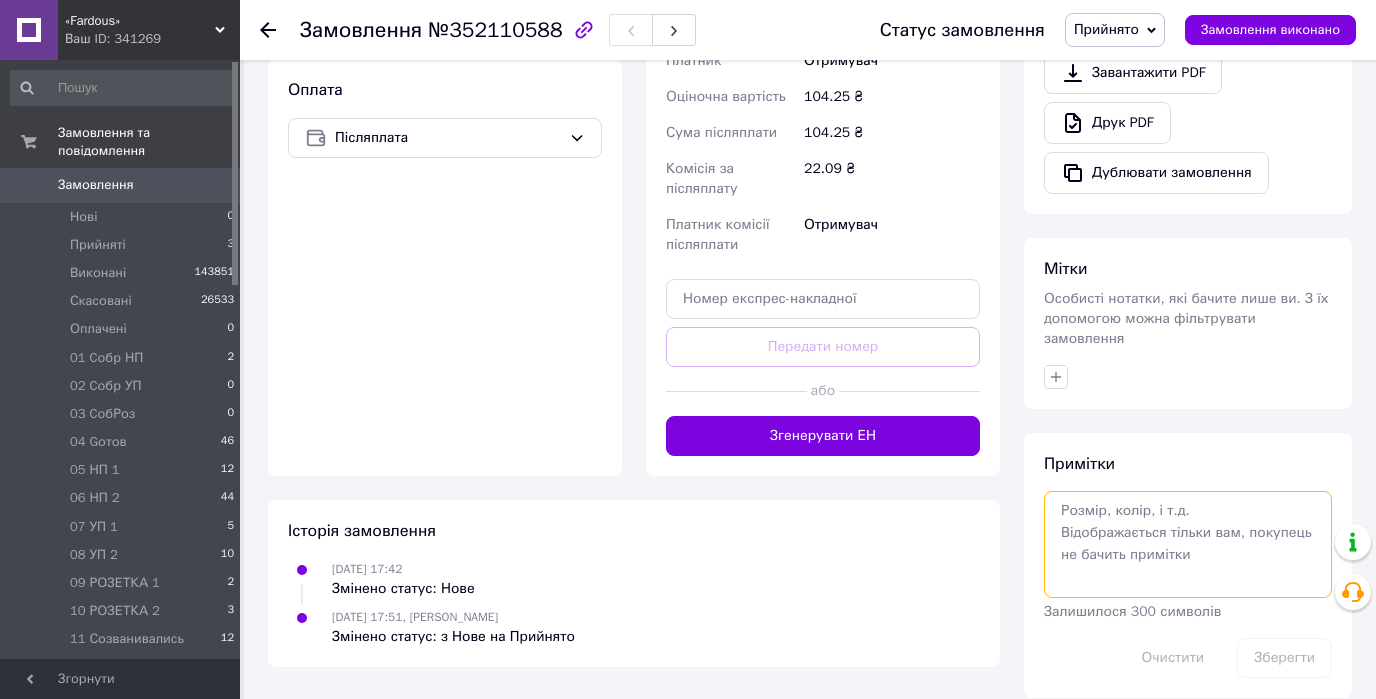 click at bounding box center (1188, 544) 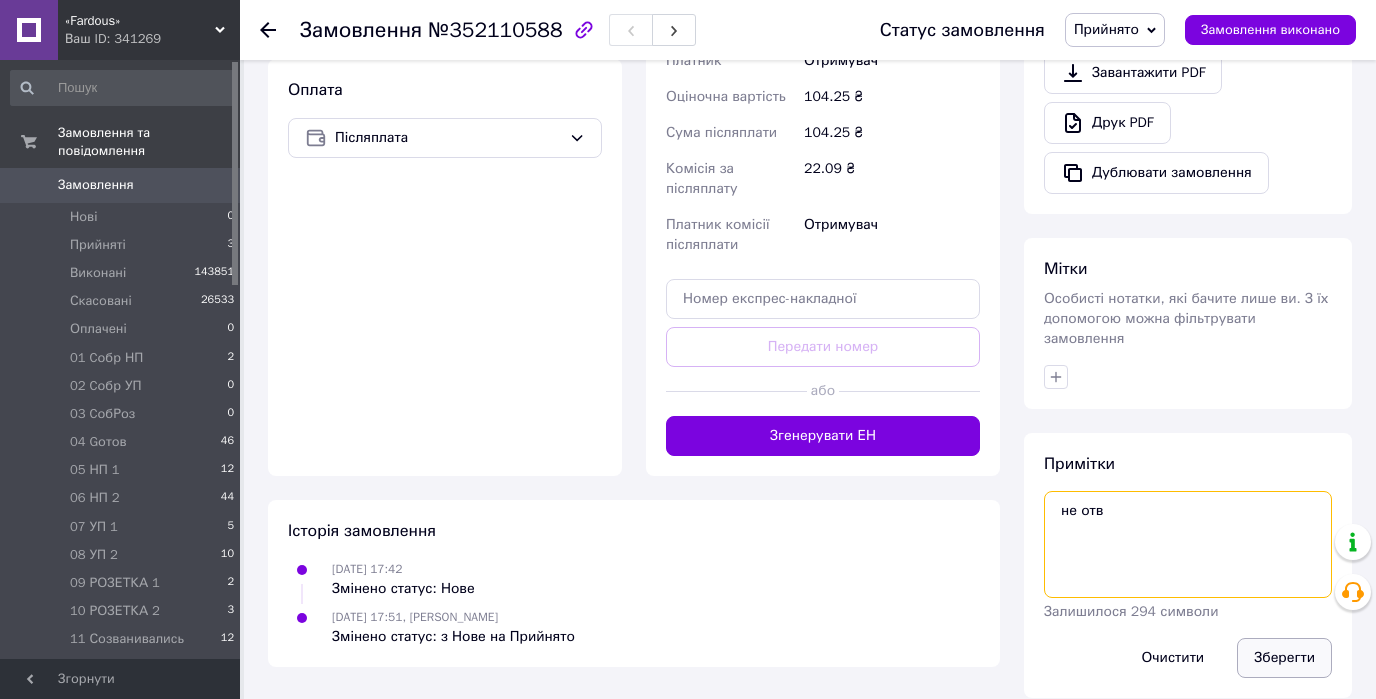 type on "не отв" 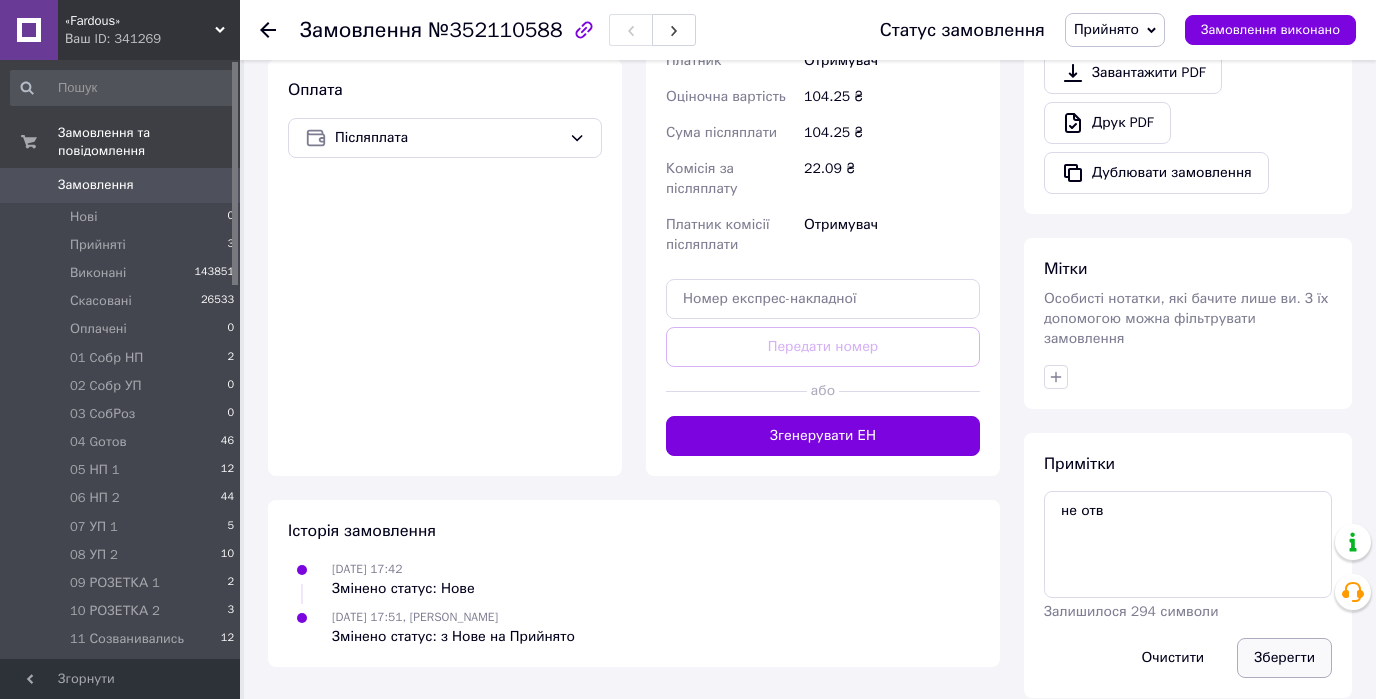 drag, startPoint x: 1292, startPoint y: 638, endPoint x: 1300, endPoint y: 624, distance: 16.124516 